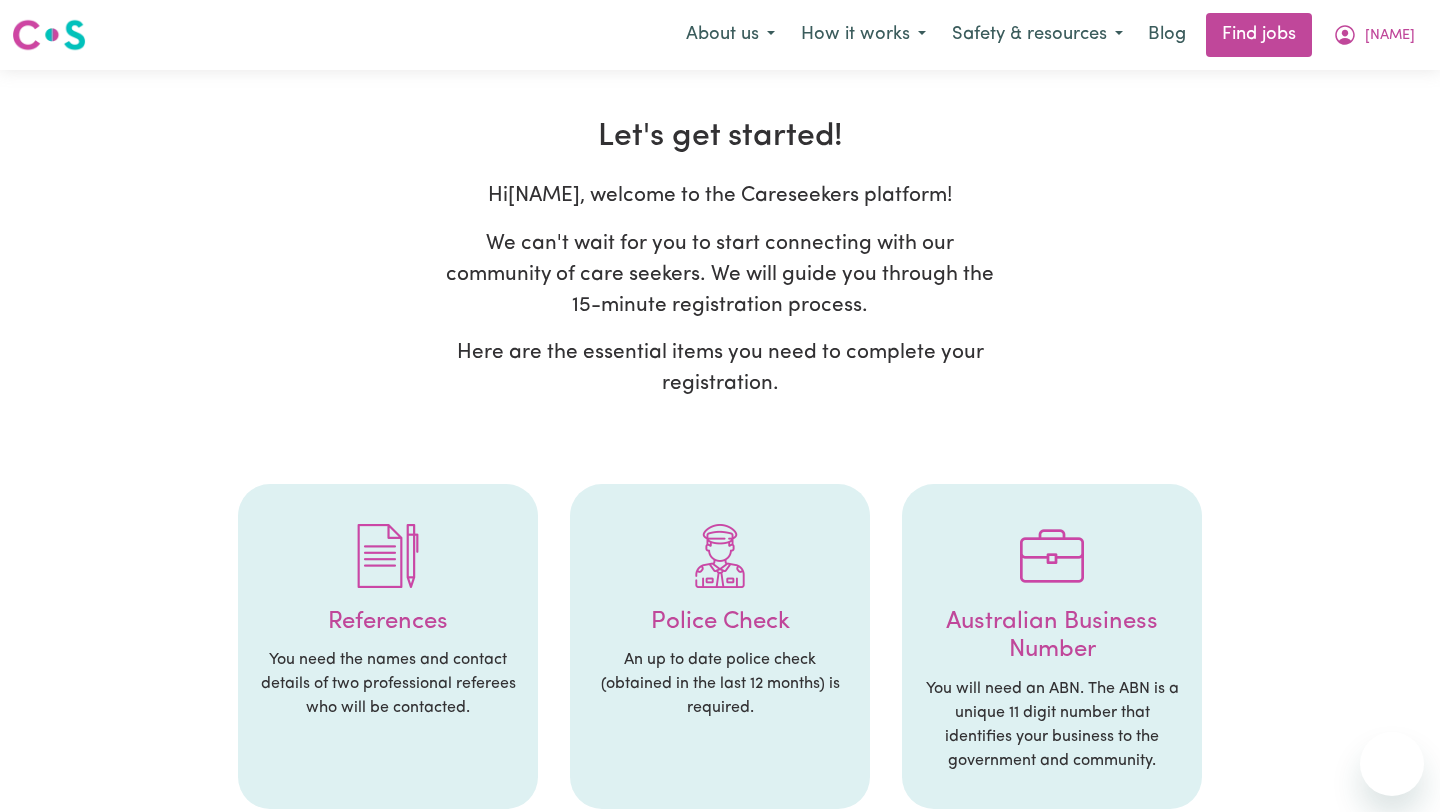 scroll, scrollTop: 0, scrollLeft: 0, axis: both 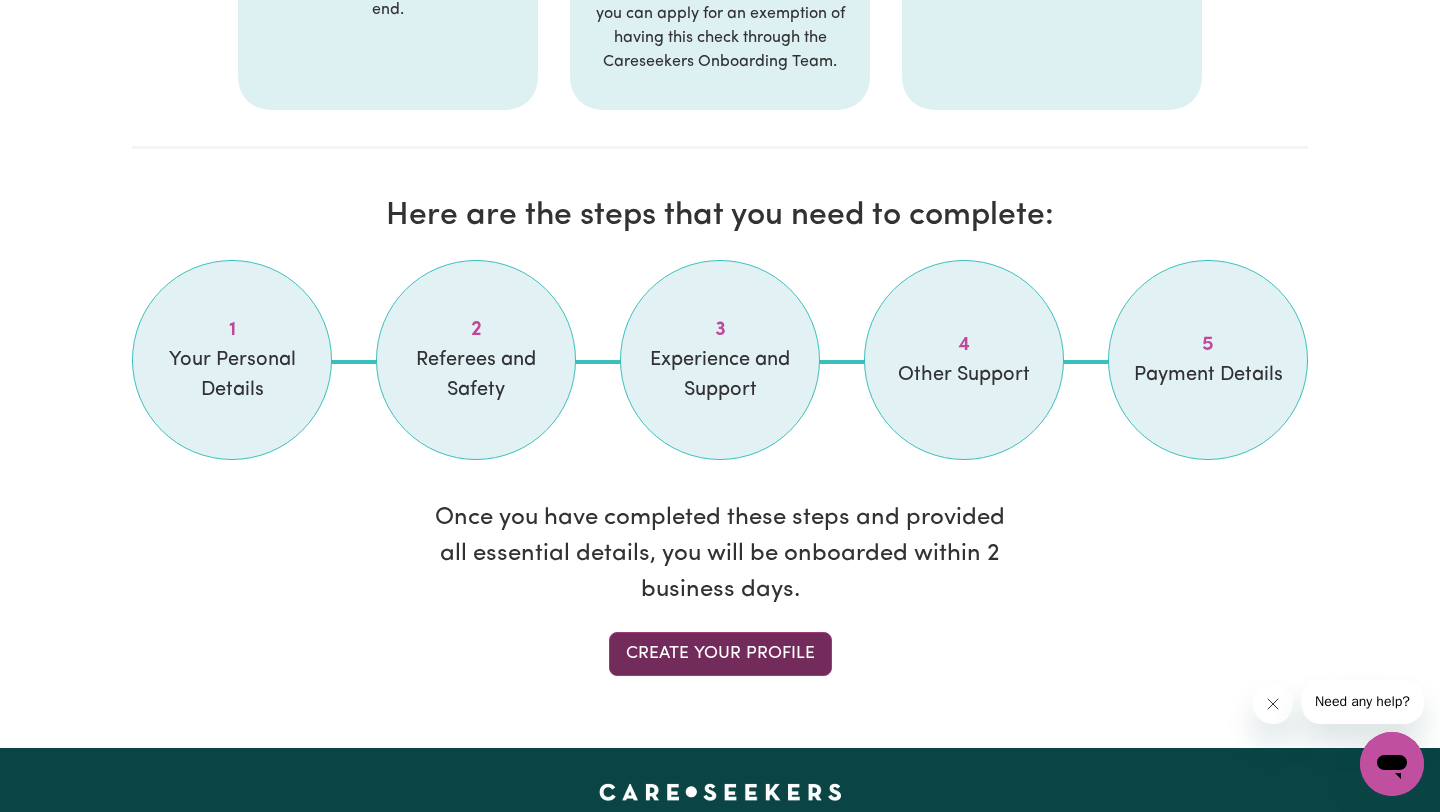 click on "Create your profile" at bounding box center (720, 654) 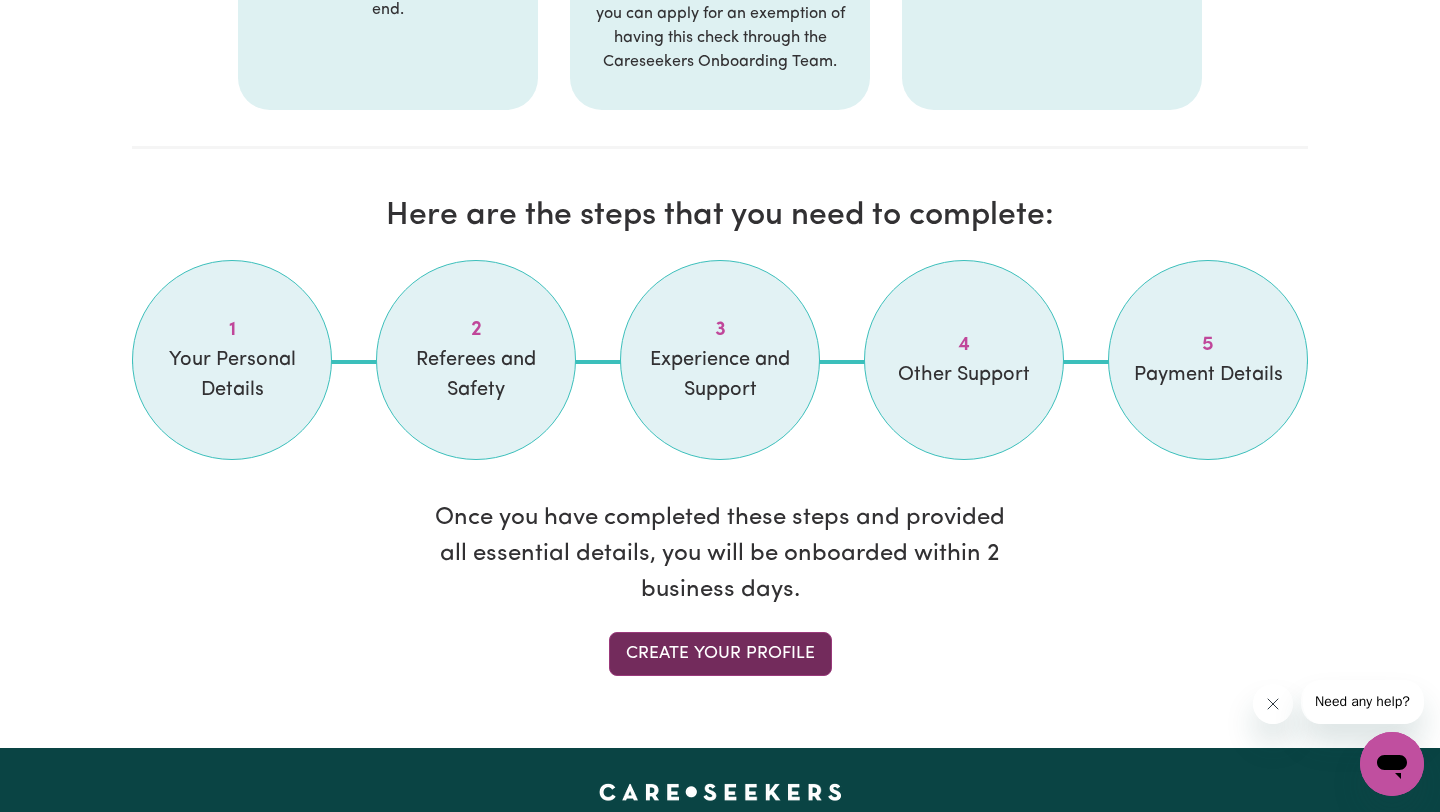 scroll, scrollTop: 0, scrollLeft: 0, axis: both 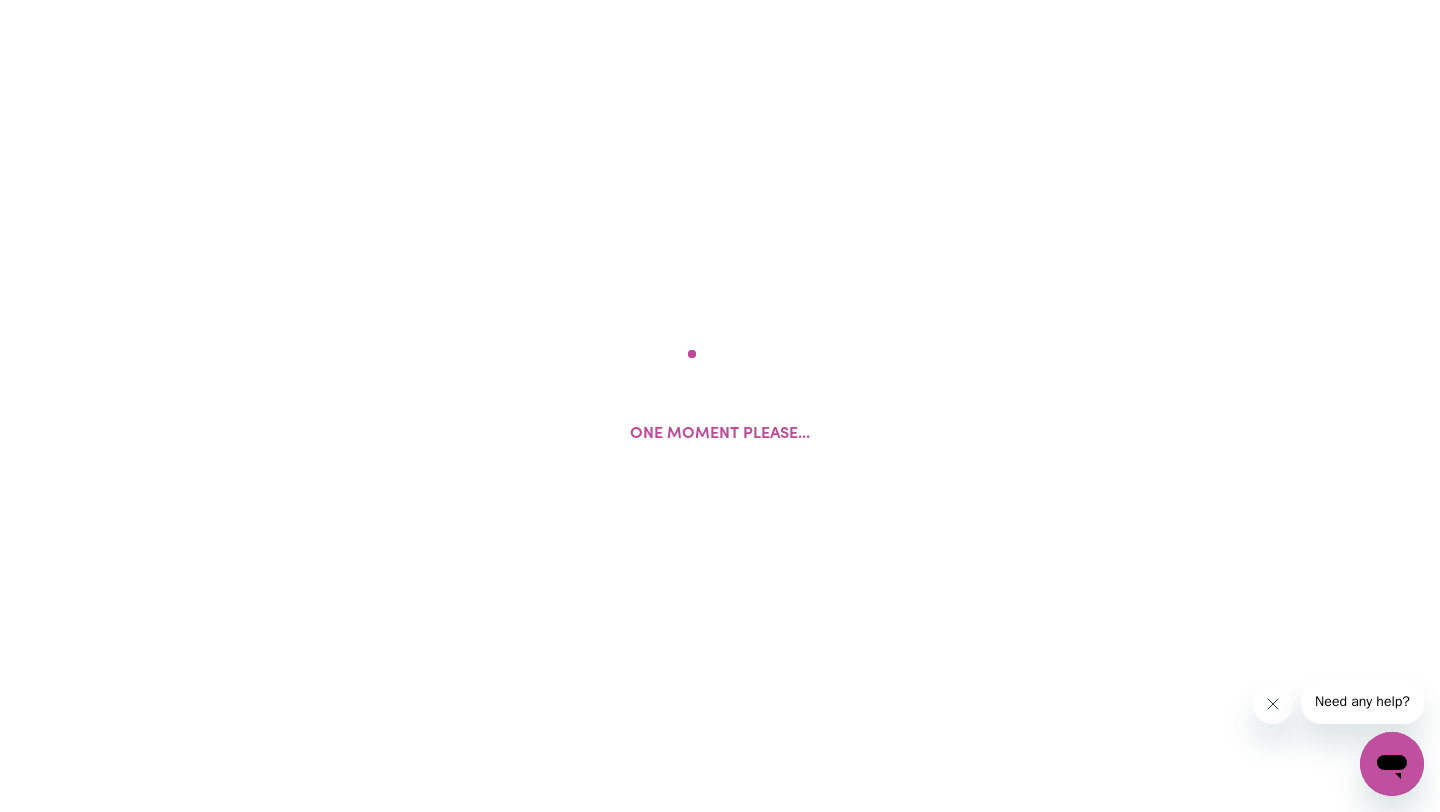 select on "male" 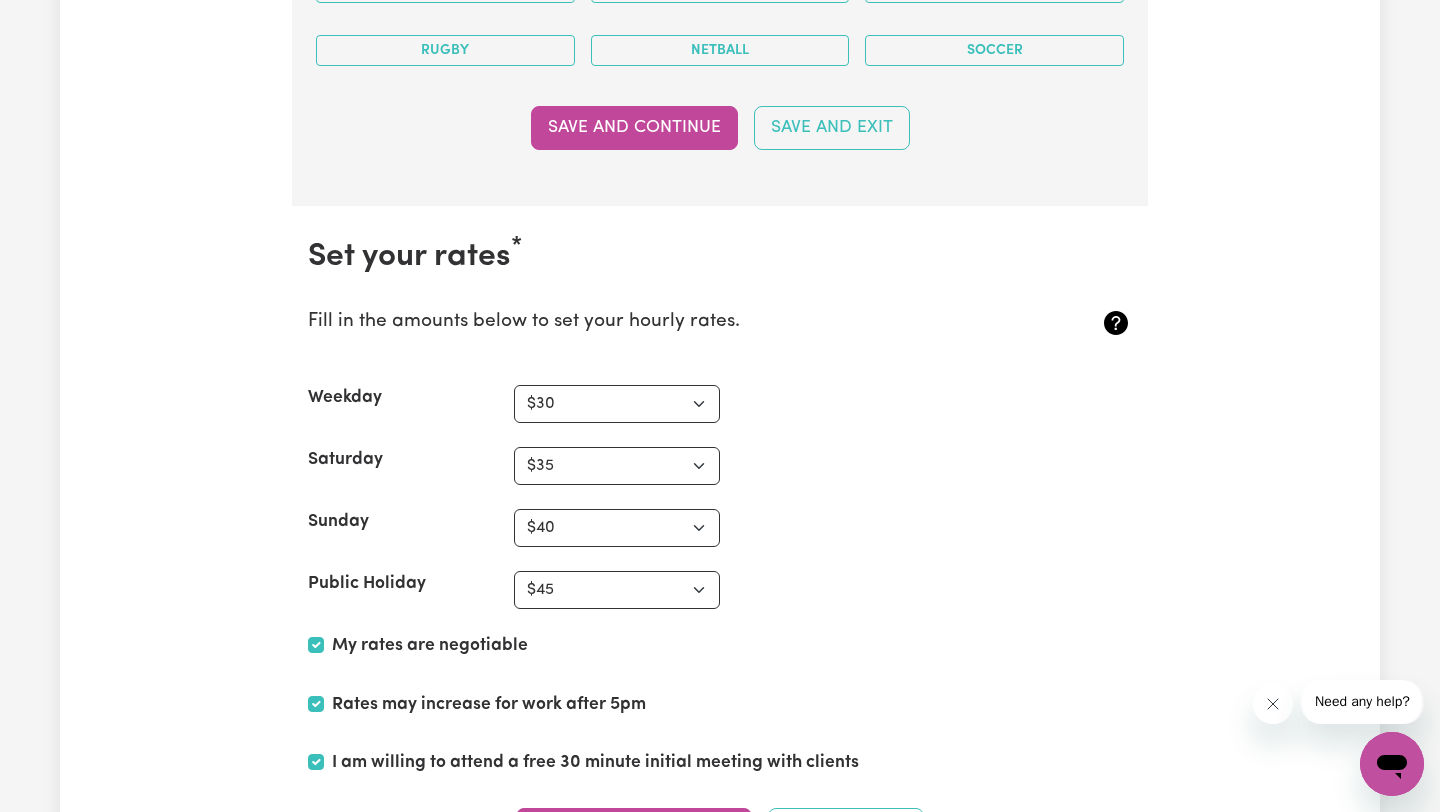 scroll, scrollTop: 4596, scrollLeft: 0, axis: vertical 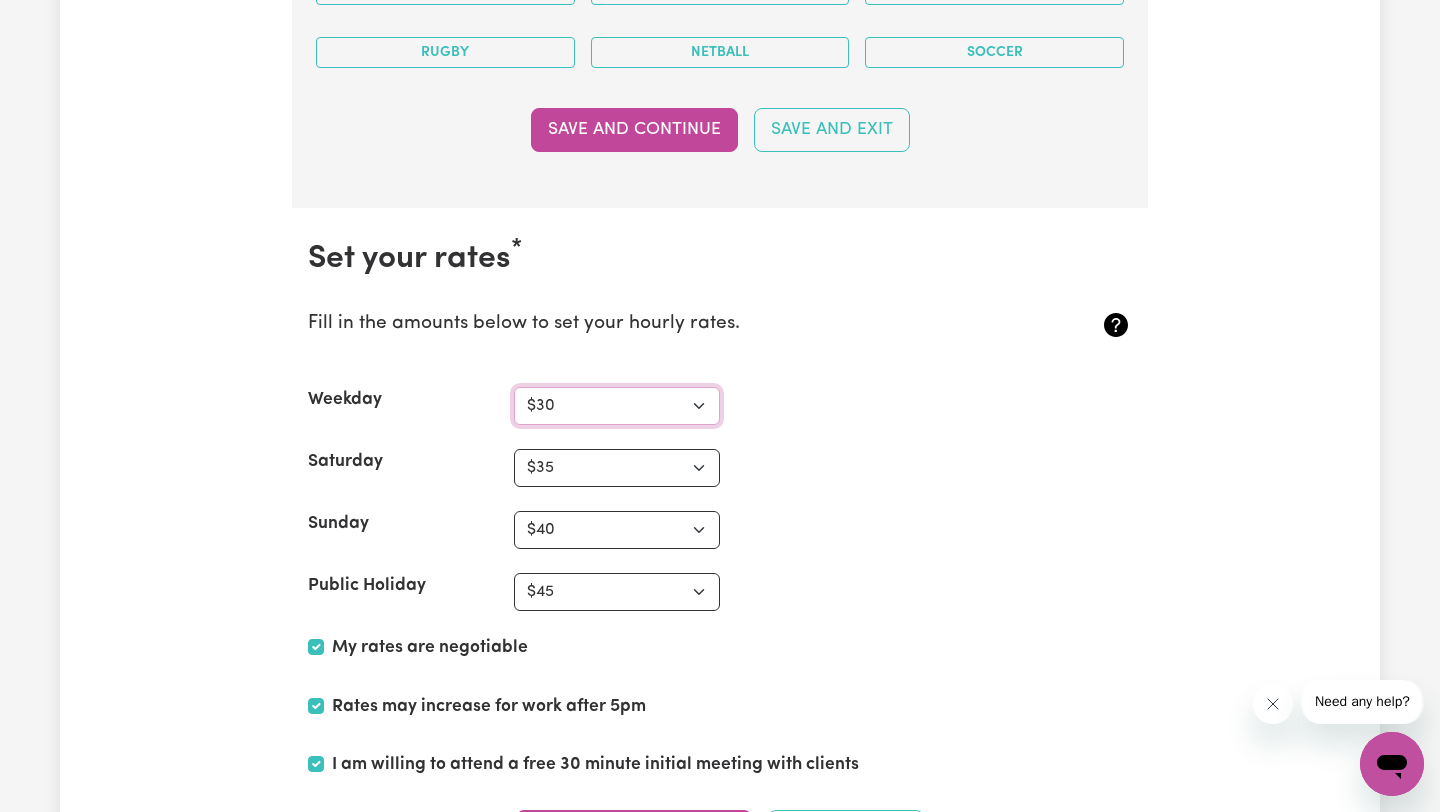 click on "N/A $30 $37 $38 $39 $40 $41 $42 $43 $44 $45 $46 $47 $48 $49 $50 $51 $52 $53 $54 $55 $56 $57 $58 $59 $60 $61 $62 $63 $64 $65 $66 $67 $68 $69 $70 $71 $72 $73 $74 $75 $76 $77 $78 $79 $80 $81 $82 $83 $84 $85 $86 $87 $88 $89 $90 $91 $92 $93 $94 $95 $96 $97 $98 $99 $100 $101 $102 $103 $104 $105 $106 $107 $108 $109 $110 $111 $112 $113 $114 $115 $116 $117 $118 $119 $120 $121 $122 $123 $124 $125 $126 $127 $128 $129 $130 $131 $132 $133 $134 $135 $136 $137 $138 $139 $140 $141 $142 $143 $144 $145 $146 $147 $148 $149 $150 $151 $152 $153 $154 $155 $156 $157 $158 $159 $160 $161 $162" at bounding box center (617, 406) 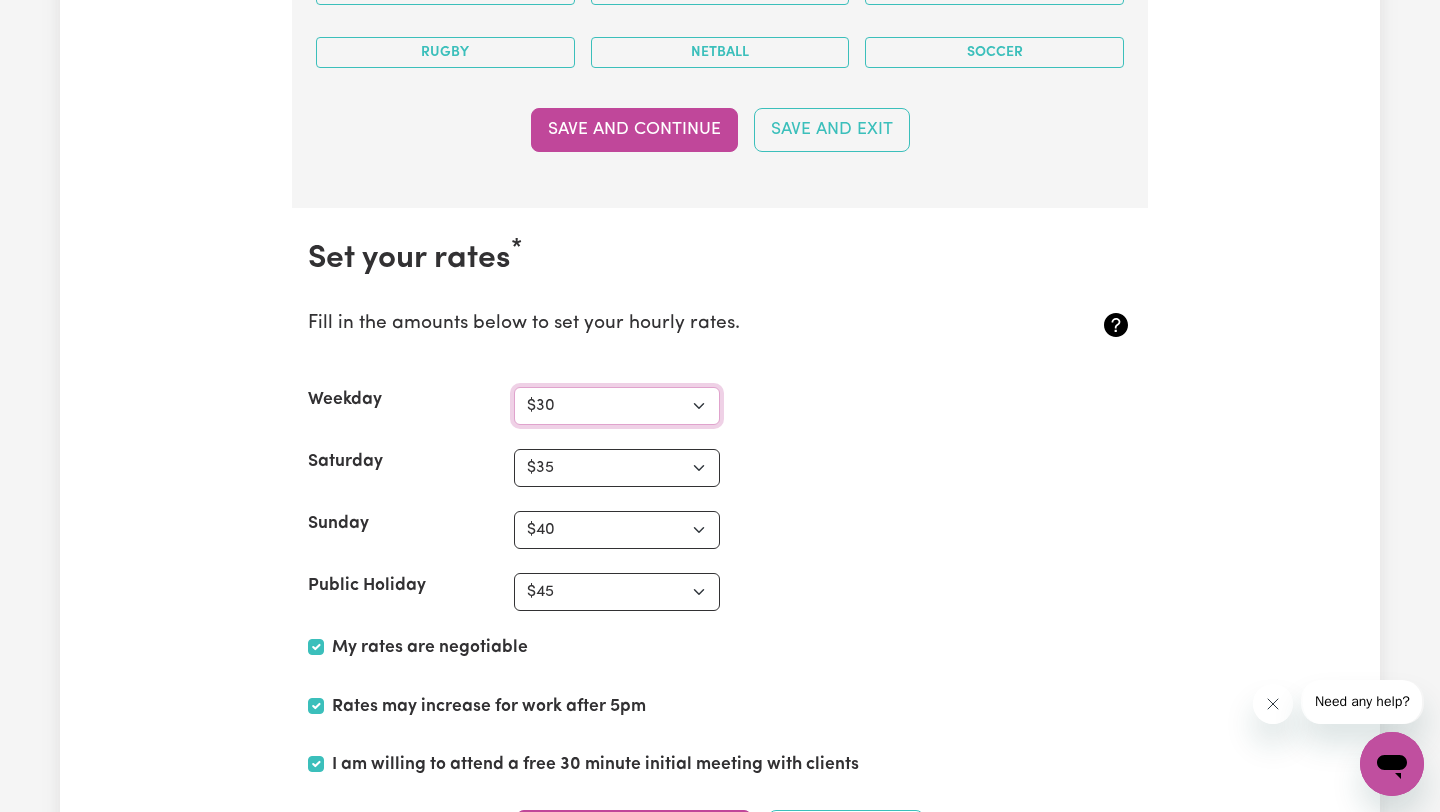 select on "70" 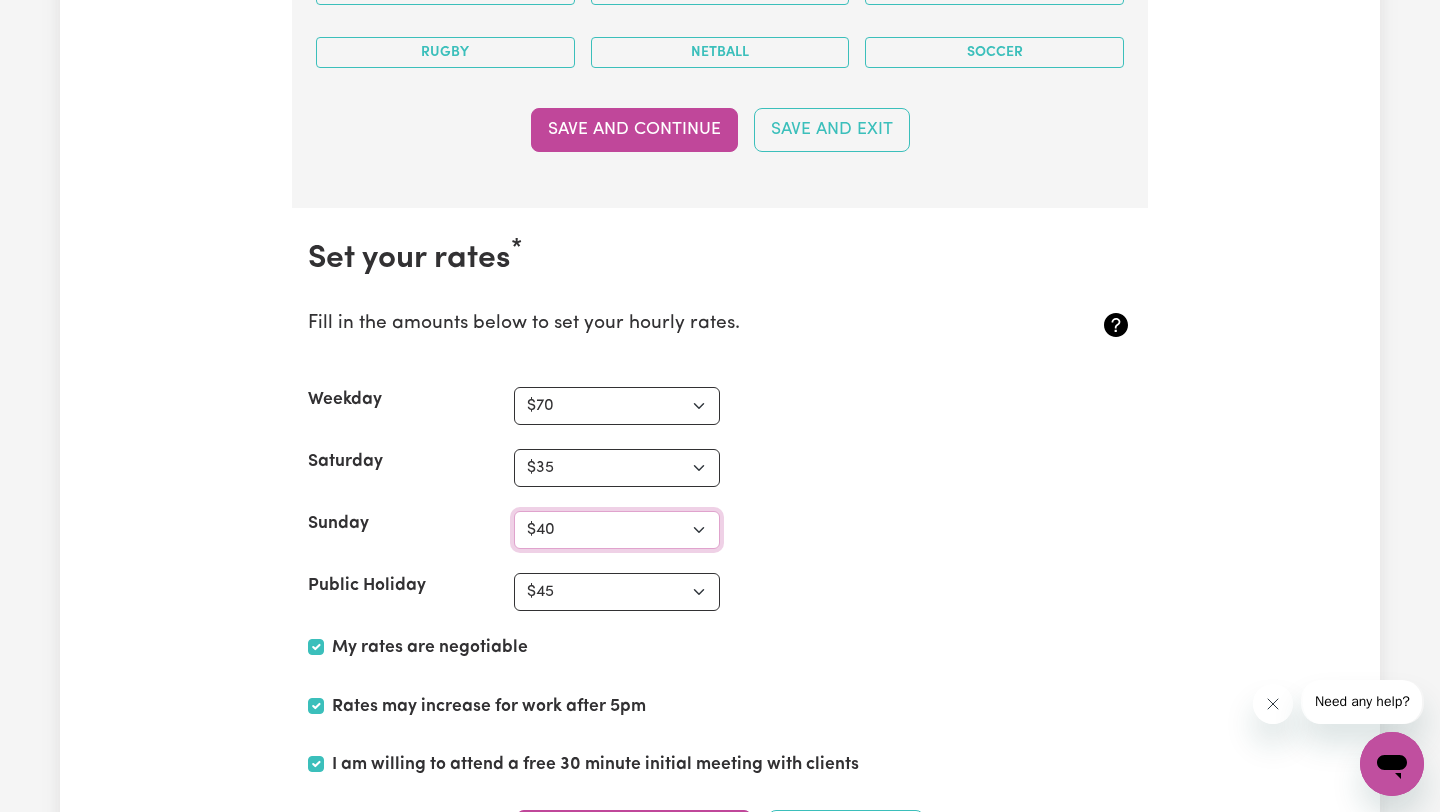 click on "N/A $37 $38 $39 $40 $41 $42 $43 $44 $45 $46 $47 $48 $49 $50 $51 $52 $53 $54 $55 $56 $57 $58 $59 $60 $61 $62 $63 $64 $65 $66 $67 $68 $69 $70 $71 $72 $73 $74 $75 $76 $77 $78 $79 $80 $81 $82 $83 $84 $85 $86 $87 $88 $89 $90 $91 $92 $93 $94 $95 $96 $97 $98 $99 $100 $101 $102 $103 $104 $105 $106 $107 $108 $109 $110 $111 $112 $113 $114 $115 $116 $117 $118 $119 $120 $121 $122 $123 $124 $125 $126 $127 $128 $129 $130 $131 $132 $133 $134 $135 $136 $137 $138 $139 $140 $141 $142 $143 $144 $145 $146 $147 $148 $149 $150 $151 $152 $153 $154 $155 $156 $157 $158 $159 $160 $161 $162" at bounding box center (617, 530) 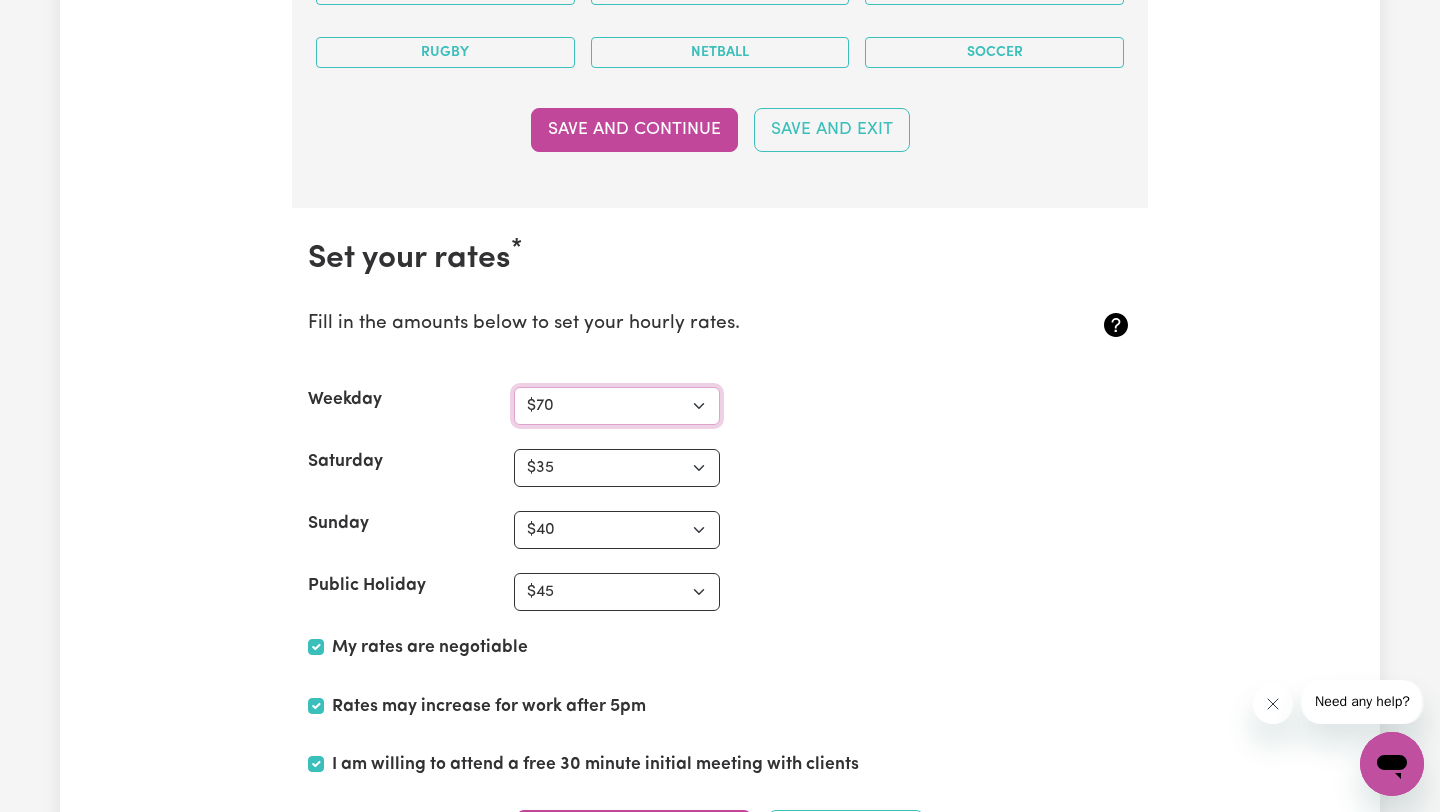click on "N/A $37 $38 $39 $40 $41 $42 $43 $44 $45 $46 $47 $48 $49 $50 $51 $52 $53 $54 $55 $56 $57 $58 $59 $60 $61 $62 $63 $64 $65 $66 $67 $68 $69 $70 $71 $72 $73 $74 $75 $76 $77 $78 $79 $80 $81 $82 $83 $84 $85 $86 $87 $88 $89 $90 $91 $92 $93 $94 $95 $96 $97 $98 $99 $100 $101 $102 $103 $104 $105 $106 $107 $108 $109 $110 $111 $112 $113 $114 $115 $116 $117 $118 $119 $120 $121 $122 $123 $124 $125 $126 $127 $128 $129 $130 $131 $132 $133 $134 $135 $136 $137 $138 $139 $140 $141 $142 $143 $144 $145 $146 $147 $148 $149 $150 $151 $152 $153 $154 $155 $156 $157 $158 $159 $160 $161 $162" at bounding box center [617, 406] 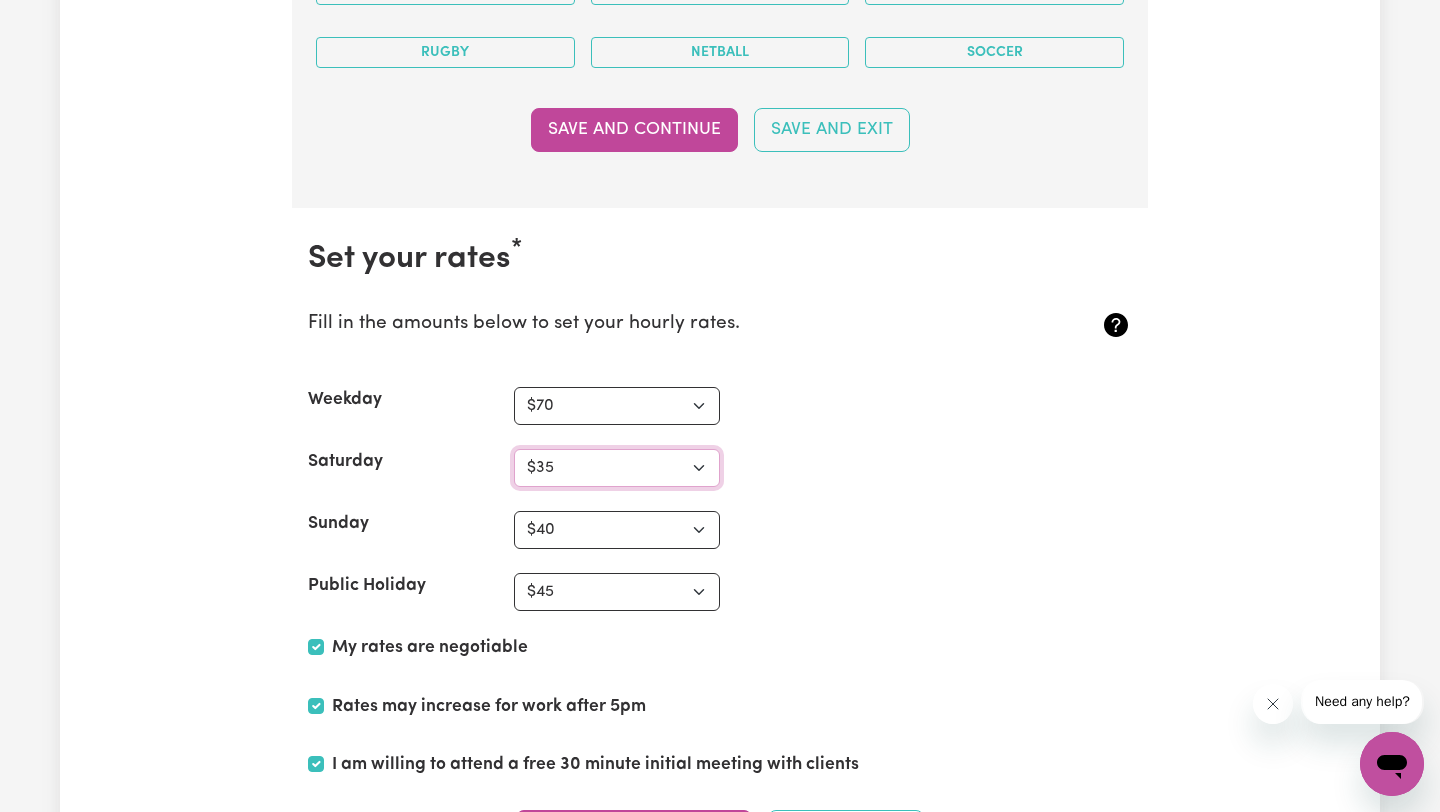 click on "N/A $35 $37 $38 $39 $40 $41 $42 $43 $44 $45 $46 $47 $48 $49 $50 $51 $52 $53 $54 $55 $56 $57 $58 $59 $60 $61 $62 $63 $64 $65 $66 $67 $68 $69 $70 $71 $72 $73 $74 $75 $76 $77 $78 $79 $80 $81 $82 $83 $84 $85 $86 $87 $88 $89 $90 $91 $92 $93 $94 $95 $96 $97 $98 $99 $100 $101 $102 $103 $104 $105 $106 $107 $108 $109 $110 $111 $112 $113 $114 $115 $116 $117 $118 $119 $120 $121 $122 $123 $124 $125 $126 $127 $128 $129 $130 $131 $132 $133 $134 $135 $136 $137 $138 $139 $140 $141 $142 $143 $144 $145 $146 $147 $148 $149 $150 $151 $152 $153 $154 $155 $156 $157 $158 $159 $160 $161 $162" at bounding box center [617, 468] 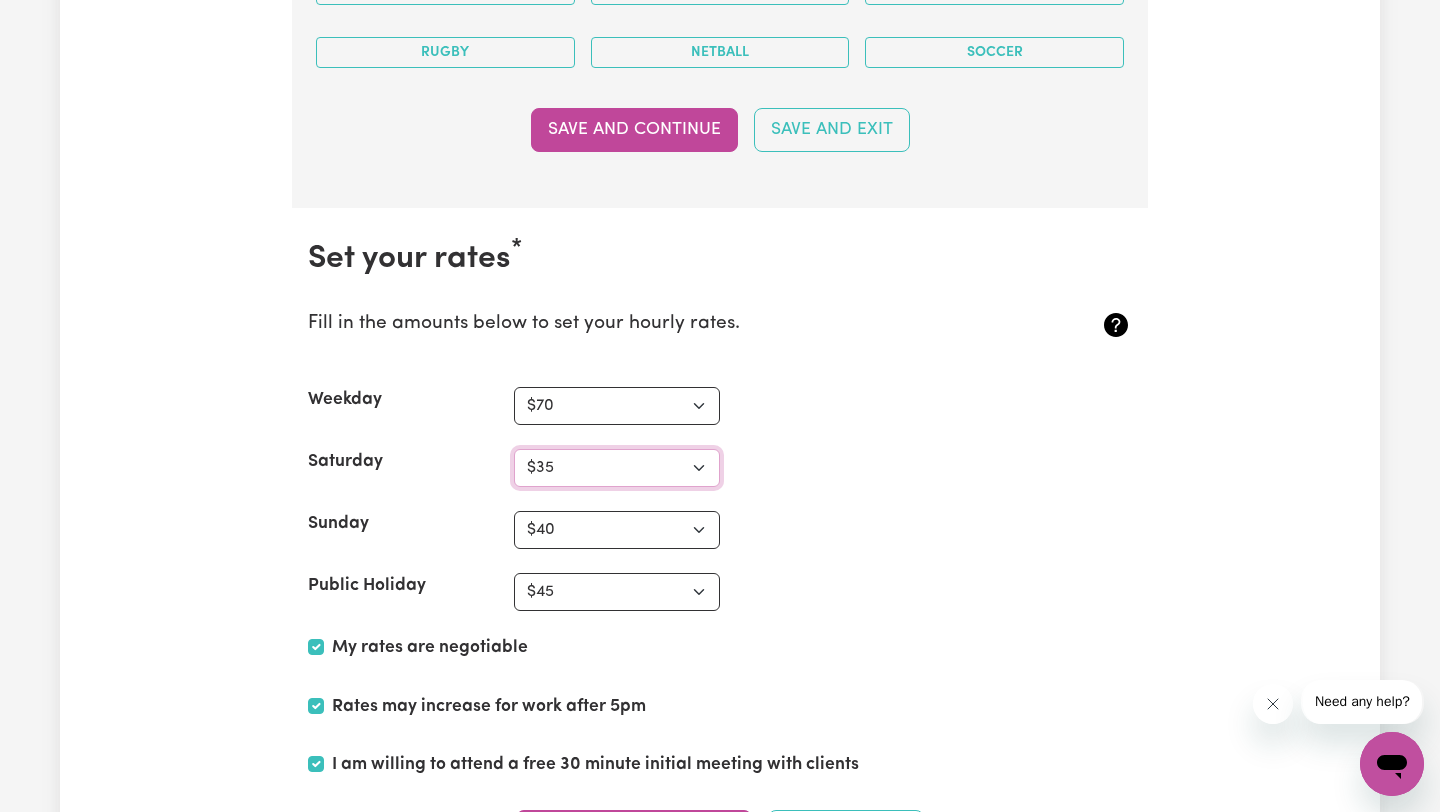 select on "98" 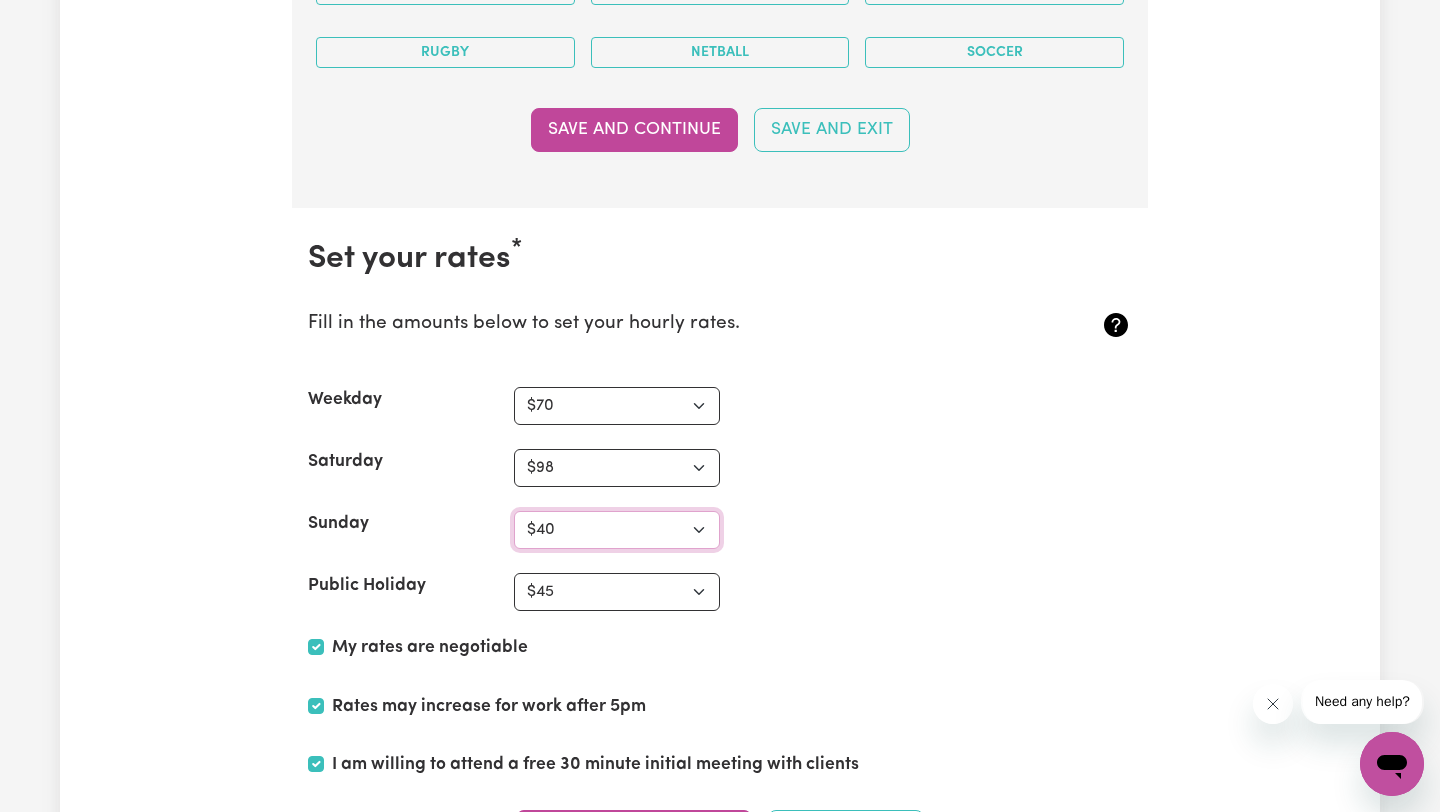 click on "N/A $37 $38 $39 $40 $41 $42 $43 $44 $45 $46 $47 $48 $49 $50 $51 $52 $53 $54 $55 $56 $57 $58 $59 $60 $61 $62 $63 $64 $65 $66 $67 $68 $69 $70 $71 $72 $73 $74 $75 $76 $77 $78 $79 $80 $81 $82 $83 $84 $85 $86 $87 $88 $89 $90 $91 $92 $93 $94 $95 $96 $97 $98 $99 $100 $101 $102 $103 $104 $105 $106 $107 $108 $109 $110 $111 $112 $113 $114 $115 $116 $117 $118 $119 $120 $121 $122 $123 $124 $125 $126 $127 $128 $129 $130 $131 $132 $133 $134 $135 $136 $137 $138 $139 $140 $141 $142 $143 $144 $145 $146 $147 $148 $149 $150 $151 $152 $153 $154 $155 $156 $157 $158 $159 $160 $161 $162" at bounding box center [617, 530] 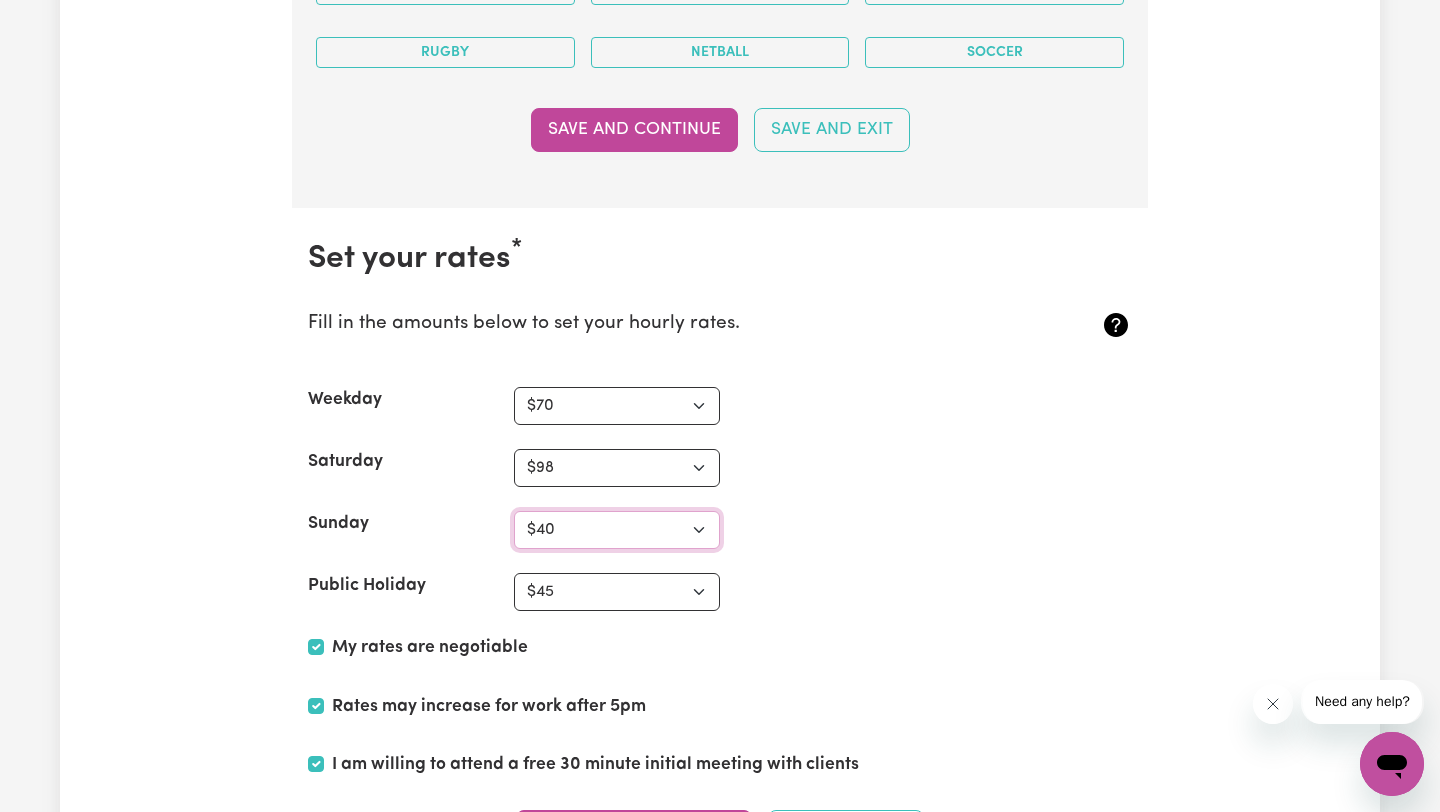 click on "N/A $37 $38 $39 $40 $41 $42 $43 $44 $45 $46 $47 $48 $49 $50 $51 $52 $53 $54 $55 $56 $57 $58 $59 $60 $61 $62 $63 $64 $65 $66 $67 $68 $69 $70 $71 $72 $73 $74 $75 $76 $77 $78 $79 $80 $81 $82 $83 $84 $85 $86 $87 $88 $89 $90 $91 $92 $93 $94 $95 $96 $97 $98 $99 $100 $101 $102 $103 $104 $105 $106 $107 $108 $109 $110 $111 $112 $113 $114 $115 $116 $117 $118 $119 $120 $121 $122 $123 $124 $125 $126 $127 $128 $129 $130 $131 $132 $133 $134 $135 $136 $137 $138 $139 $140 $141 $142 $143 $144 $145 $146 $147 $148 $149 $150 $151 $152 $153 $154 $155 $156 $157 $158 $159 $160 $161 $162" at bounding box center (617, 530) 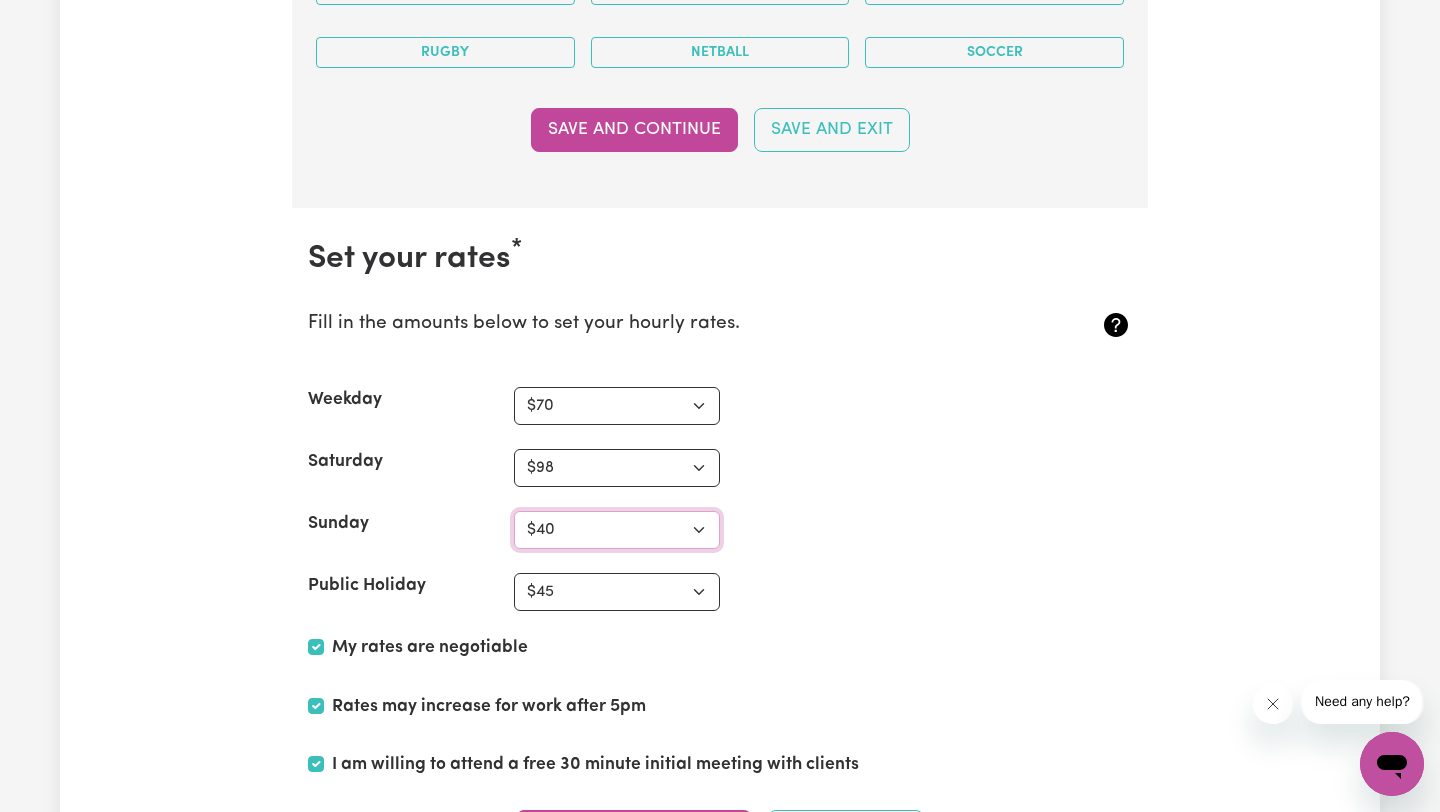 select on "127" 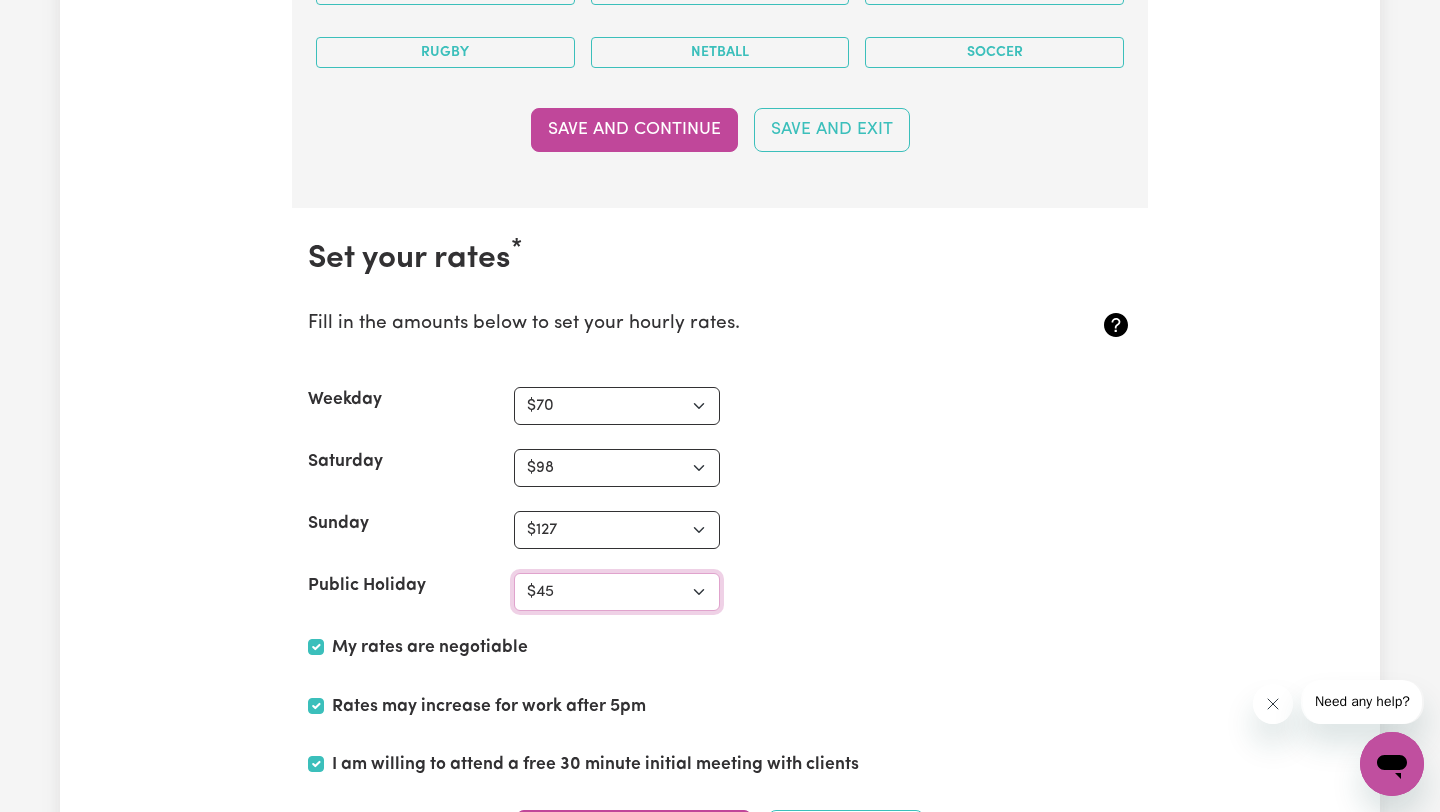 click on "N/A $37 $38 $39 $40 $41 $42 $43 $44 $45 $46 $47 $48 $49 $50 $51 $52 $53 $54 $55 $56 $57 $58 $59 $60 $61 $62 $63 $64 $65 $66 $67 $68 $69 $70 $71 $72 $73 $74 $75 $76 $77 $78 $79 $80 $81 $82 $83 $84 $85 $86 $87 $88 $89 $90 $91 $92 $93 $94 $95 $96 $97 $98 $99 $100 $101 $102 $103 $104 $105 $106 $107 $108 $109 $110 $111 $112 $113 $114 $115 $116 $117 $118 $119 $120 $121 $122 $123 $124 $125 $126 $127 $128 $129 $130 $131 $132 $133 $134 $135 $136 $137 $138 $139 $140 $141 $142 $143 $144 $145 $146 $147 $148 $149 $150 $151 $152 $153 $154 $155 $156 $157 $158 $159 $160 $161 $162" at bounding box center [617, 592] 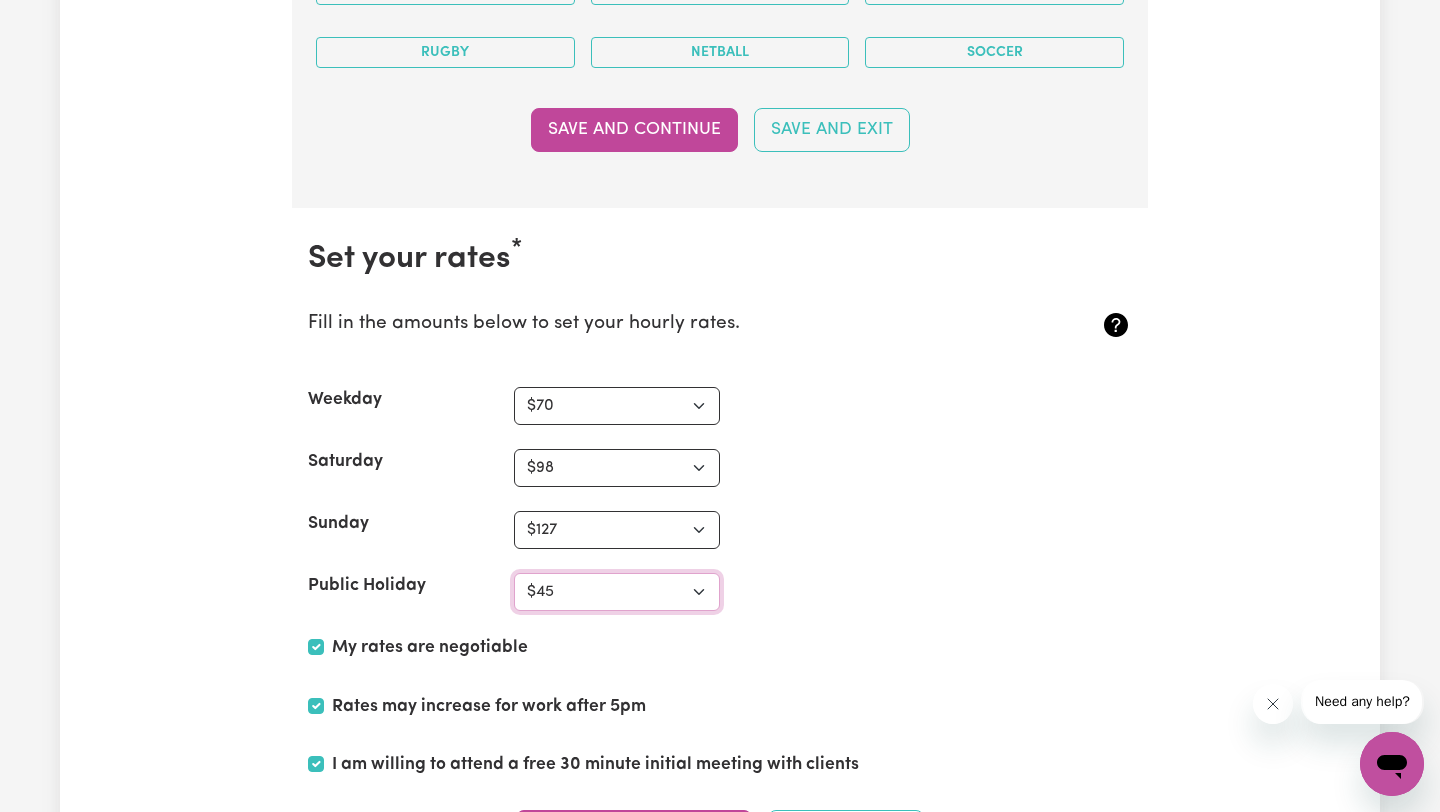 click on "N/A $37 $38 $39 $40 $41 $42 $43 $44 $45 $46 $47 $48 $49 $50 $51 $52 $53 $54 $55 $56 $57 $58 $59 $60 $61 $62 $63 $64 $65 $66 $67 $68 $69 $70 $71 $72 $73 $74 $75 $76 $77 $78 $79 $80 $81 $82 $83 $84 $85 $86 $87 $88 $89 $90 $91 $92 $93 $94 $95 $96 $97 $98 $99 $100 $101 $102 $103 $104 $105 $106 $107 $108 $109 $110 $111 $112 $113 $114 $115 $116 $117 $118 $119 $120 $121 $122 $123 $124 $125 $126 $127 $128 $129 $130 $131 $132 $133 $134 $135 $136 $137 $138 $139 $140 $141 $142 $143 $144 $145 $146 $147 $148 $149 $150 $151 $152 $153 $154 $155 $156 $157 $158 $159 $160 $161 $162" at bounding box center (617, 592) 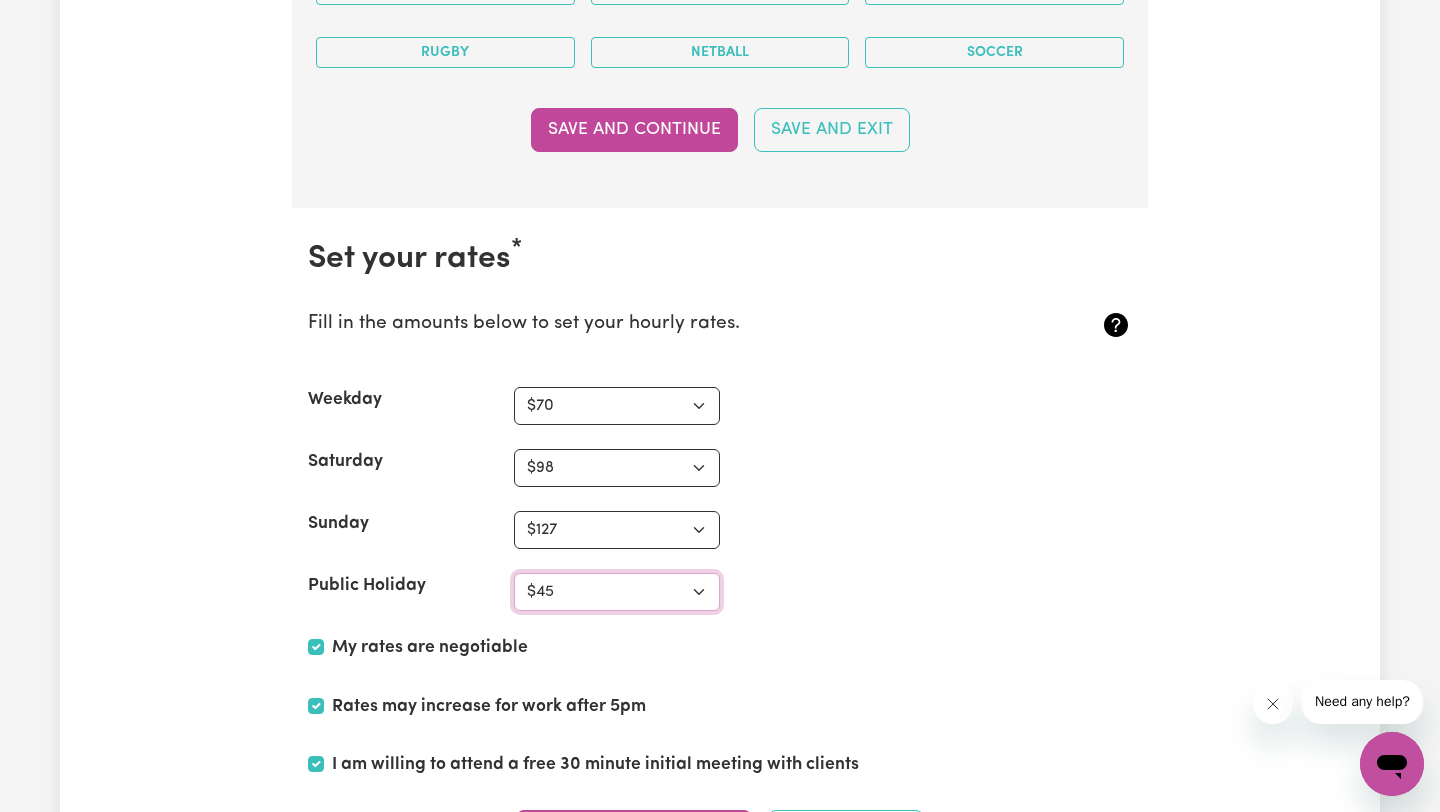 select on "156" 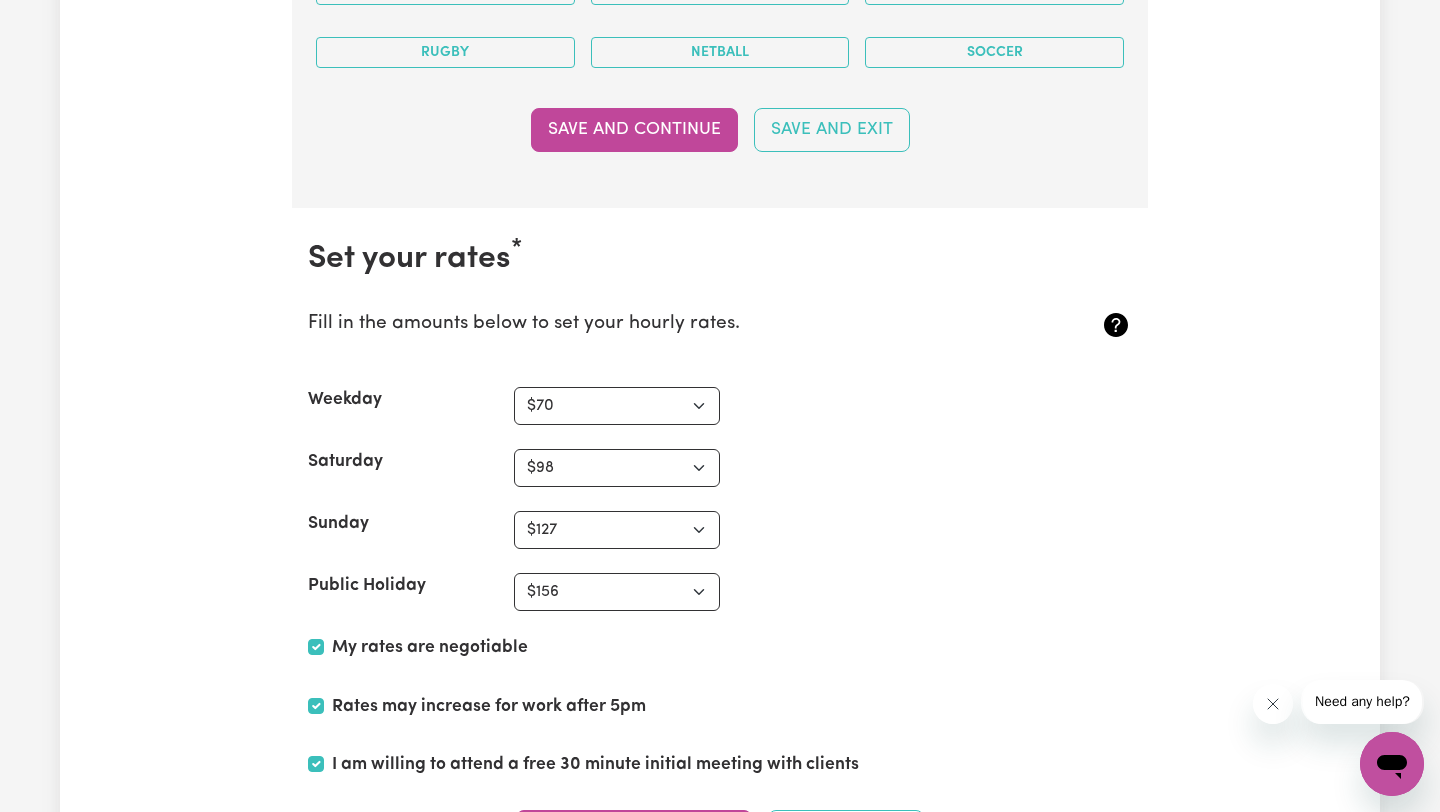 click on "Sunday N/A $37 $38 $39 $40 $41 $42 $43 $44 $45 $46 $47 $48 $49 $50 $51 $52 $53 $54 $55 $56 $57 $58 $59 $60 $61 $62 $63 $64 $65 $66 $67 $68 $69 $70 $71 $72 $73 $74 $75 $76 $77 $78 $79 $80 $81 $82 $83 $84 $85 $86 $87 $88 $89 $90 $91 $92 $93 $94 $95 $96 $97 $98 $99 $100 $101 $102 $103 $104 $105 $106 $107 $108 $109 $110 $111 $112 $113 $114 $115 $116 $117 $118 $119 $120 $121 $122 $123 $124 $125 $126 $127 $128 $129 $130 $131 $132 $133 $134 $135 $136 $137 $138 $139 $140 $141 $142 $143 $144 $145 $146 $147 $148 $149 $150 $151 $152 $153 $154 $155 $156 $157 $158 $159 $160 $161 $162" at bounding box center [720, 530] 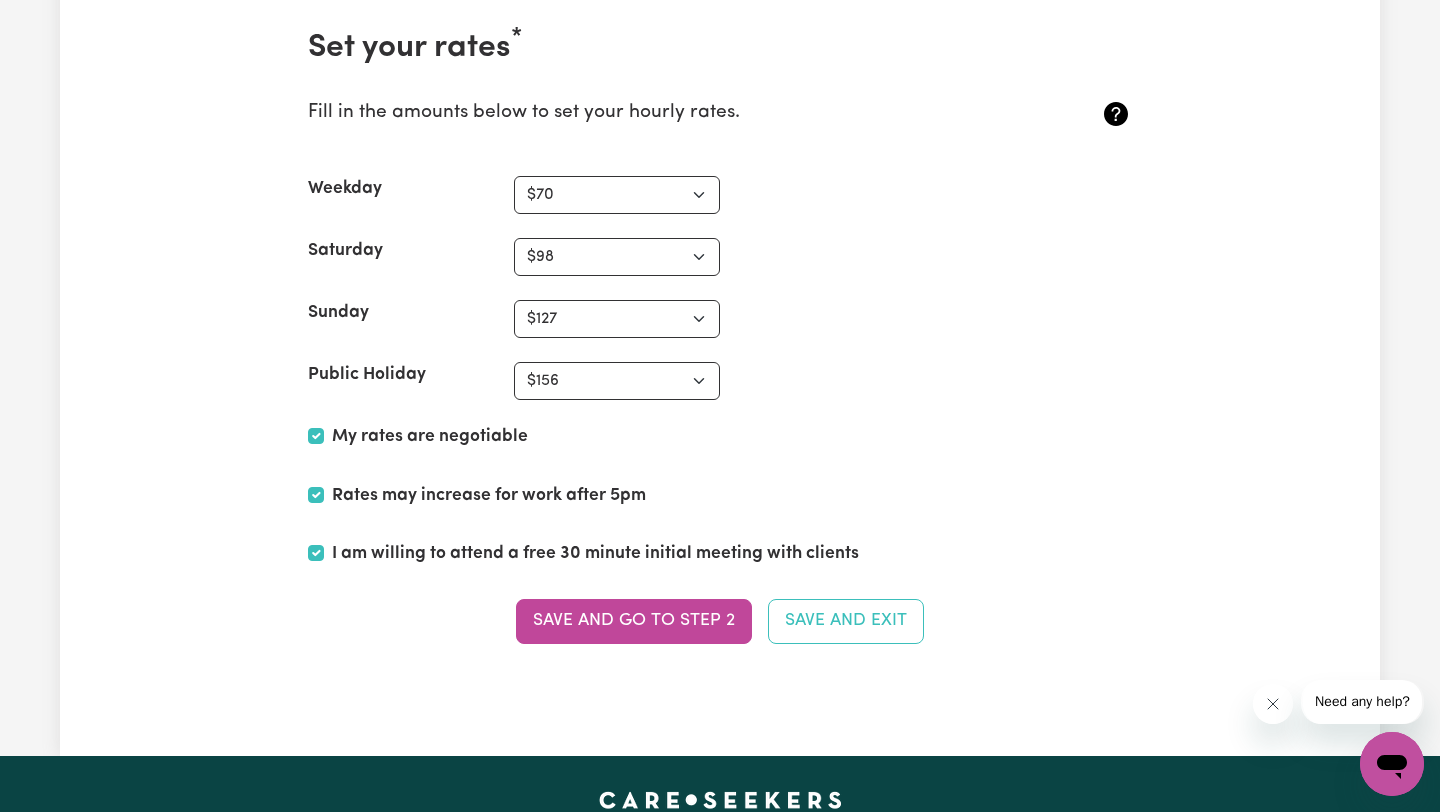 scroll, scrollTop: 4837, scrollLeft: 0, axis: vertical 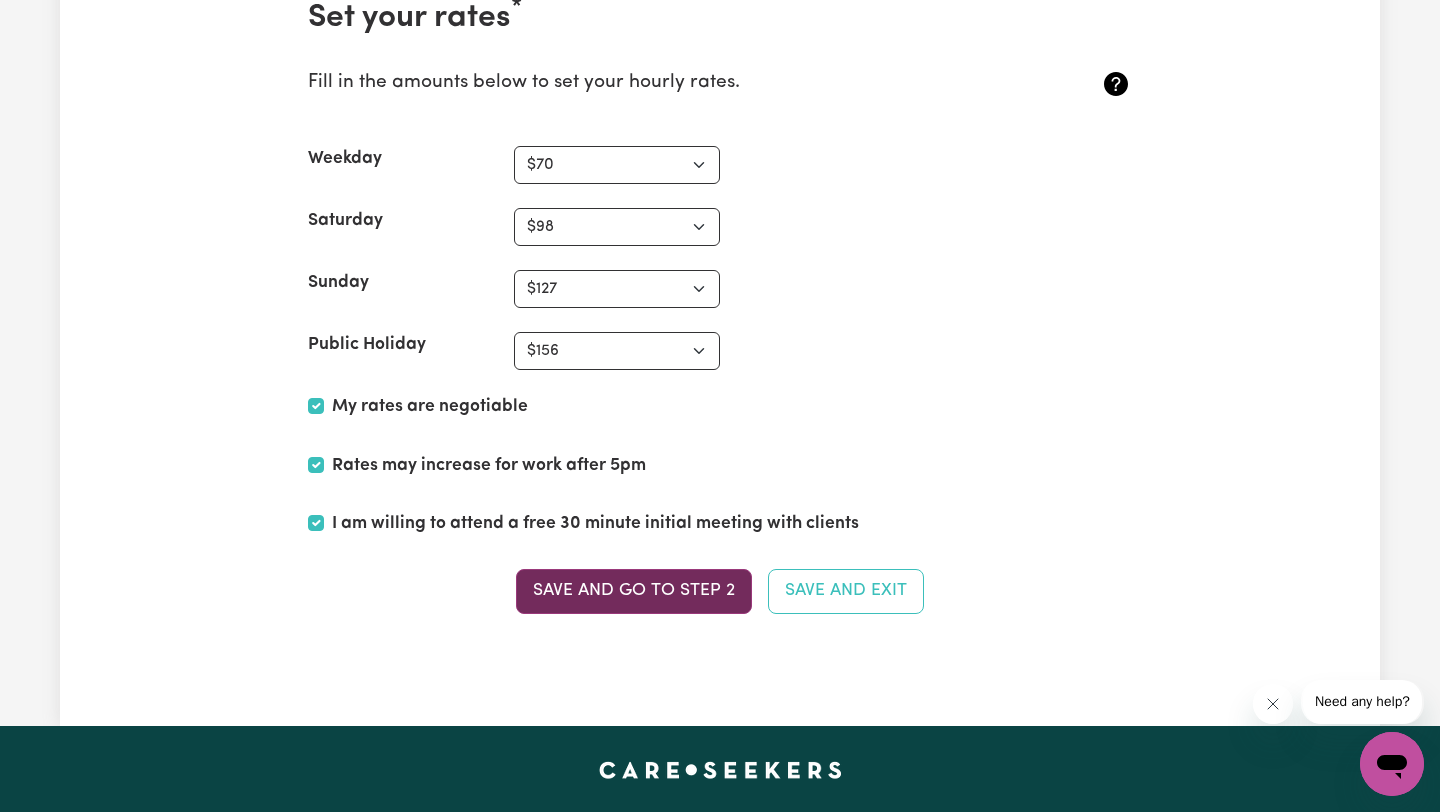click on "Save and go to Step 2" at bounding box center [634, 591] 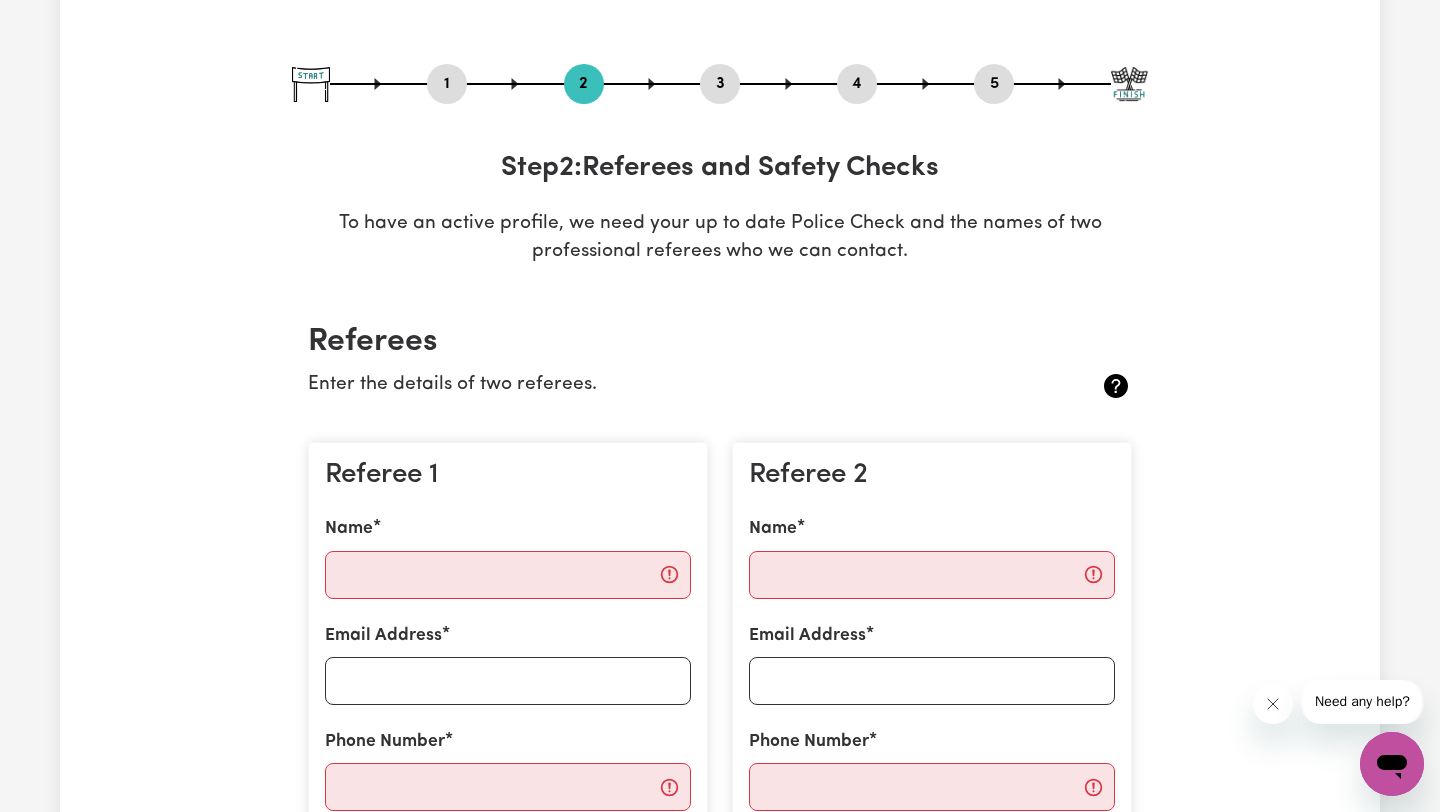 scroll, scrollTop: 176, scrollLeft: 0, axis: vertical 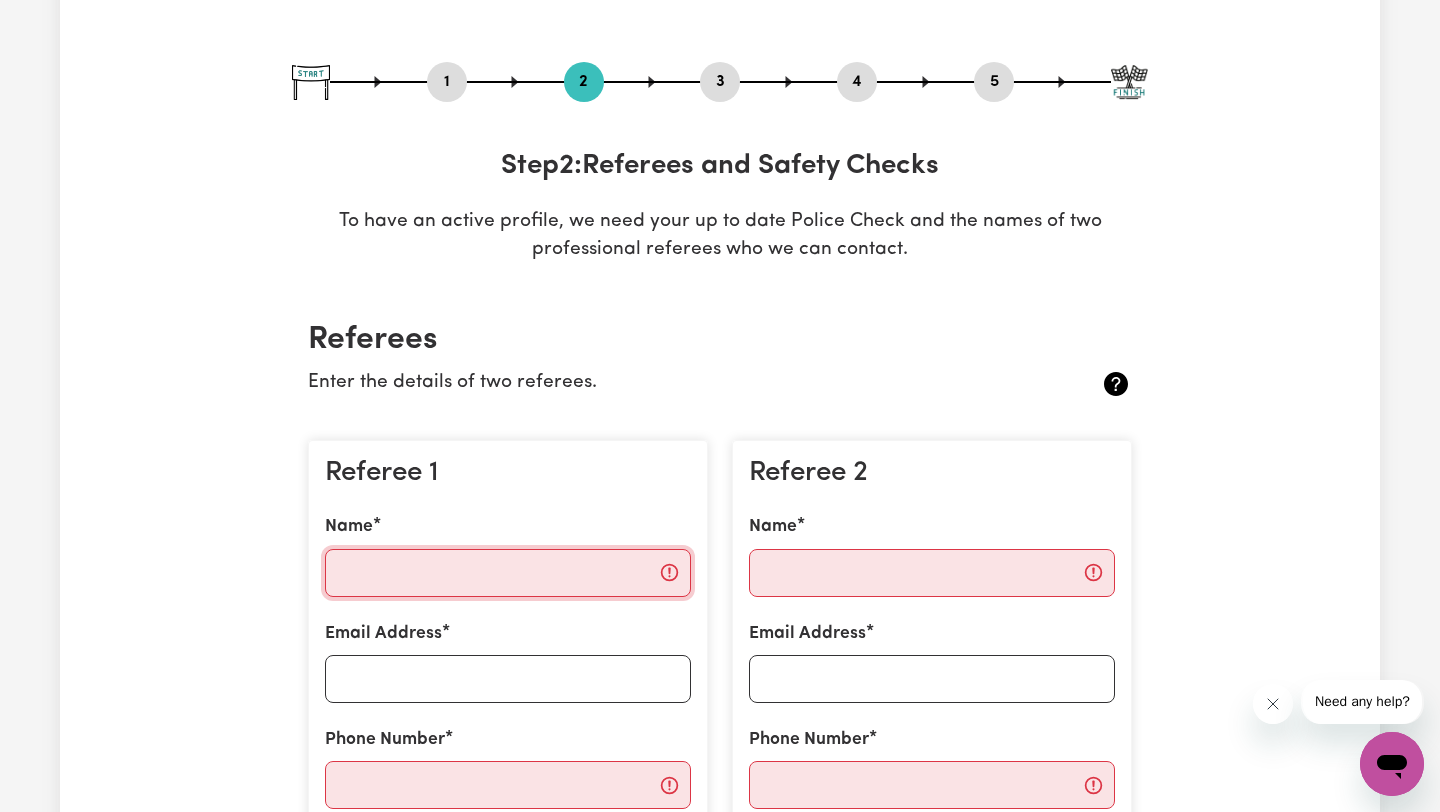 click on "Name" at bounding box center (508, 573) 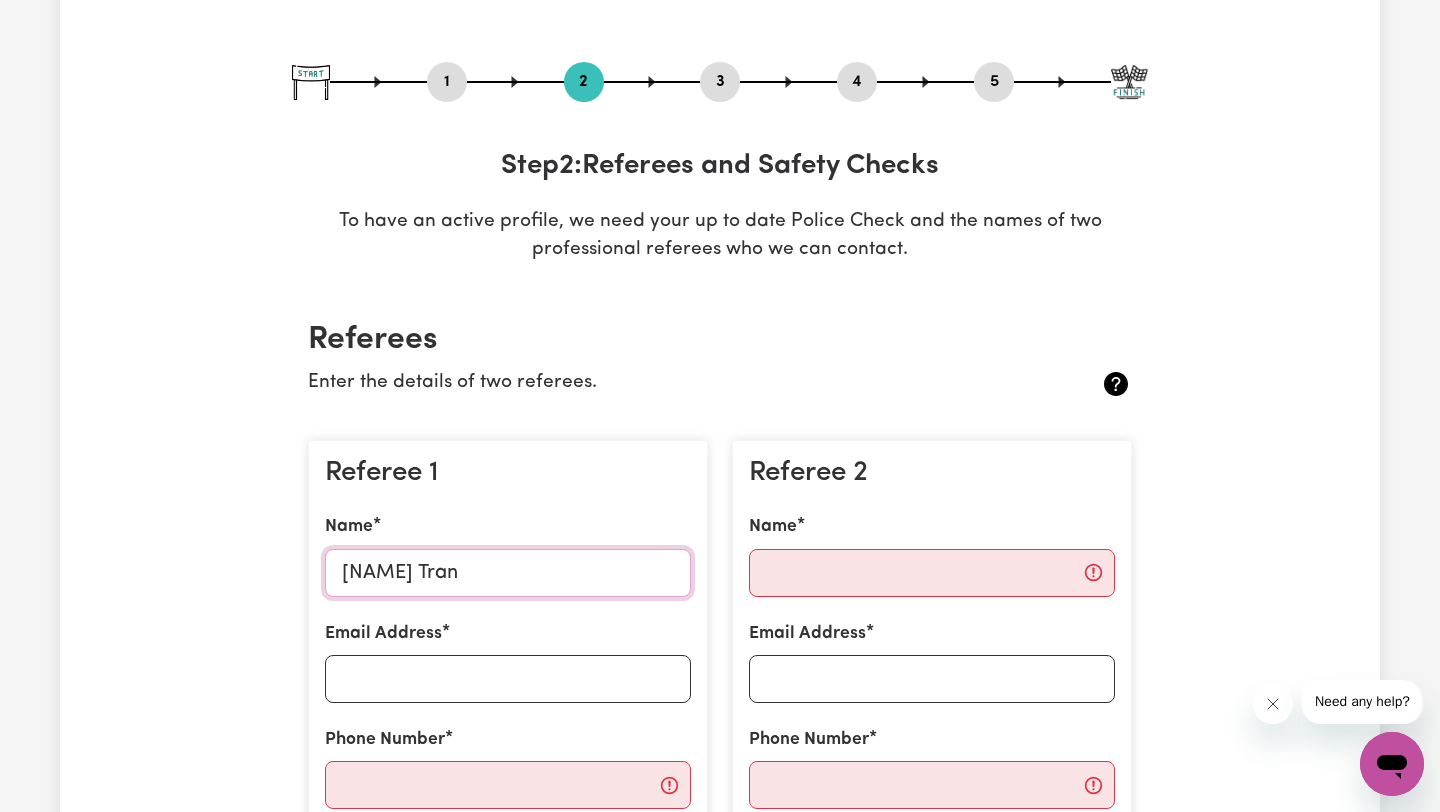 type on "[FIRST] [LAST]" 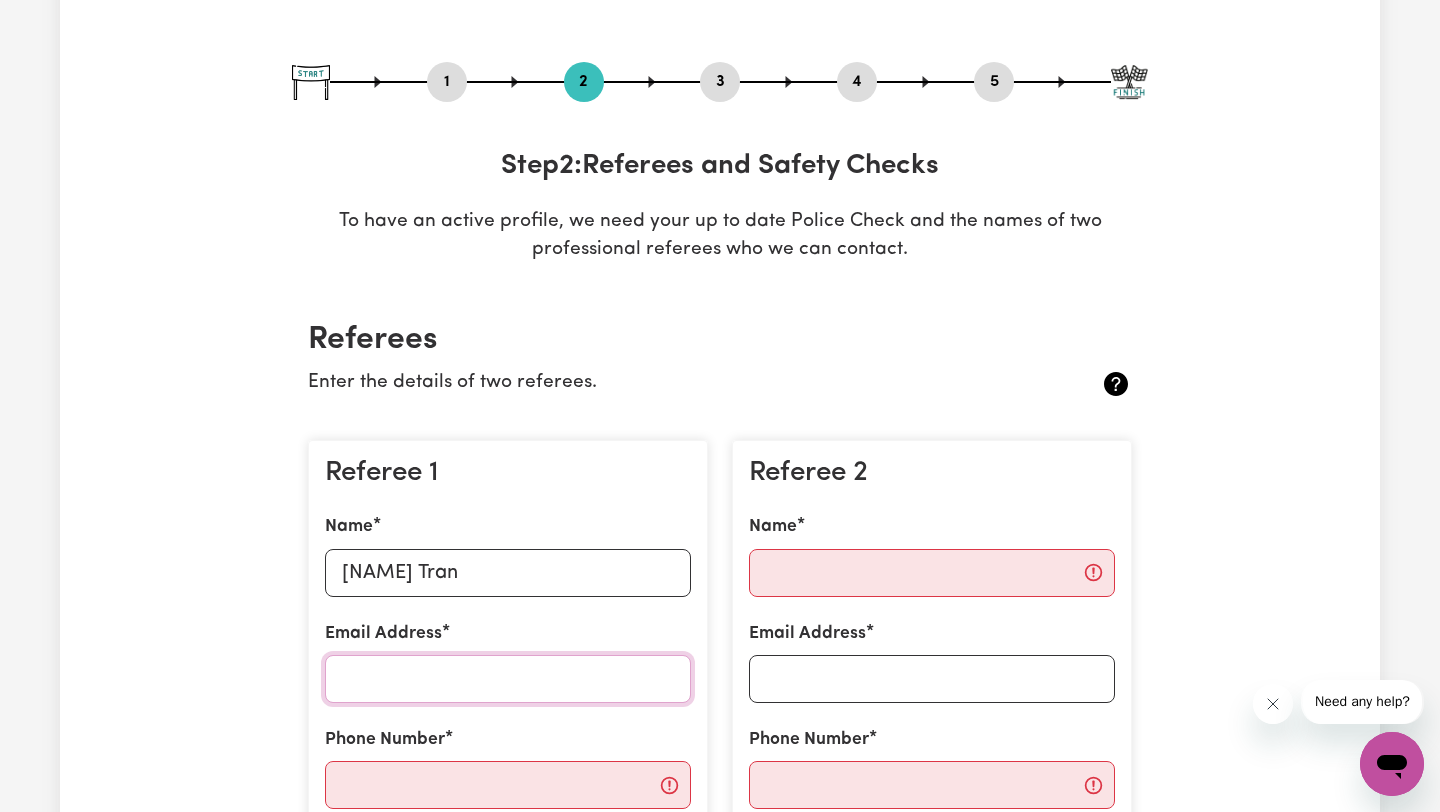 click on "Email Address" at bounding box center [508, 679] 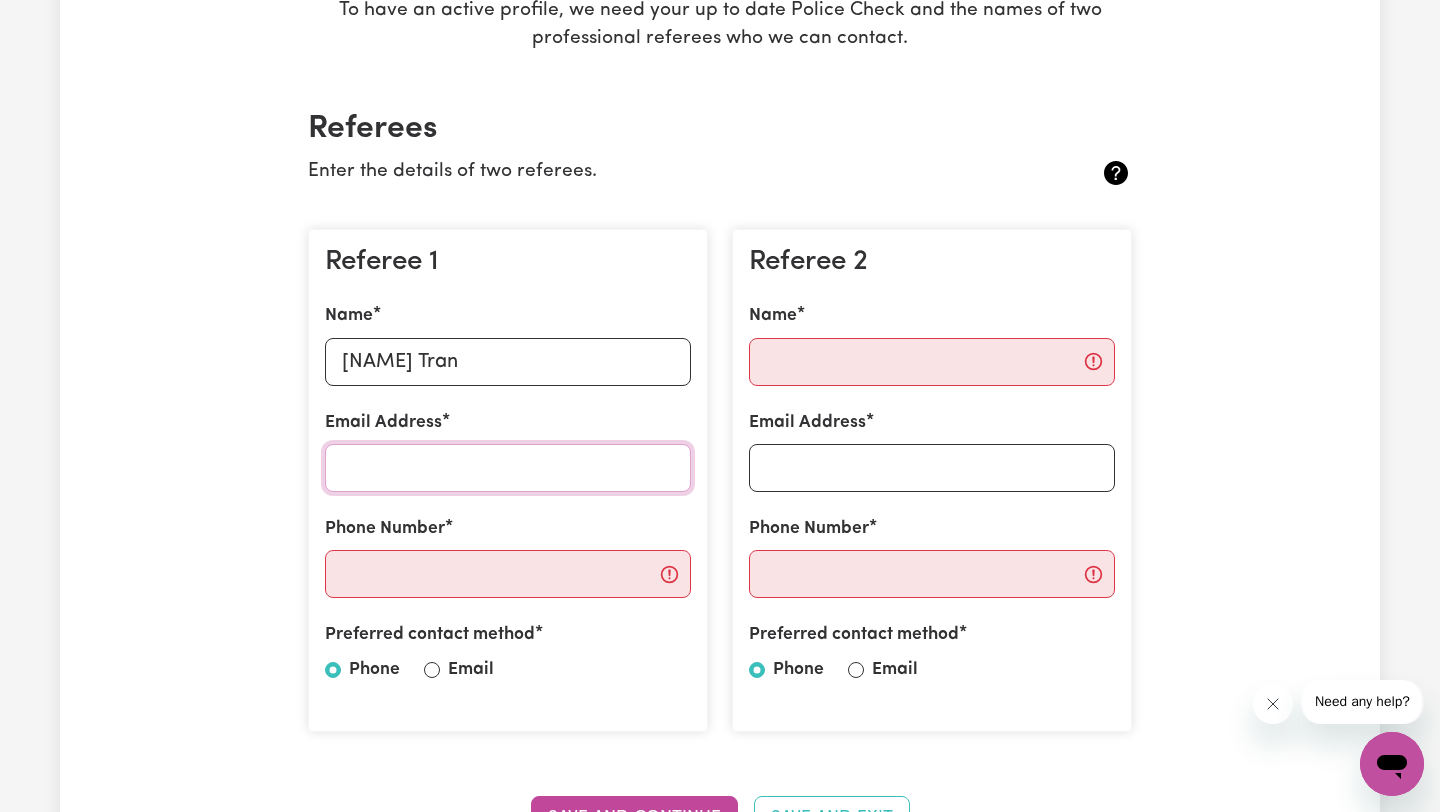 scroll, scrollTop: 383, scrollLeft: 0, axis: vertical 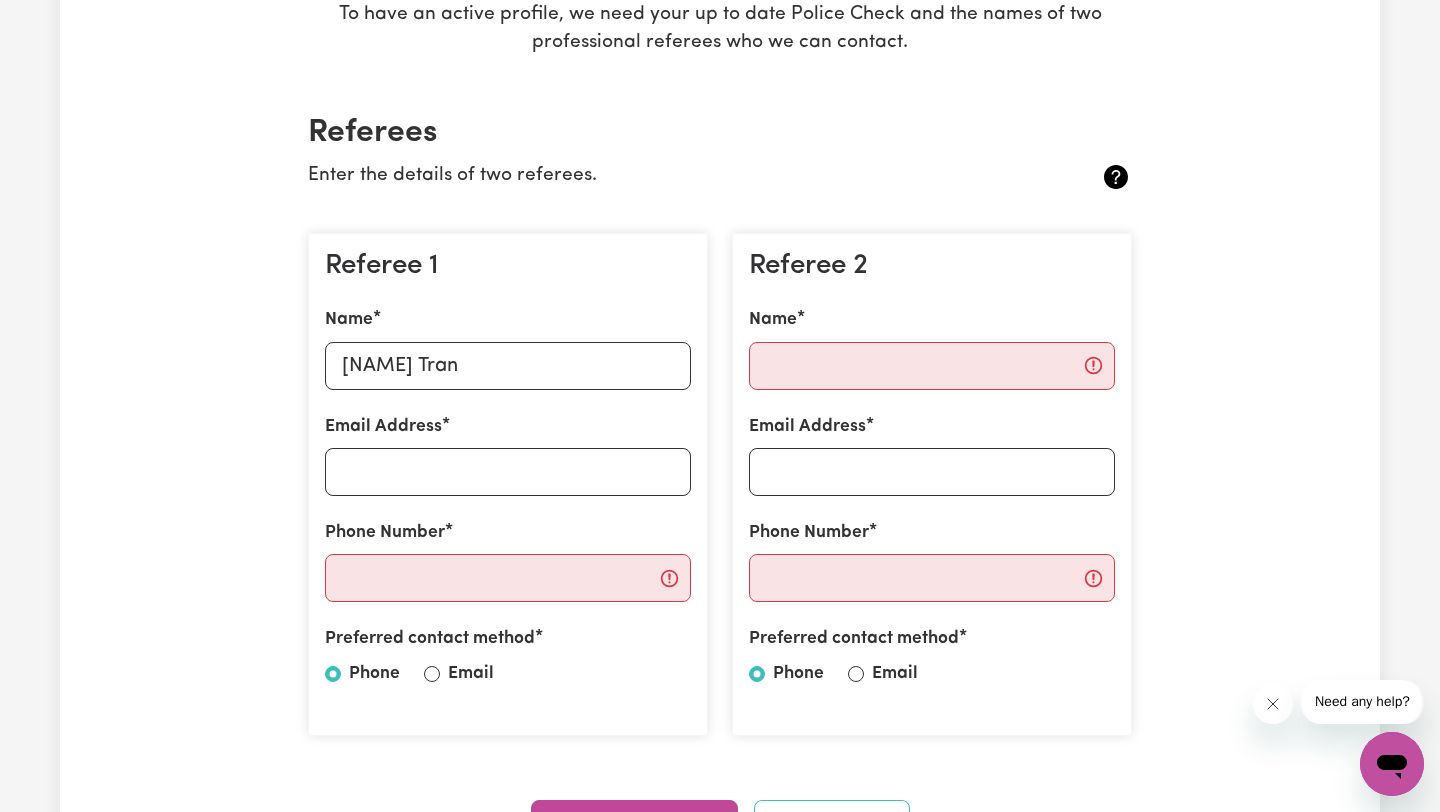 click 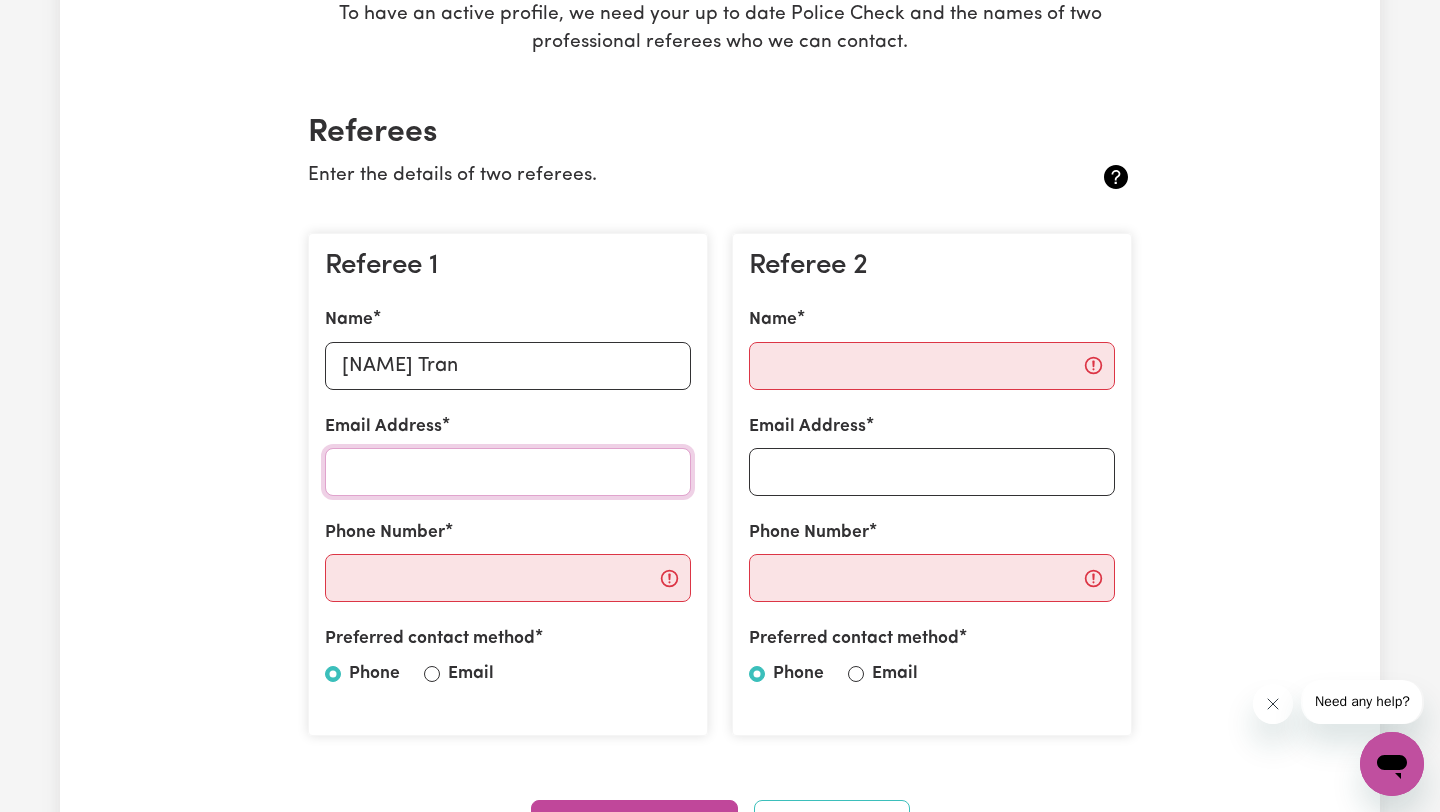click on "Email Address" at bounding box center (508, 472) 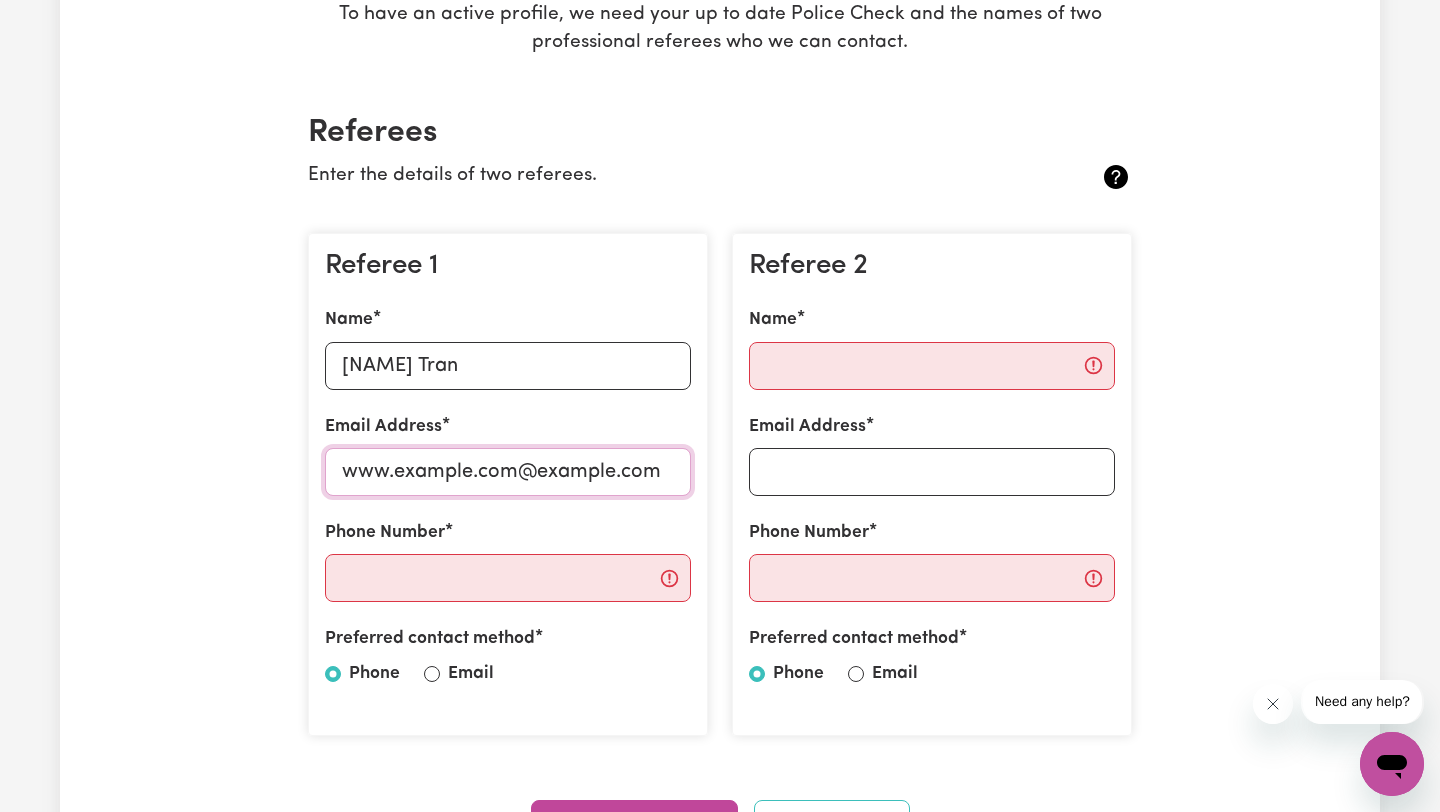 type on "[EMAIL]" 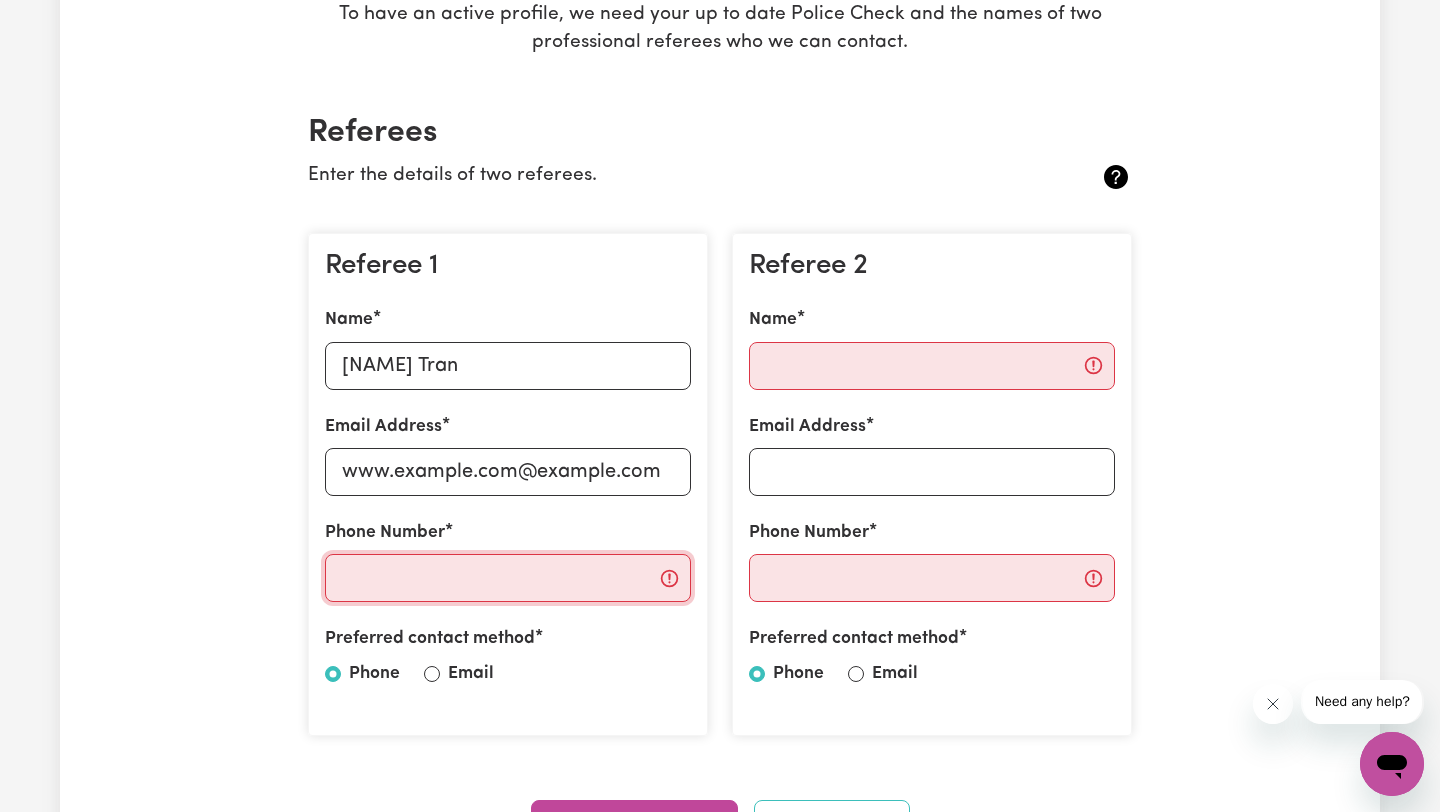 click on "Phone Number" at bounding box center [508, 578] 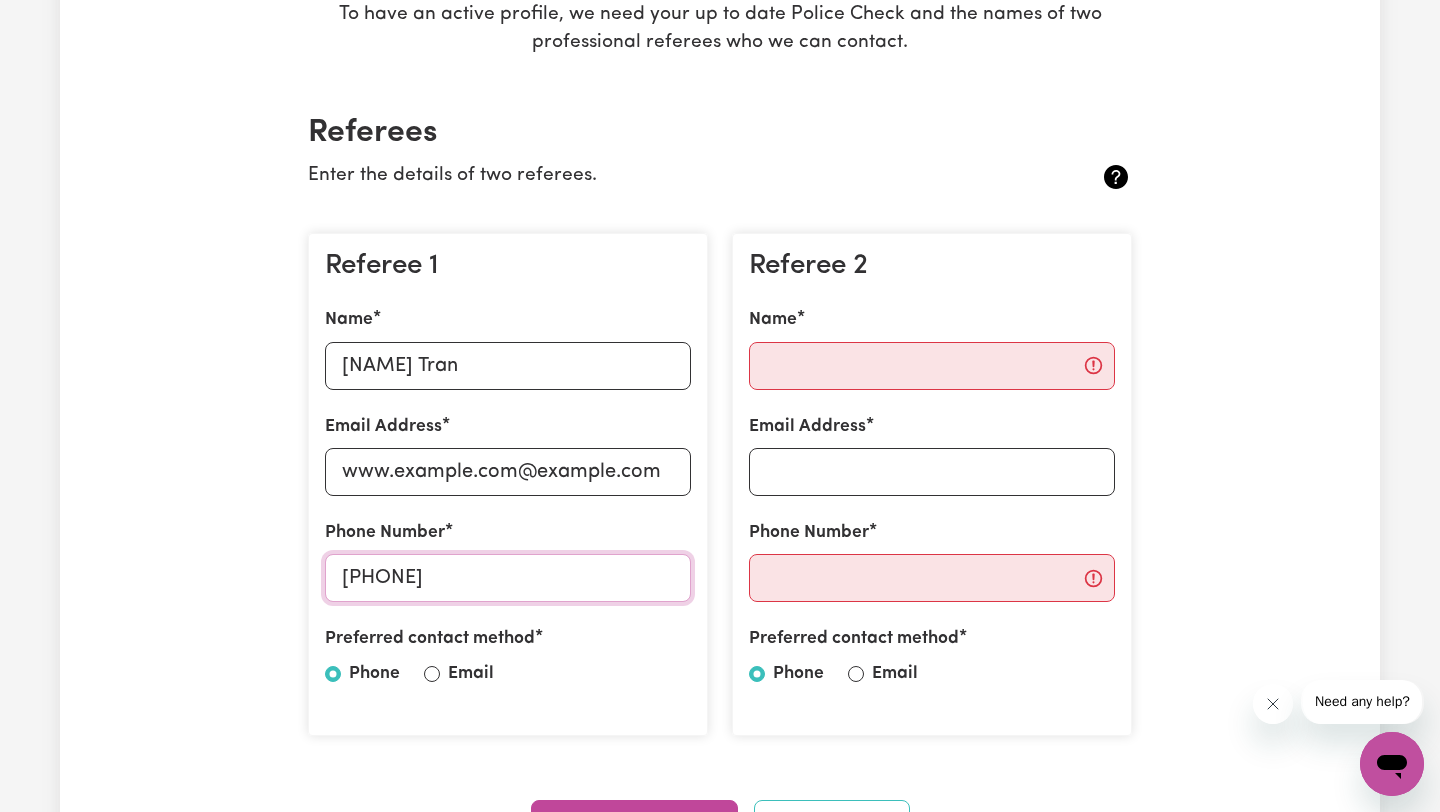 type on "[PHONE]" 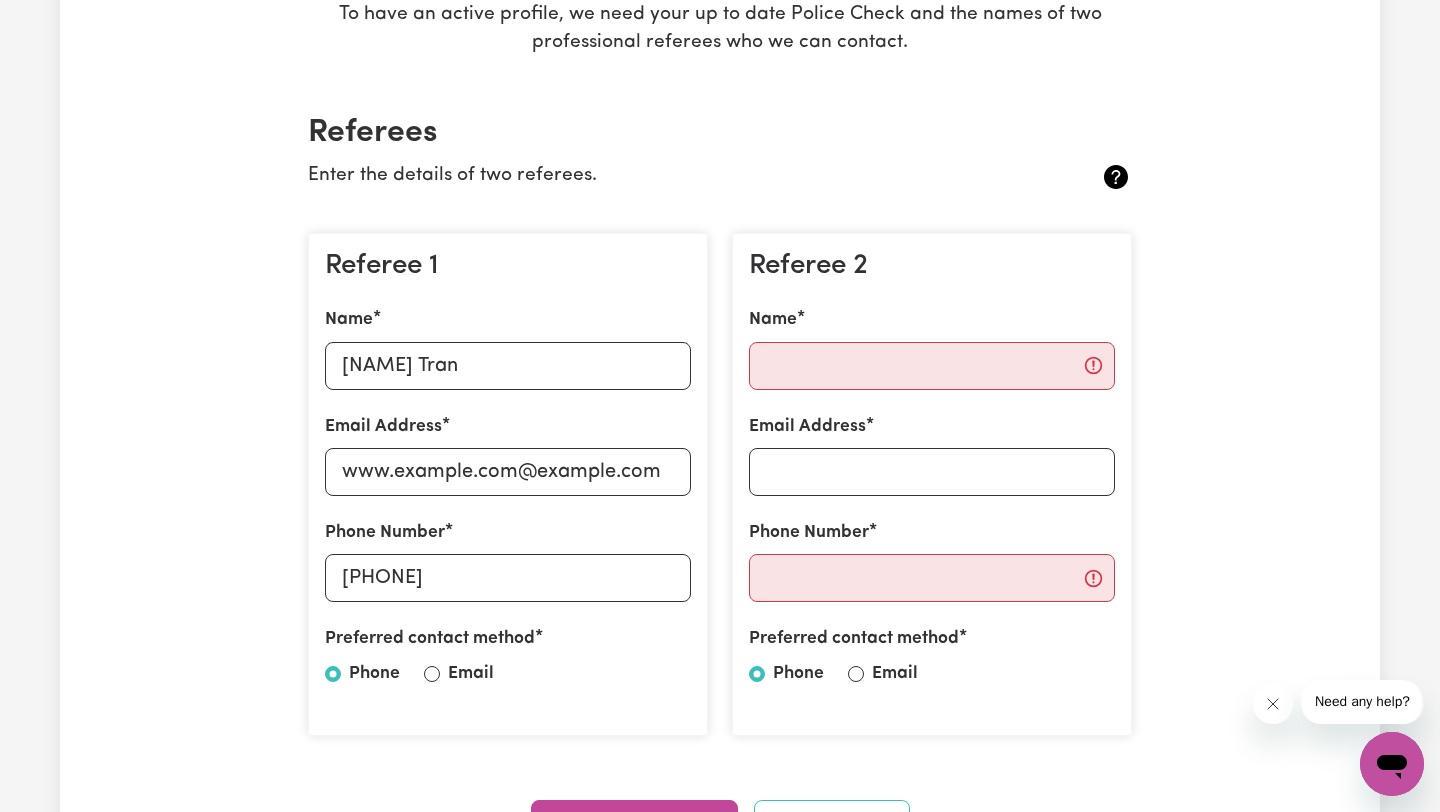 click on "Referee 2 Name Email Address Phone Number Preferred contact method Phone Email" at bounding box center [932, 485] 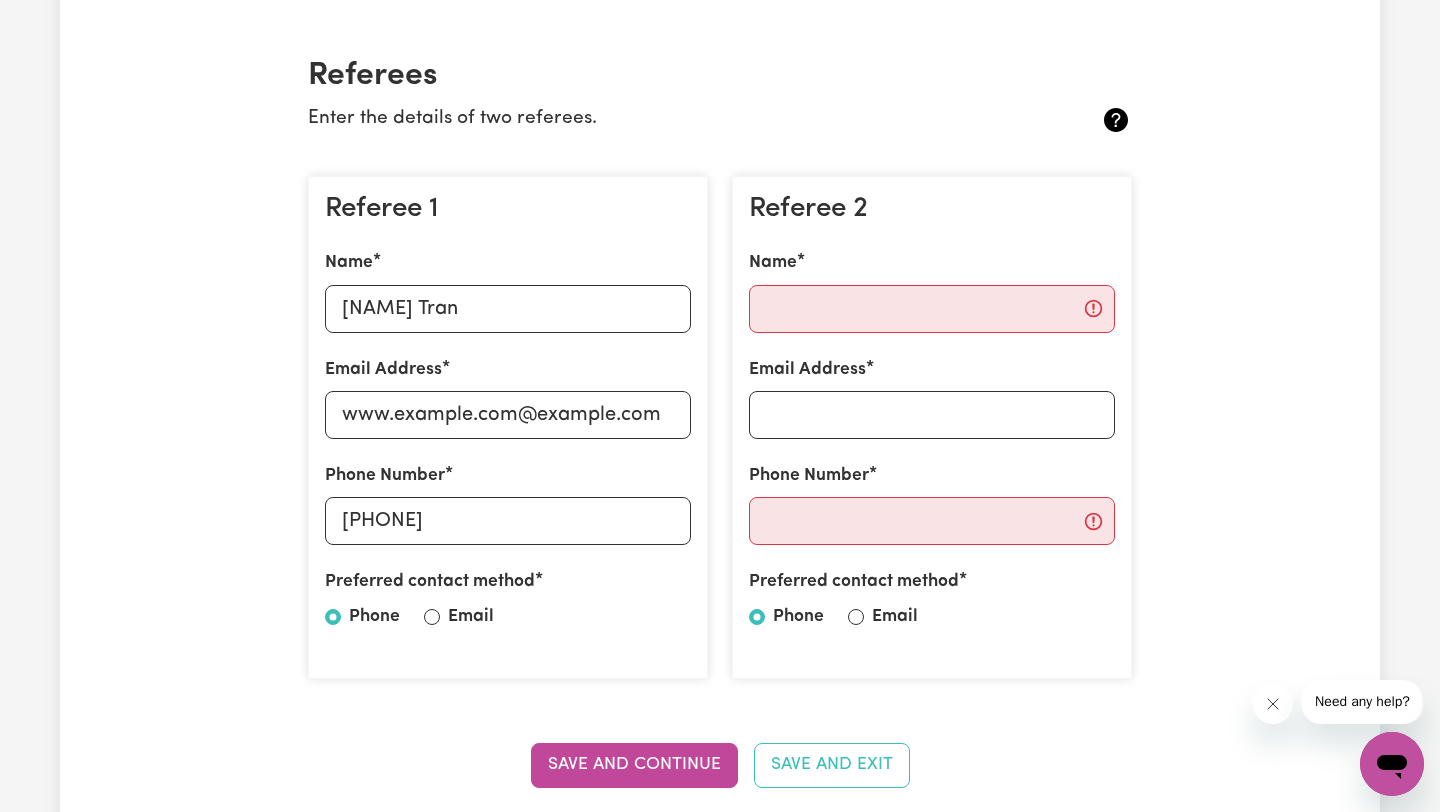 scroll, scrollTop: 453, scrollLeft: 0, axis: vertical 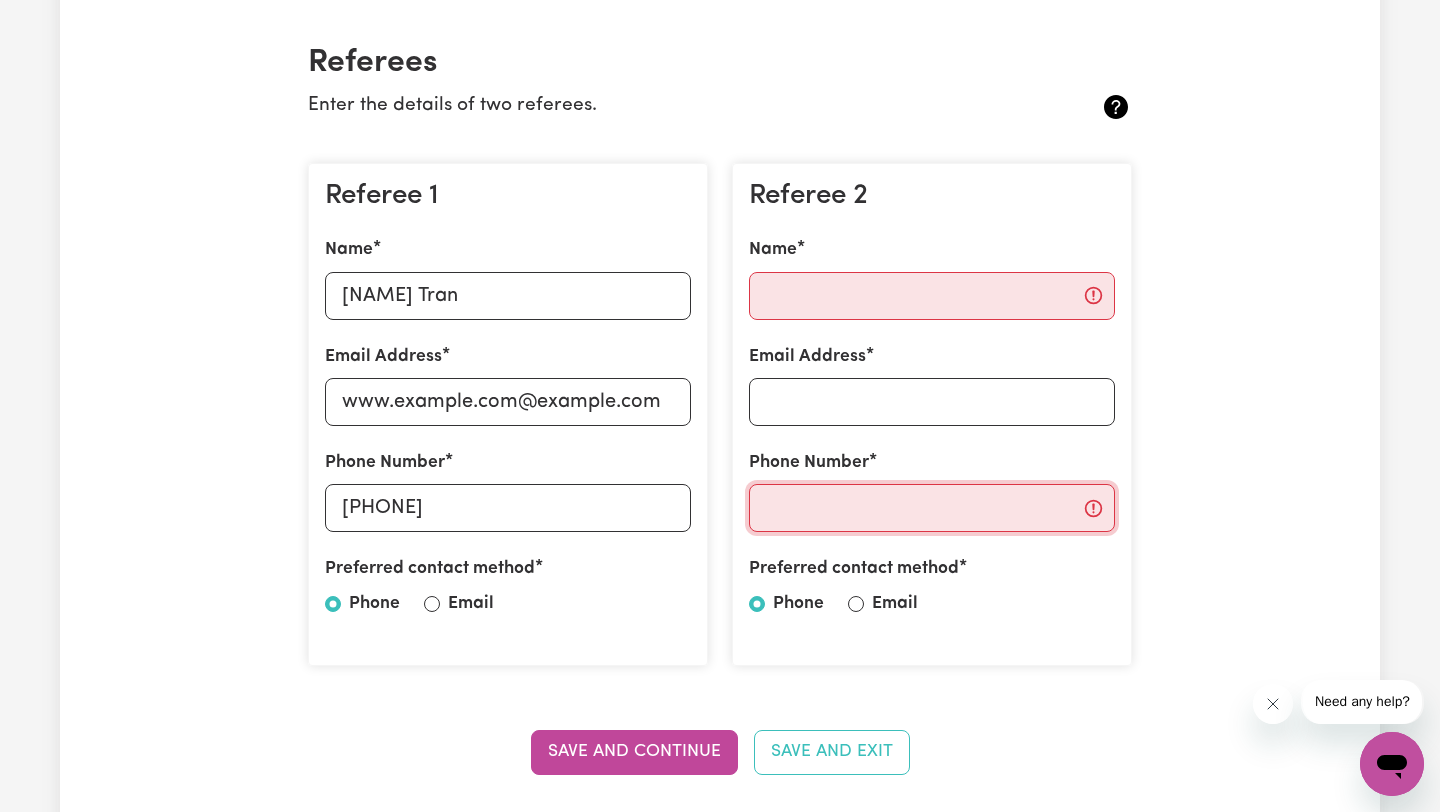 click on "Phone Number" at bounding box center [932, 508] 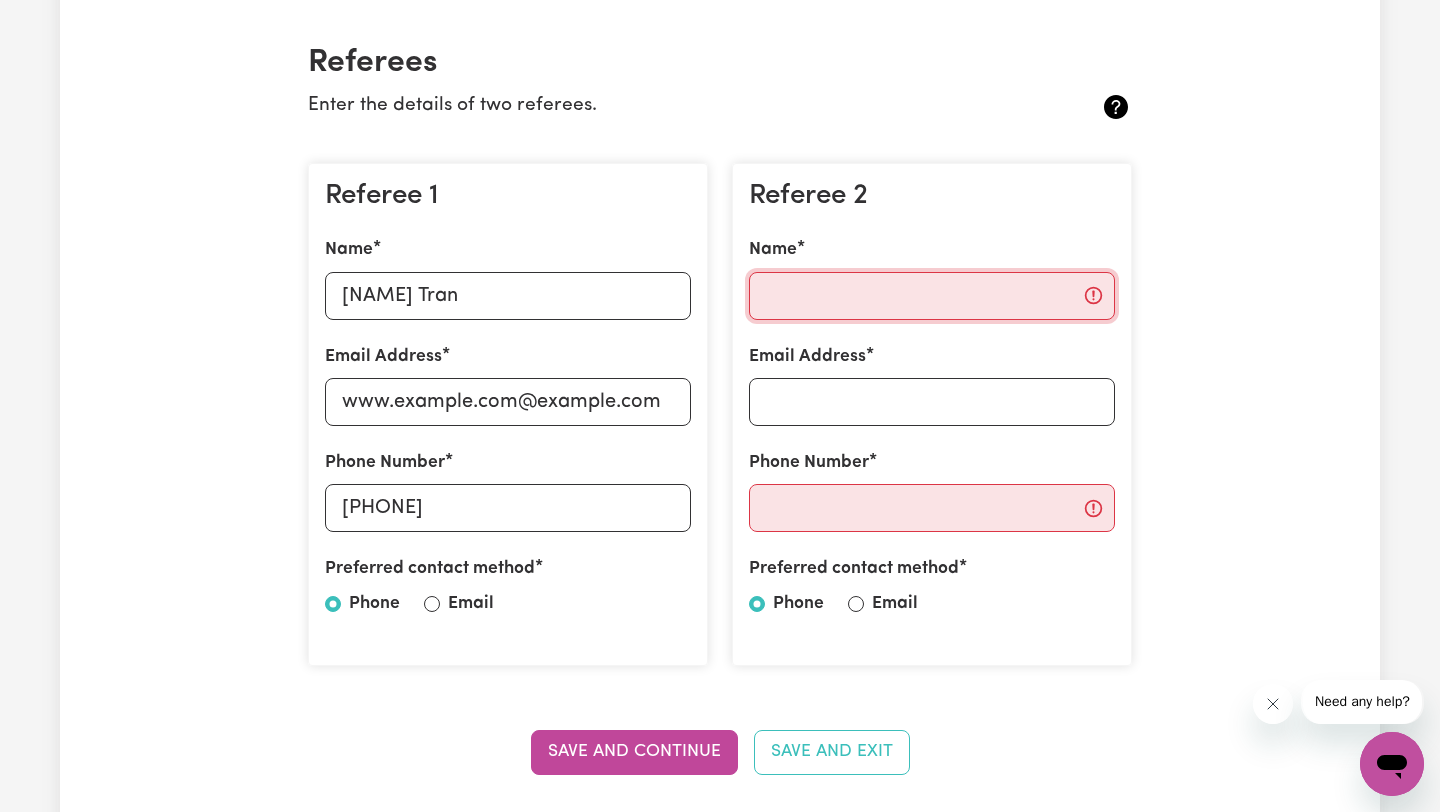 click on "Name" at bounding box center [932, 296] 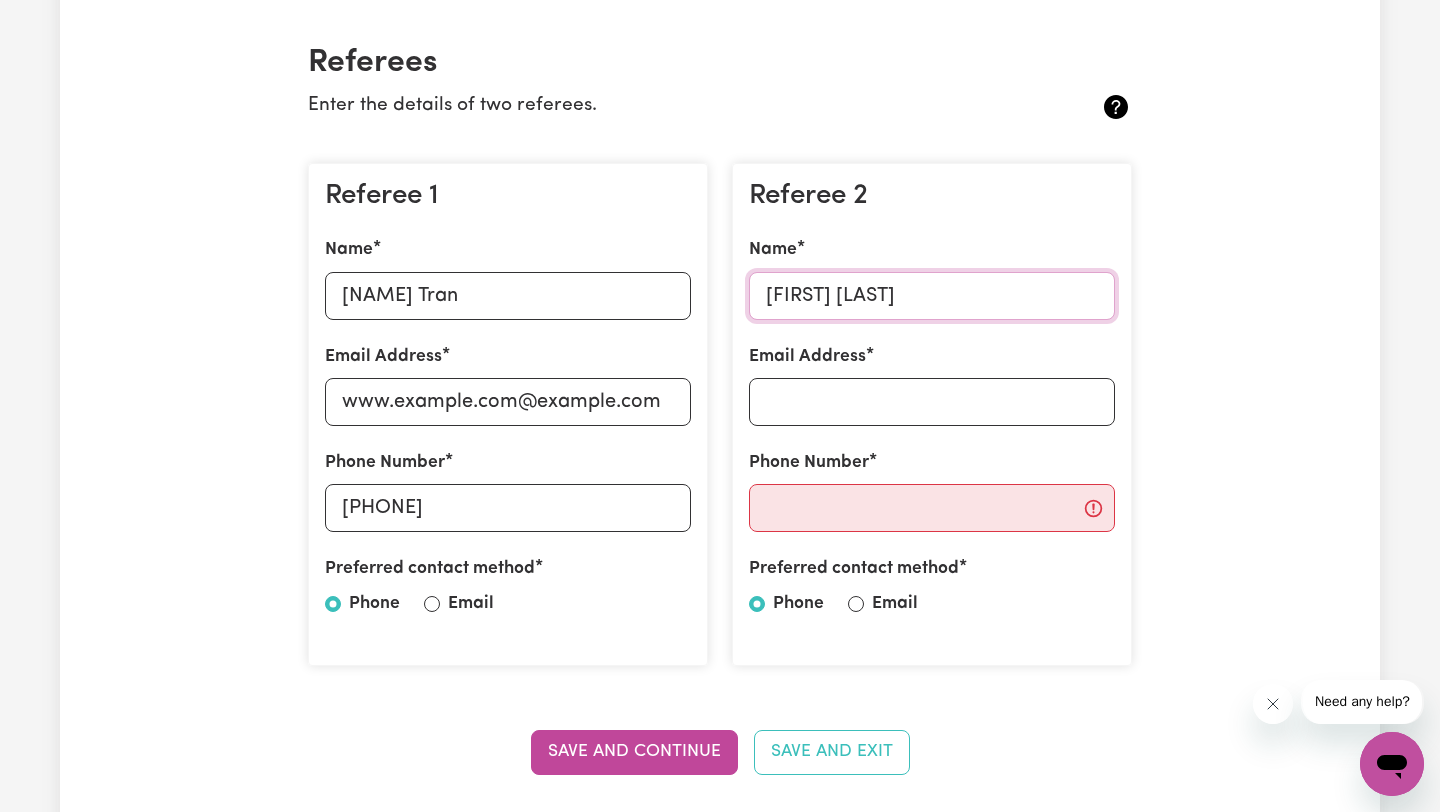 type on "[FIRST] [LAST]" 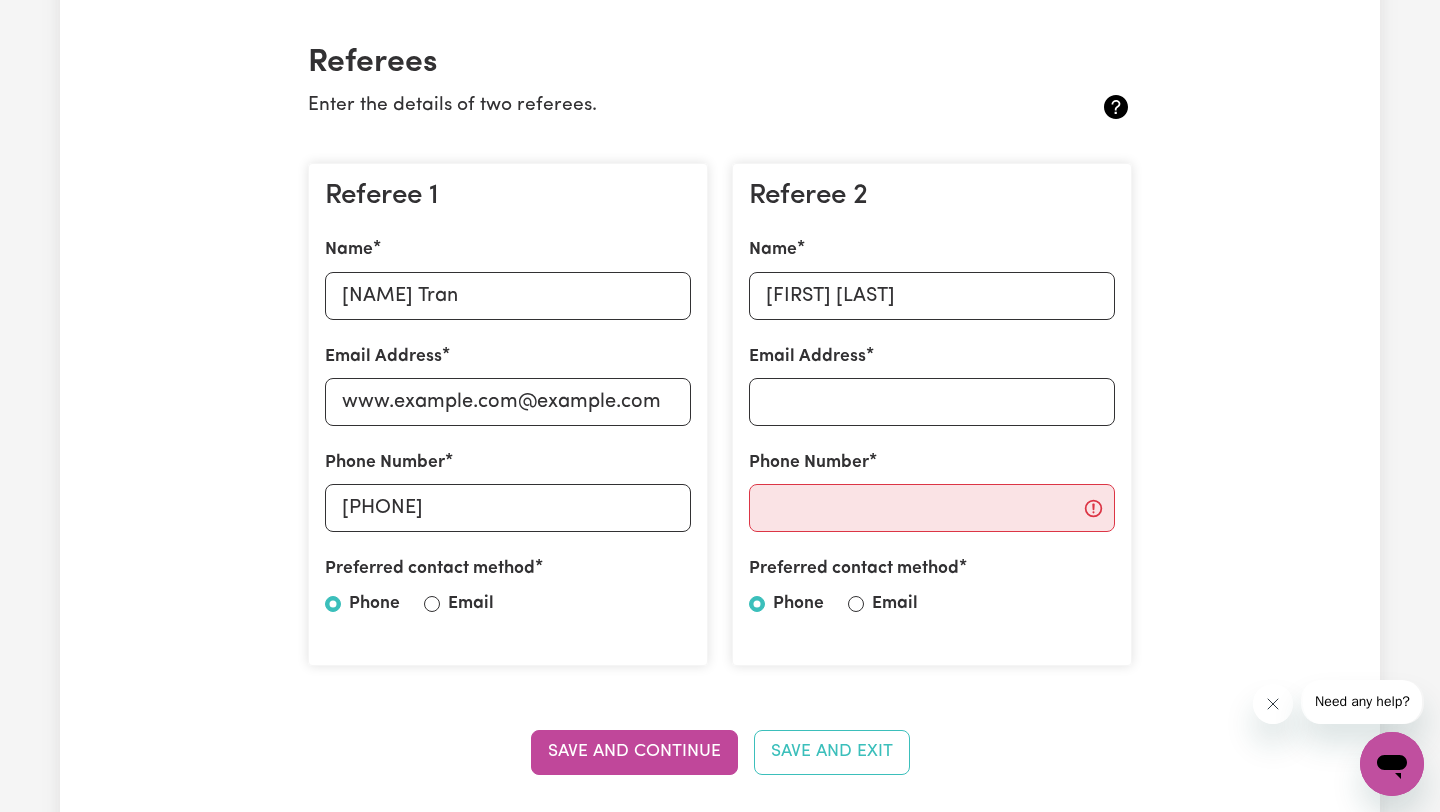 click on "Referee 2 Name Rayhan Ruwindo Email Address Phone Number Preferred contact method Phone Email" at bounding box center [932, 415] 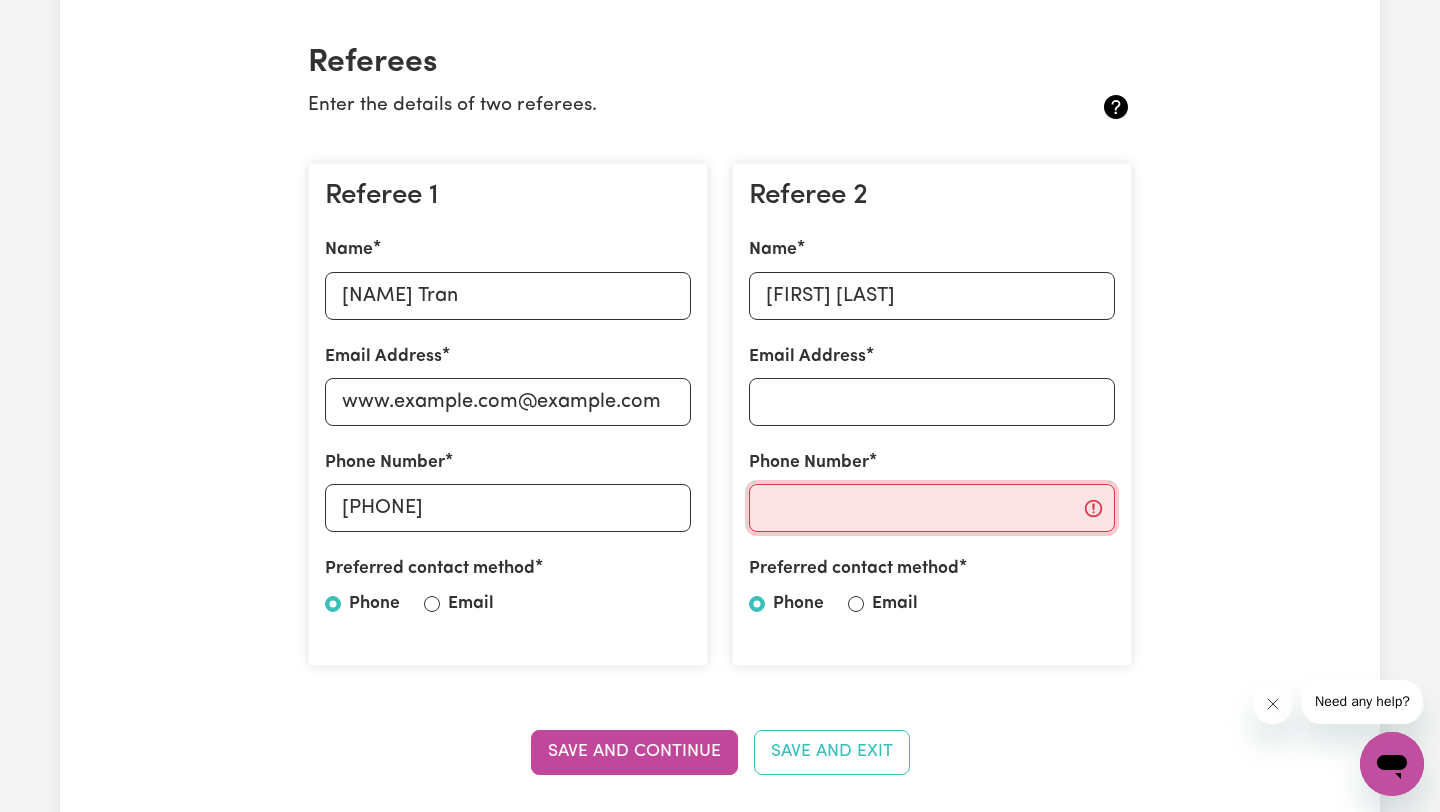click on "Phone Number" at bounding box center (932, 508) 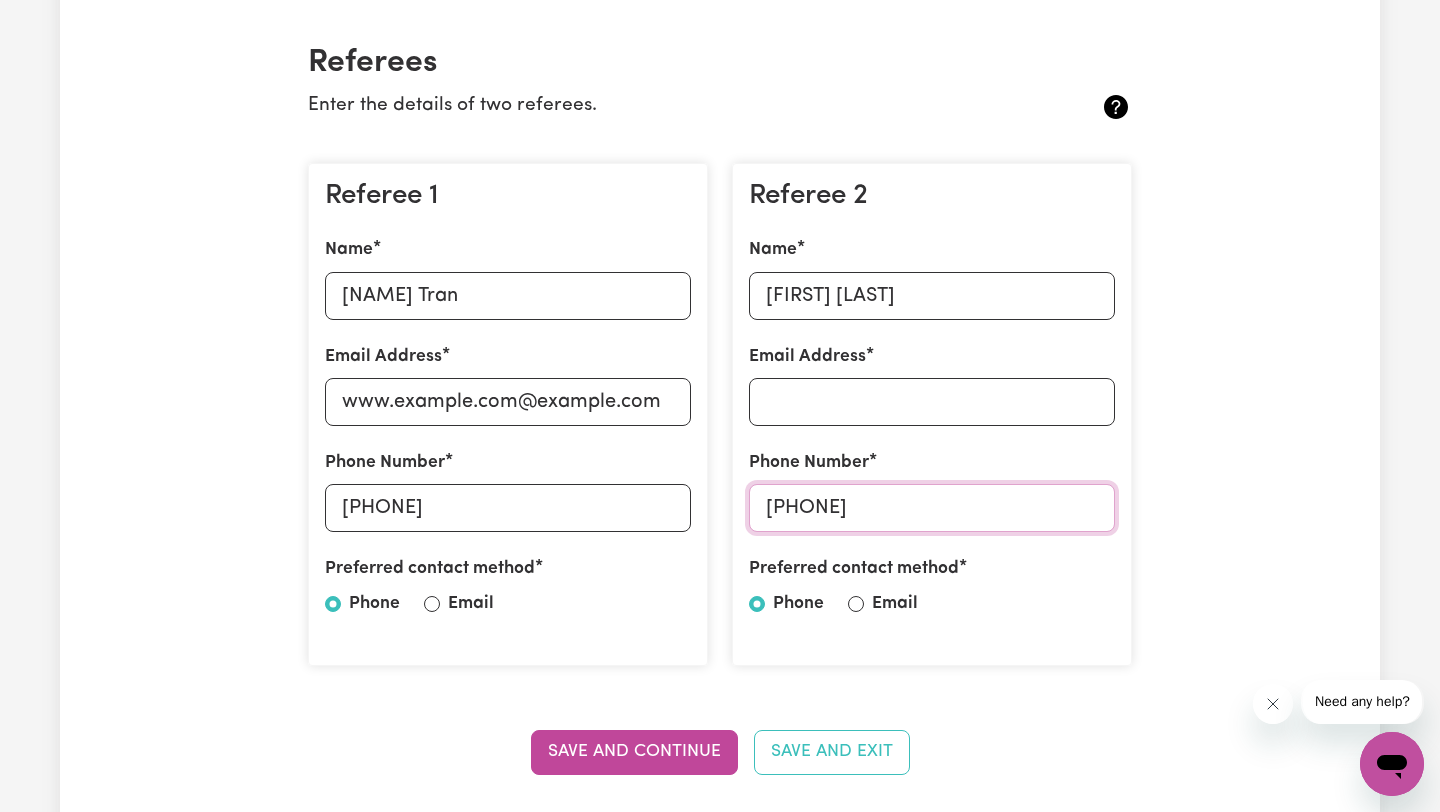 type on "[PHONE]" 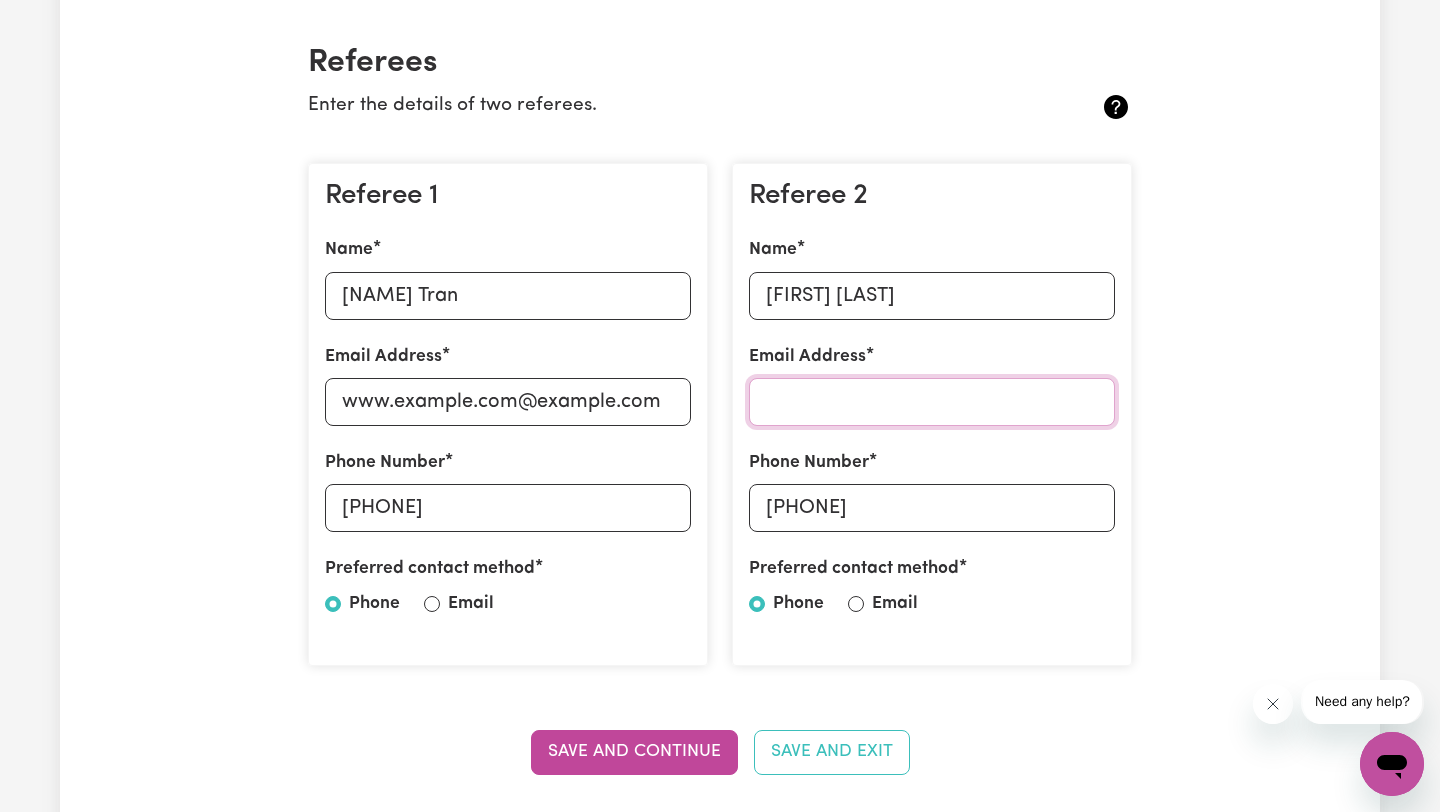click on "Email Address" at bounding box center [932, 402] 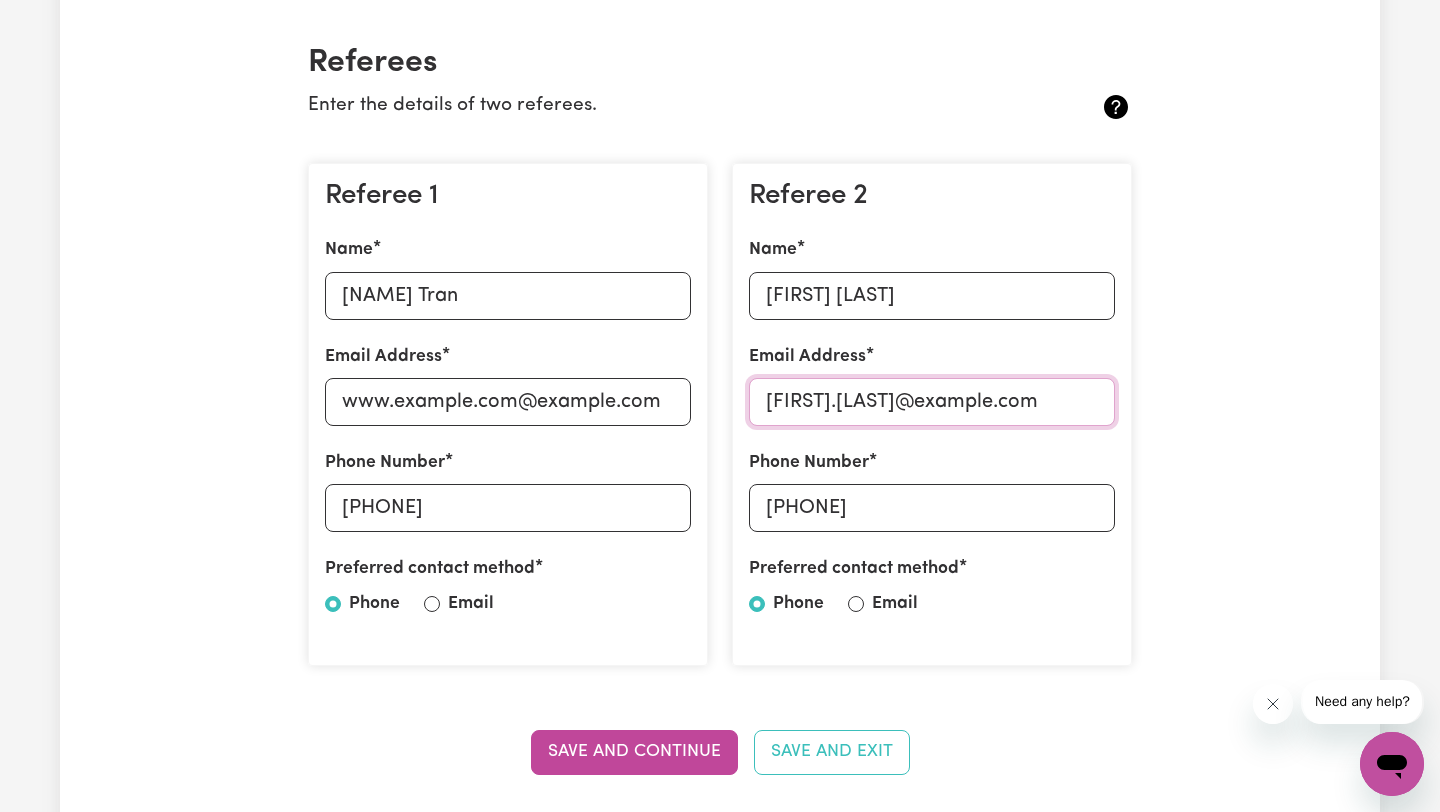 scroll, scrollTop: 0, scrollLeft: 9, axis: horizontal 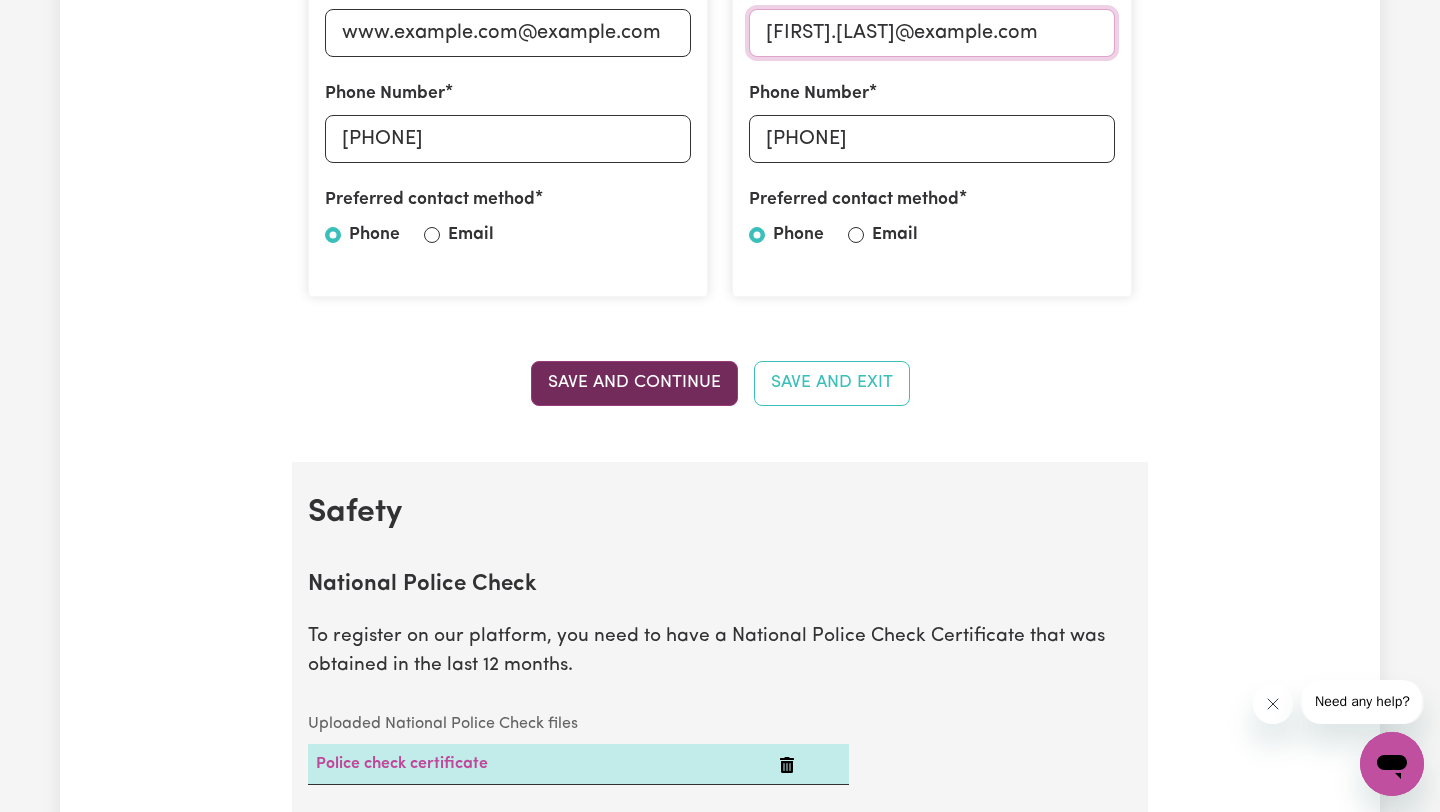 type on "[EMAIL]" 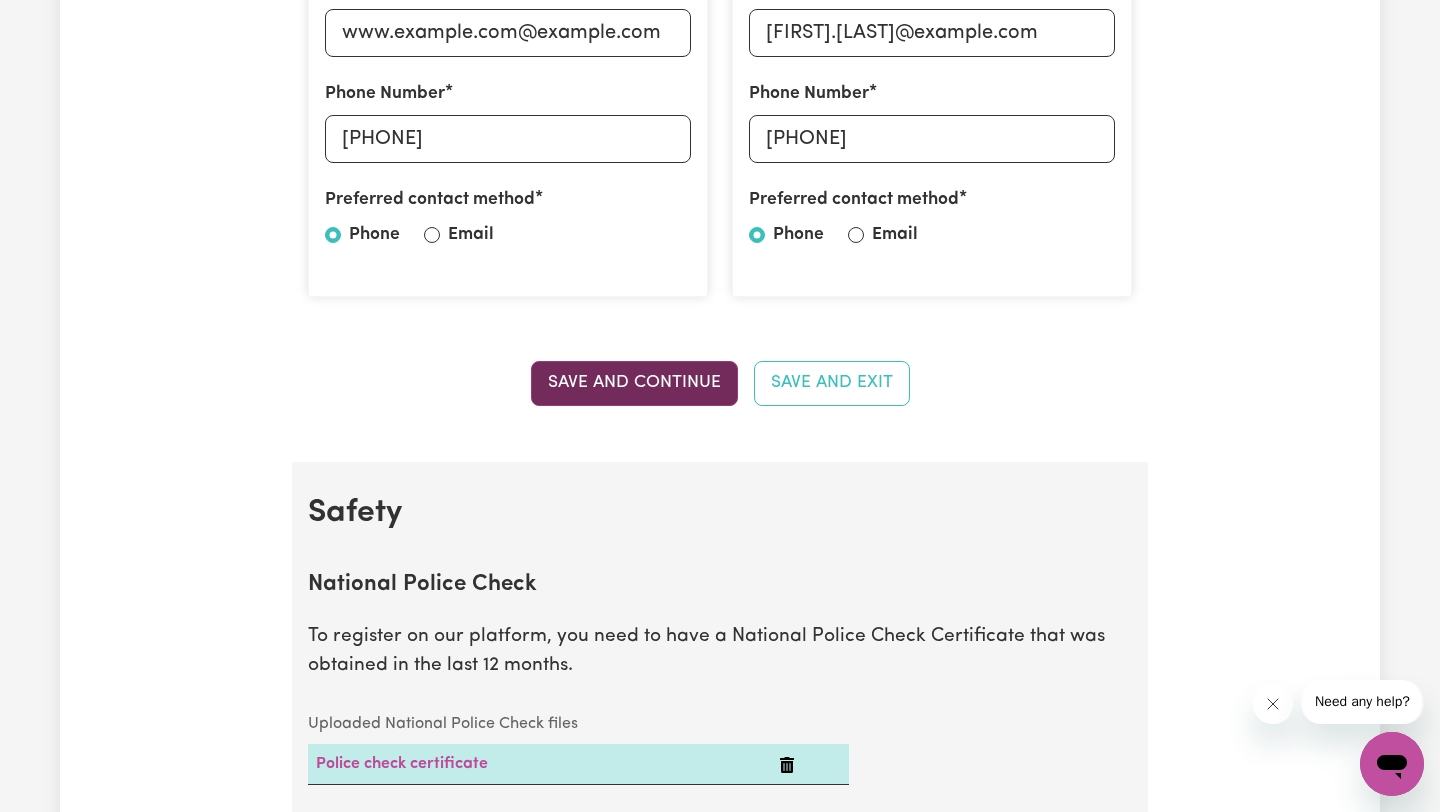 click on "Save and Continue" at bounding box center [634, 383] 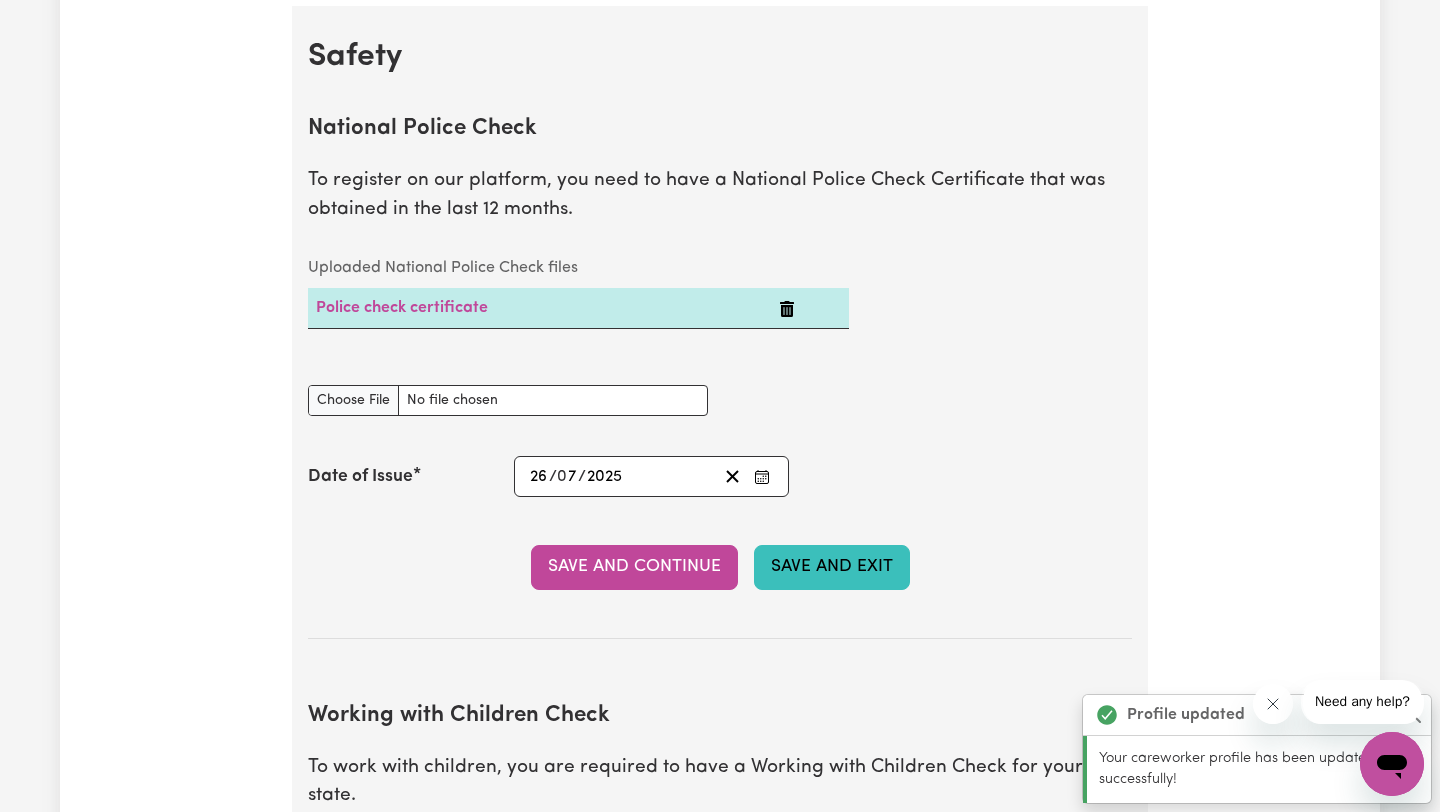 scroll, scrollTop: 1283, scrollLeft: 0, axis: vertical 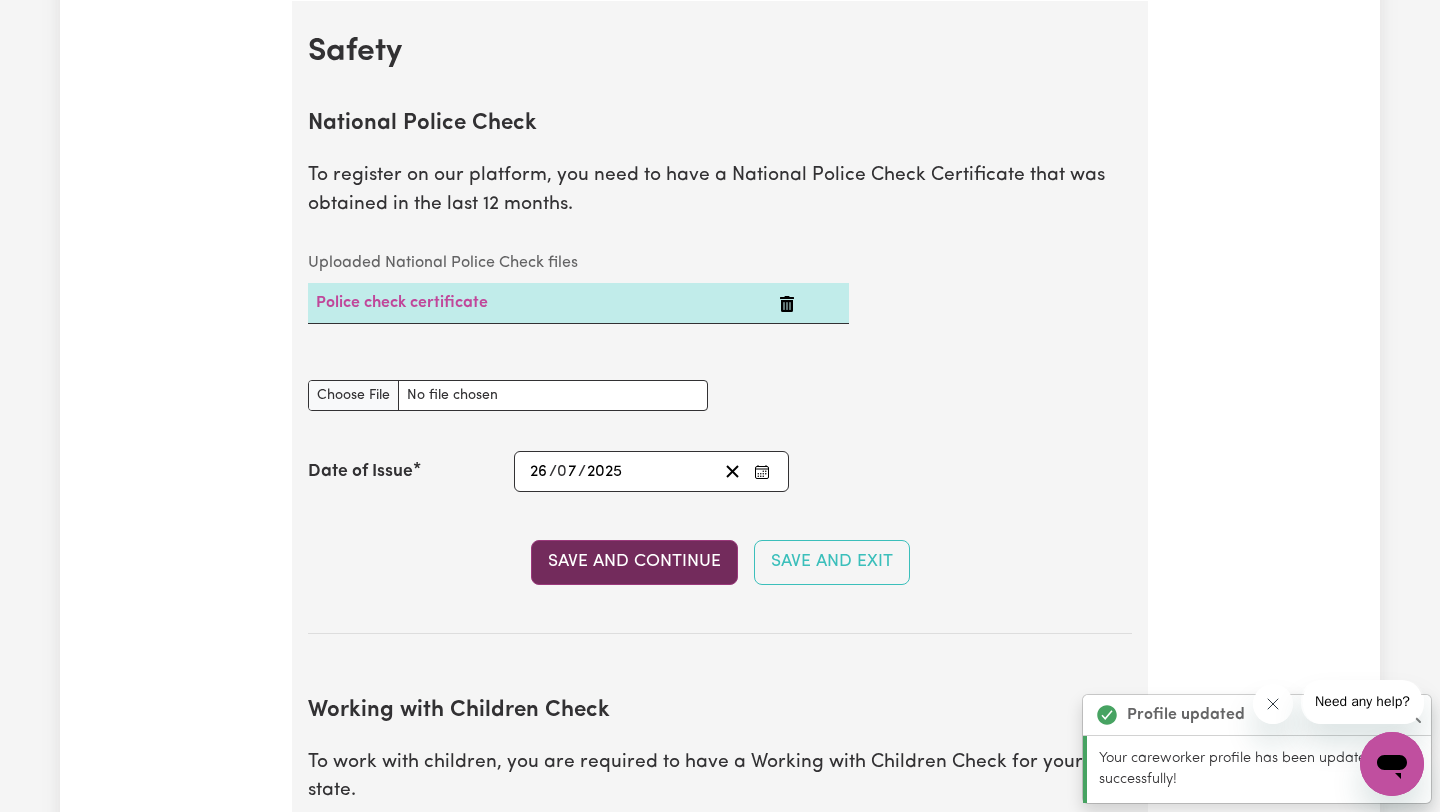 click on "Save and Continue" at bounding box center (634, 562) 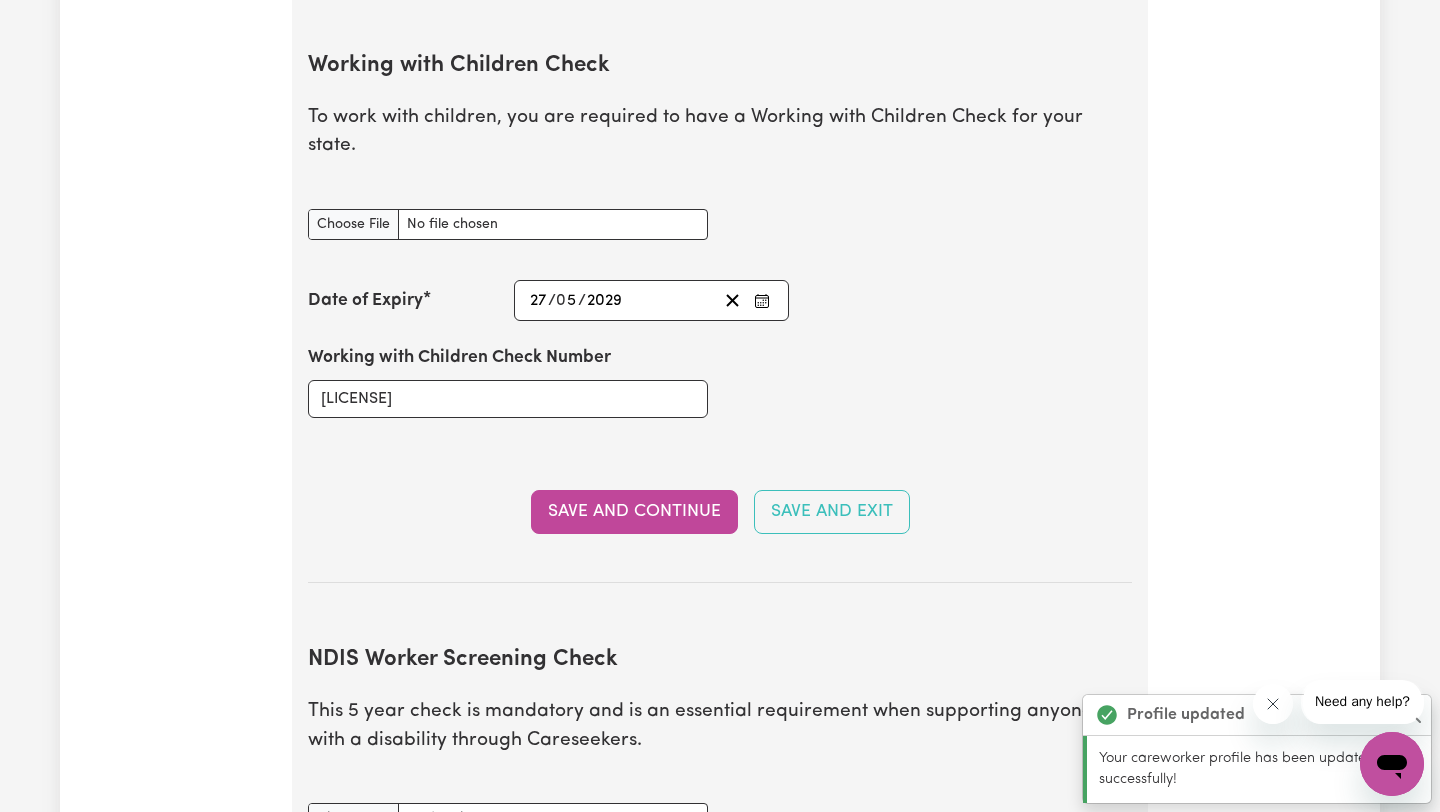 scroll, scrollTop: 1948, scrollLeft: 0, axis: vertical 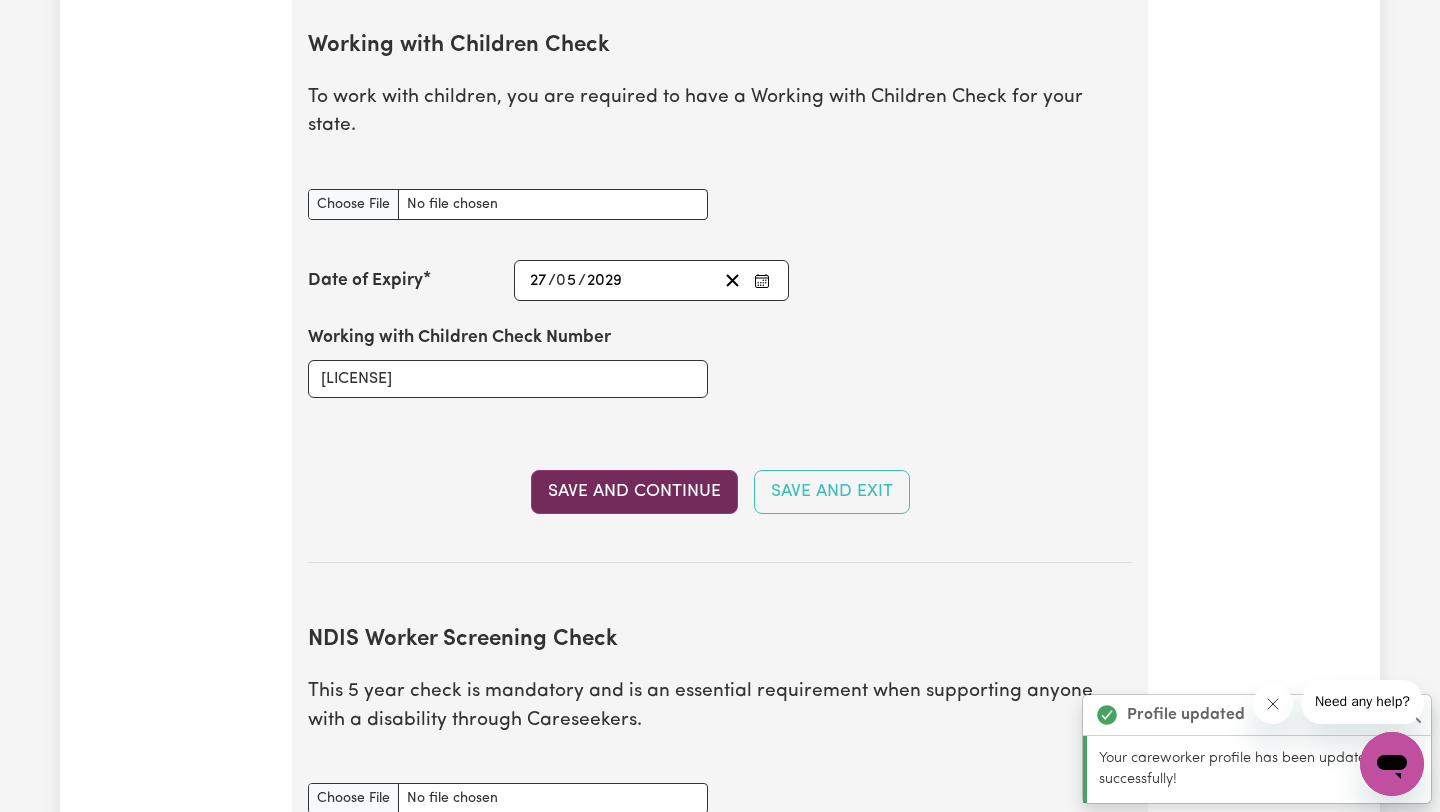 click on "Save and Continue" at bounding box center [634, 492] 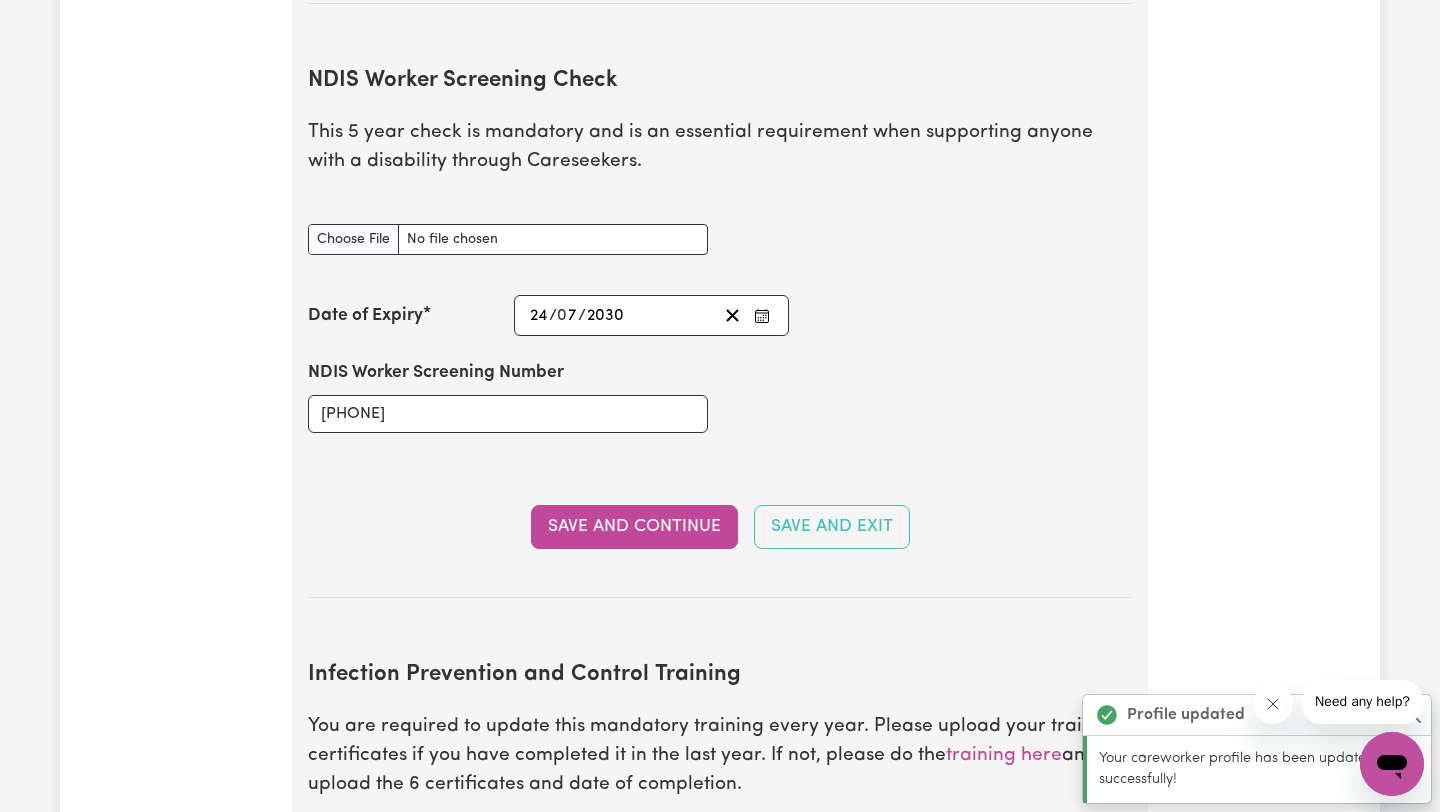 scroll, scrollTop: 2532, scrollLeft: 0, axis: vertical 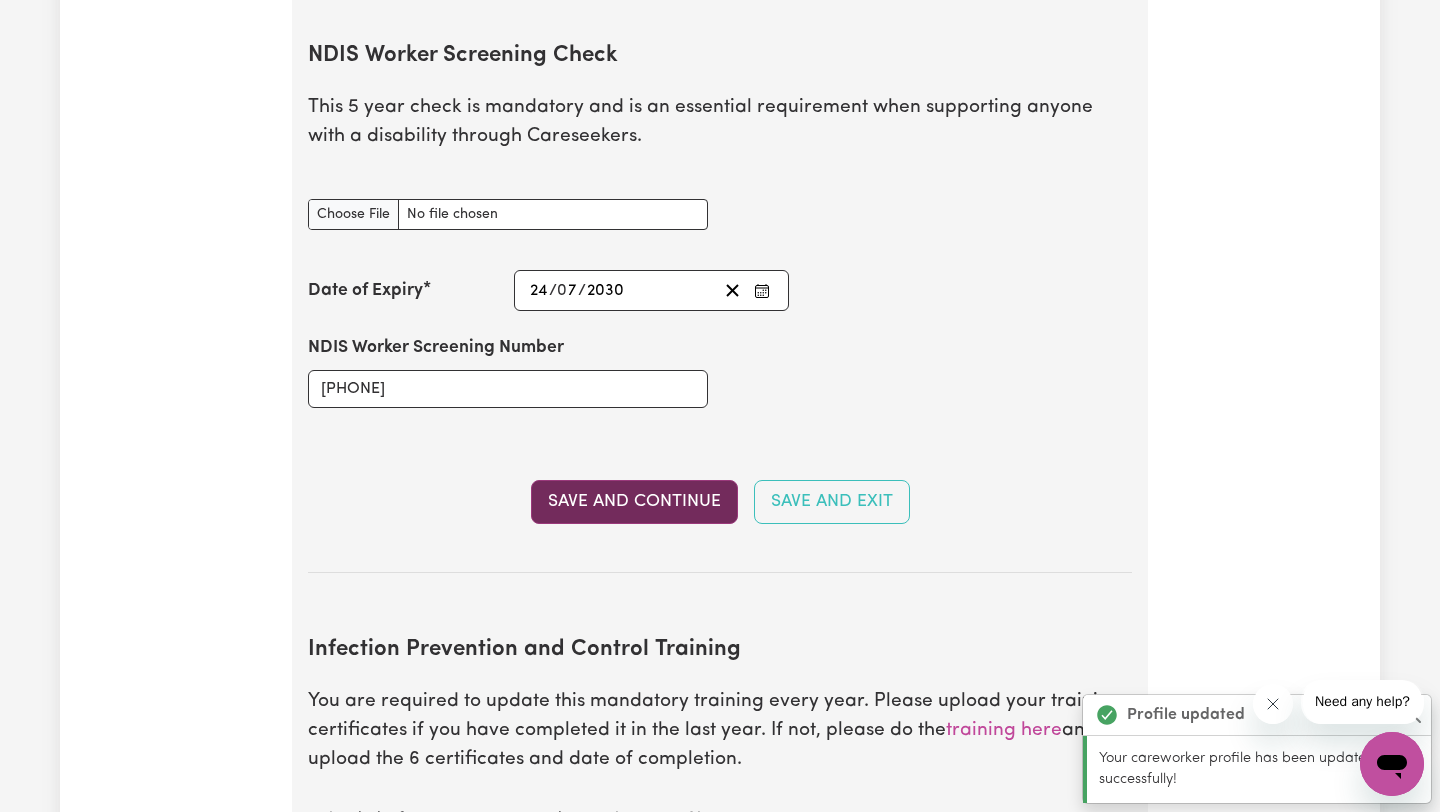 click on "Save and Continue" at bounding box center (634, 502) 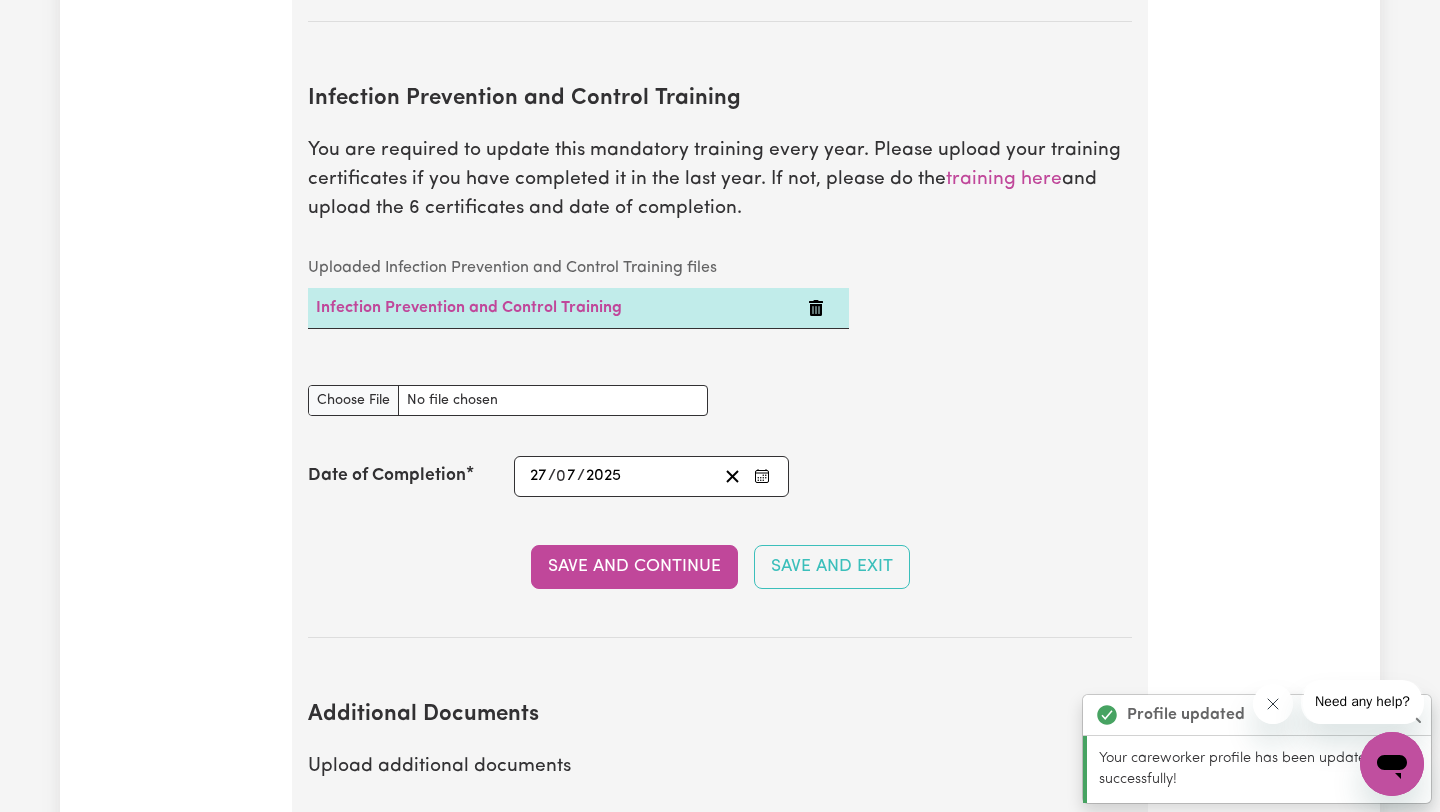 scroll, scrollTop: 3108, scrollLeft: 0, axis: vertical 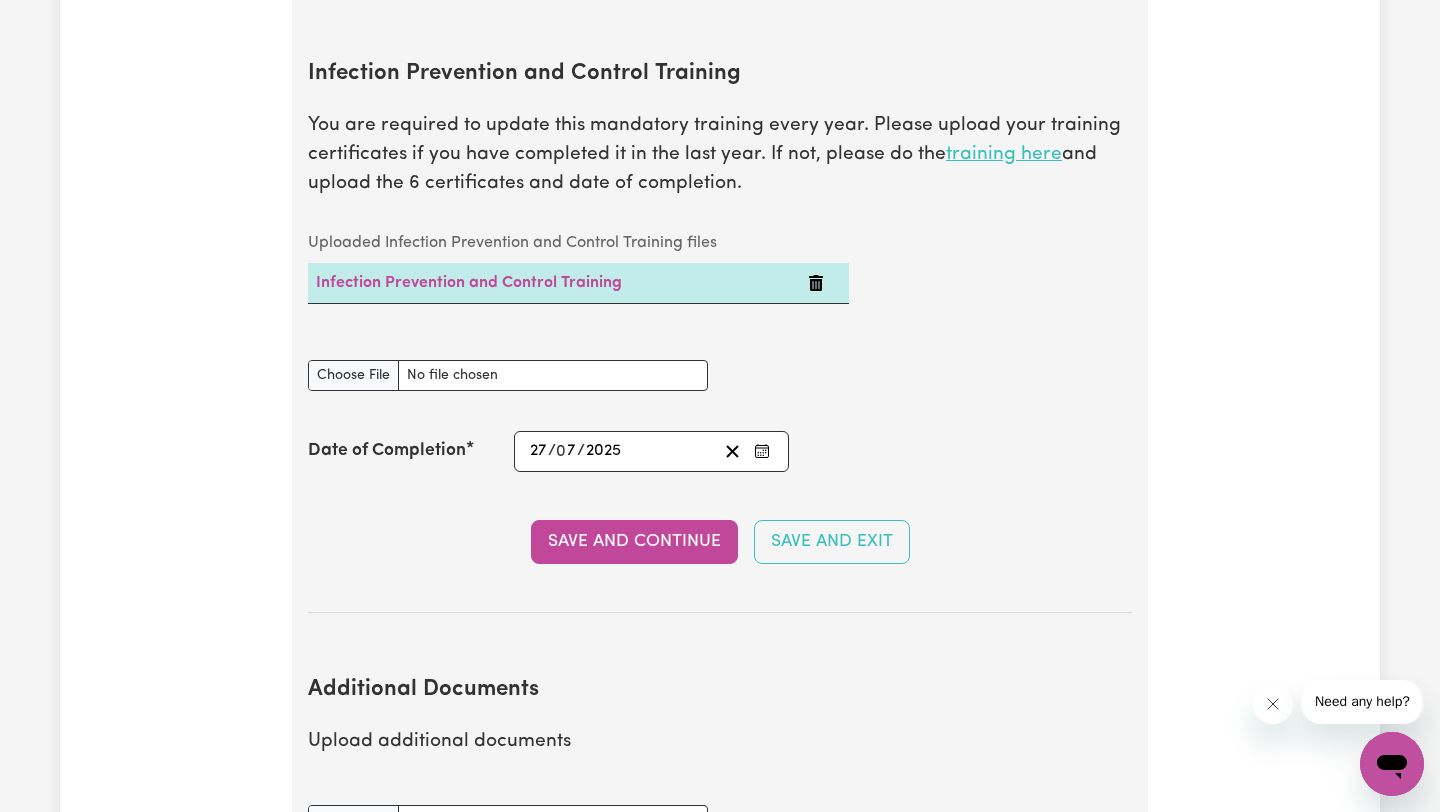 click on "training here" at bounding box center [1004, 154] 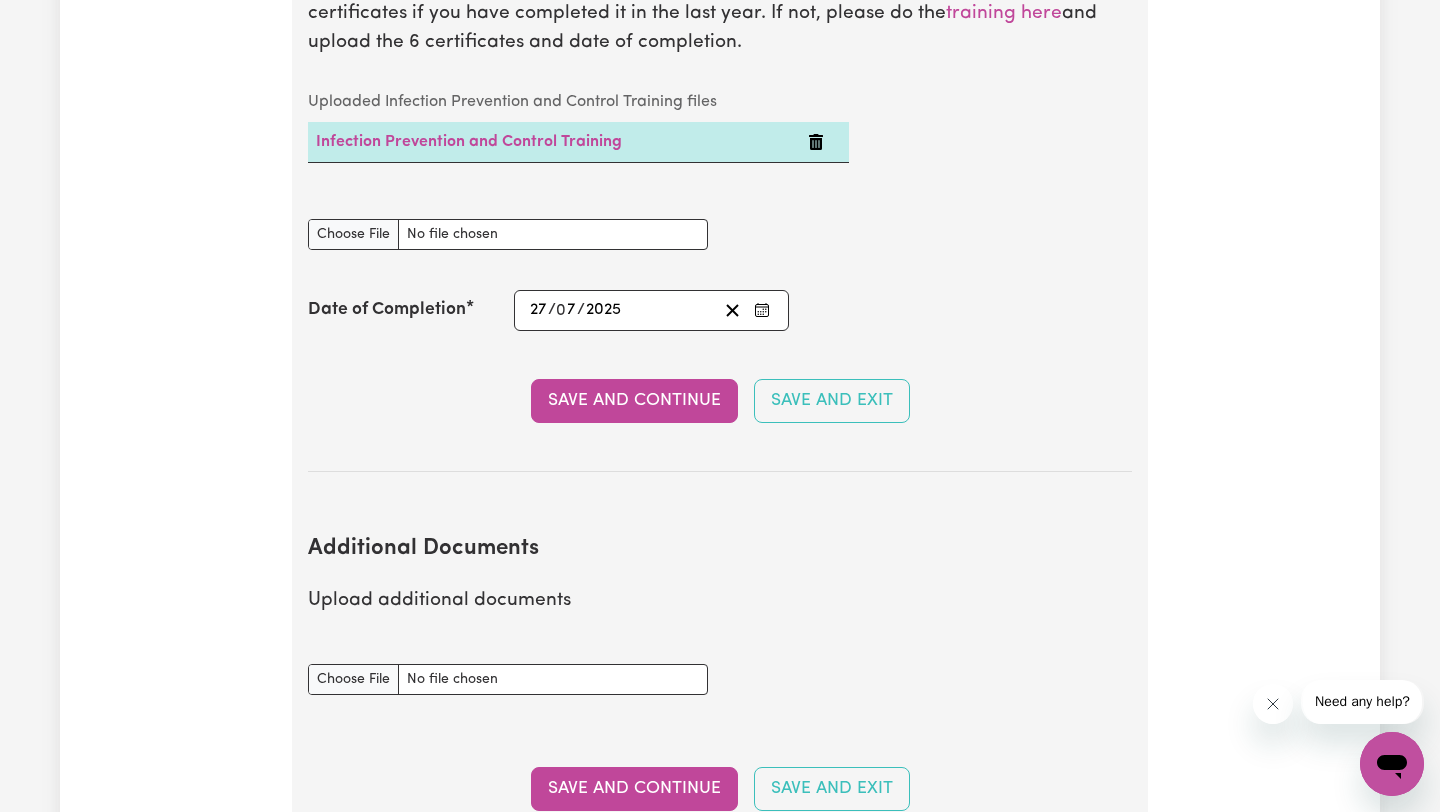 scroll, scrollTop: 3106, scrollLeft: 0, axis: vertical 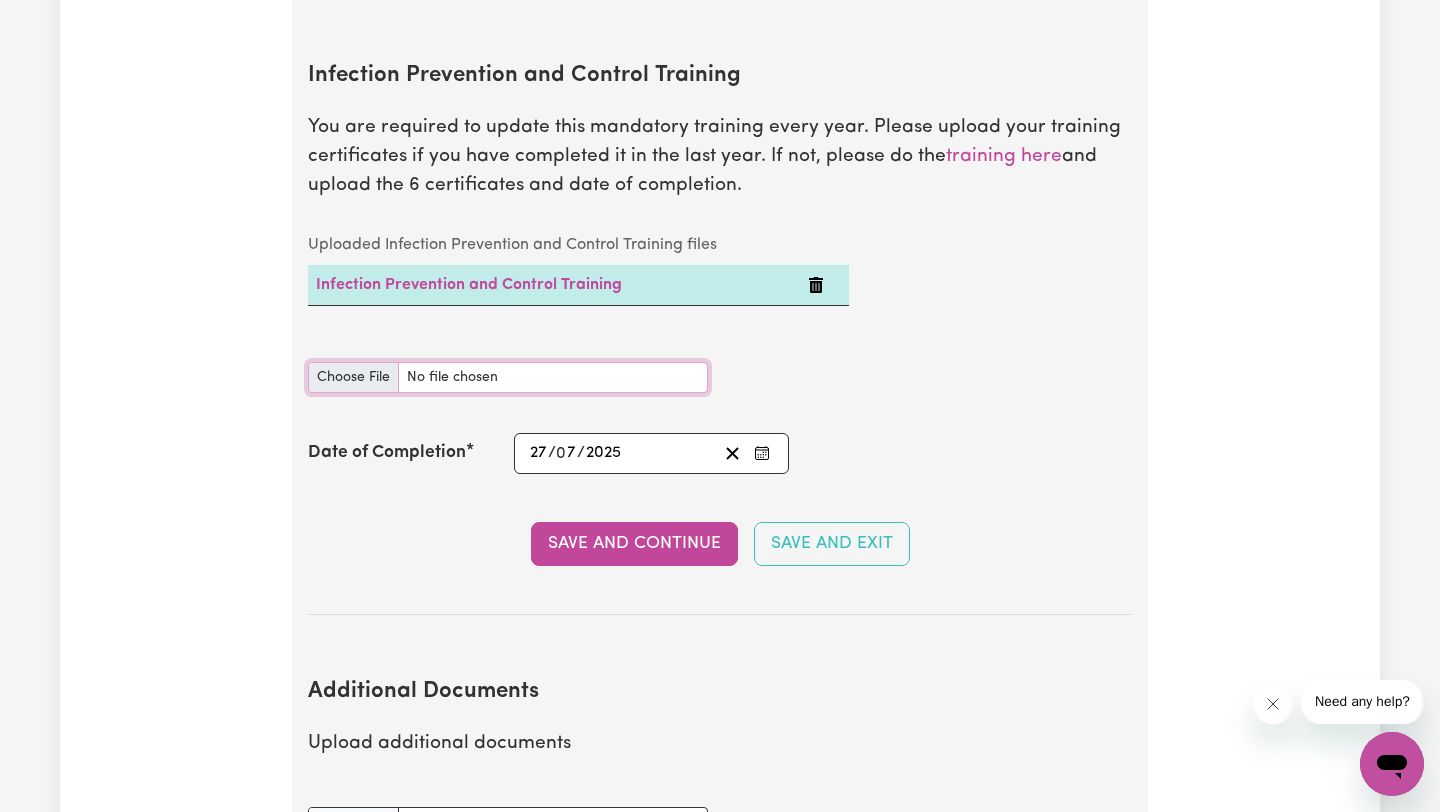 click on "Infection Prevention and Control Training  document" at bounding box center [508, 377] 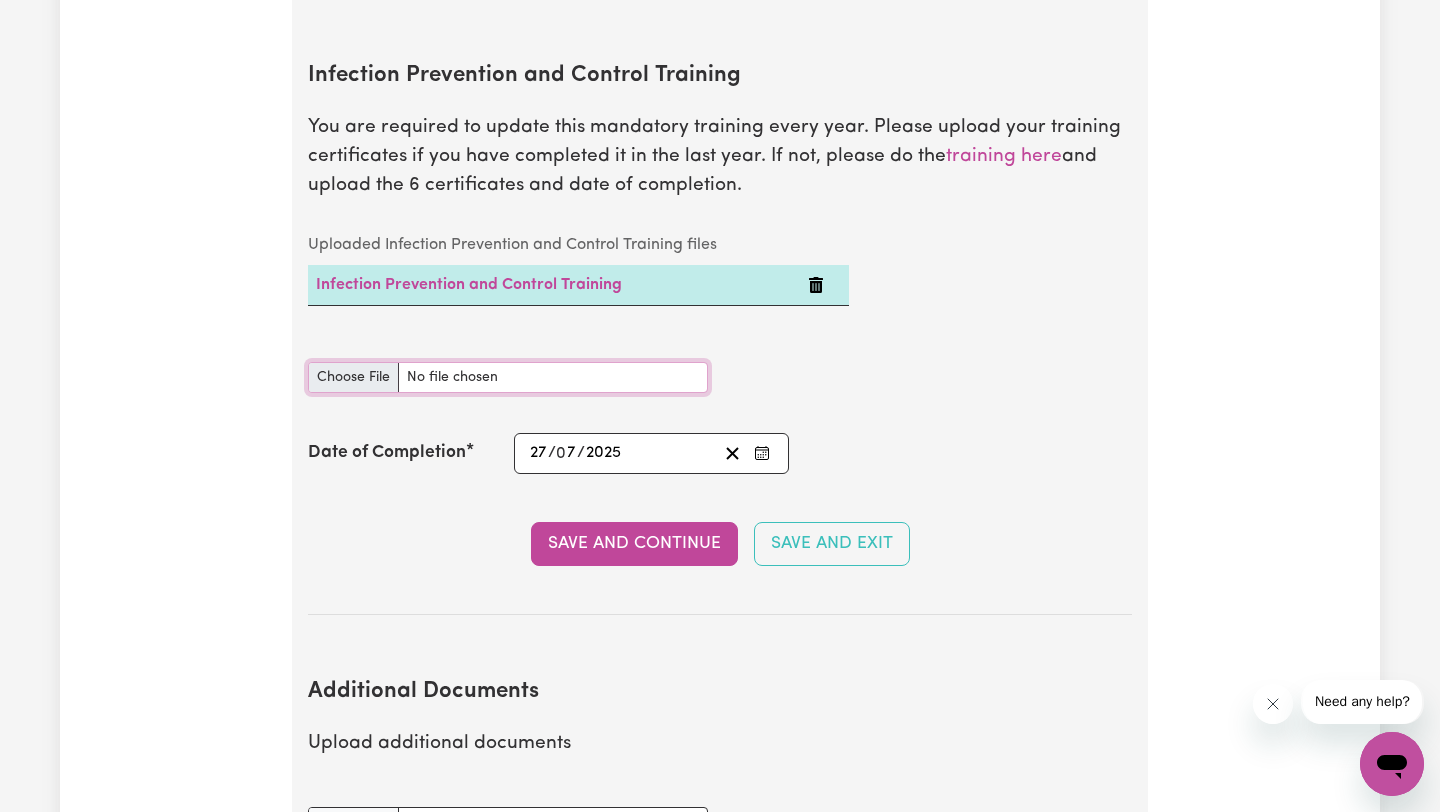 type on "C:\fakepath\certificate (1).pdf" 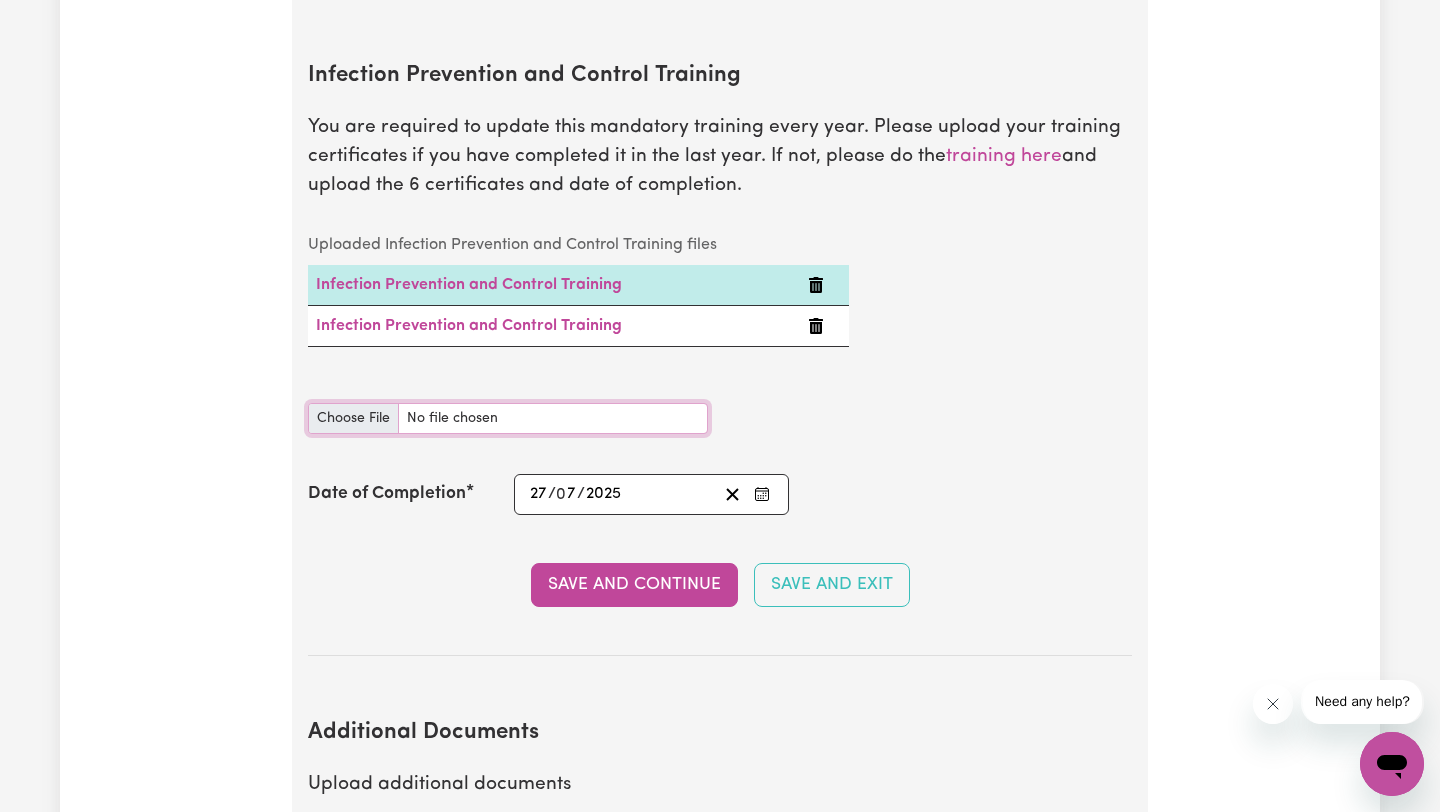 click on "Infection Prevention and Control Training  document" at bounding box center (508, 418) 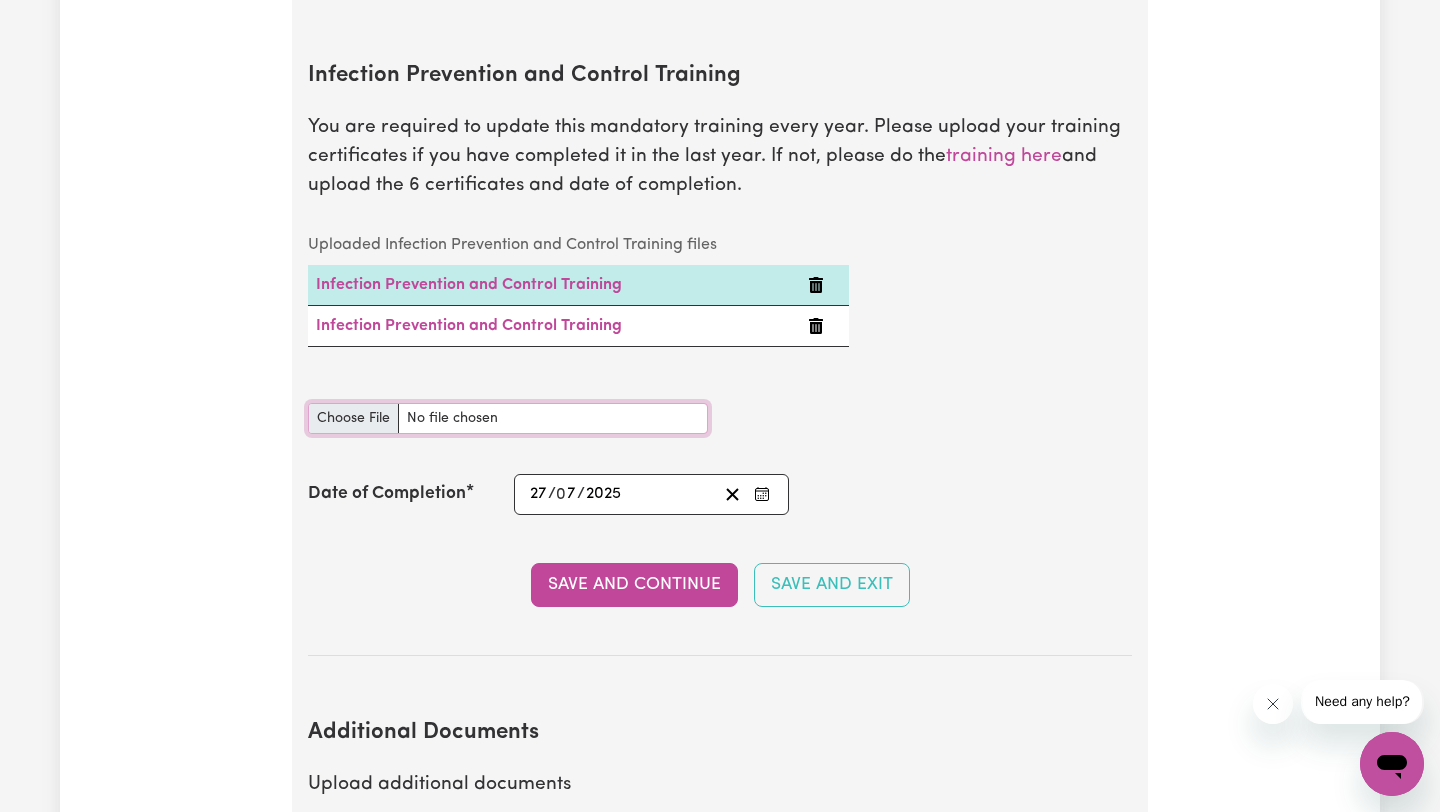 type on "C:\fakepath\certificate (1).pdf" 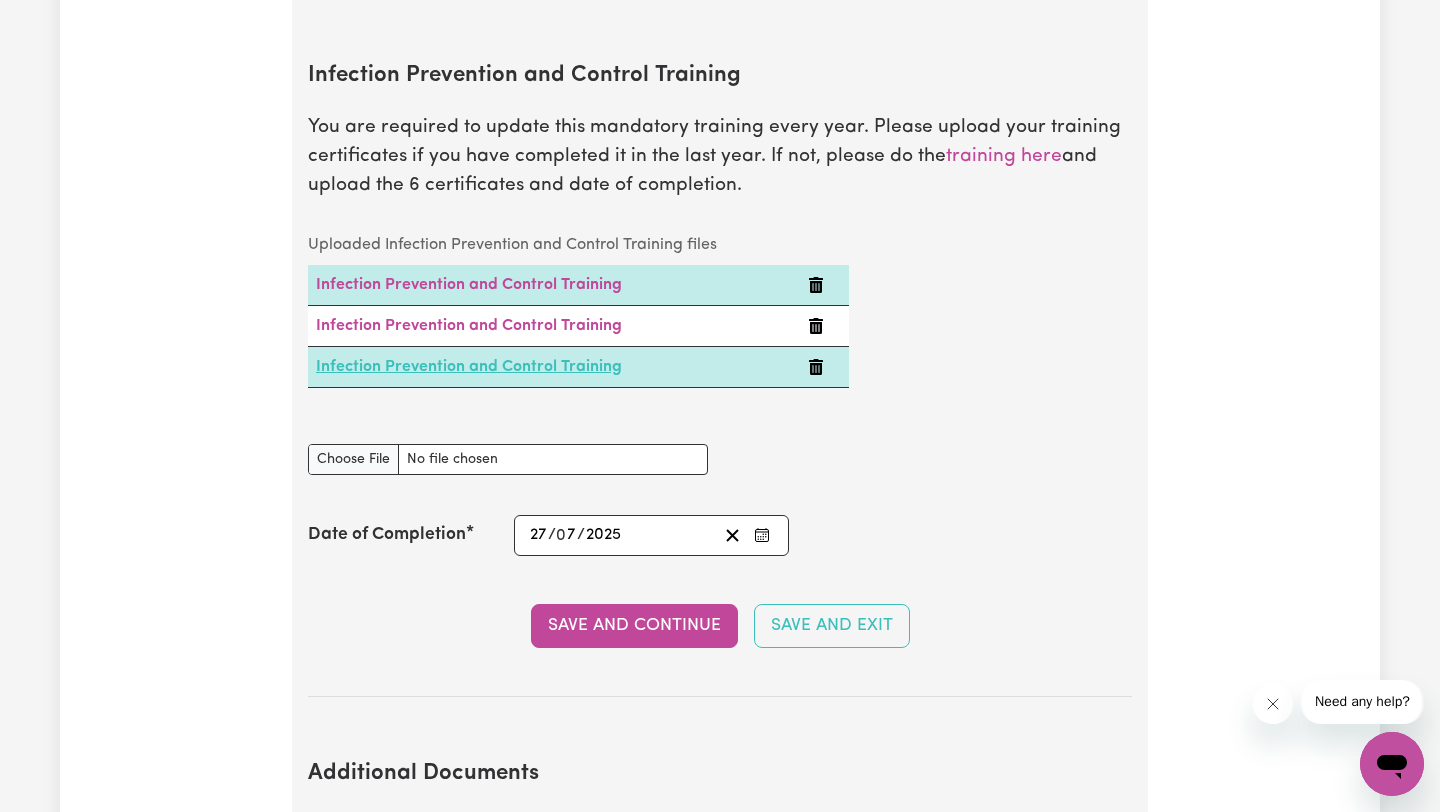 click on "Infection Prevention and Control Training" at bounding box center (469, 367) 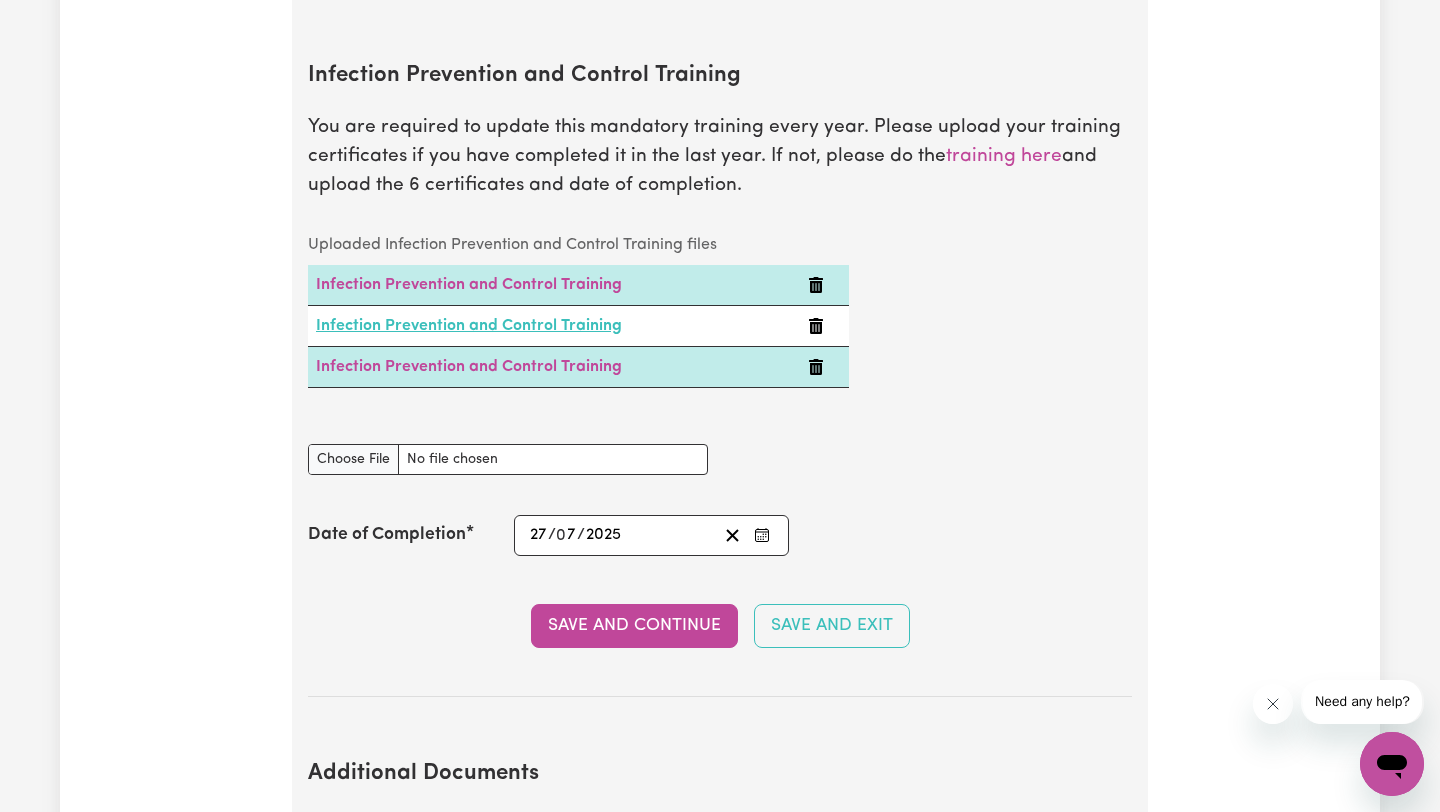 click on "Infection Prevention and Control Training" at bounding box center (469, 326) 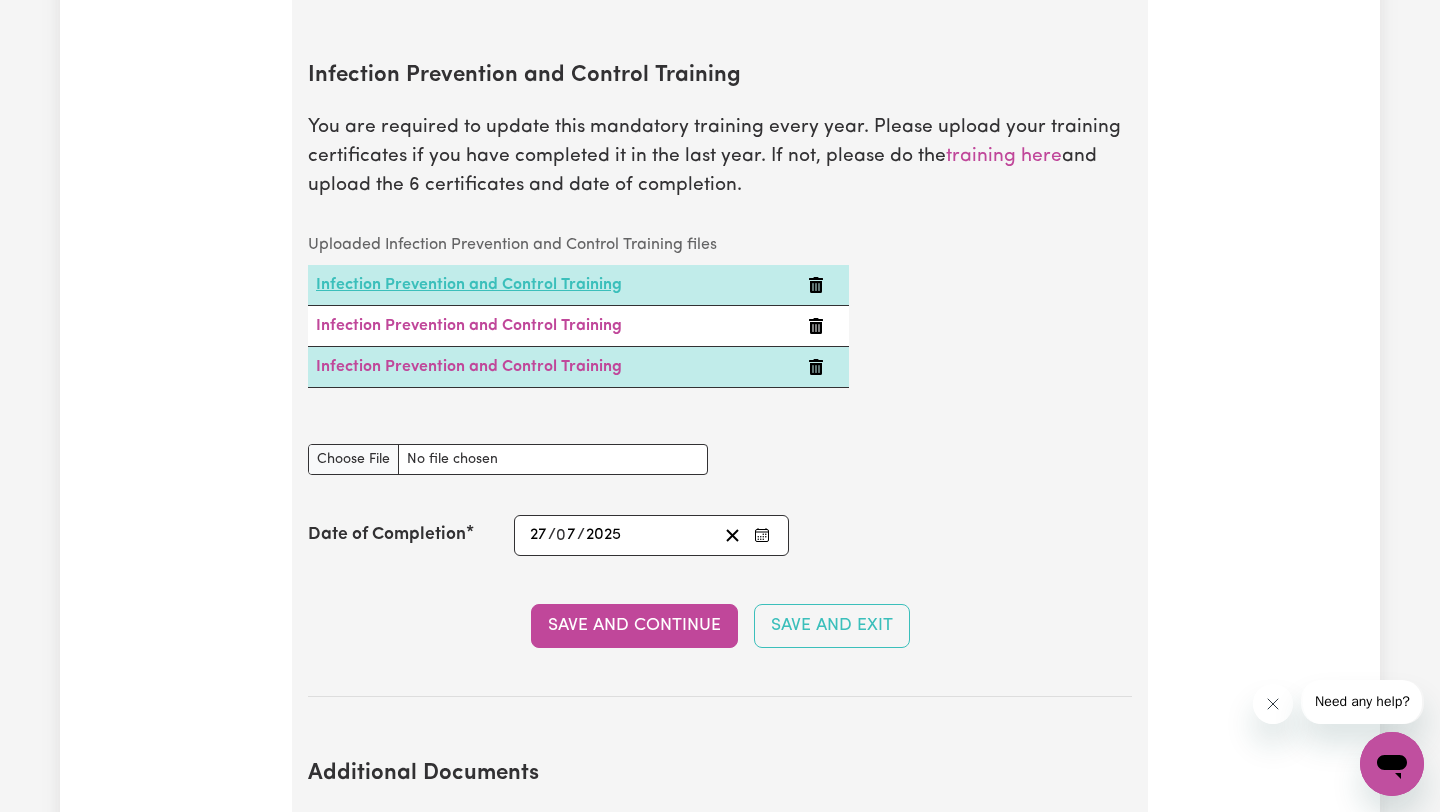 click on "Infection Prevention and Control Training" at bounding box center (469, 285) 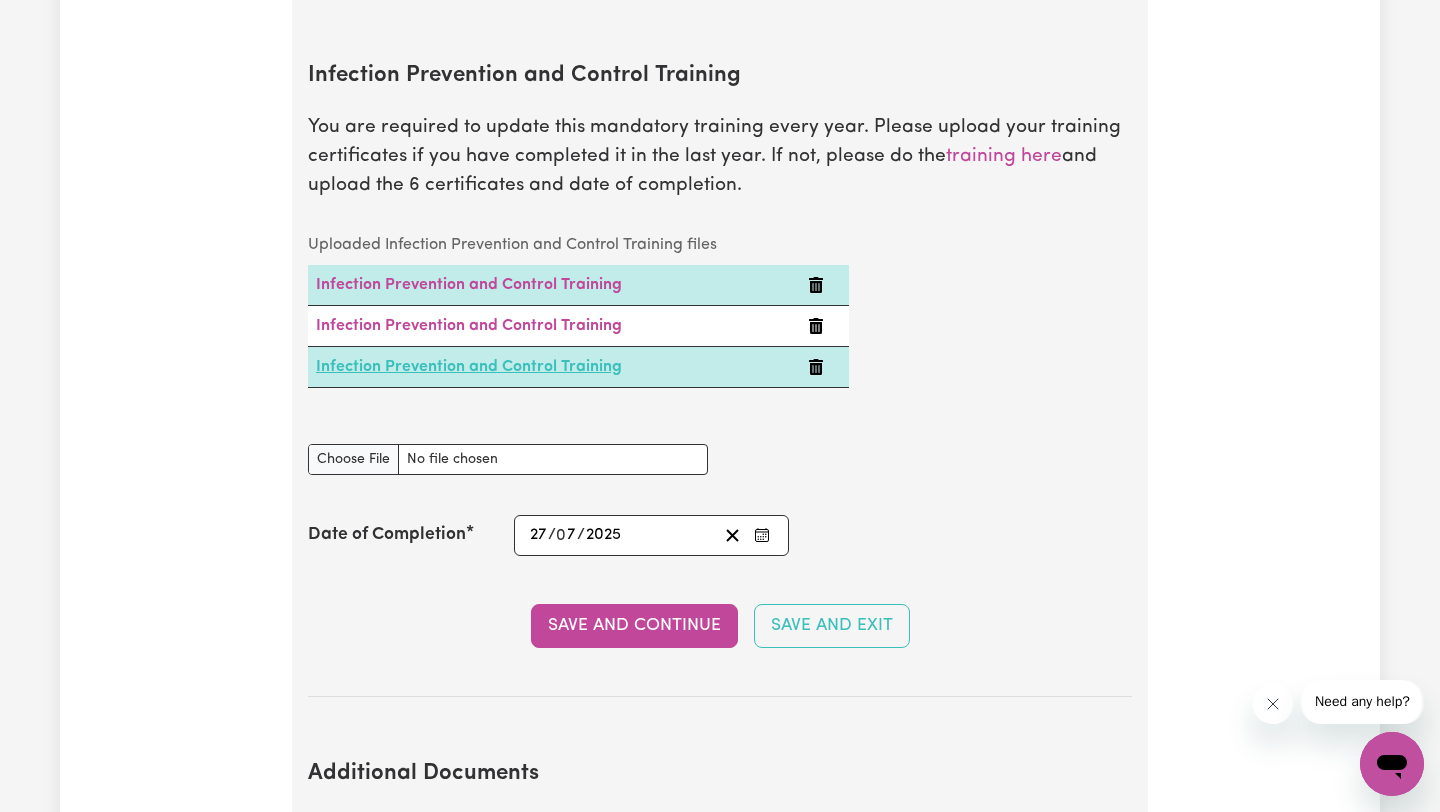 click on "Infection Prevention and Control Training" at bounding box center (469, 367) 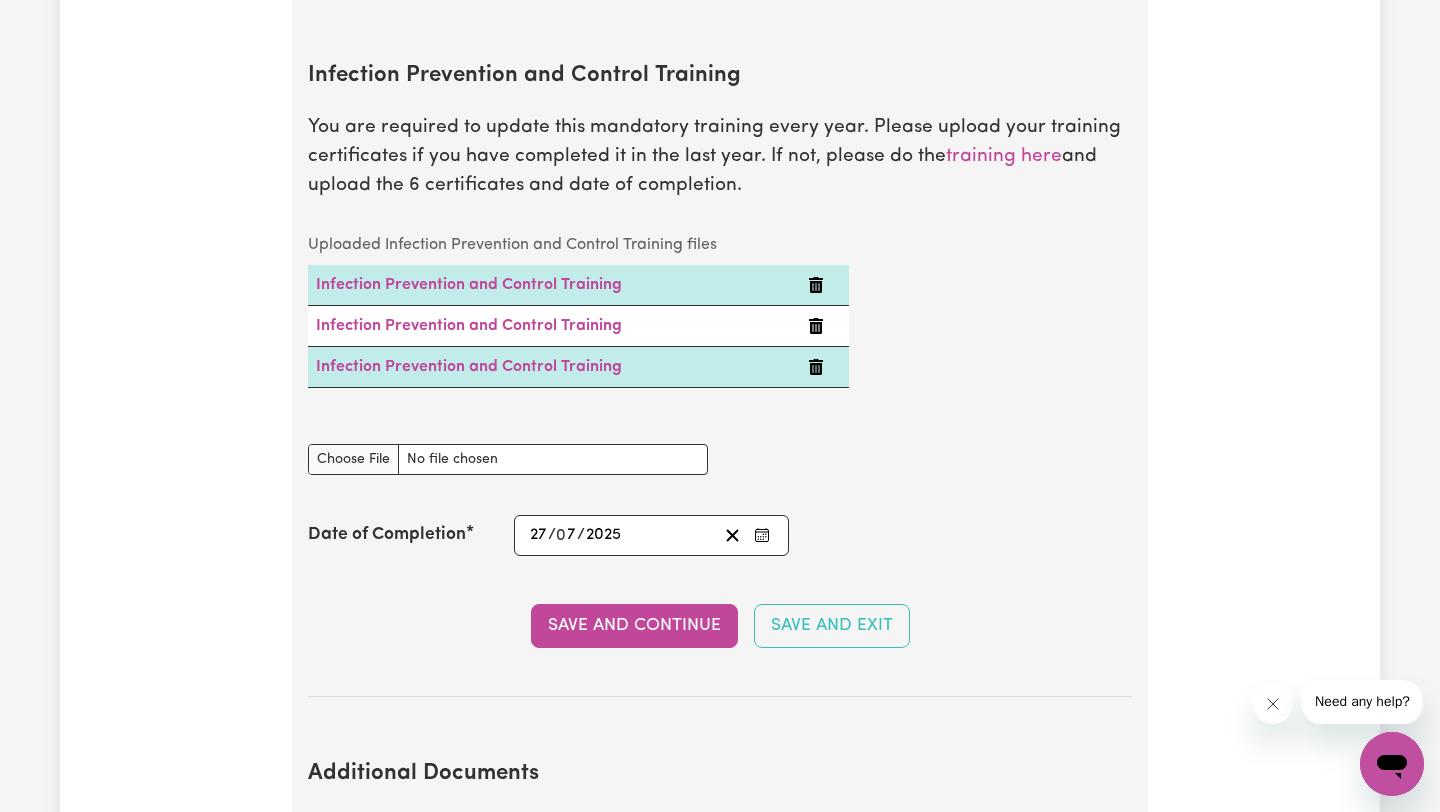 click 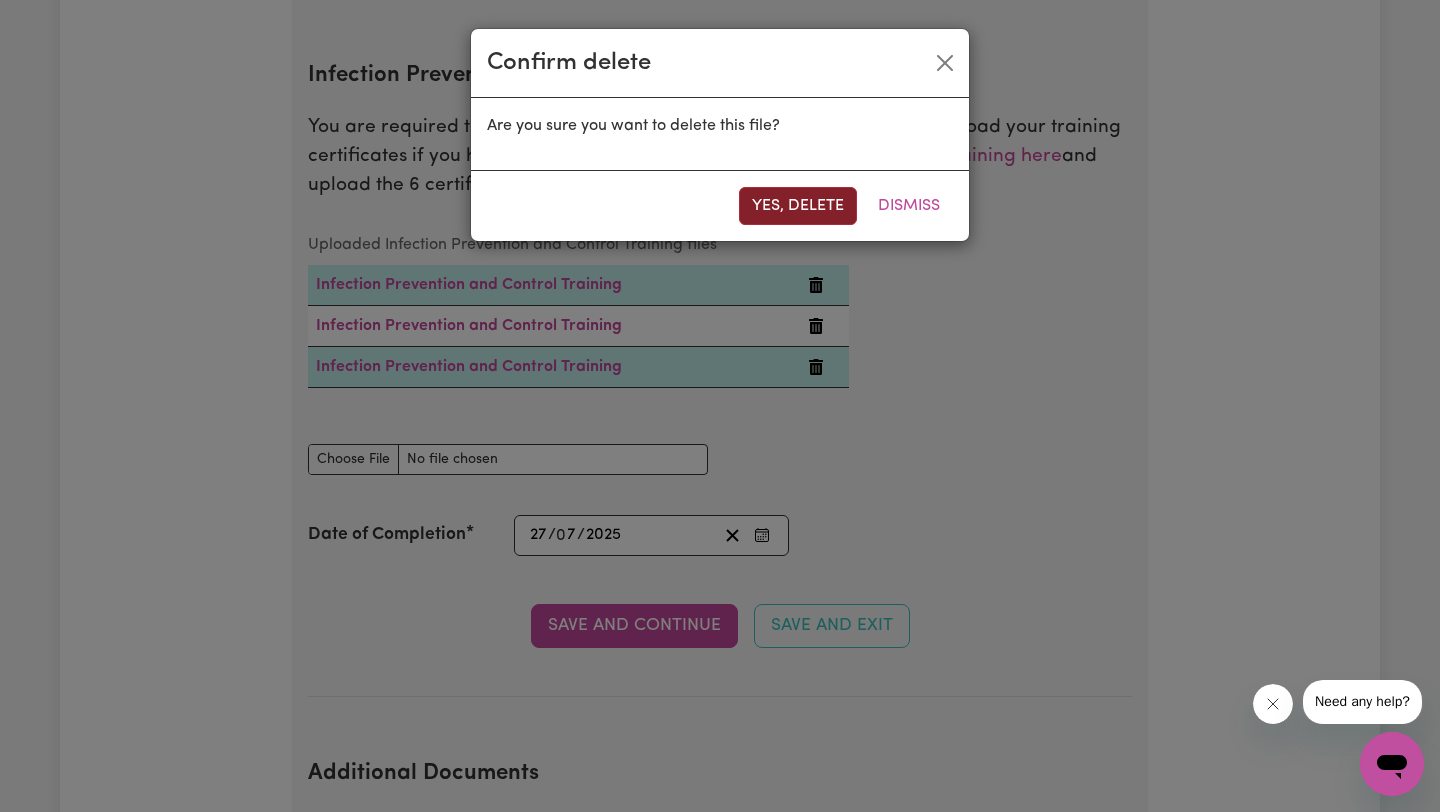 click on "Yes, delete" at bounding box center [798, 206] 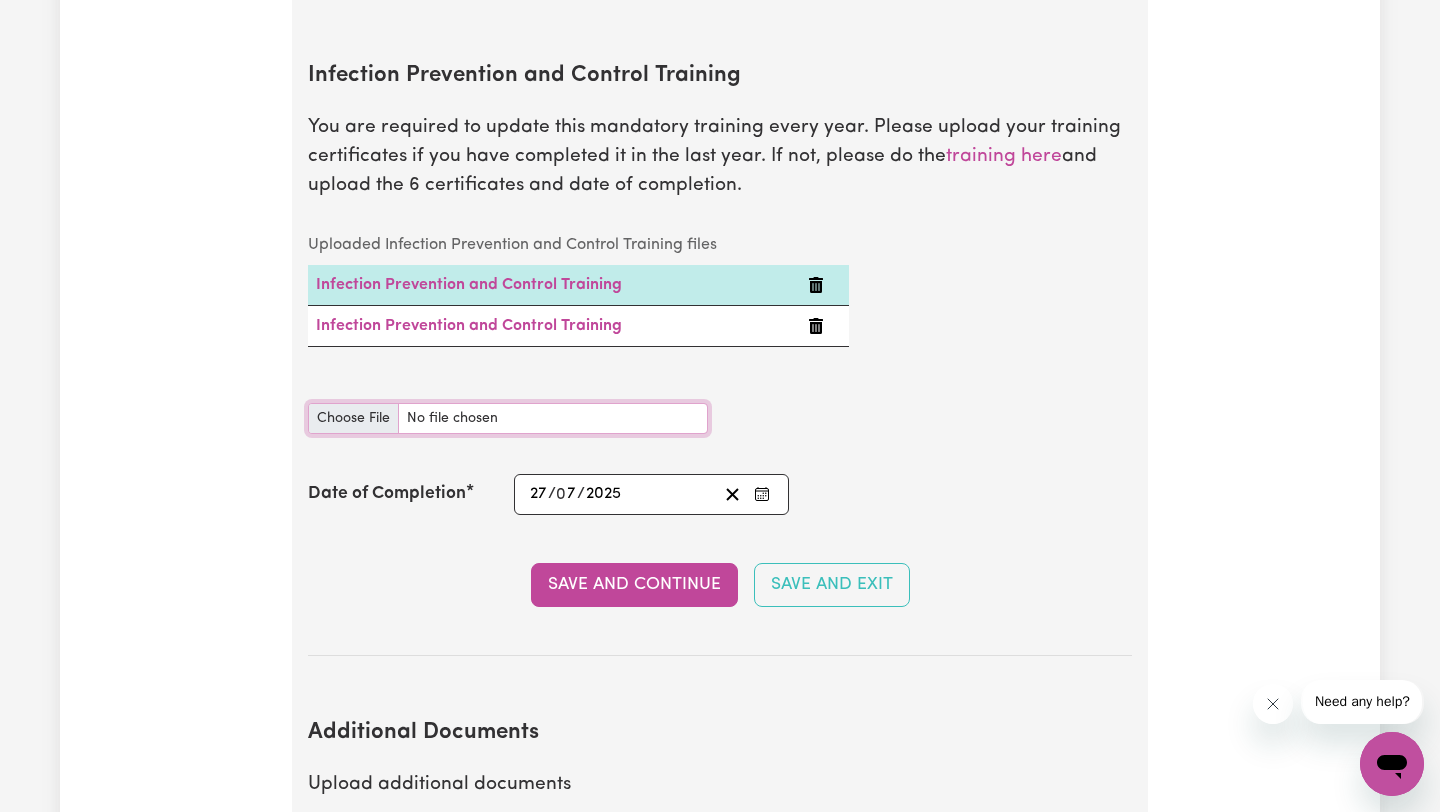 click on "Infection Prevention and Control Training  document" at bounding box center [508, 418] 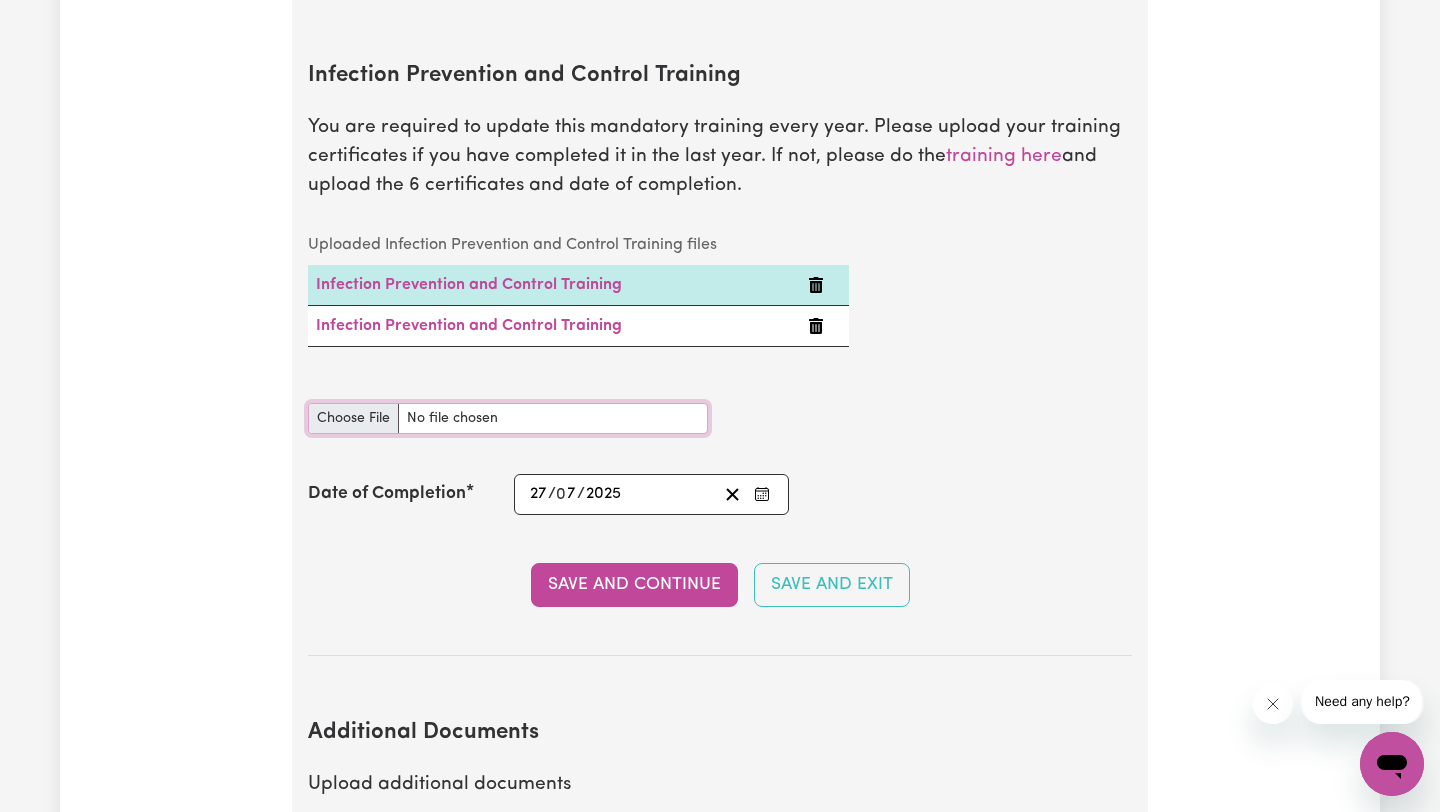 type on "C:\fakepath\44618_1753702617568_Chain of Infection.pdf" 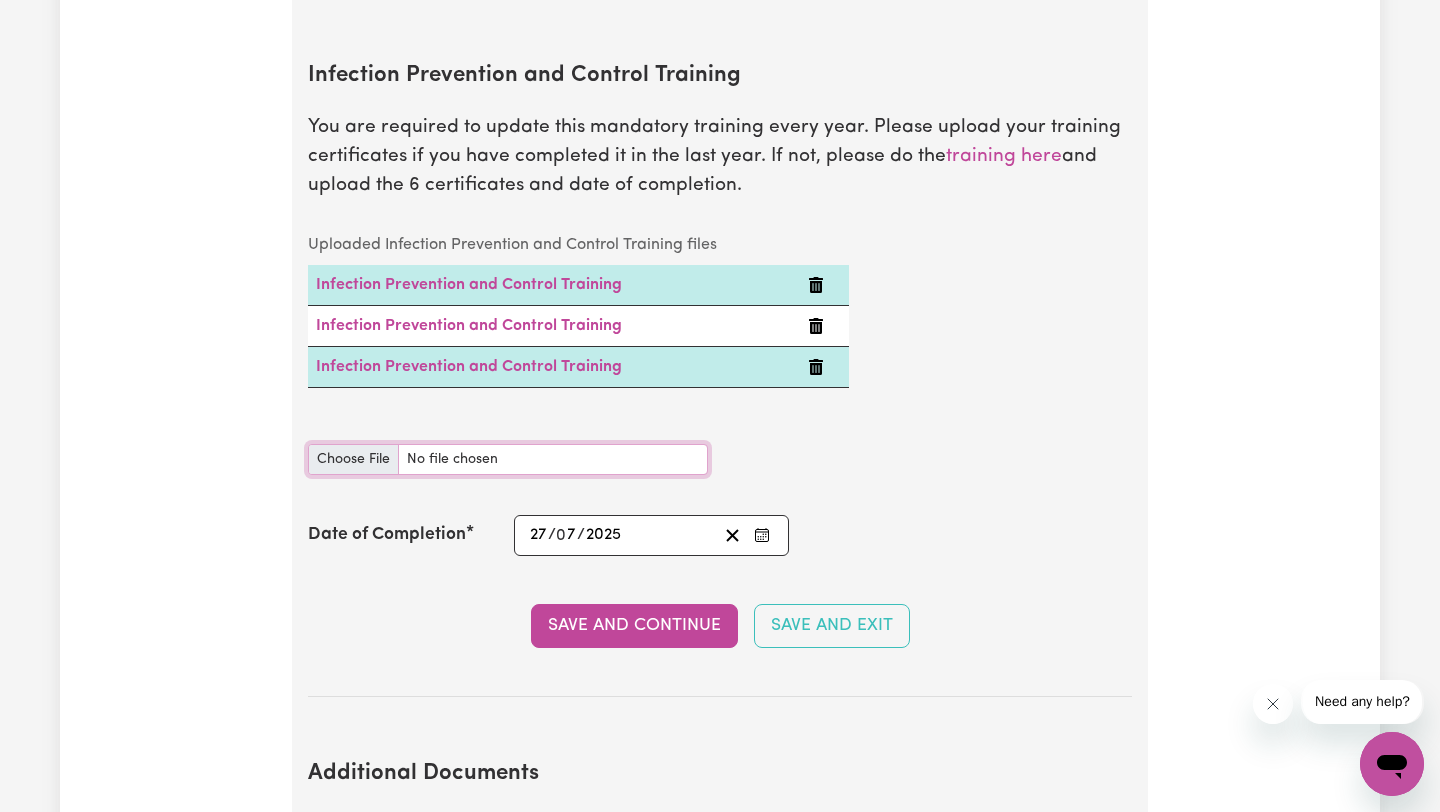 click on "Infection Prevention and Control Training  document" at bounding box center (508, 459) 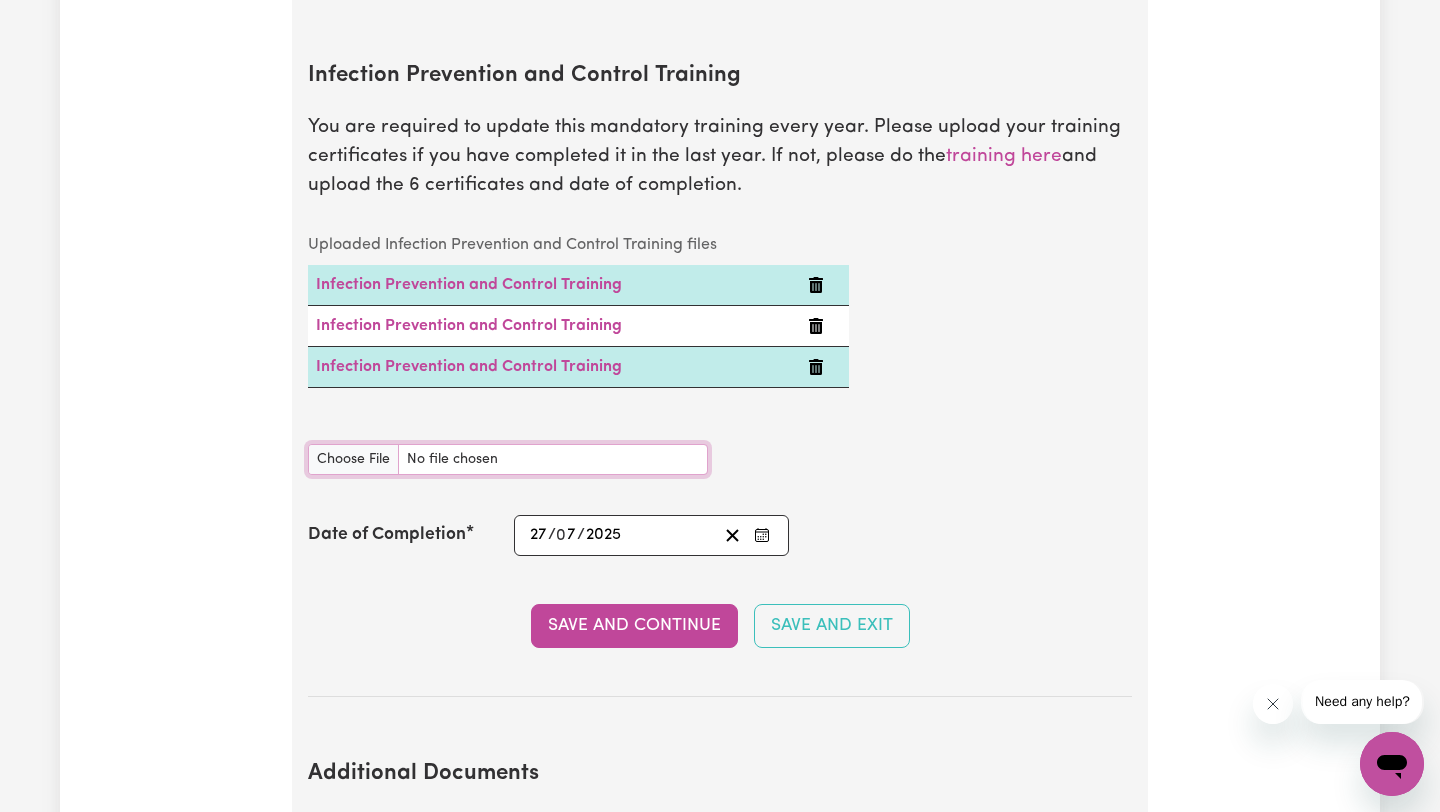 type on "C:\fakepath\44618_1753702617568_Chain of Infection.pdf" 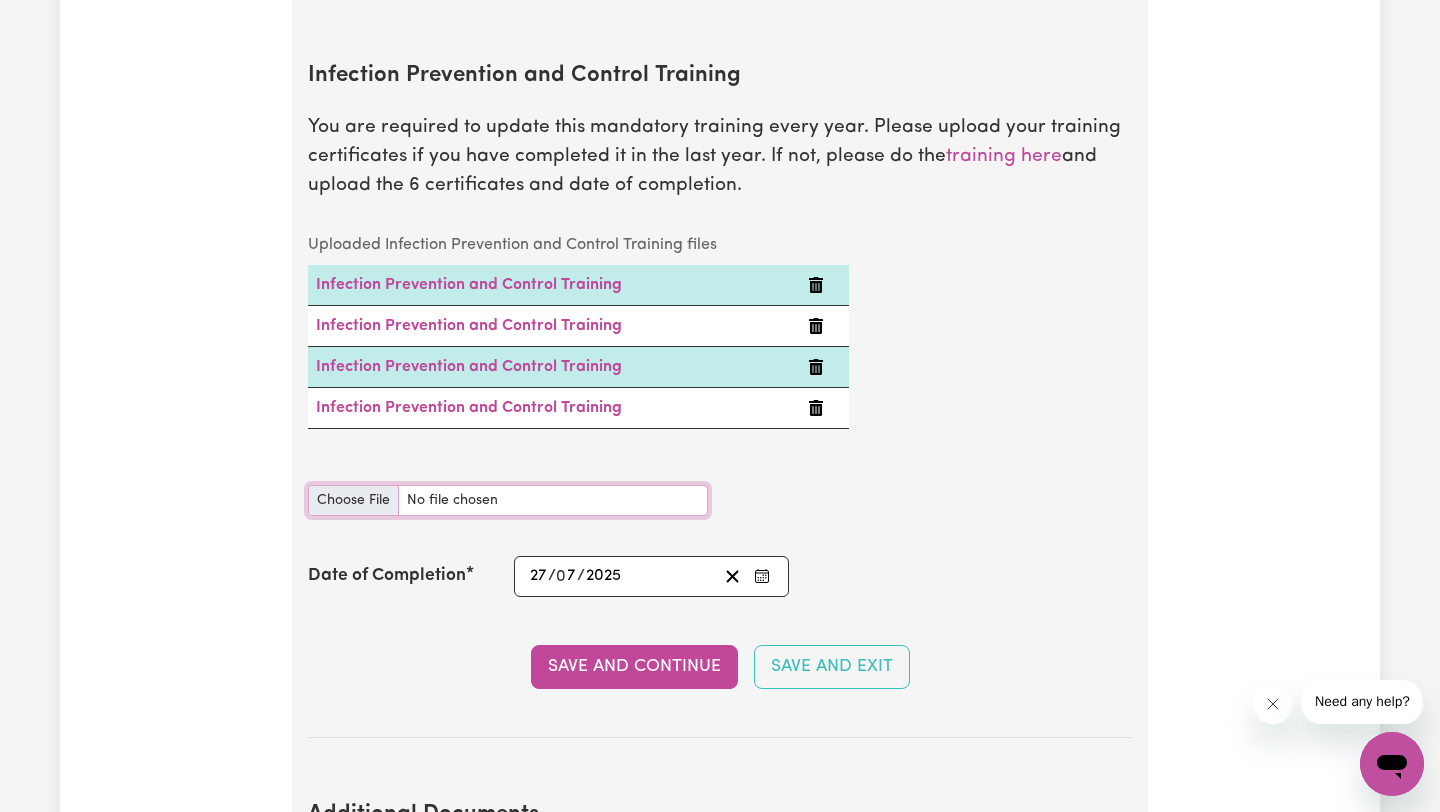 click on "Infection Prevention and Control Training  document" at bounding box center [508, 500] 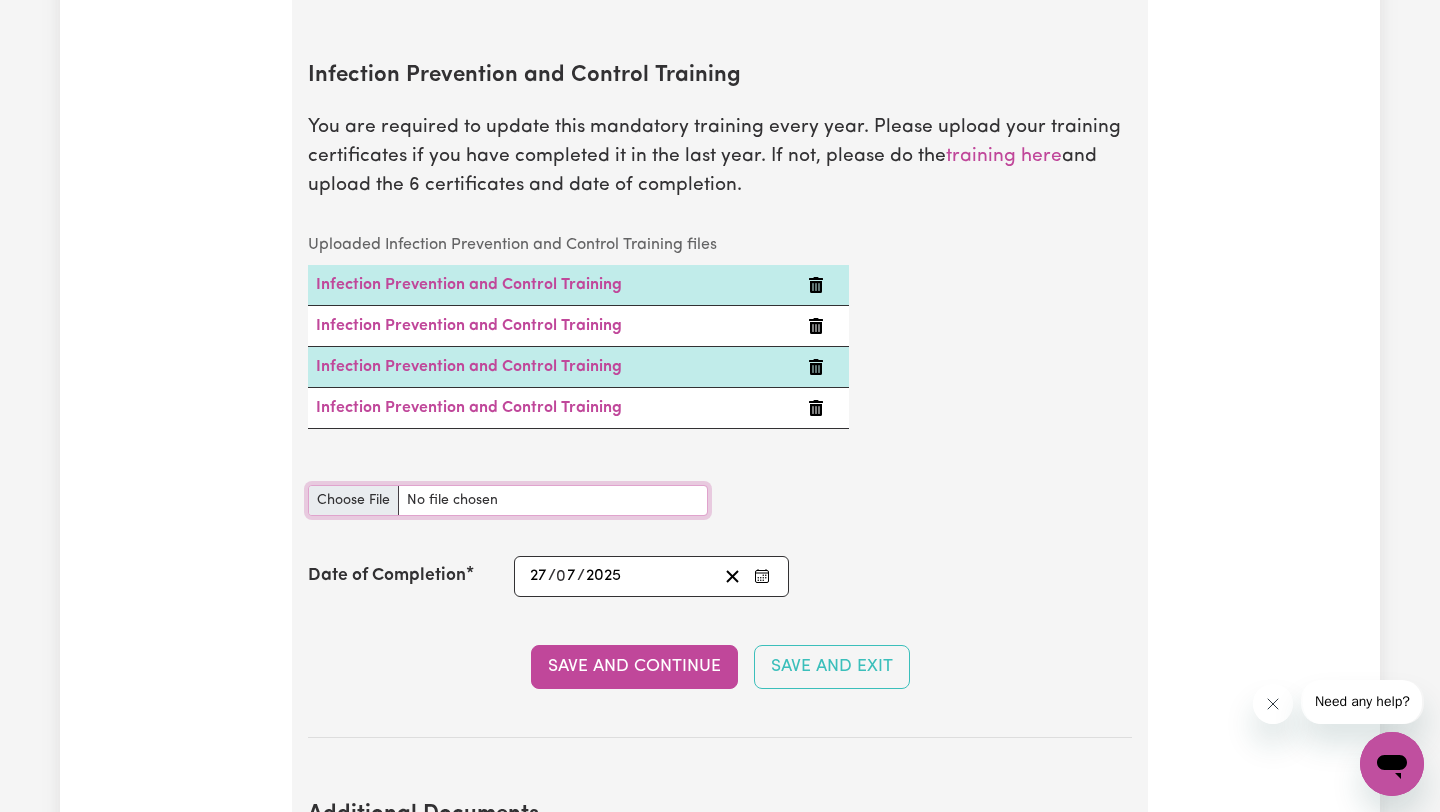 type on "C:\fakepath\certificate (4).pdf" 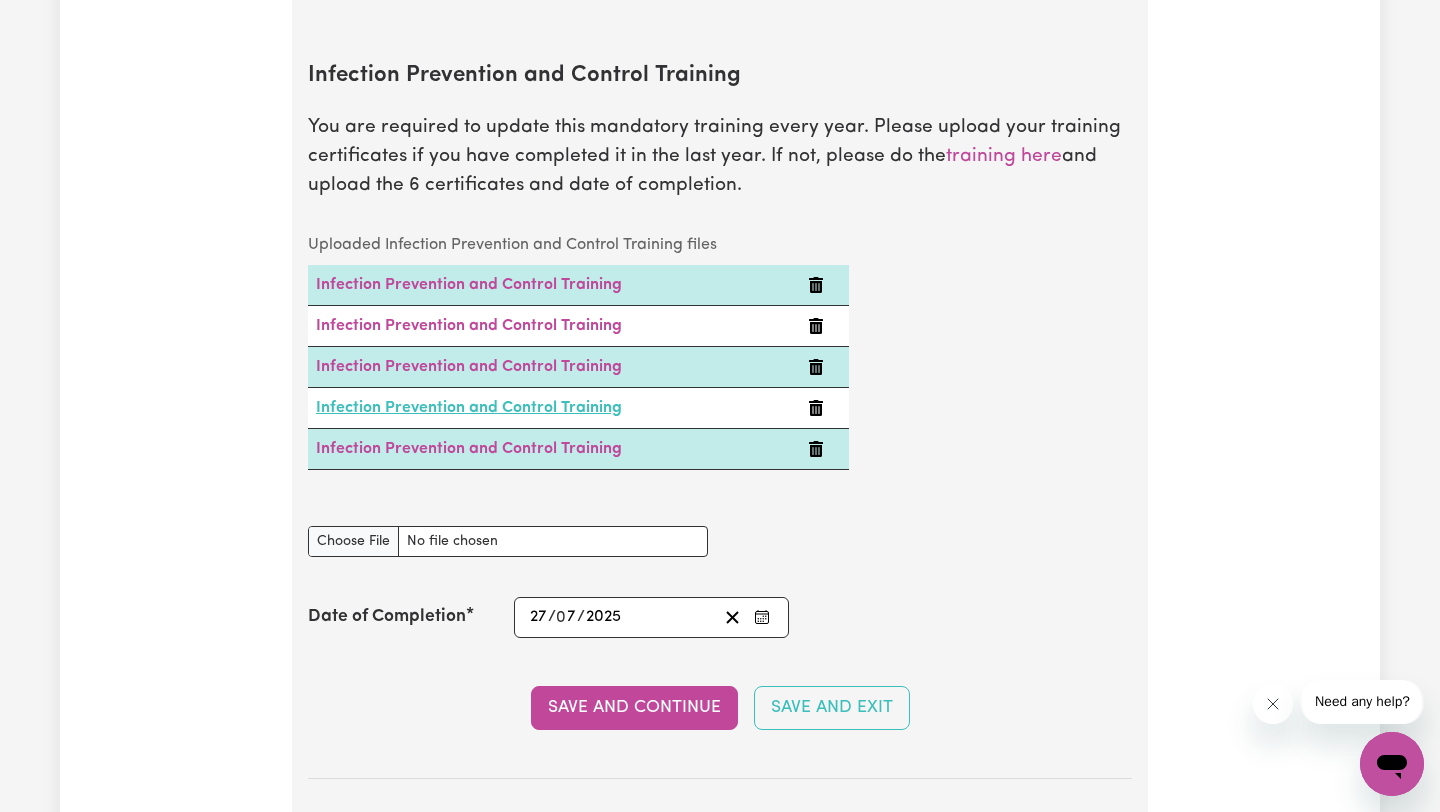 click on "Infection Prevention and Control Training" at bounding box center [469, 408] 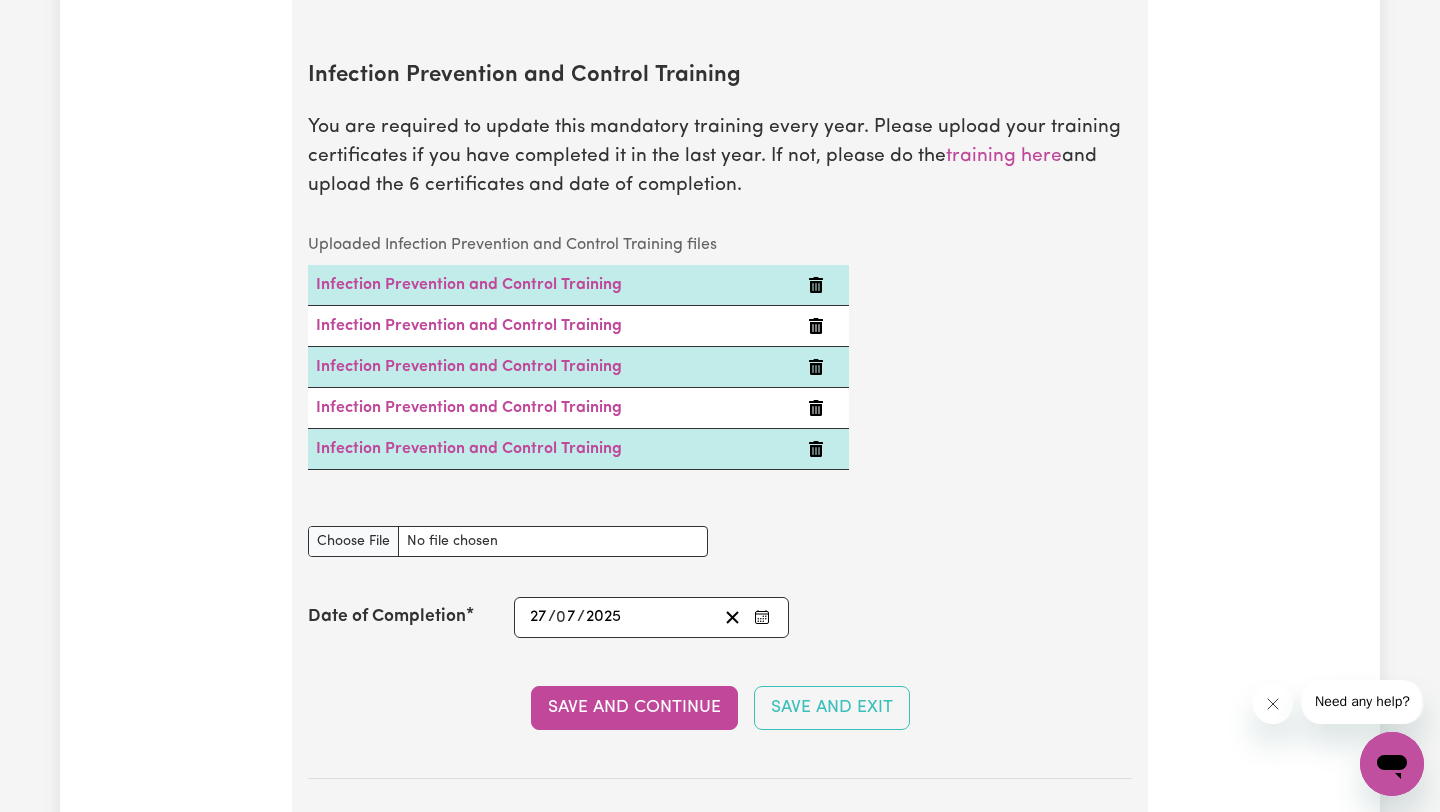 click 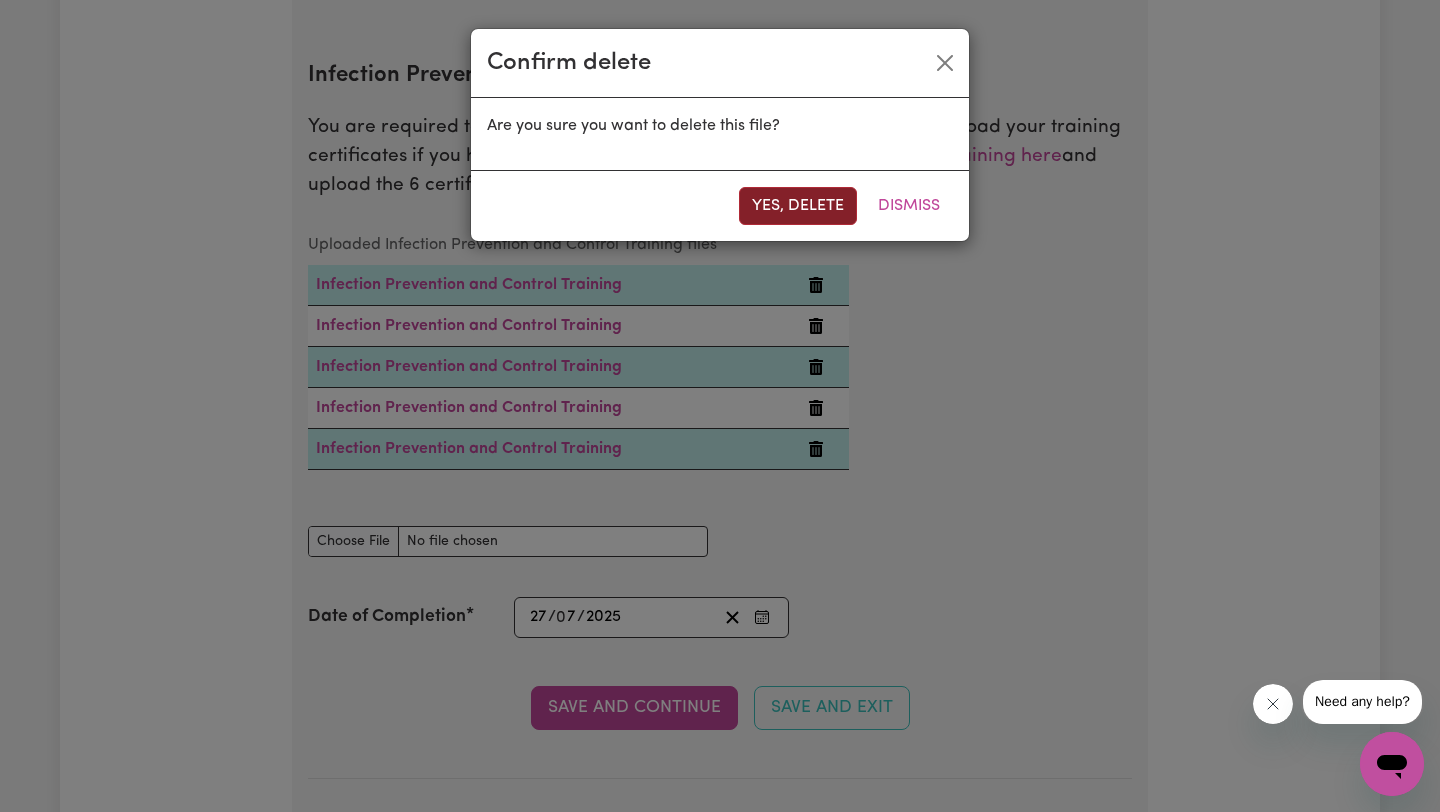 click on "Yes, delete" at bounding box center [798, 206] 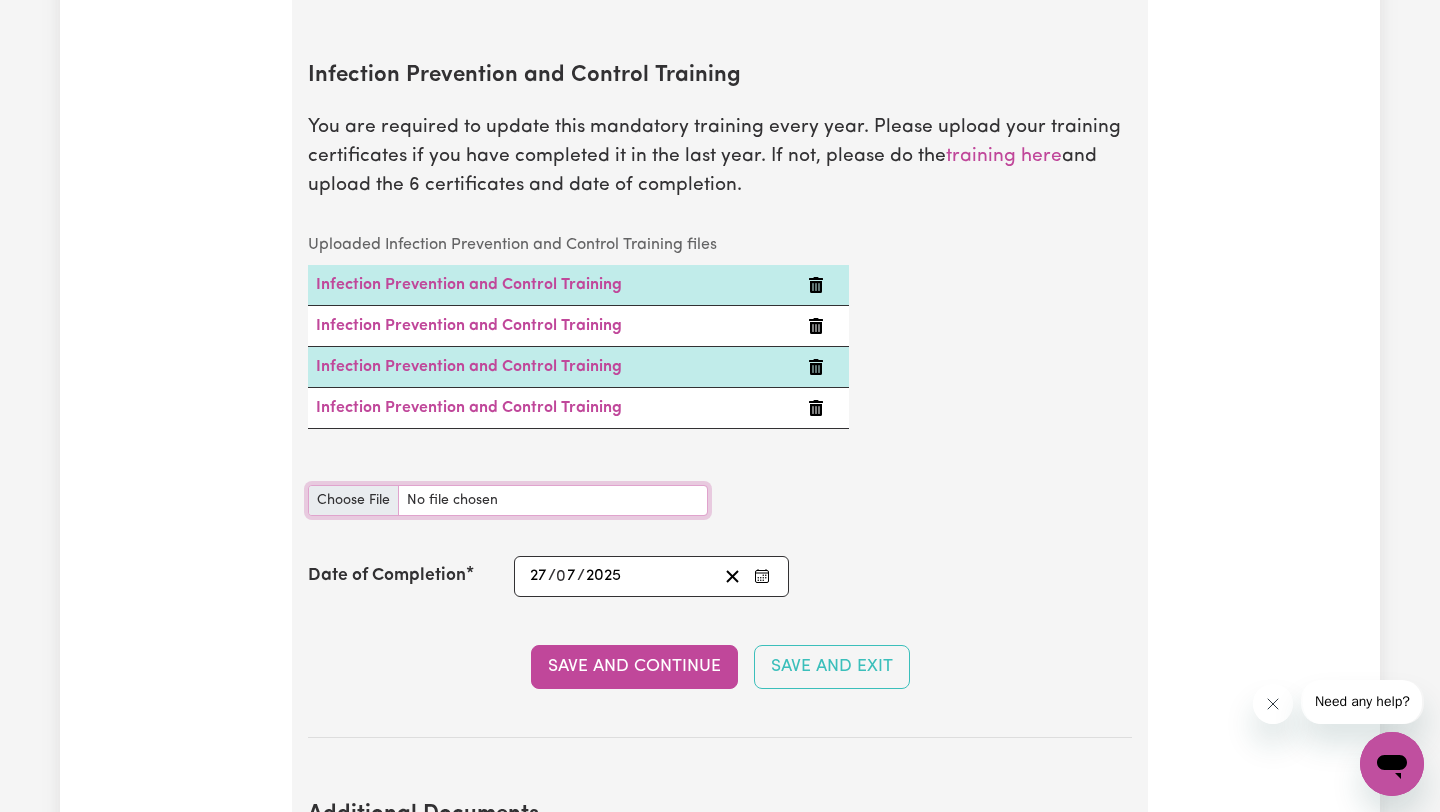 click on "Infection Prevention and Control Training  document" at bounding box center [508, 500] 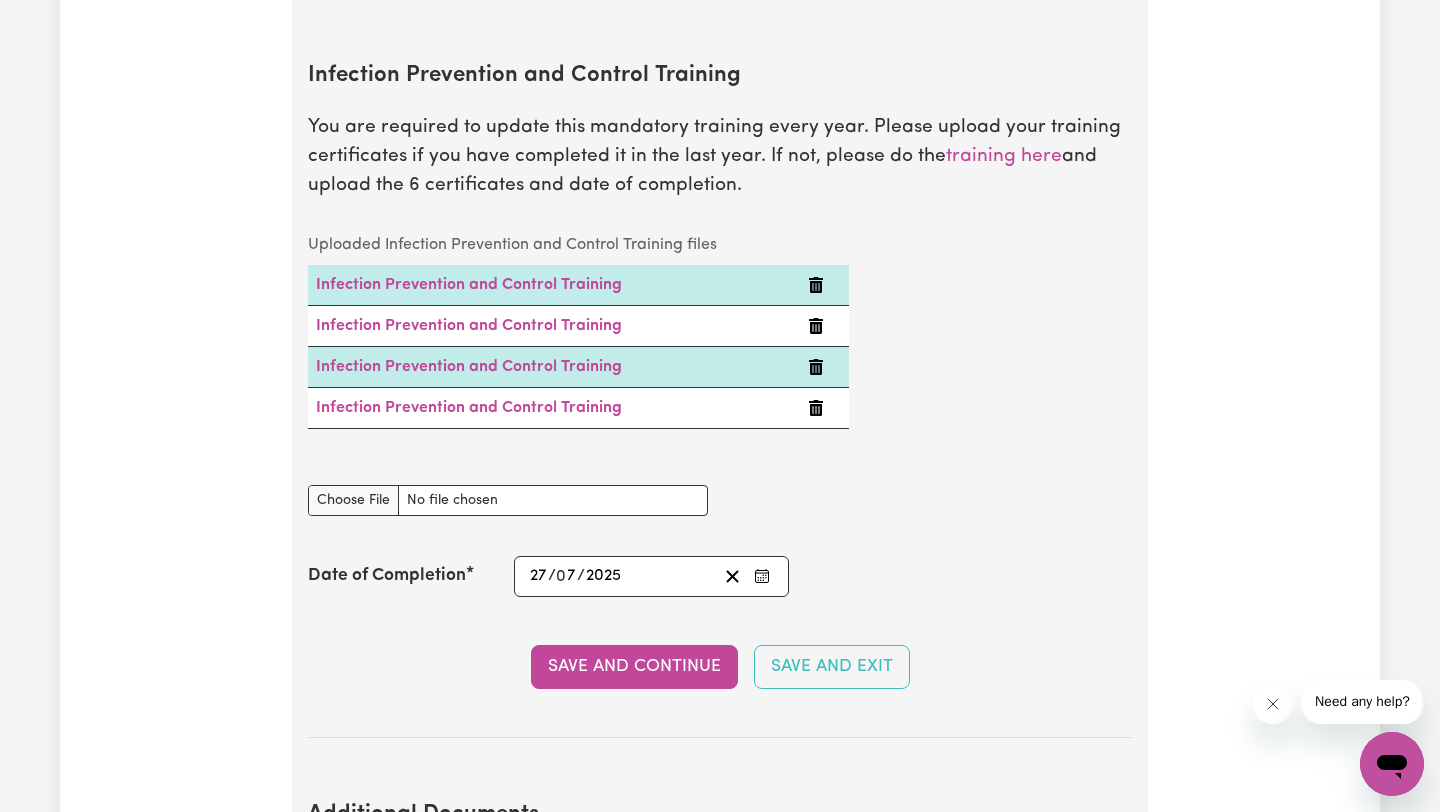 click 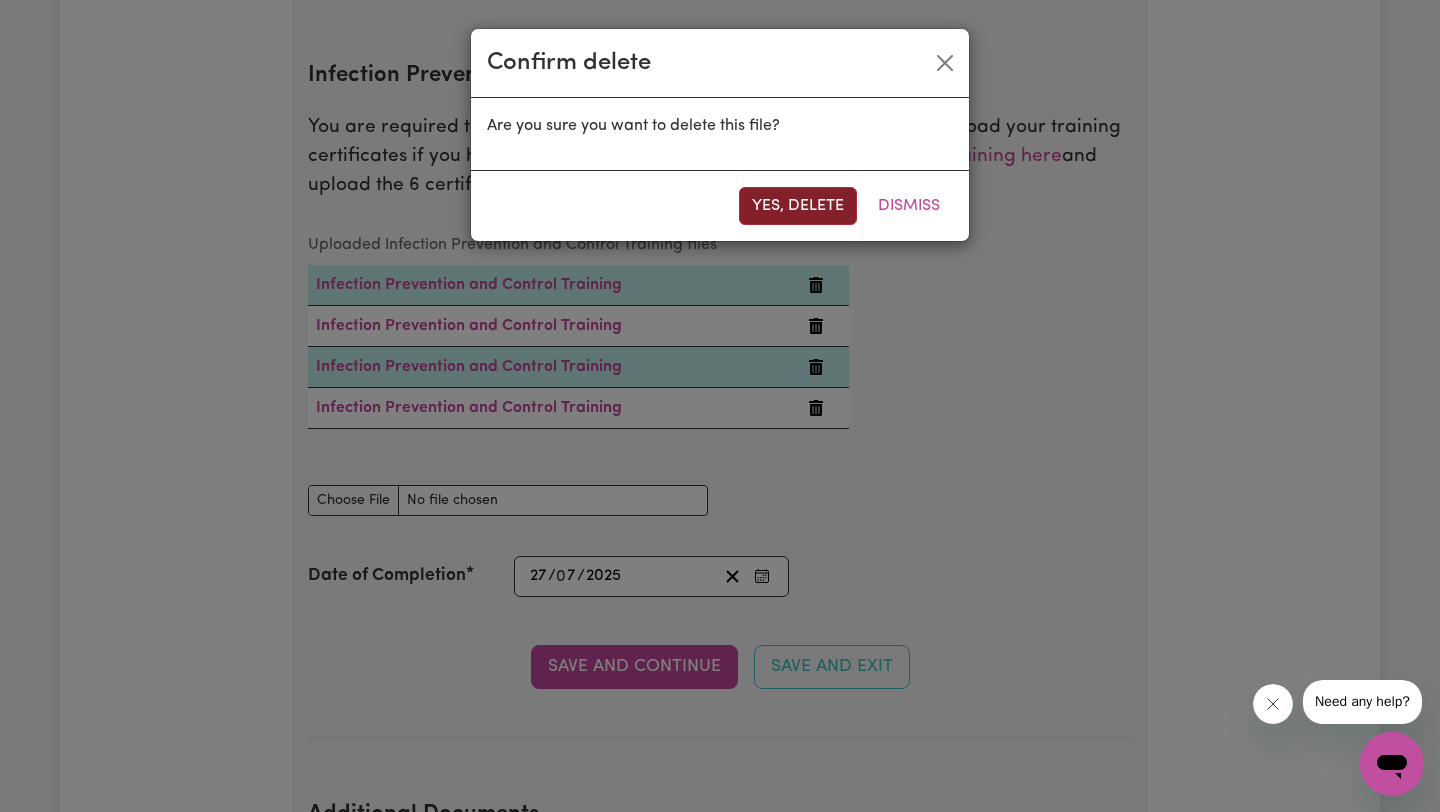click on "Yes, delete" at bounding box center [798, 206] 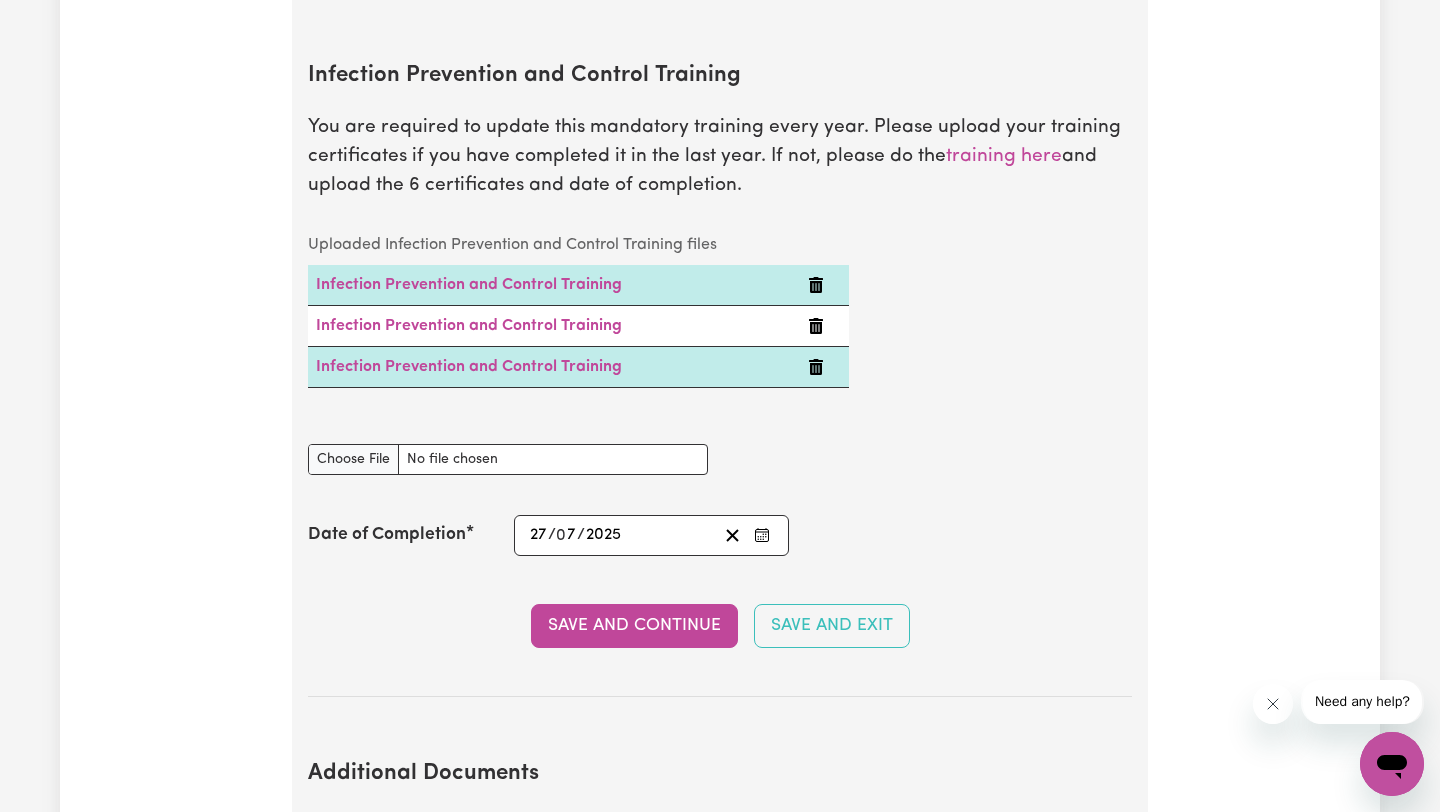 click 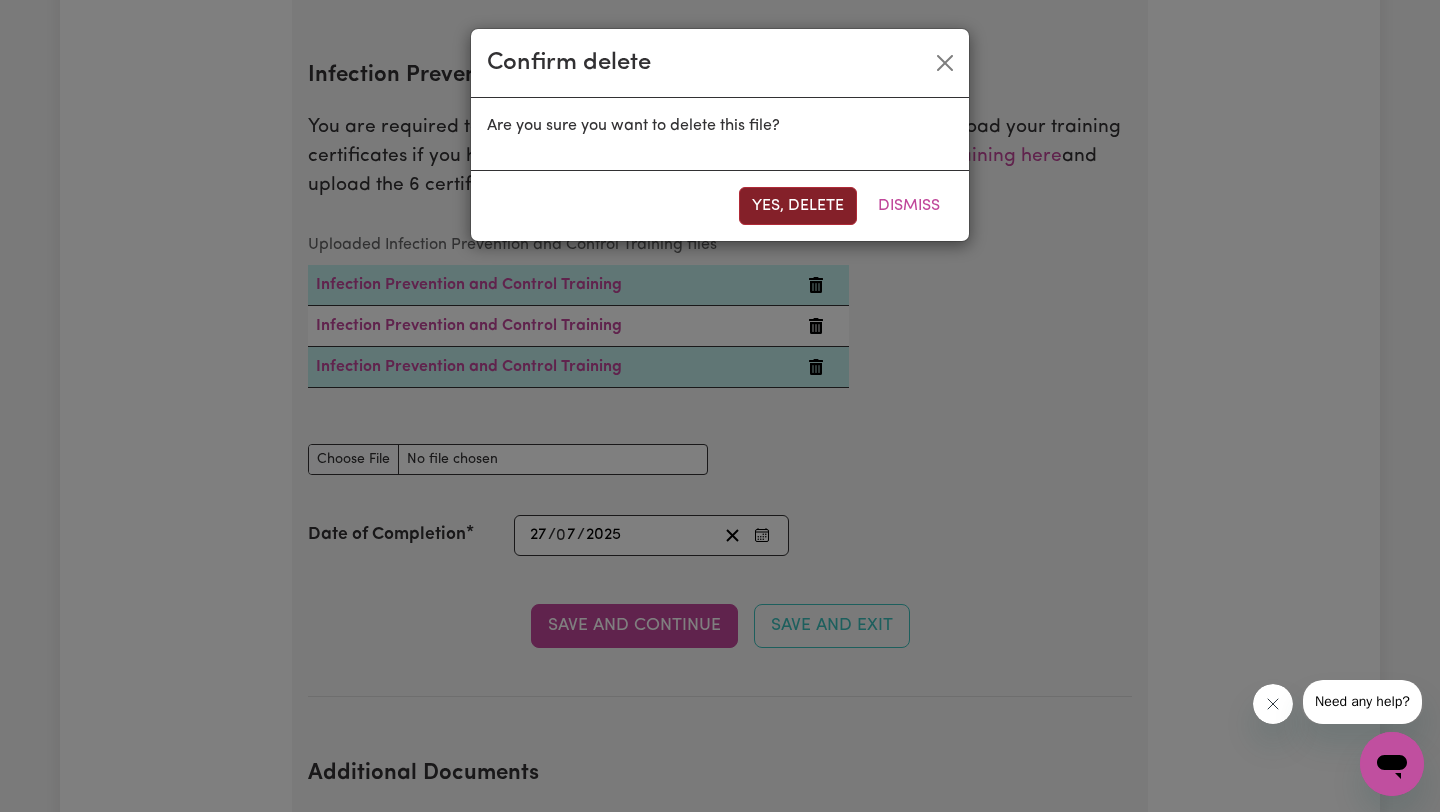 click on "Yes, delete" at bounding box center (798, 206) 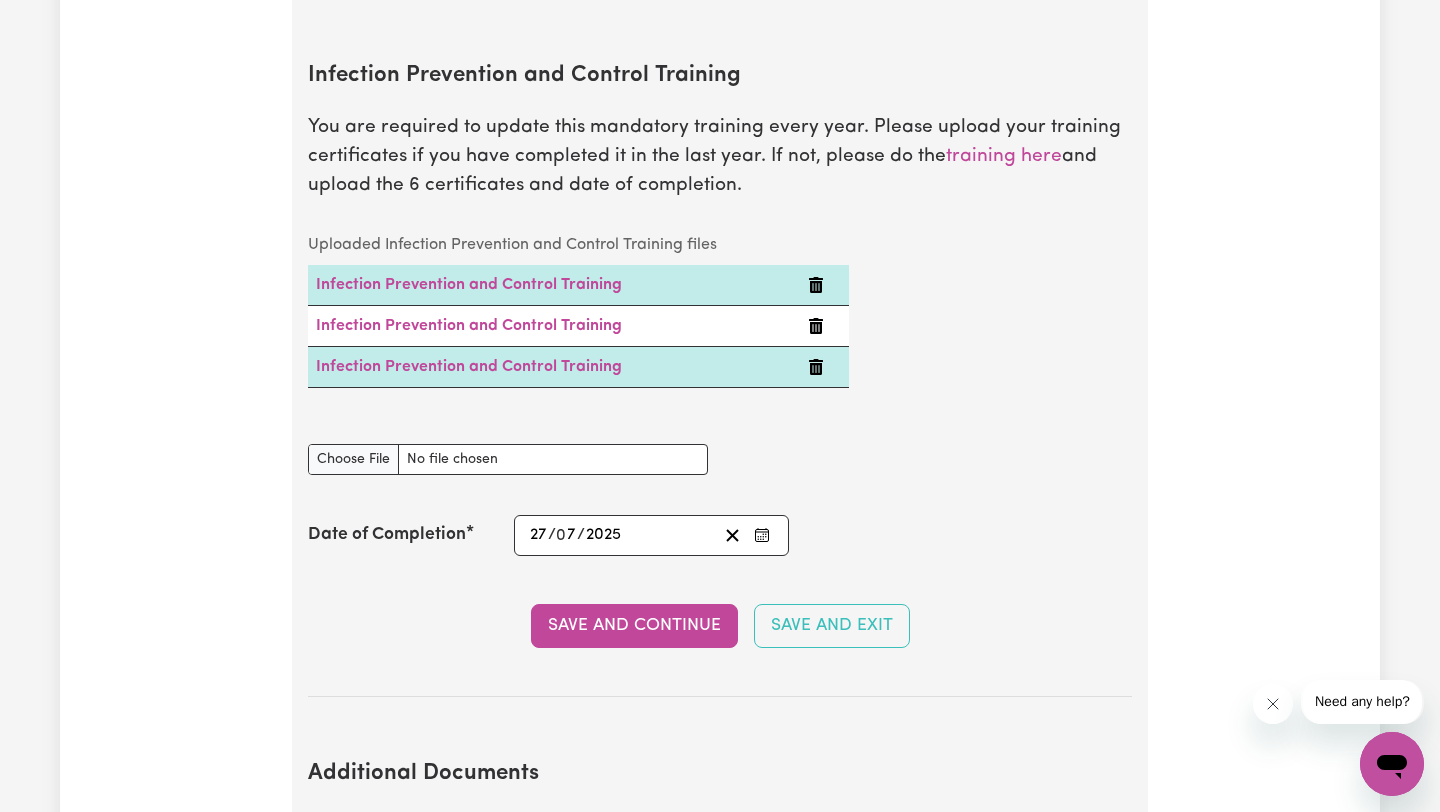 click 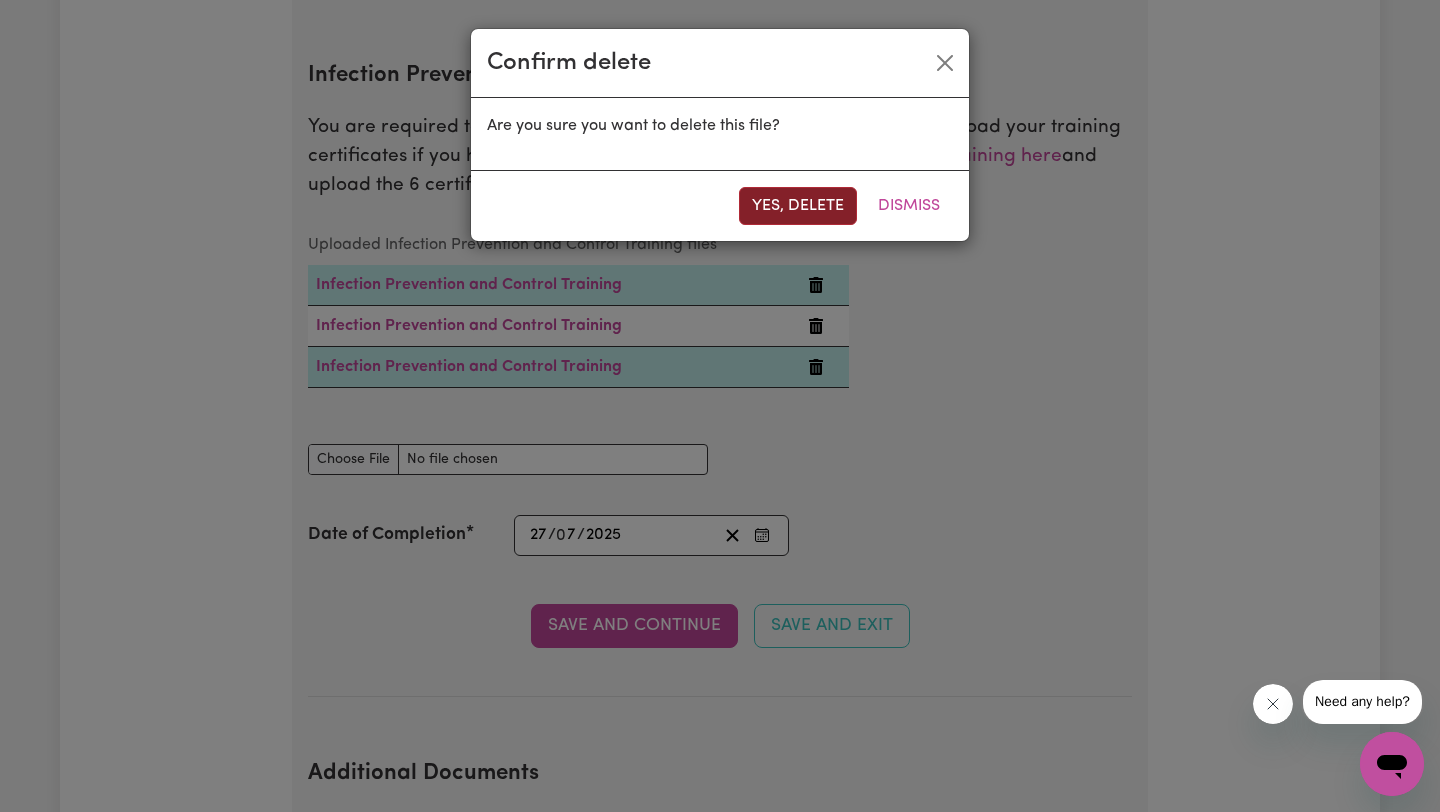 click on "Yes, delete" at bounding box center [798, 206] 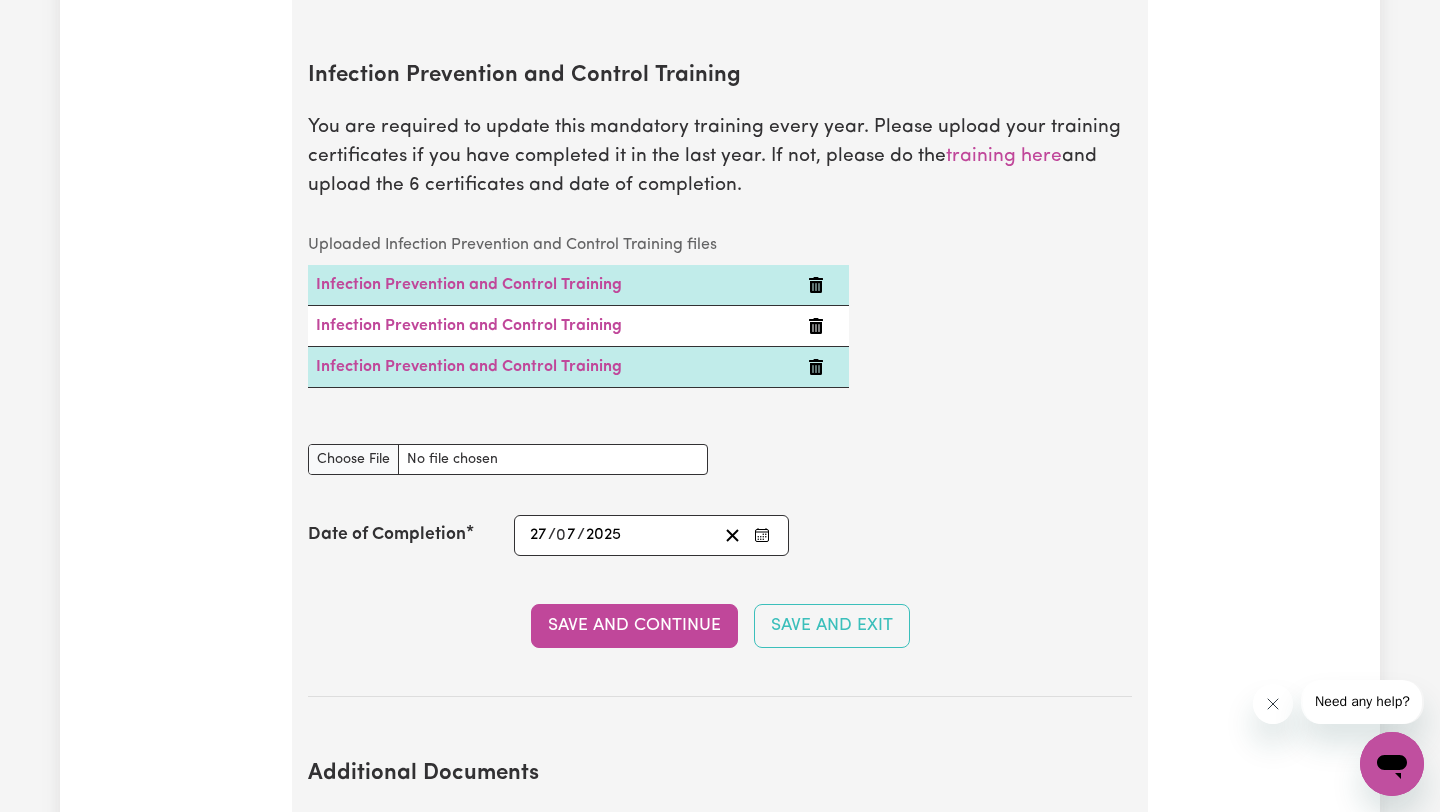 click 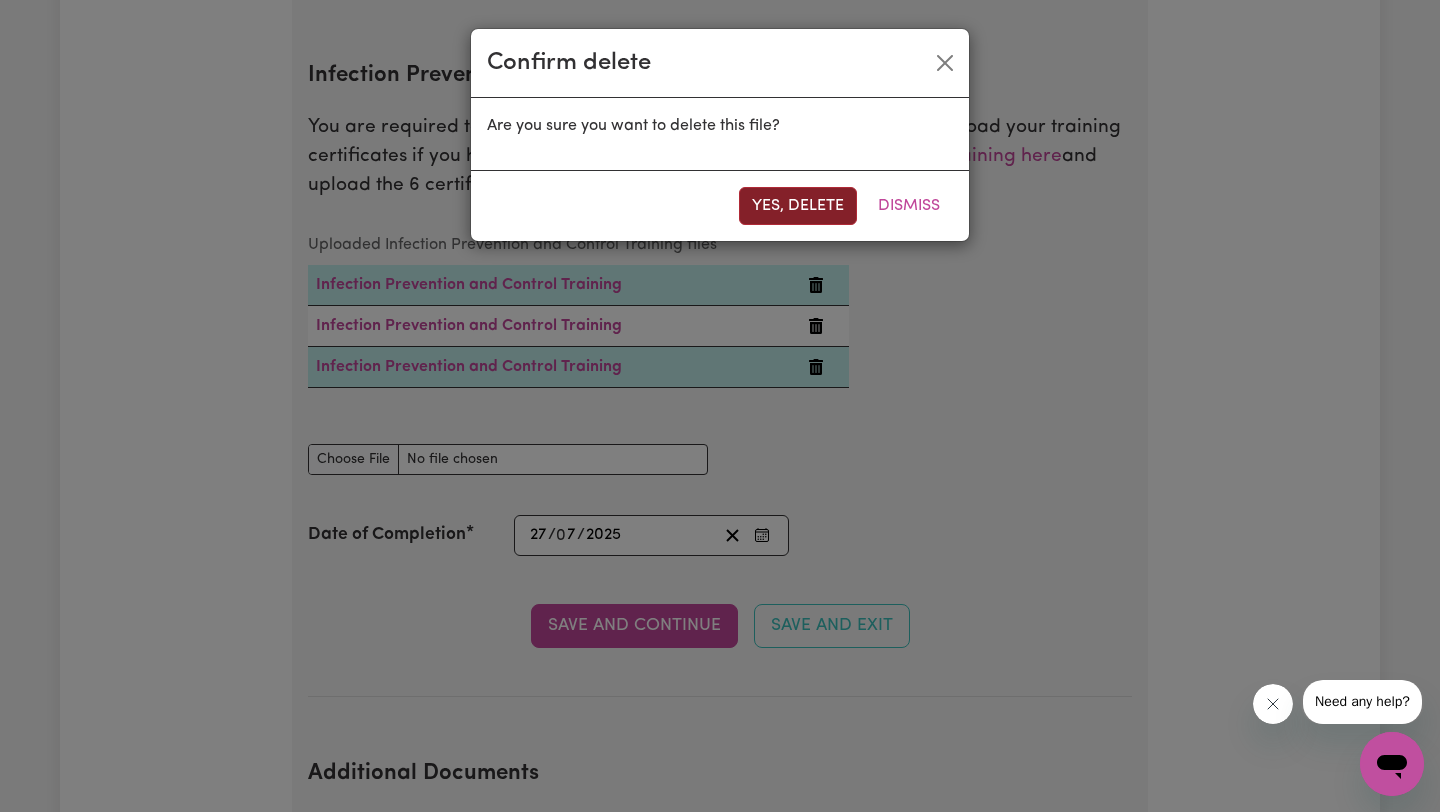 click on "Yes, delete" at bounding box center (798, 206) 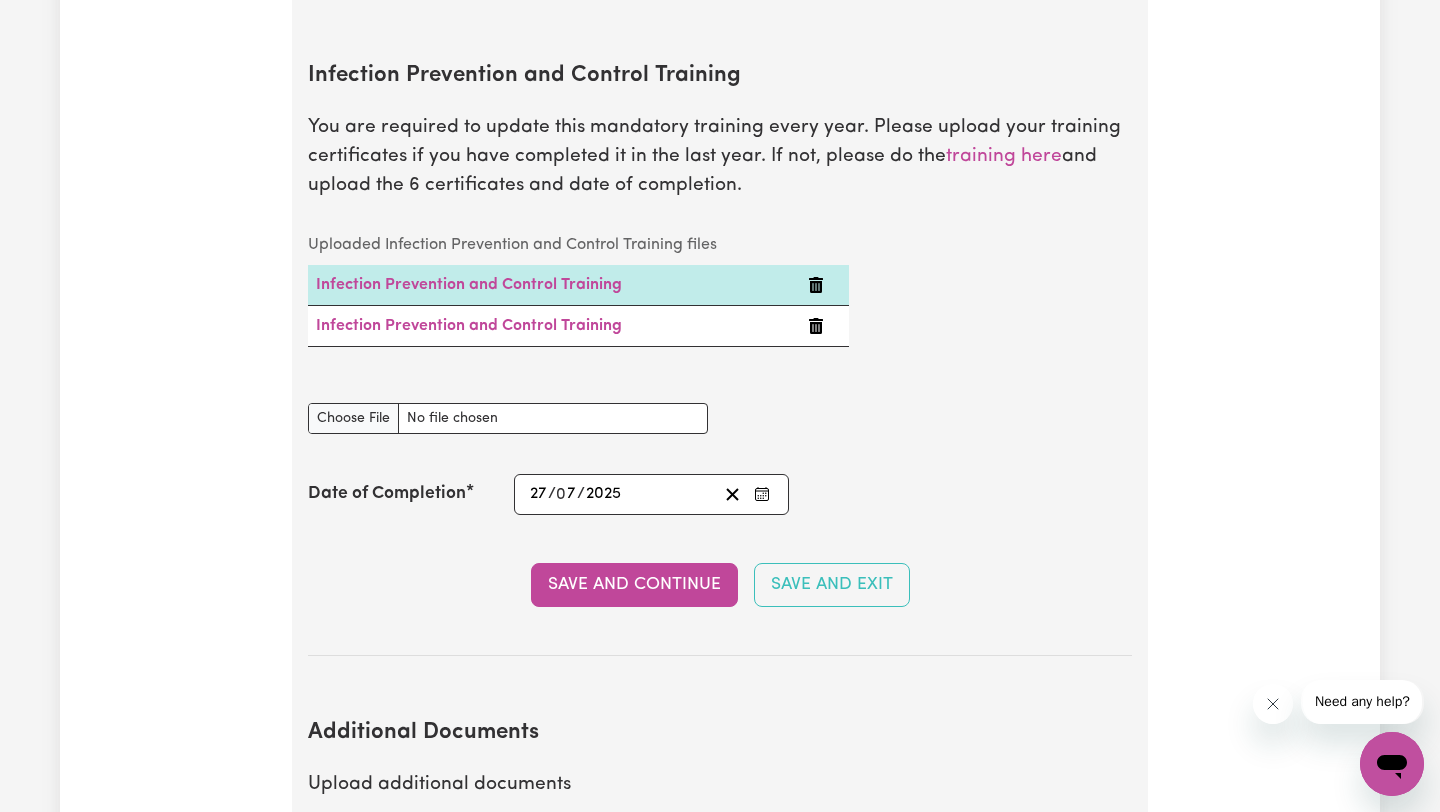 click 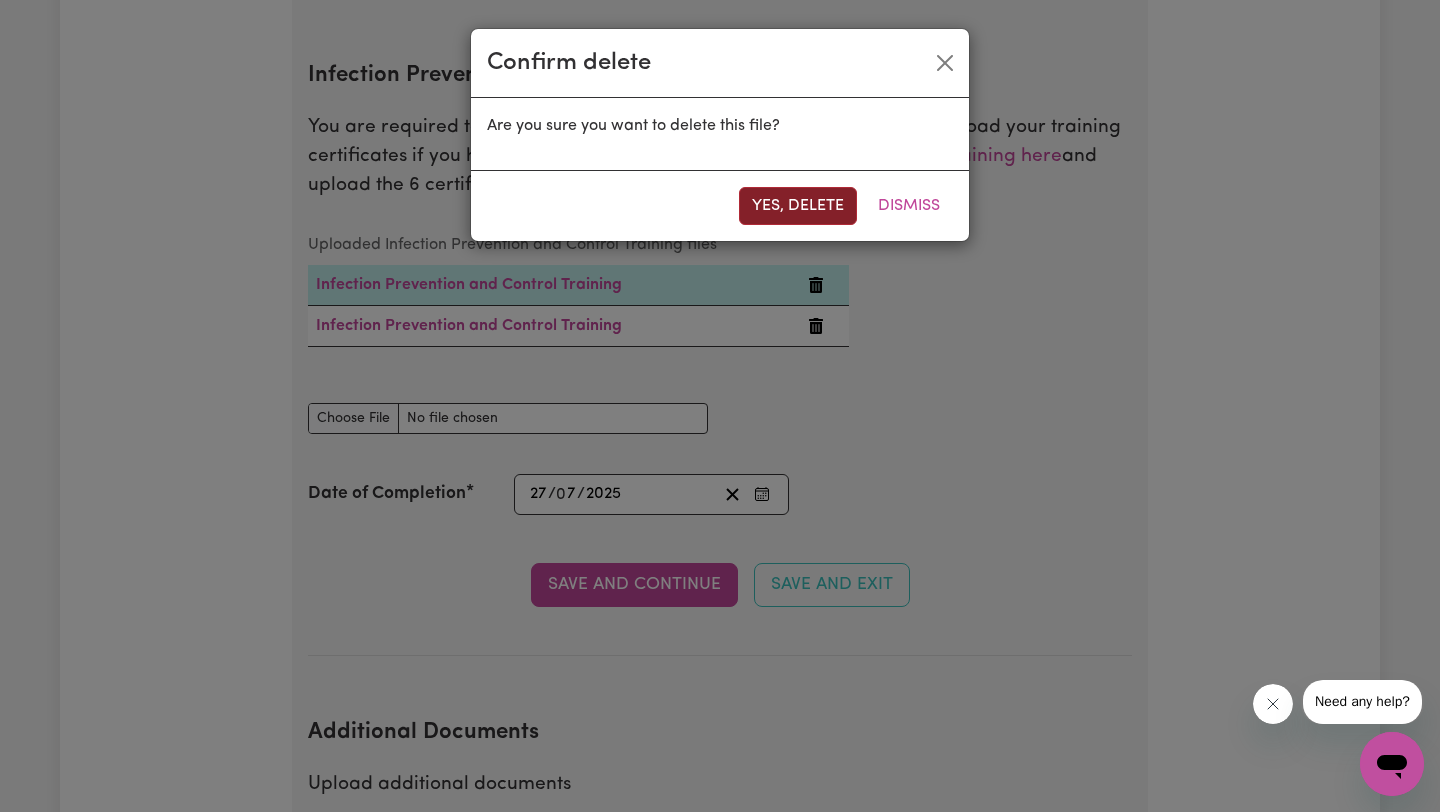 click on "Yes, delete" at bounding box center (798, 206) 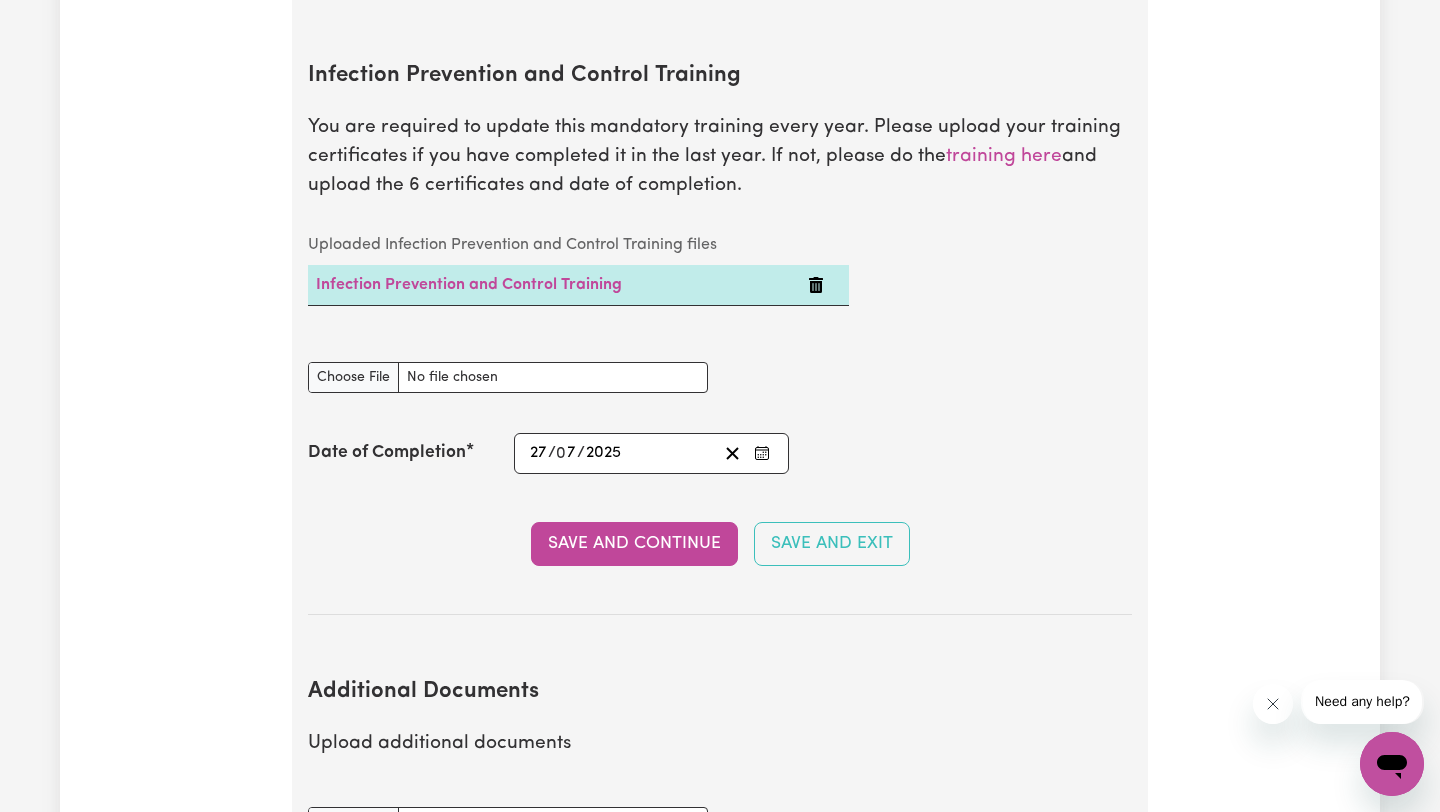 click 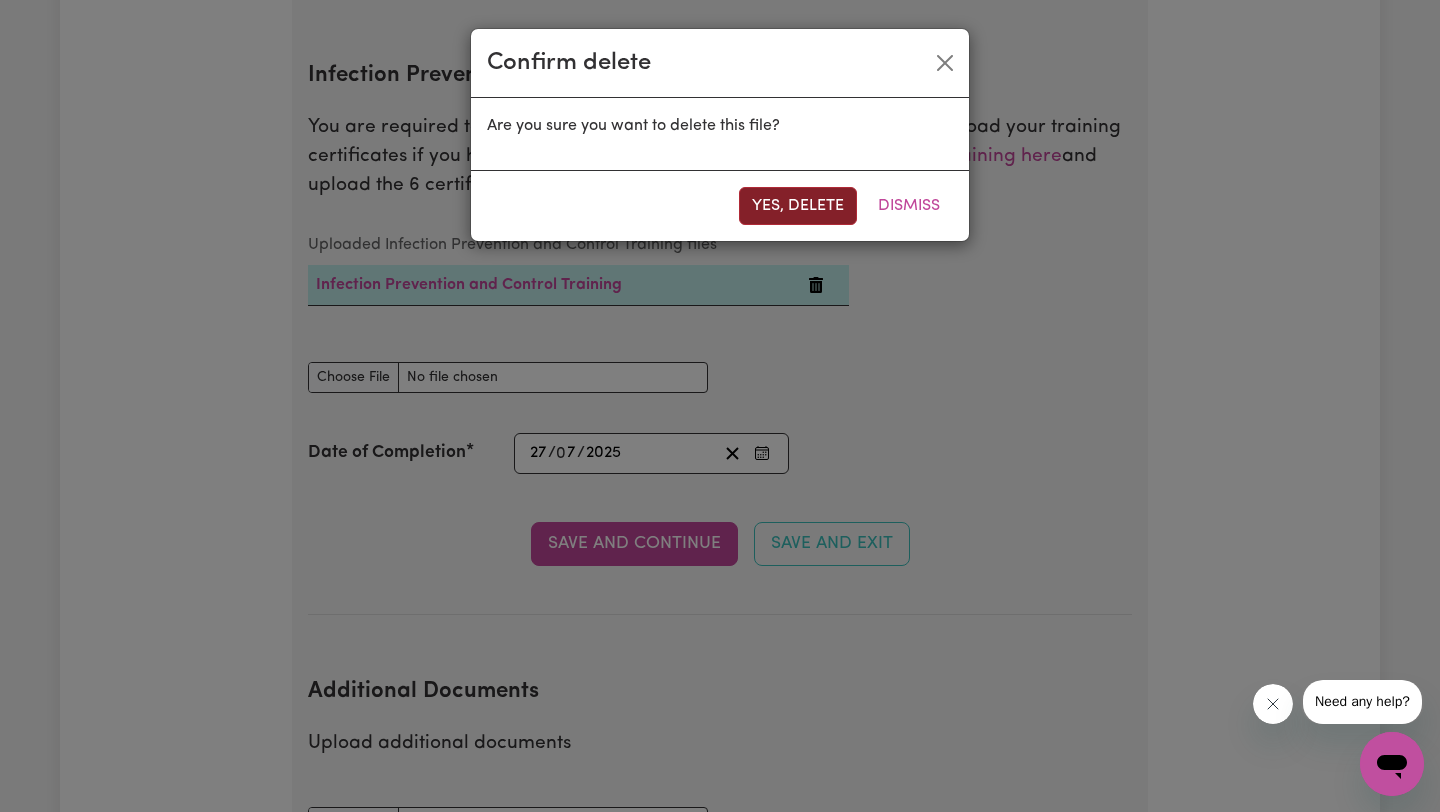 click on "Yes, delete" at bounding box center (798, 206) 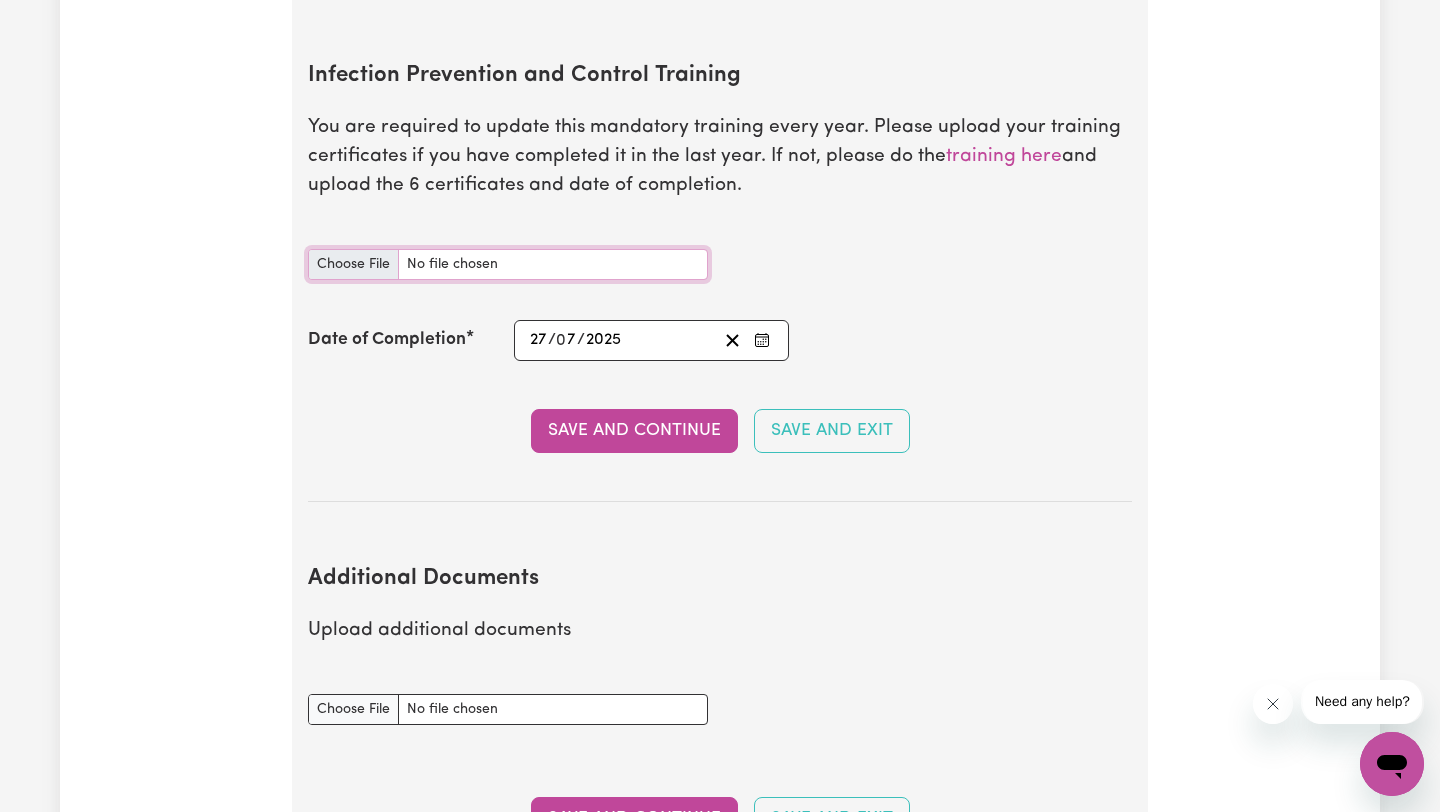 click on "Infection Prevention and Control Training  document" at bounding box center [508, 264] 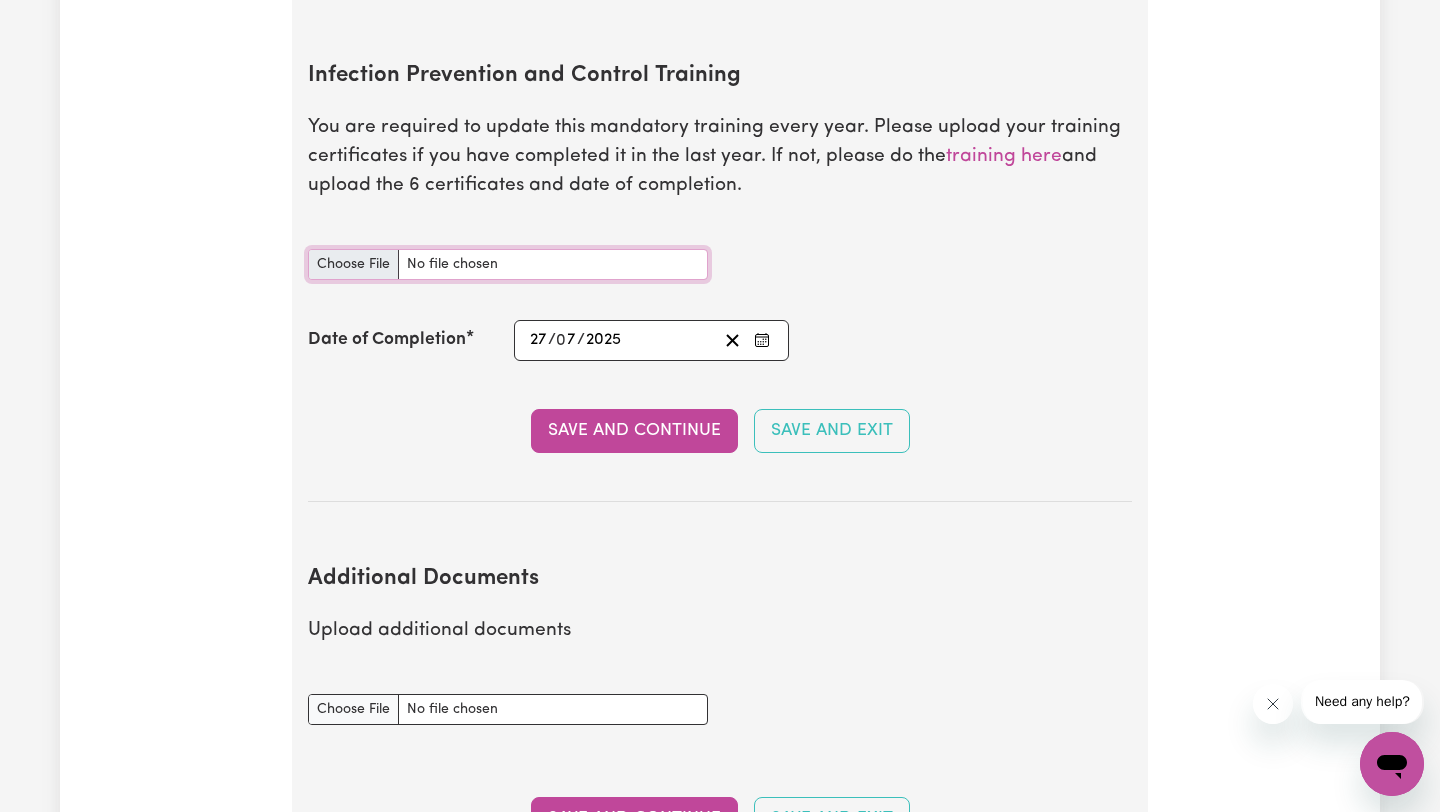 type on "C:\fakepath\certificate.pdf" 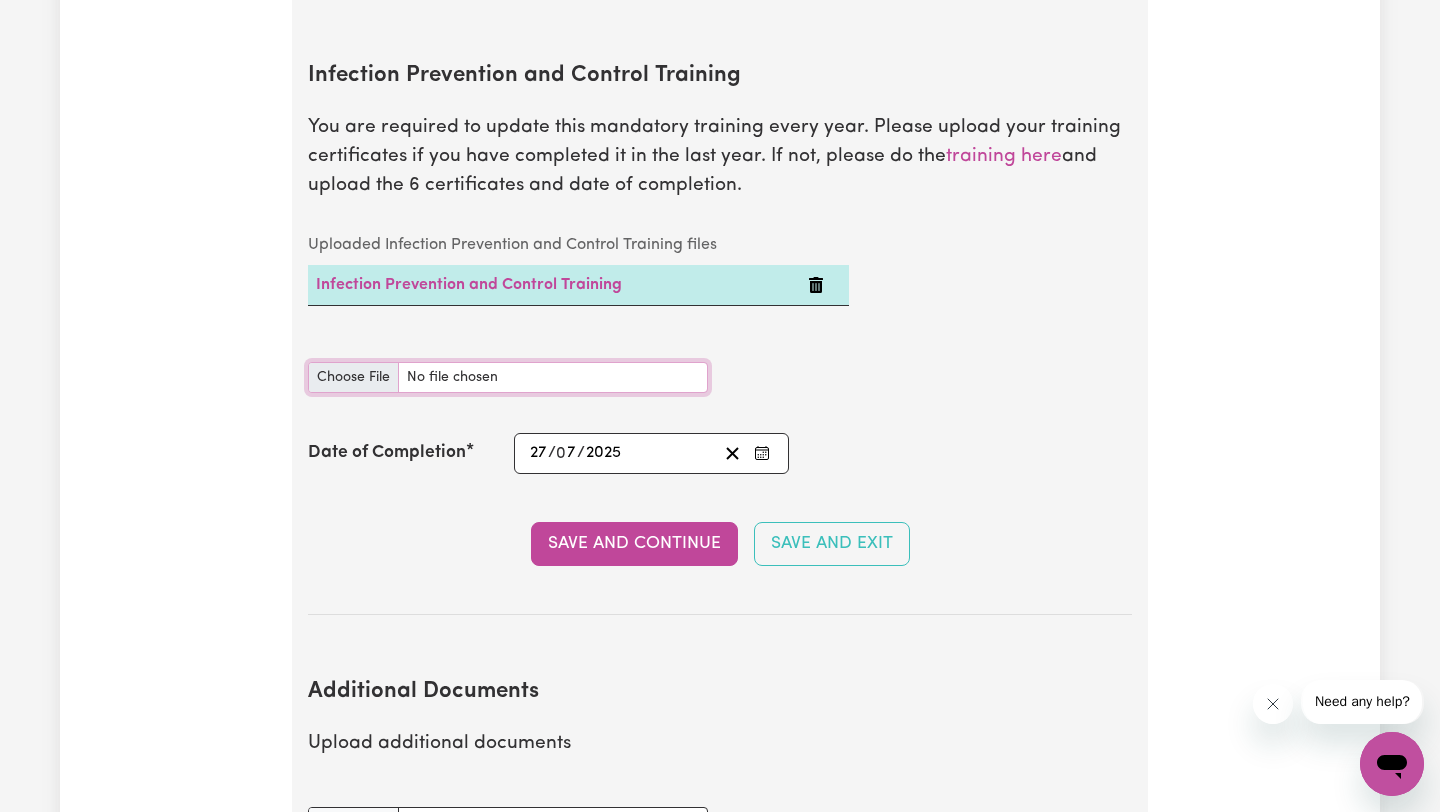 click on "Infection Prevention and Control Training  document" at bounding box center [508, 377] 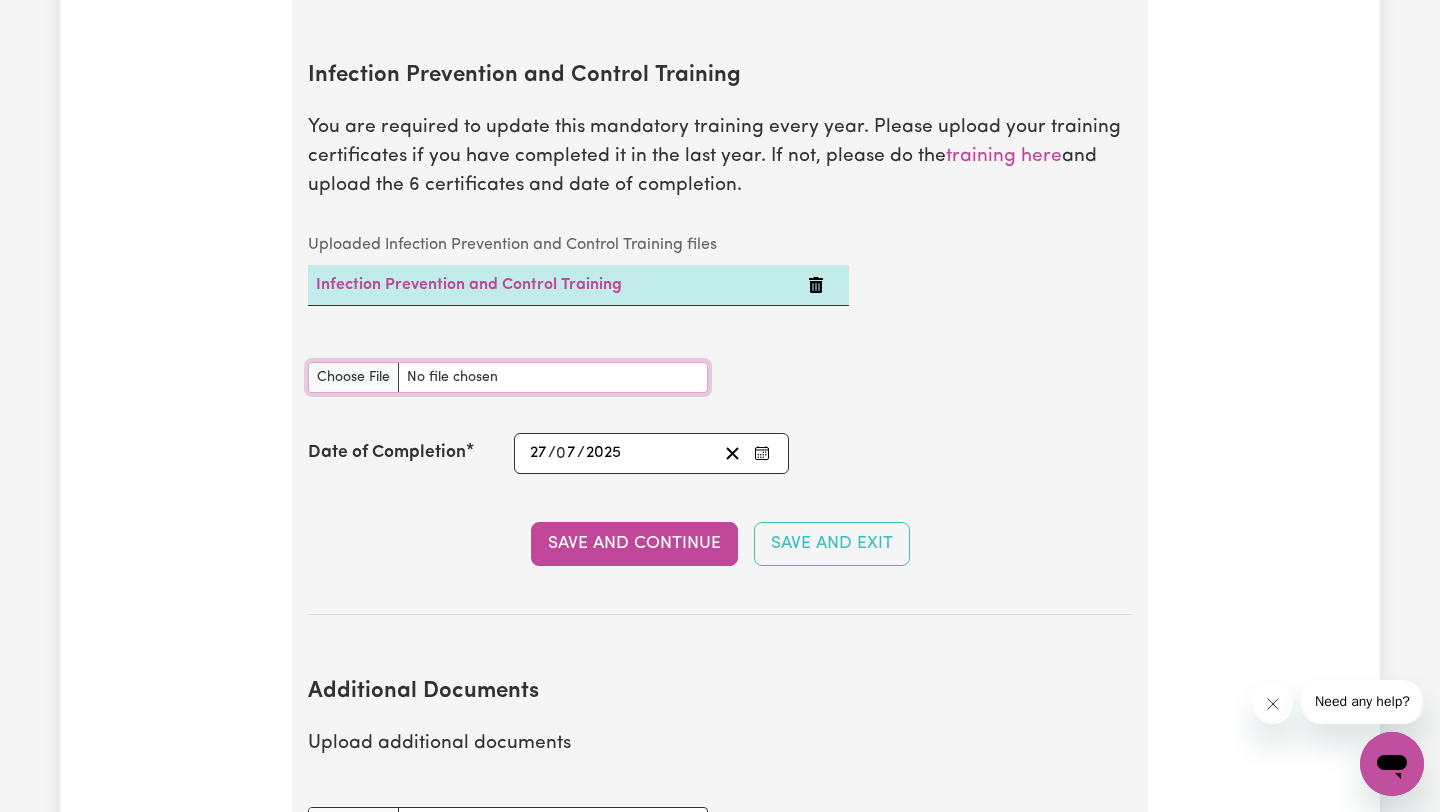 type on "C:\fakepath\certificate (1).pdf" 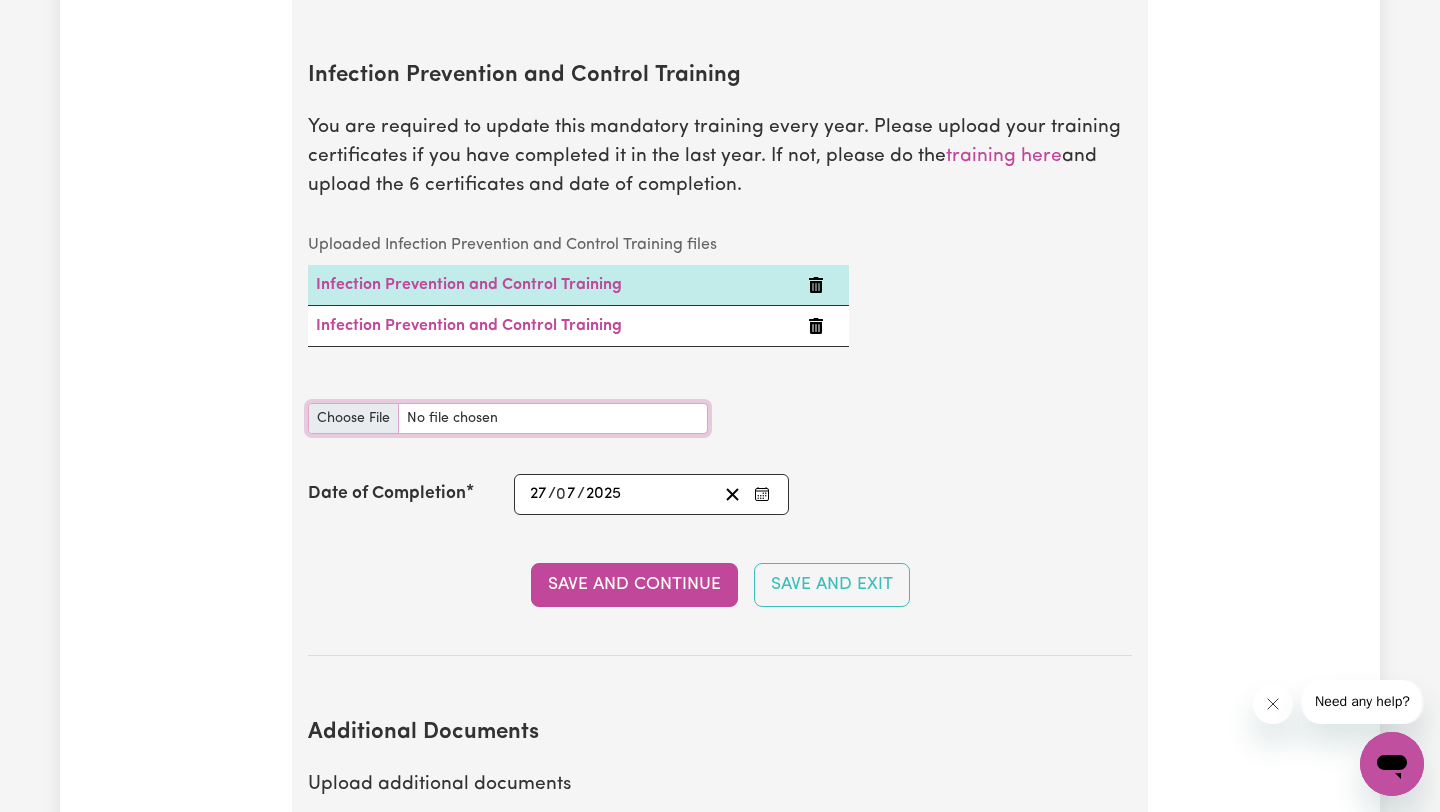 click on "Infection Prevention and Control Training  document" at bounding box center (508, 418) 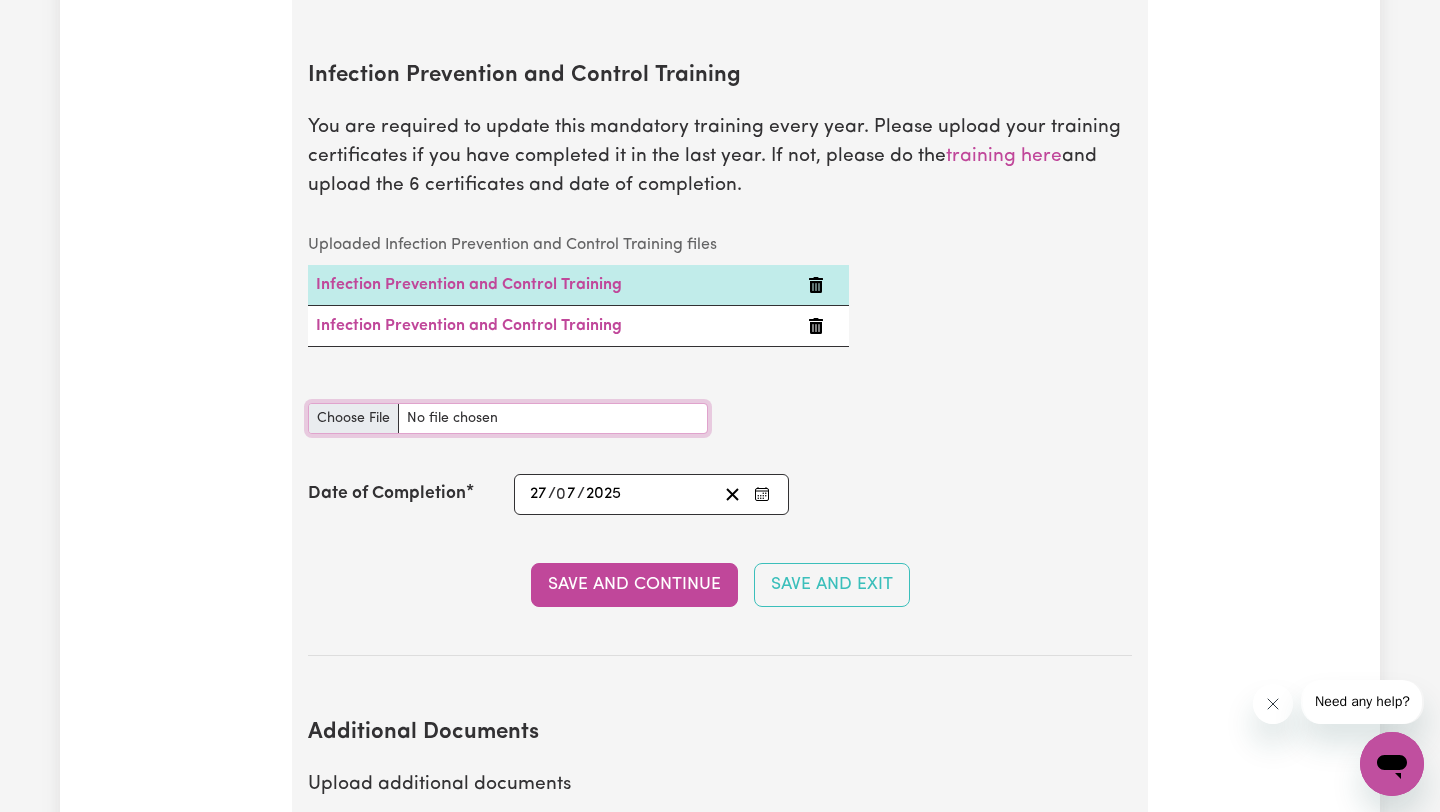 type on "C:\fakepath\certificate (2).pdf" 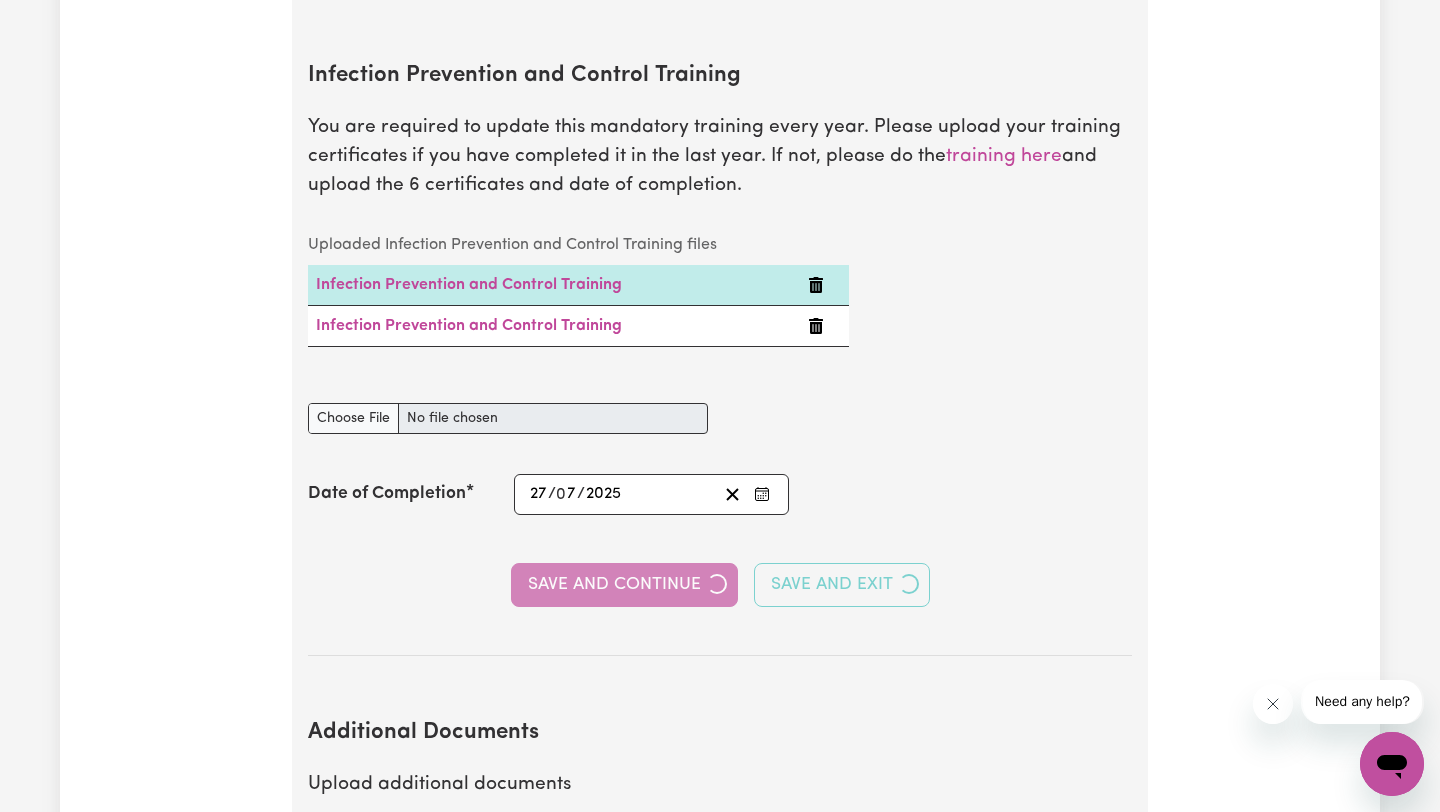 click on "Infection Prevention and Control Training  document" at bounding box center (508, 418) 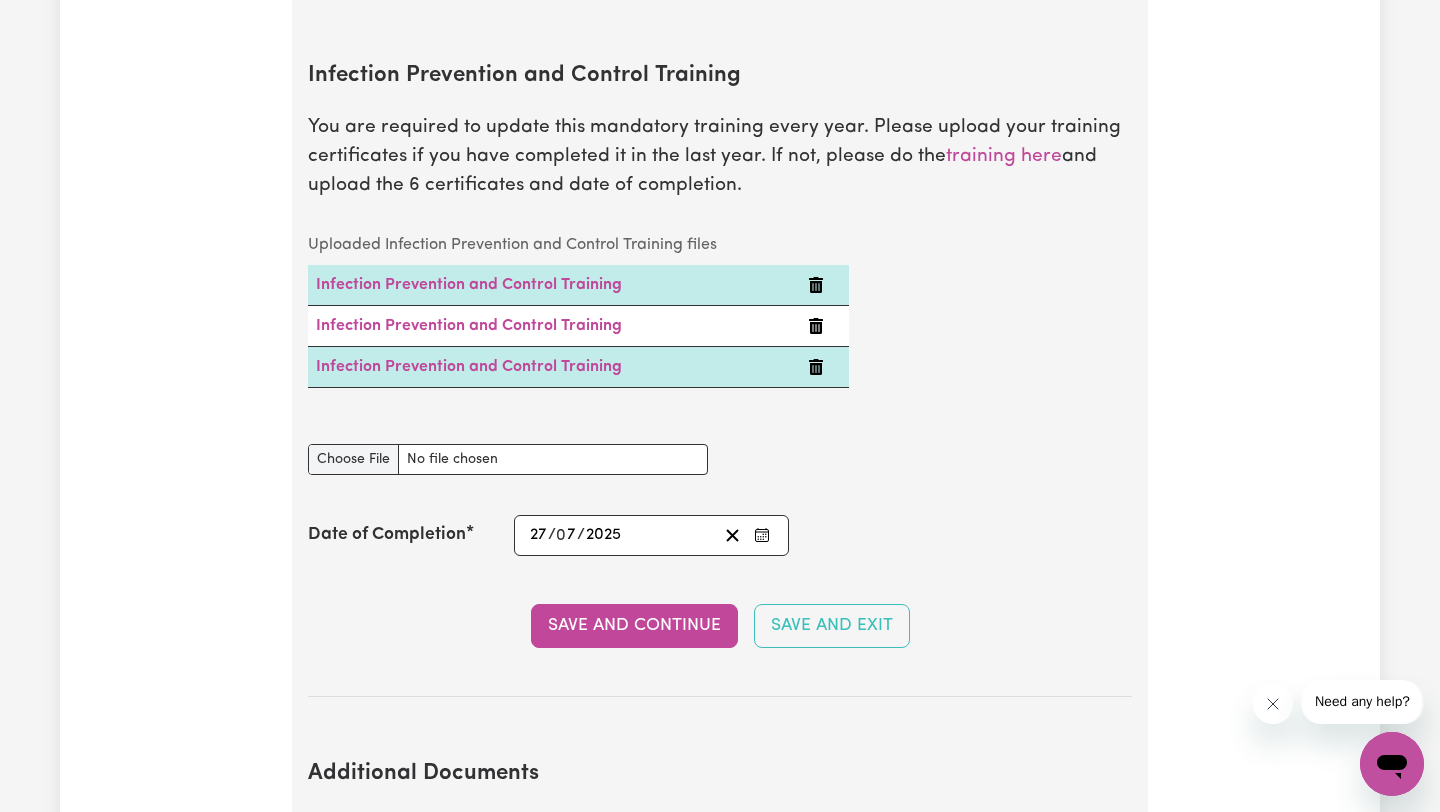 type on "C:\fakepath\certificate (3).pdf" 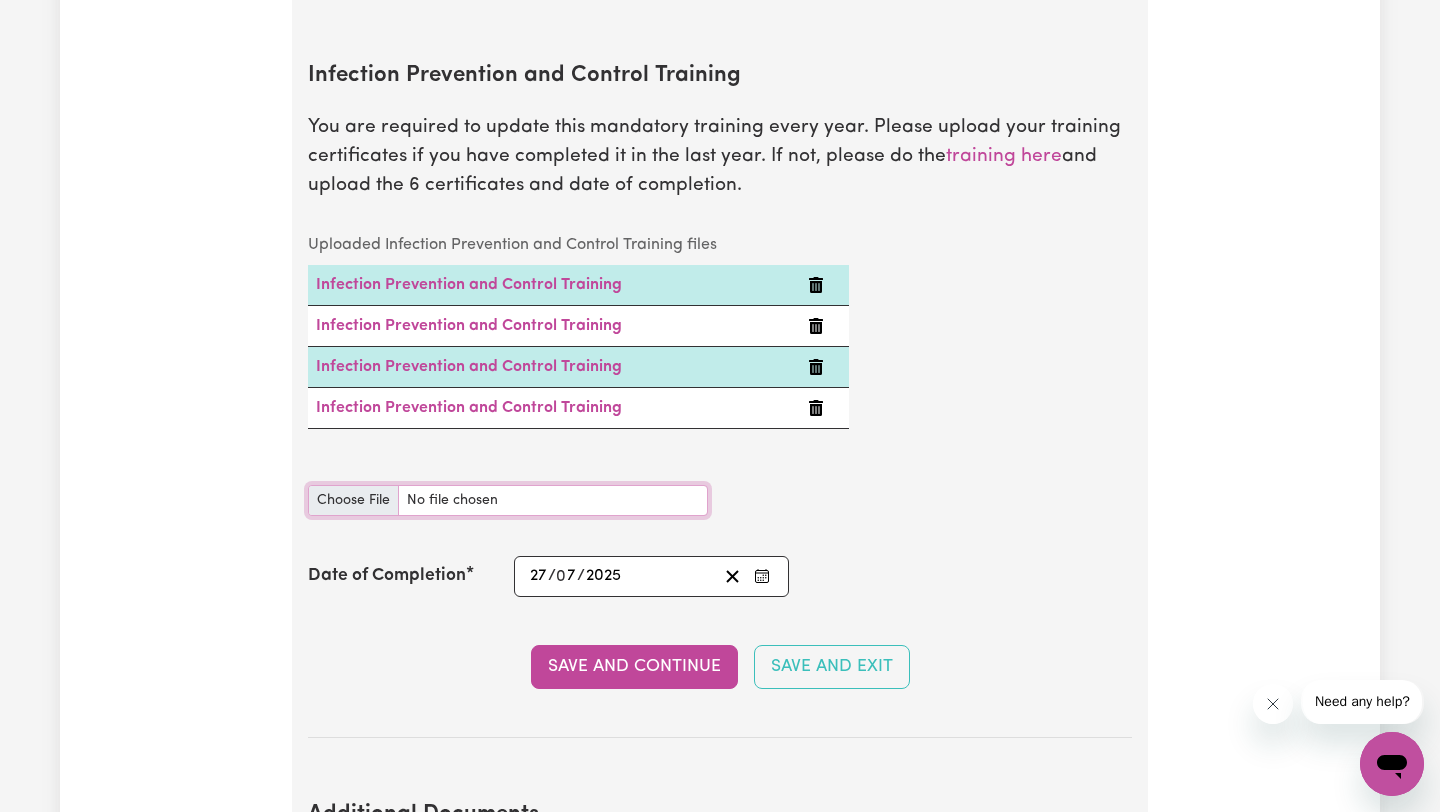 click on "Infection Prevention and Control Training  document" at bounding box center (508, 500) 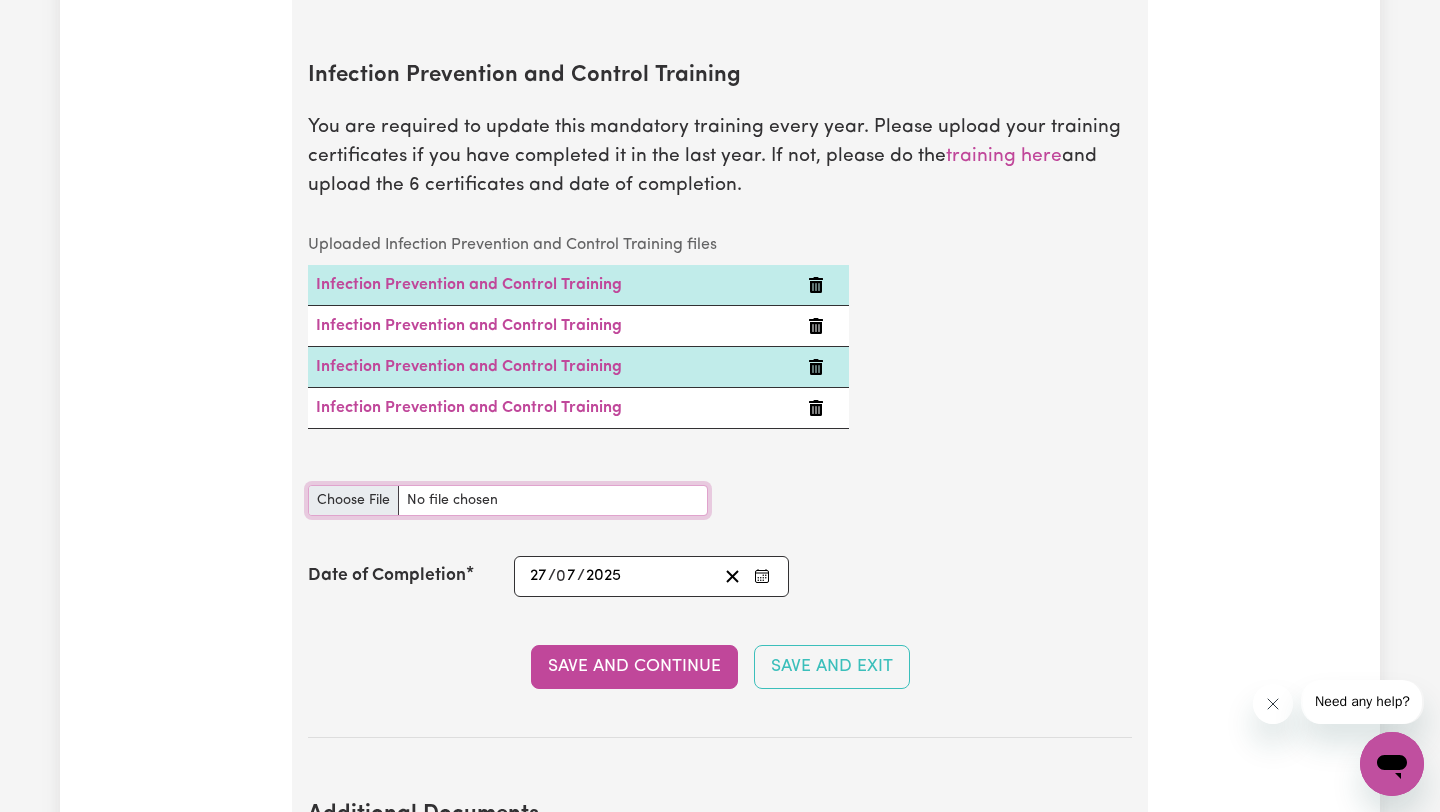 type on "C:\fakepath\certificate (4).pdf" 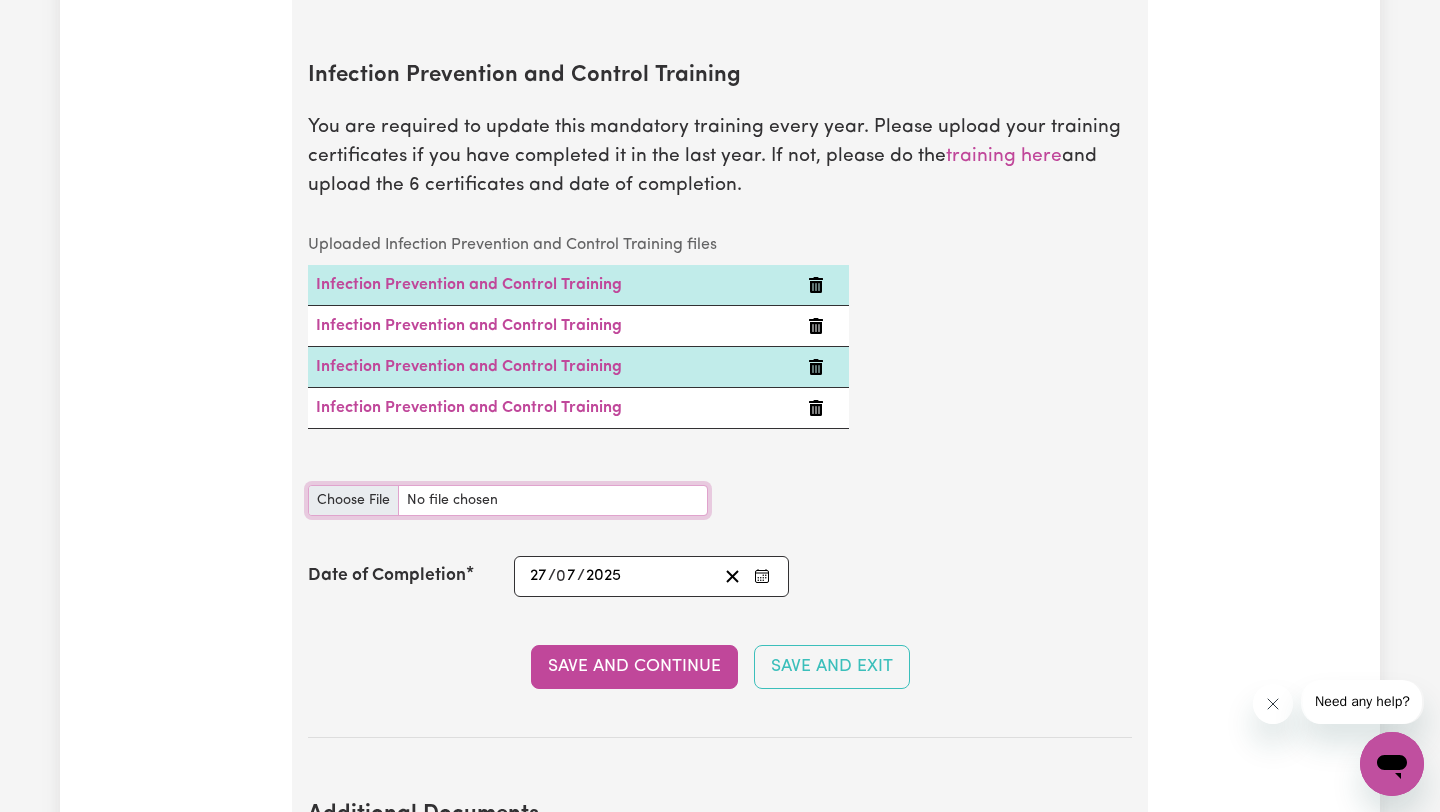 click on "Infection Prevention and Control Training  document" at bounding box center [508, 500] 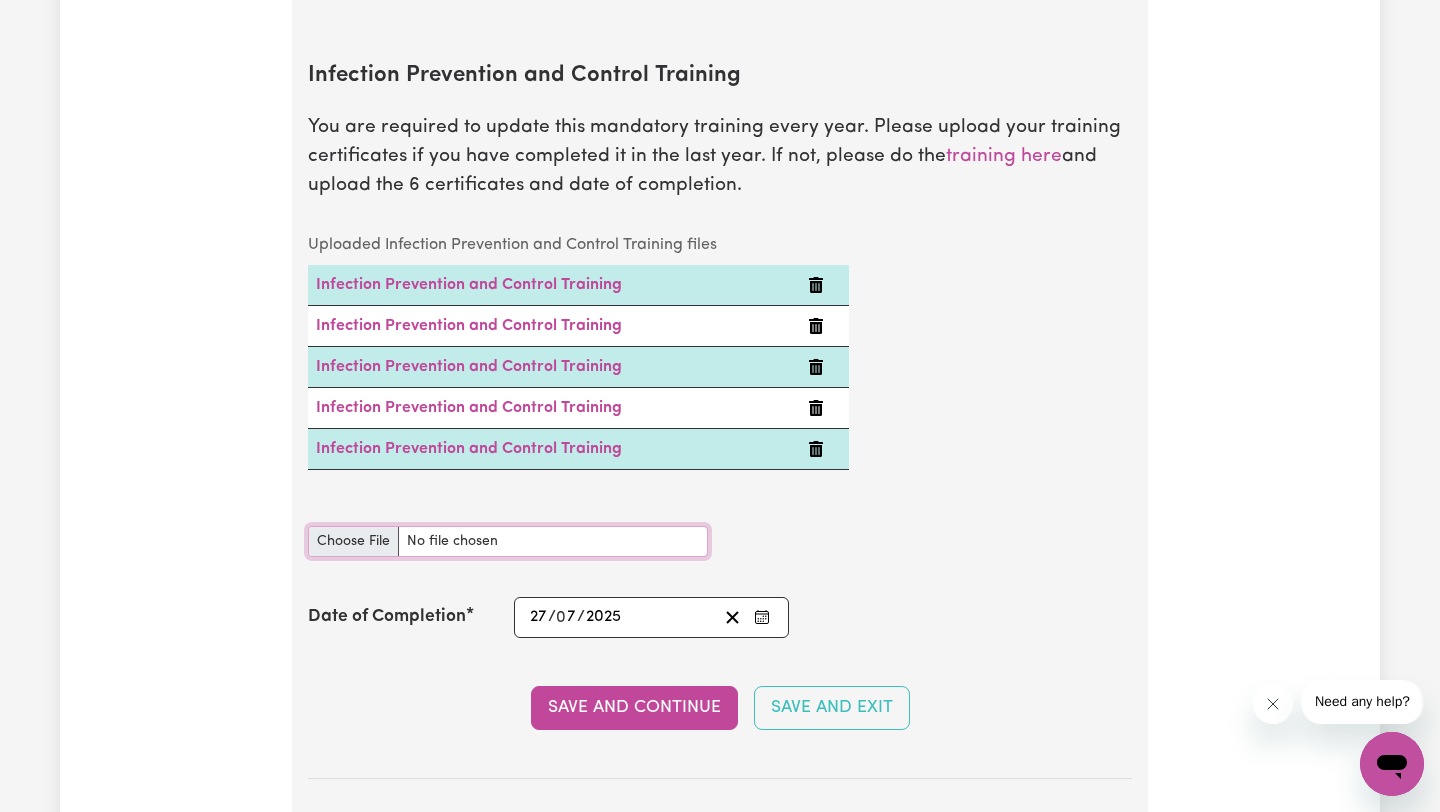 type on "C:\fakepath\certificate (5).pdf" 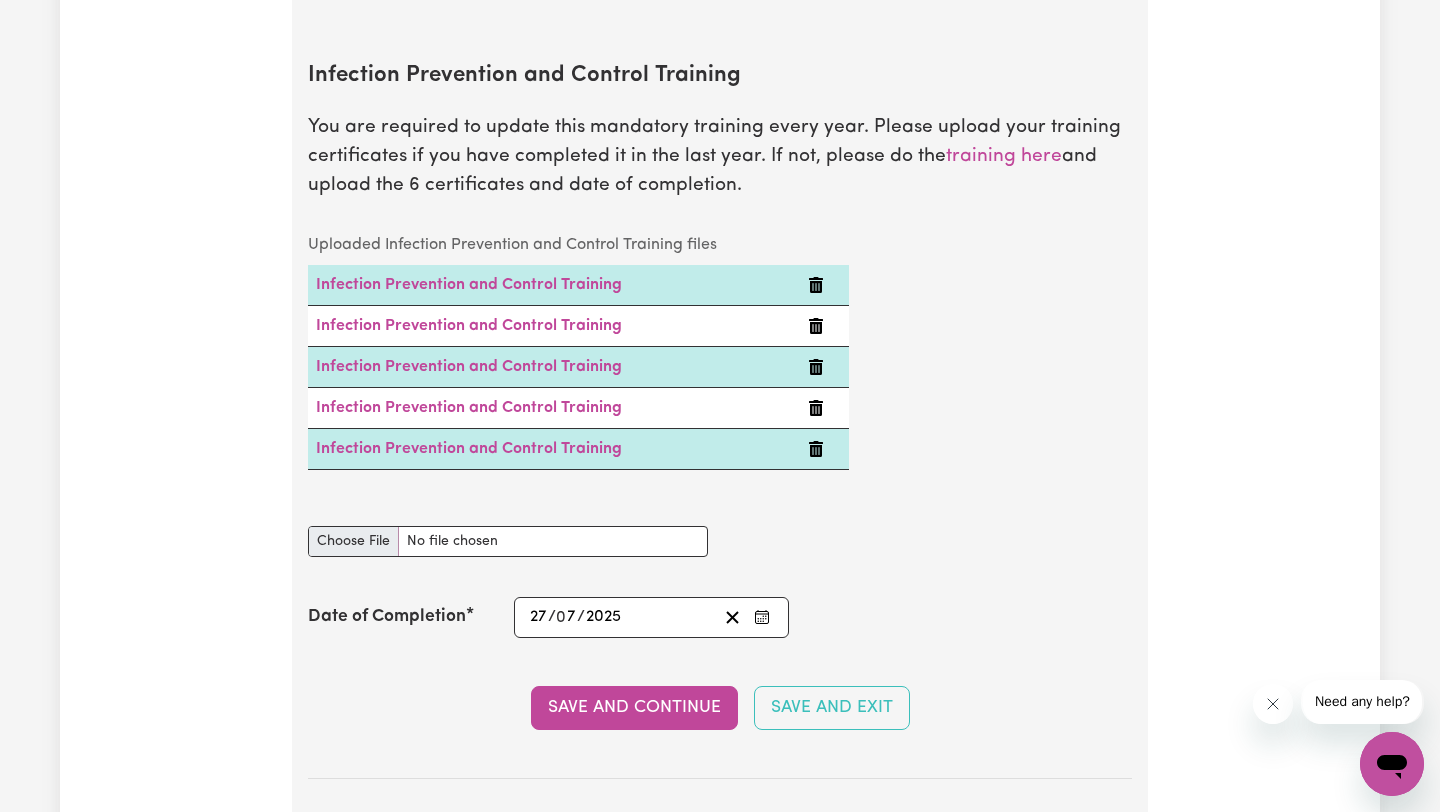 type 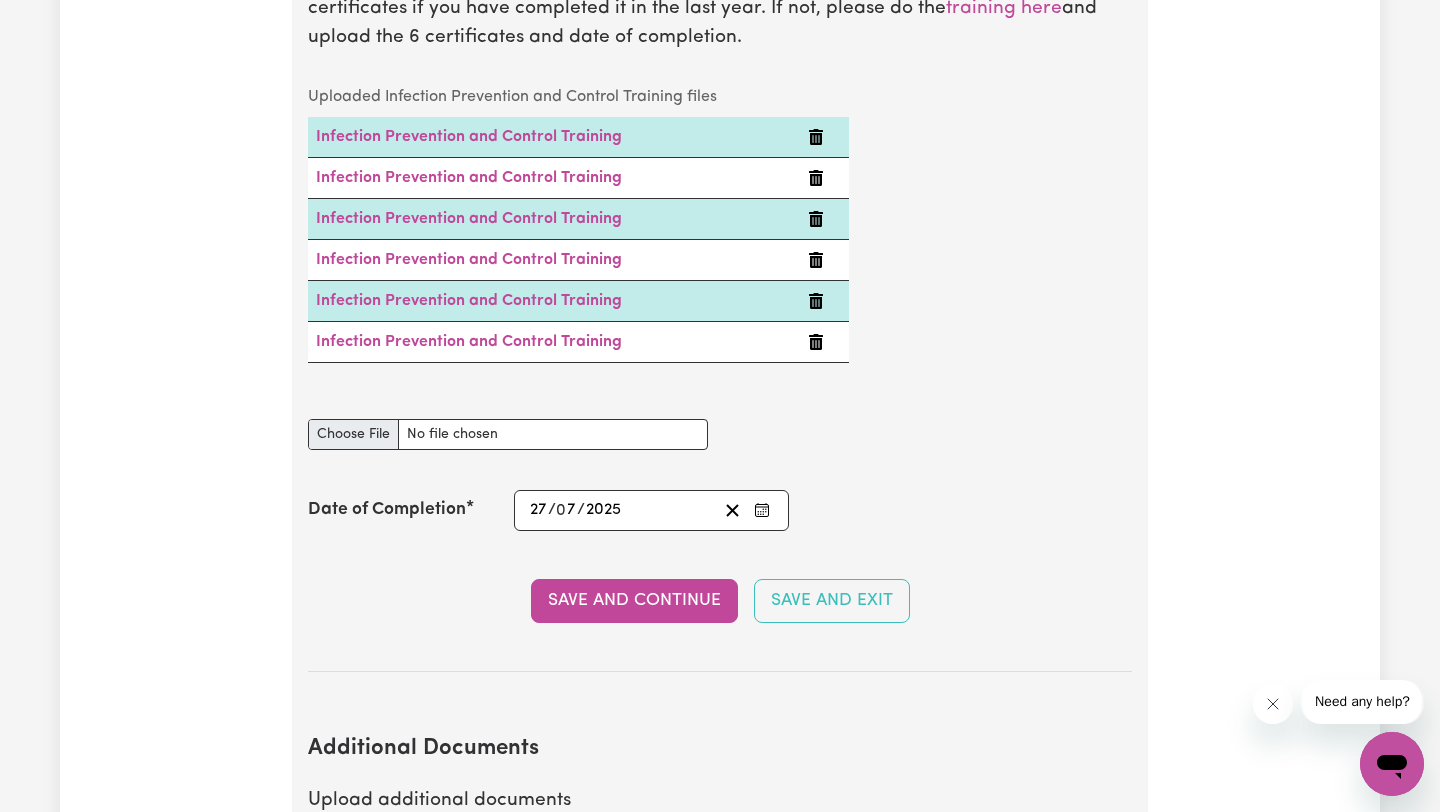 scroll, scrollTop: 3293, scrollLeft: 0, axis: vertical 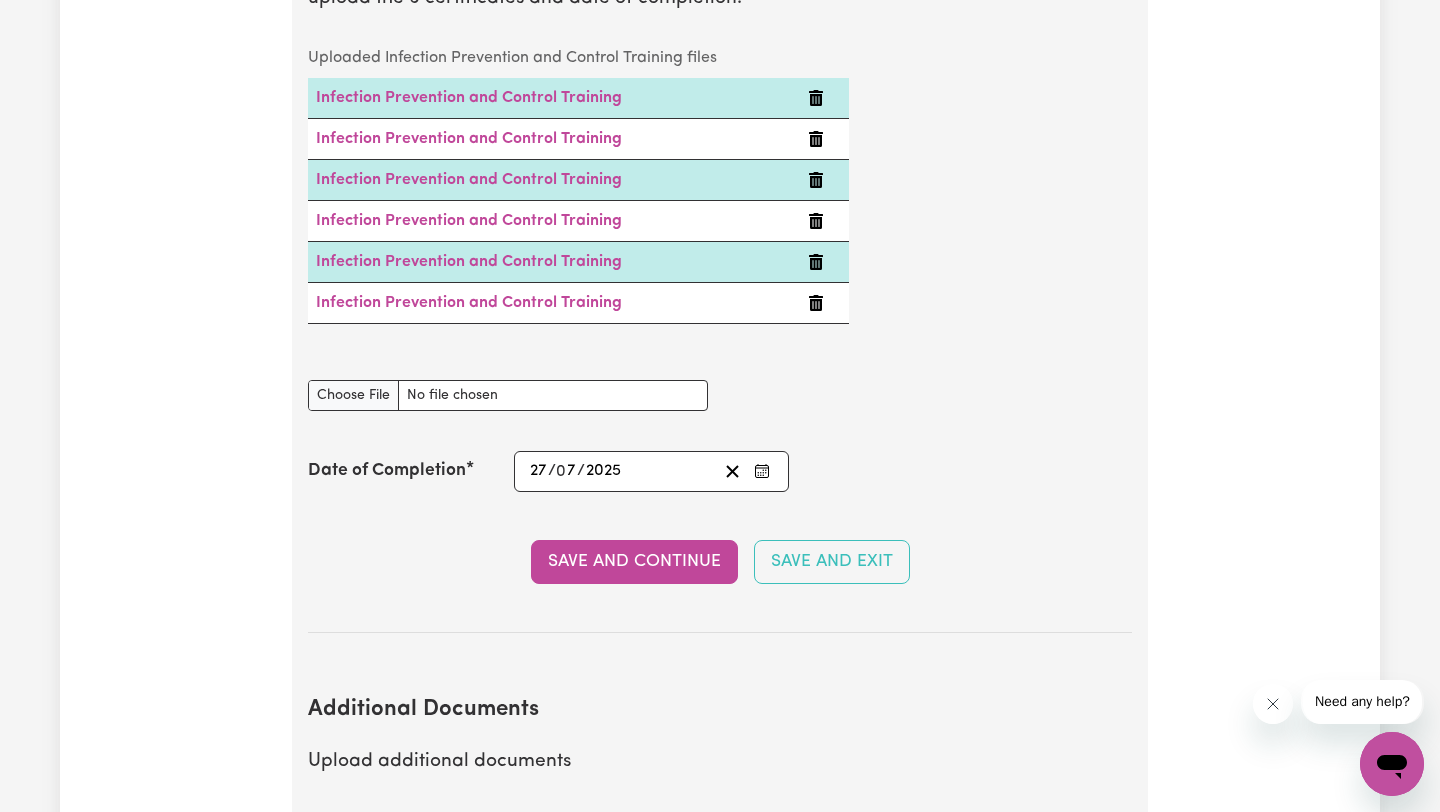 click on "27" 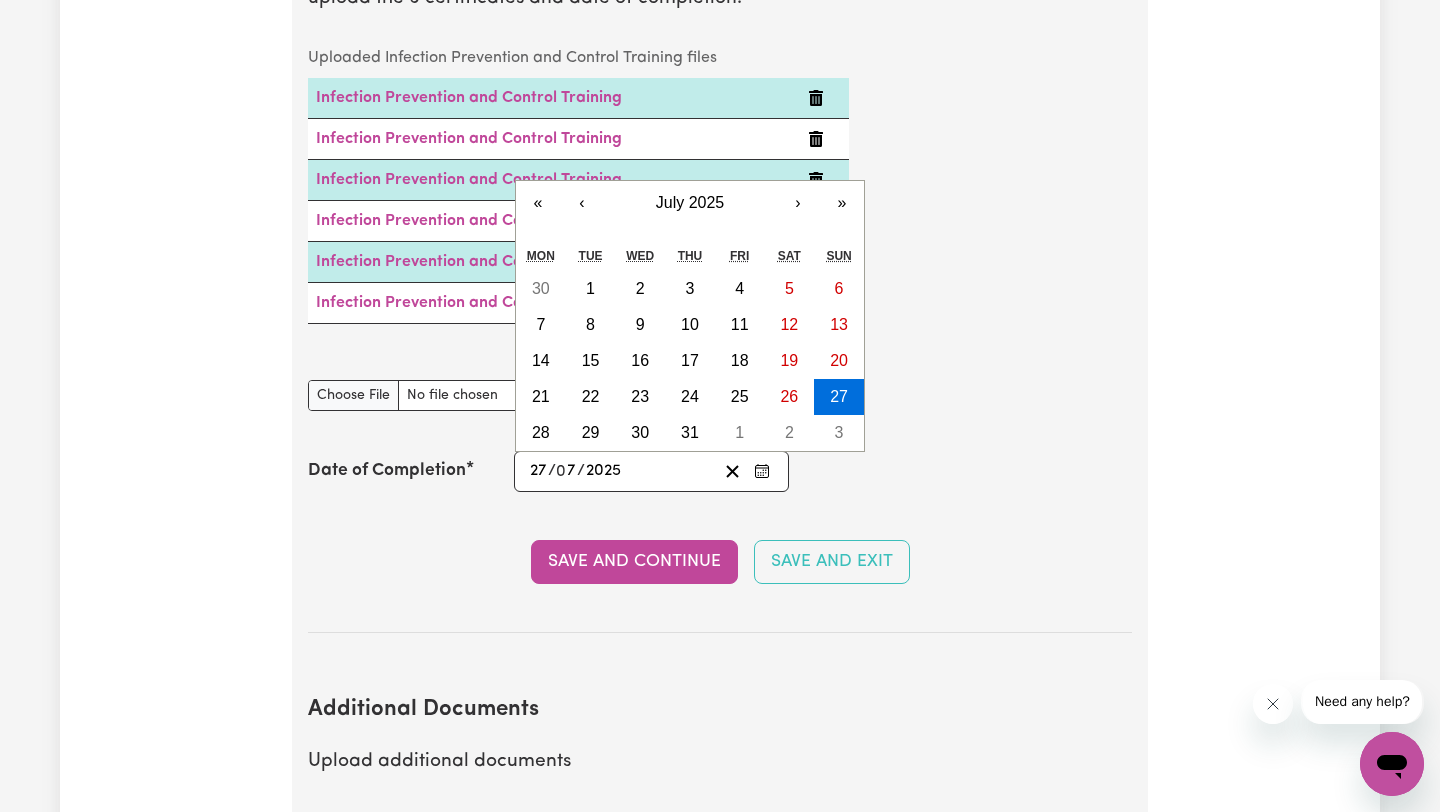 type on "2025-07-08" 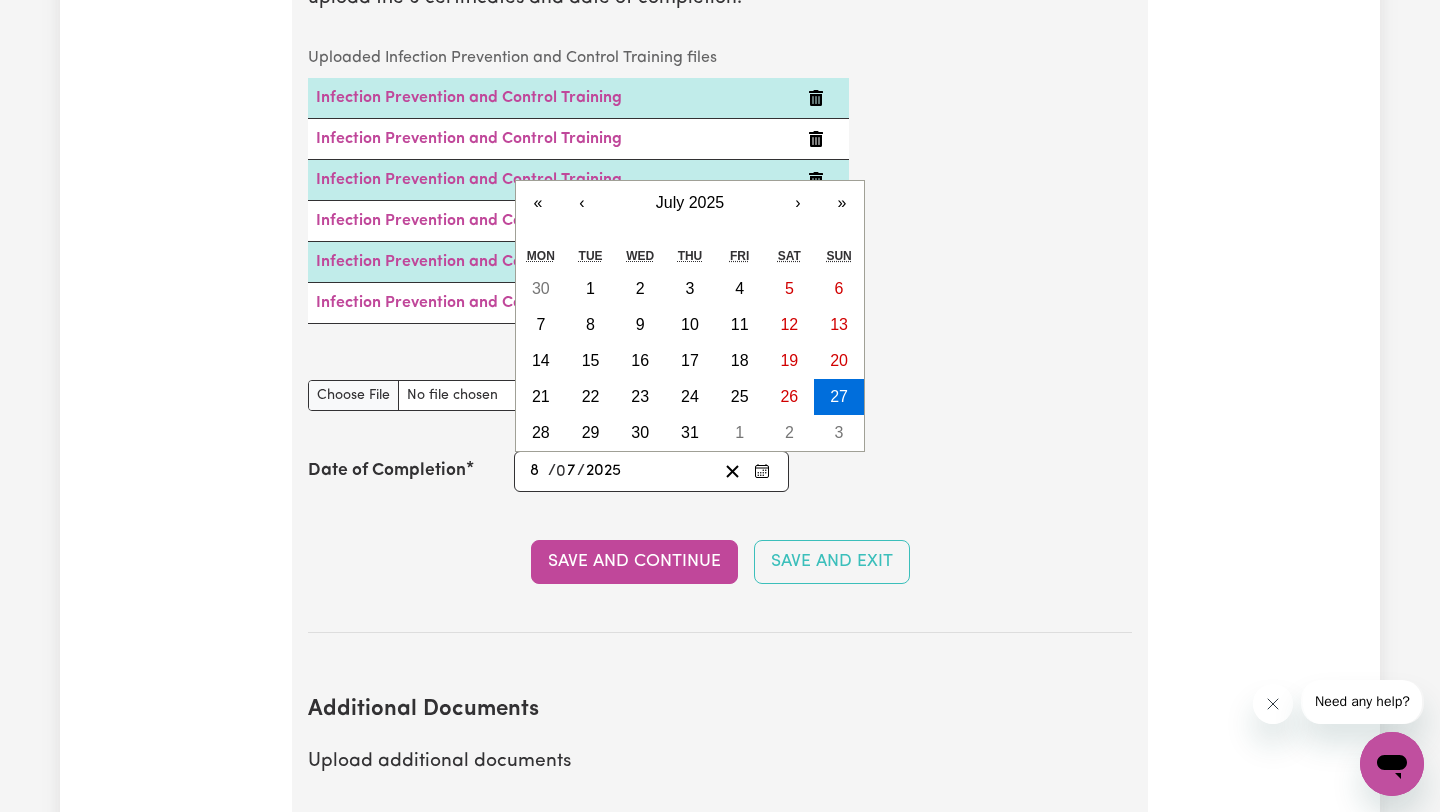 type on "8" 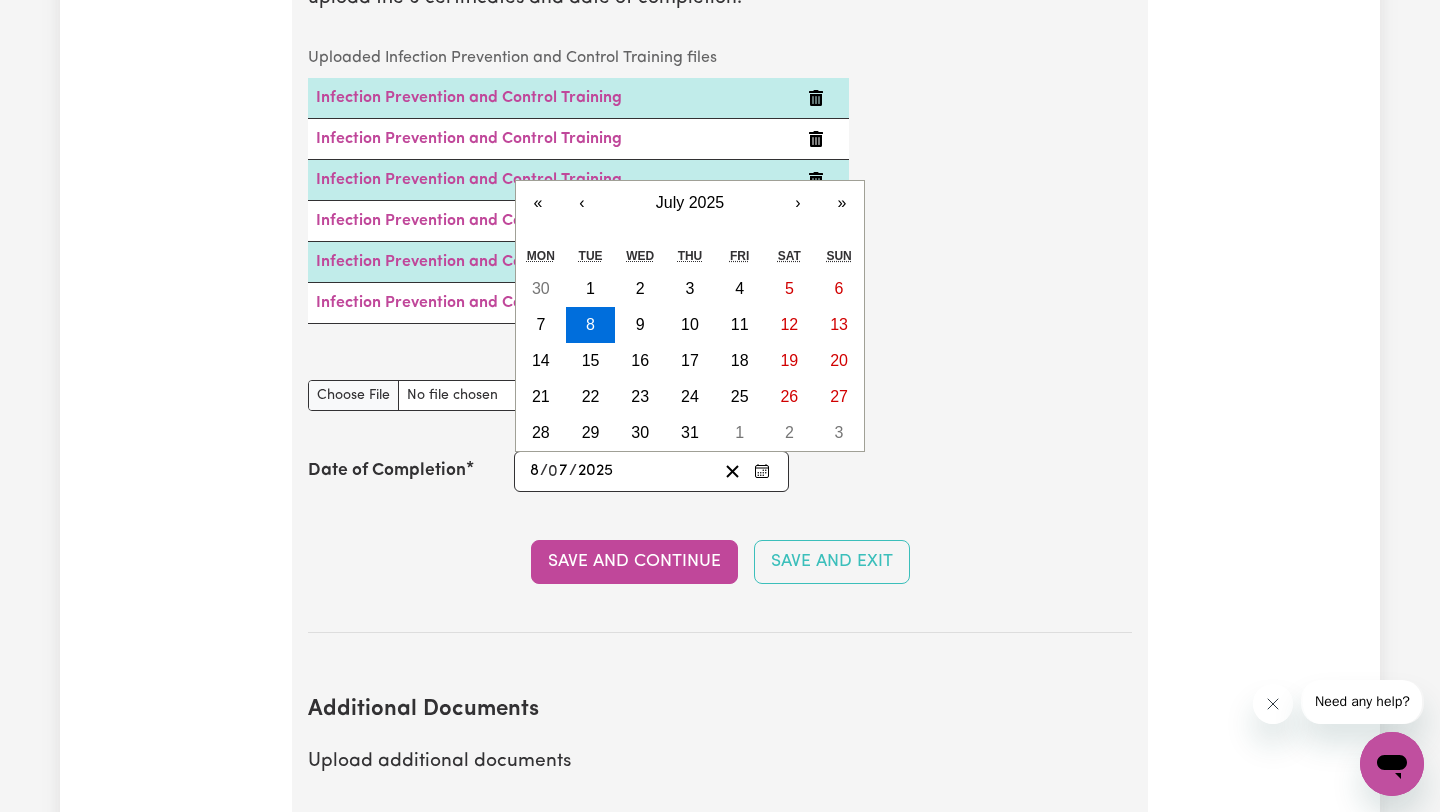 type on "2025-08-08" 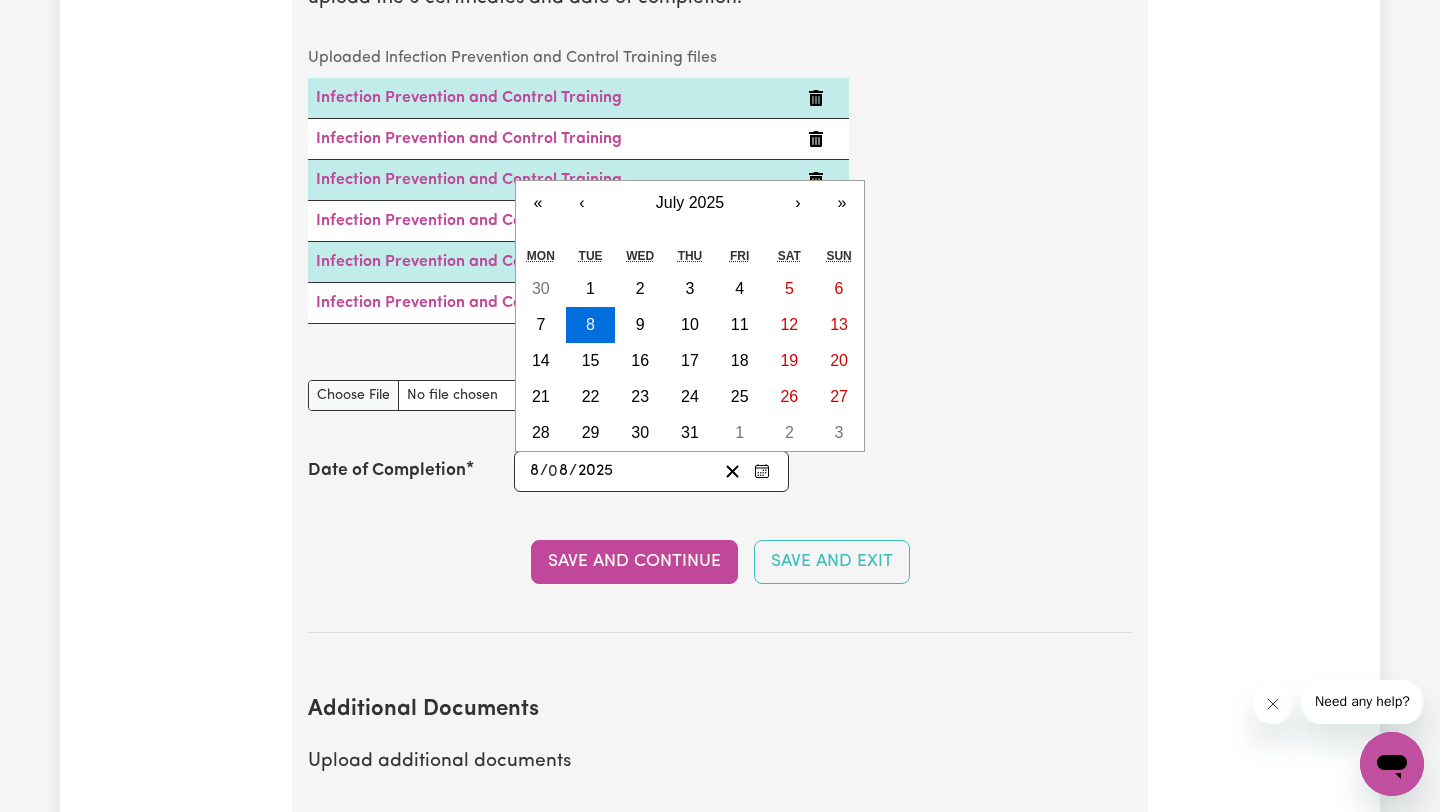 type on "8" 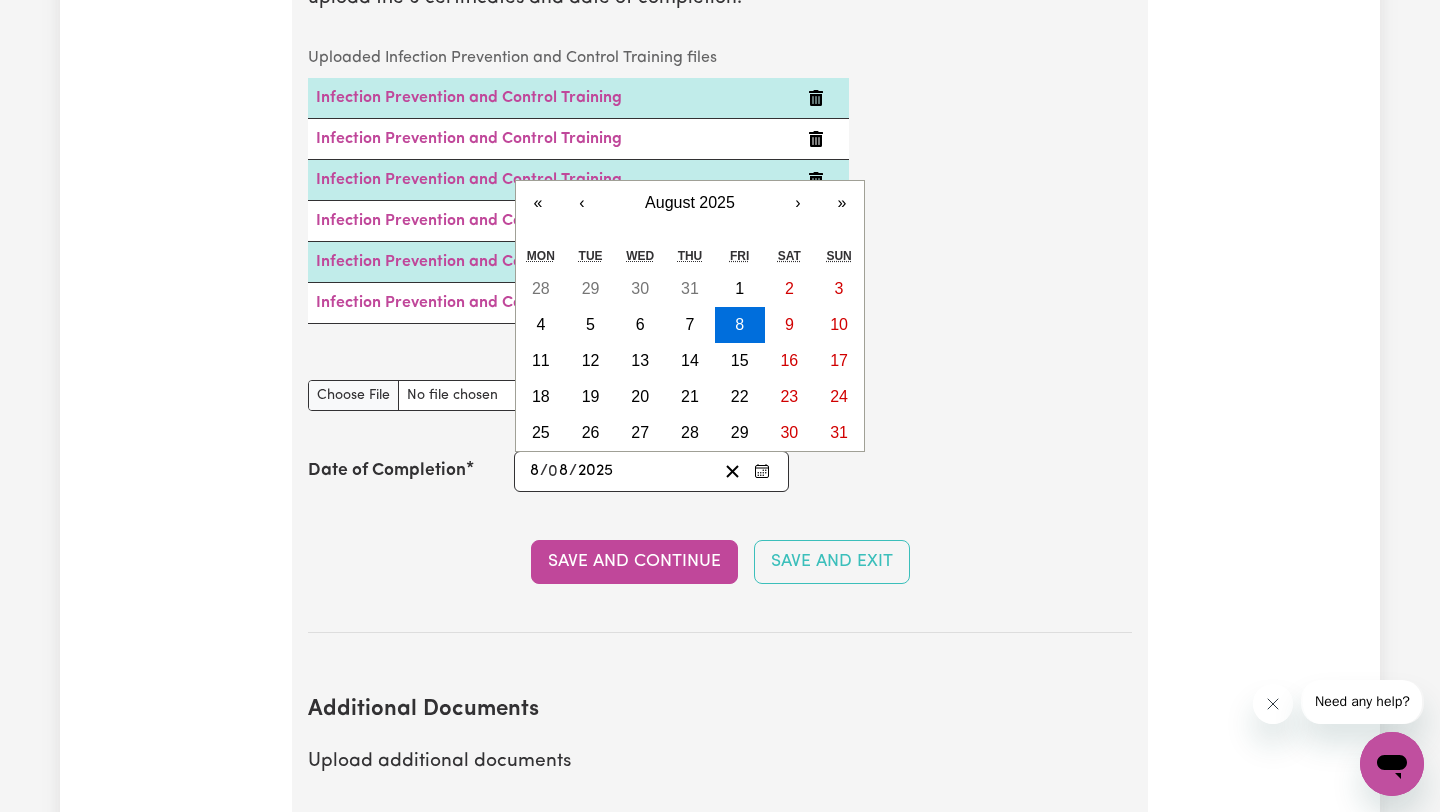 click on "Infection Prevention and Control Training You are required to update this mandatory training every year. Please upload your training certificates if you have completed it in the last year. If not, please do the  training here  and upload the 6 certificates and date of completion. Uploaded Infection Prevention and Control Training files Infection Prevention and Control Training Infection Prevention and Control Training Infection Prevention and Control Training Infection Prevention and Control Training Infection Prevention and Control Training Infection Prevention and Control Training Infection Prevention and Control Training  document Date of Completion 2025-08-08 8 / 0 8 / 2025 « ‹ August 2025 › » Mon Tue Wed Thu Fri Sat Sun 28 29 30 31 1 2 3 4 5 6 7 8 9 10 11 12 13 14 15 16 17 18 19 20 21 22 23 24 25 26 27 28 29 30 31 Save and Continue Save and Exit" at bounding box center (720, 238) 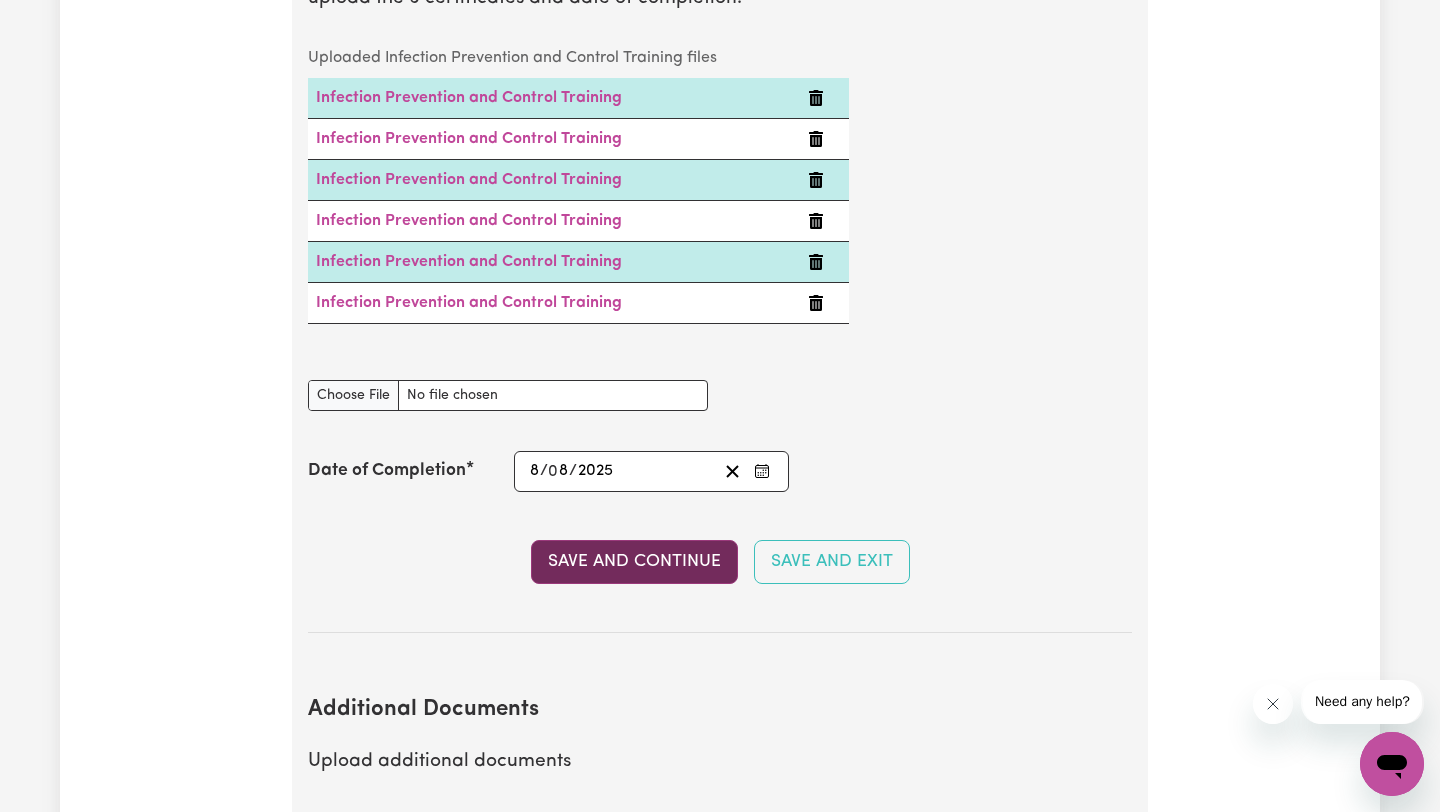 click on "Save and Continue" at bounding box center (634, 562) 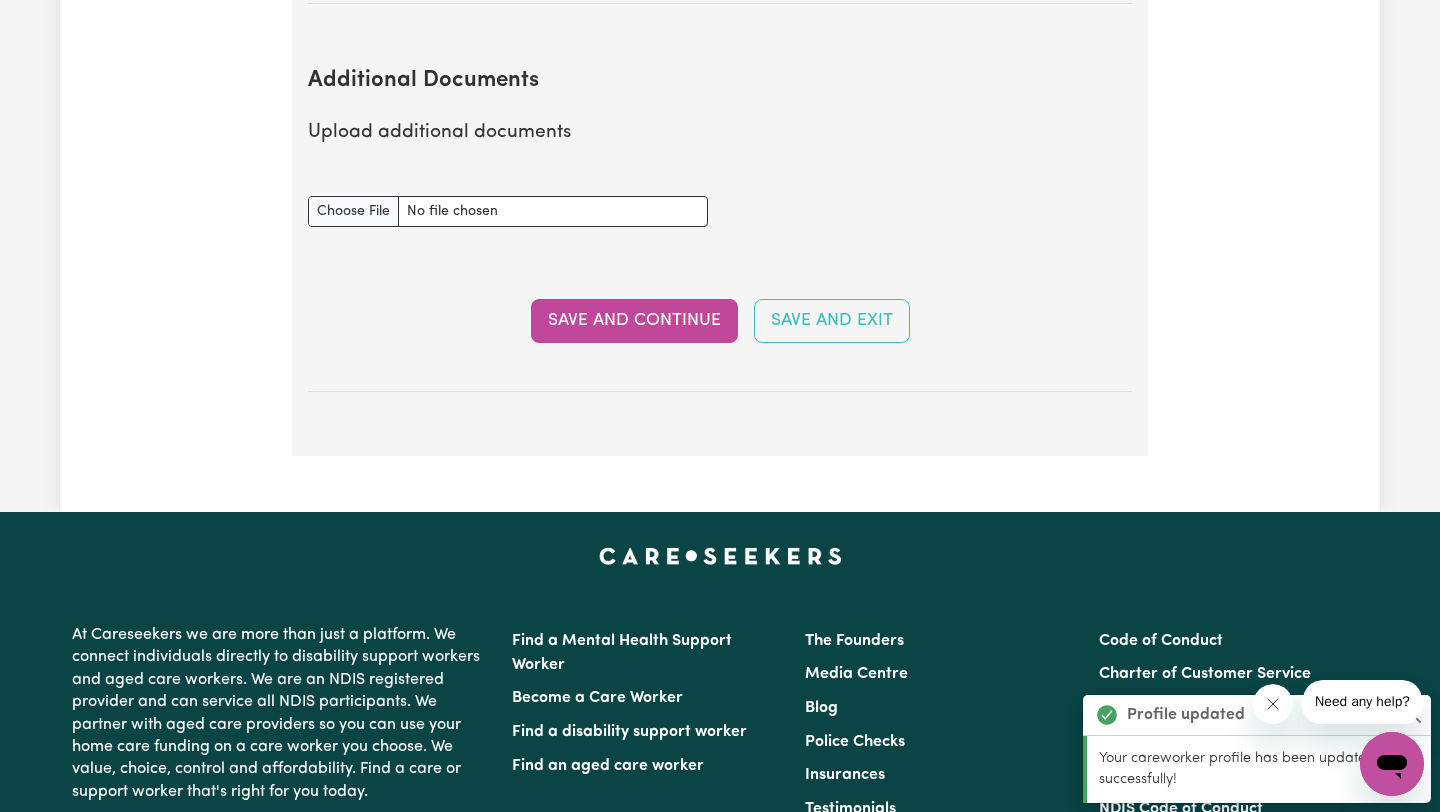 scroll, scrollTop: 3929, scrollLeft: 0, axis: vertical 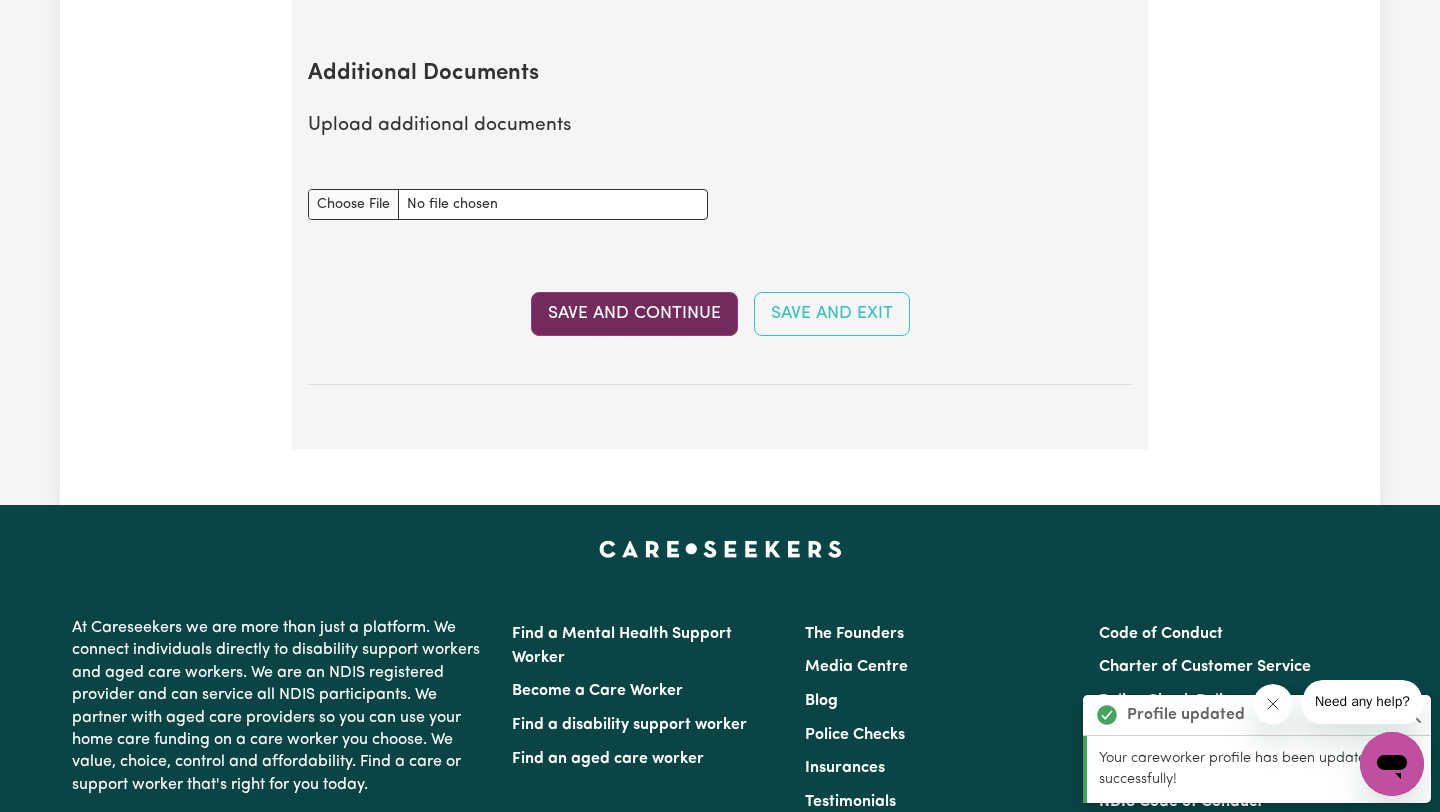 click on "Save and Continue" at bounding box center [634, 314] 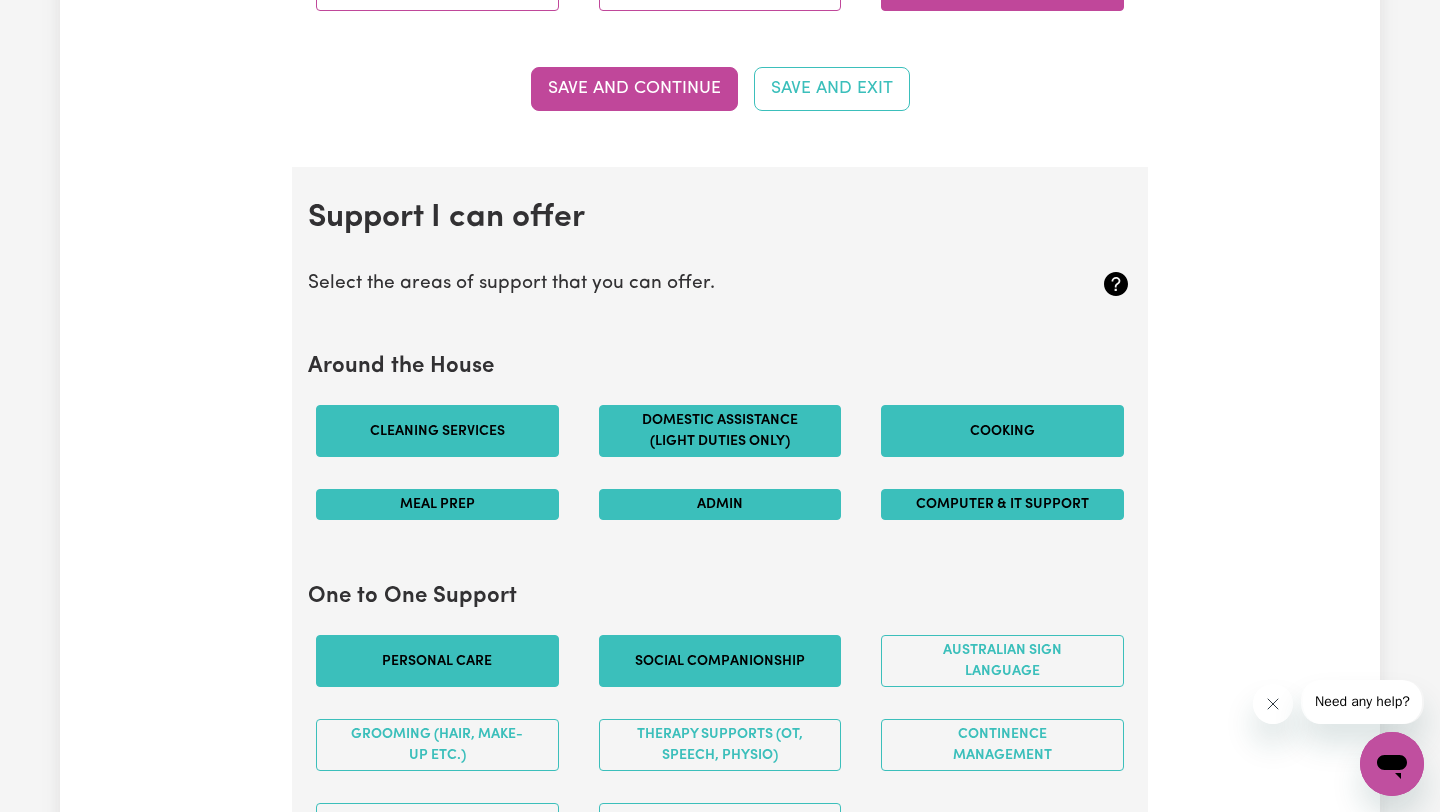 scroll, scrollTop: 1652, scrollLeft: 0, axis: vertical 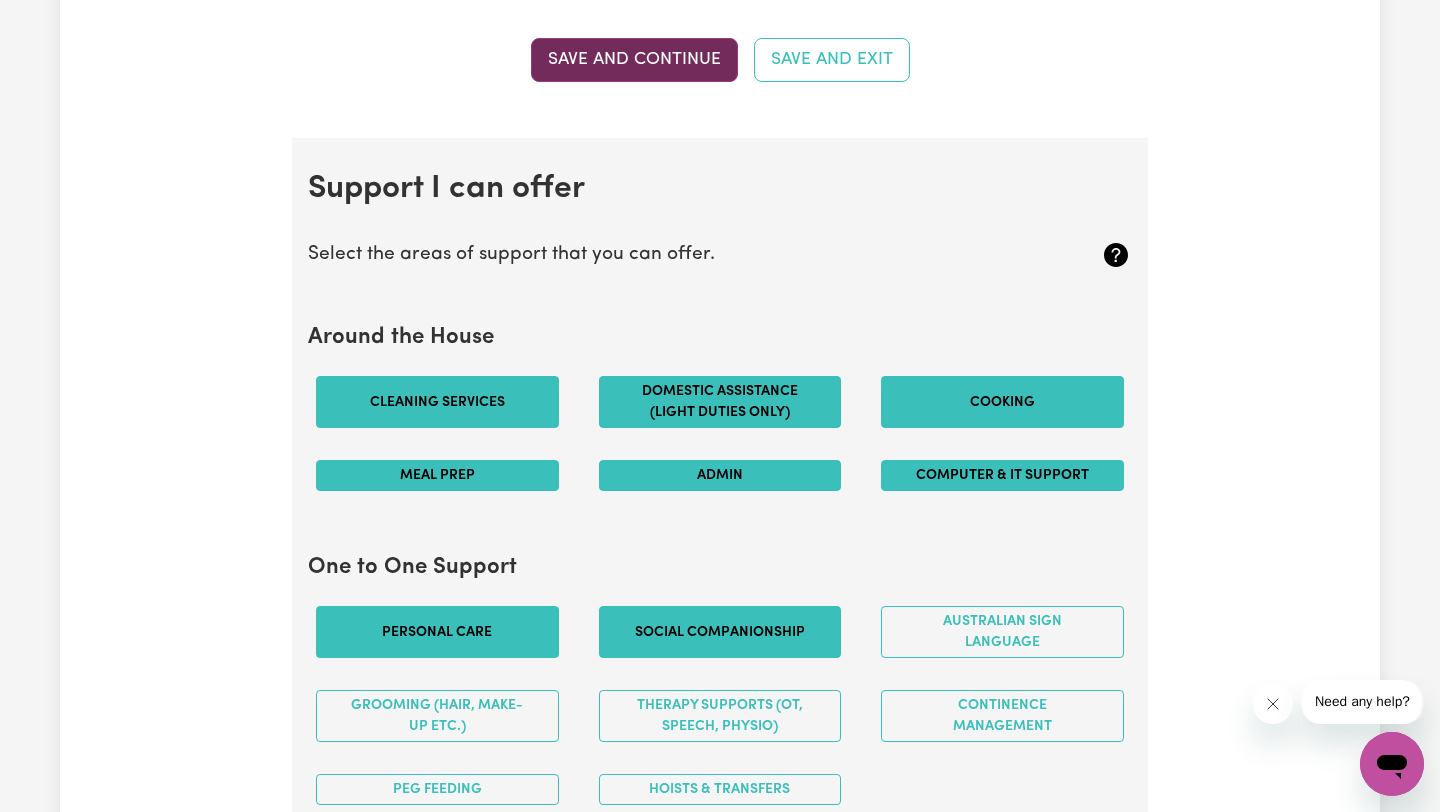 click on "Save and Continue" at bounding box center [634, 60] 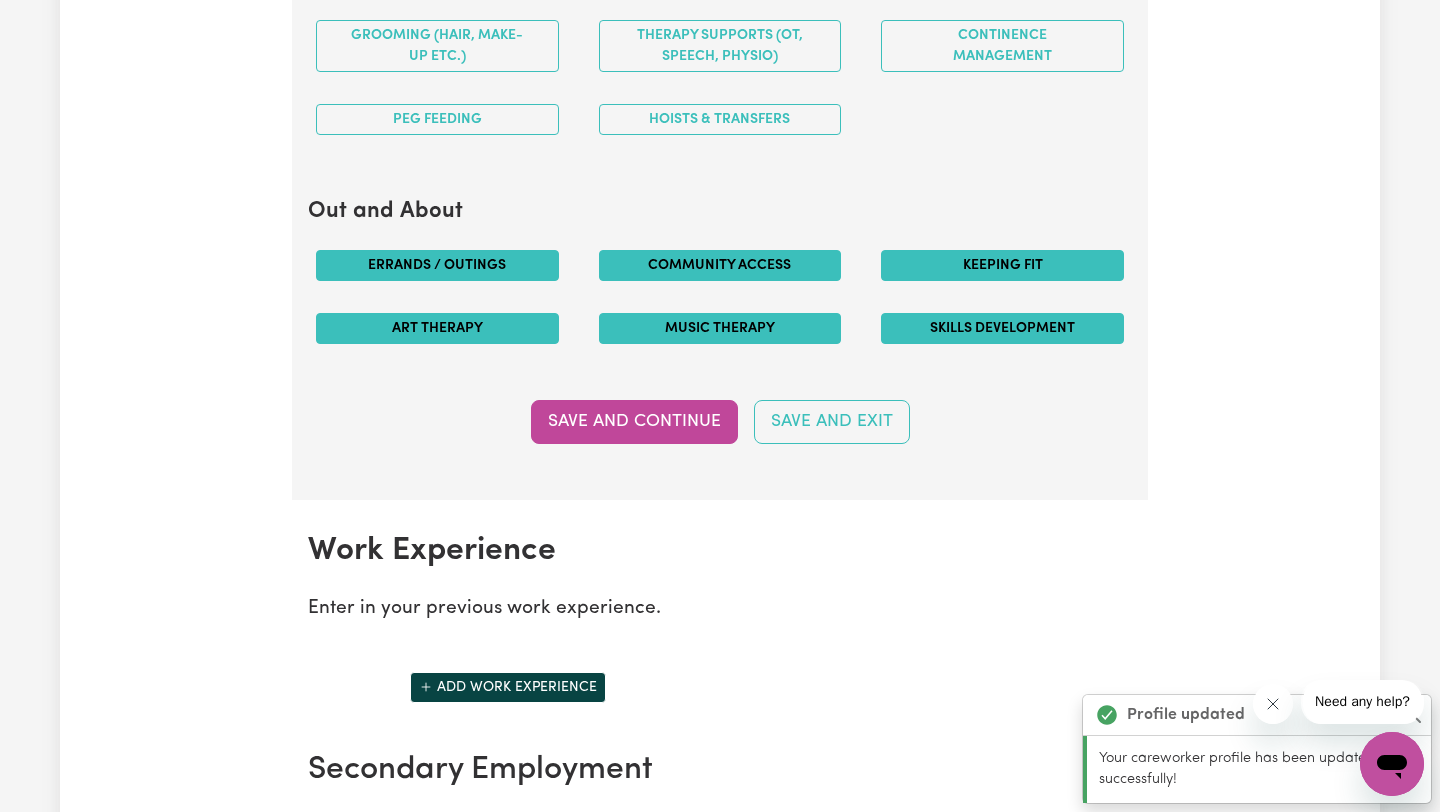 scroll, scrollTop: 2341, scrollLeft: 0, axis: vertical 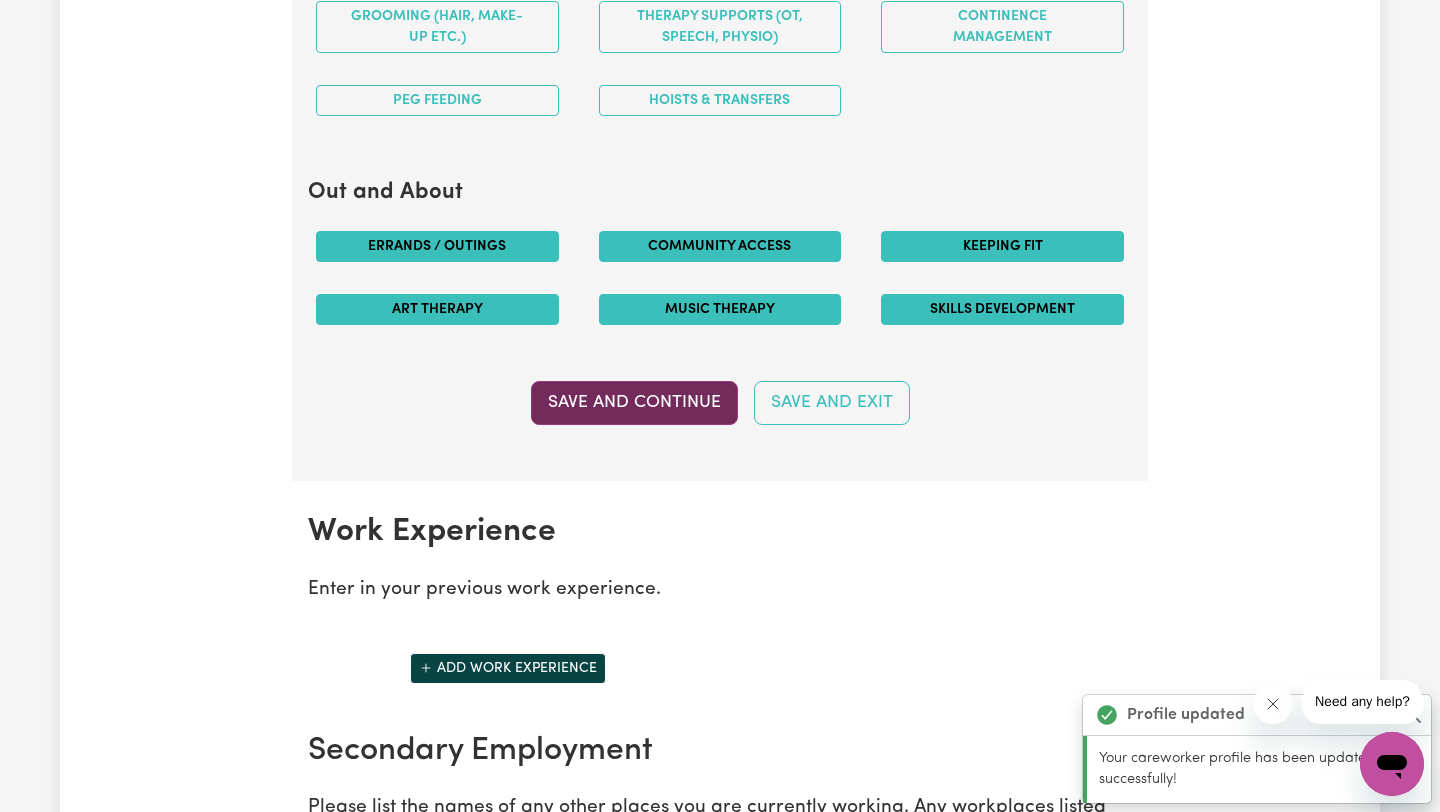click on "Save and Continue" at bounding box center [634, 403] 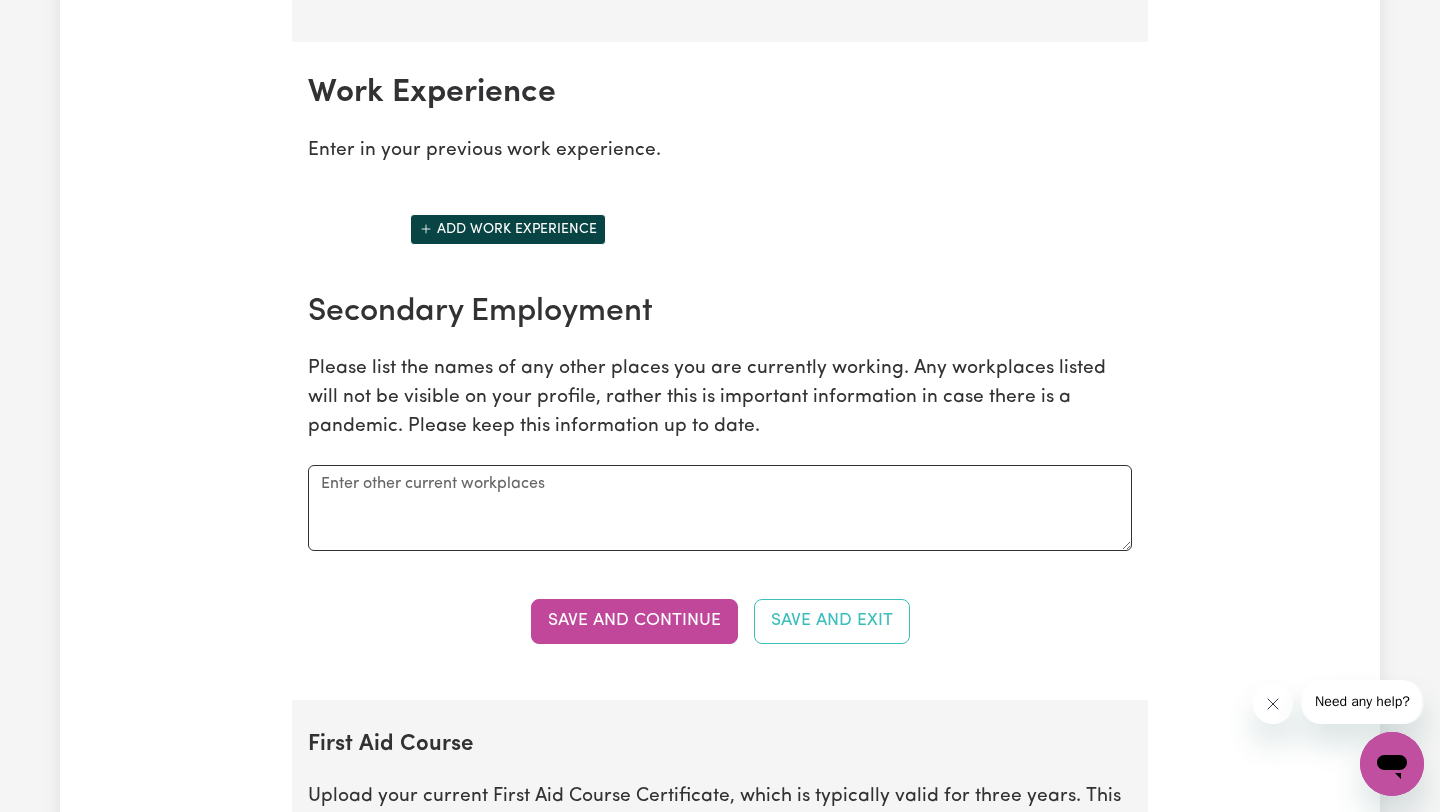 scroll, scrollTop: 2767, scrollLeft: 0, axis: vertical 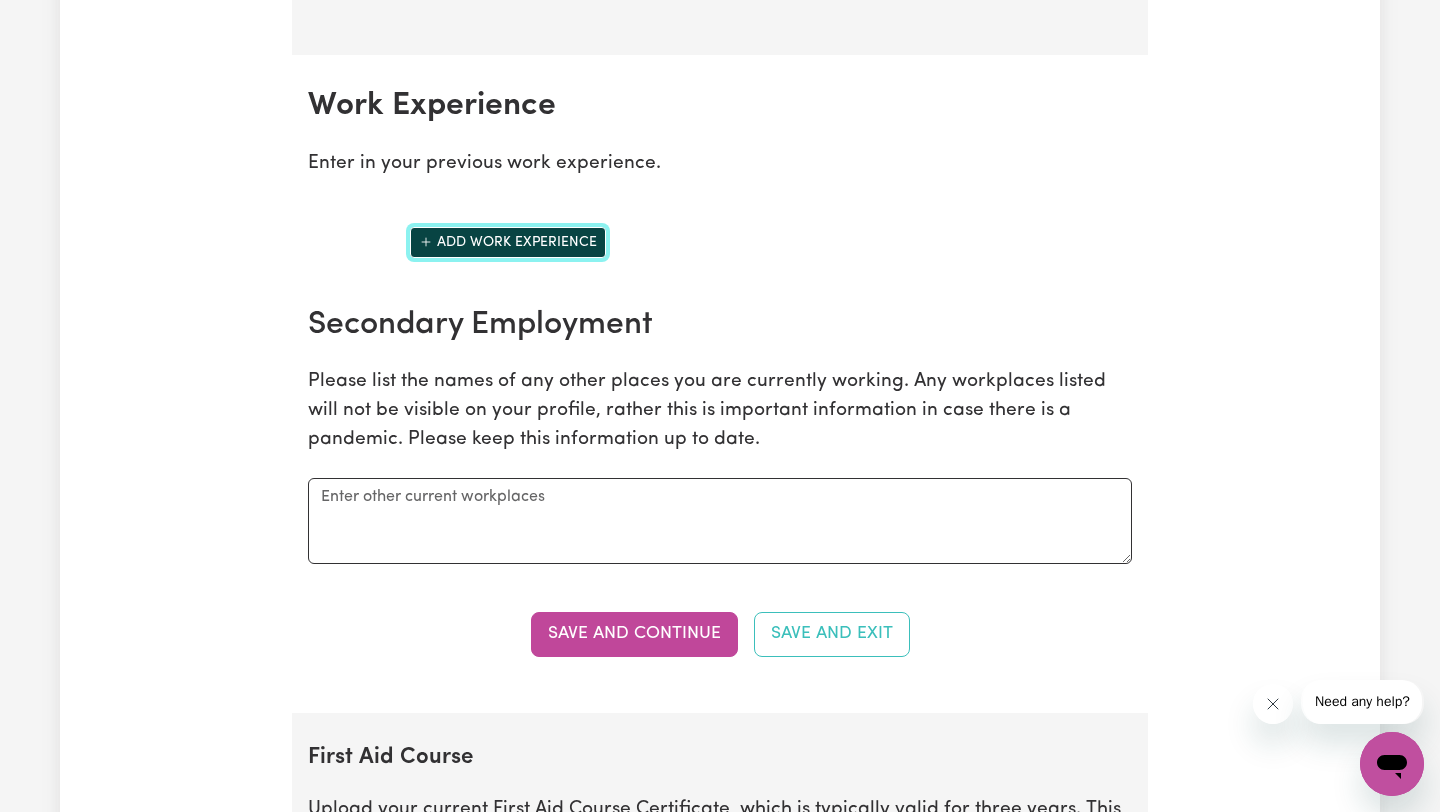 click on "Add work experience" at bounding box center [508, 242] 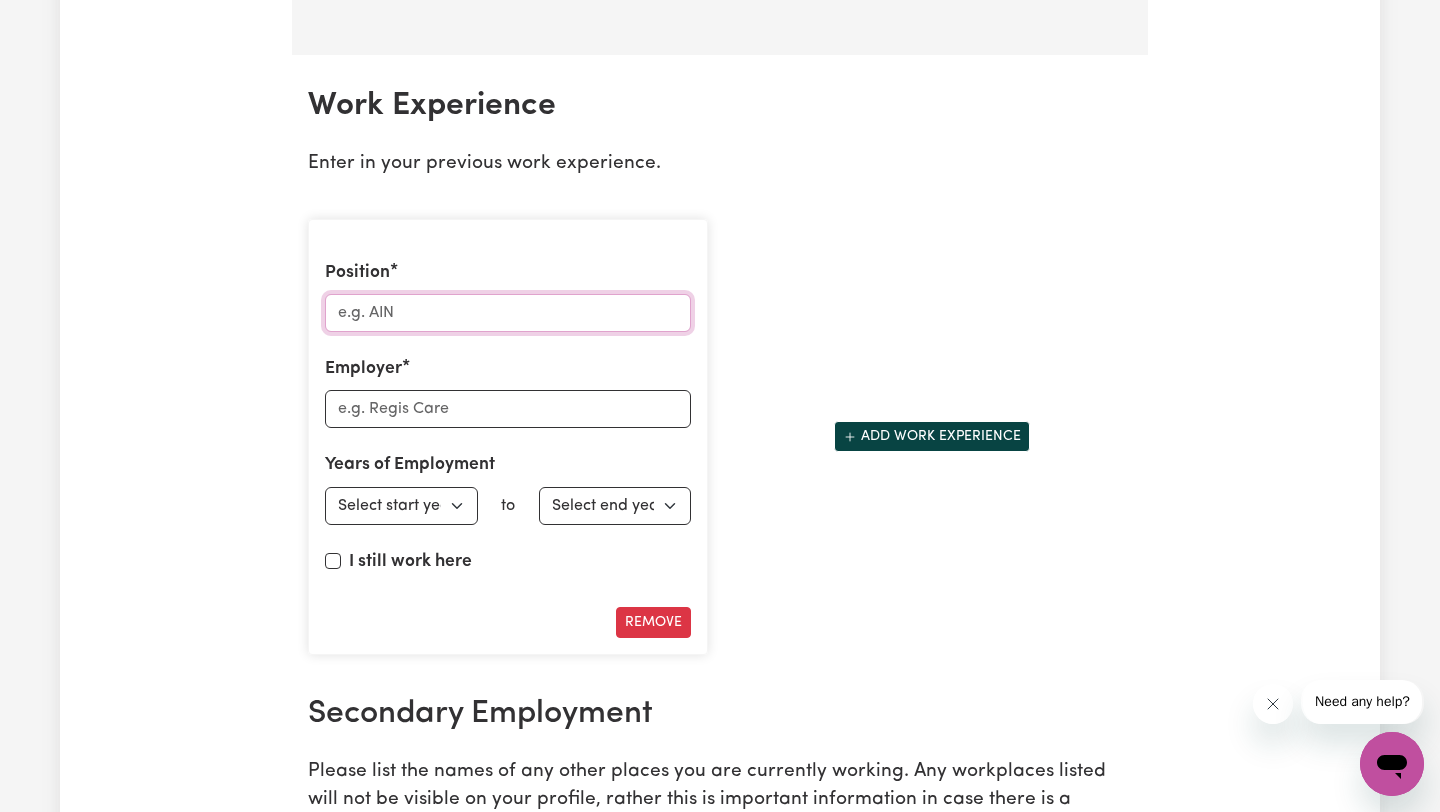 click on "Position" at bounding box center (508, 313) 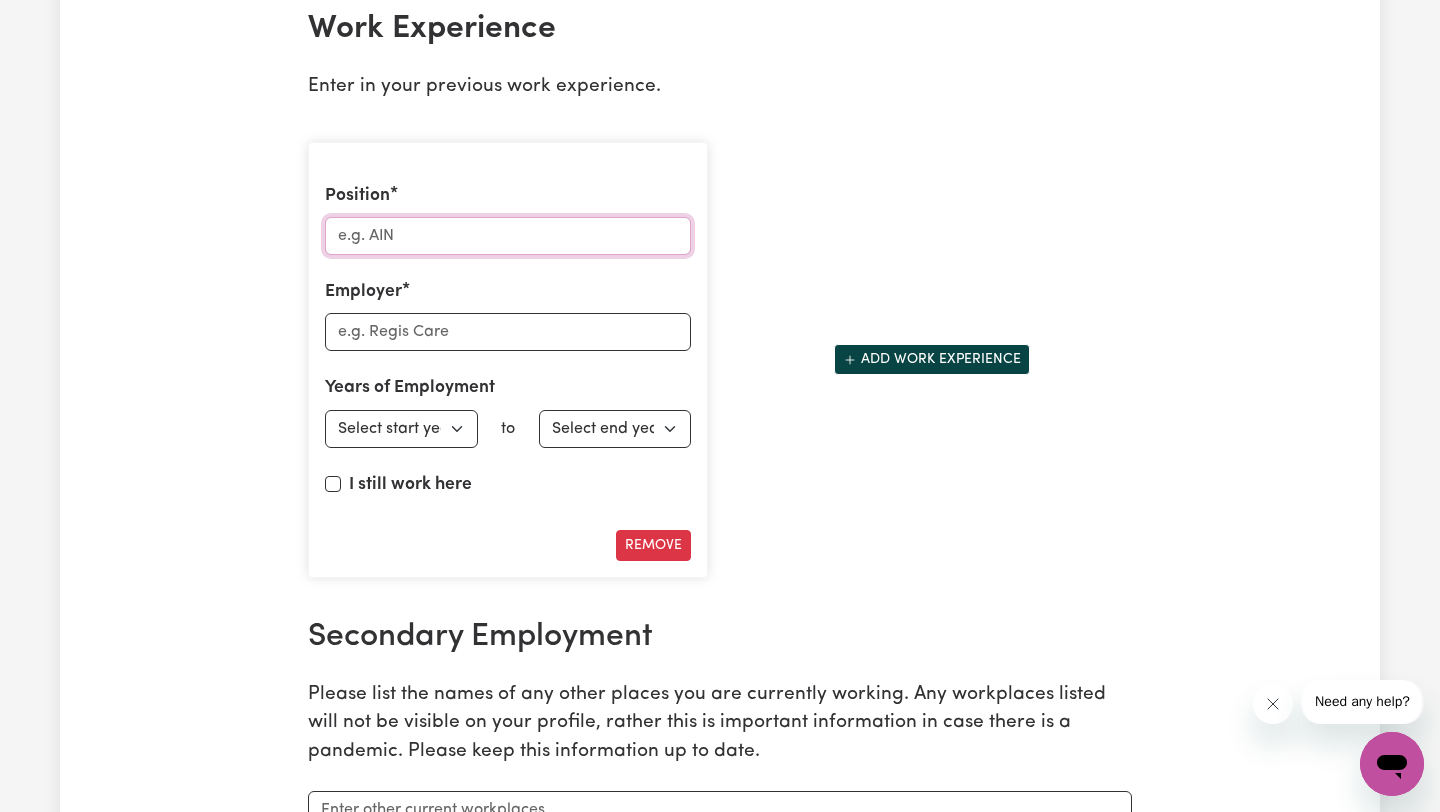 scroll, scrollTop: 2846, scrollLeft: 0, axis: vertical 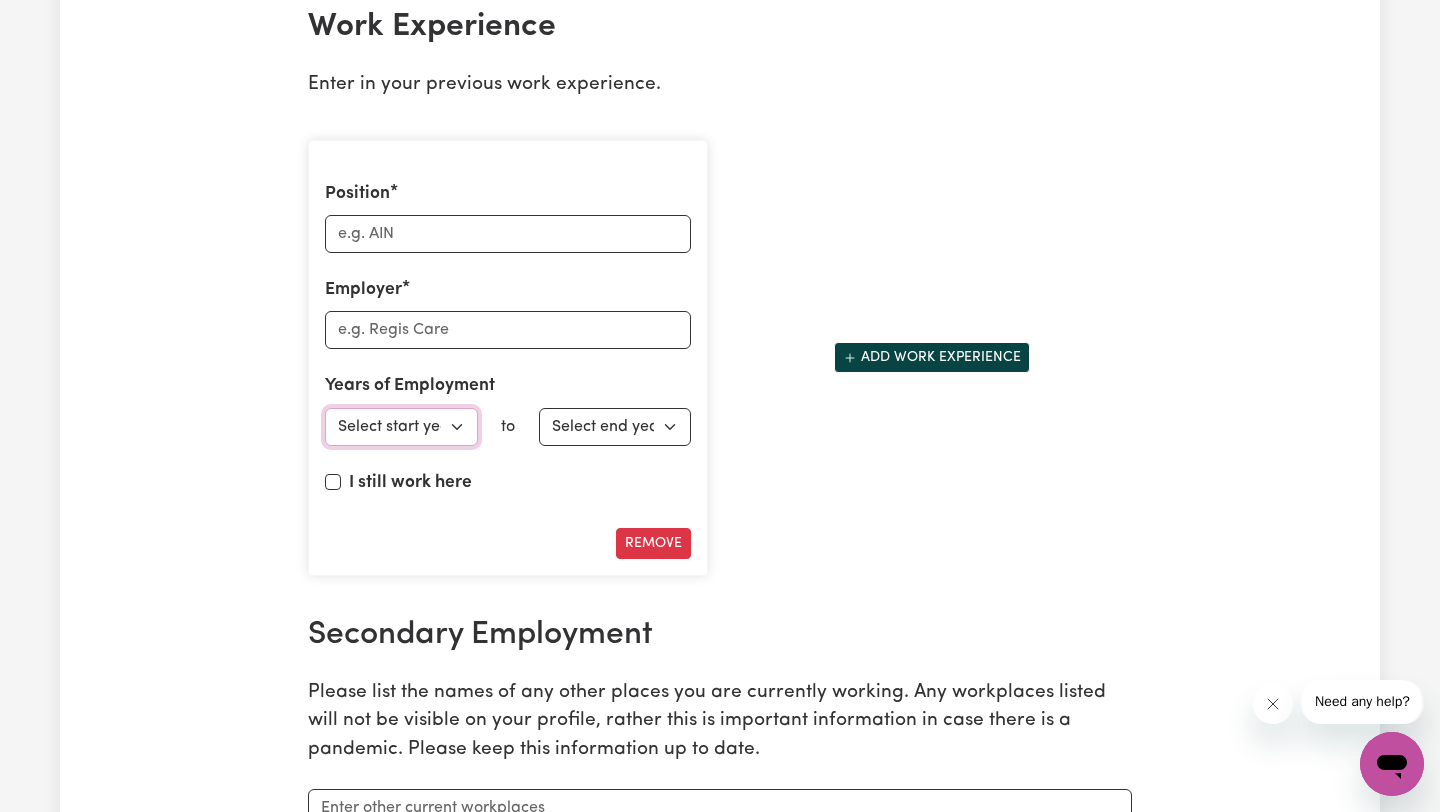 click on "Select start year 1951 1952 1953 1954 1955 1956 1957 1958 1959 1960 1961 1962 1963 1964 1965 1966 1967 1968 1969 1970 1971 1972 1973 1974 1975 1976 1977 1978 1979 1980 1981 1982 1983 1984 1985 1986 1987 1988 1989 1990 1991 1992 1993 1994 1995 1996 1997 1998 1999 2000 2001 2002 2003 2004 2005 2006 2007 2008 2009 2010 2011 2012 2013 2014 2015 2016 2017 2018 2019 2020 2021 2022 2023 2024 2025" at bounding box center (401, 427) 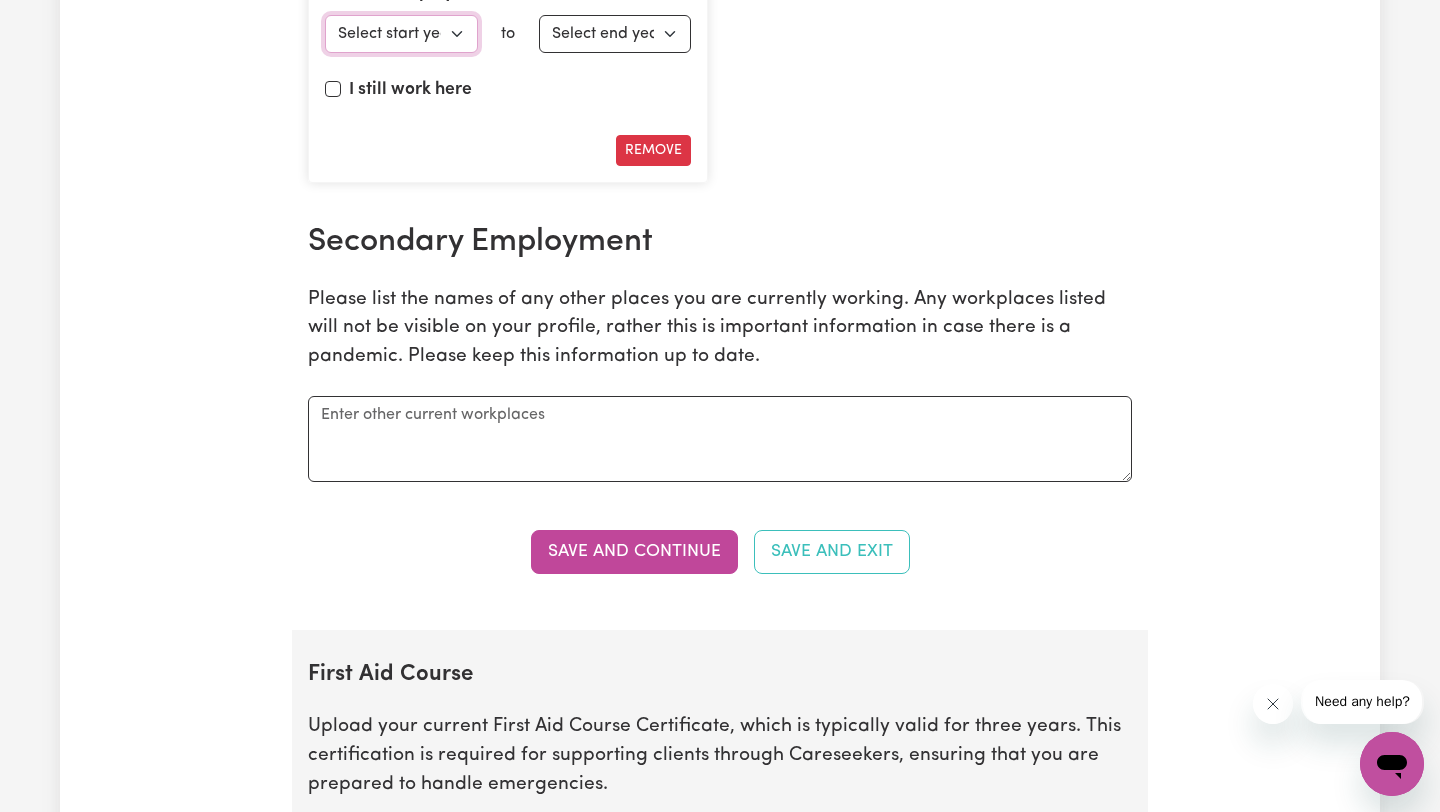 scroll, scrollTop: 3251, scrollLeft: 0, axis: vertical 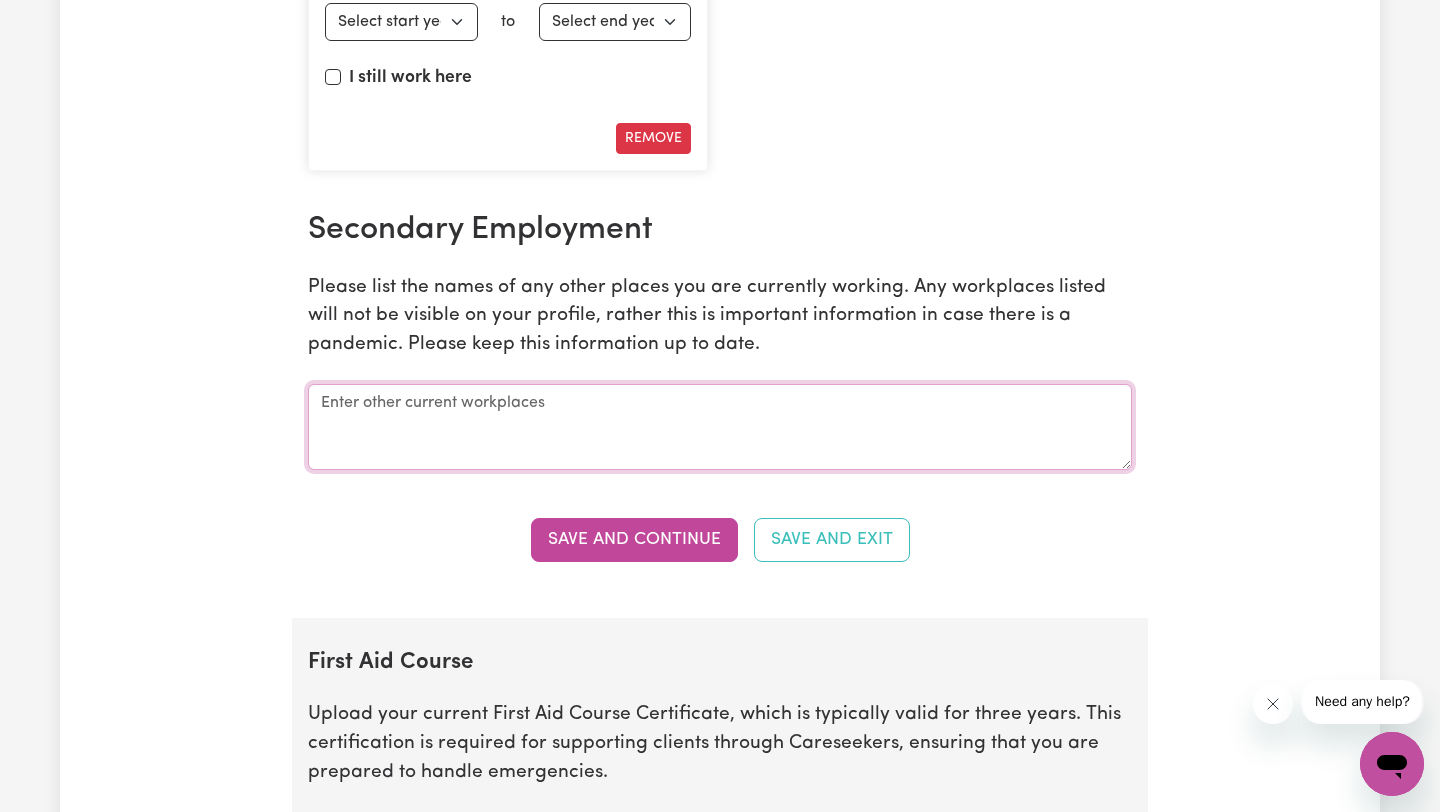 click at bounding box center (720, 427) 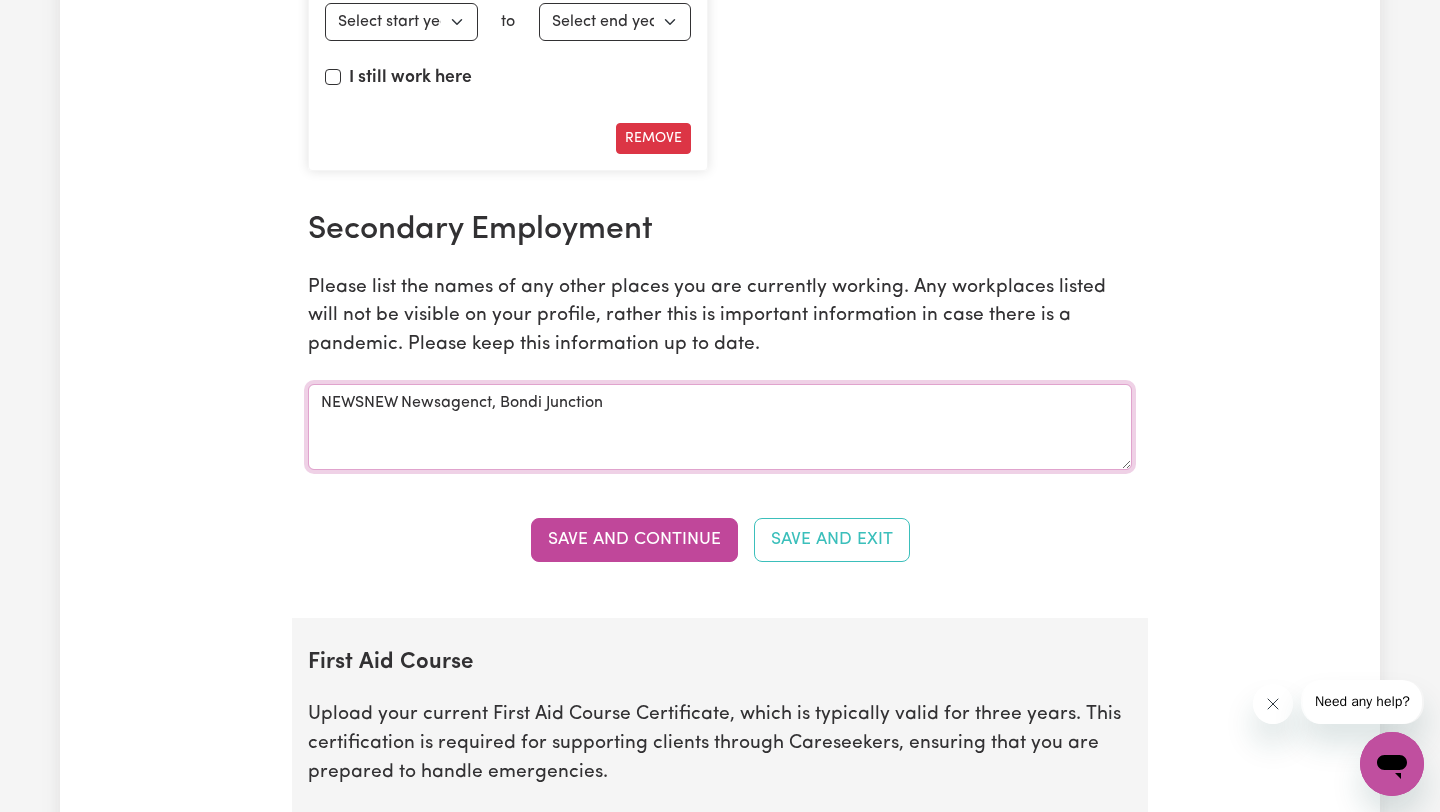 type on "NEWSNEW Newsagenct, Bondi Junction" 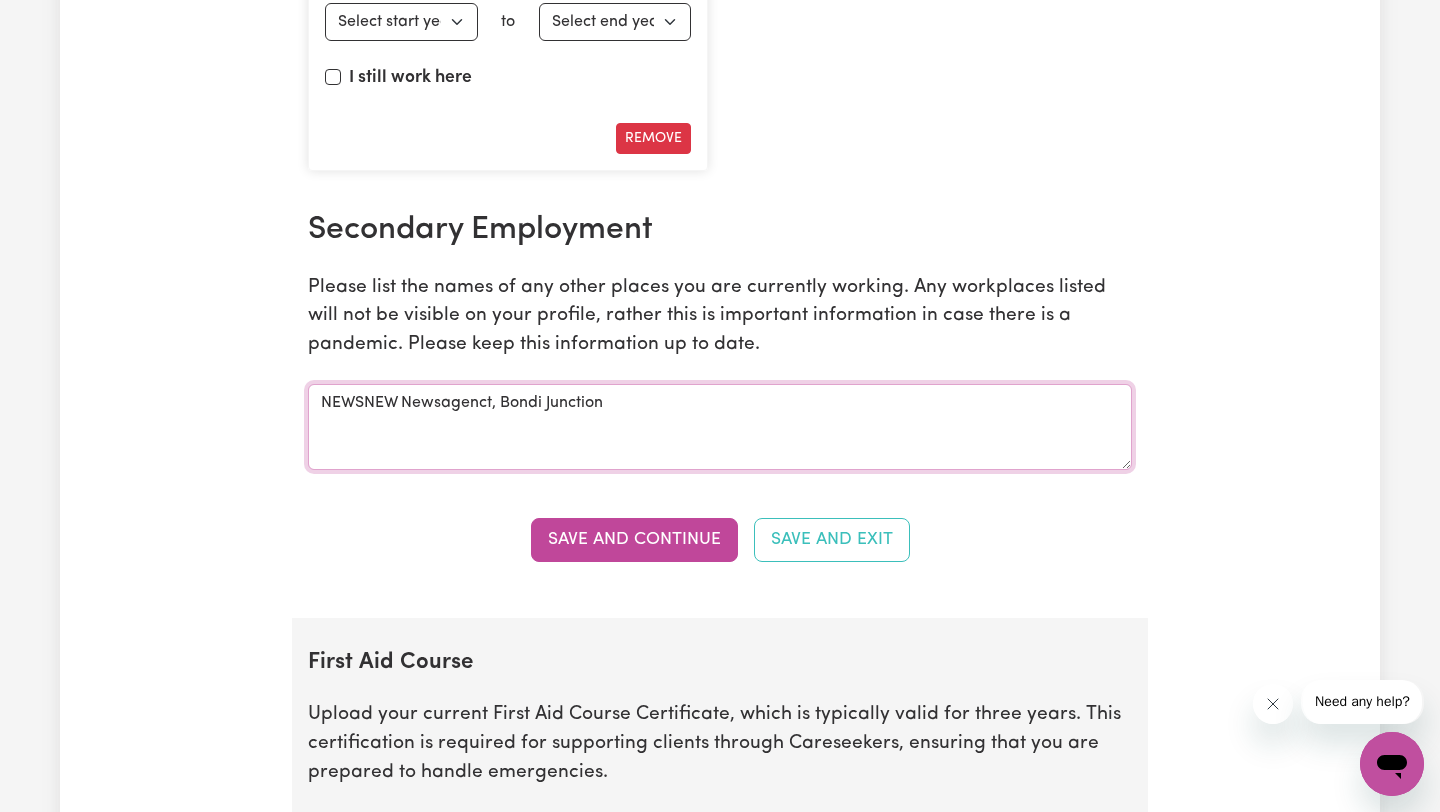 click on "NEWSNEW Newsagenct, Bondi Junction" at bounding box center [720, 427] 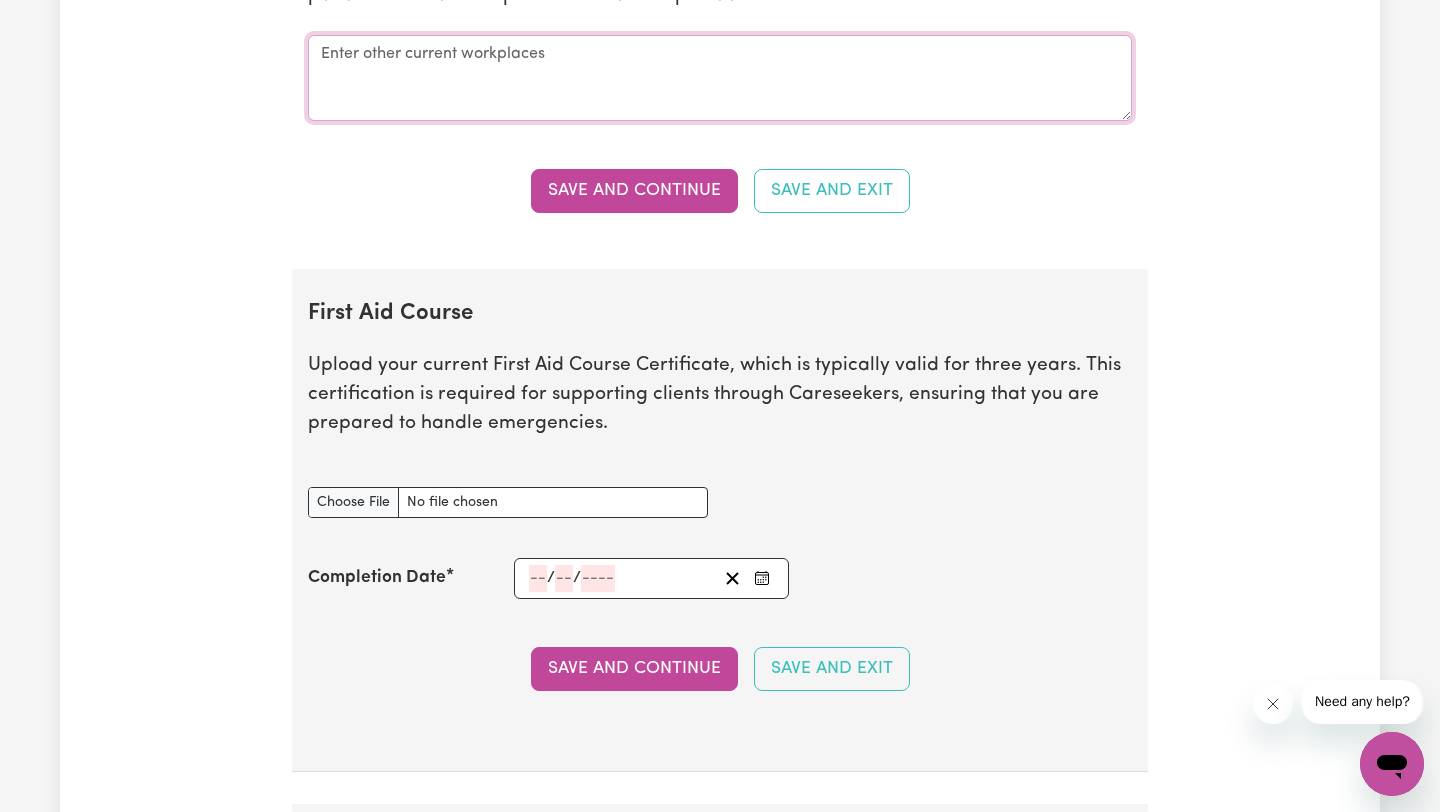 scroll, scrollTop: 3871, scrollLeft: 0, axis: vertical 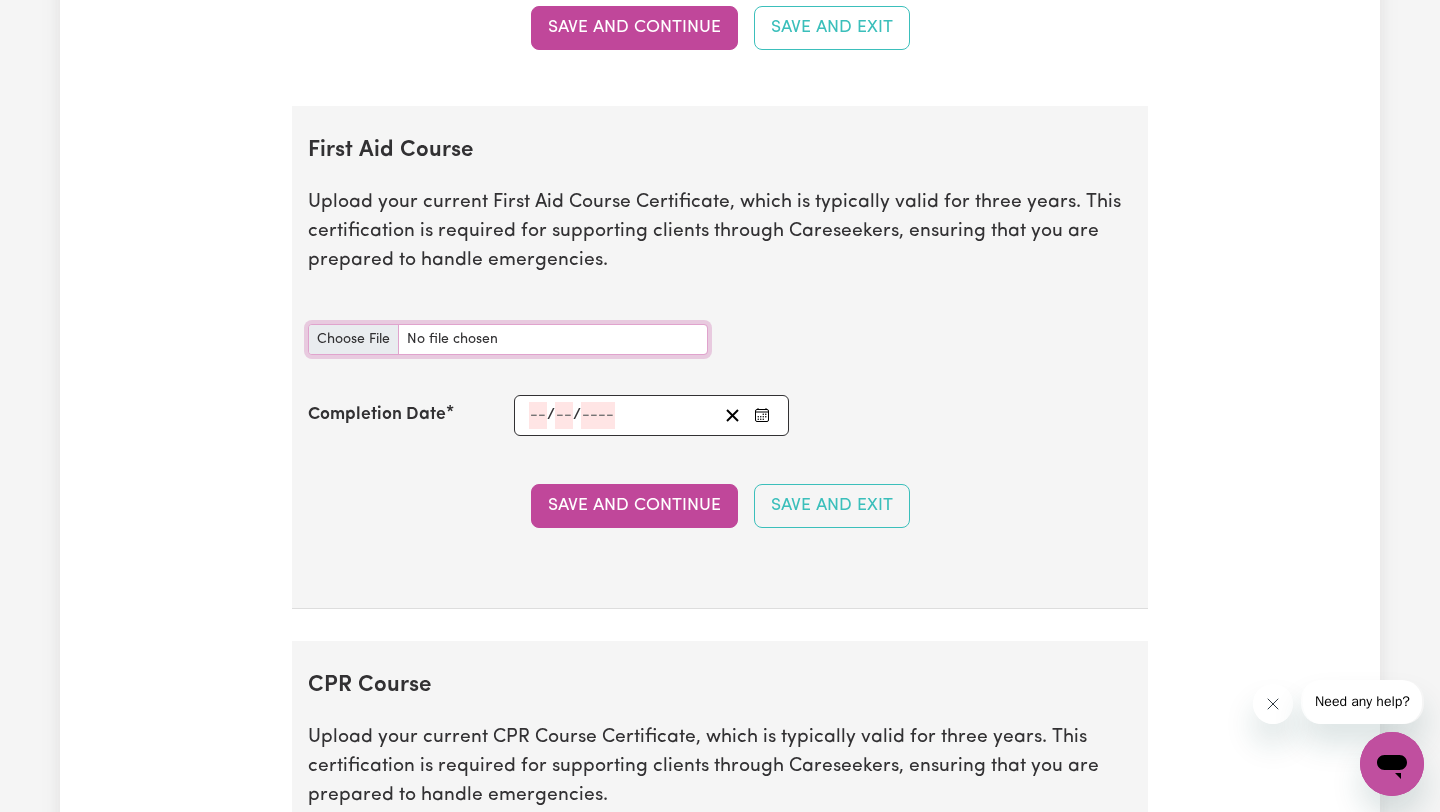 click on "First Aid Course  document" at bounding box center (508, 339) 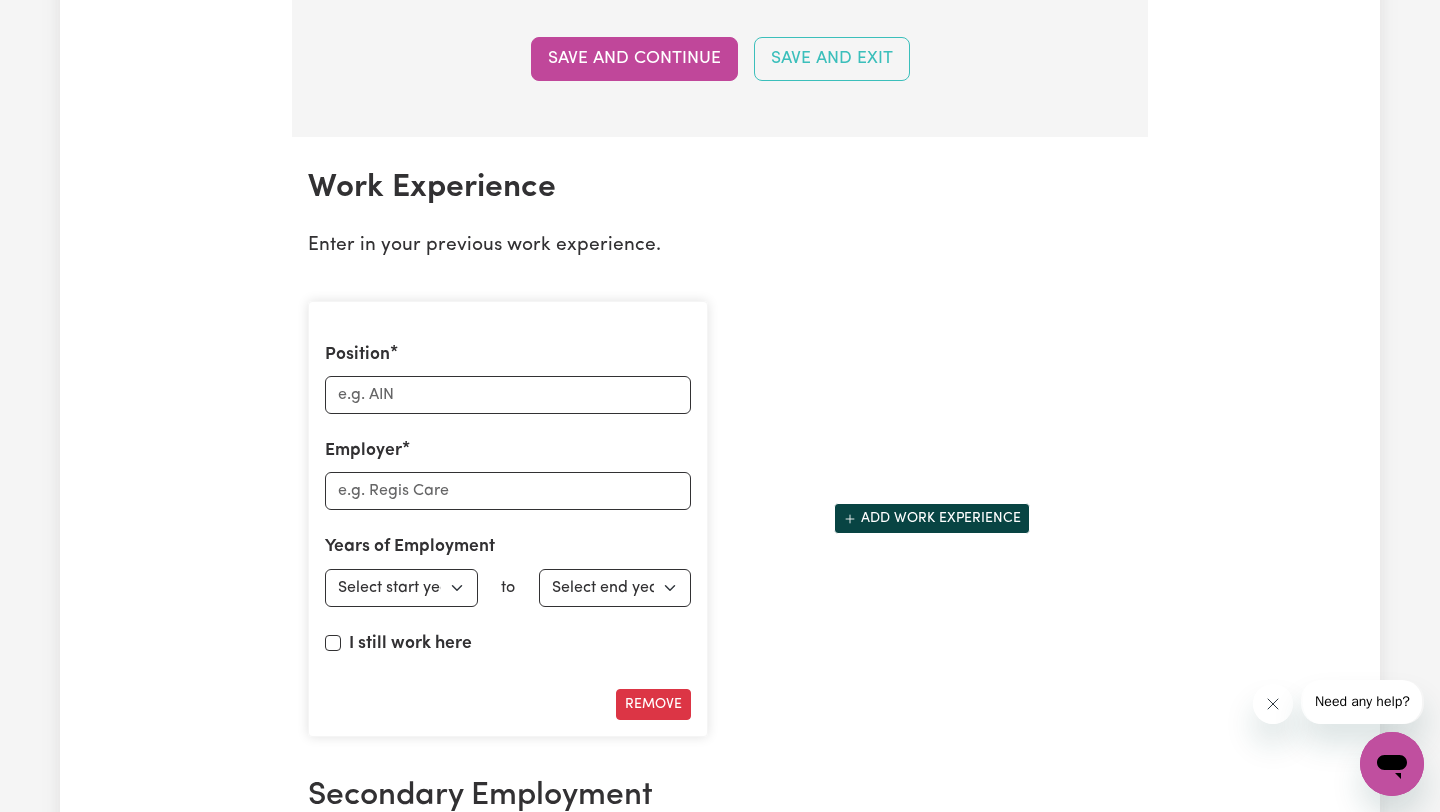 scroll, scrollTop: 2673, scrollLeft: 0, axis: vertical 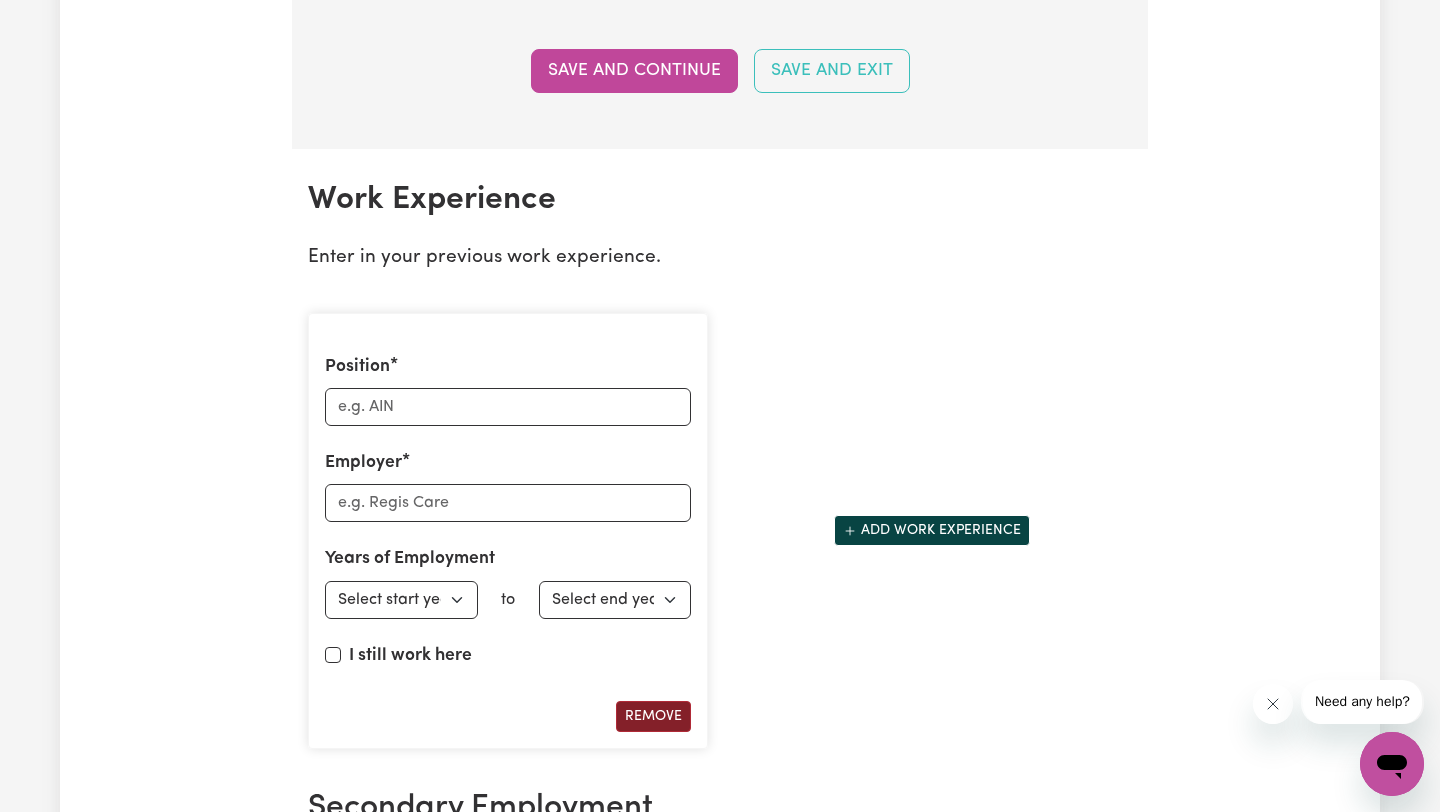 click on "Remove" at bounding box center [653, 716] 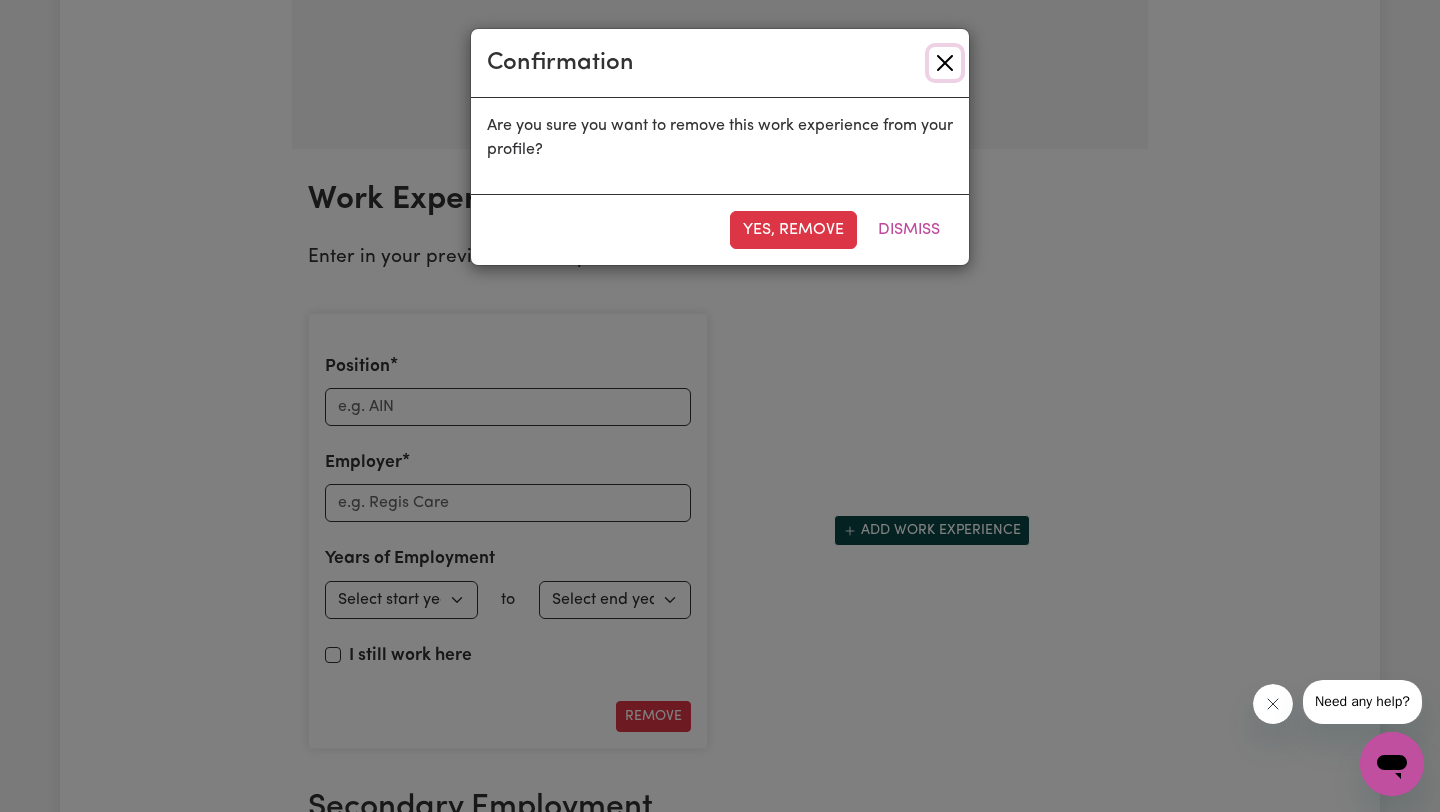 click at bounding box center [945, 63] 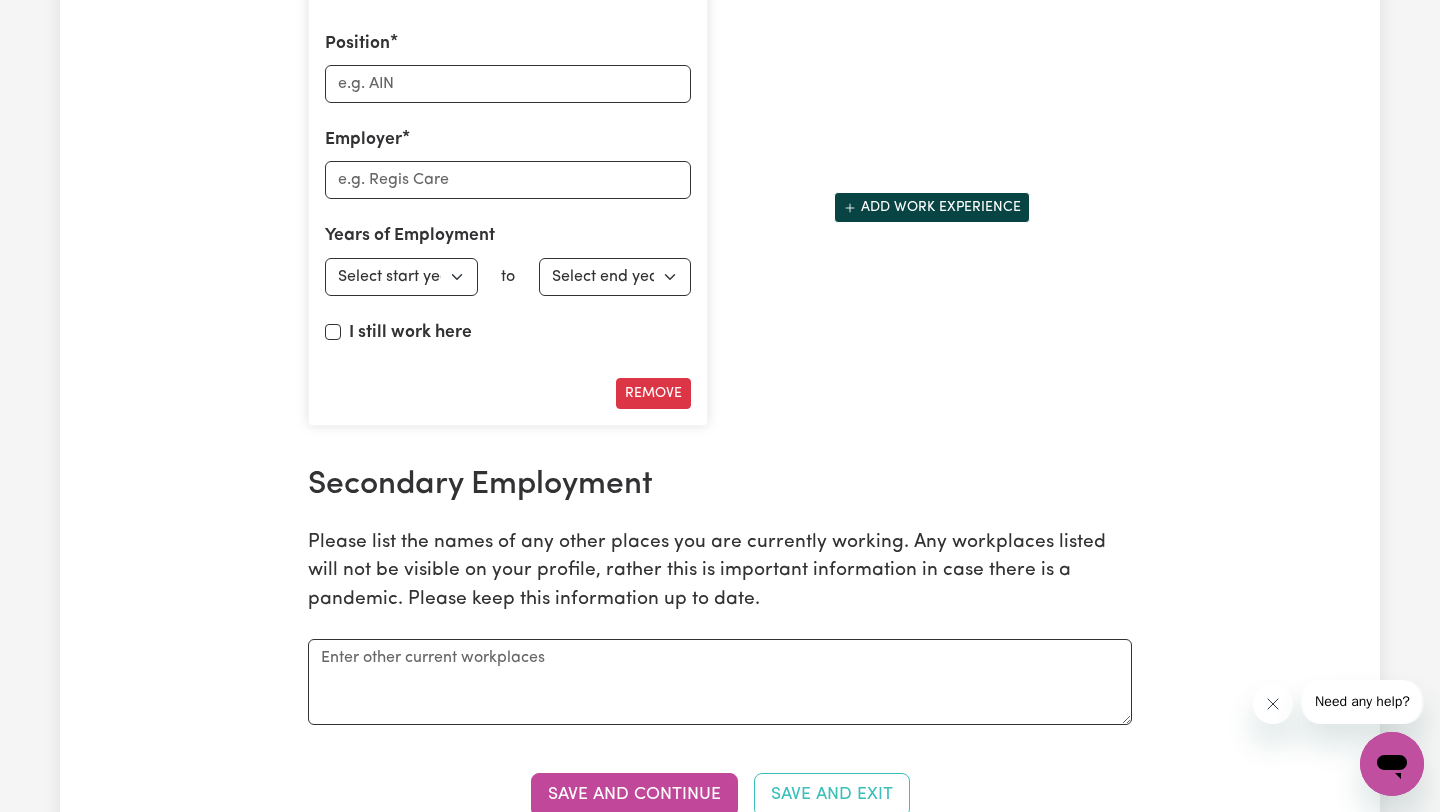 scroll, scrollTop: 3002, scrollLeft: 0, axis: vertical 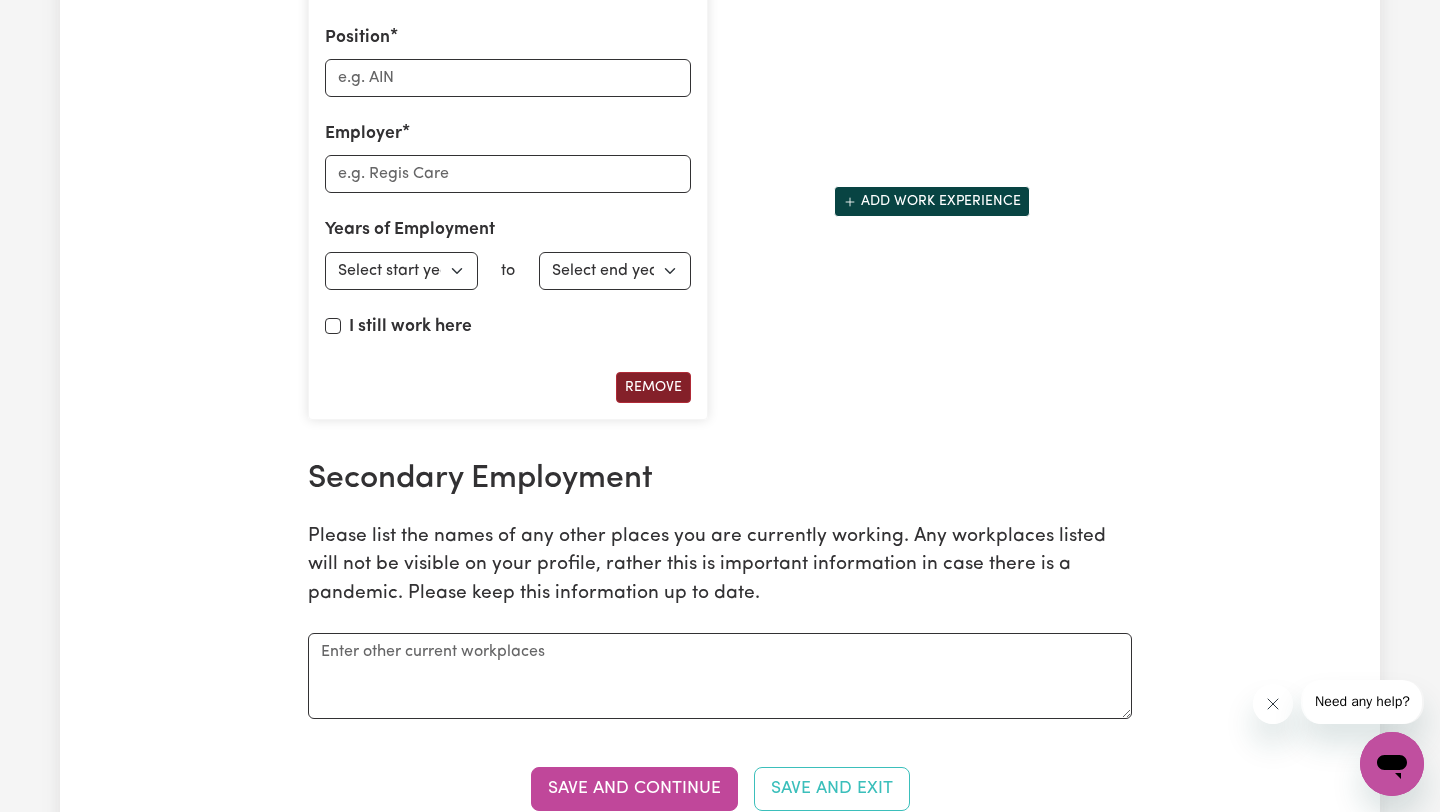 click on "Remove" at bounding box center [653, 387] 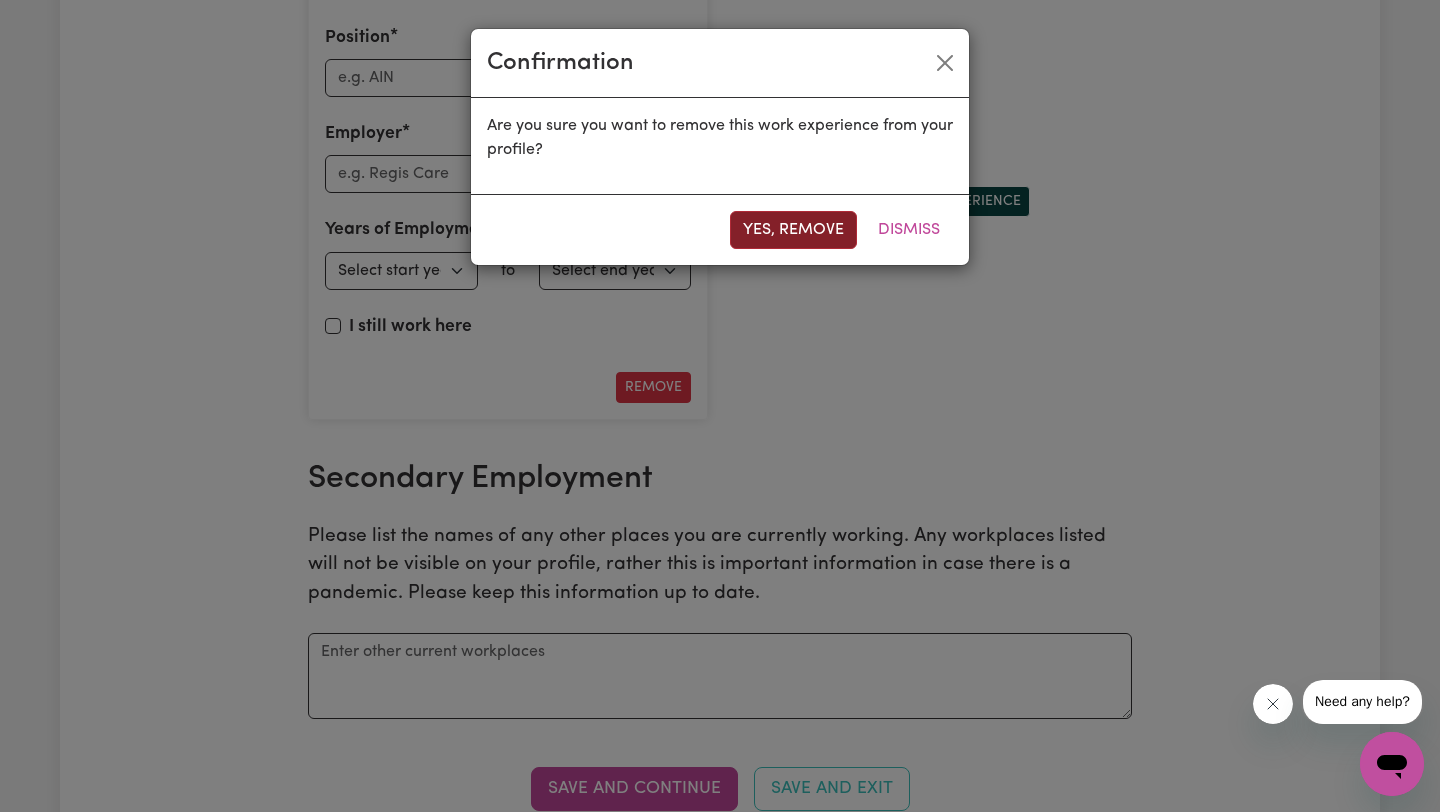 click on "Yes, remove" at bounding box center (793, 230) 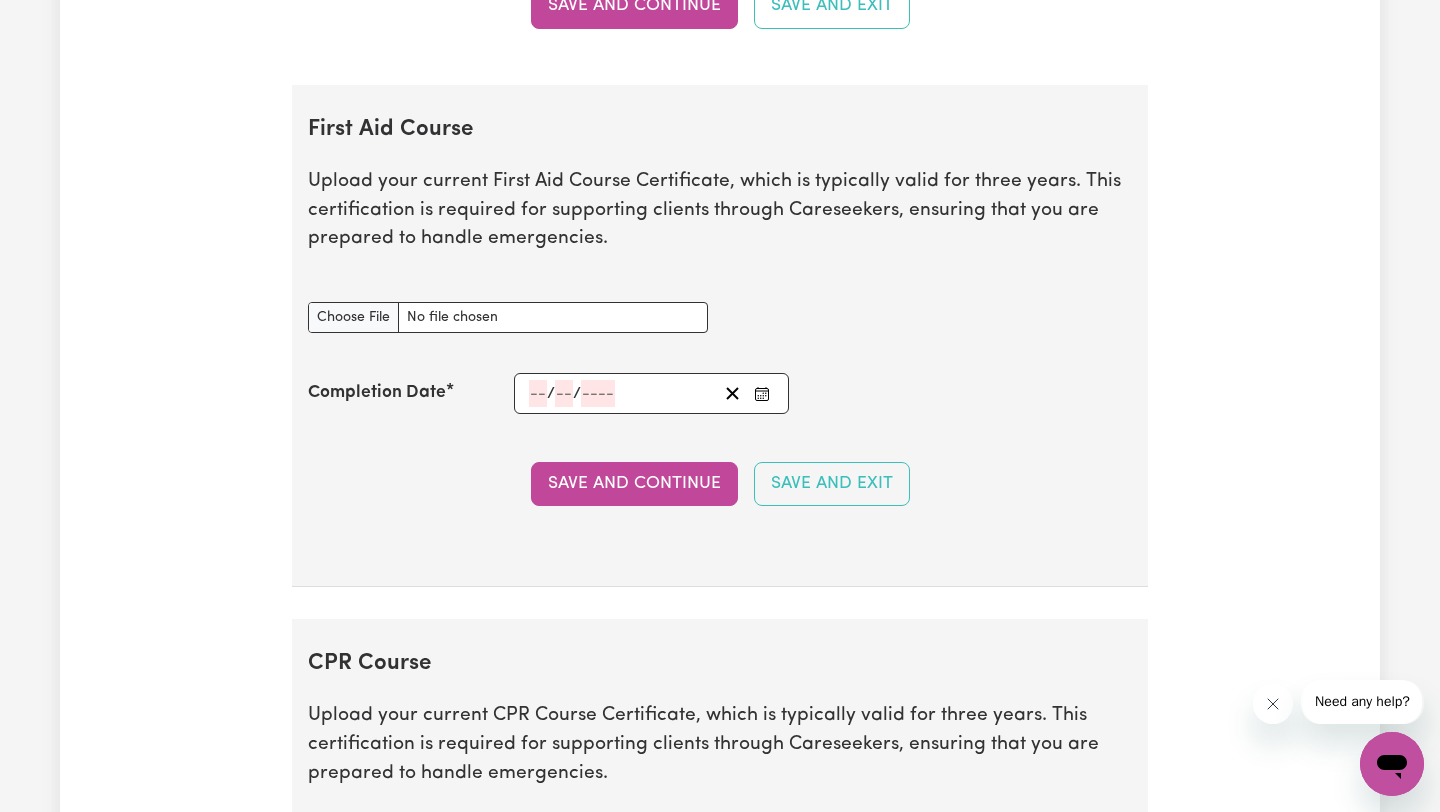scroll, scrollTop: 3339, scrollLeft: 0, axis: vertical 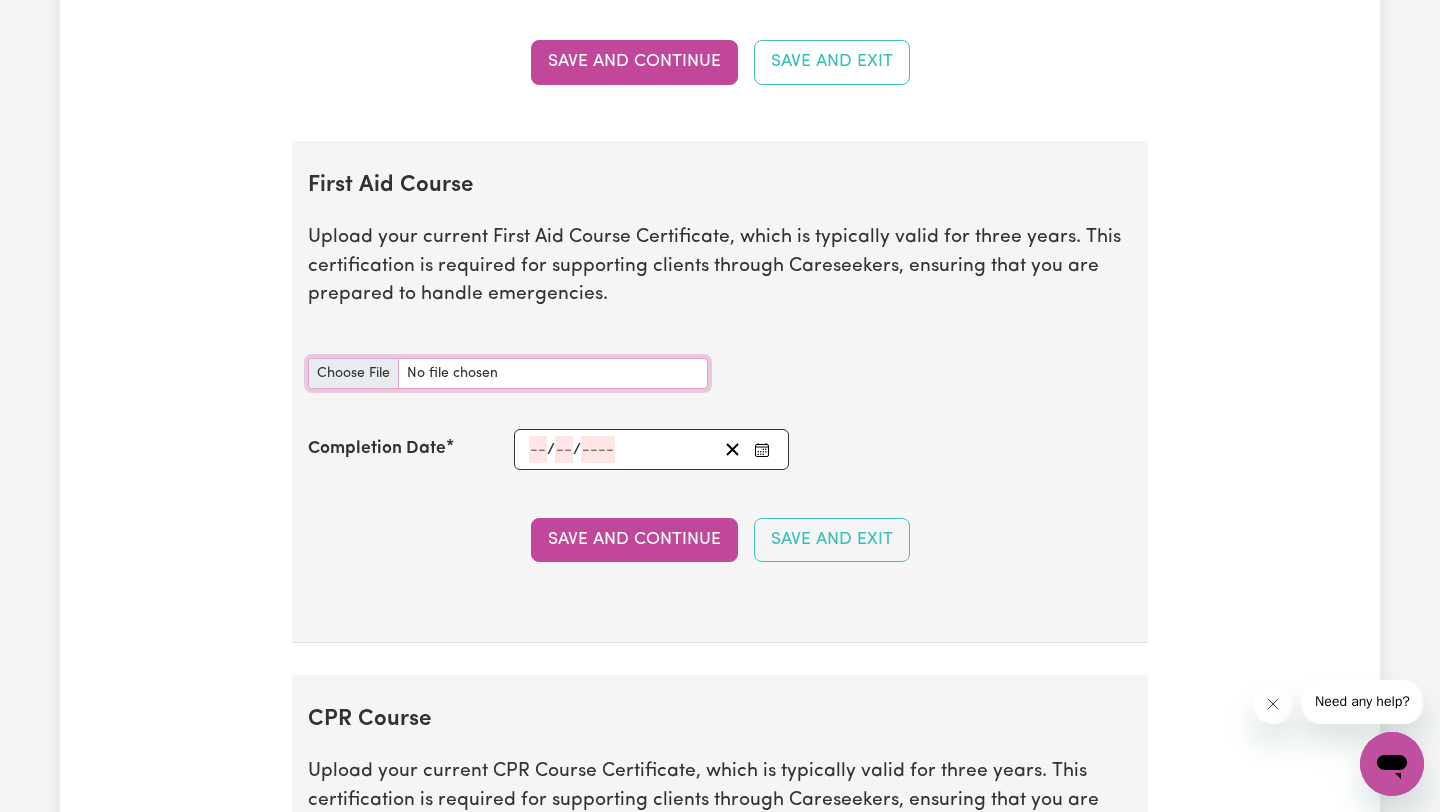click on "First Aid Course  document" at bounding box center (508, 373) 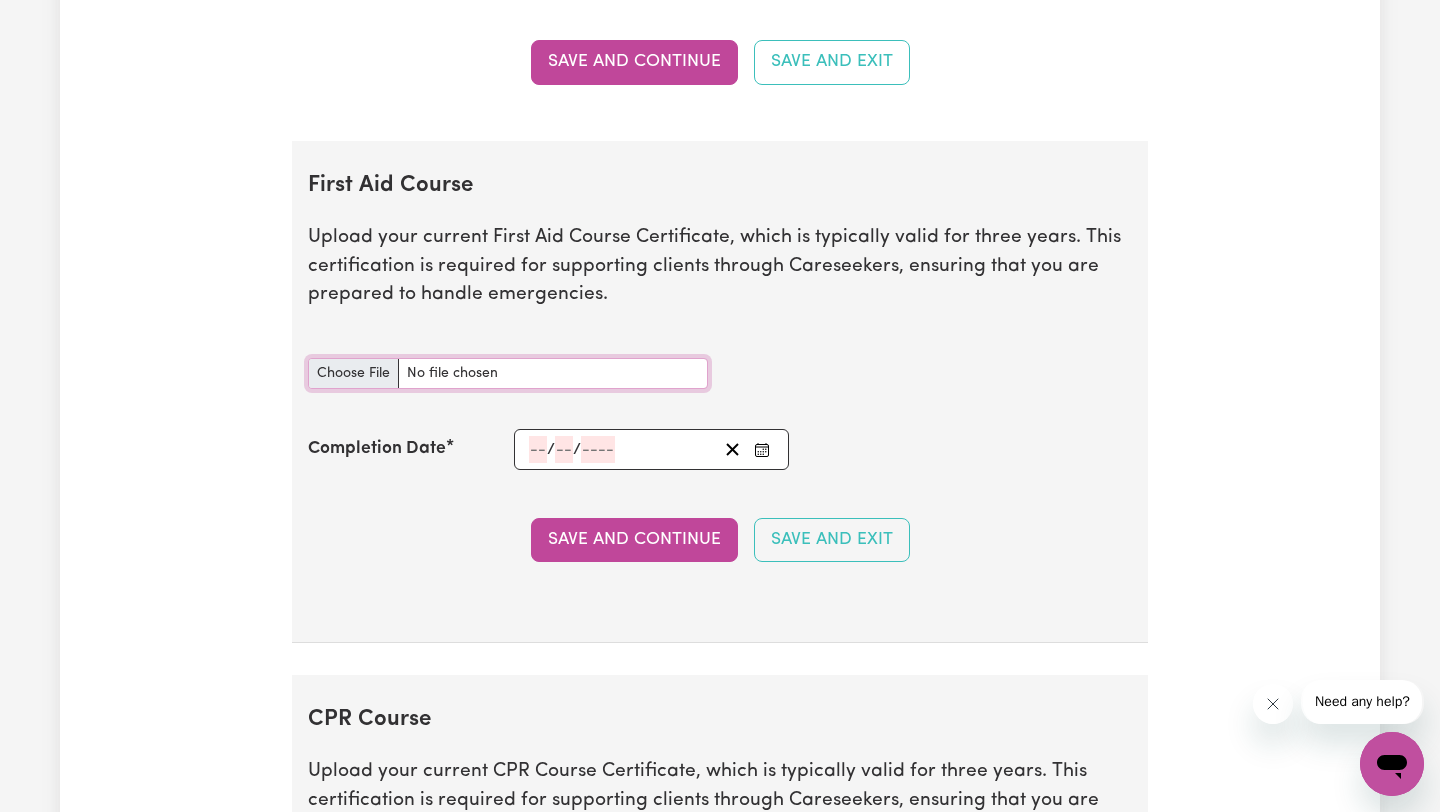 type on "C:\fakepath\Anwar_Jordan_FA_9484641.pdf" 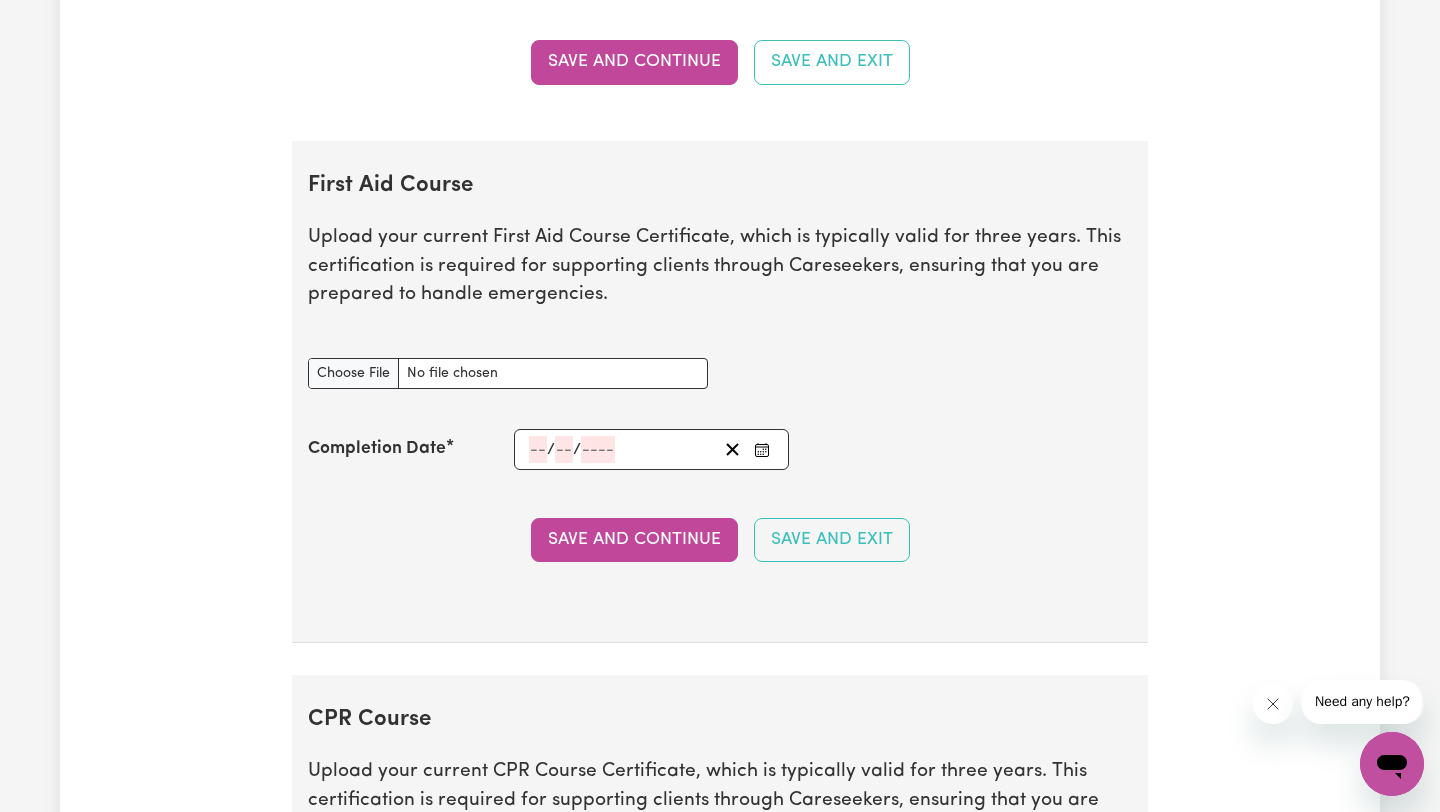 click 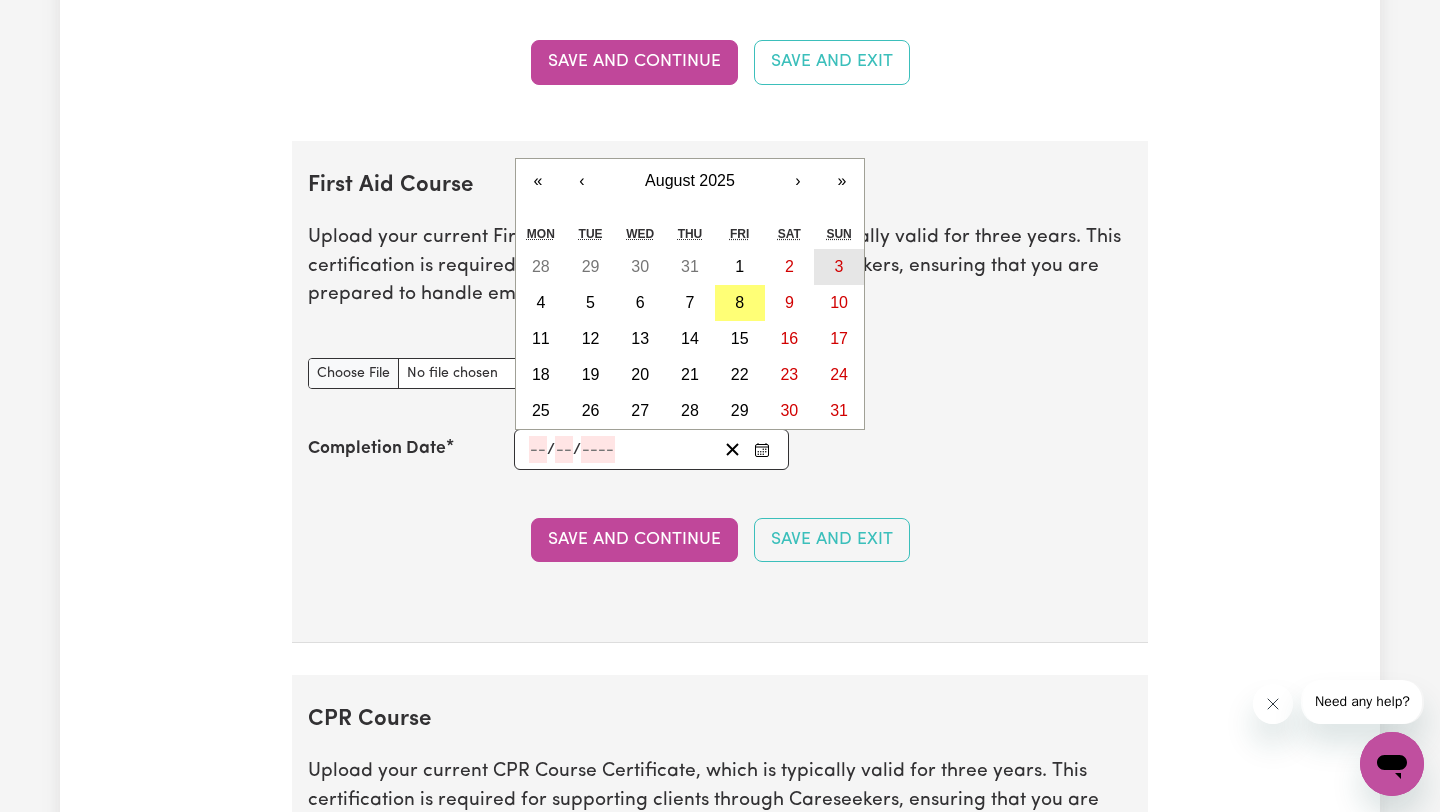 click on "3" at bounding box center (839, 267) 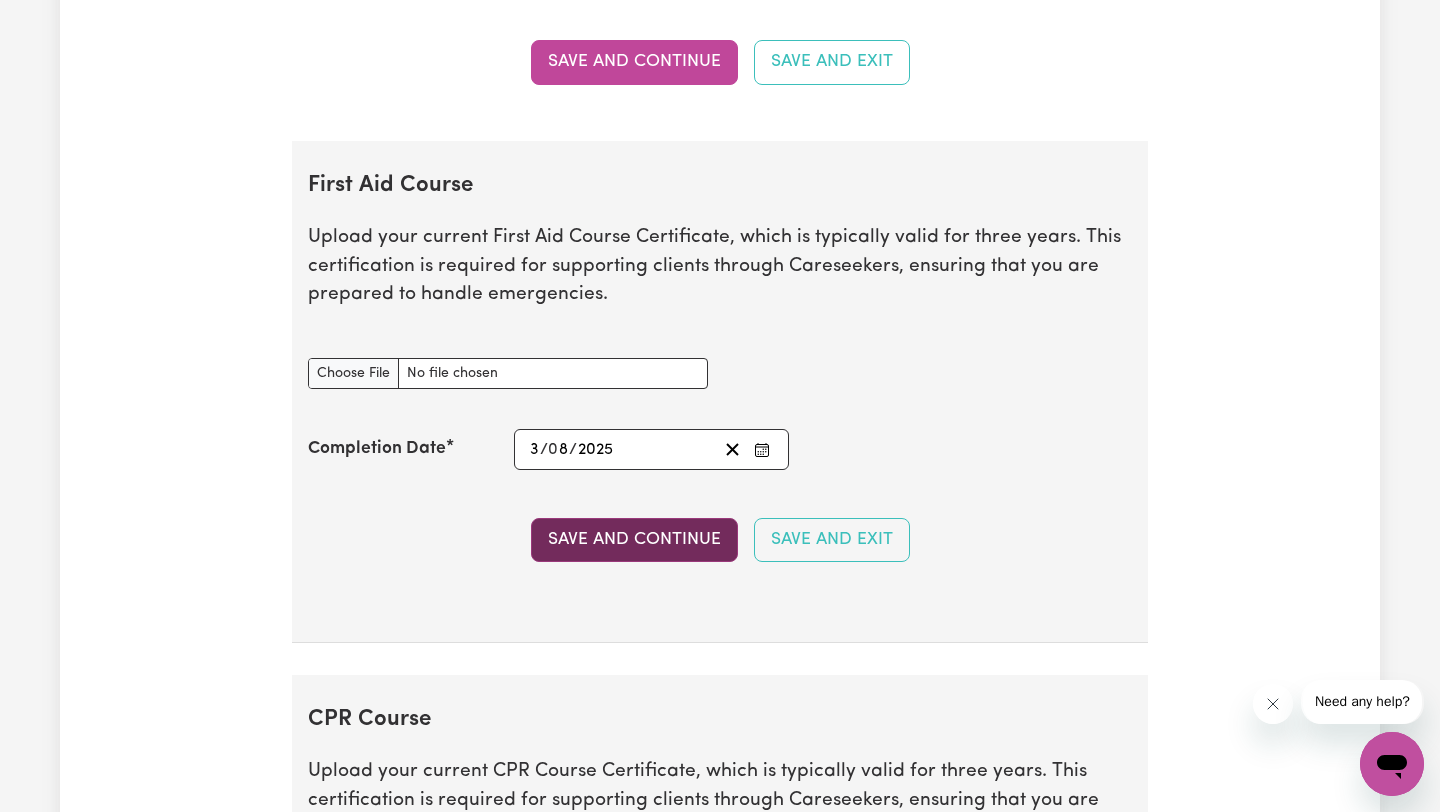 click on "Save and Continue" at bounding box center [634, 540] 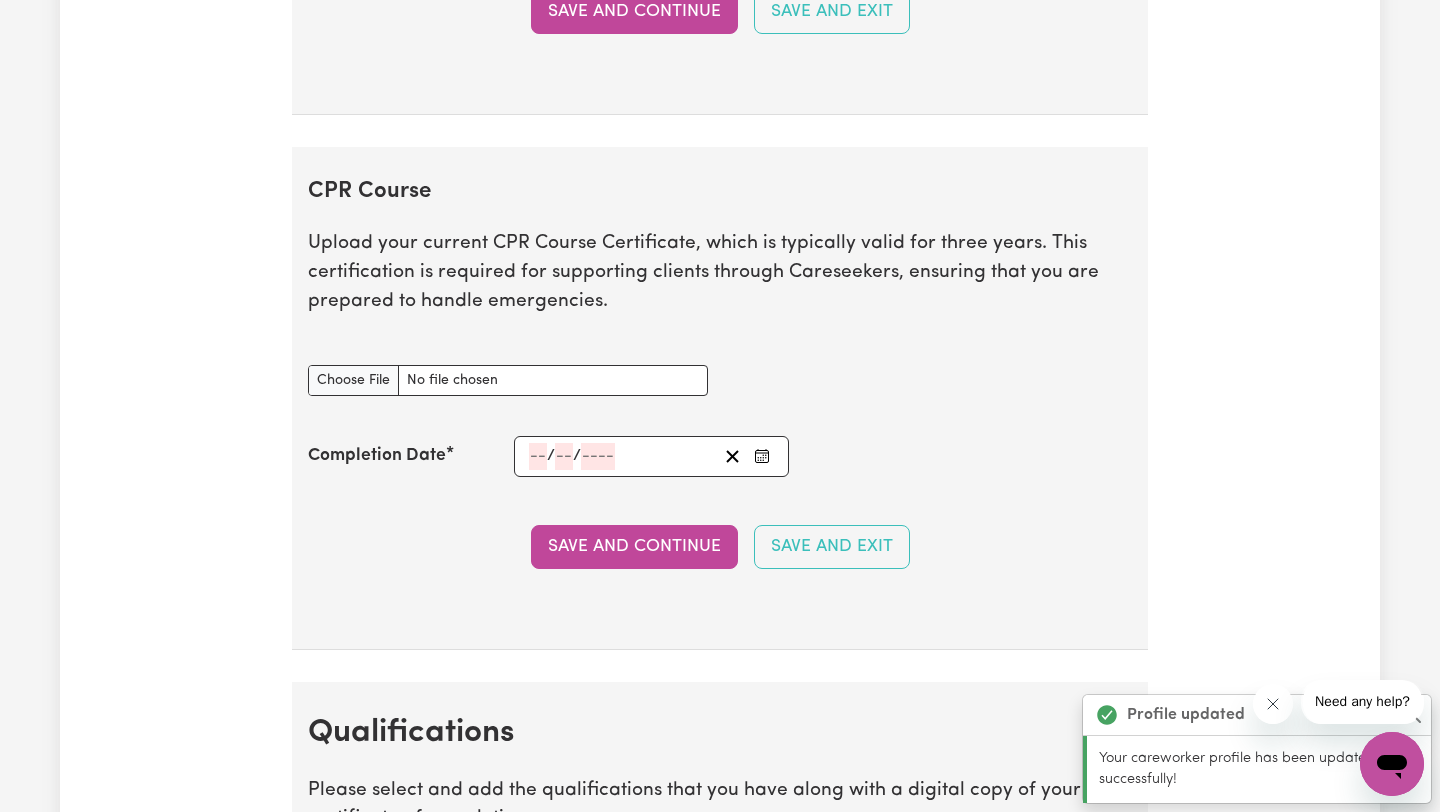 scroll, scrollTop: 4014, scrollLeft: 0, axis: vertical 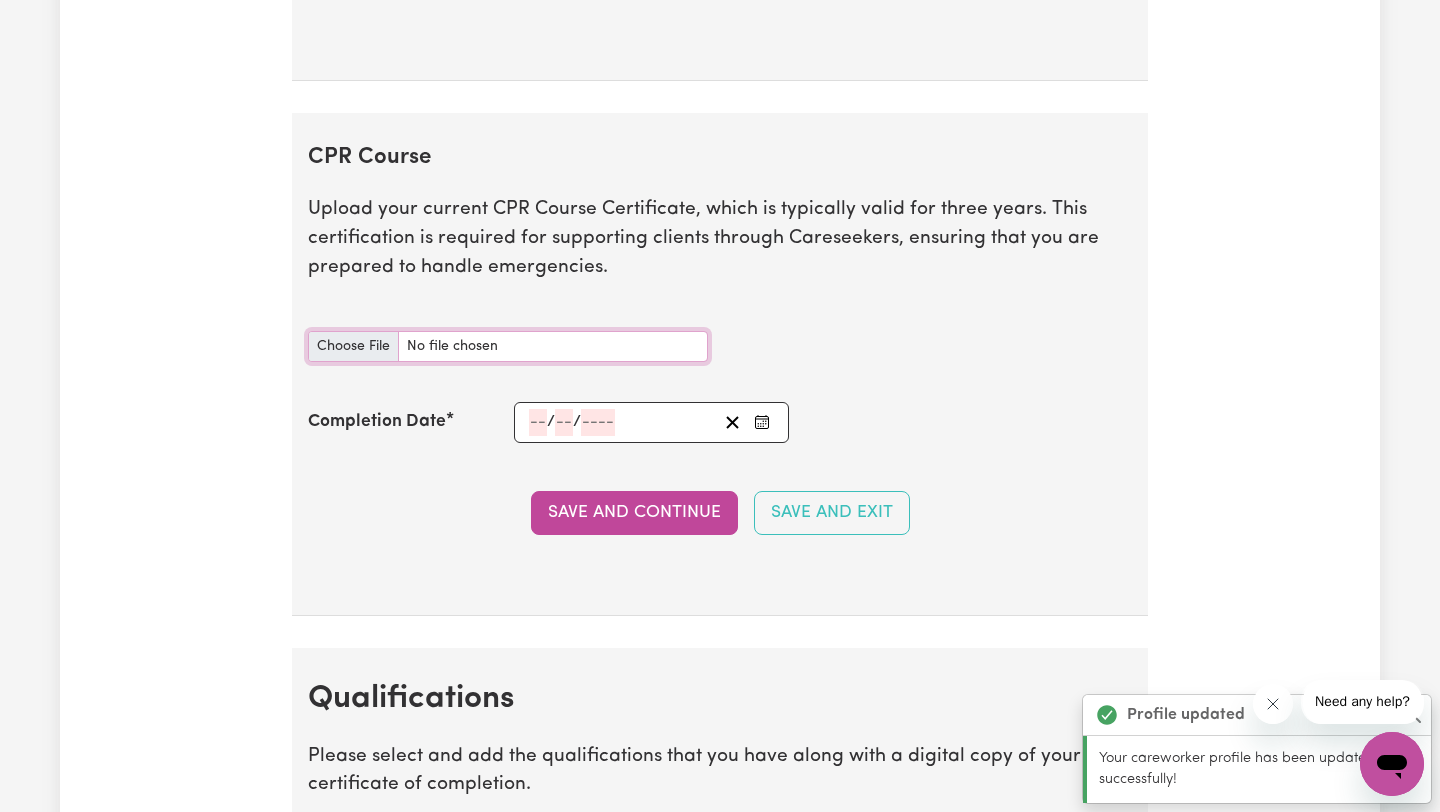 click on "CPR Course  document" at bounding box center [508, 346] 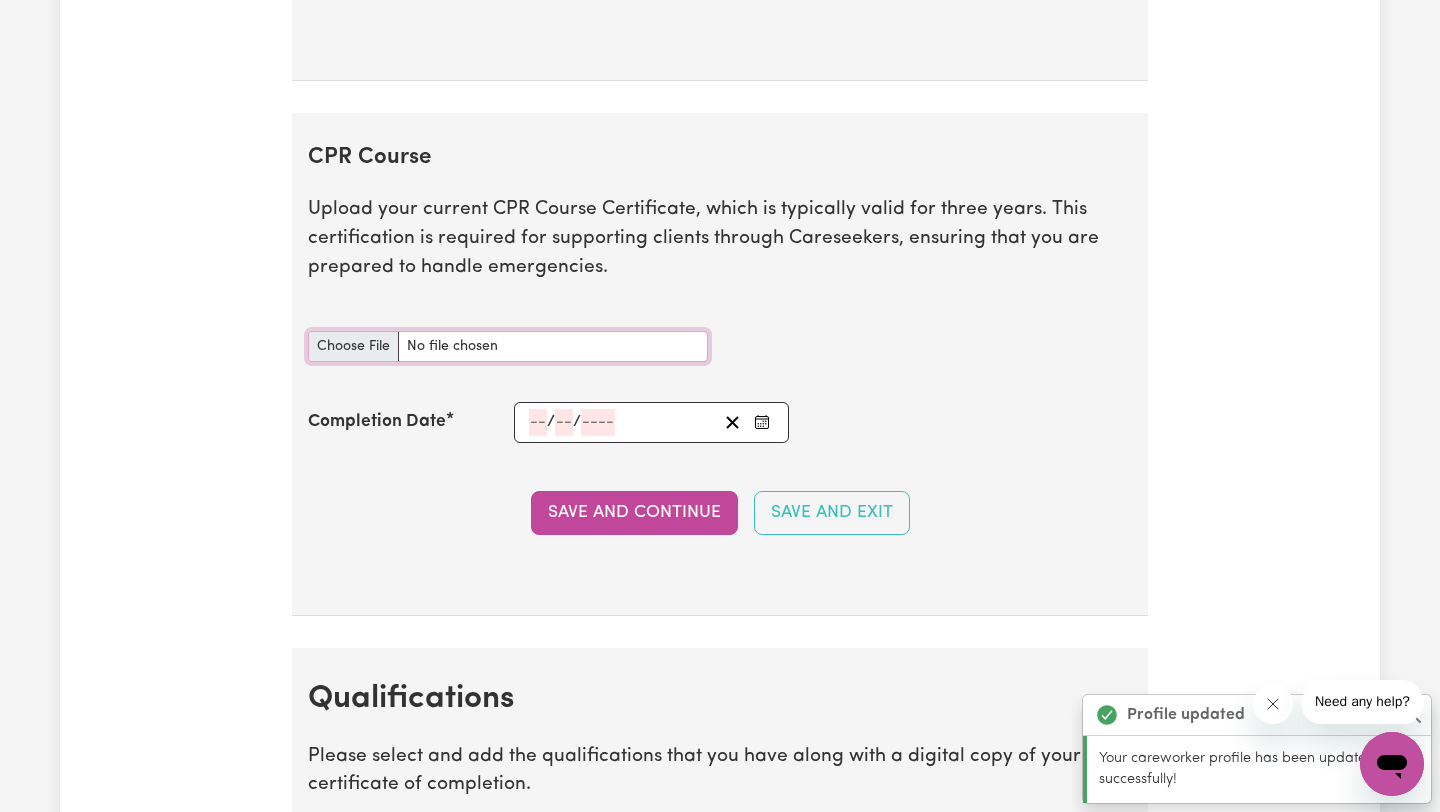 type on "C:\fakepath\Anwar_Jordan_FA_9484641.pdf" 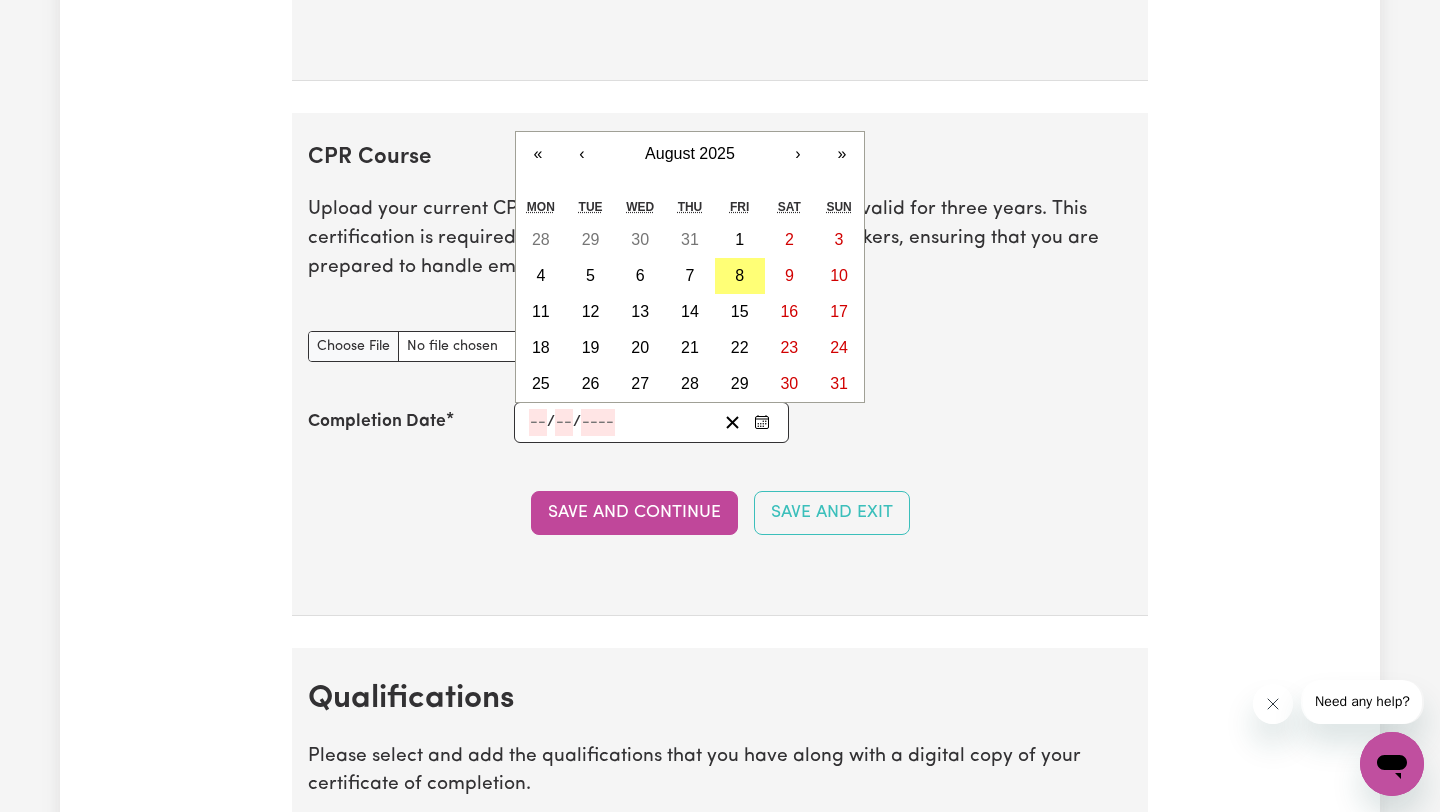 click 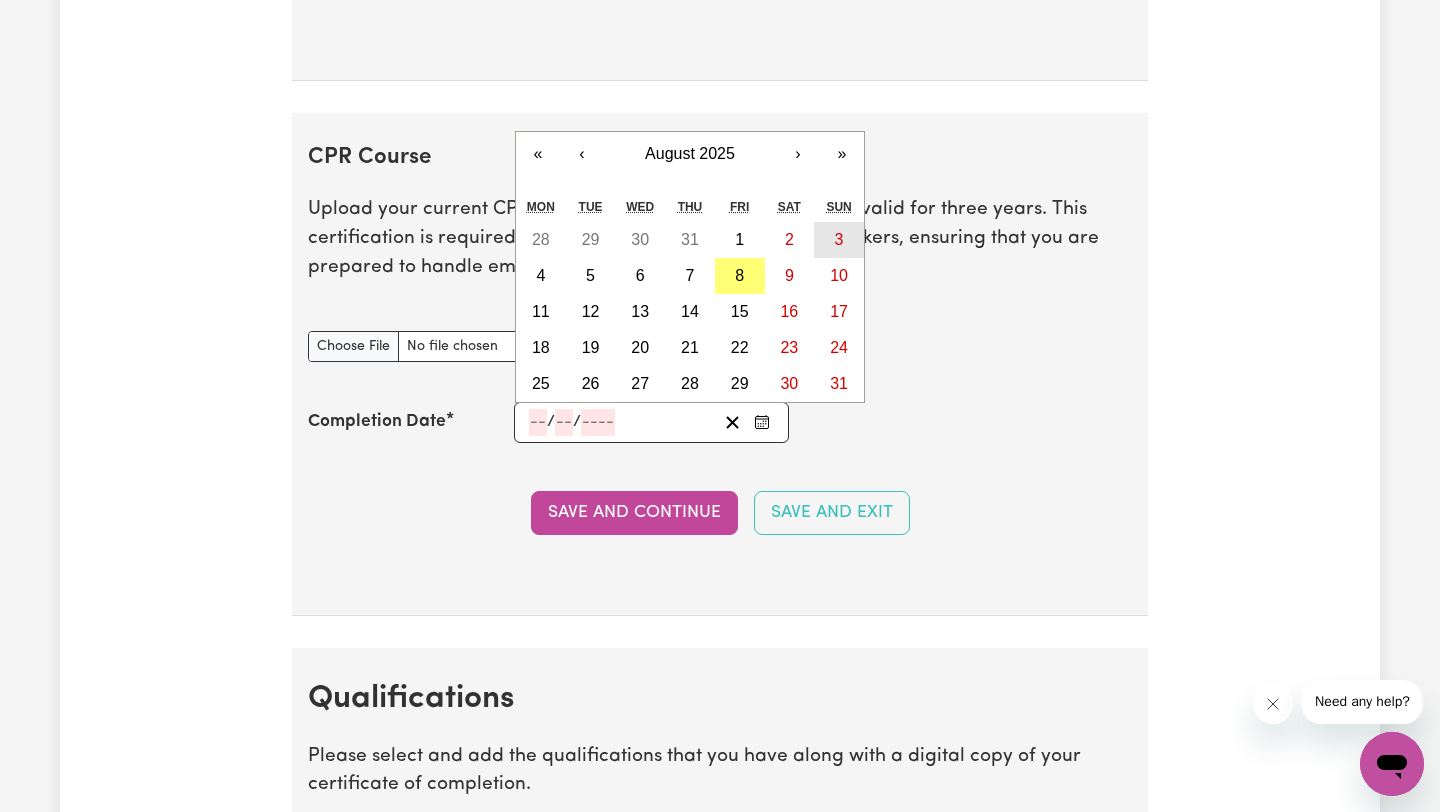 click on "3" at bounding box center (839, 240) 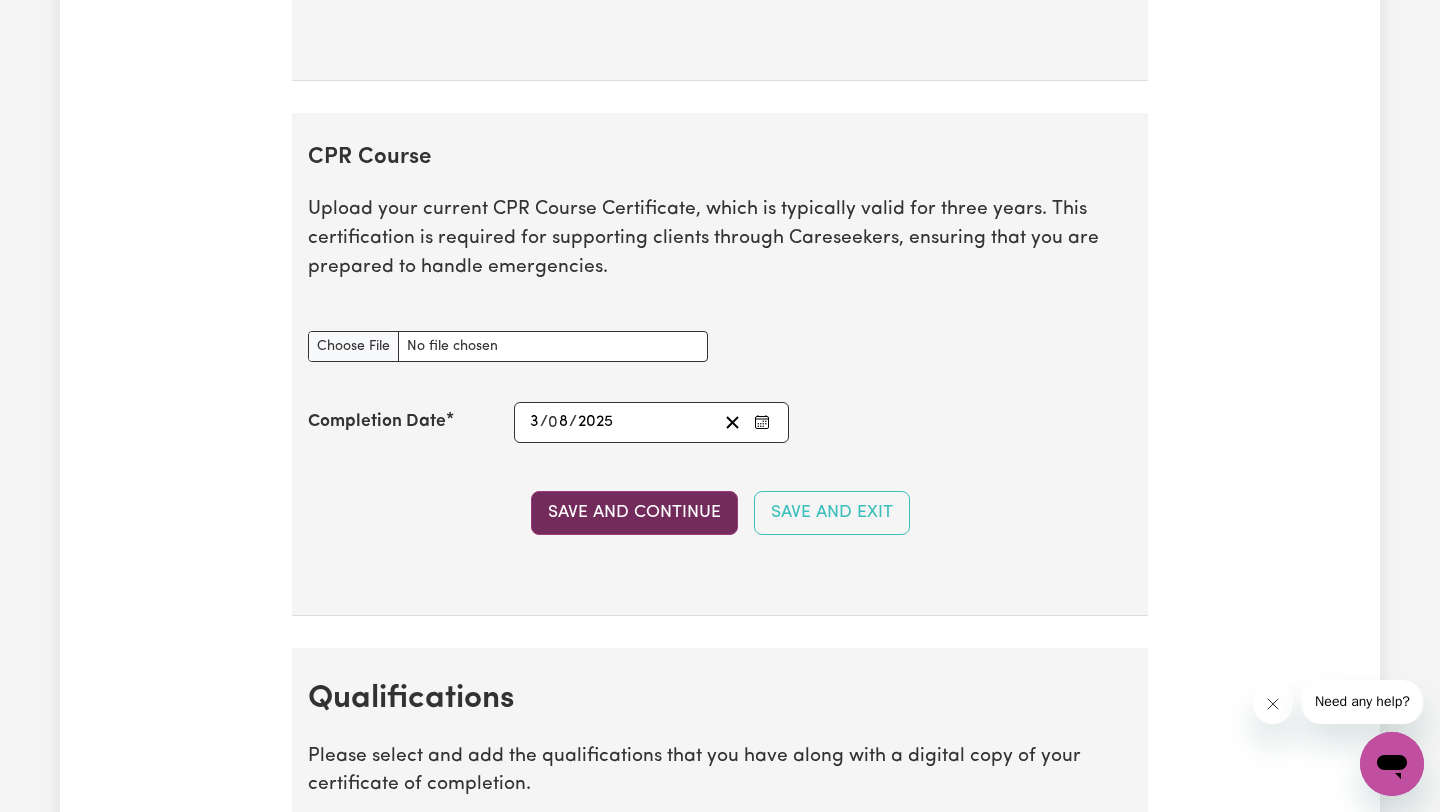 click on "Save and Continue" at bounding box center (634, 513) 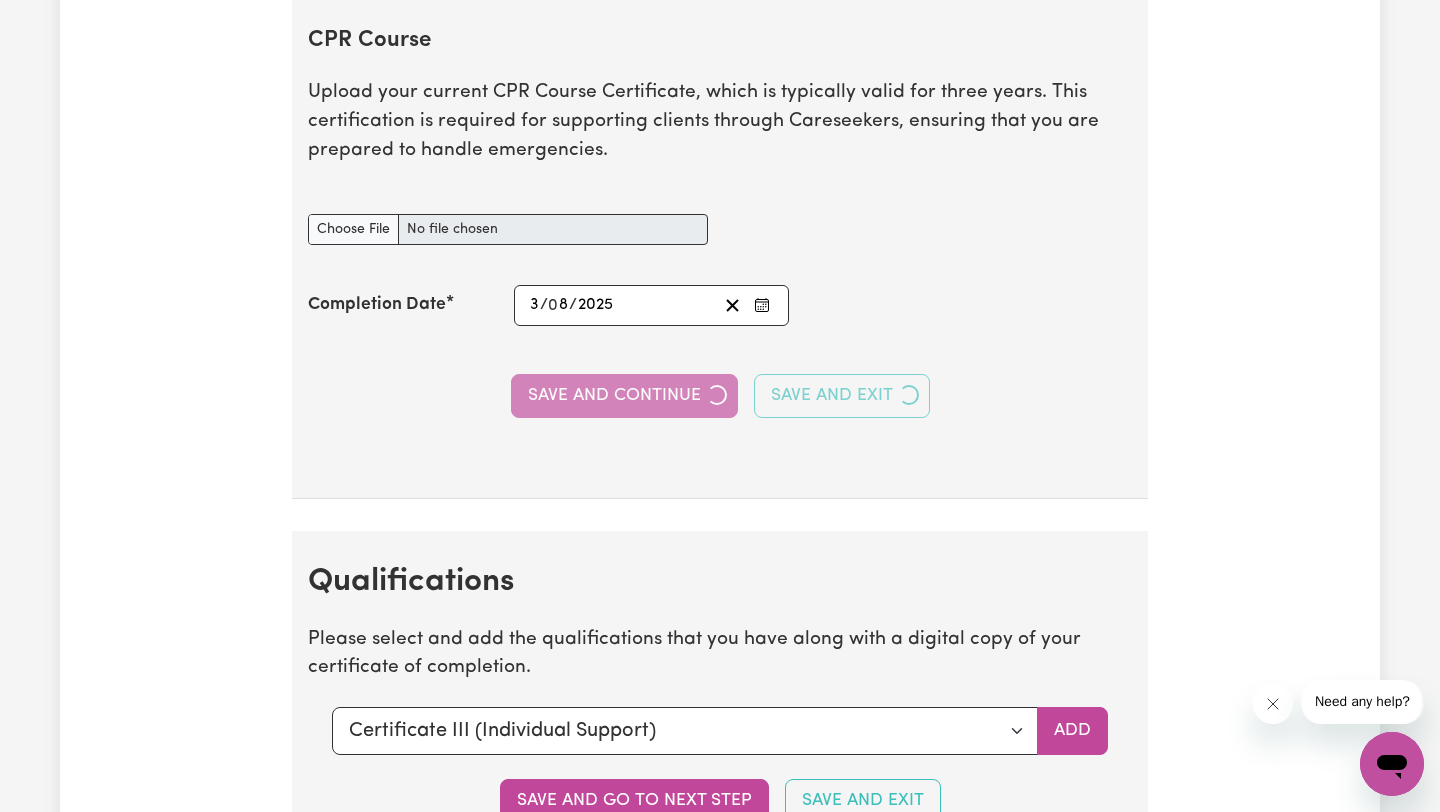scroll, scrollTop: 4137, scrollLeft: 0, axis: vertical 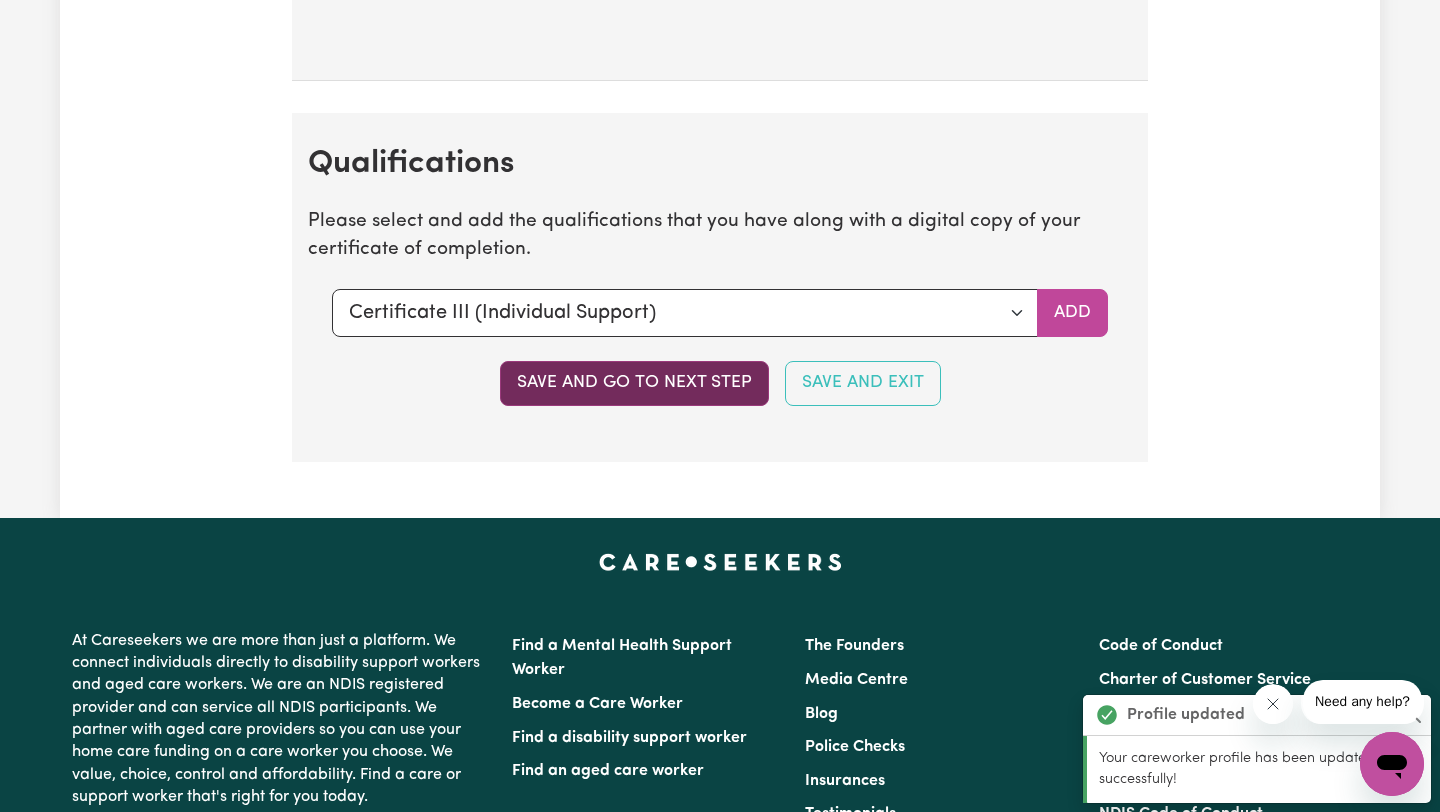 click on "Save and go to next step" at bounding box center (634, 383) 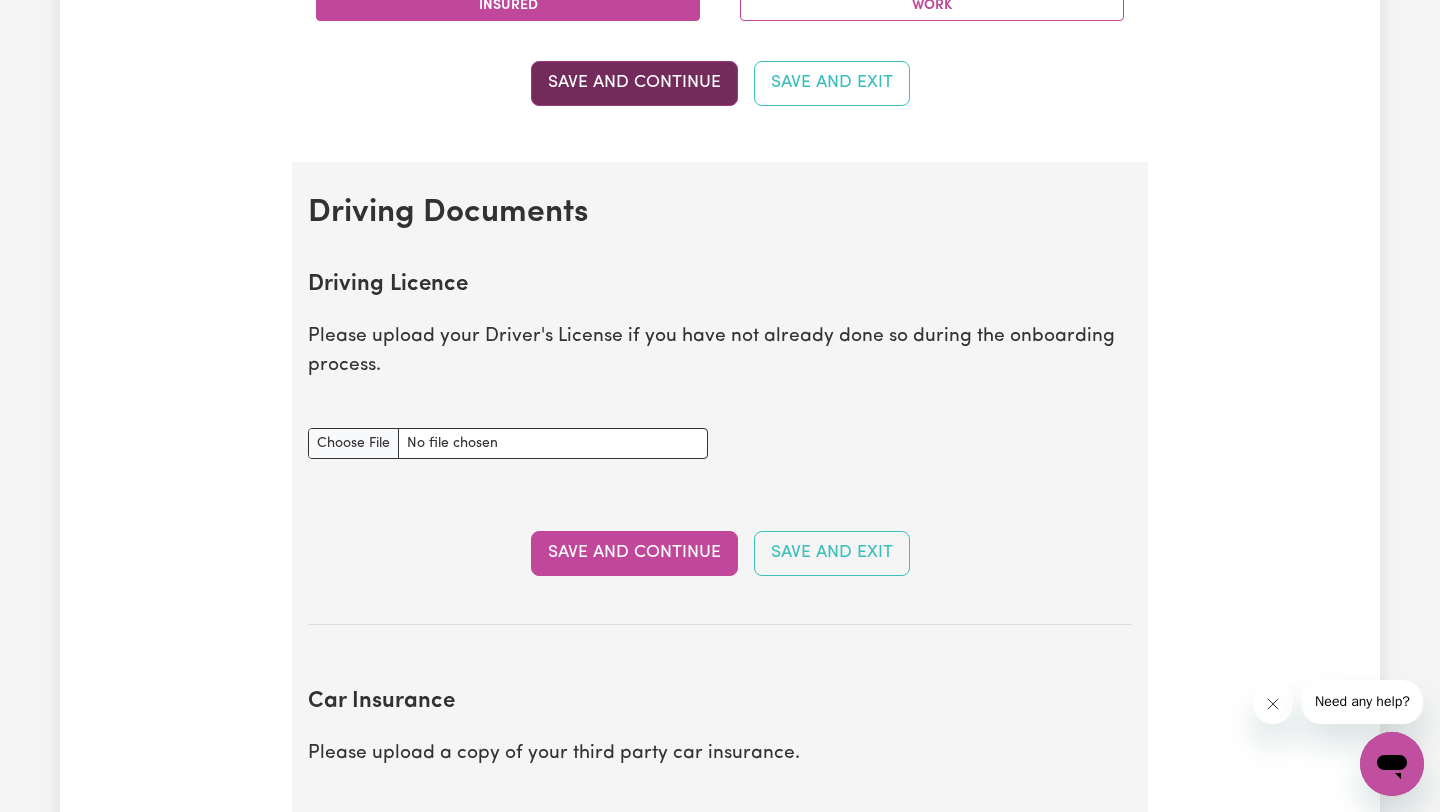 scroll, scrollTop: 671, scrollLeft: 0, axis: vertical 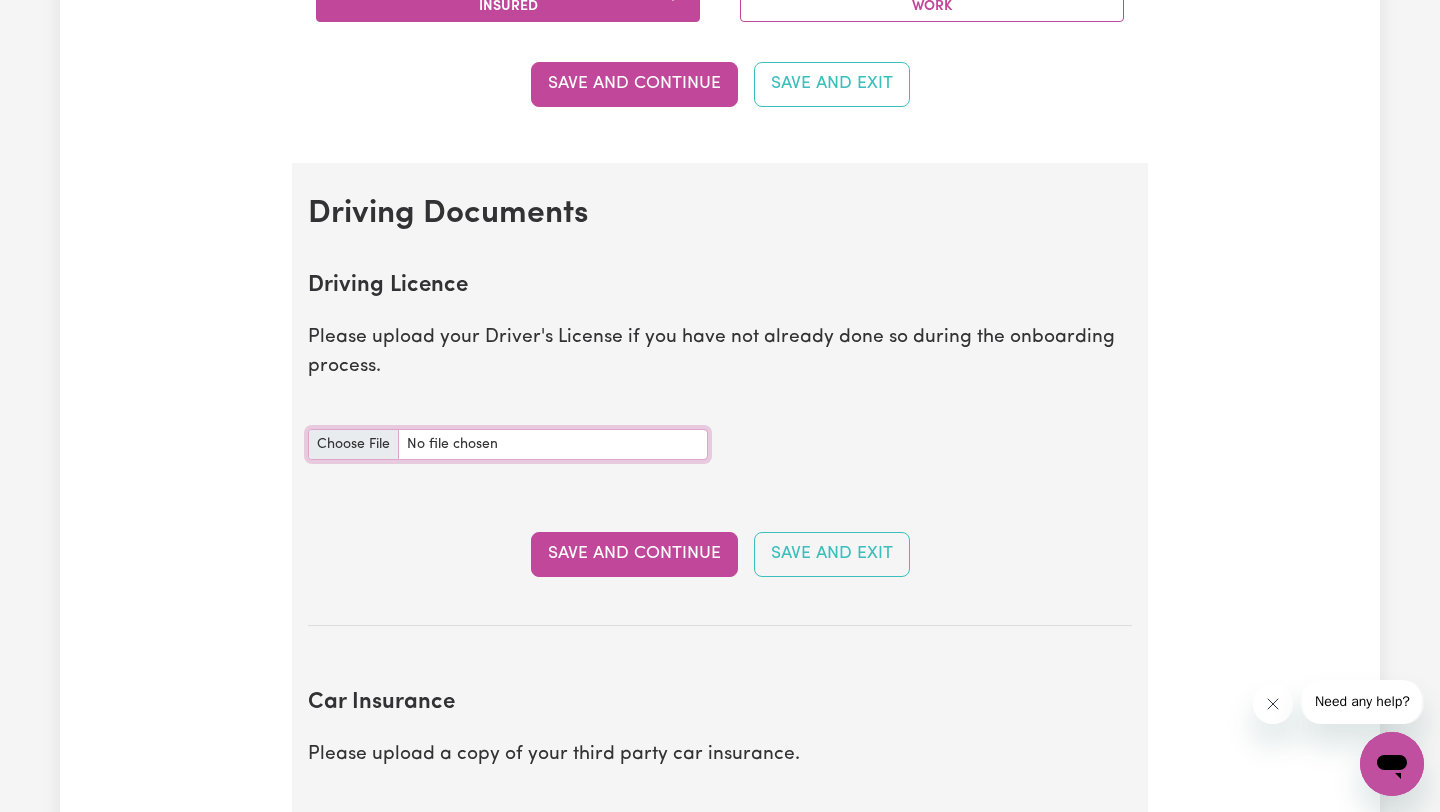 click on "Driving Licence  document" at bounding box center [508, 444] 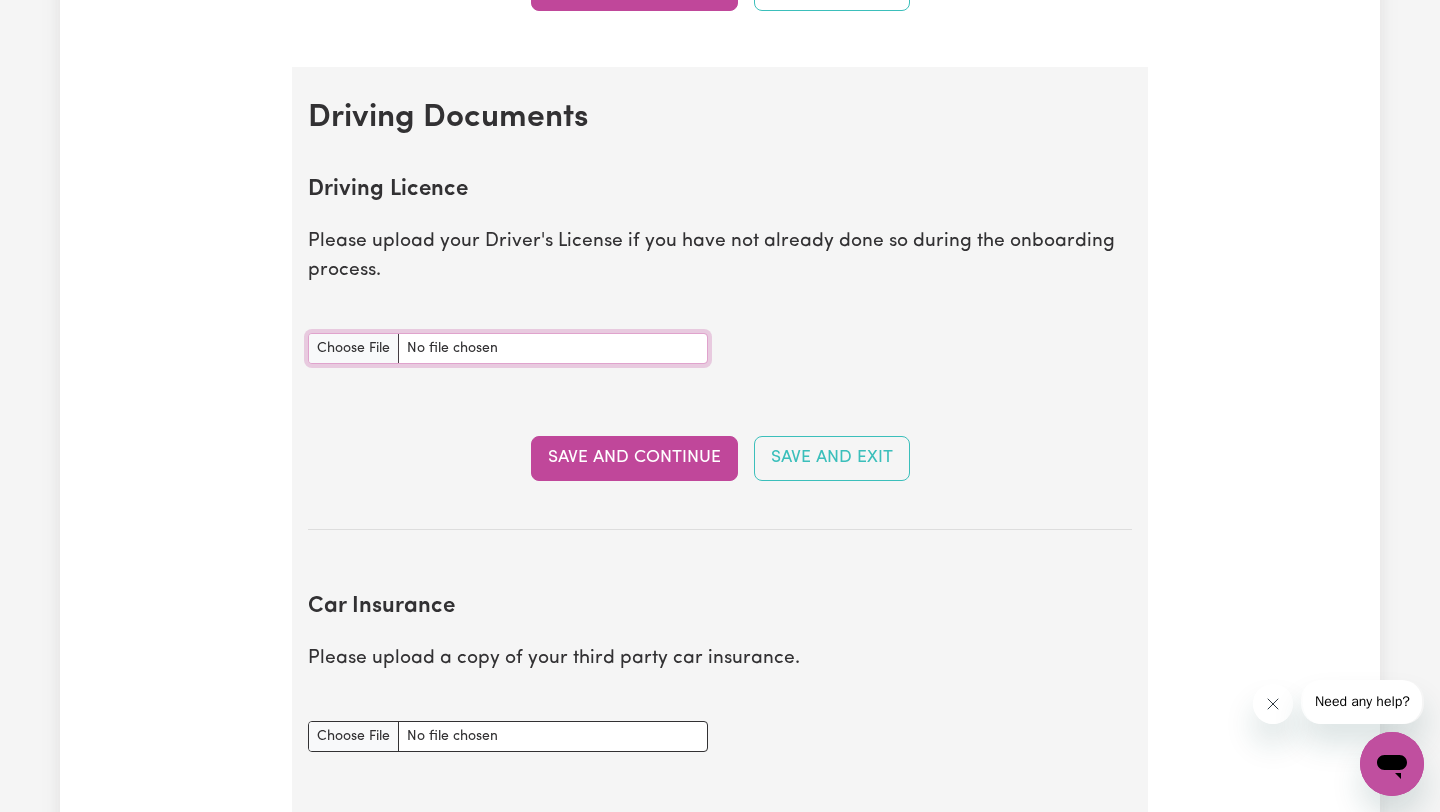 scroll, scrollTop: 777, scrollLeft: 0, axis: vertical 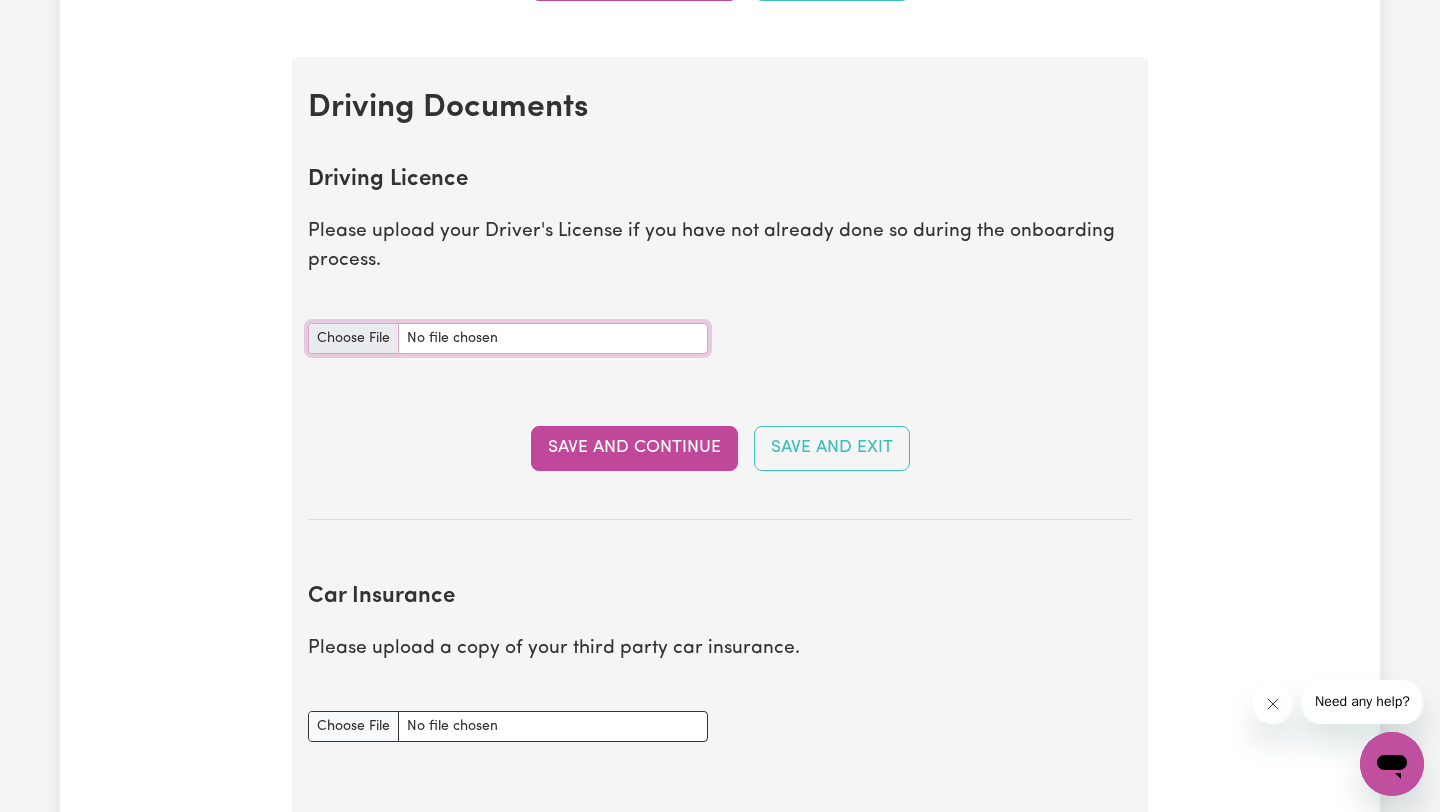 click on "Driving Licence  document" at bounding box center [508, 338] 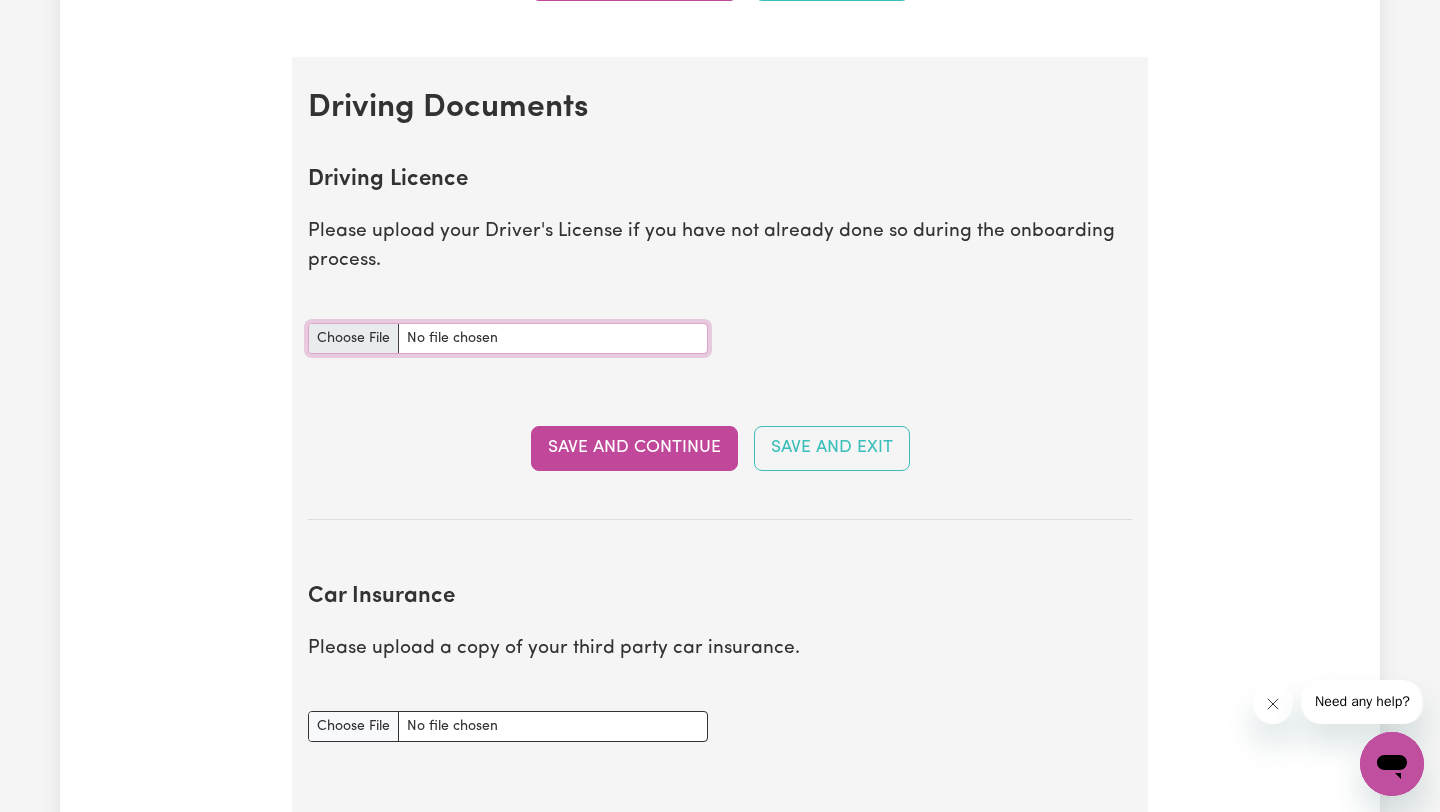 type on "C:\fakepath\licence.pdf" 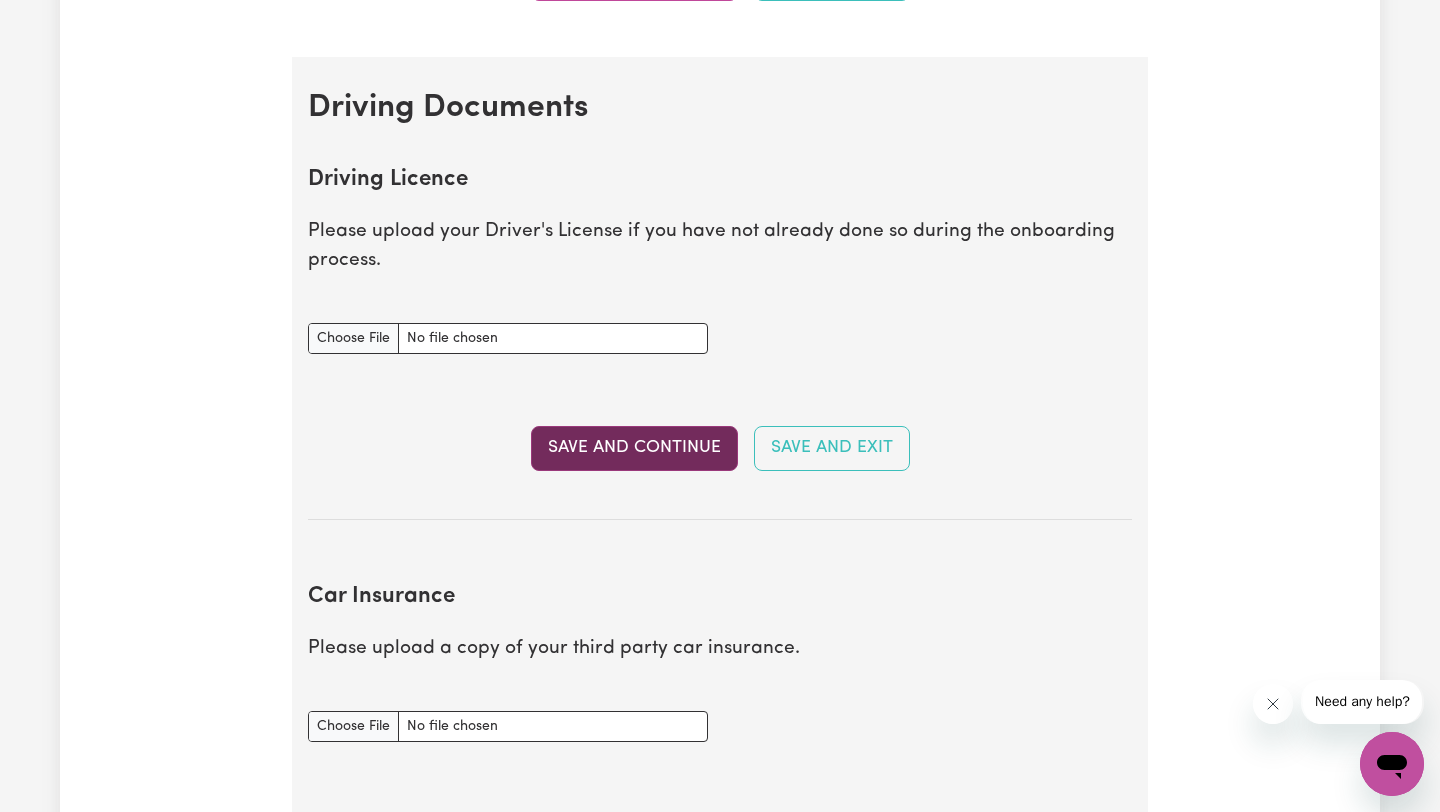 click on "Save and Continue" at bounding box center [634, 448] 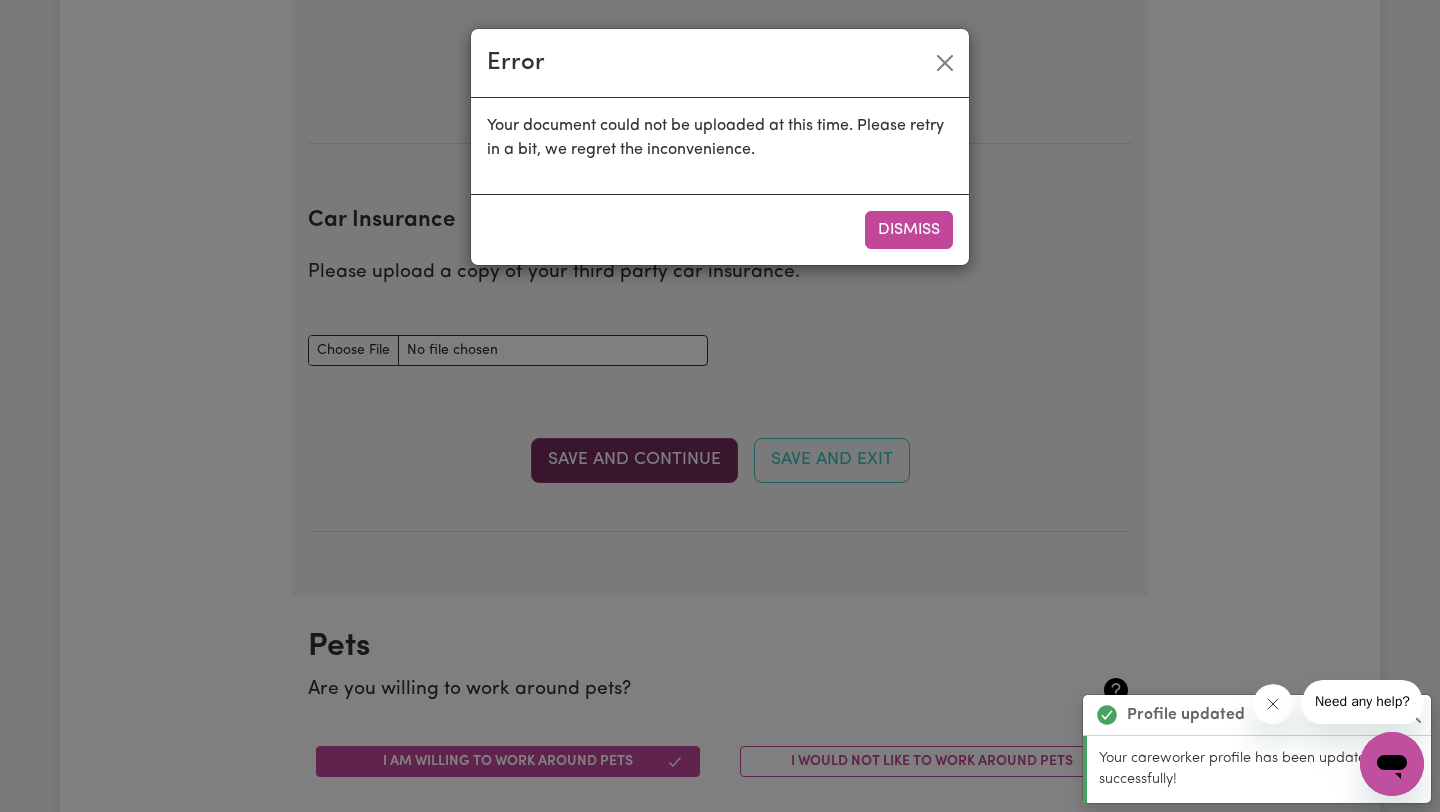 scroll, scrollTop: 1328, scrollLeft: 0, axis: vertical 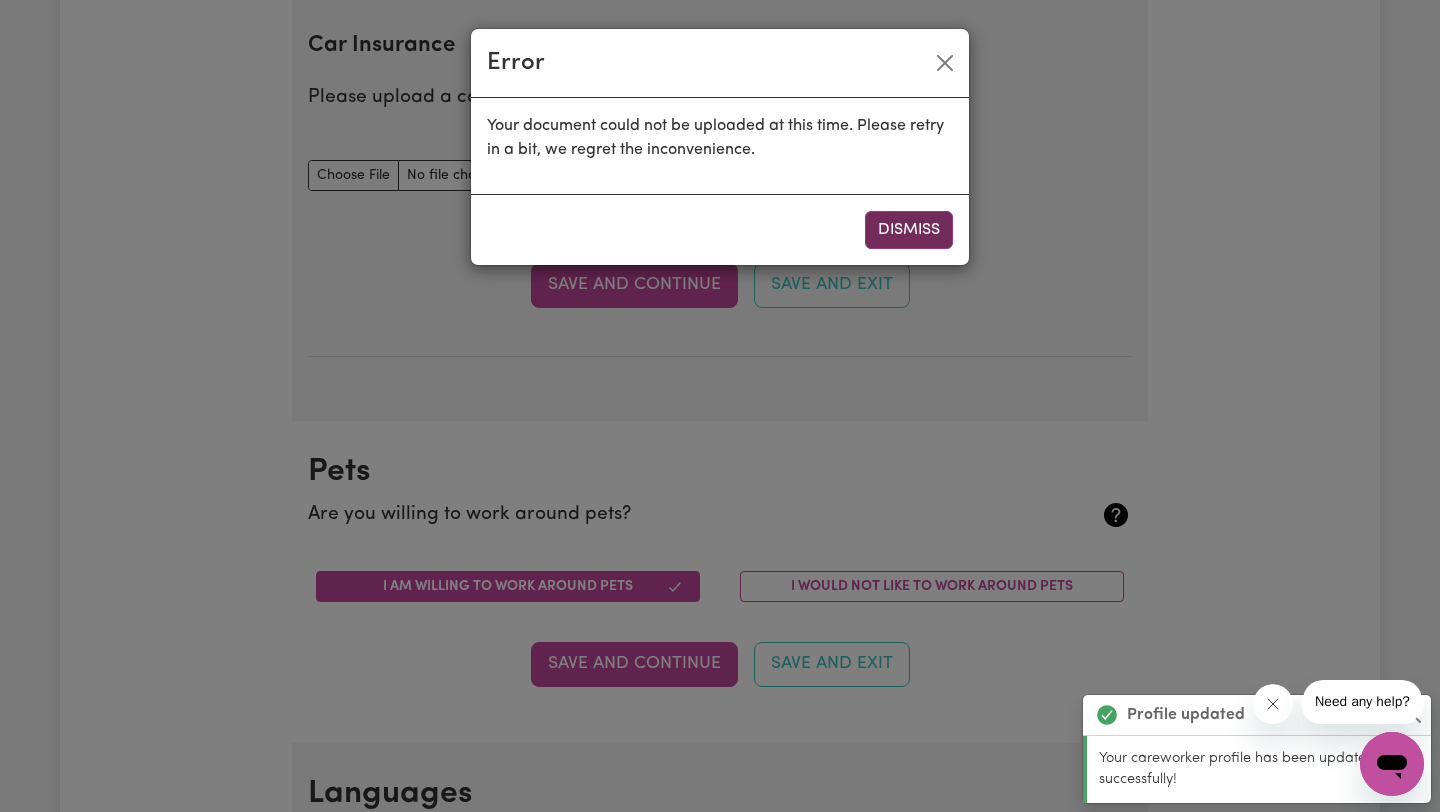 click on "Dismiss" at bounding box center [909, 230] 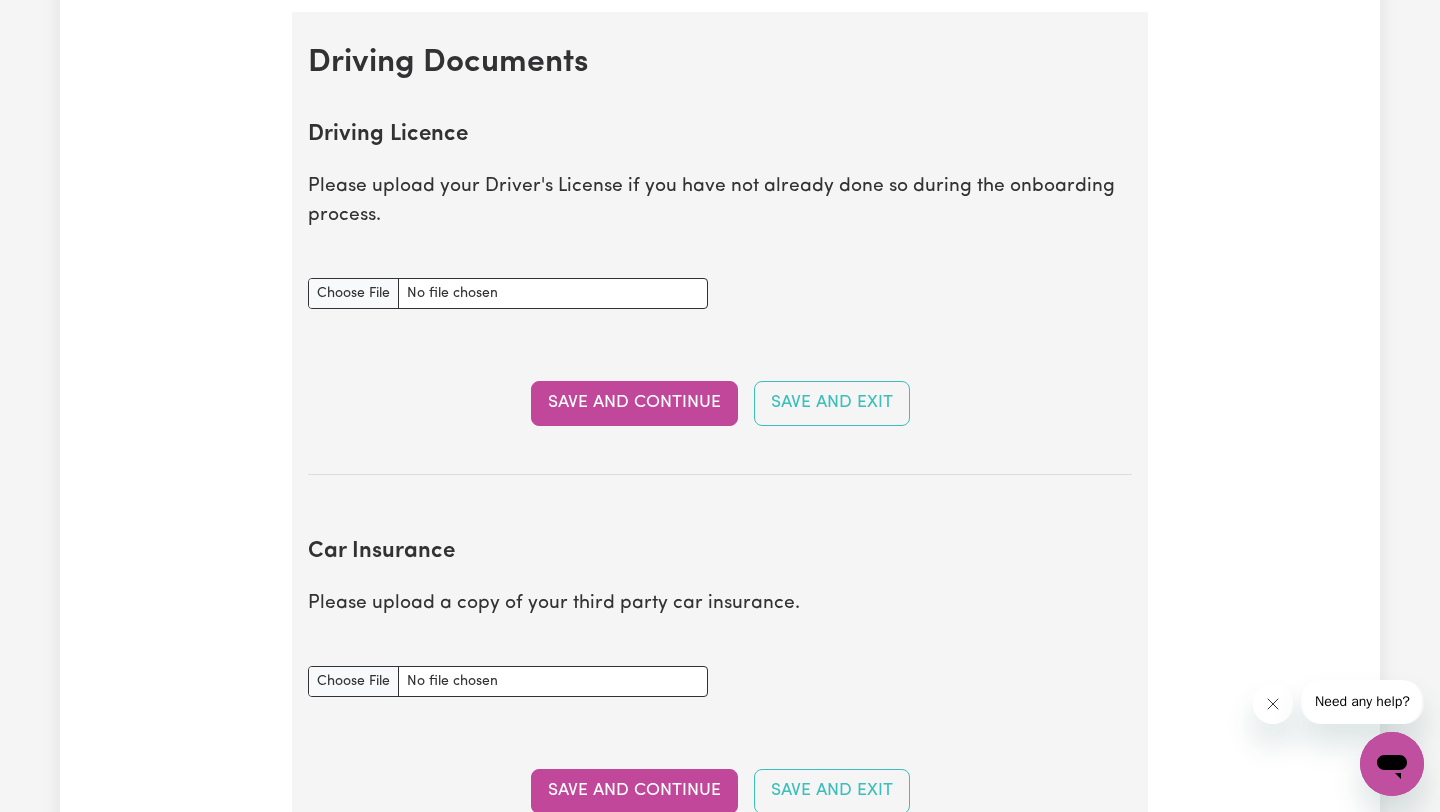scroll, scrollTop: 906, scrollLeft: 0, axis: vertical 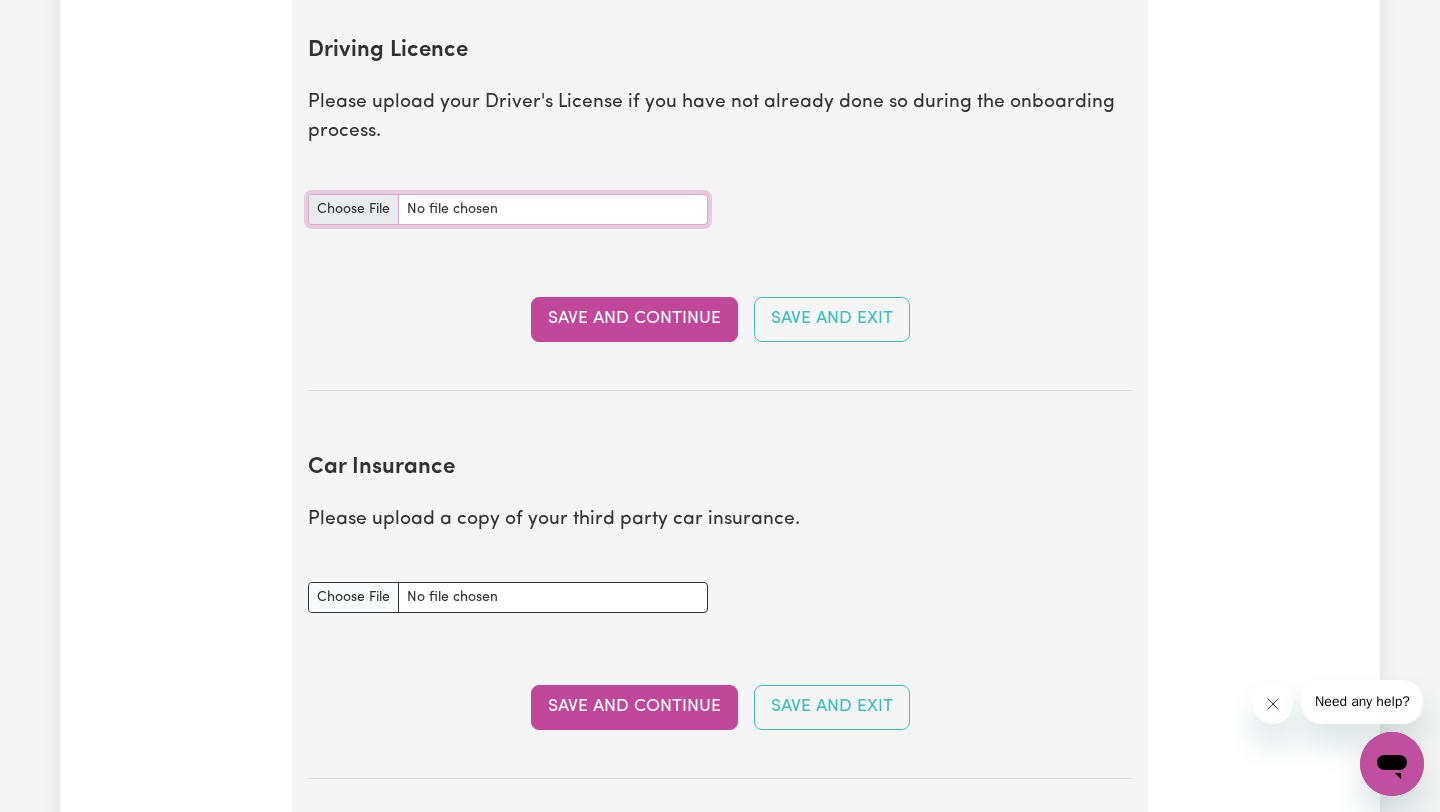 click on "Driving Licence  document" at bounding box center (508, 209) 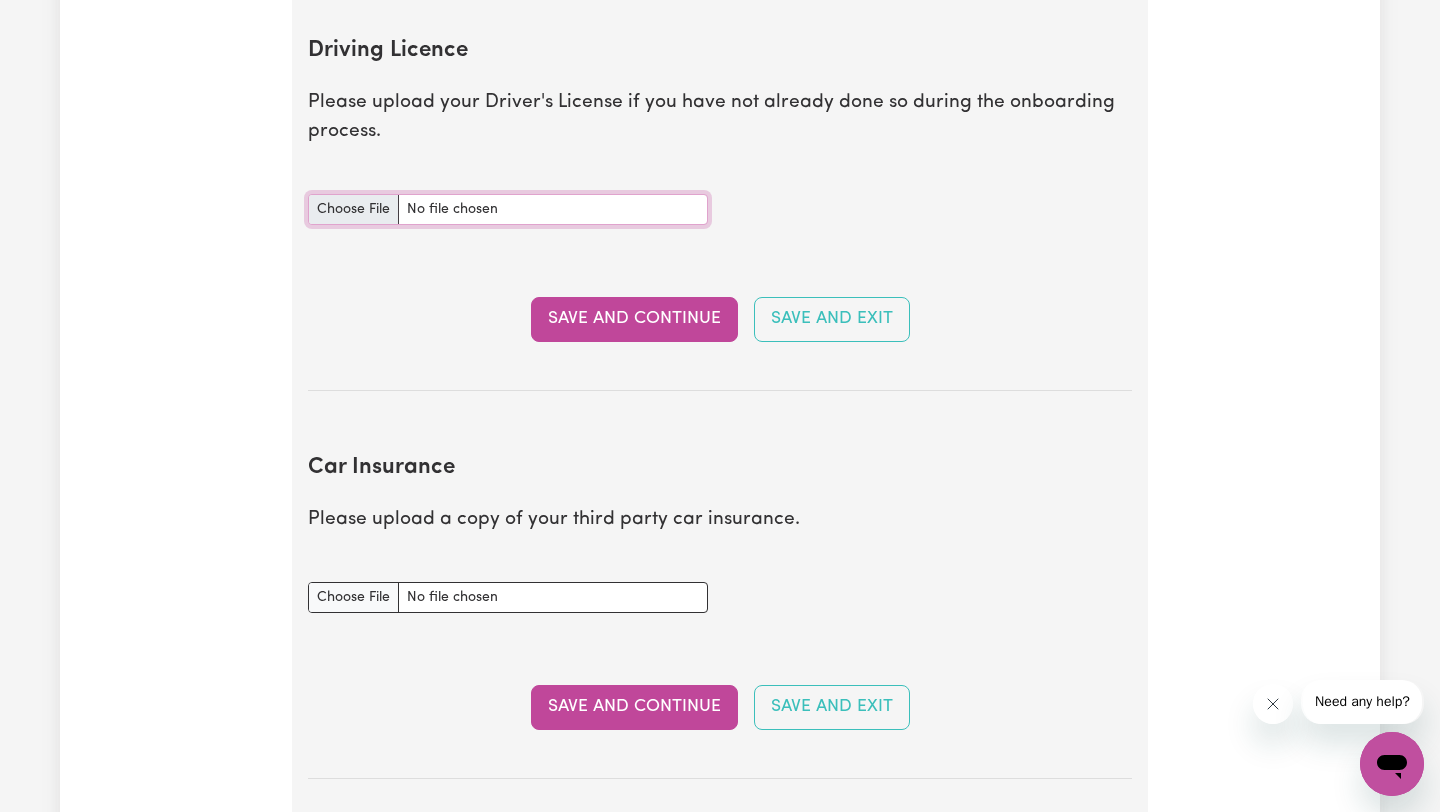 type on "C:\fakepath\licence.pdf" 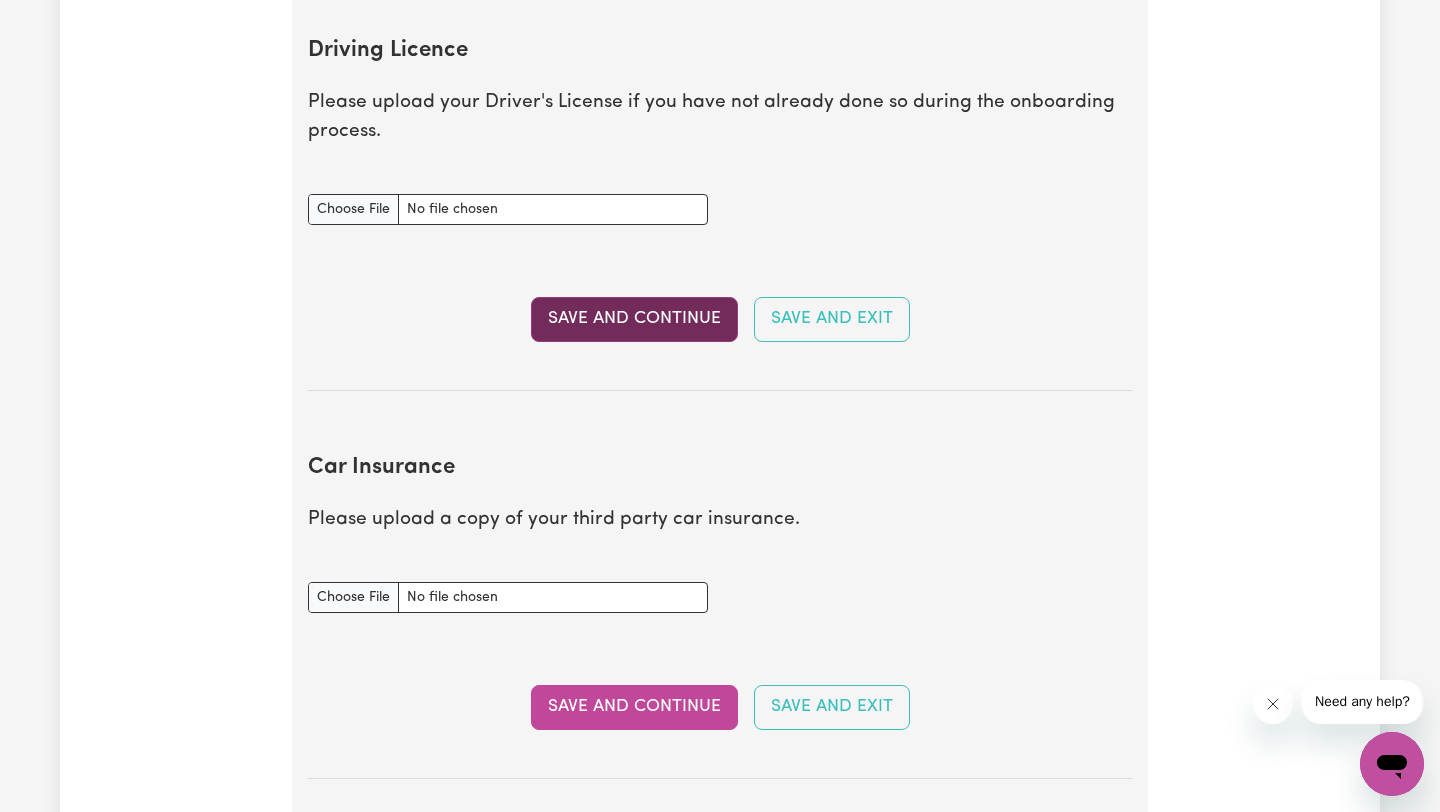 click on "Save and Continue" at bounding box center (634, 319) 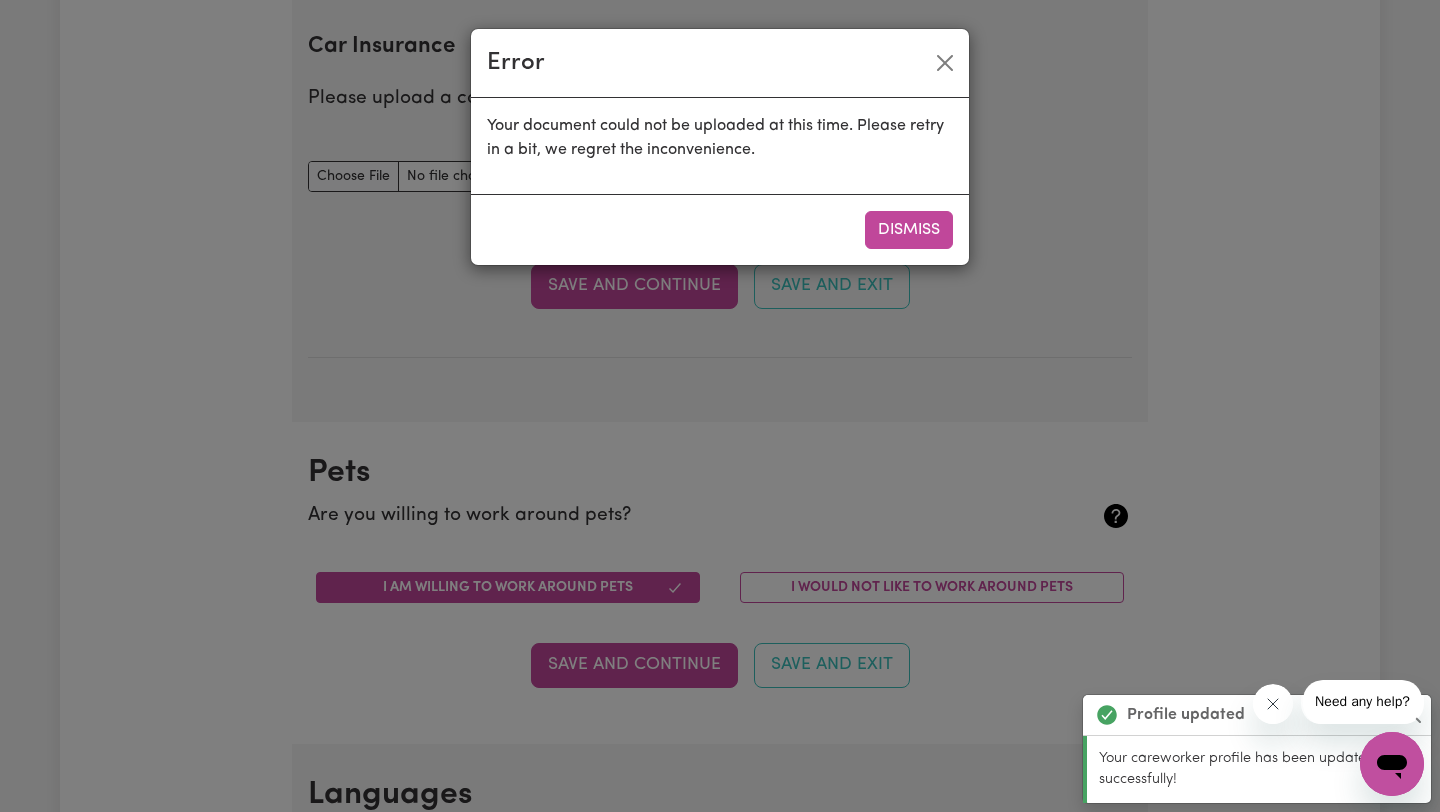 scroll, scrollTop: 1328, scrollLeft: 0, axis: vertical 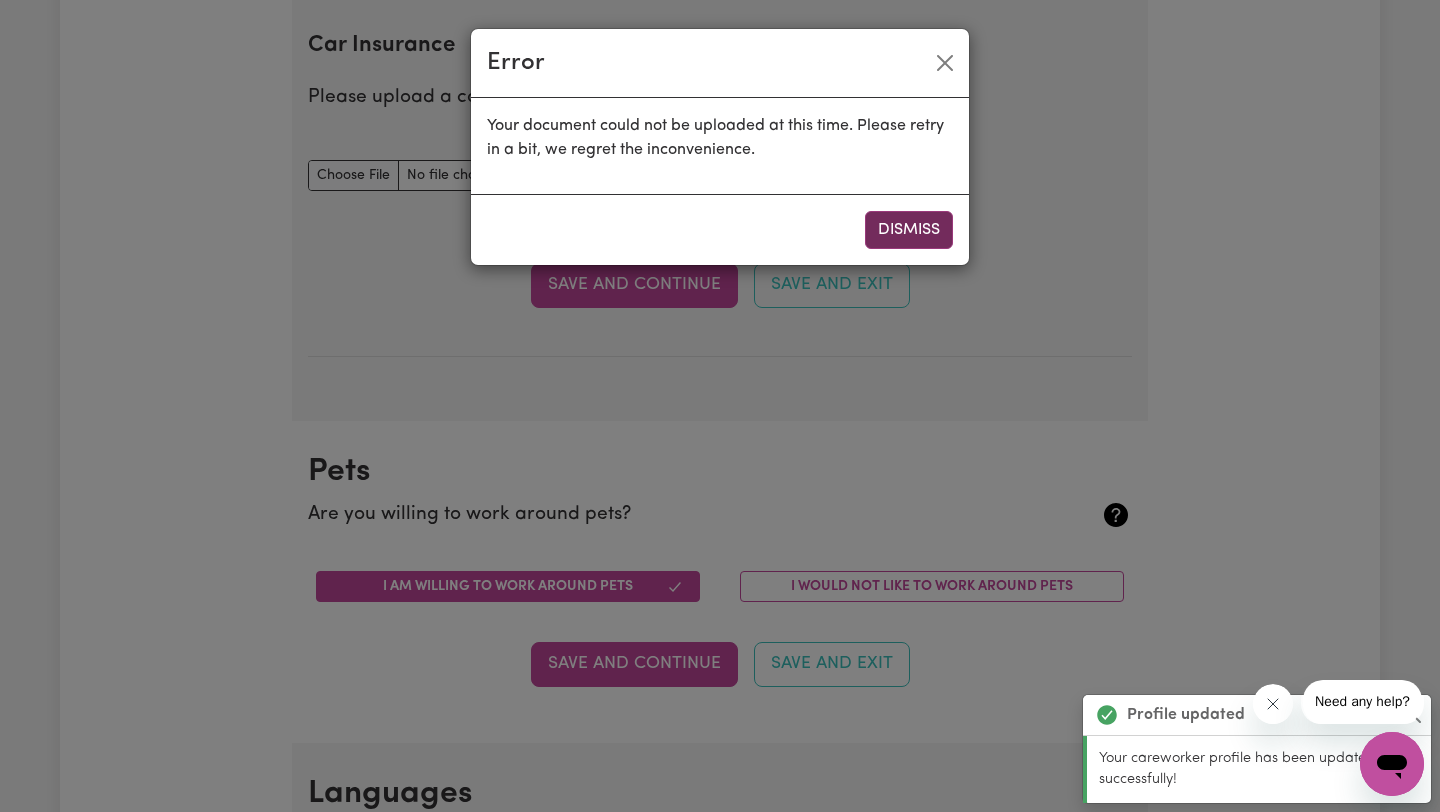 click on "Dismiss" at bounding box center [909, 230] 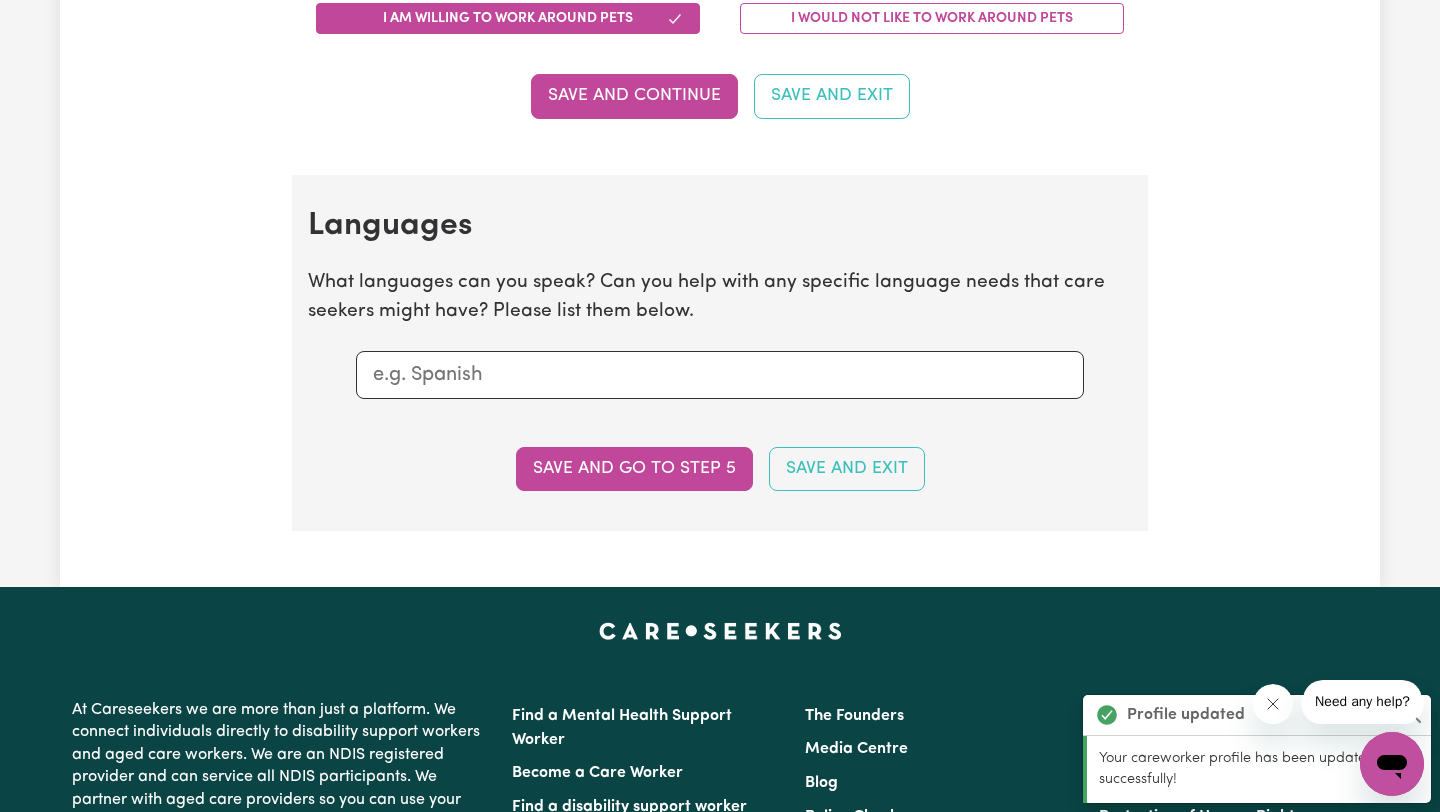scroll, scrollTop: 2187, scrollLeft: 0, axis: vertical 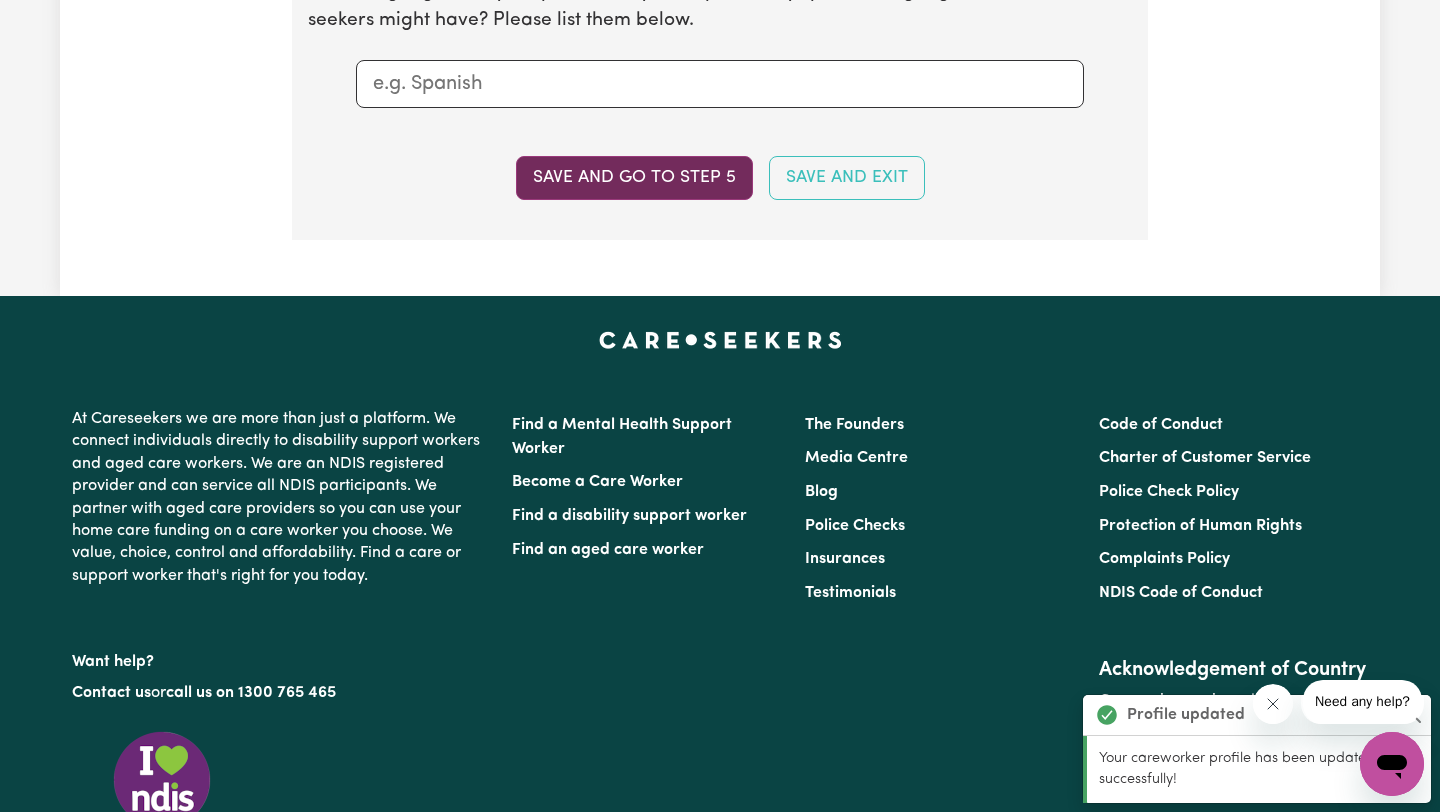 click on "Save and go to step 5" at bounding box center [634, 178] 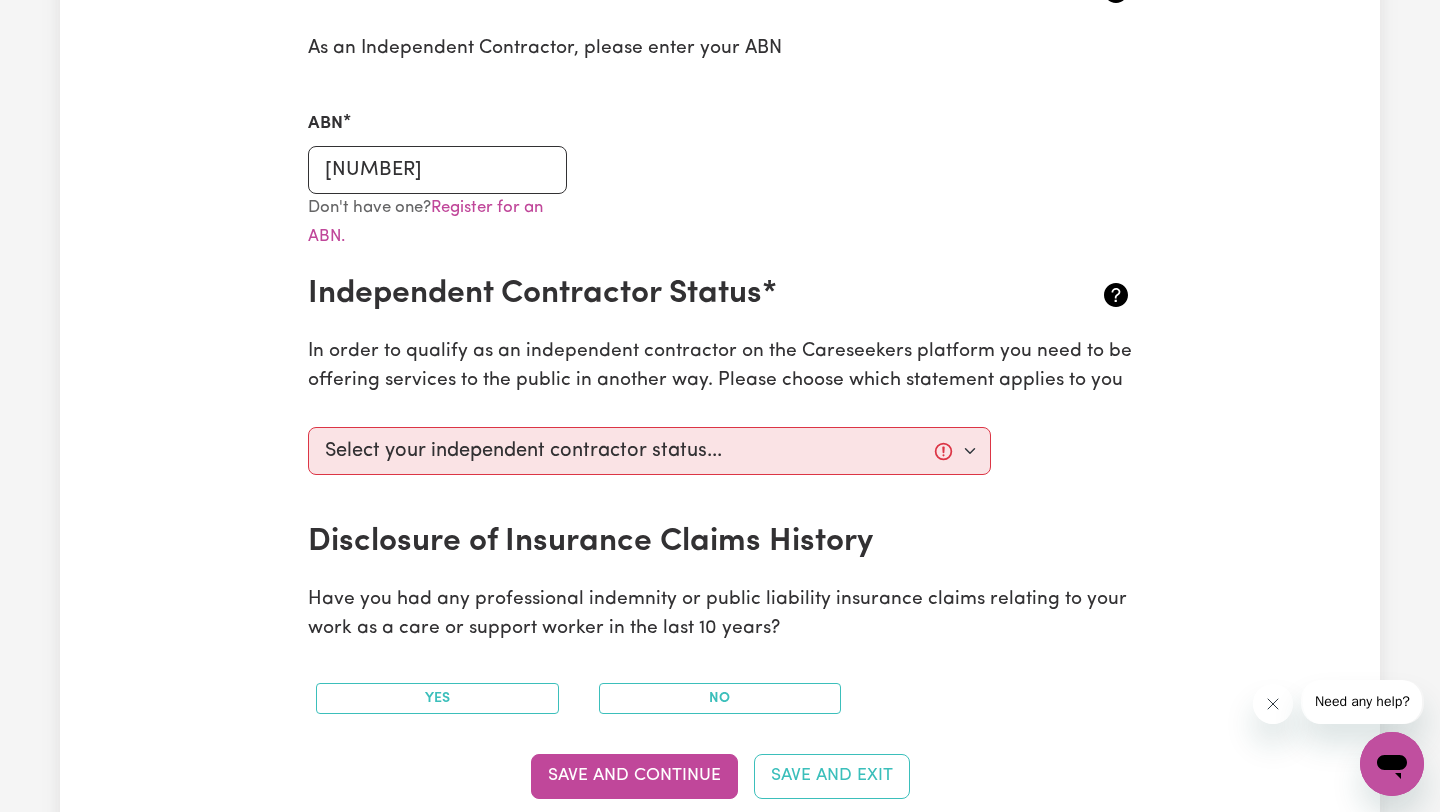 scroll, scrollTop: 562, scrollLeft: 0, axis: vertical 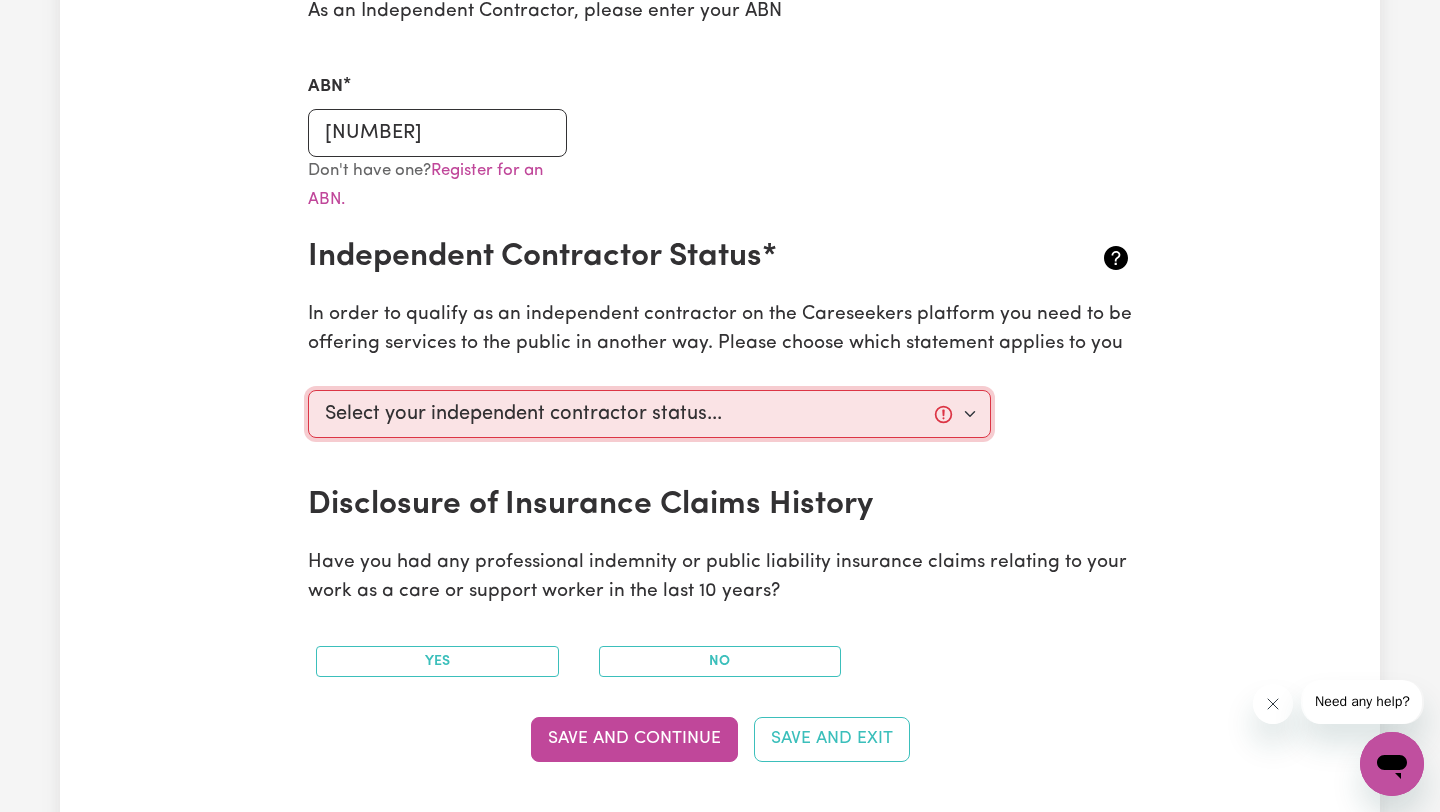 click on "Select your independent contractor status... I am providing services through another platform I am providing services privately on my own I am providing services by being employed by an organisation I am working in another industry" at bounding box center [649, 414] 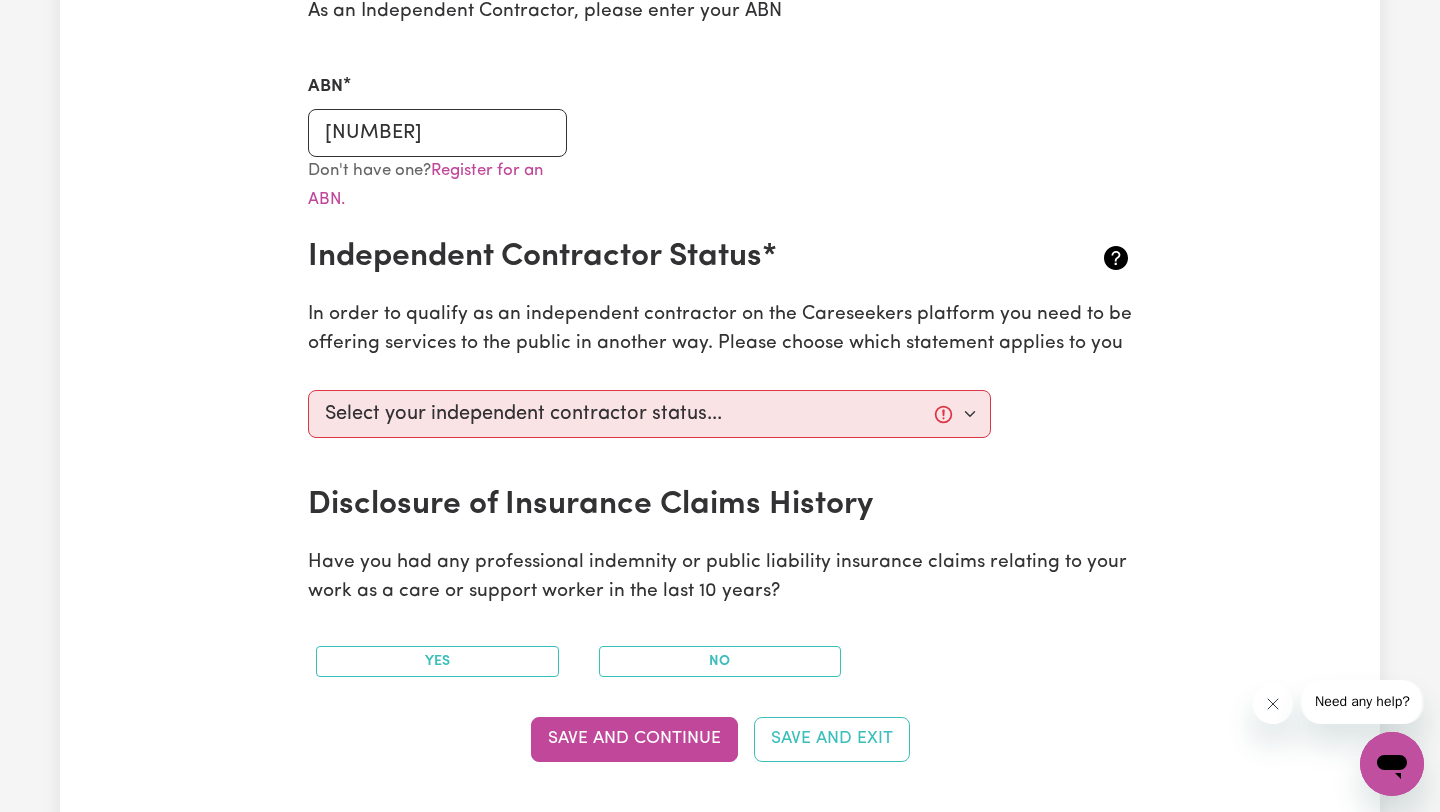 click on "Australian Business Number As an Independent Contractor, please enter your ABN ABN 89781704420 Don't have one?  Register for an ABN. Independent Contractor Status* In order to qualify as an independent contractor on the Careseekers platform you need to be offering services to the public in another way. Please choose which statement applies to you Select your independent contractor status... I am providing services through another platform I am providing services privately on my own I am providing services by being employed by an organisation I am working in another industry Disclosure of Insurance Claims History Have you had any professional indemnity or public liability insurance claims relating to your work as a care or support worker in the last 10 years? Yes No Save and Continue Save and Exit" at bounding box center [720, 360] 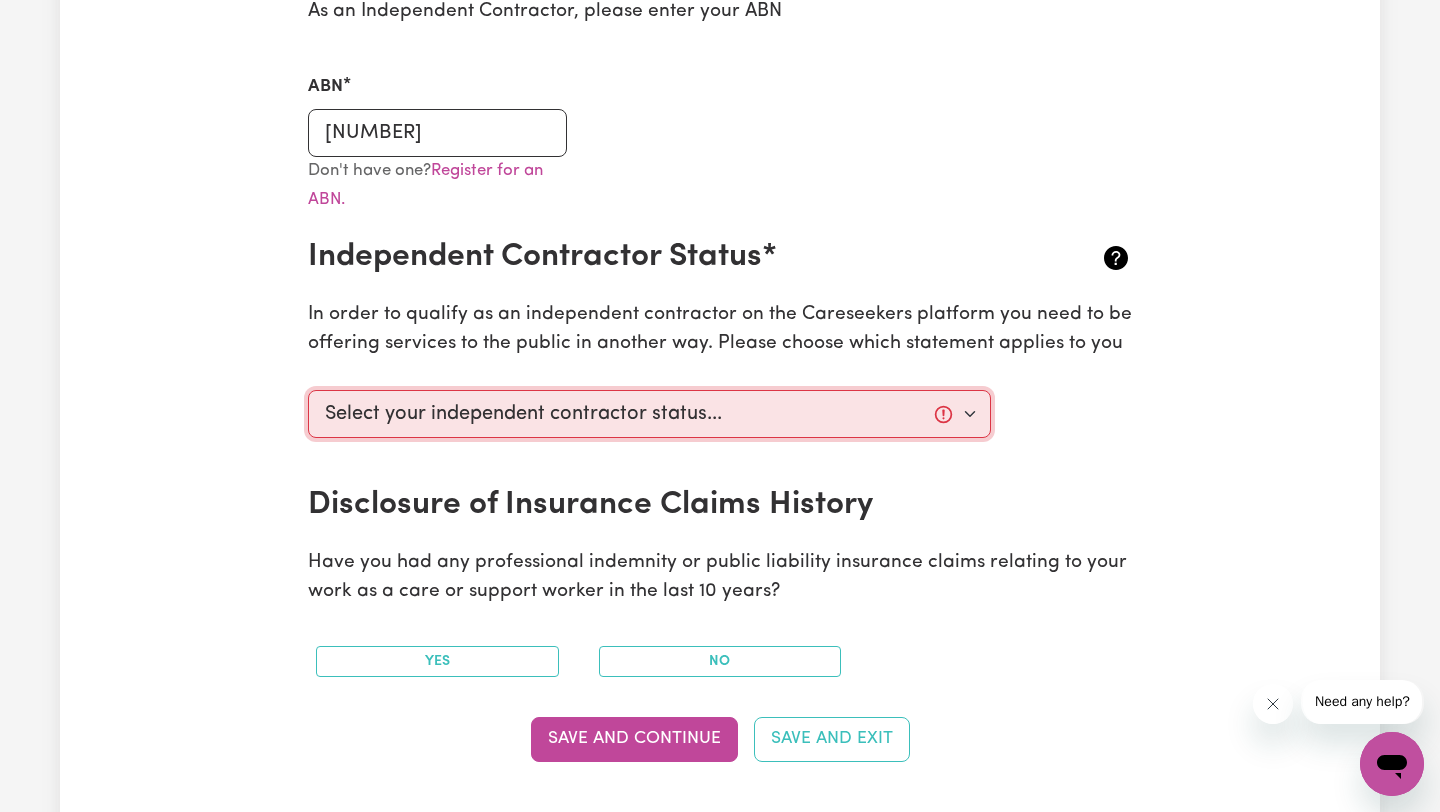 click on "Select your independent contractor status... I am providing services through another platform I am providing services privately on my own I am providing services by being employed by an organisation I am working in another industry" at bounding box center (649, 414) 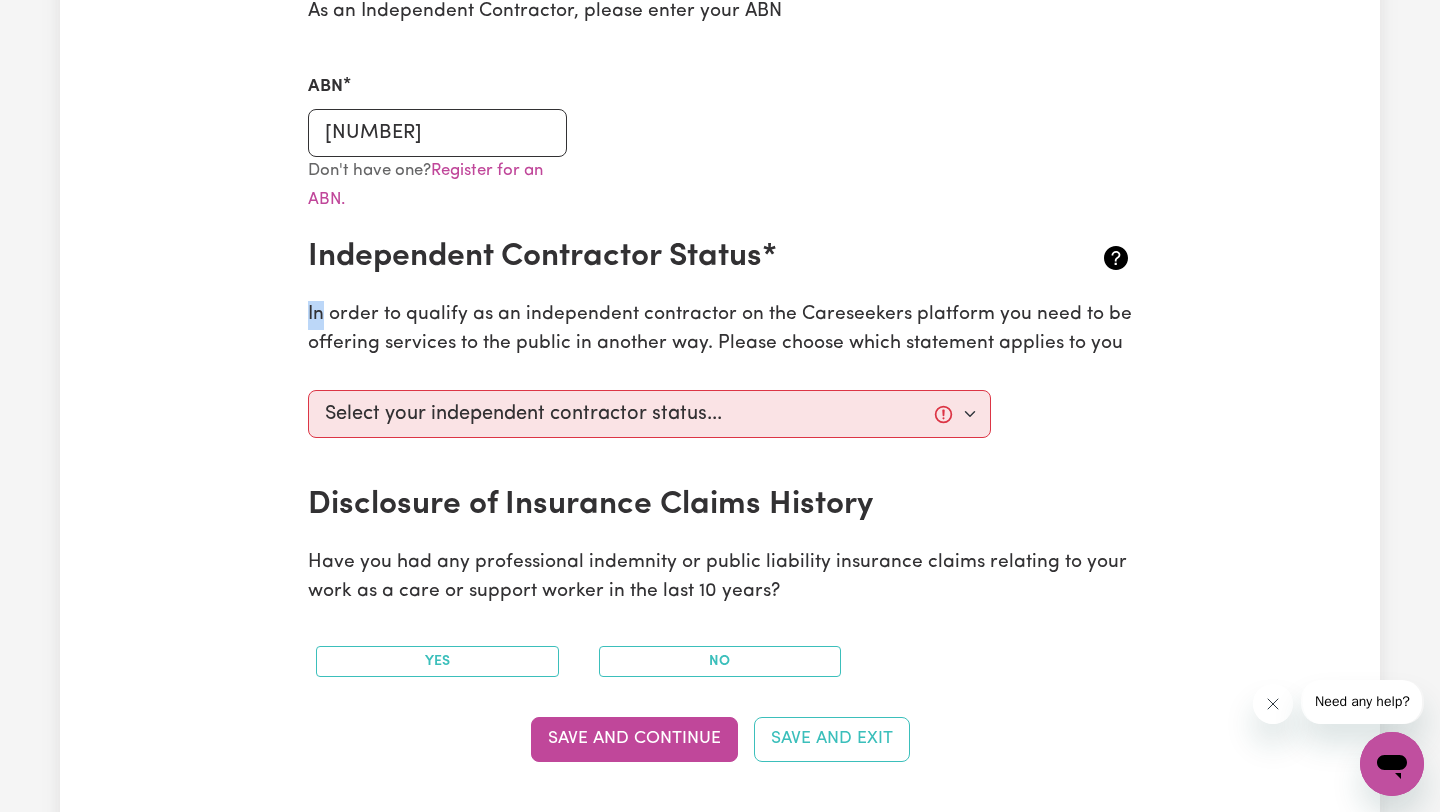 click 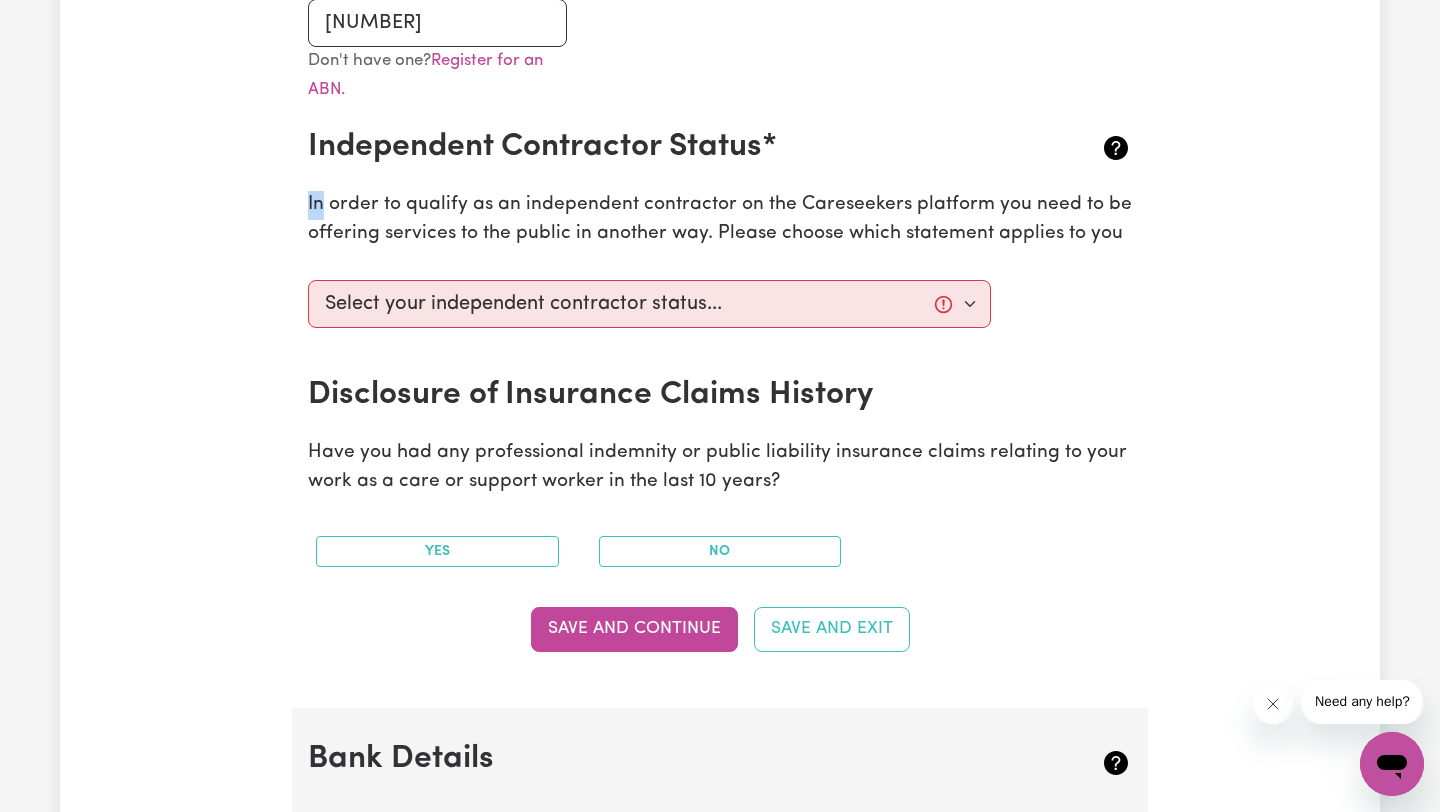 scroll, scrollTop: 711, scrollLeft: 0, axis: vertical 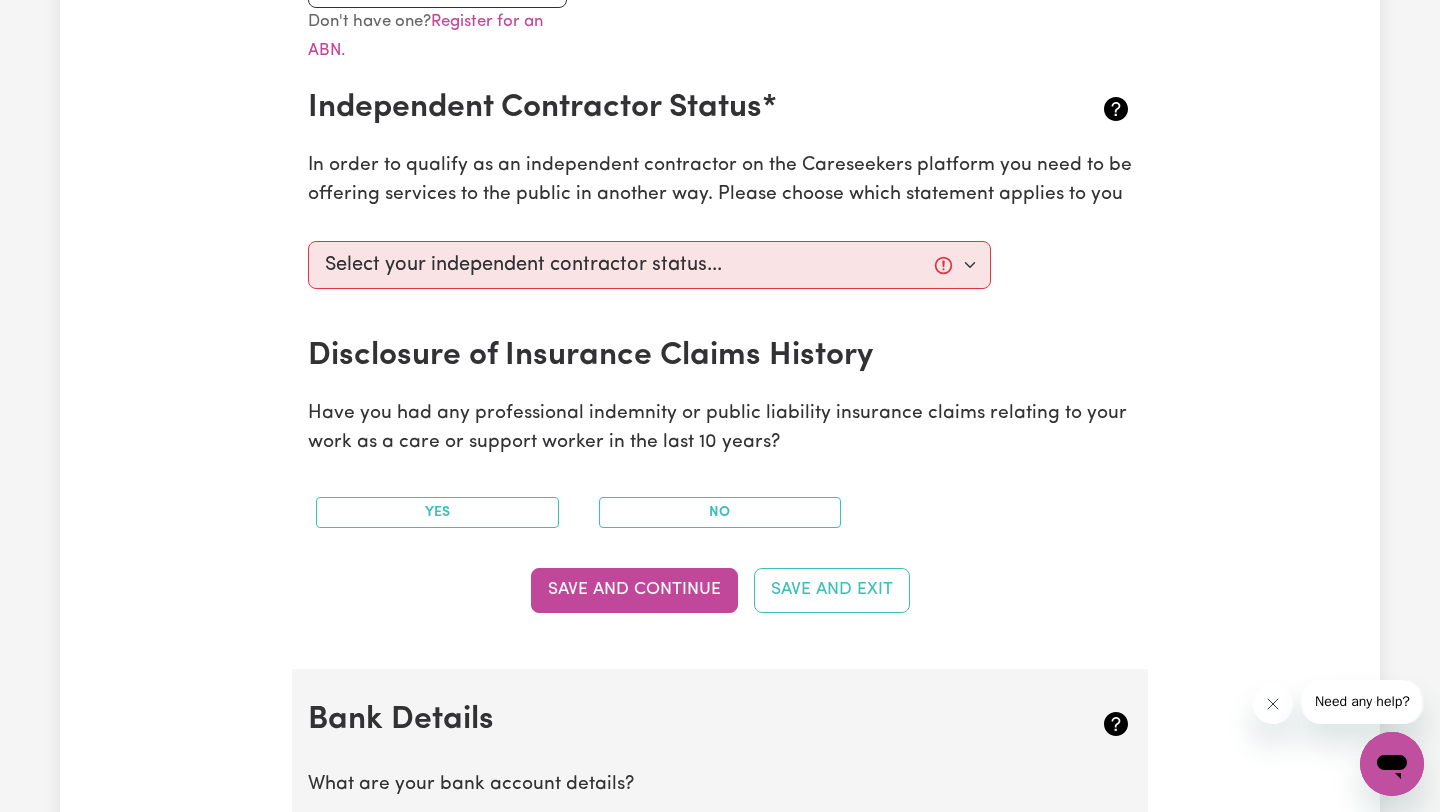 click on "Have you had any professional indemnity or public liability insurance claims relating to your work as a care or support worker in the last 10 years?" at bounding box center [720, 429] 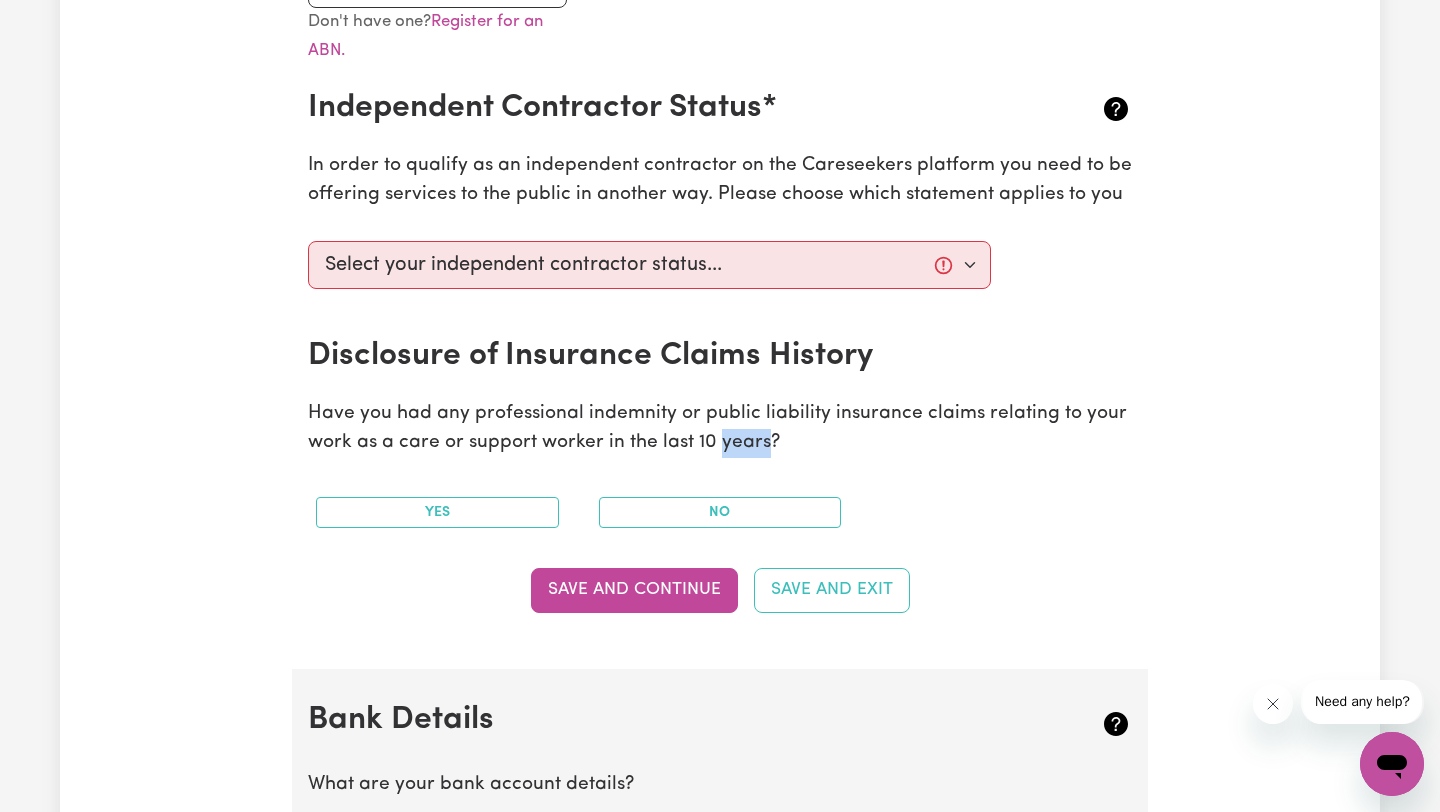 click on "Have you had any professional indemnity or public liability insurance claims relating to your work as a care or support worker in the last 10 years?" at bounding box center [720, 429] 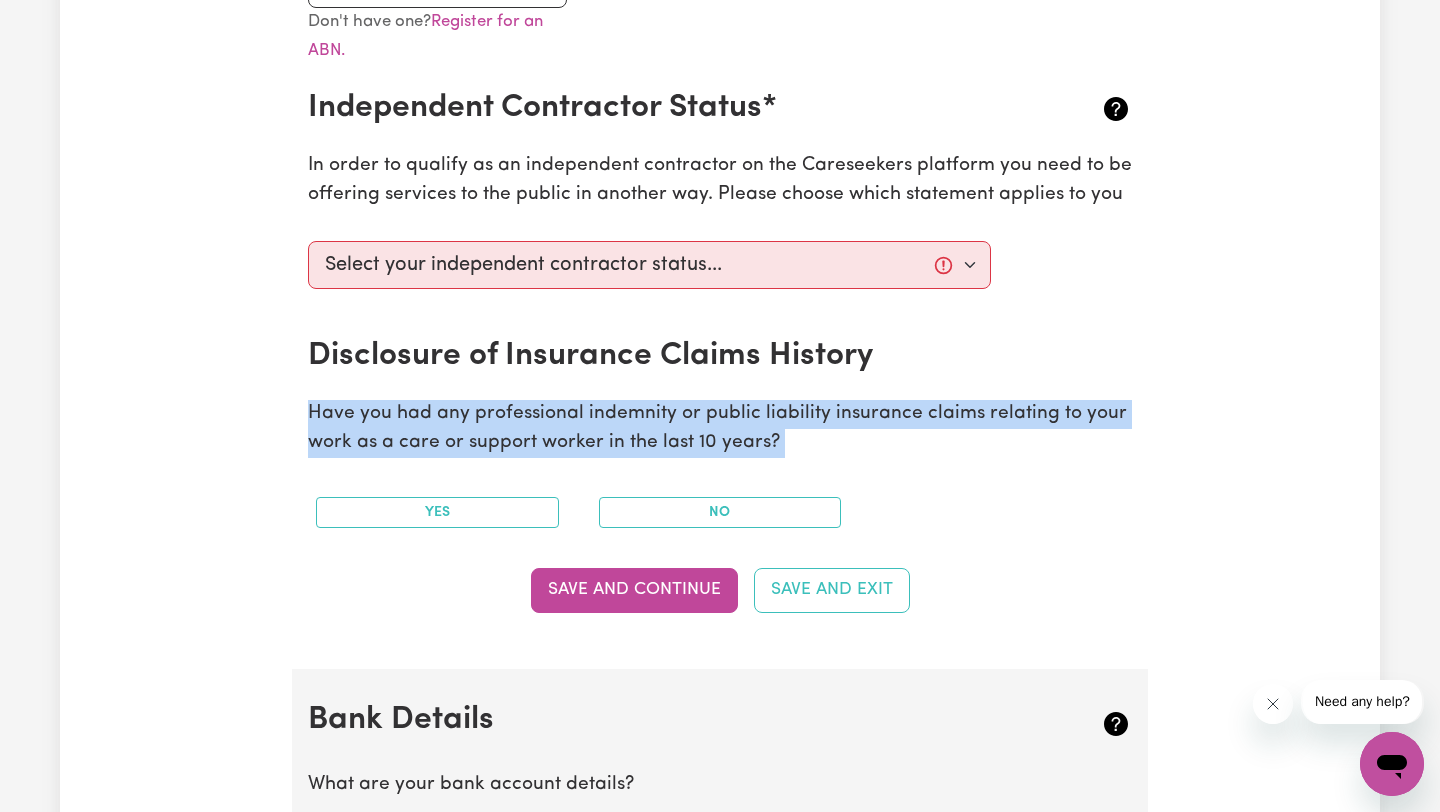 click on "Have you had any professional indemnity or public liability insurance claims relating to your work as a care or support worker in the last 10 years?" at bounding box center (720, 429) 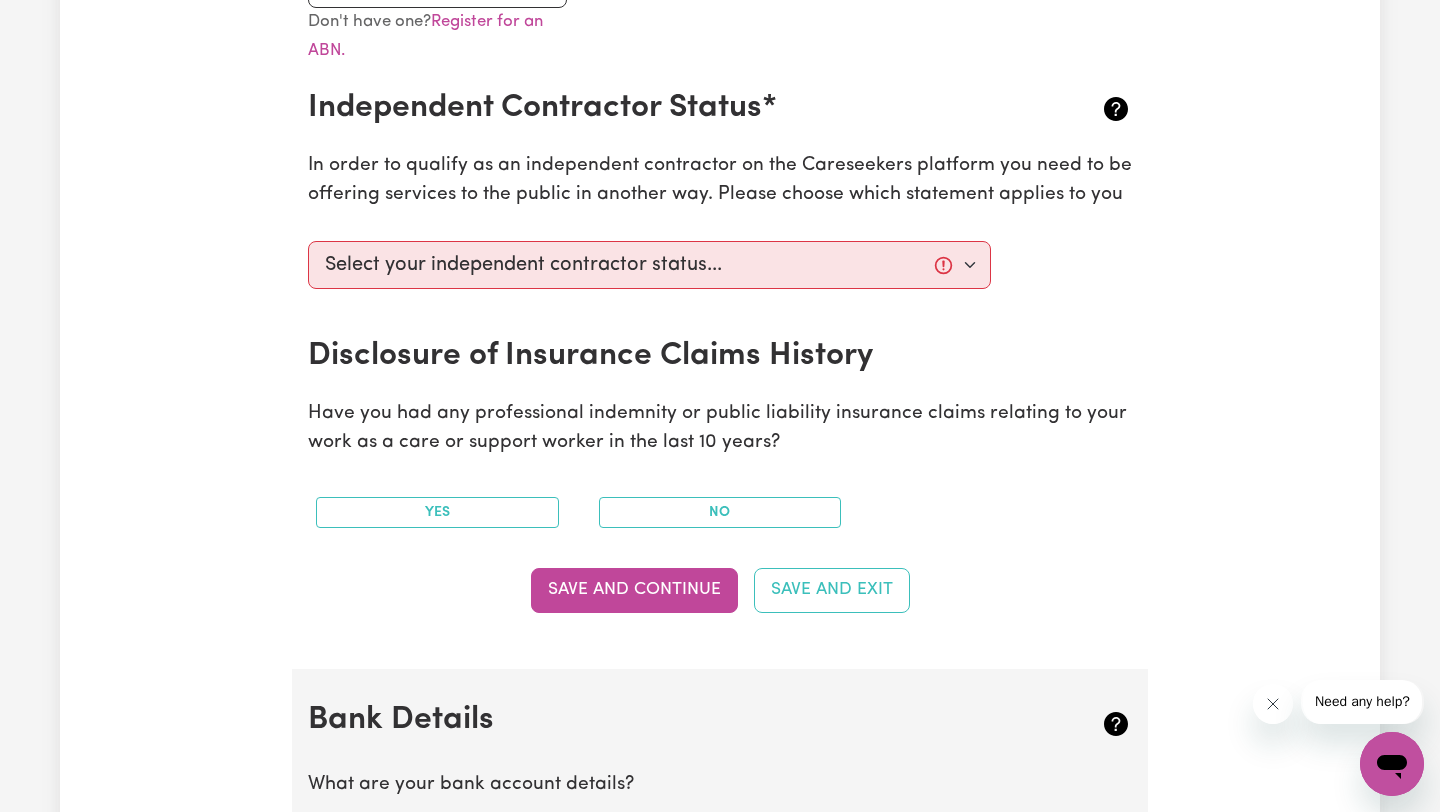 click on "Update Profile 1 2 3 4 5 Step  5 :  Payment Details We can't wait for you to complete your first job! Your payment details are required so that you can be paid through our platform. Australian Business Number As an Independent Contractor, please enter your ABN ABN 89781704420 Don't have one?  Register for an ABN. Independent Contractor Status* In order to qualify as an independent contractor on the Careseekers platform you need to be offering services to the public in another way. Please choose which statement applies to you Select your independent contractor status... I am providing services through another platform I am providing services privately on my own I am providing services by being employed by an organisation I am working in another industry Disclosure of Insurance Claims History Have you had any professional indemnity or public liability insurance claims relating to your work as a care or support worker in the last 10 years? Yes No Save and Continue Save and Exit Bank Details Name on Account CBA" at bounding box center (720, 396) 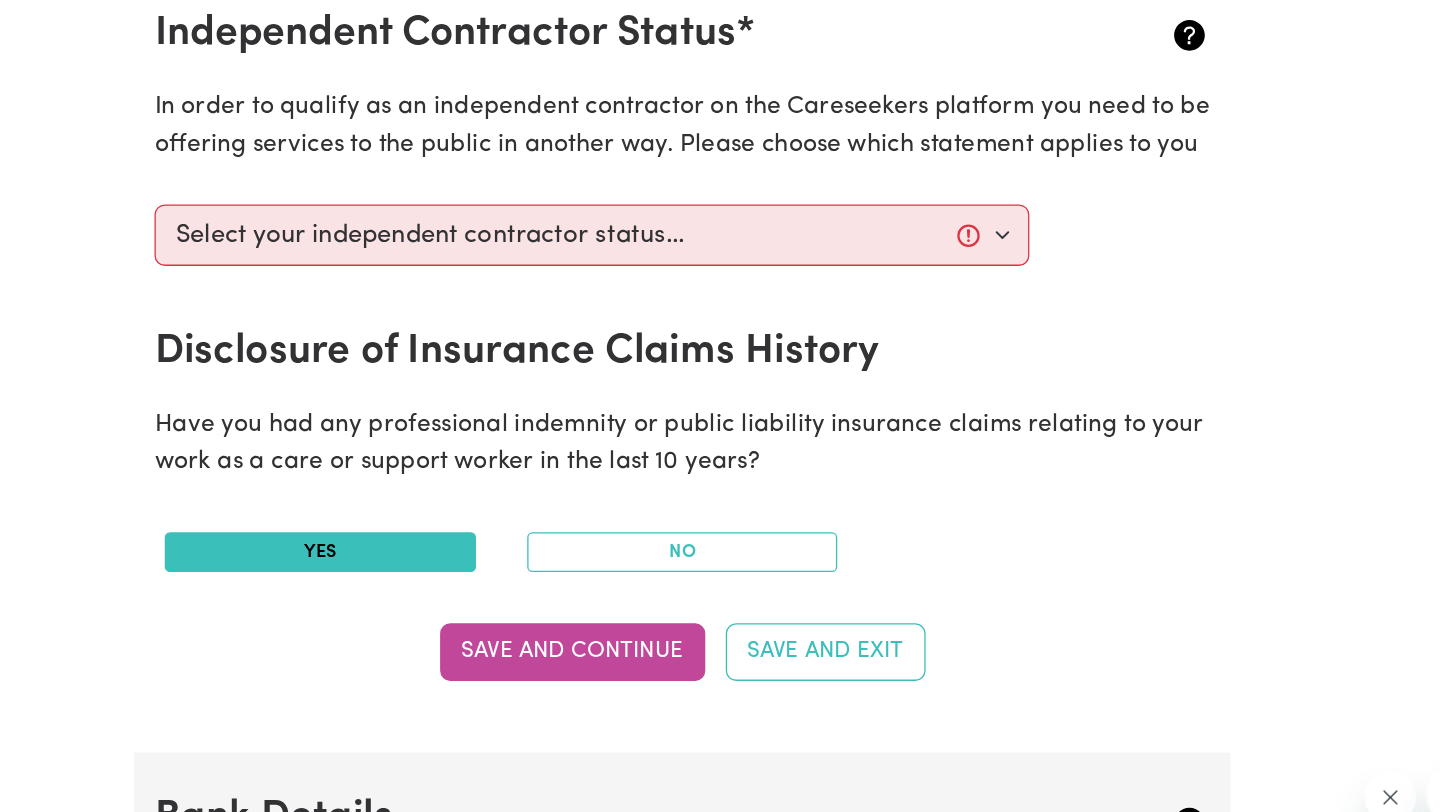 click on "Yes" at bounding box center [437, 512] 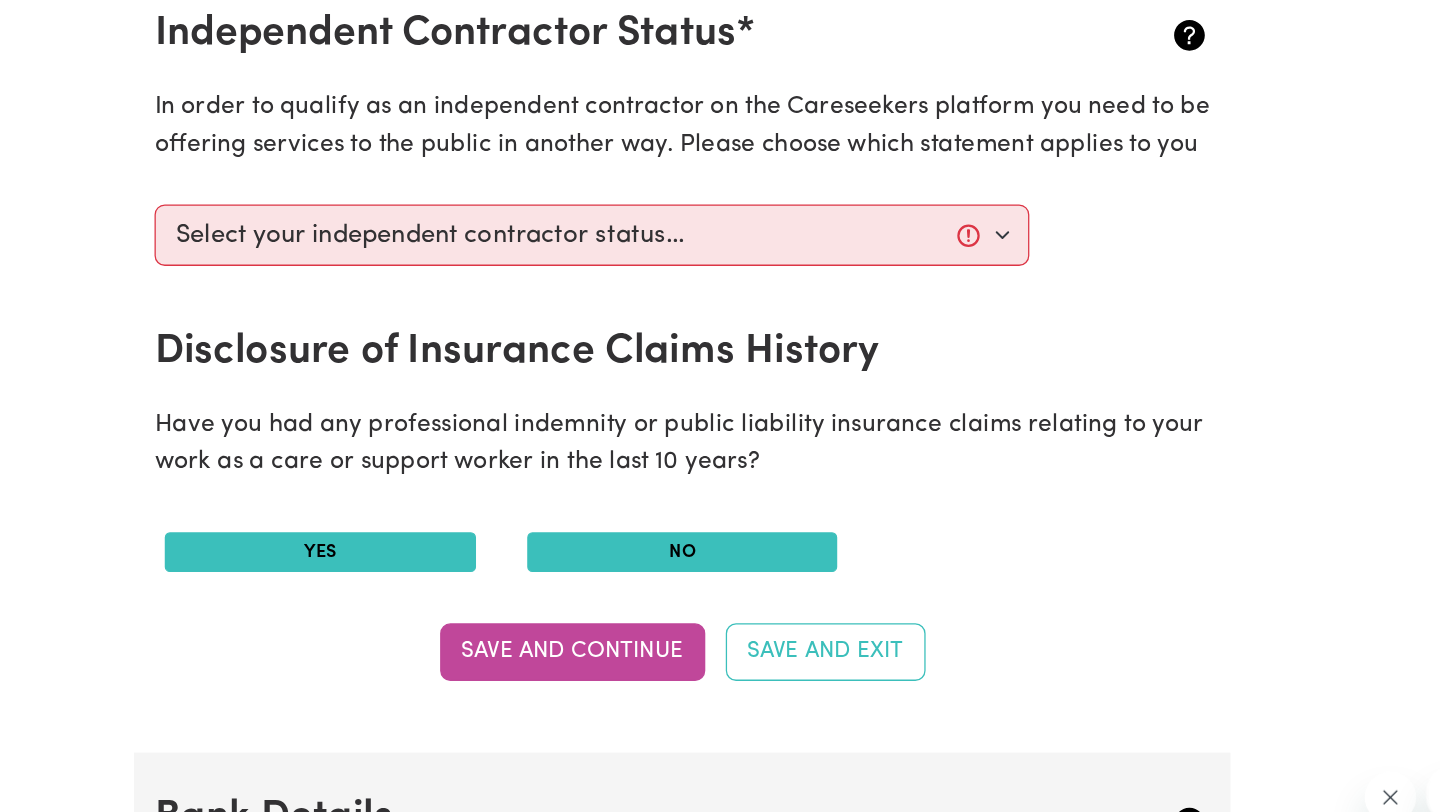 click on "No" at bounding box center [720, 512] 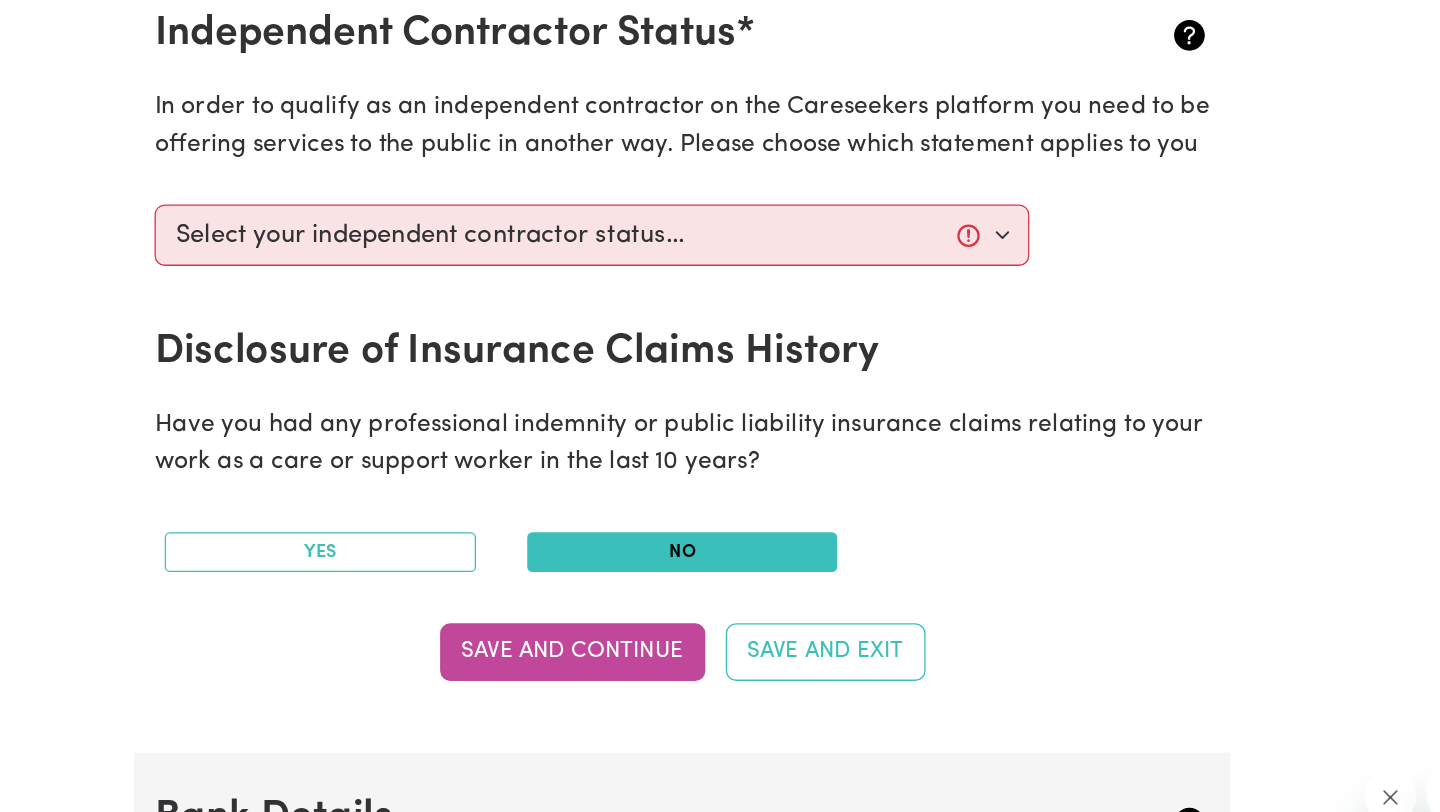 click on "Have you had any professional indemnity or public liability insurance claims relating to your work as a care or support worker in the last 10 years?" at bounding box center [720, 429] 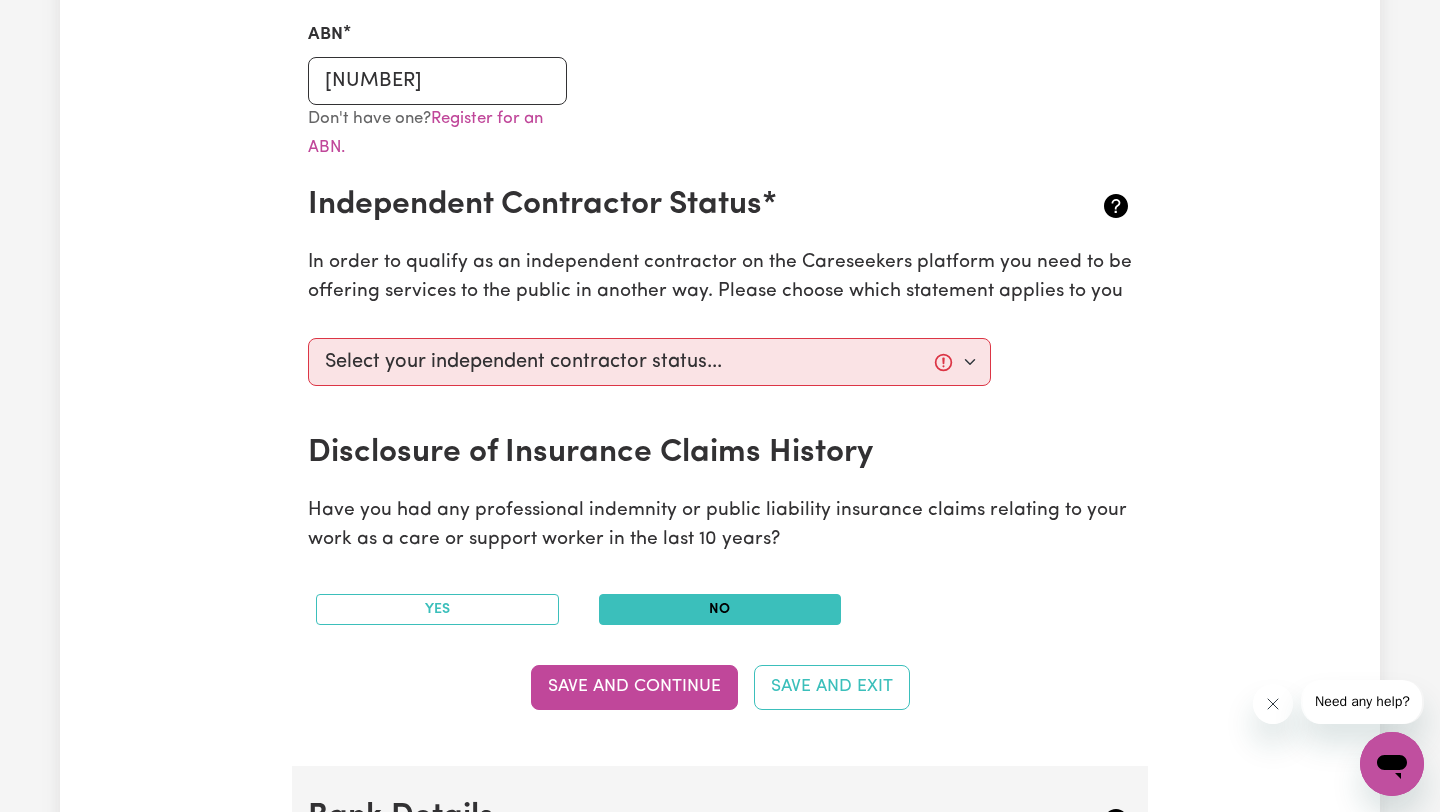scroll, scrollTop: 612, scrollLeft: 0, axis: vertical 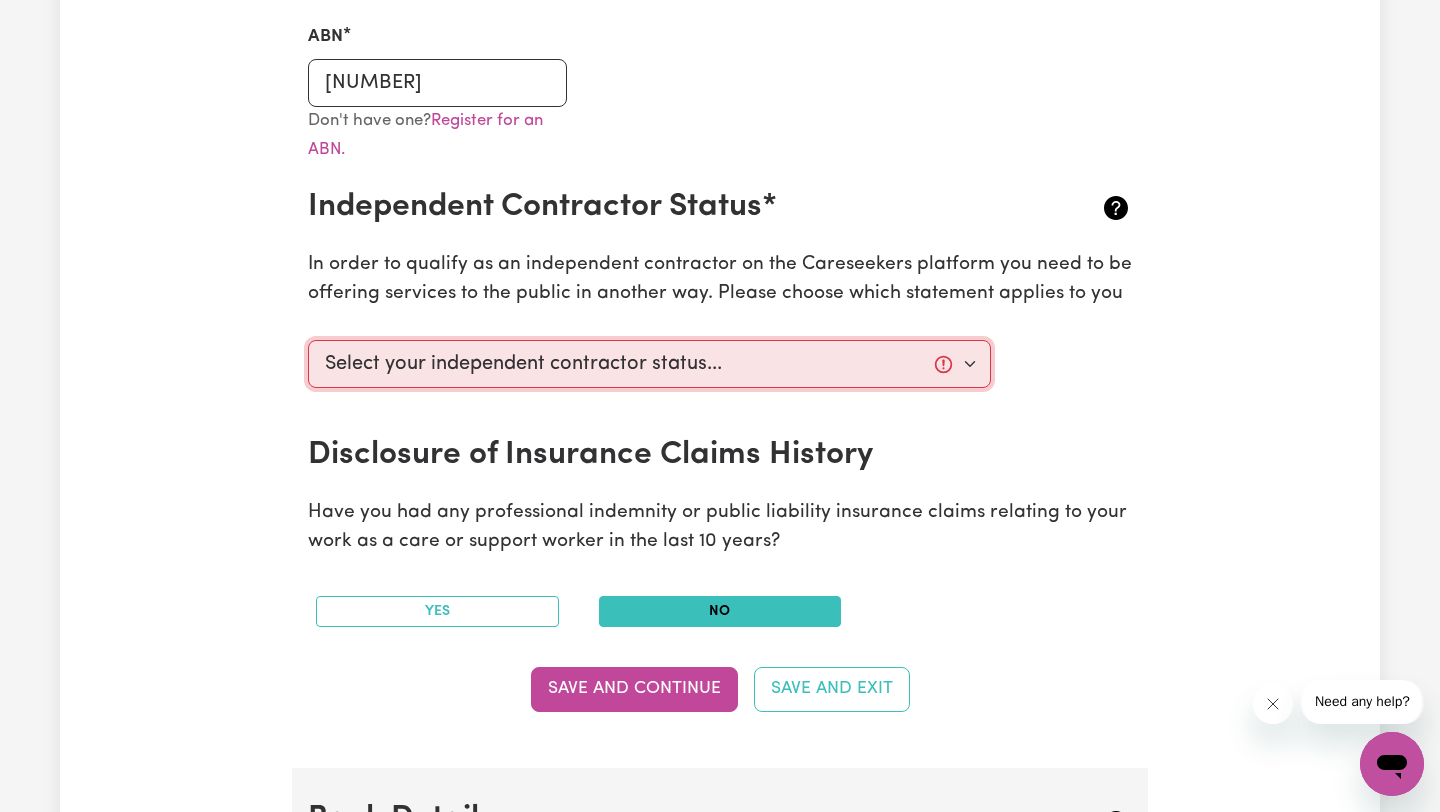 click on "Select your independent contractor status... I am providing services through another platform I am providing services privately on my own I am providing services by being employed by an organisation I am working in another industry" at bounding box center [649, 364] 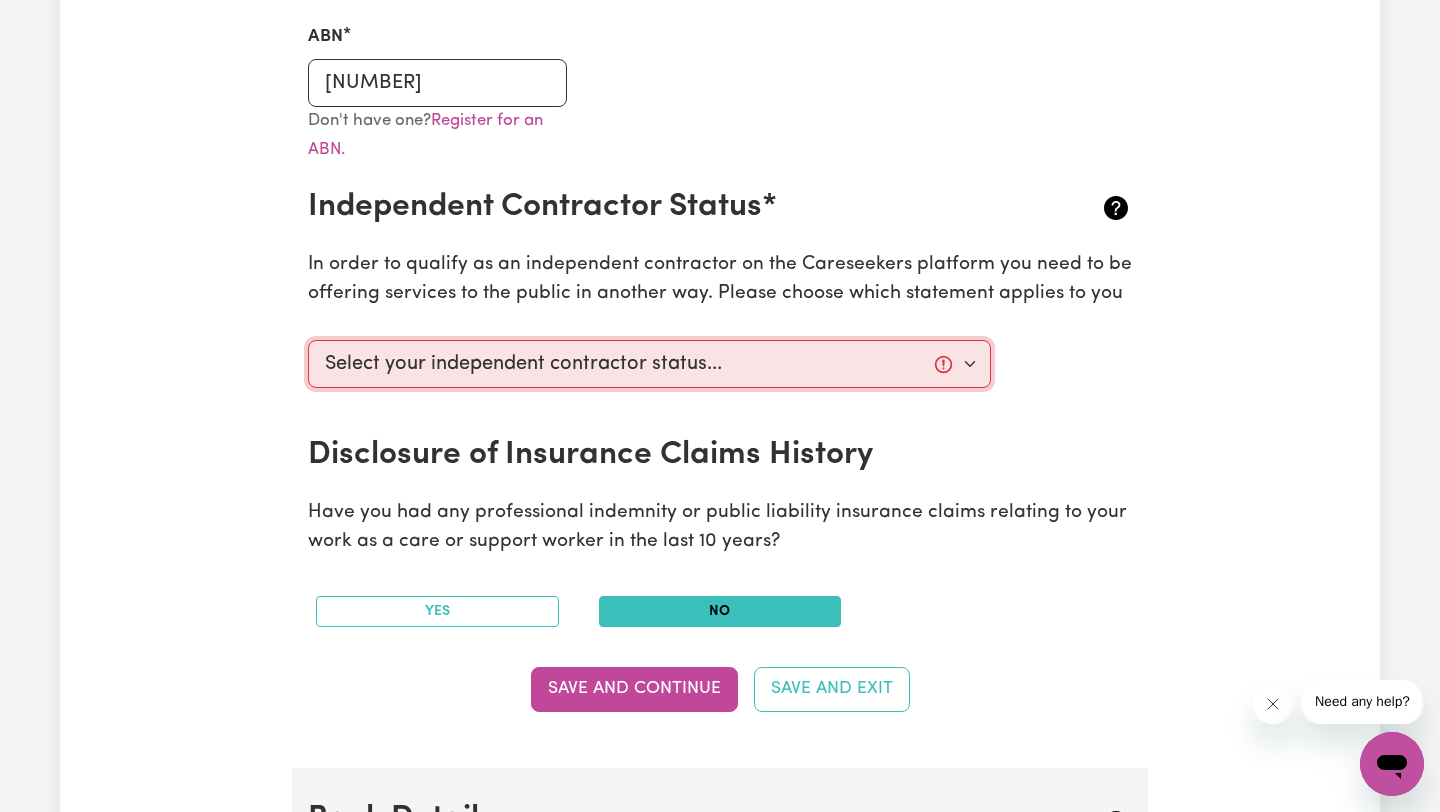 select on "I am providing services through another platform" 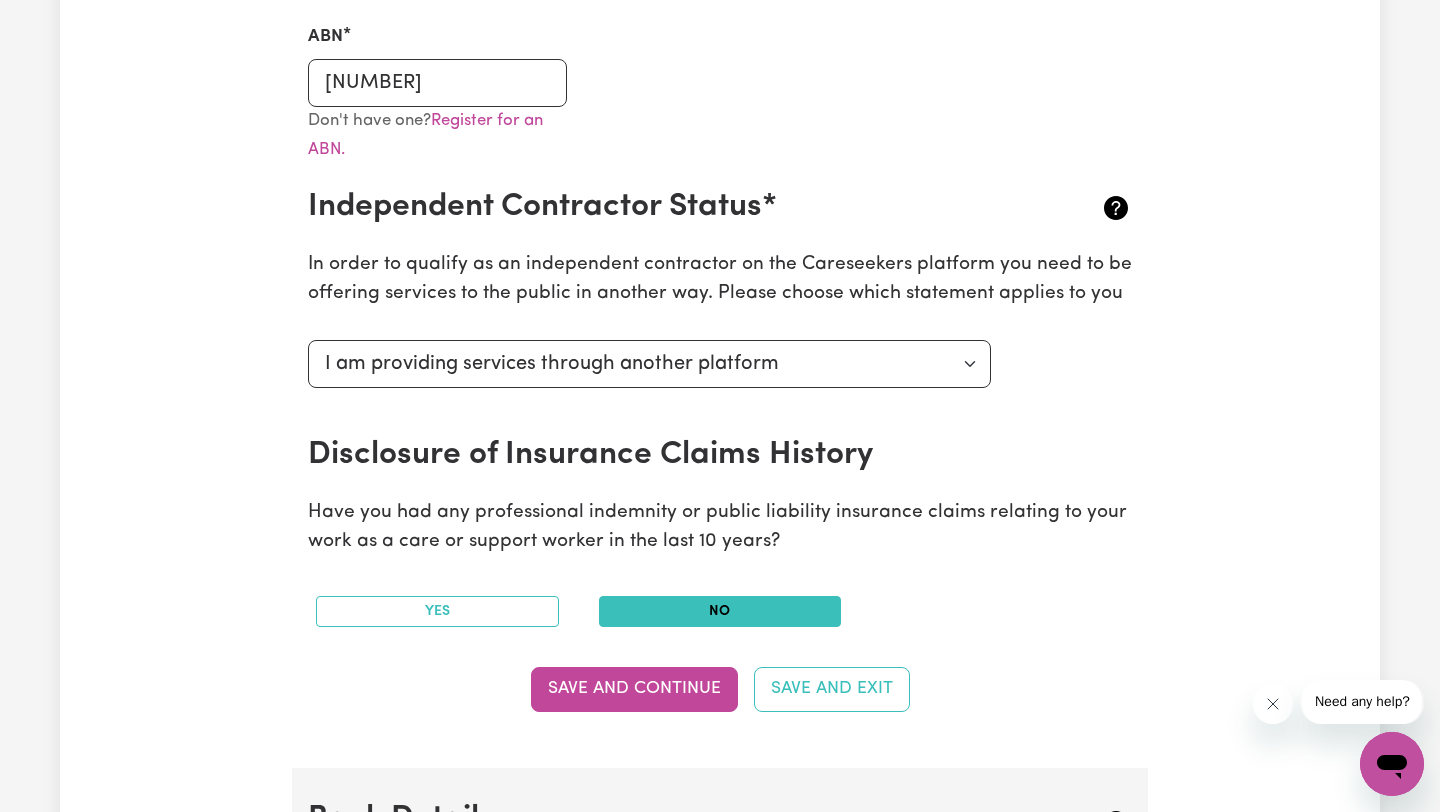 click on "Disclosure of Insurance Claims History" at bounding box center [651, 455] 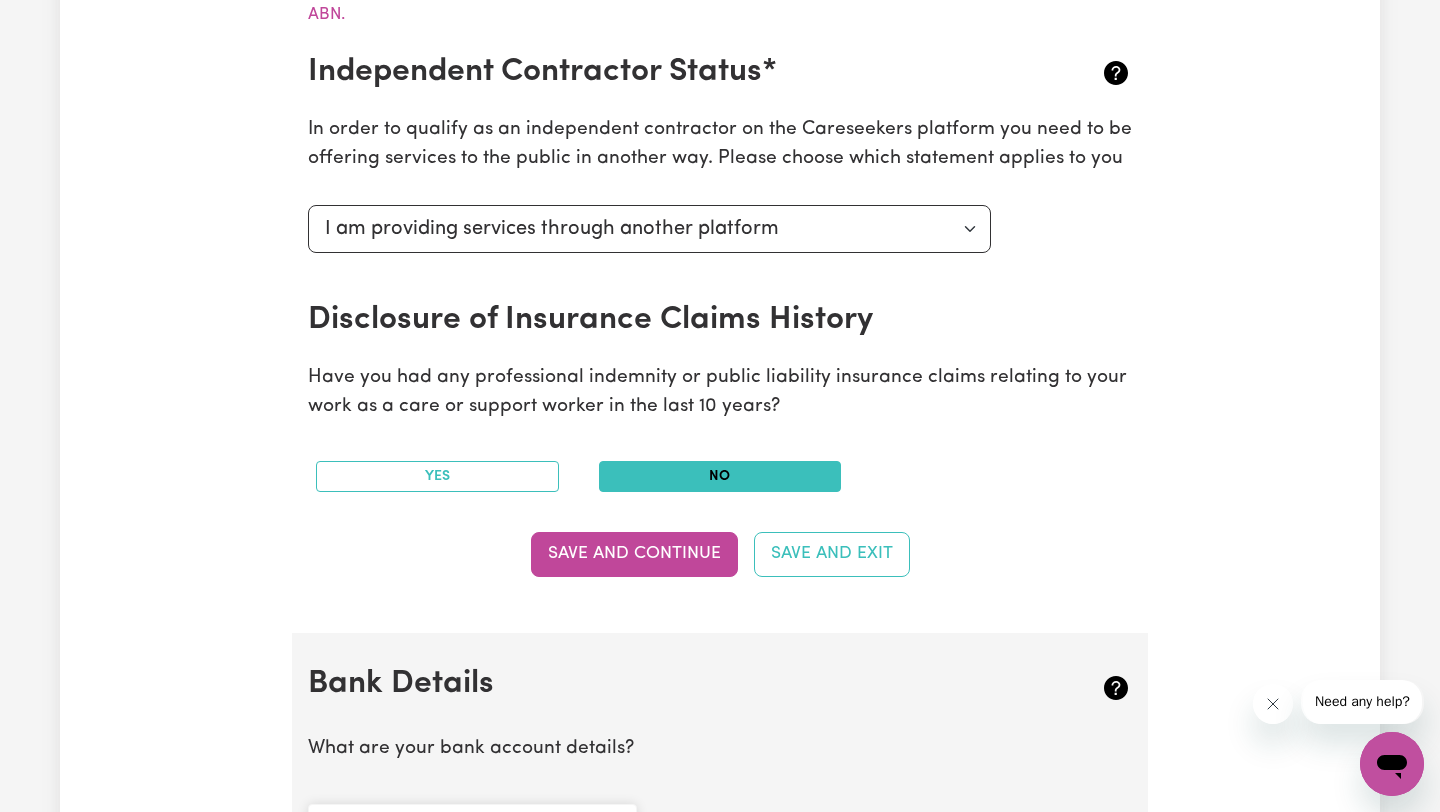 scroll, scrollTop: 750, scrollLeft: 0, axis: vertical 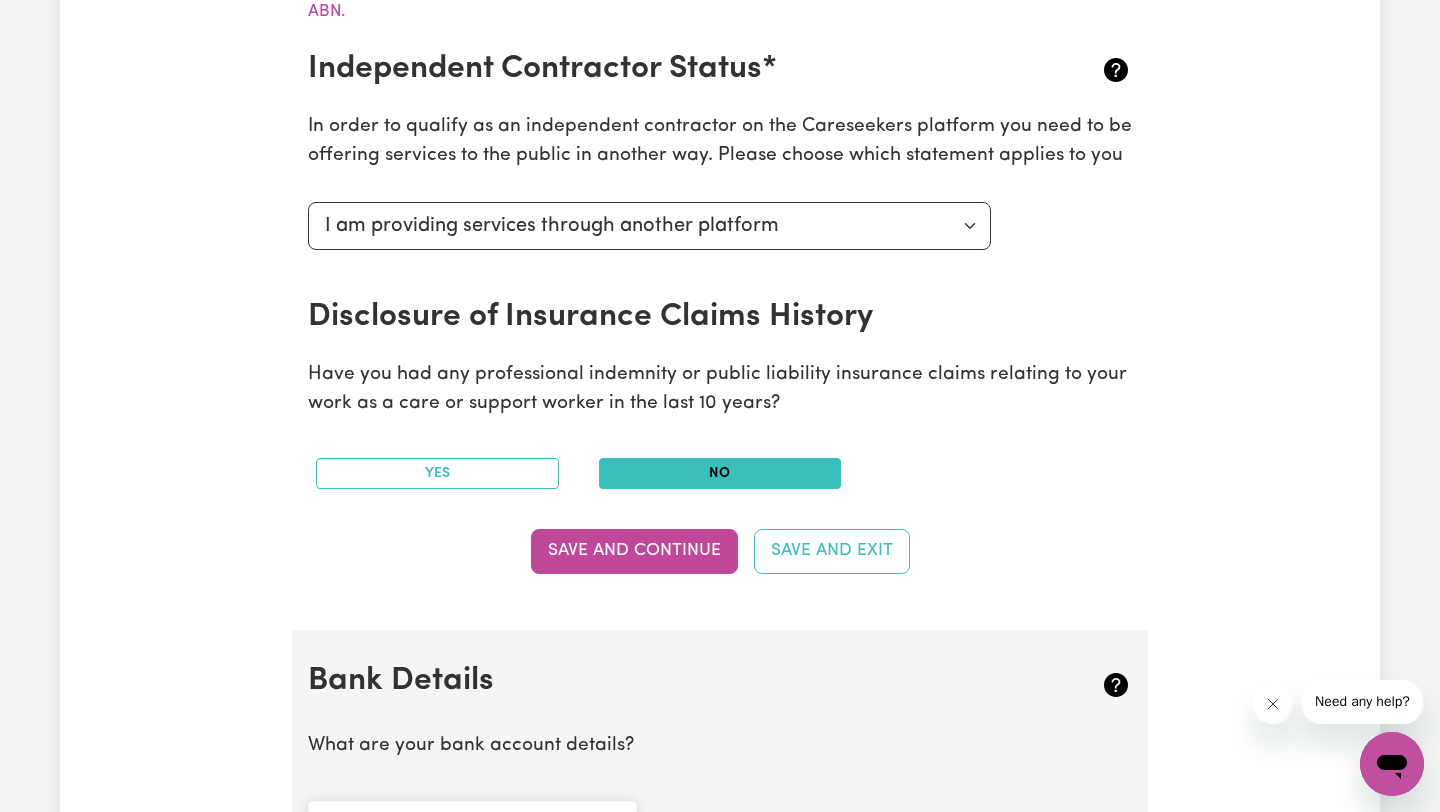 click on "No" at bounding box center [720, 473] 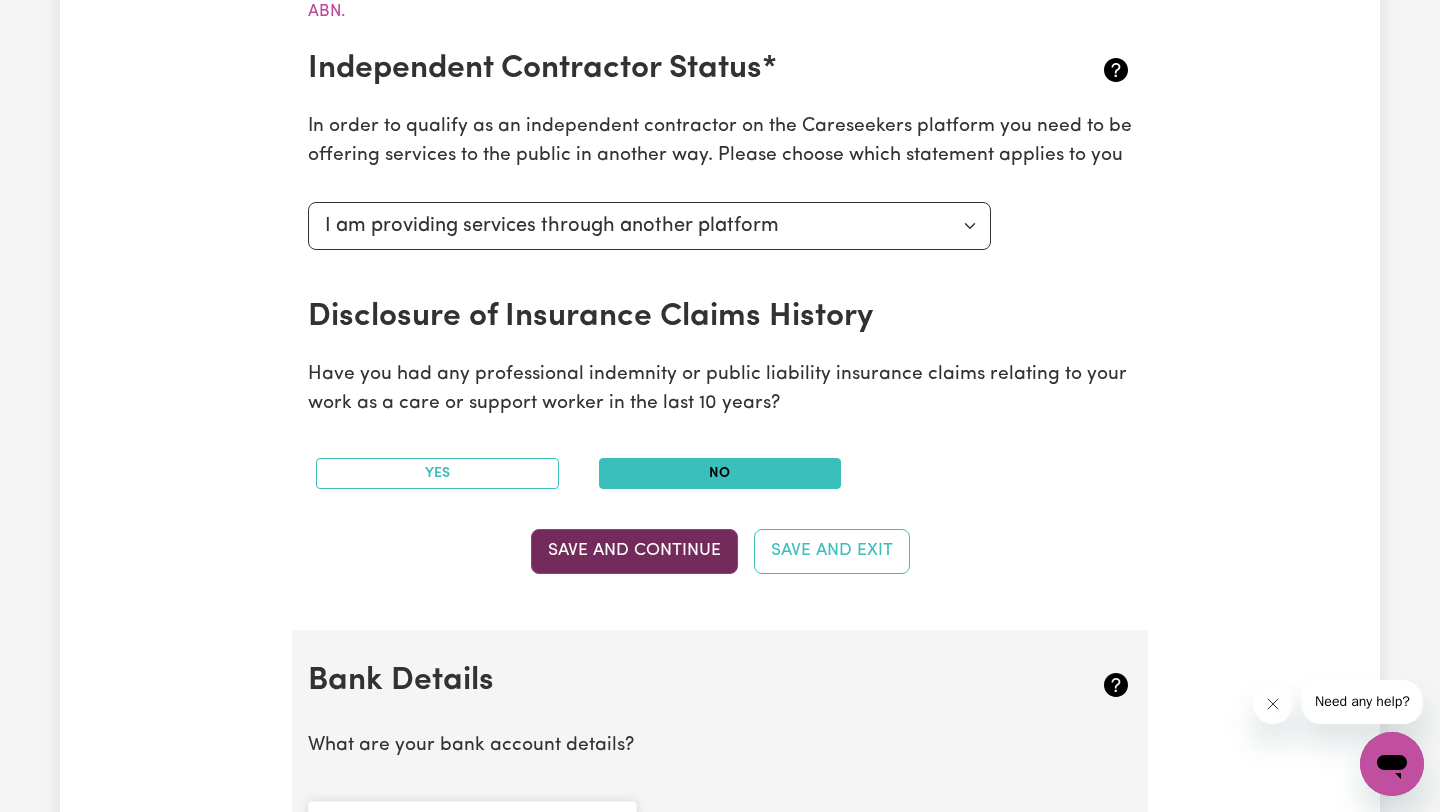 click on "Save and Continue" at bounding box center [634, 551] 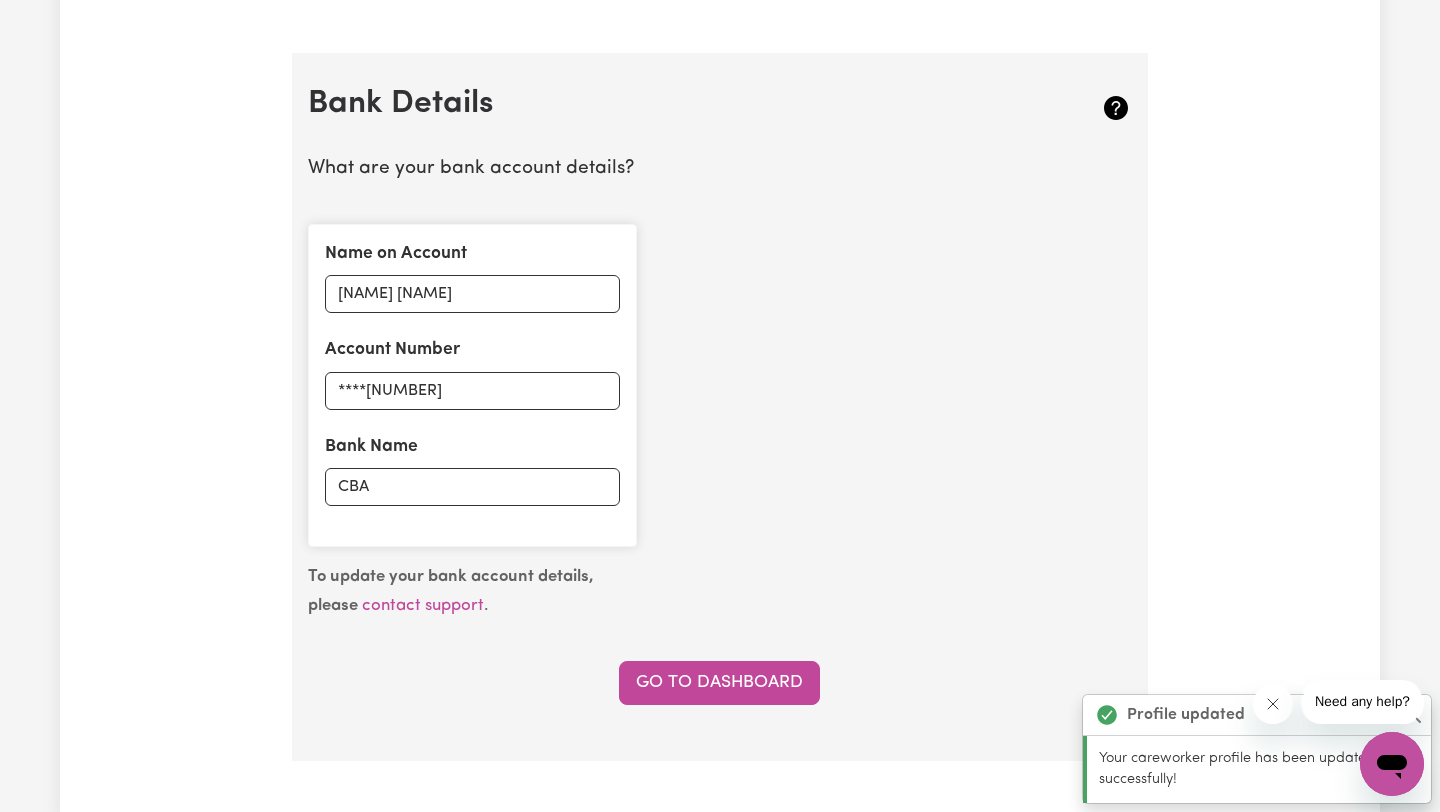 scroll, scrollTop: 1379, scrollLeft: 0, axis: vertical 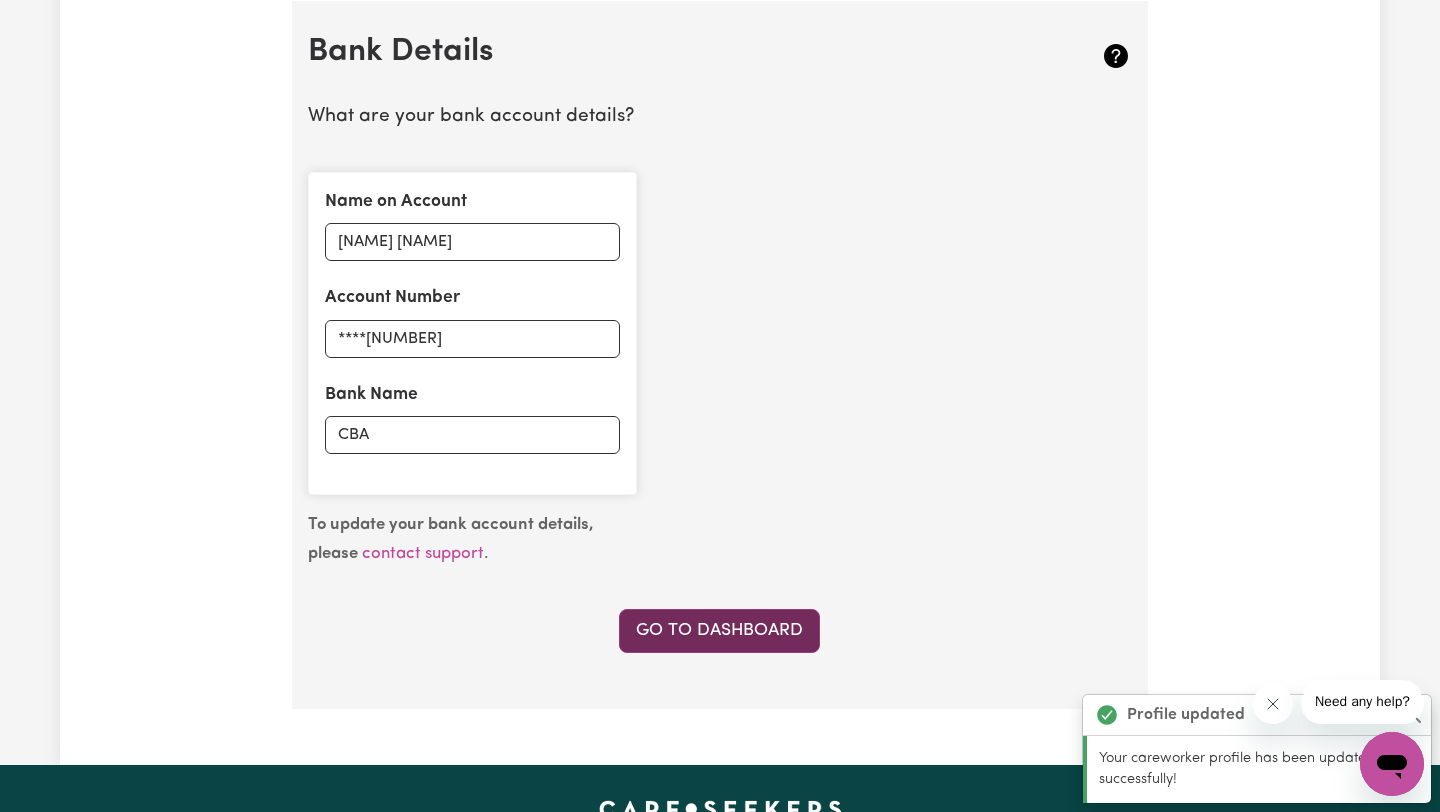 click on "Go to Dashboard" at bounding box center [719, 631] 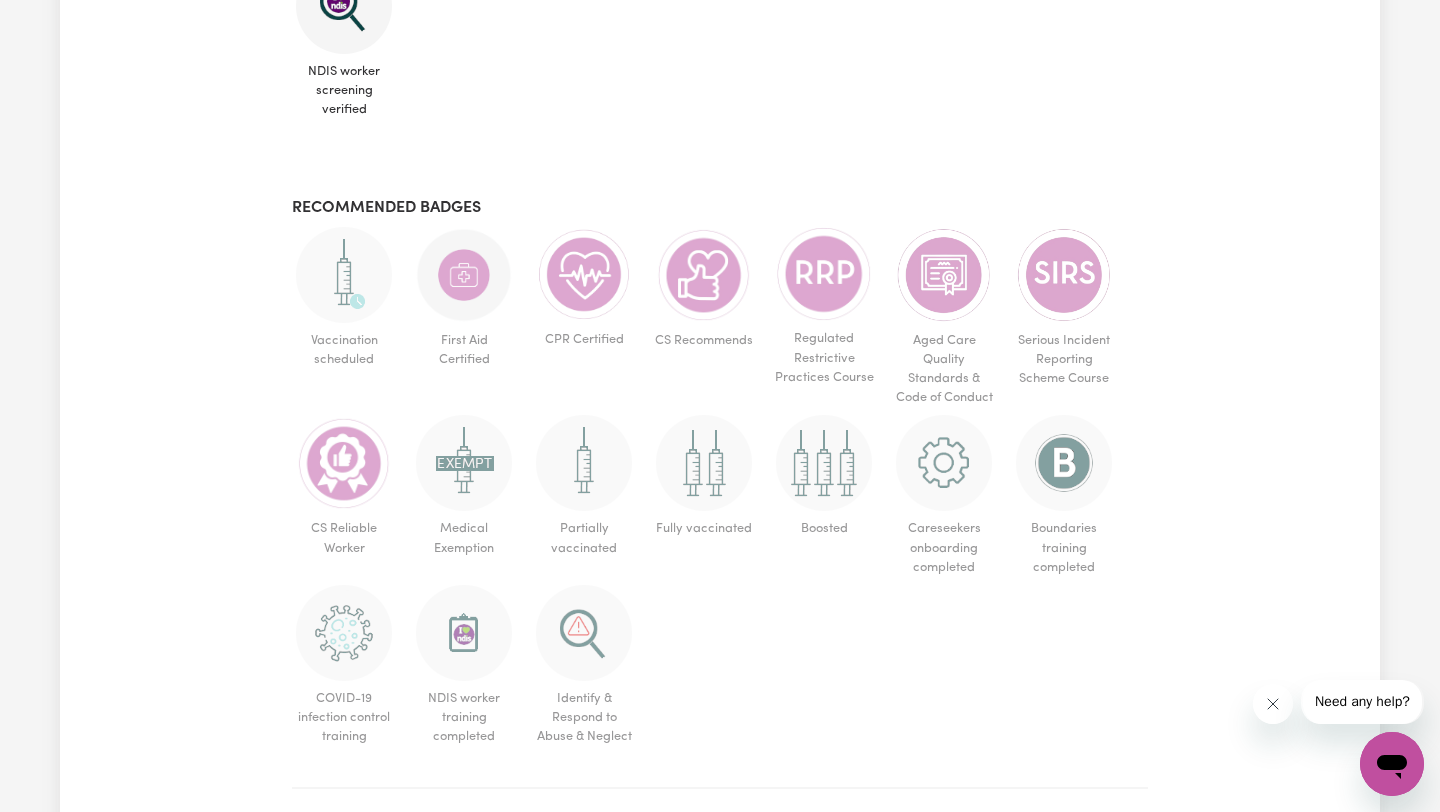 scroll, scrollTop: 1306, scrollLeft: 0, axis: vertical 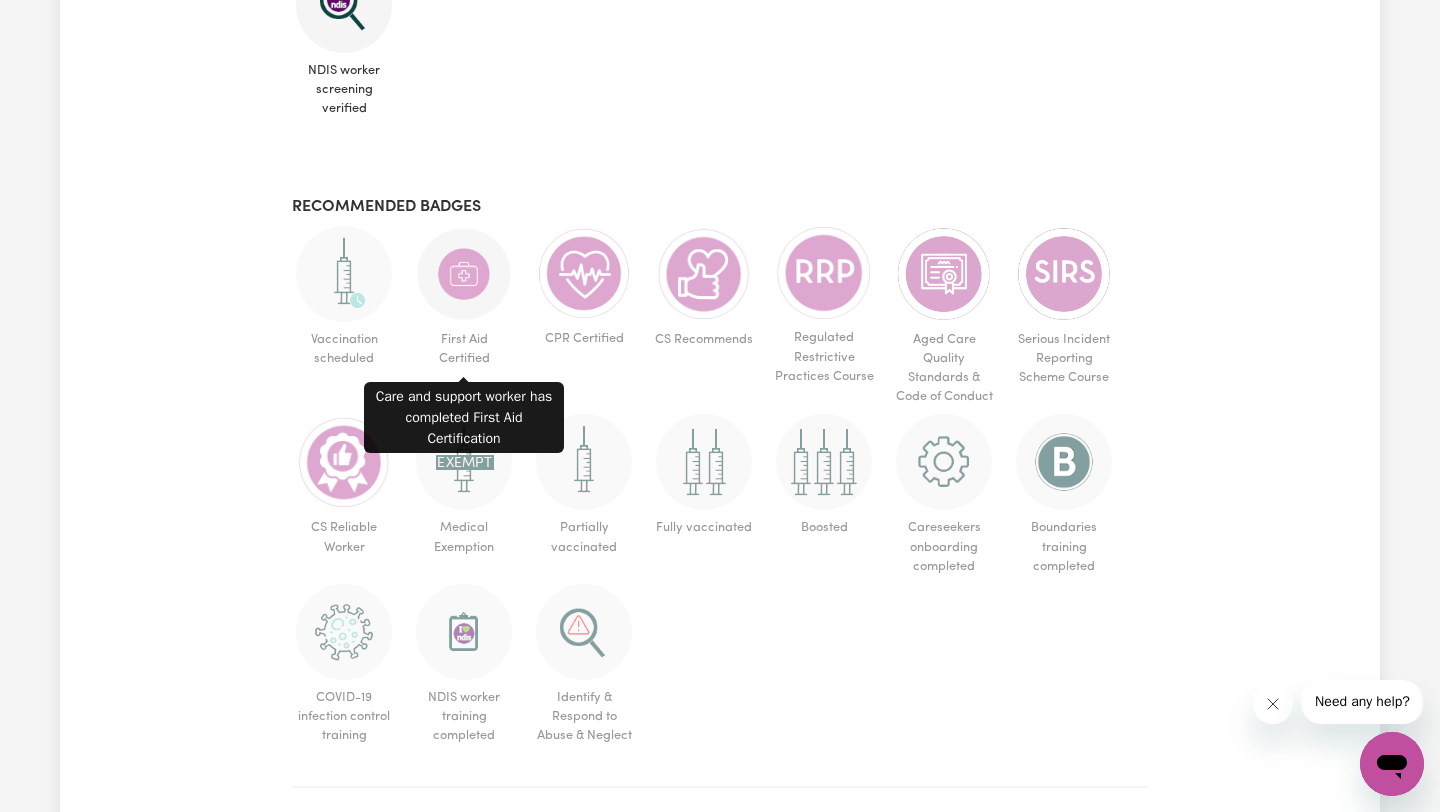 click at bounding box center [464, 274] 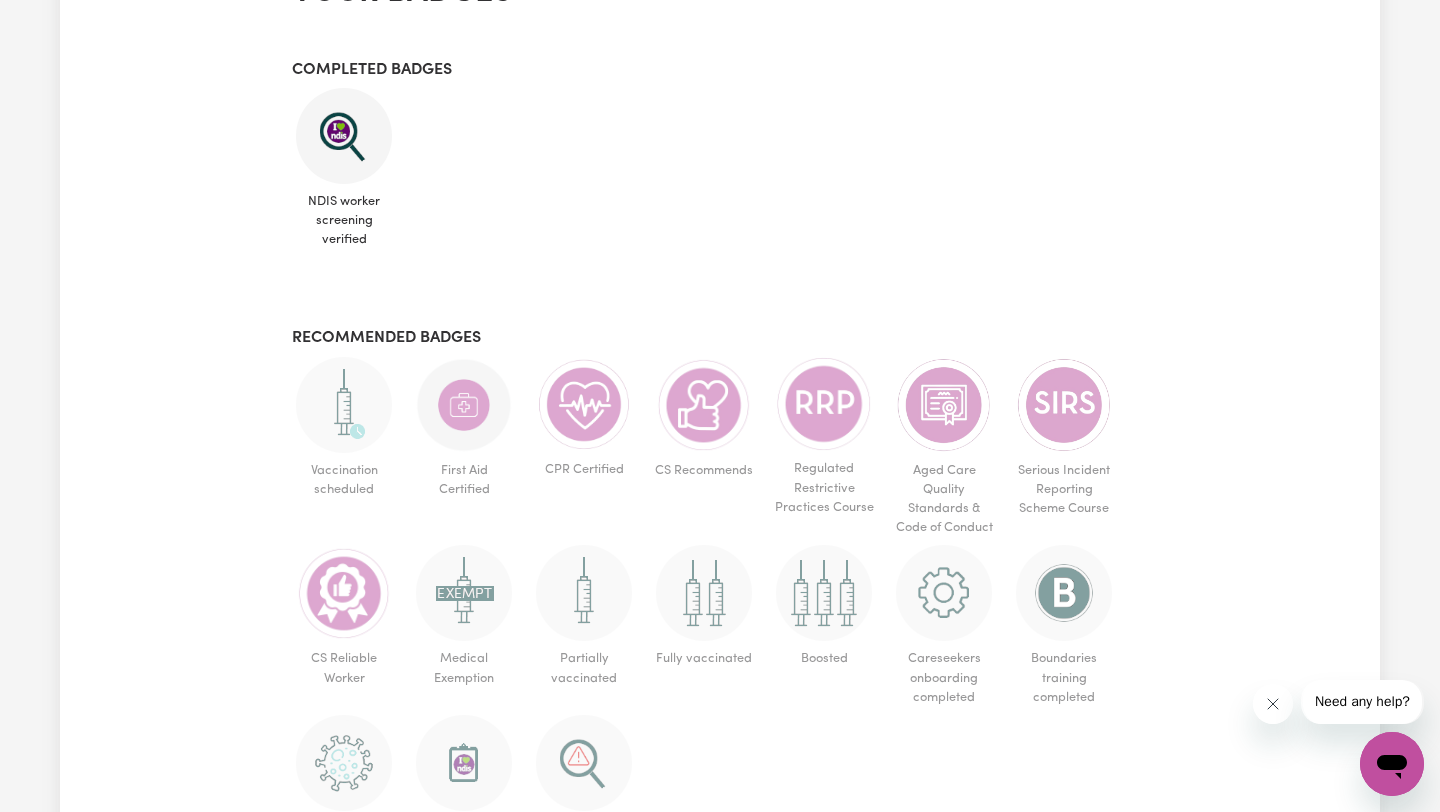 scroll, scrollTop: 974, scrollLeft: 0, axis: vertical 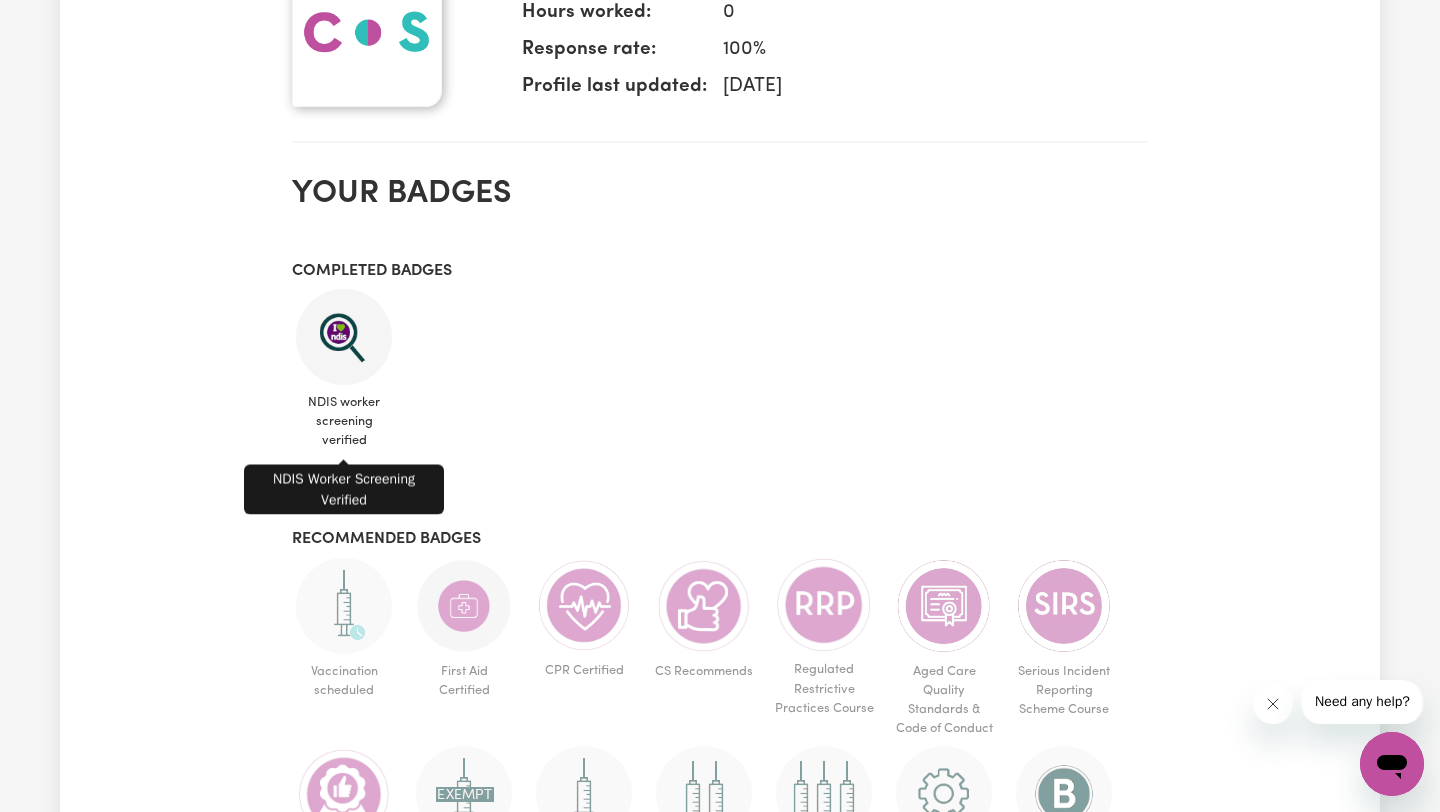 click at bounding box center (344, 337) 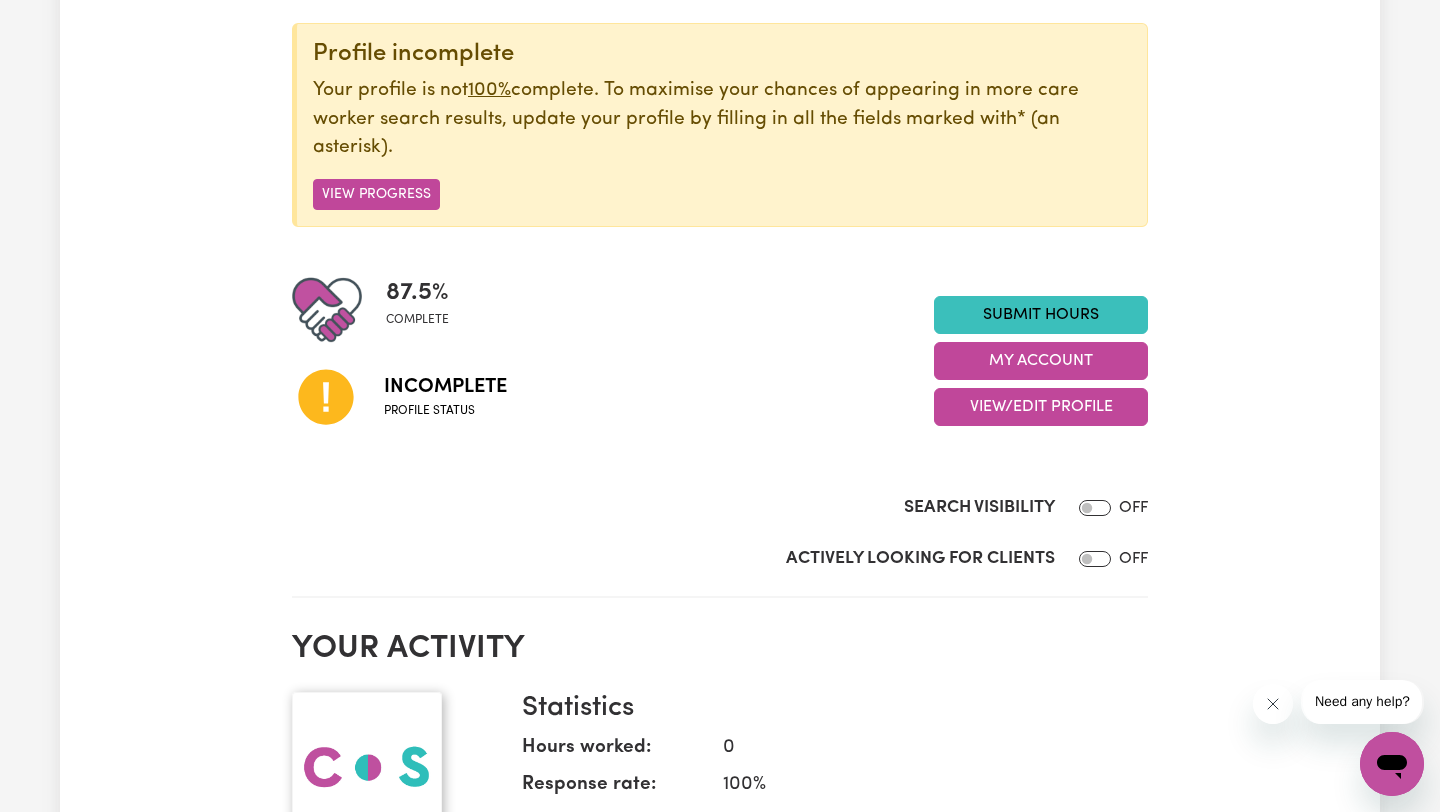 scroll, scrollTop: 172, scrollLeft: 0, axis: vertical 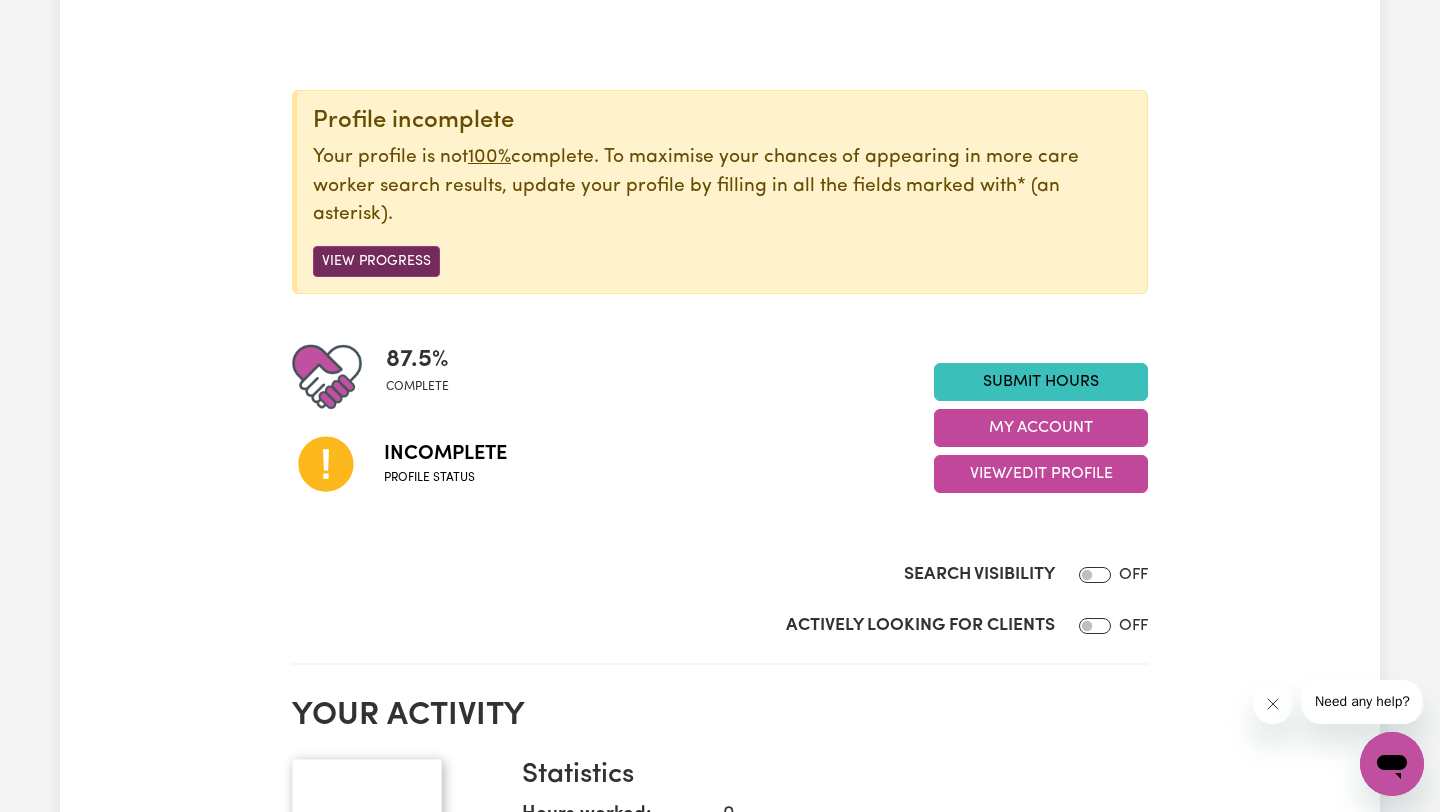 click on "View Progress" at bounding box center [376, 261] 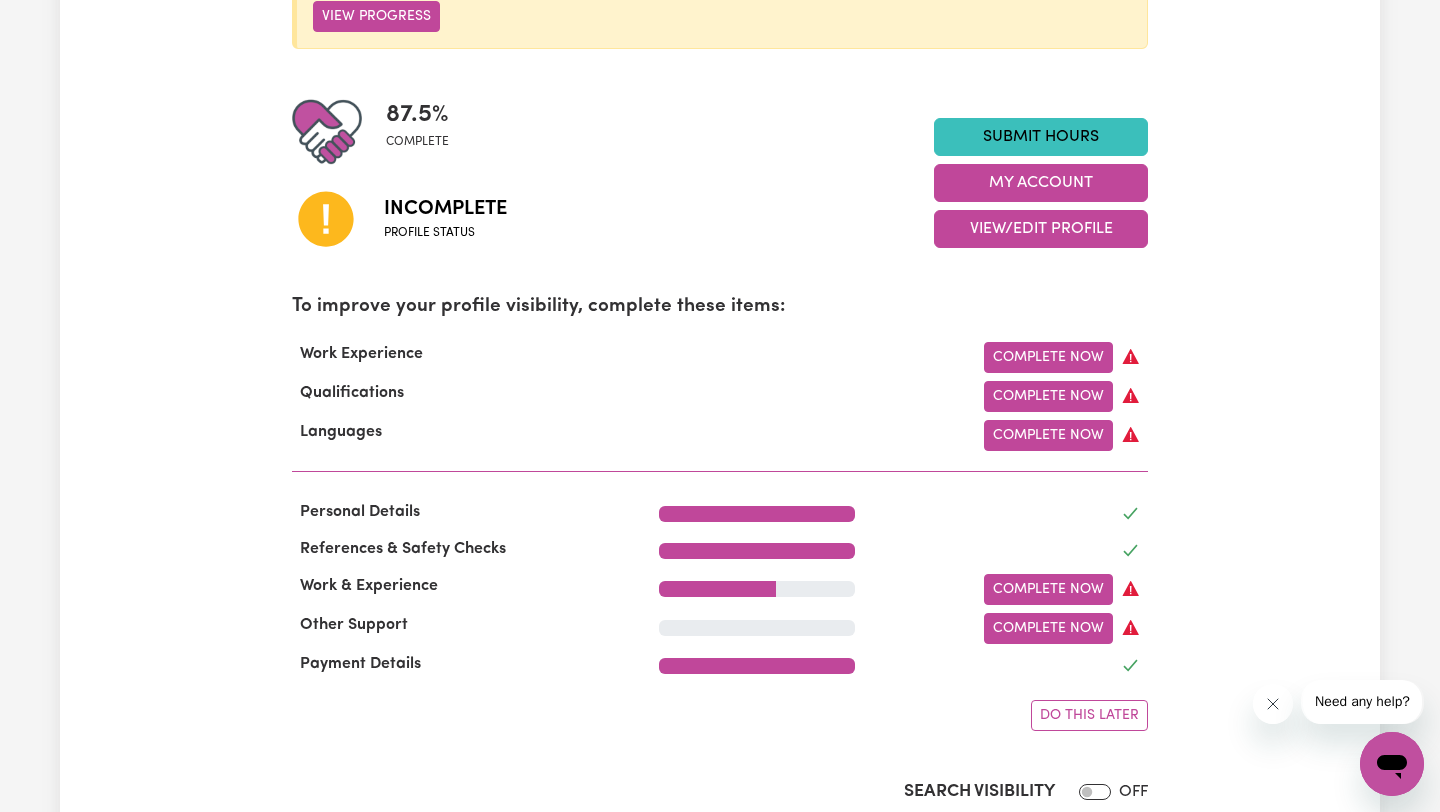 scroll, scrollTop: 474, scrollLeft: 0, axis: vertical 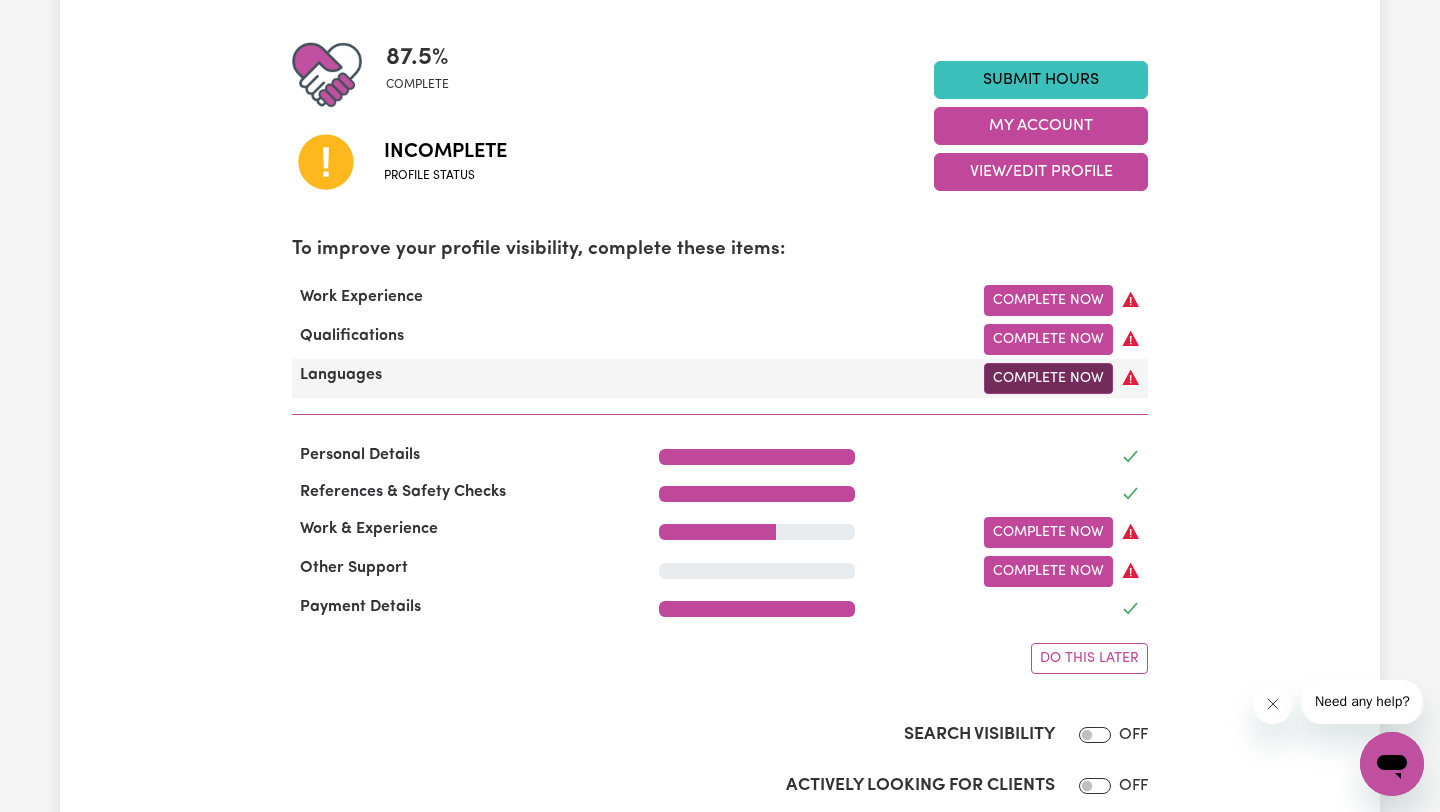click on "Complete Now" at bounding box center (1048, 378) 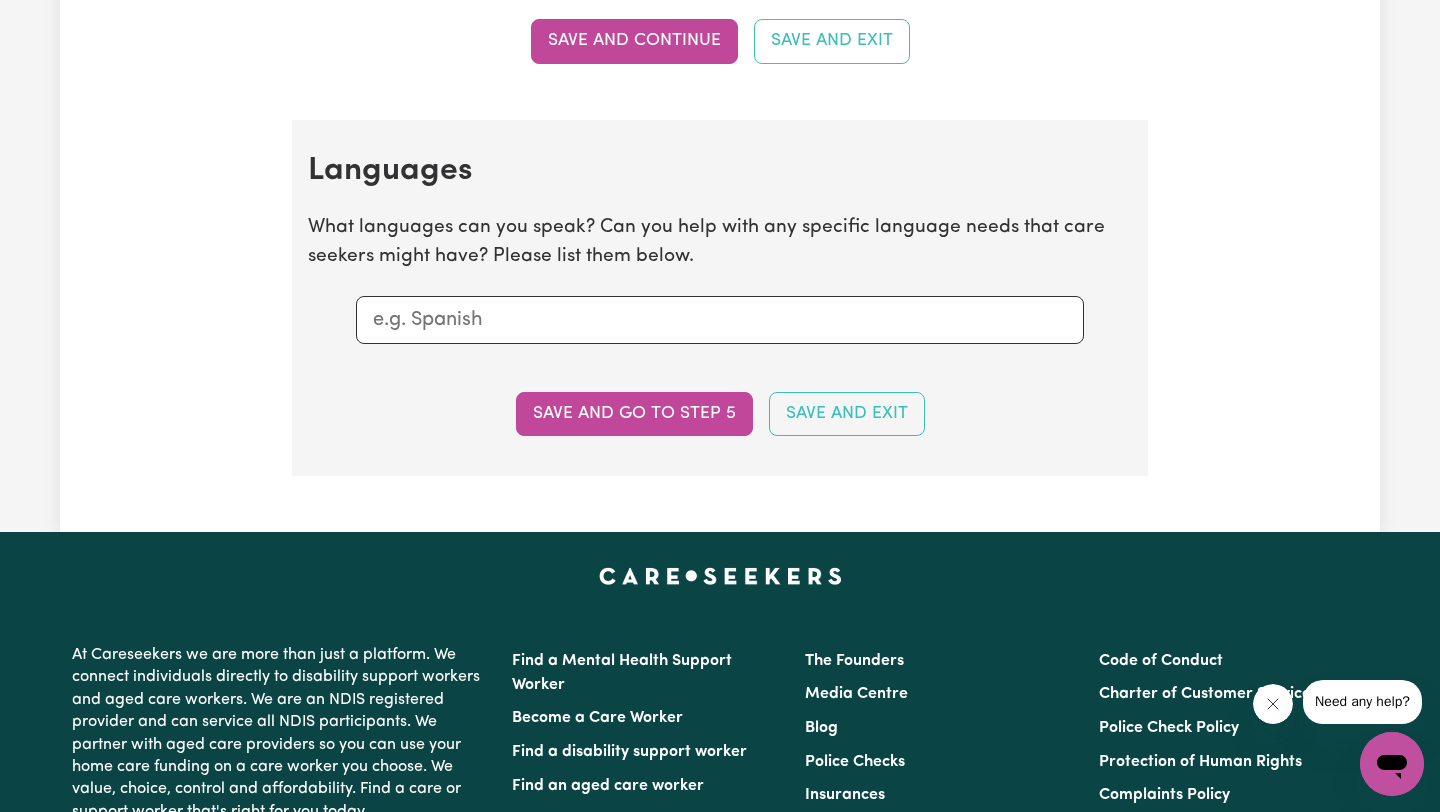 scroll, scrollTop: 1943, scrollLeft: 0, axis: vertical 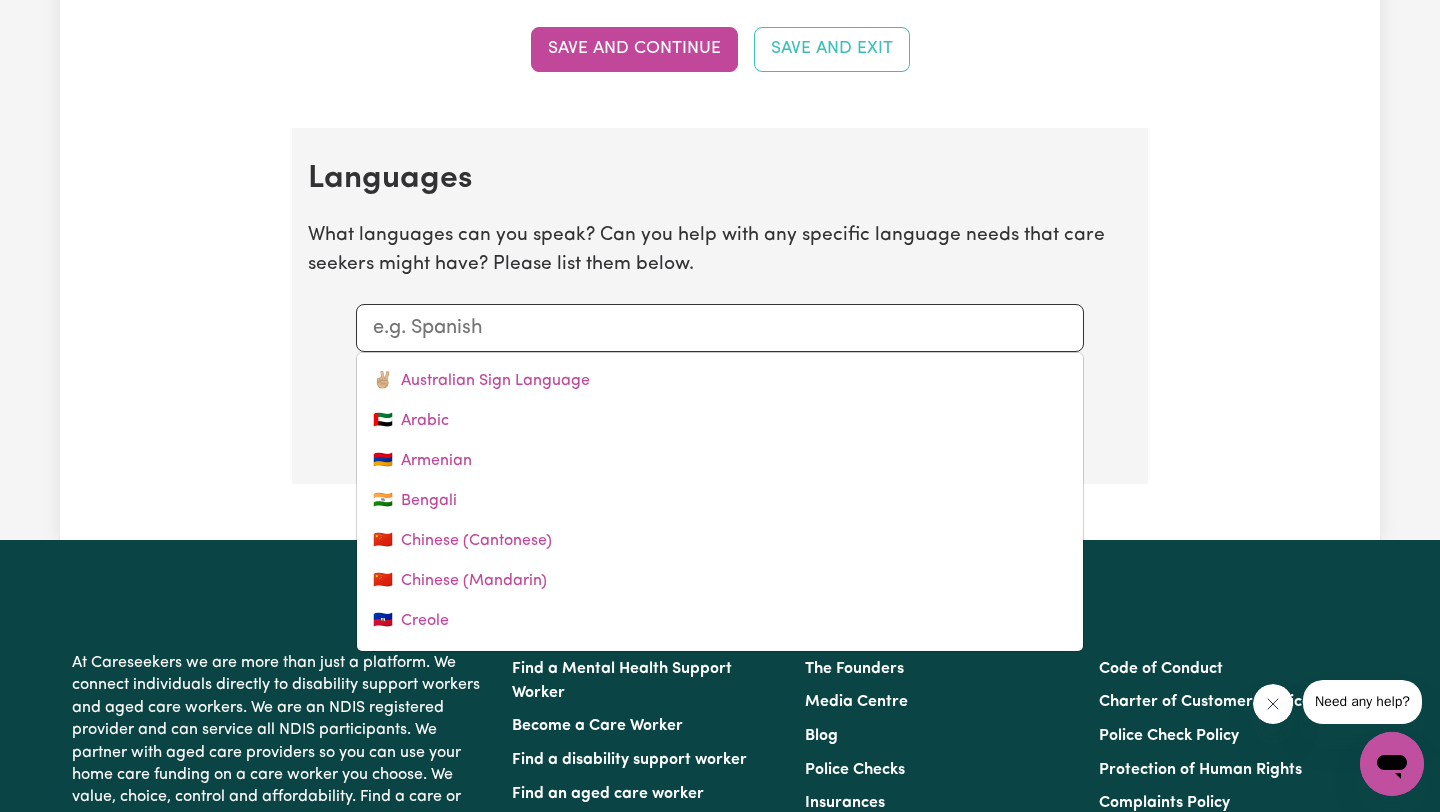 click at bounding box center (720, 328) 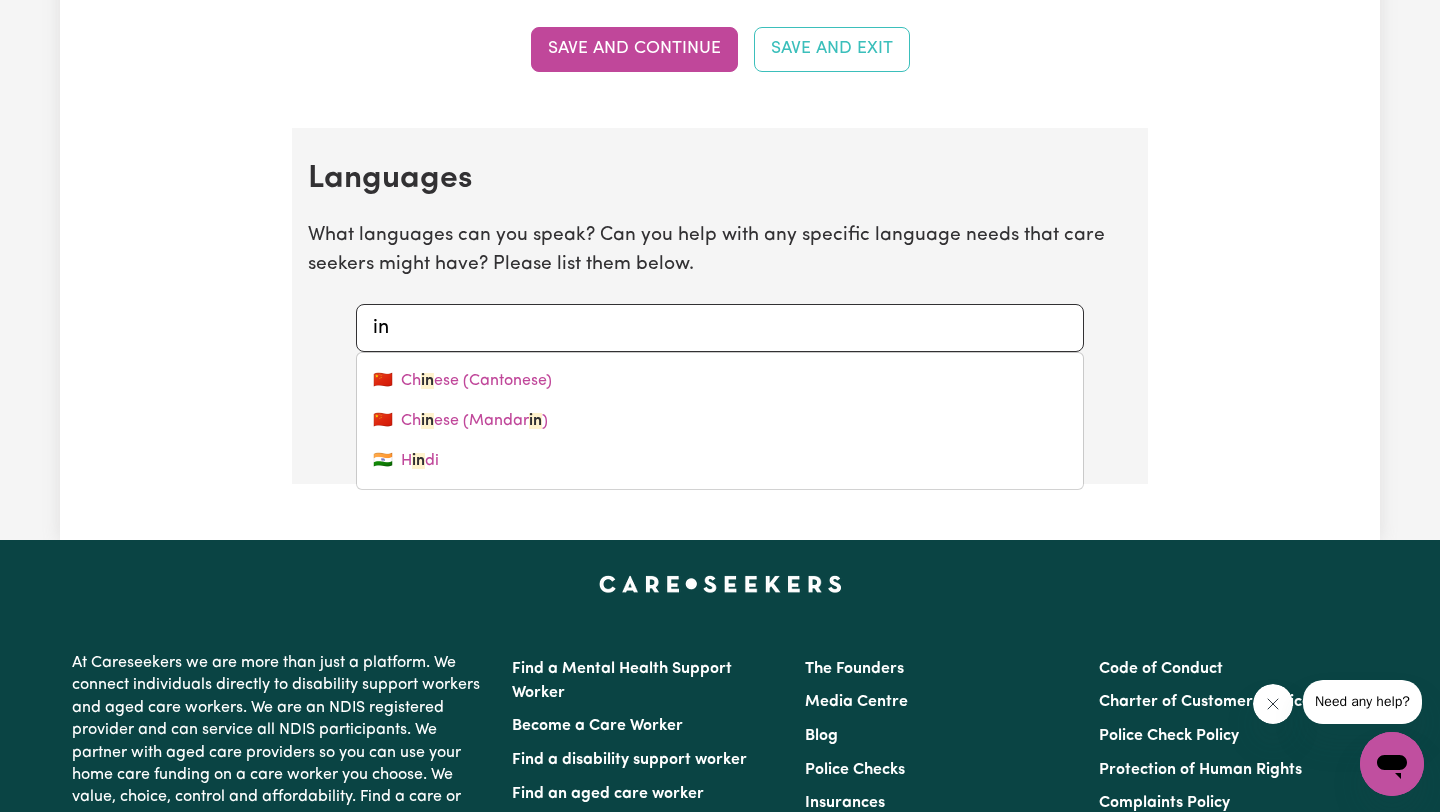 type on "i" 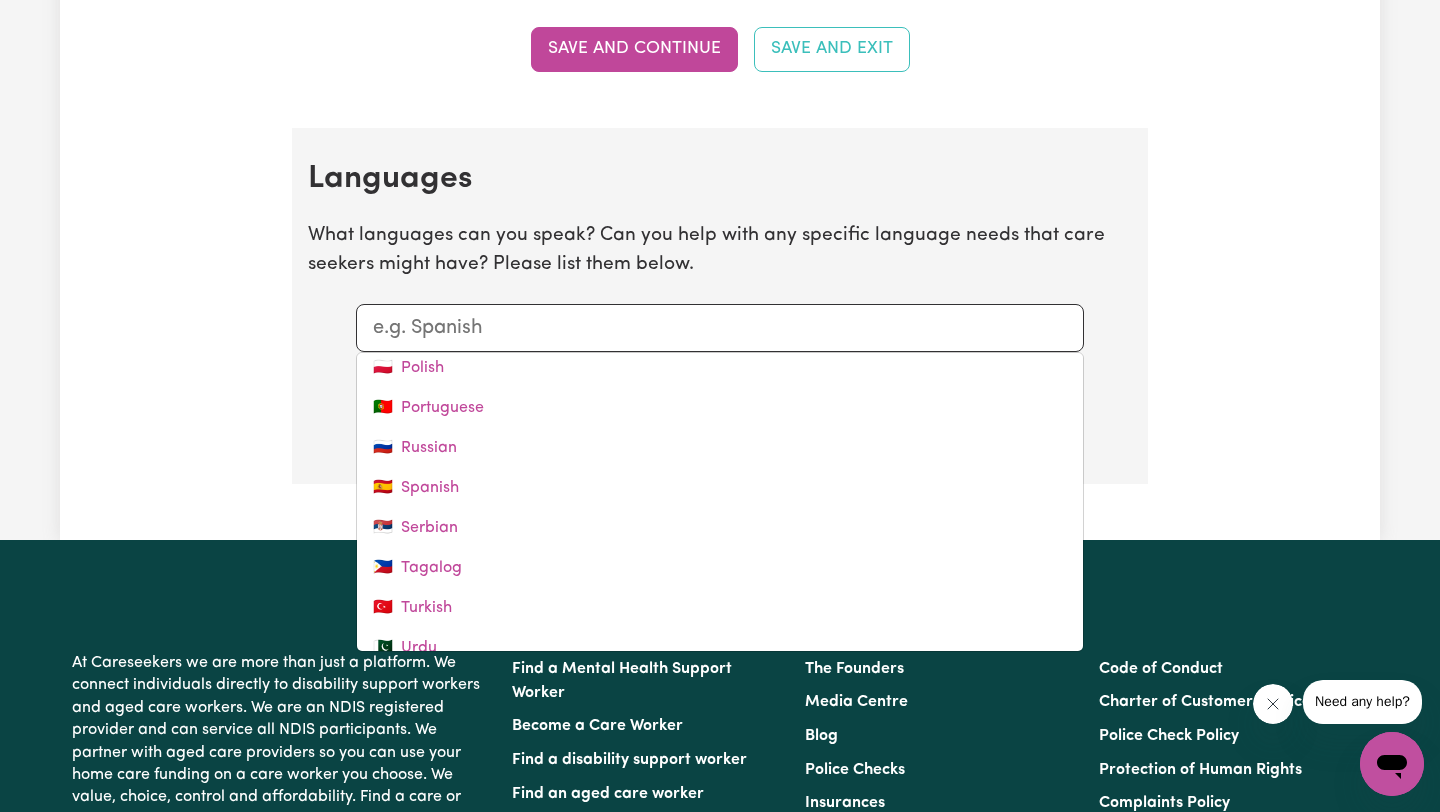 scroll, scrollTop: 838, scrollLeft: 0, axis: vertical 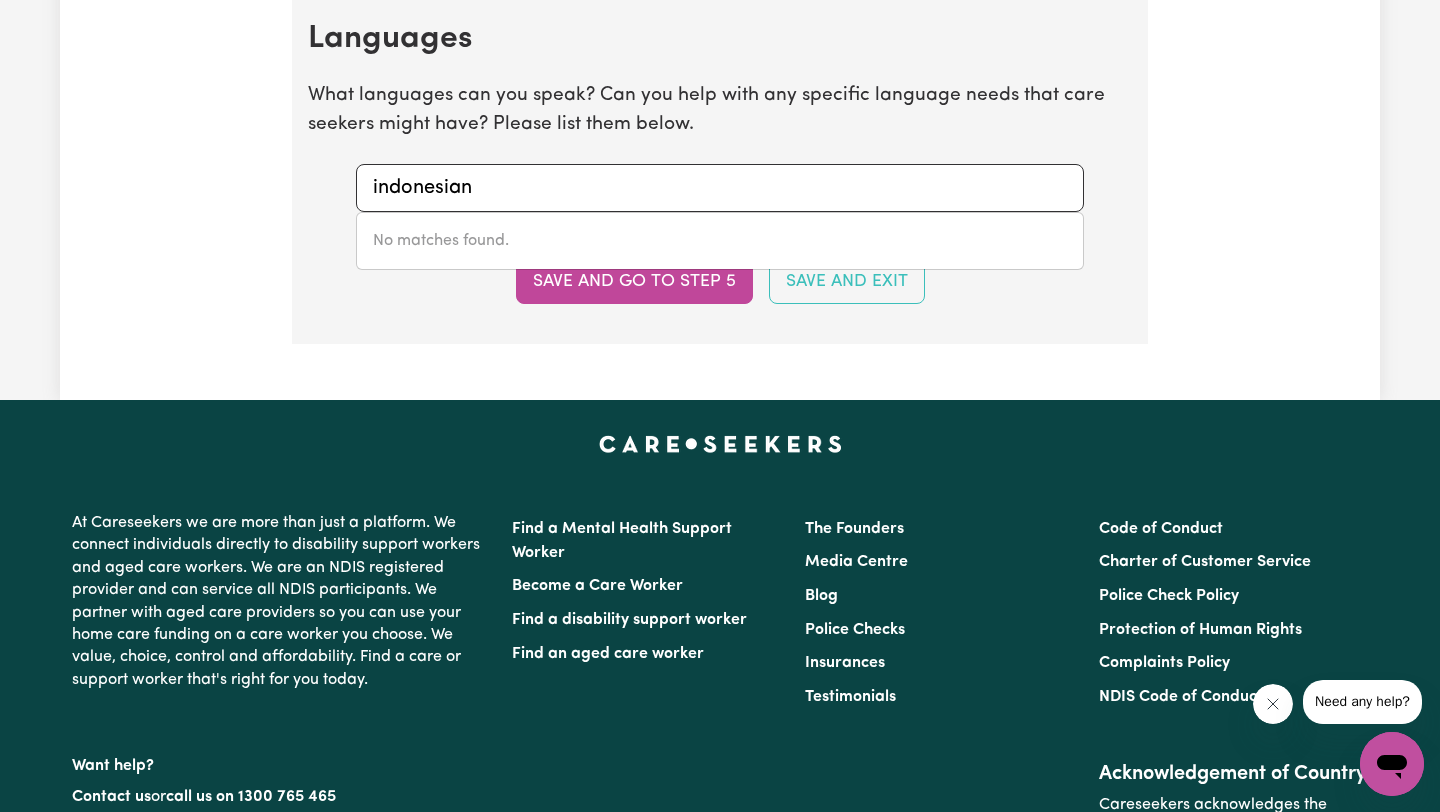 type on "indonesian" 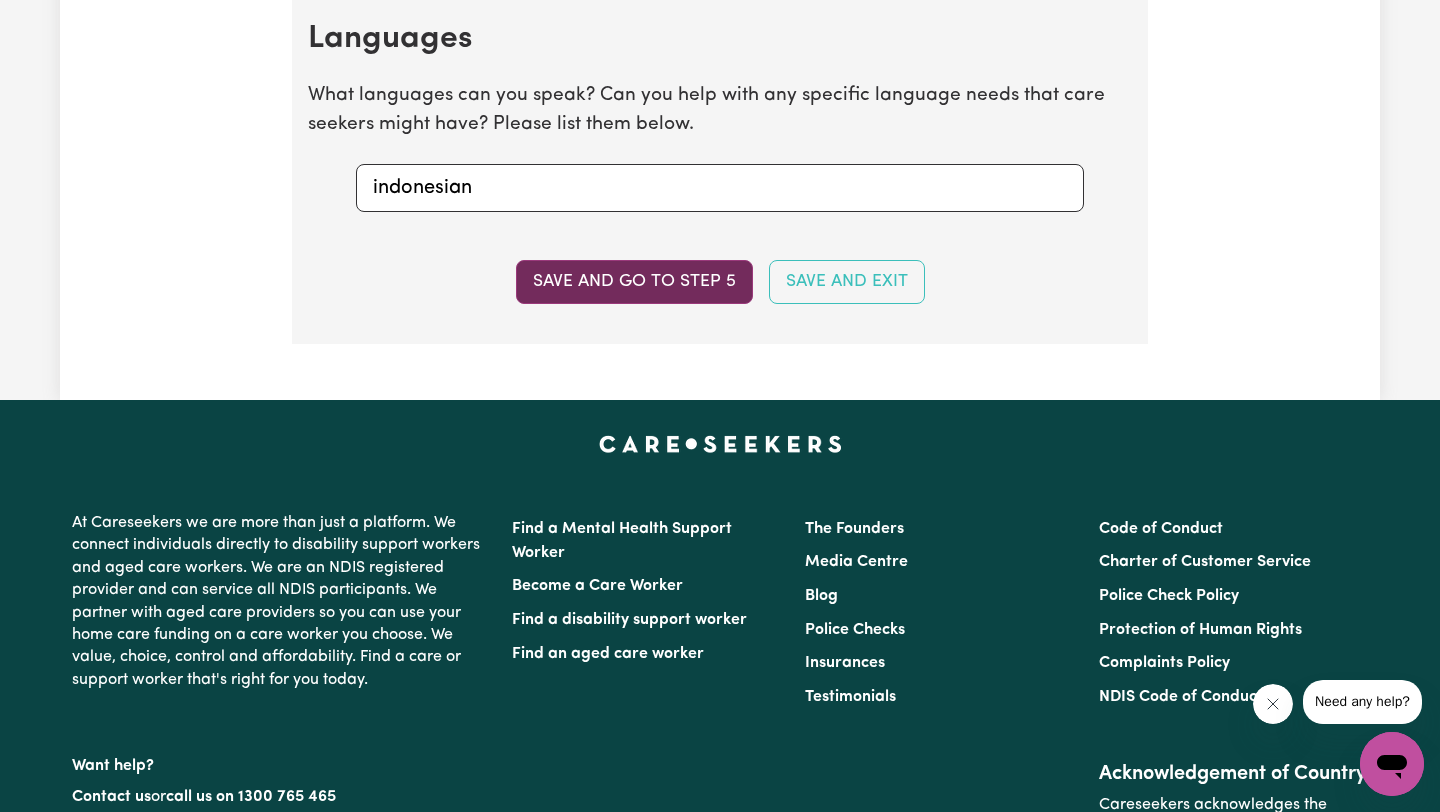 click on "Save and go to step 5" at bounding box center [634, 282] 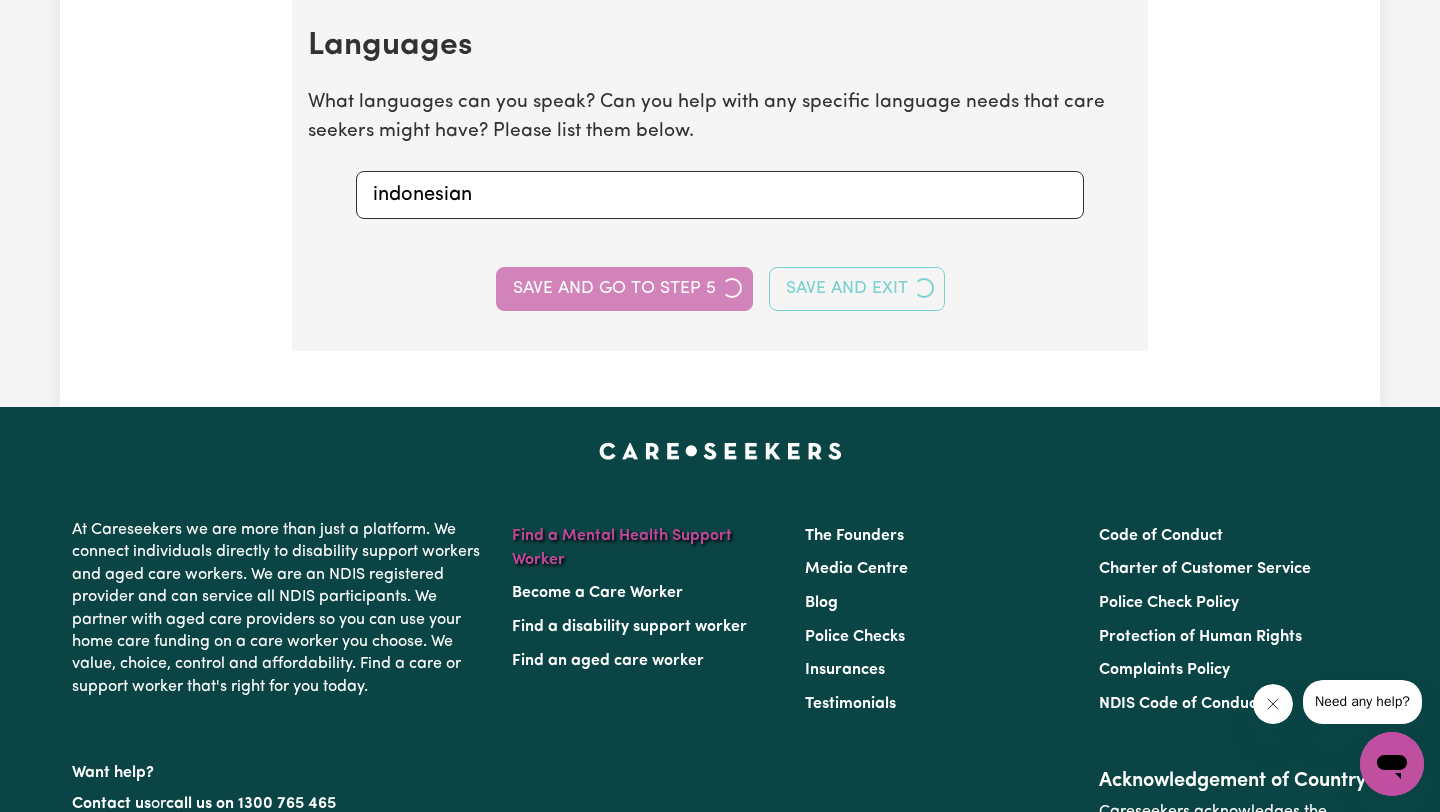 select on "I am providing services through another platform" 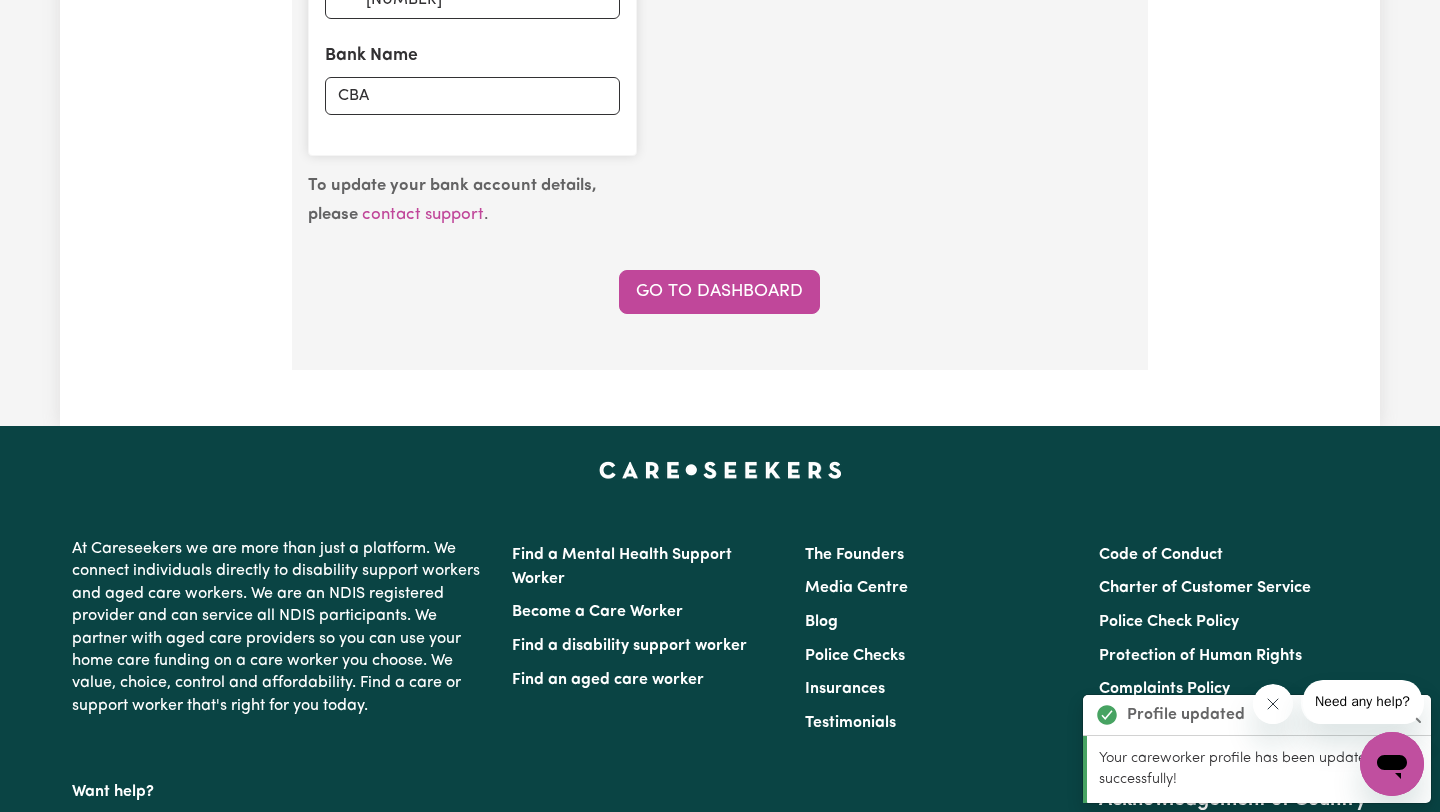 scroll, scrollTop: 1519, scrollLeft: 0, axis: vertical 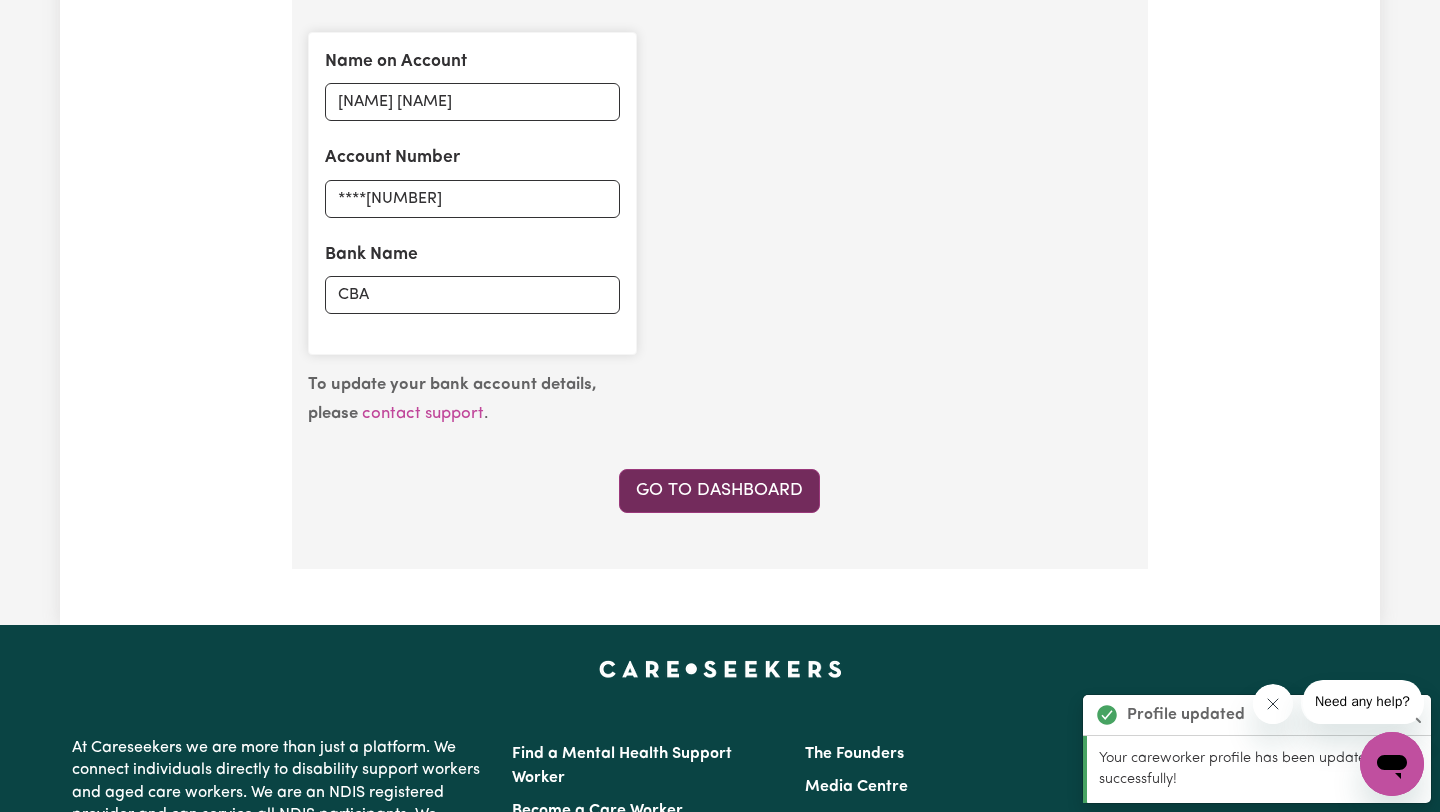 click on "Go to Dashboard" at bounding box center [719, 491] 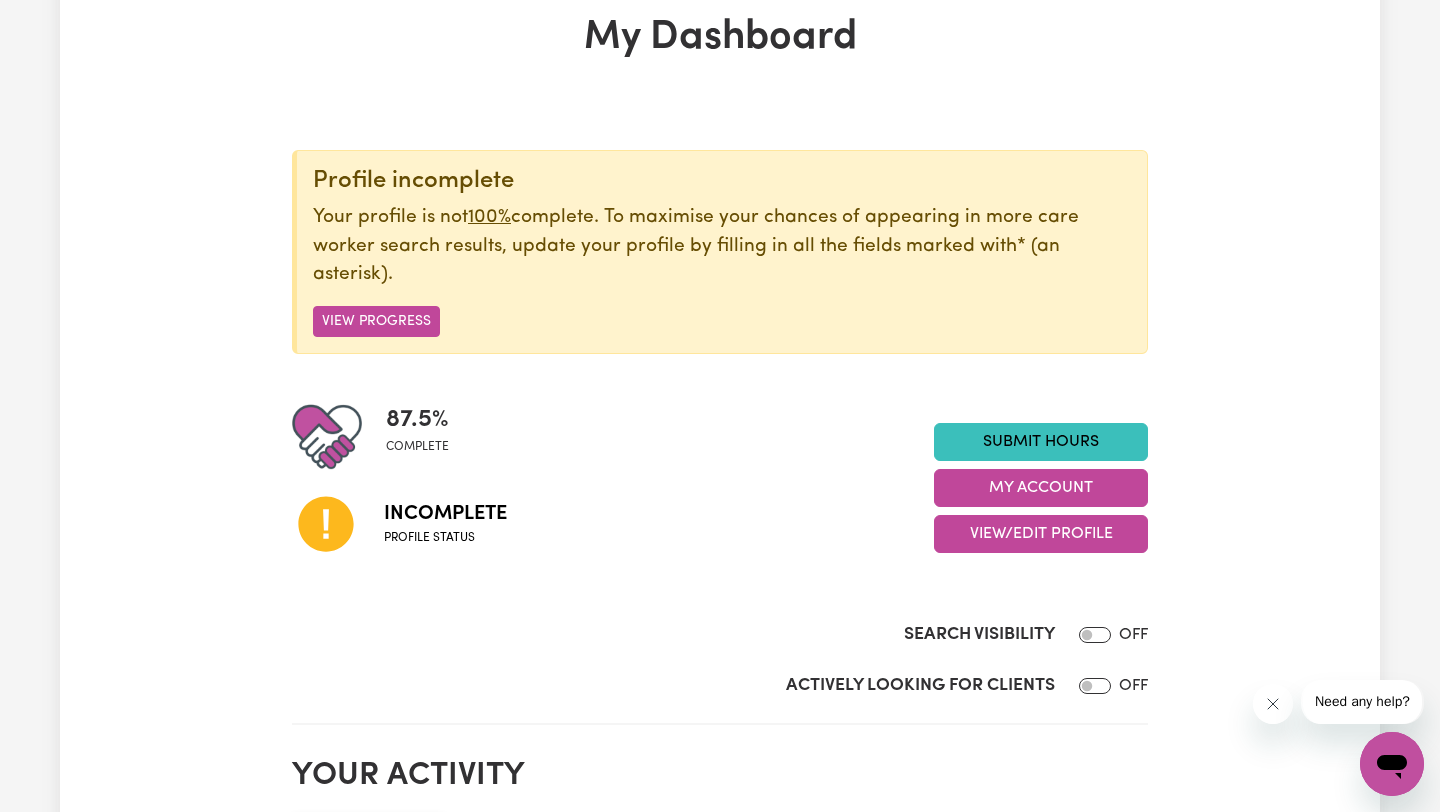 scroll, scrollTop: 0, scrollLeft: 0, axis: both 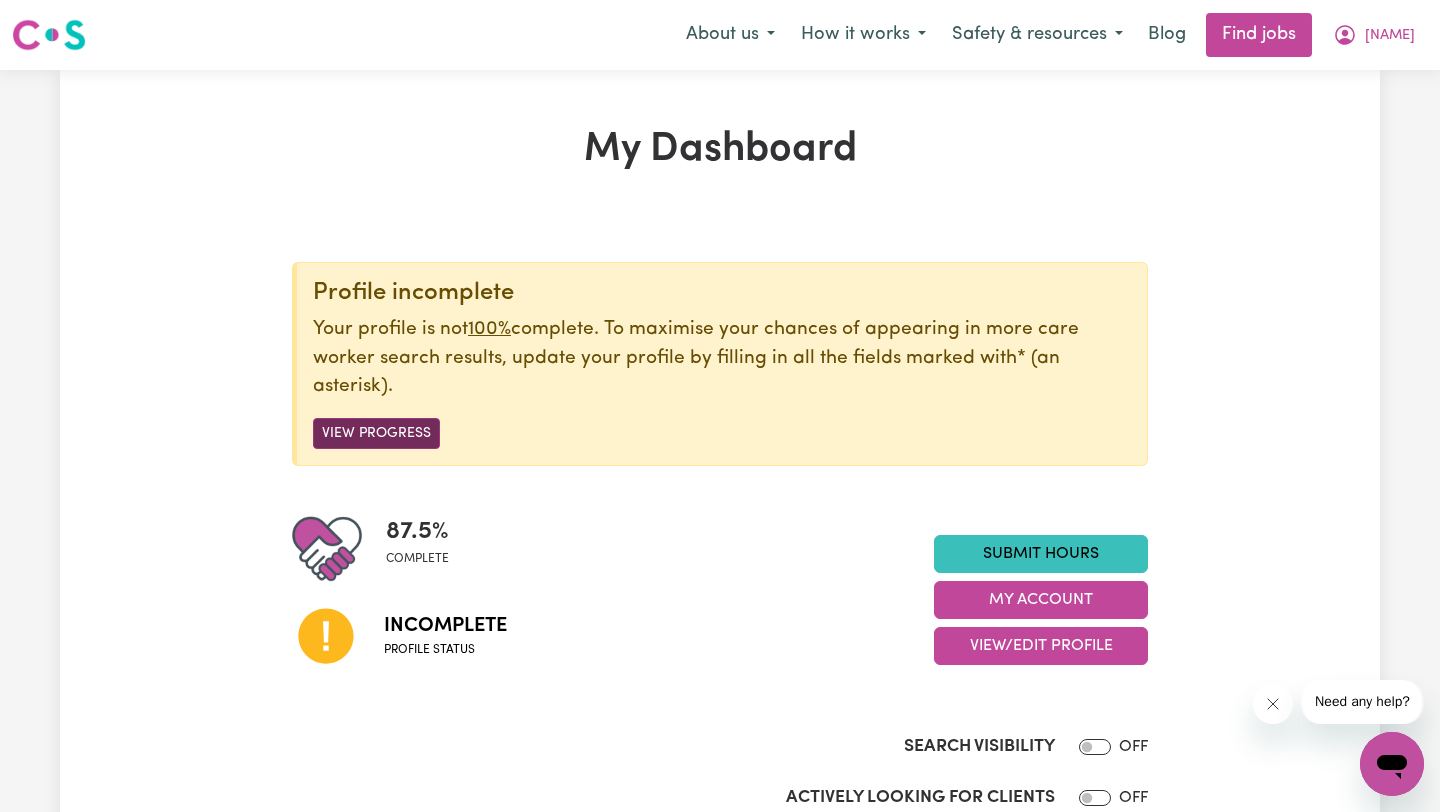 click on "View Progress" at bounding box center (376, 433) 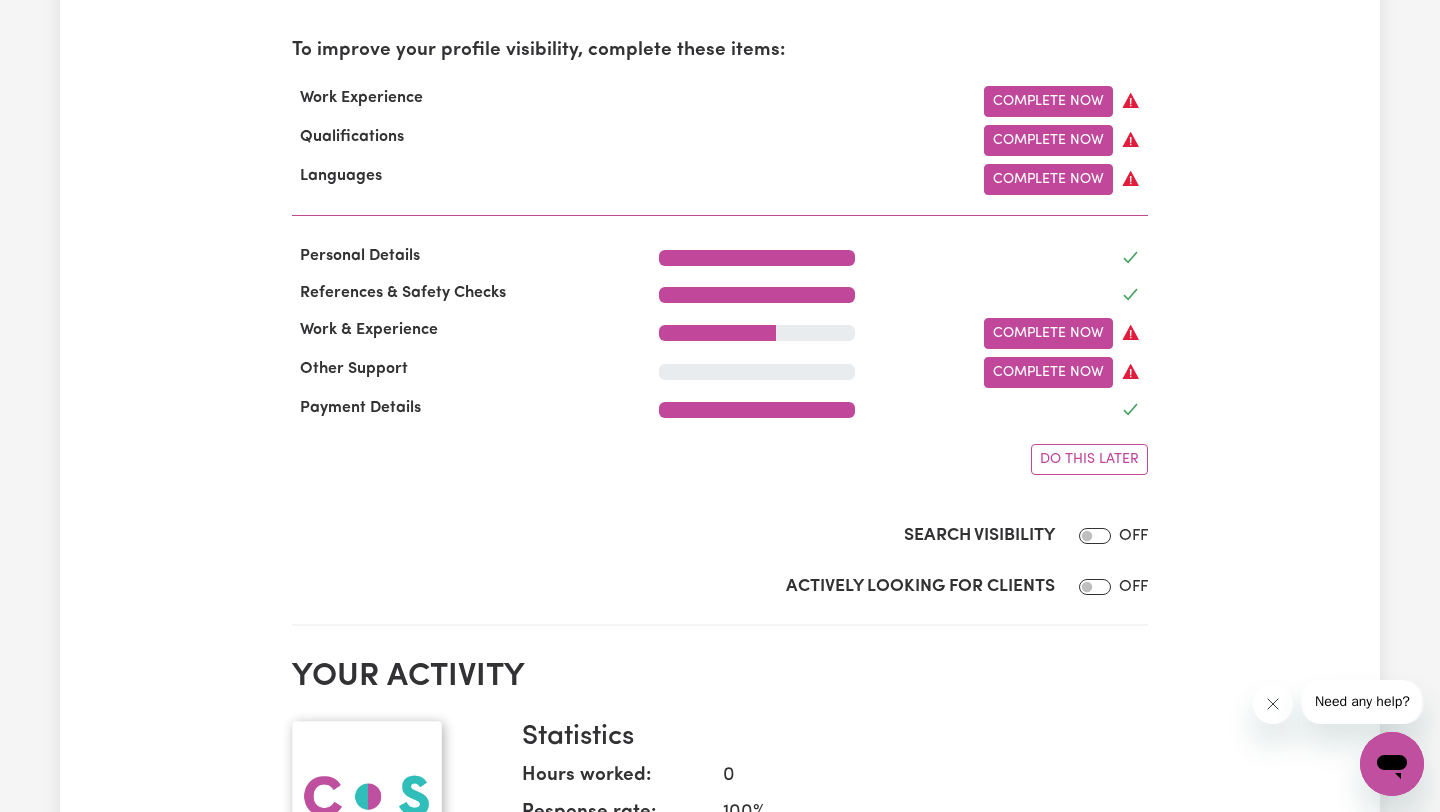 scroll, scrollTop: 824, scrollLeft: 0, axis: vertical 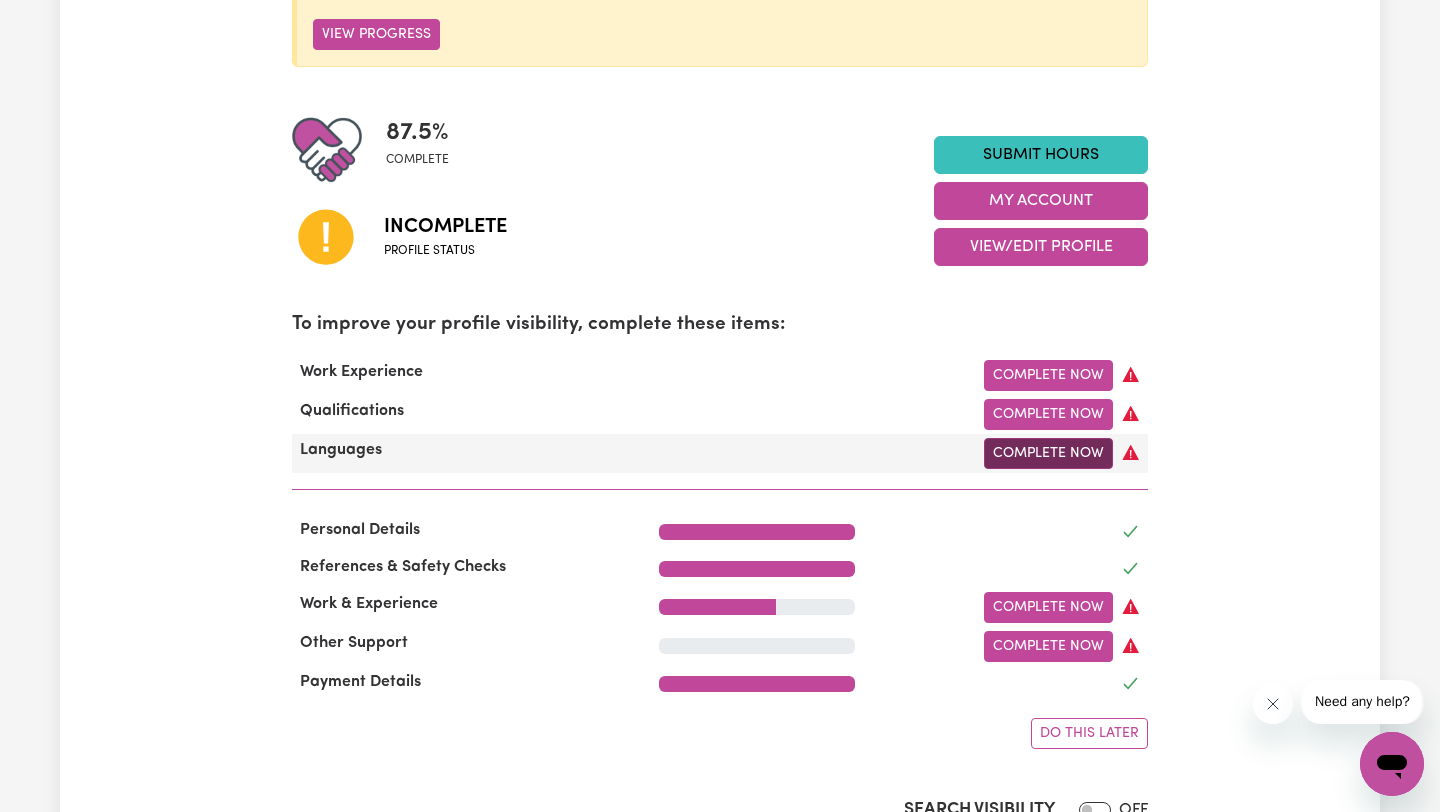 click on "Complete Now" at bounding box center [1048, 453] 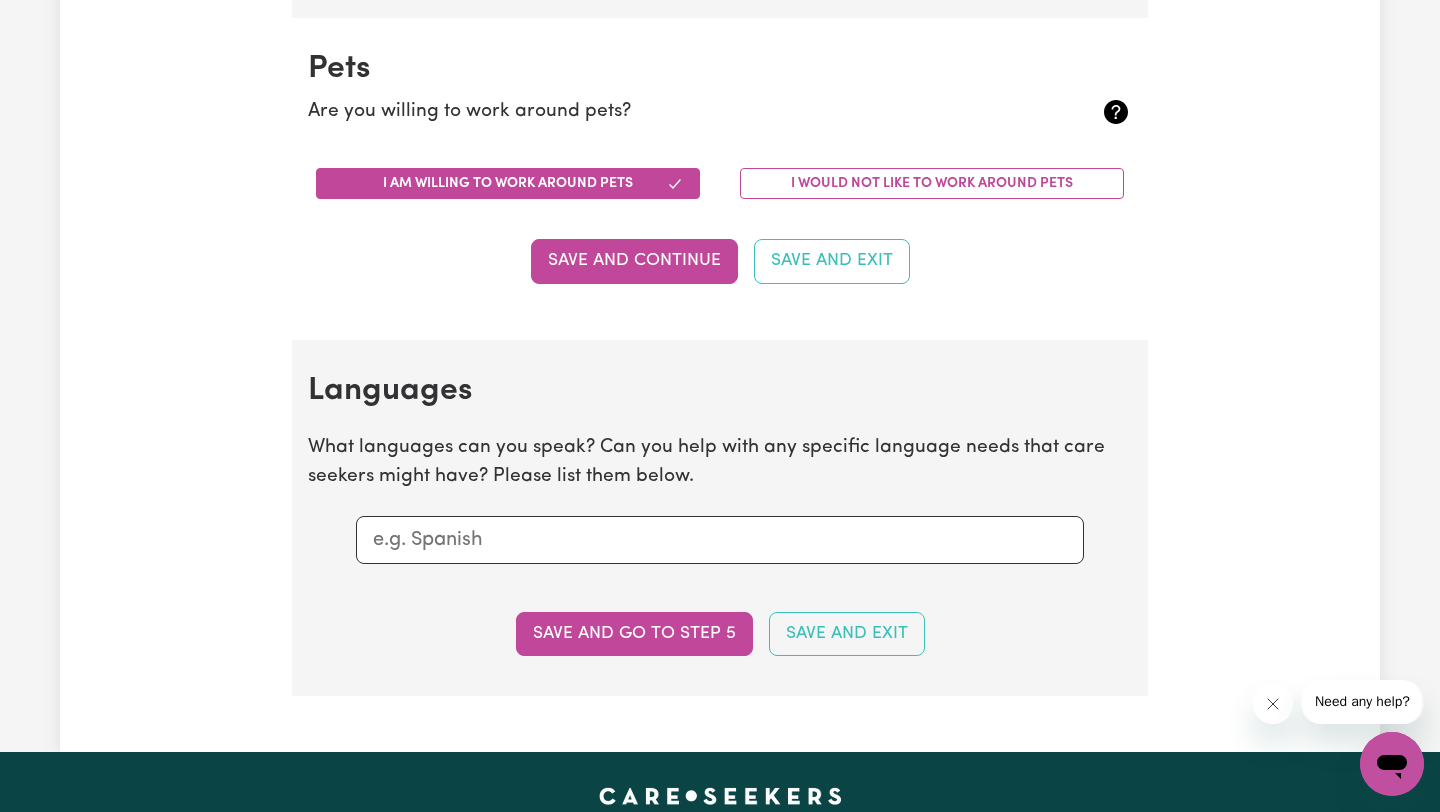 scroll, scrollTop: 1729, scrollLeft: 0, axis: vertical 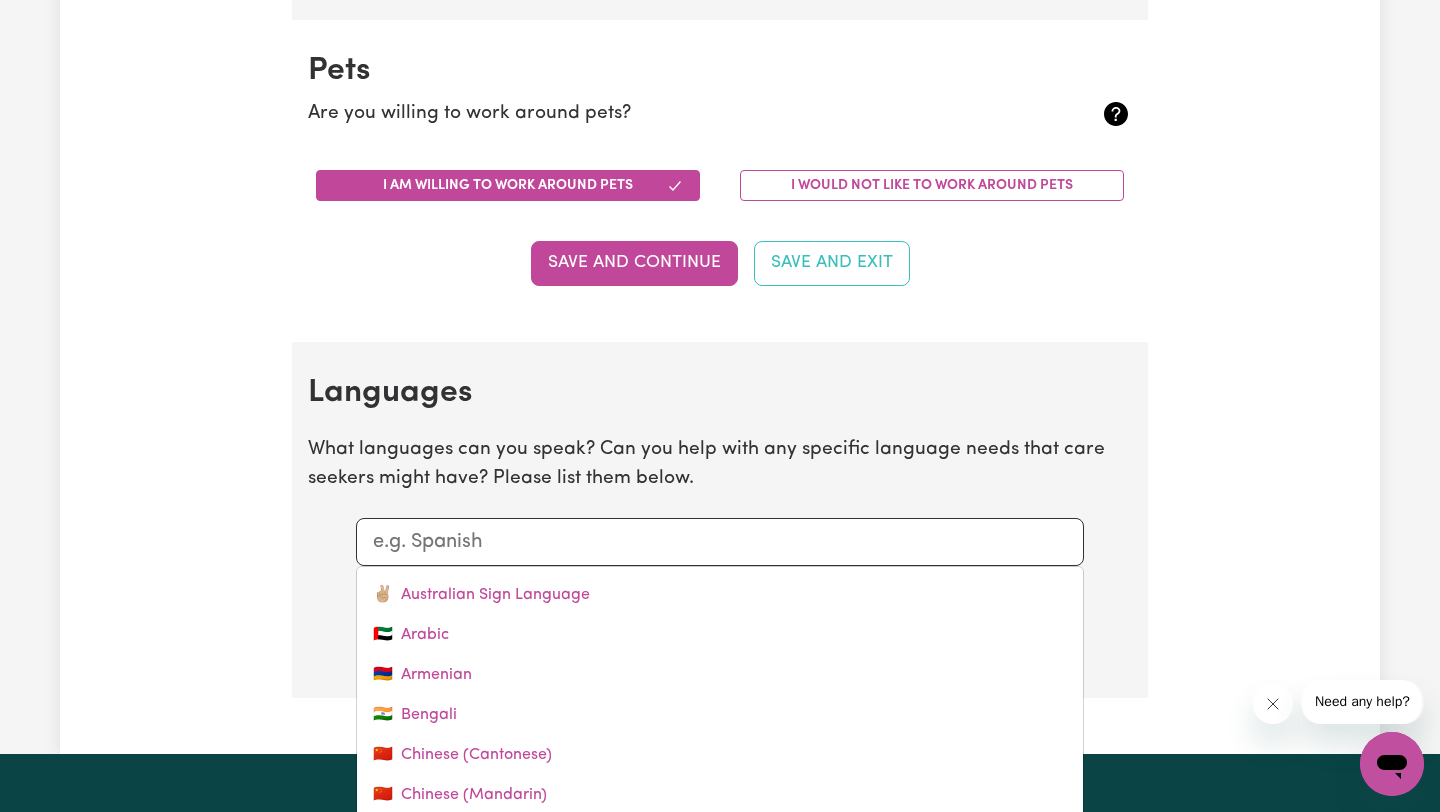 click at bounding box center [720, 542] 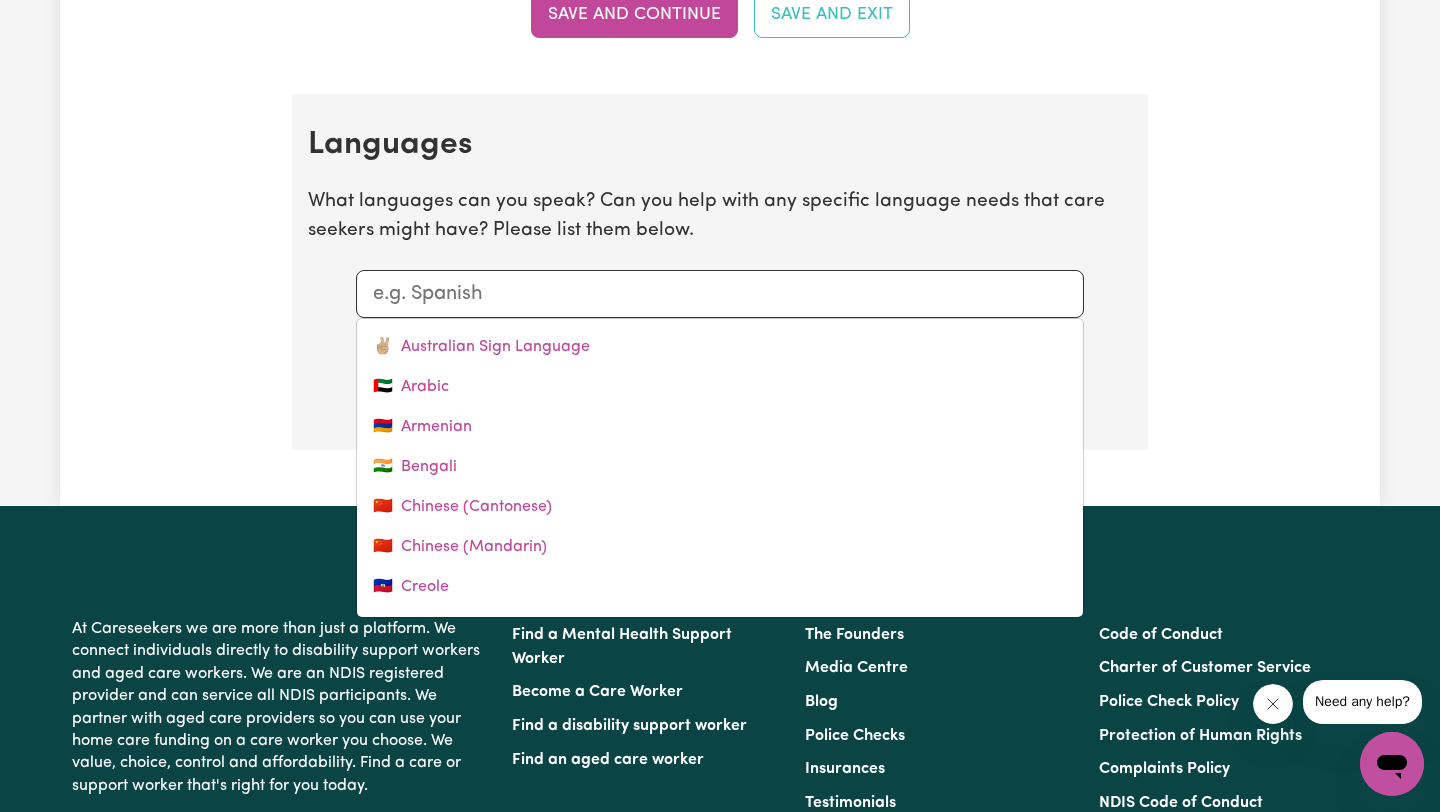 scroll, scrollTop: 2080, scrollLeft: 0, axis: vertical 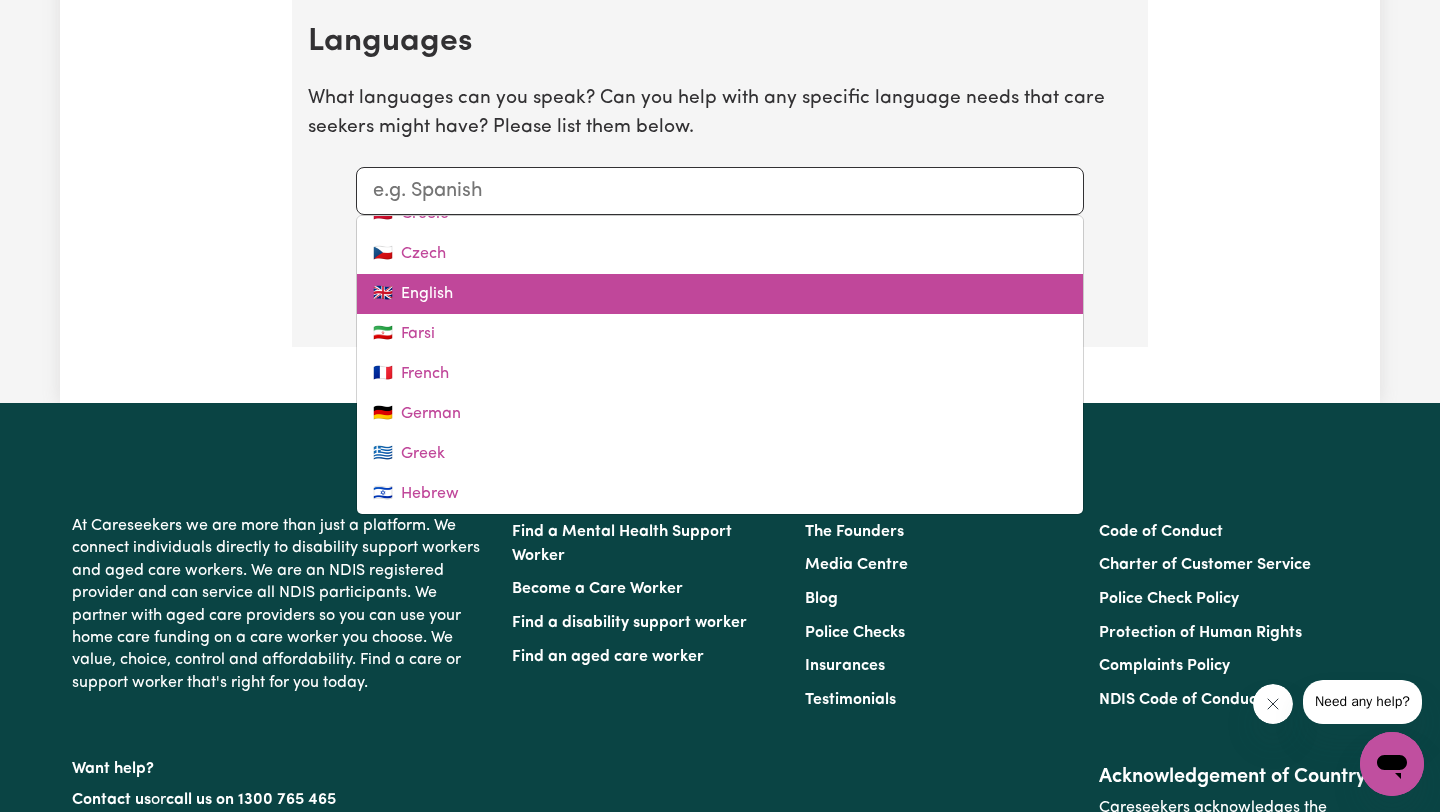 click on "🇬🇧 English" at bounding box center (720, 294) 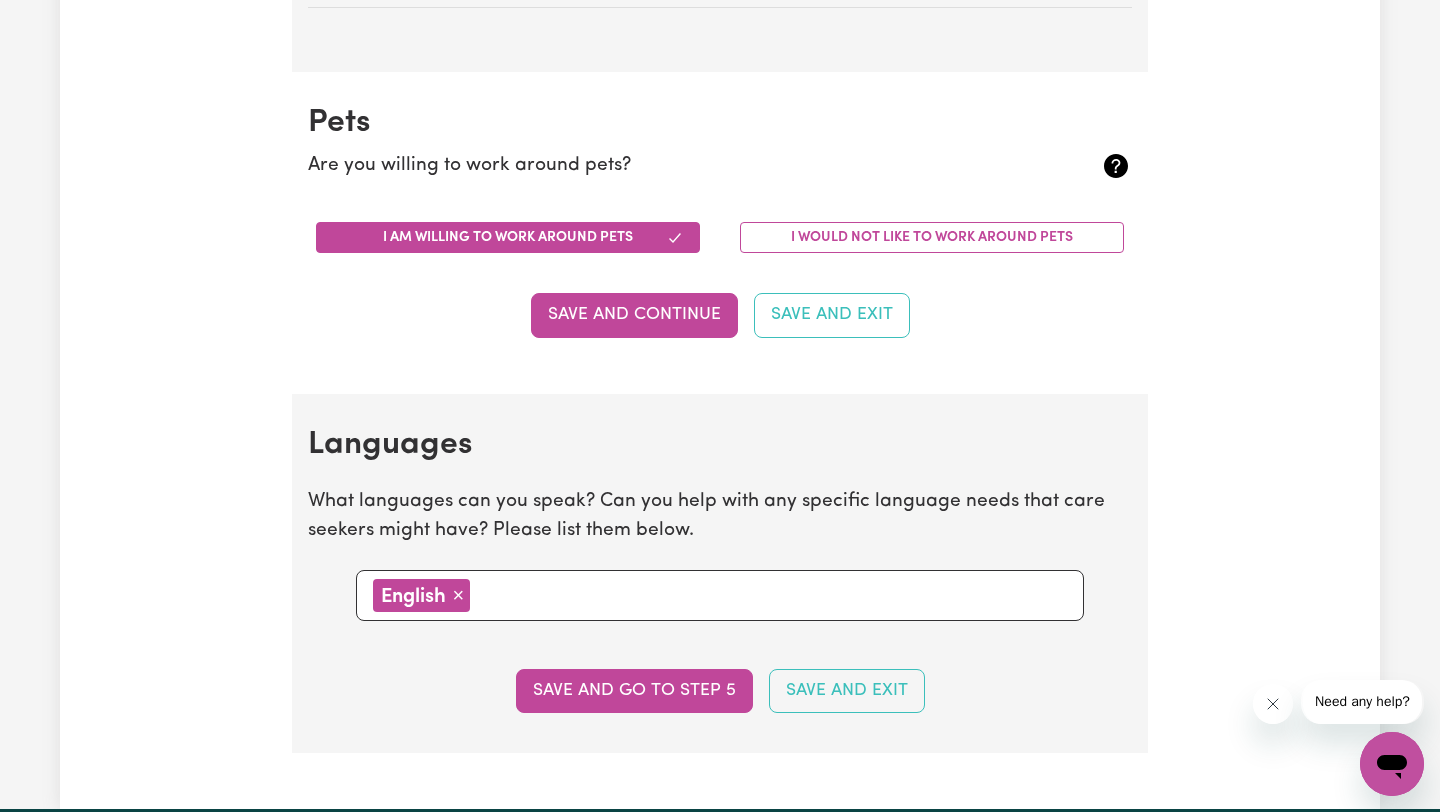 scroll, scrollTop: 1808, scrollLeft: 0, axis: vertical 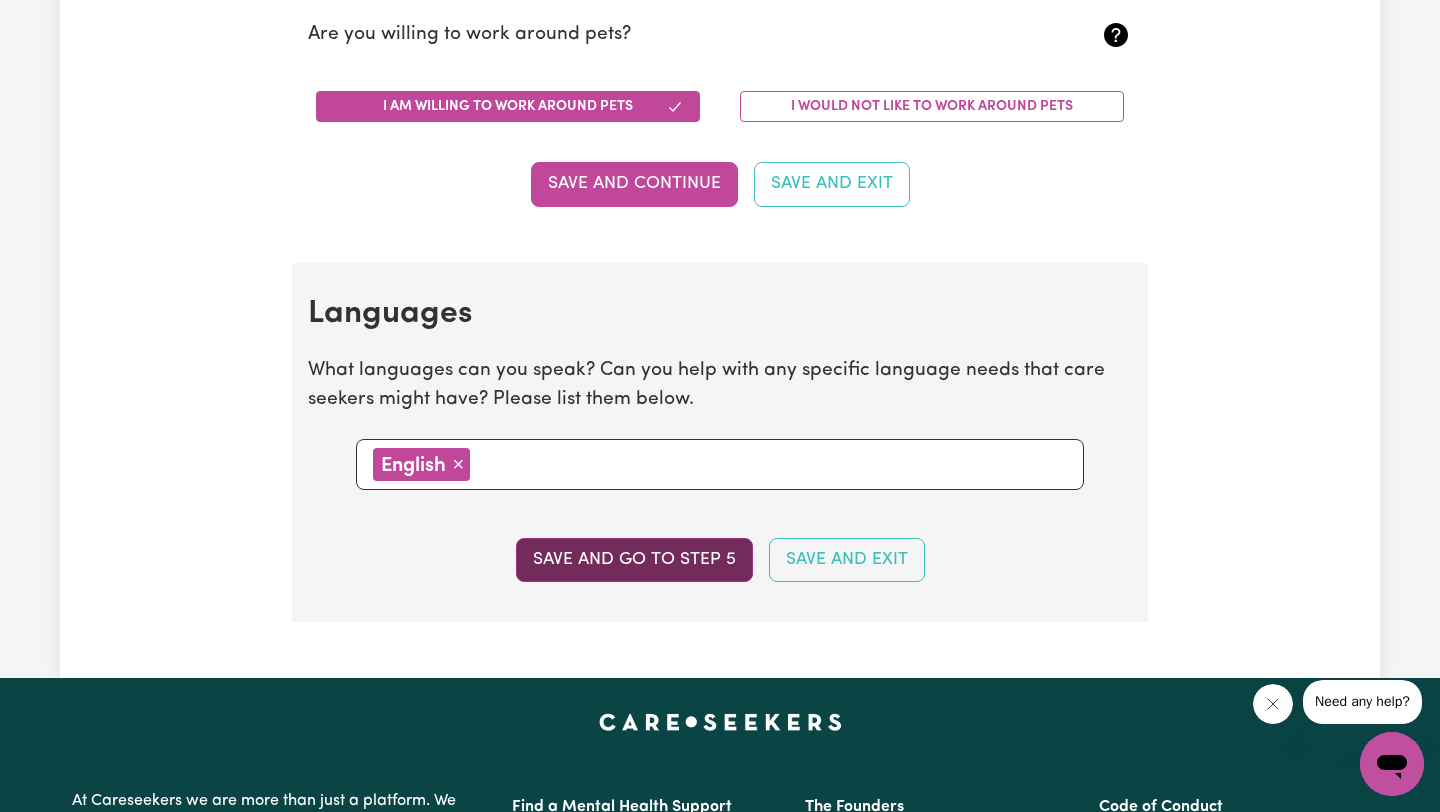 click on "Save and go to step 5" at bounding box center (634, 560) 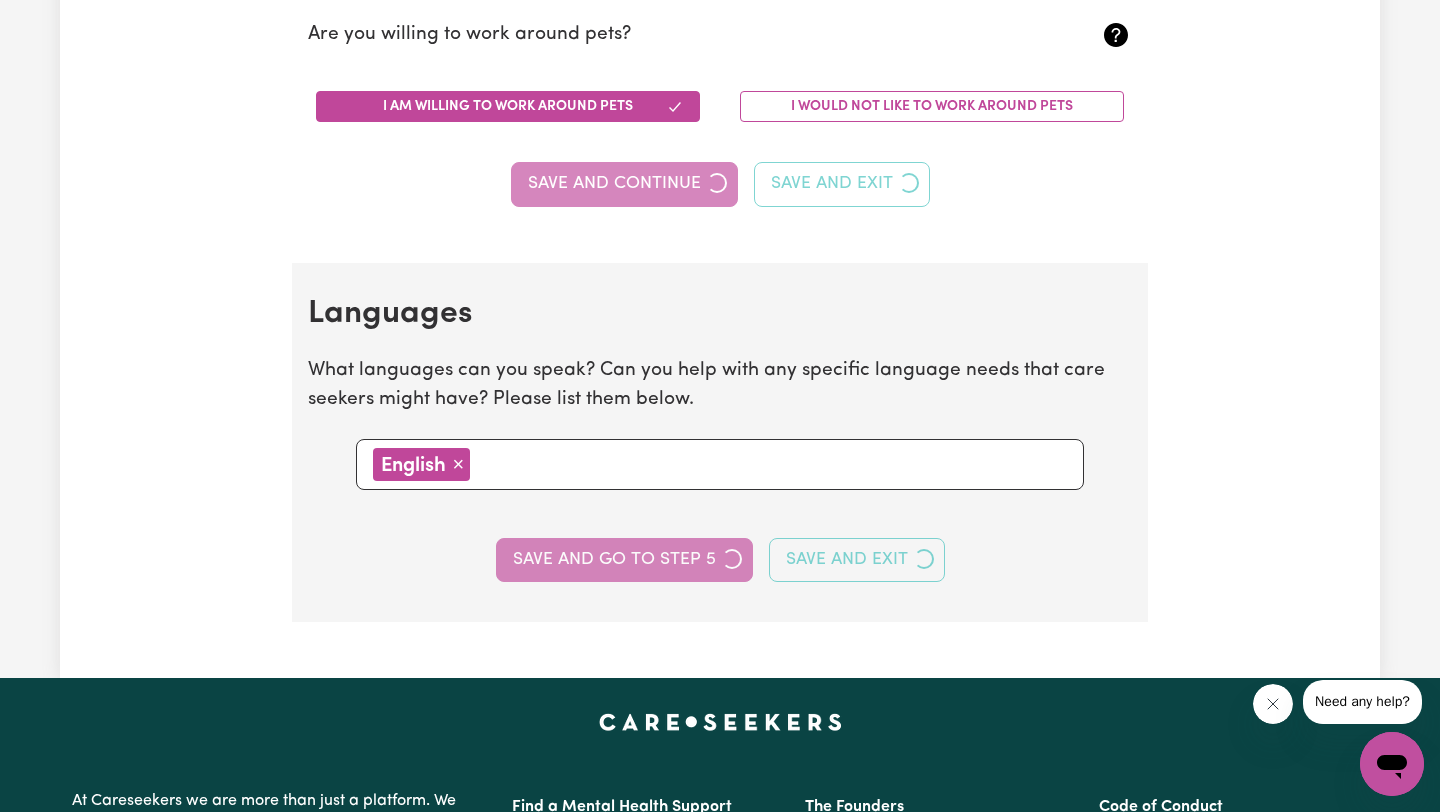 select on "I am providing services through another platform" 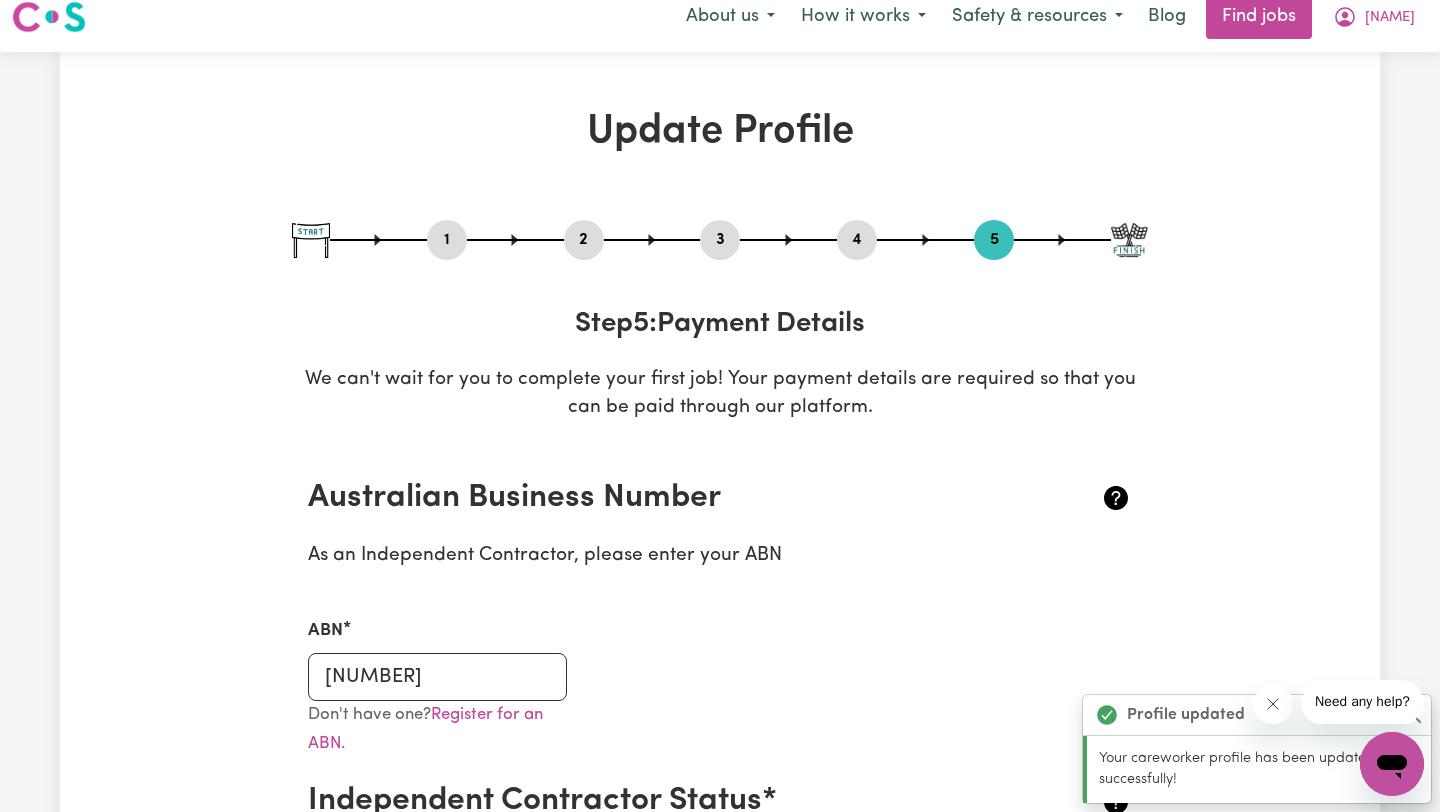 scroll, scrollTop: 0, scrollLeft: 0, axis: both 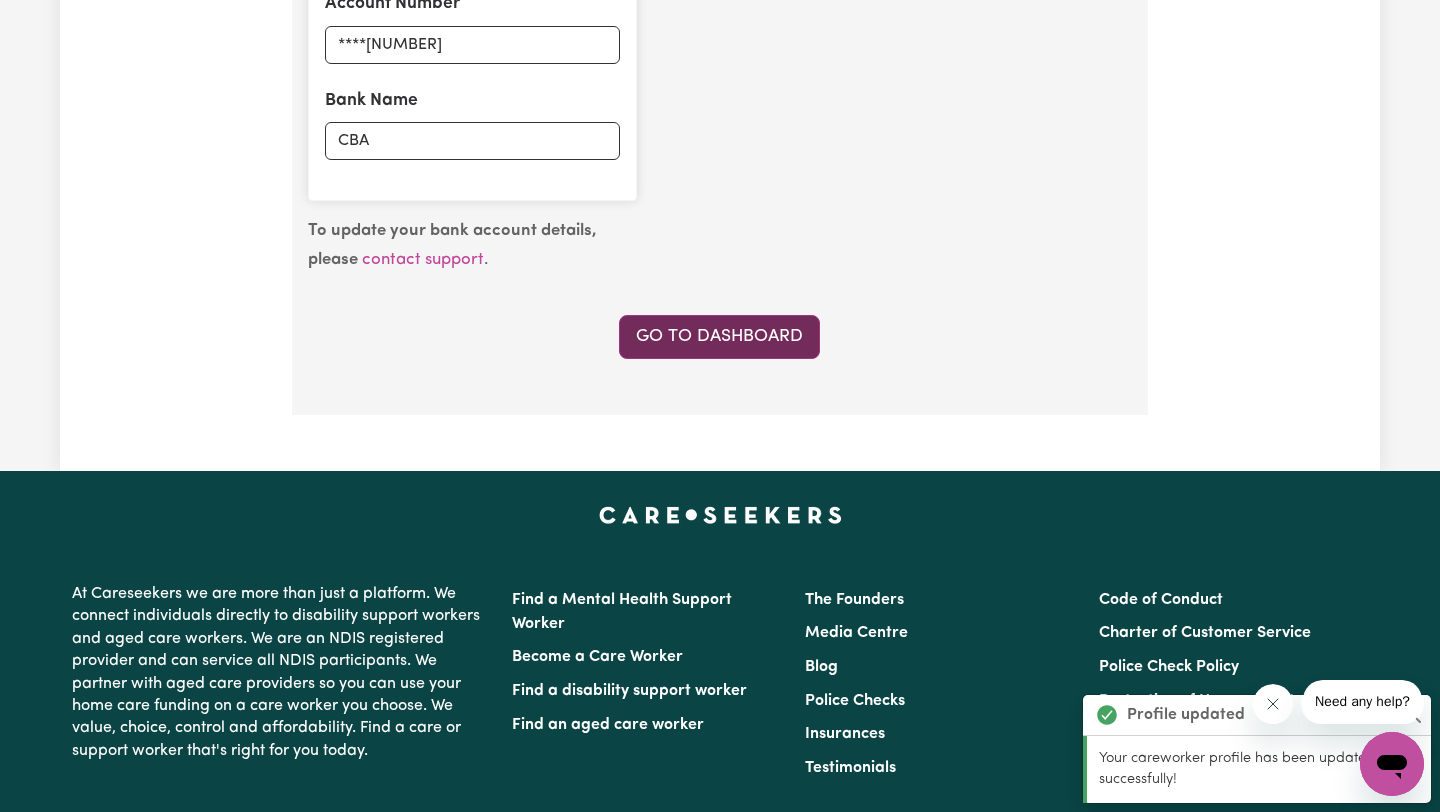 click on "Go to Dashboard" at bounding box center (719, 337) 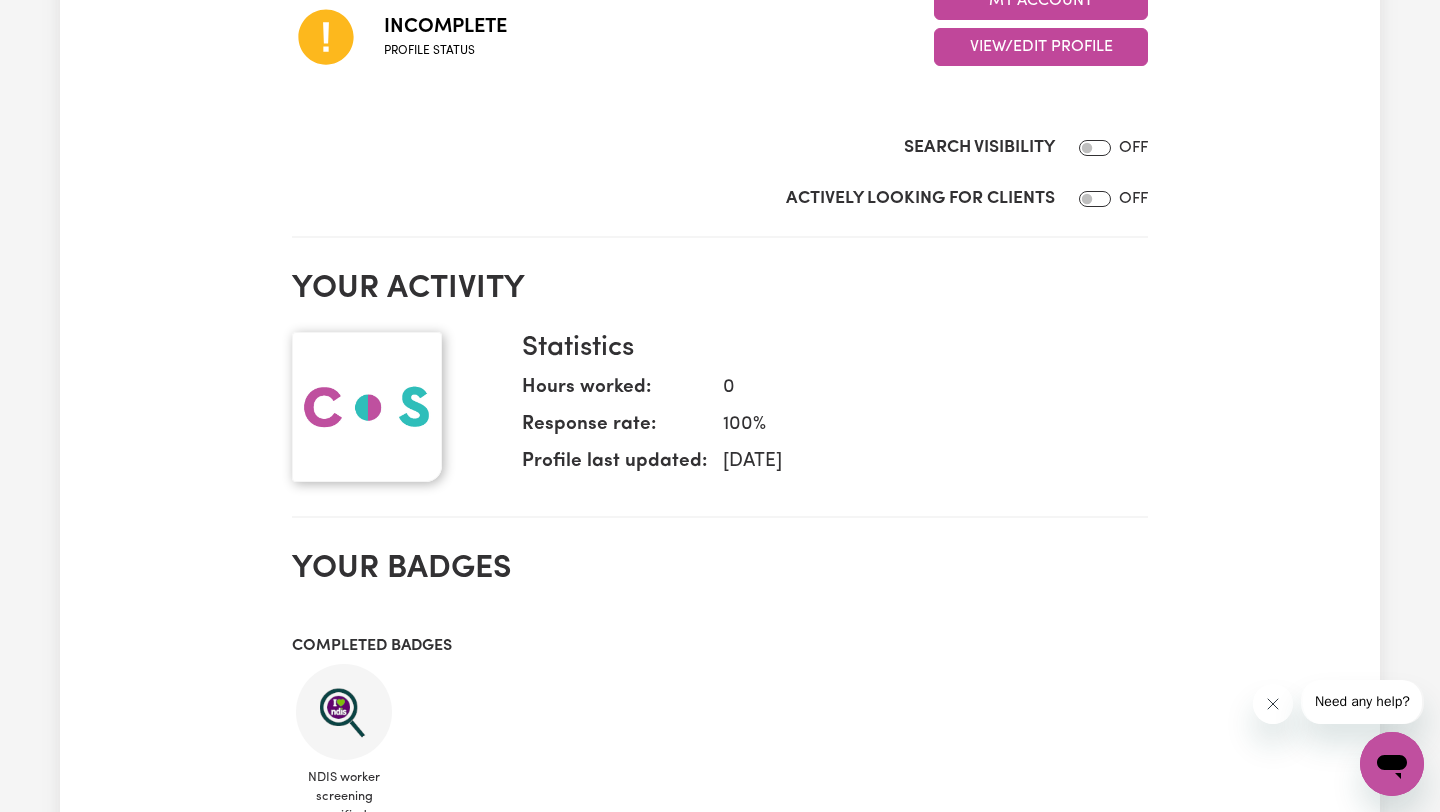 scroll, scrollTop: 200, scrollLeft: 0, axis: vertical 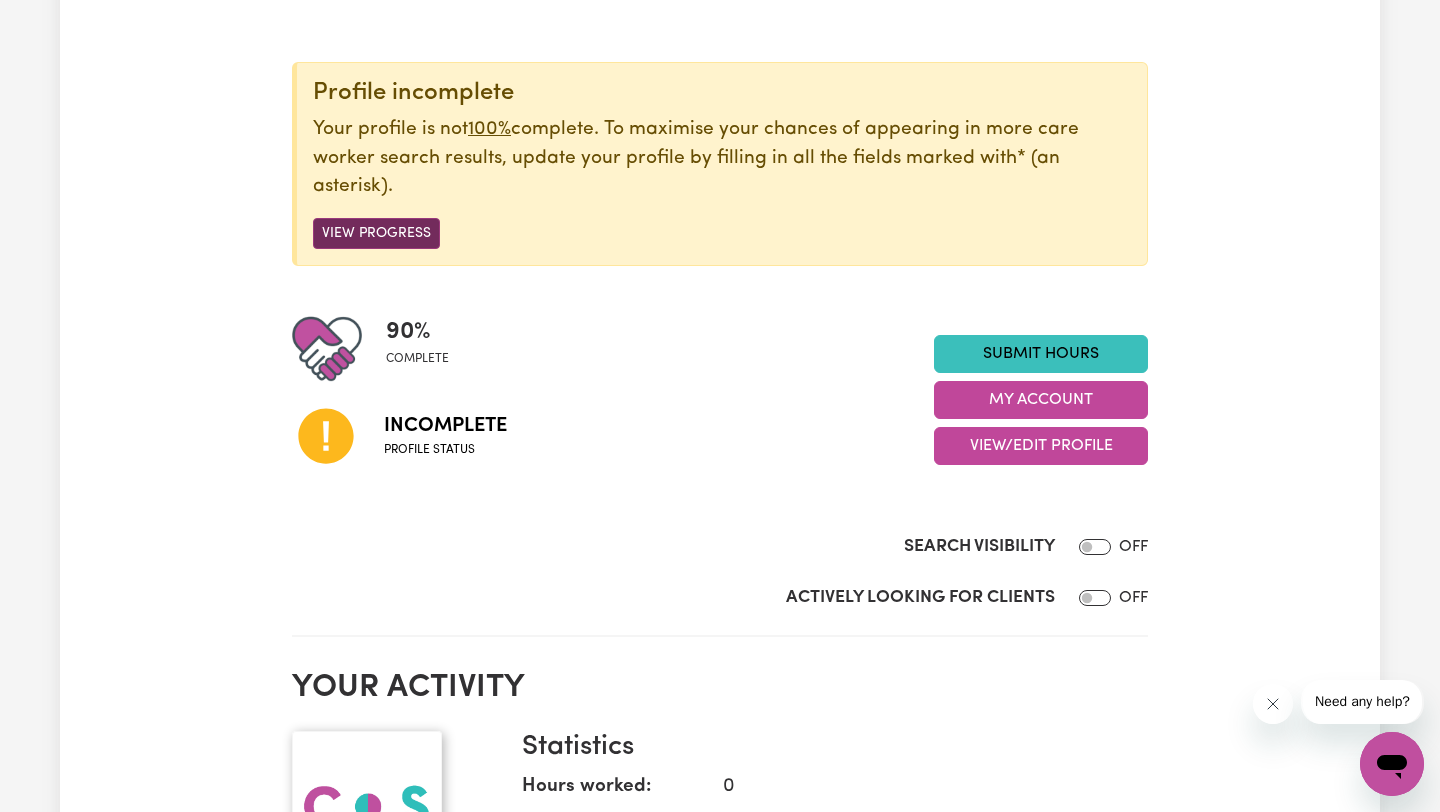 click on "View Progress" at bounding box center [376, 233] 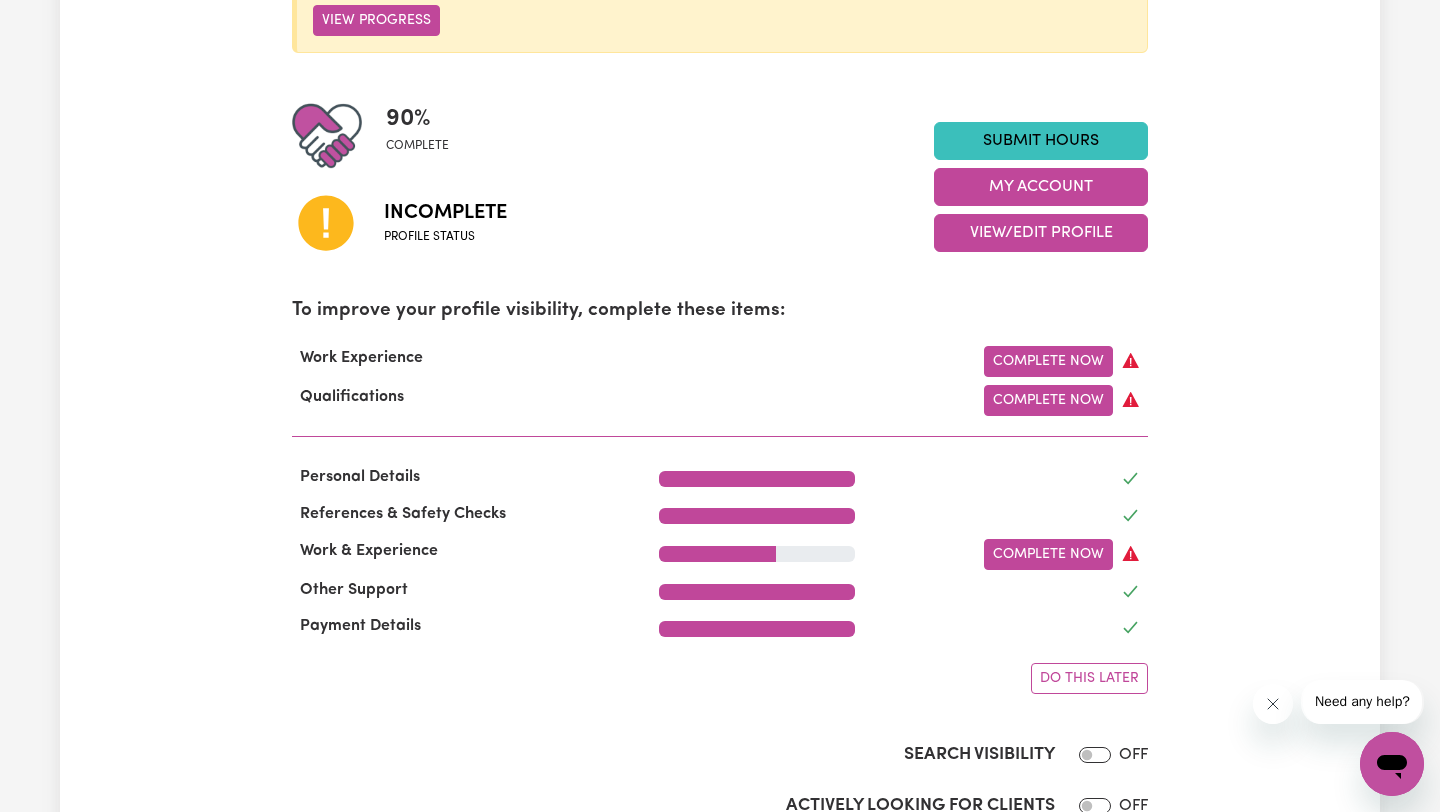 scroll, scrollTop: 428, scrollLeft: 0, axis: vertical 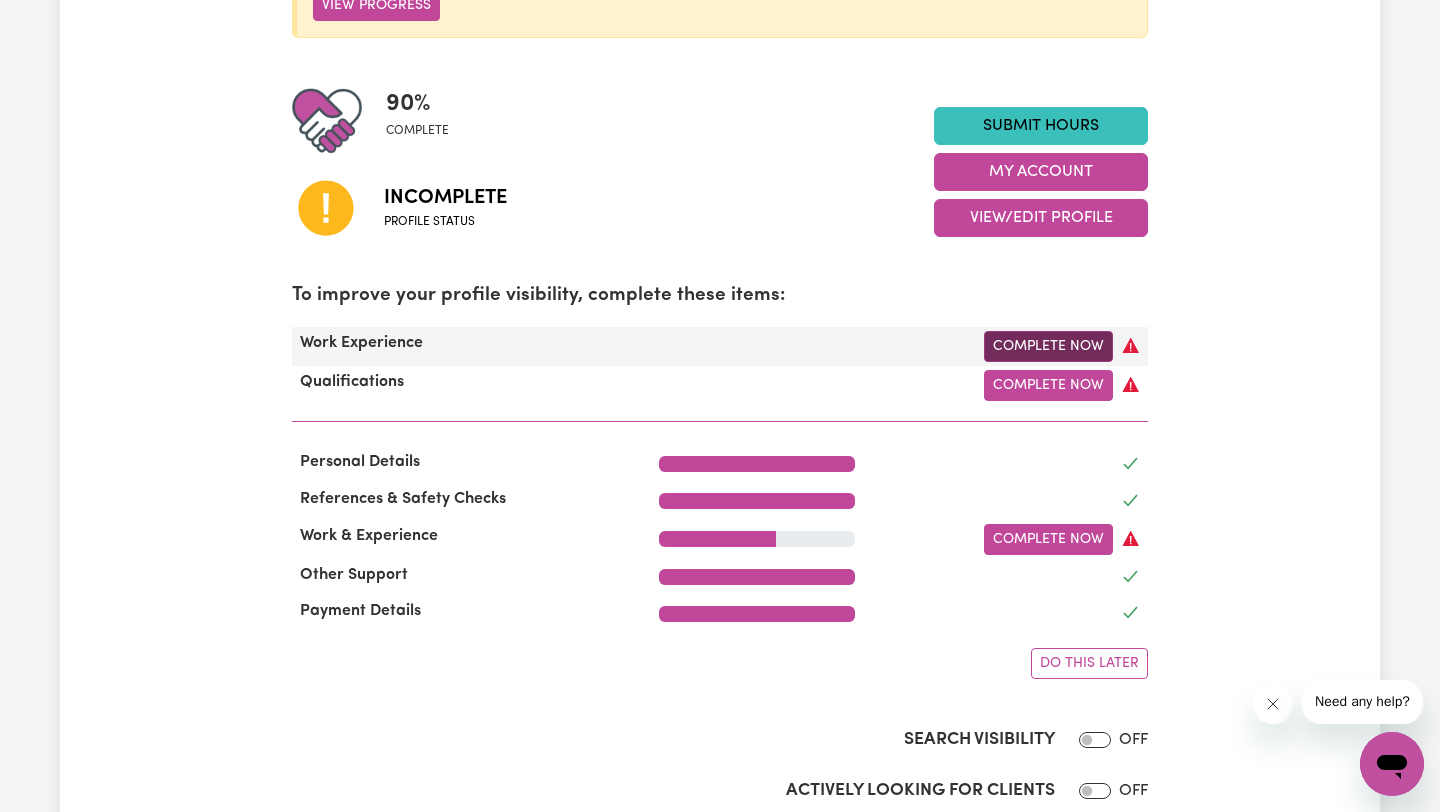 click on "Complete Now" at bounding box center (1048, 346) 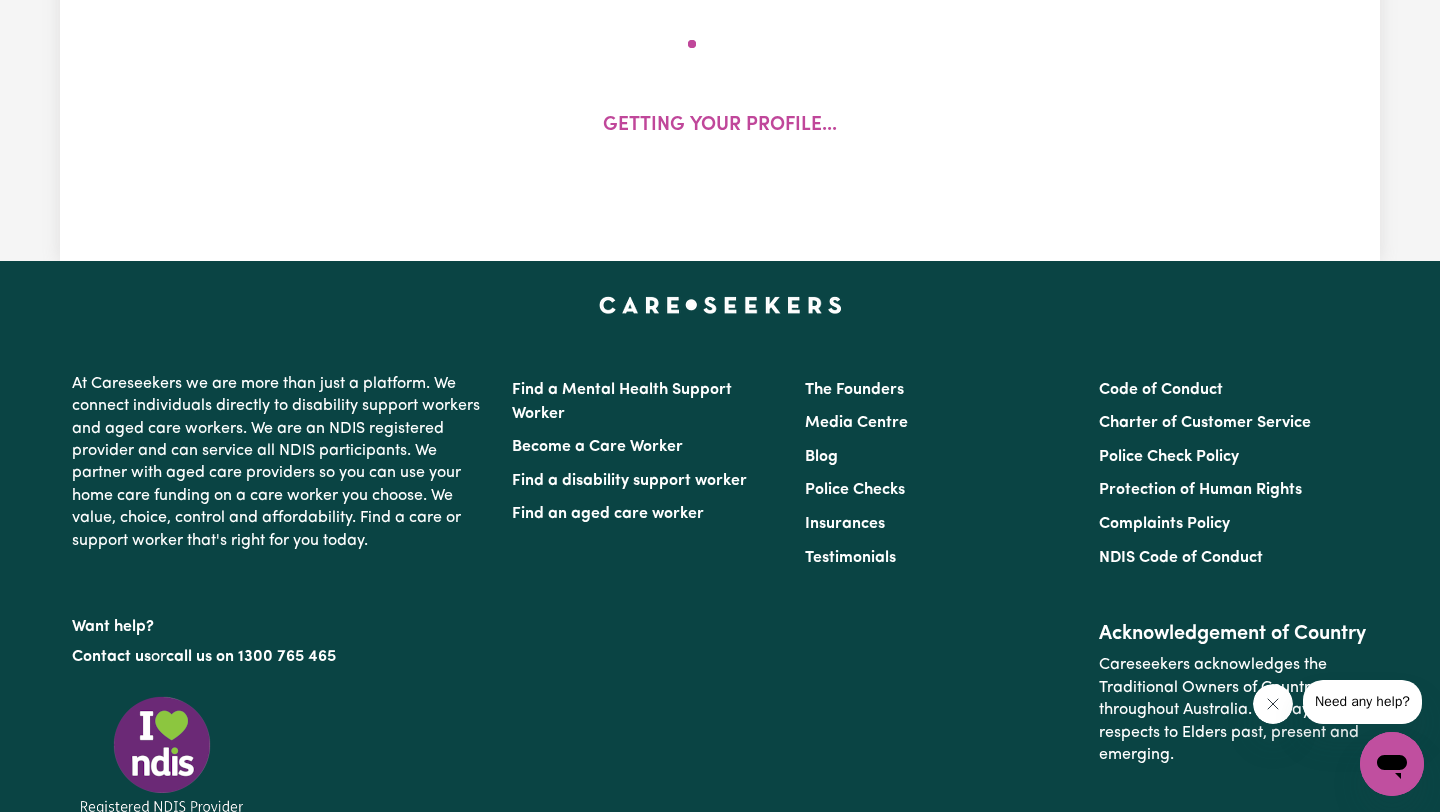 scroll, scrollTop: 1, scrollLeft: 0, axis: vertical 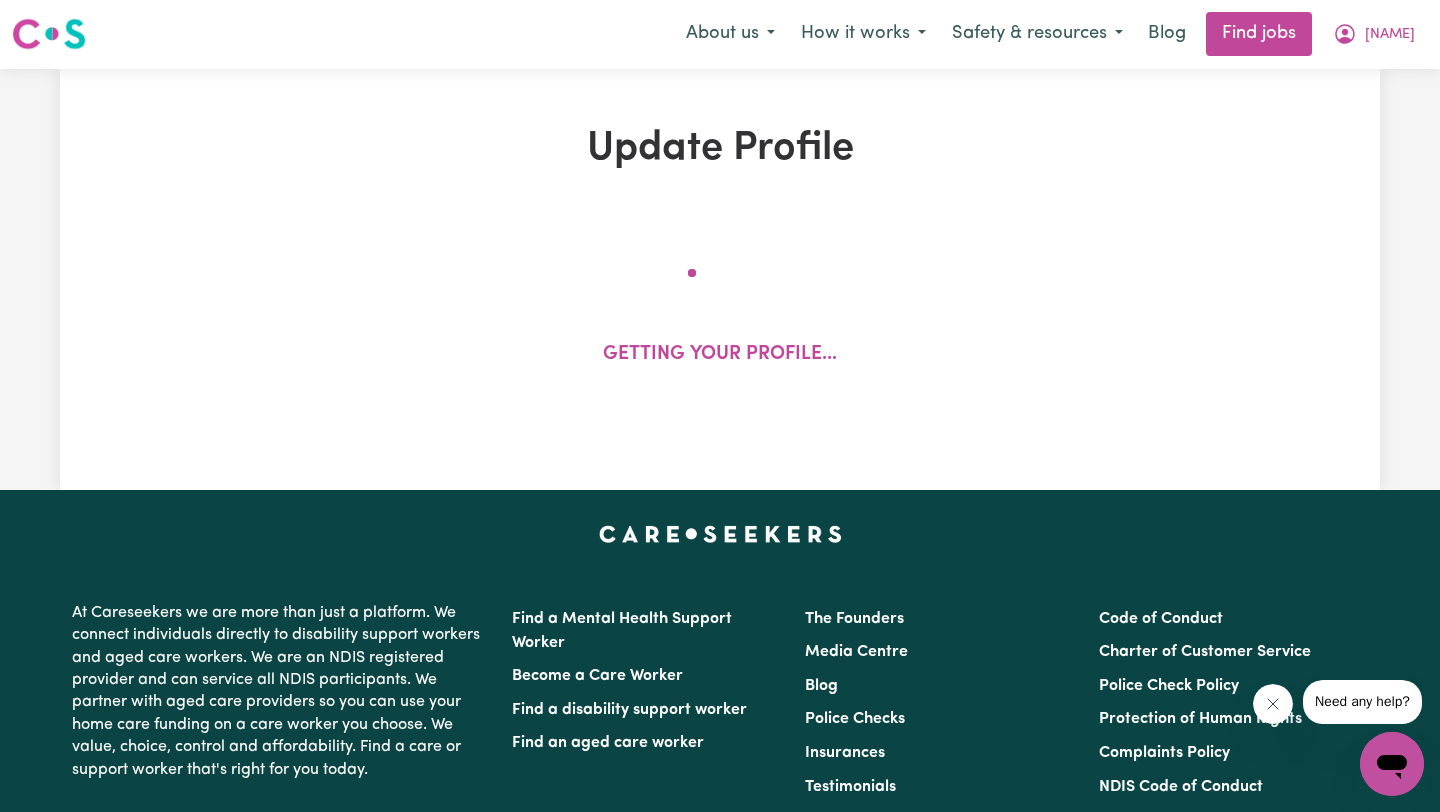 select on "Certificate III (Individual Support)" 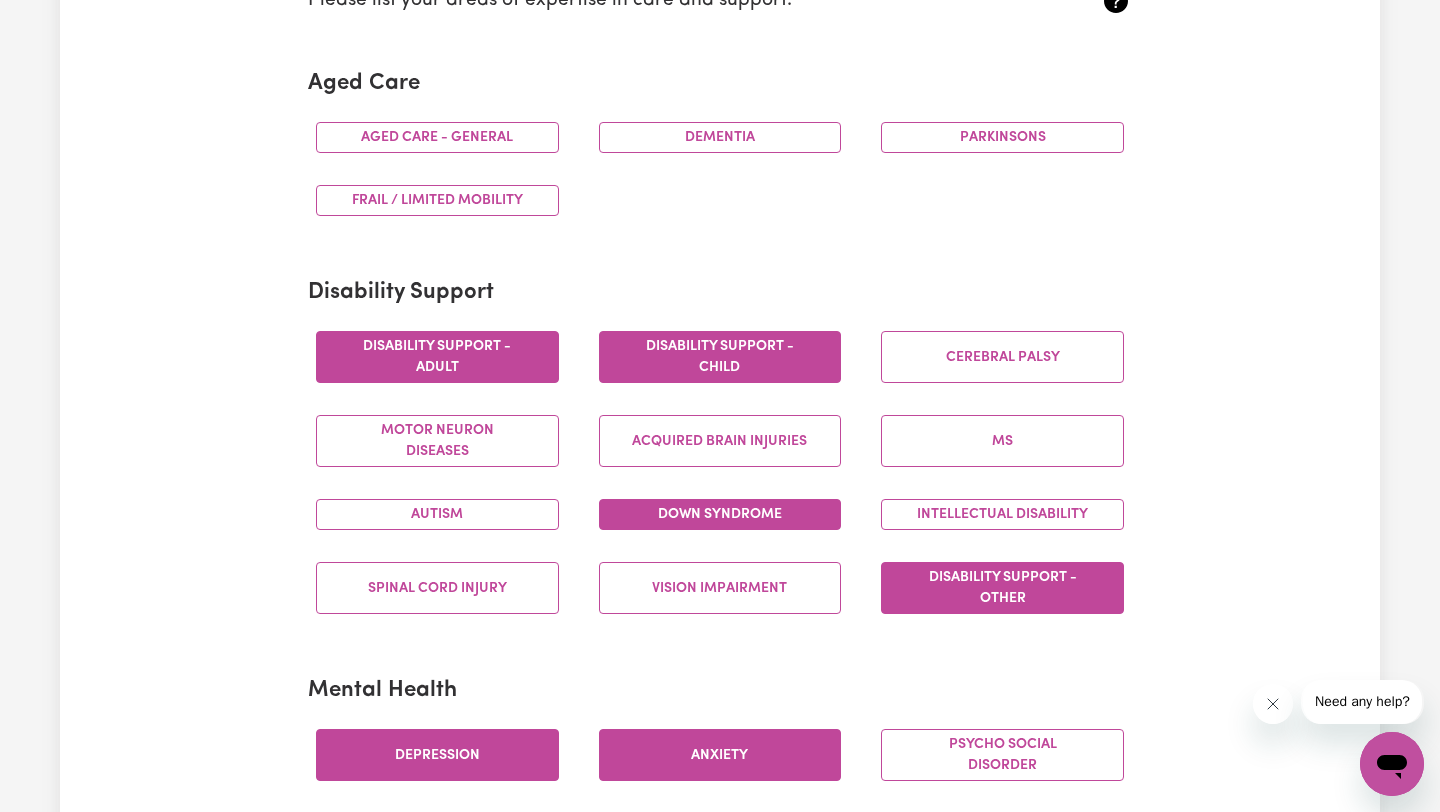 scroll, scrollTop: 614, scrollLeft: 0, axis: vertical 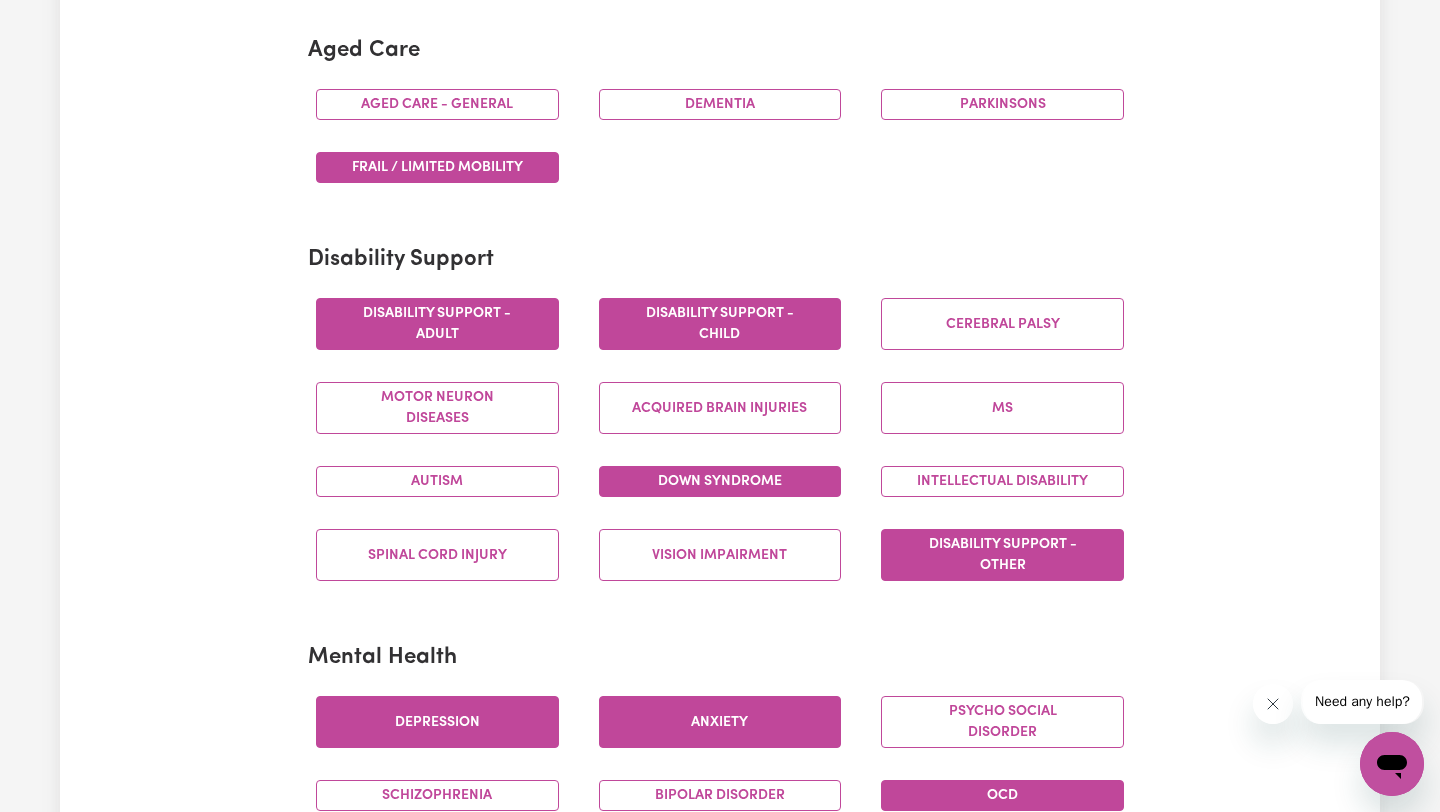 click on "Frail / limited mobility" at bounding box center [437, 167] 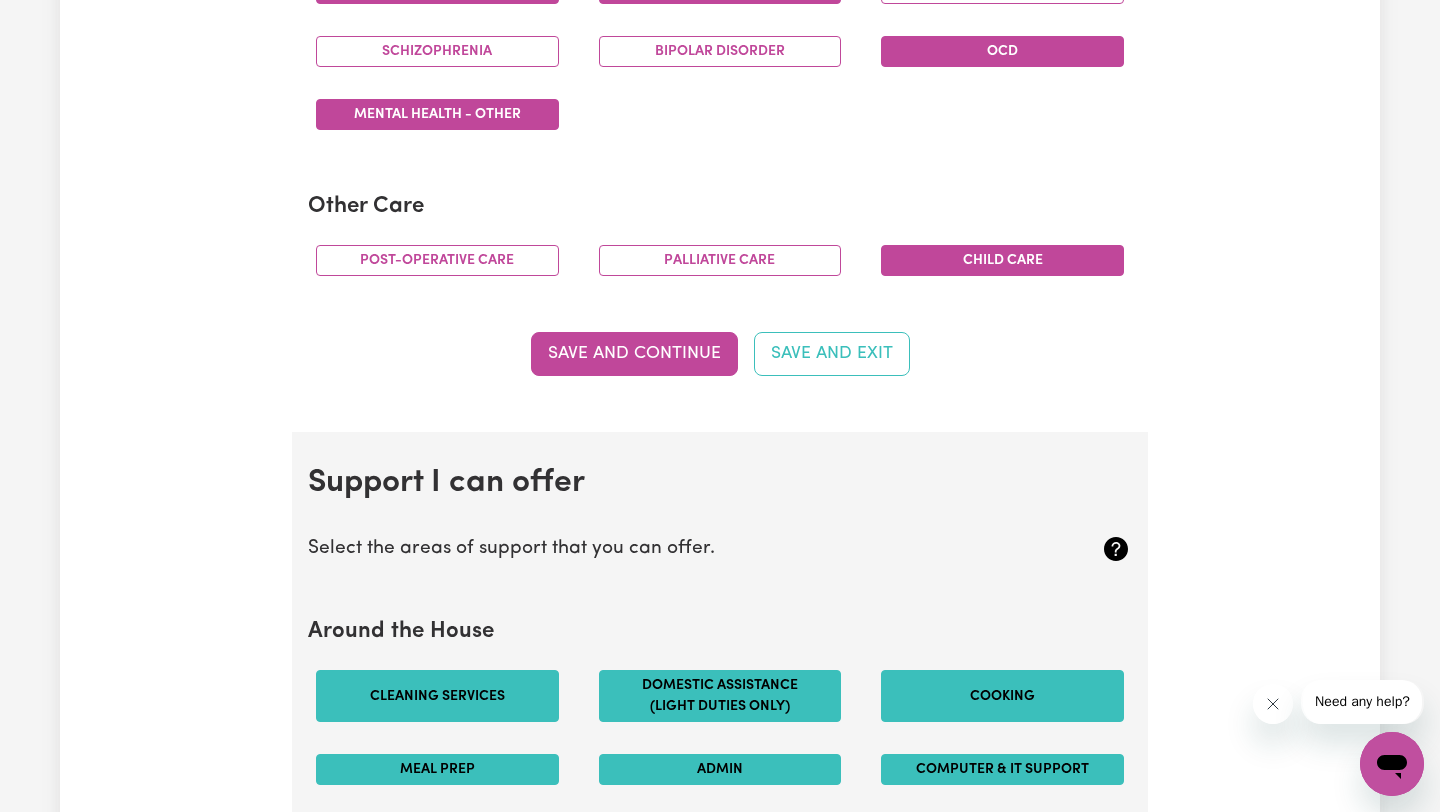 scroll, scrollTop: 1374, scrollLeft: 0, axis: vertical 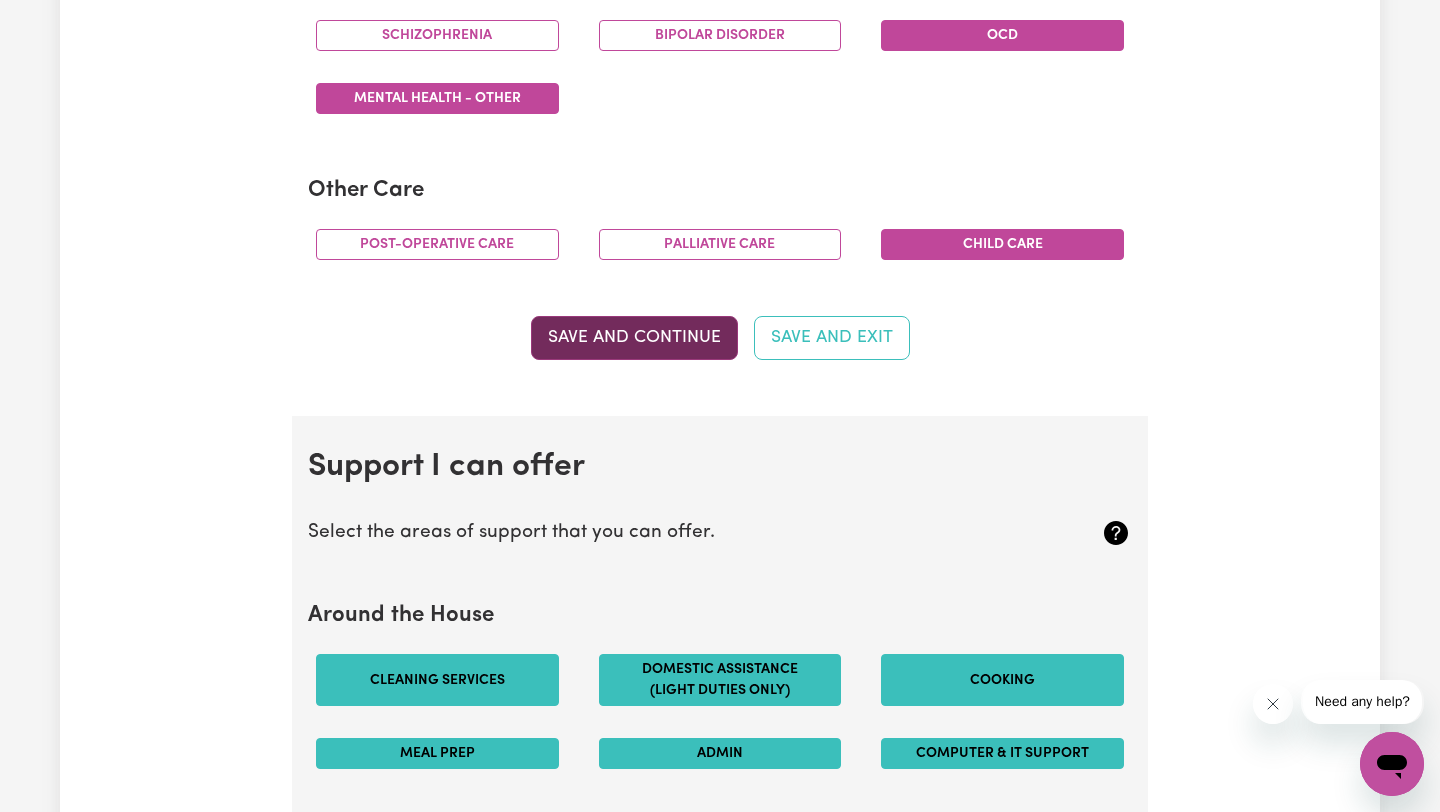 click on "Save and Continue" at bounding box center [634, 338] 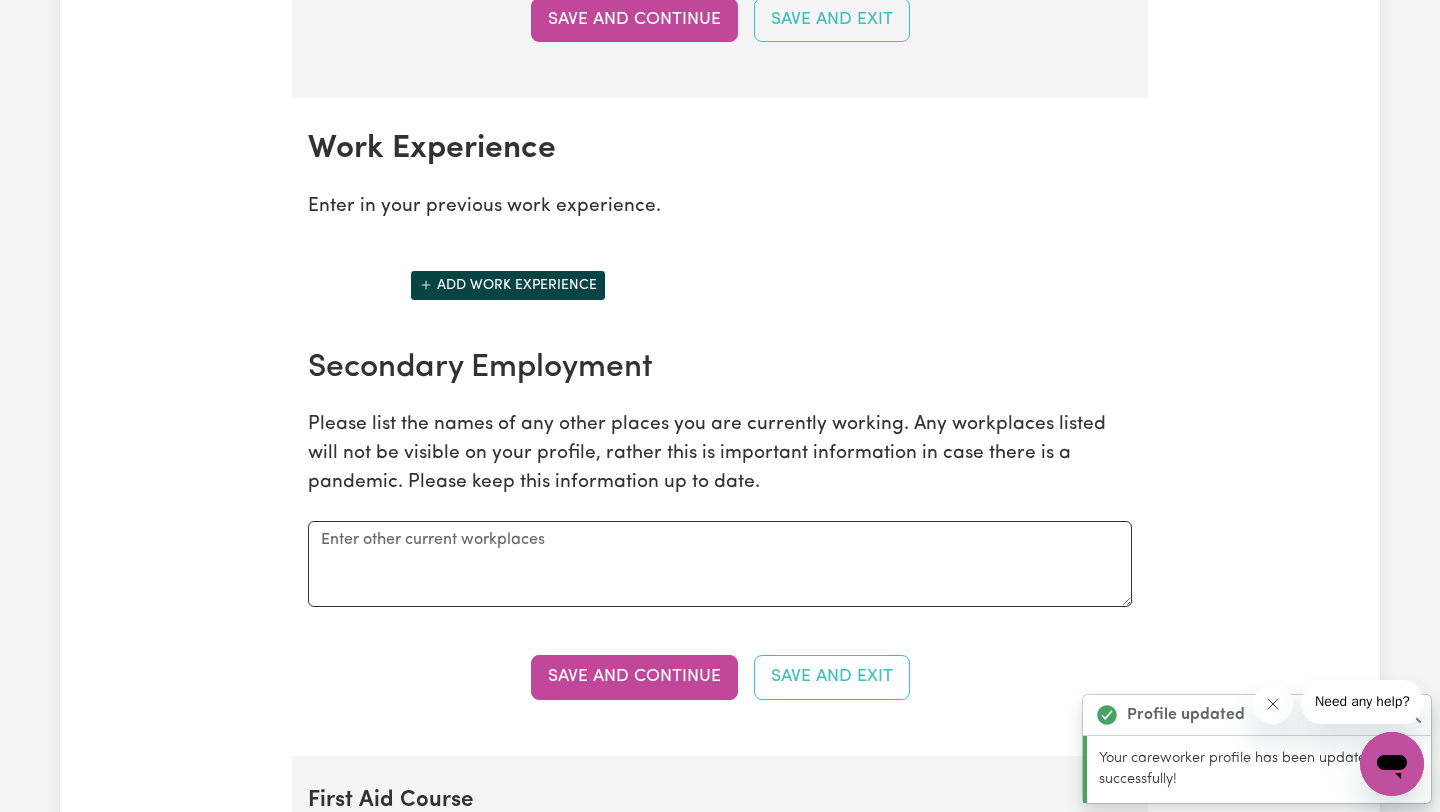 scroll, scrollTop: 2730, scrollLeft: 0, axis: vertical 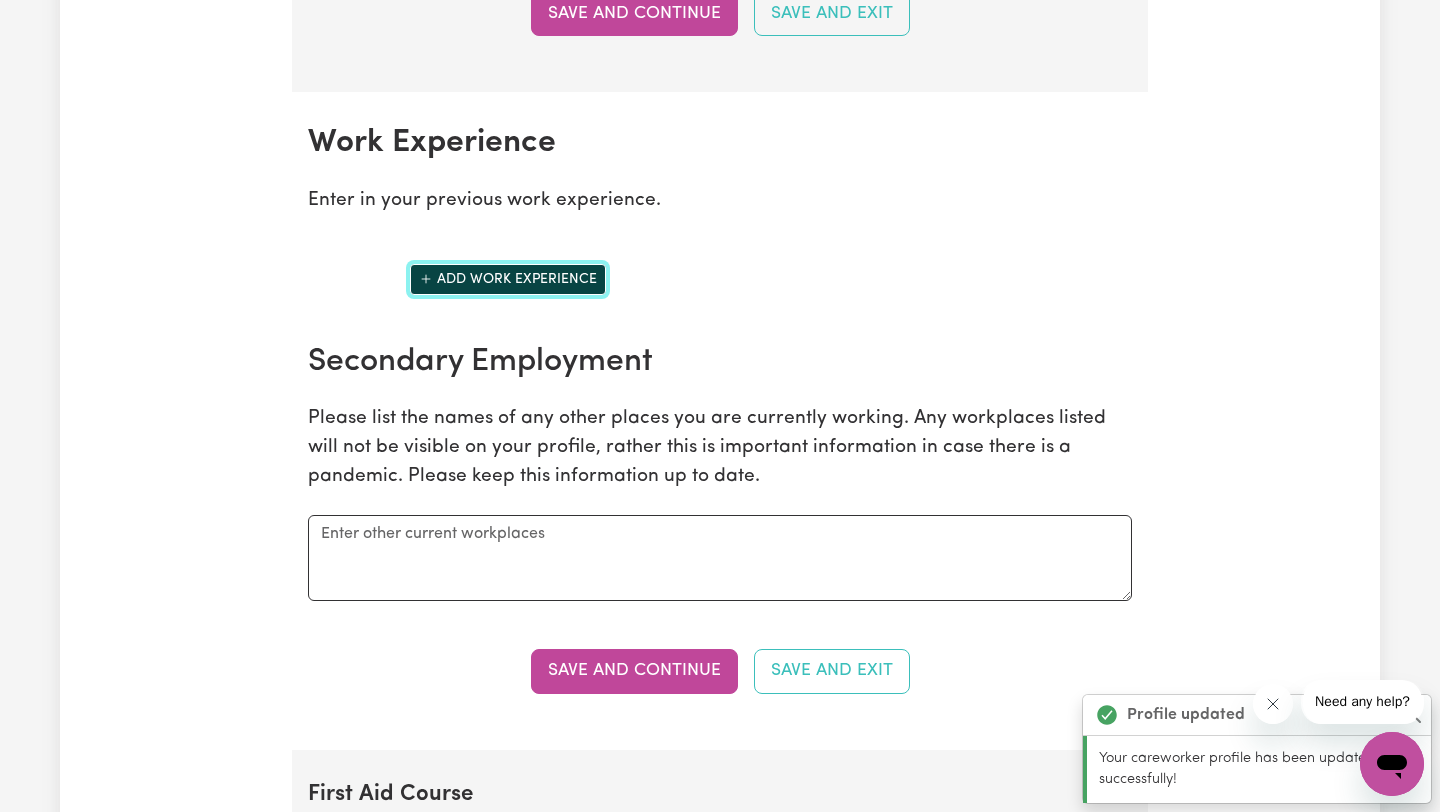 click on "Add work experience" at bounding box center [508, 279] 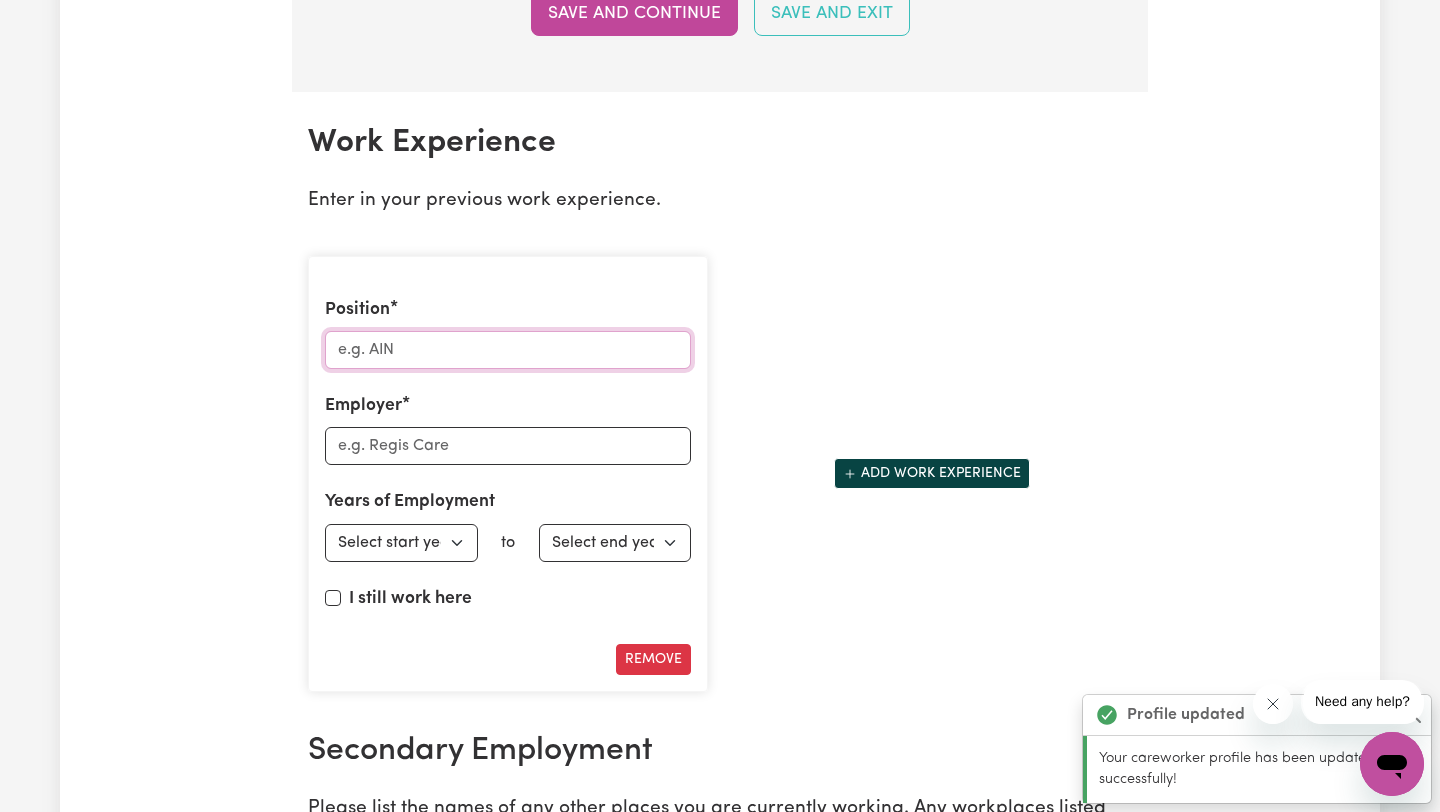 click on "Position" at bounding box center (508, 350) 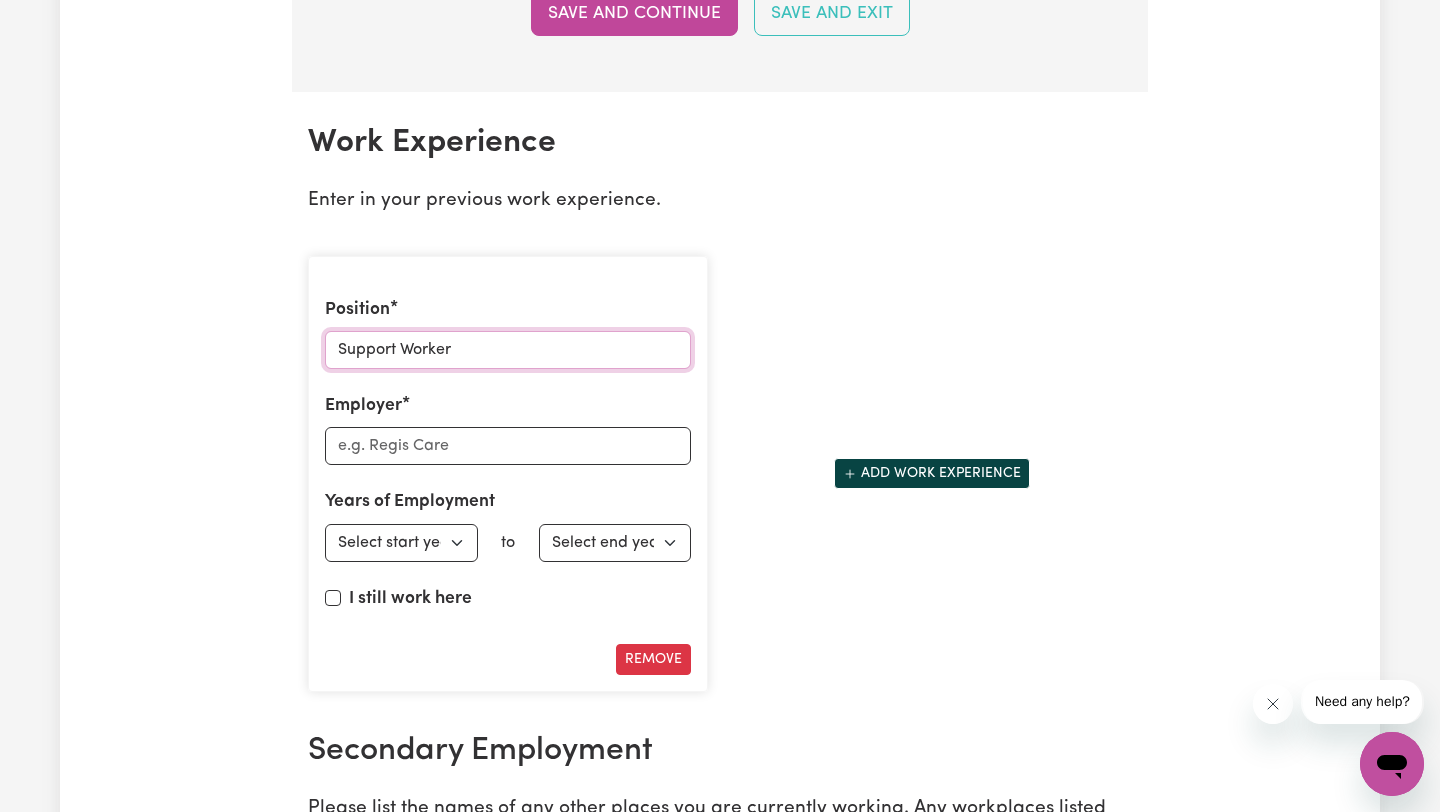 type on "Support Worker" 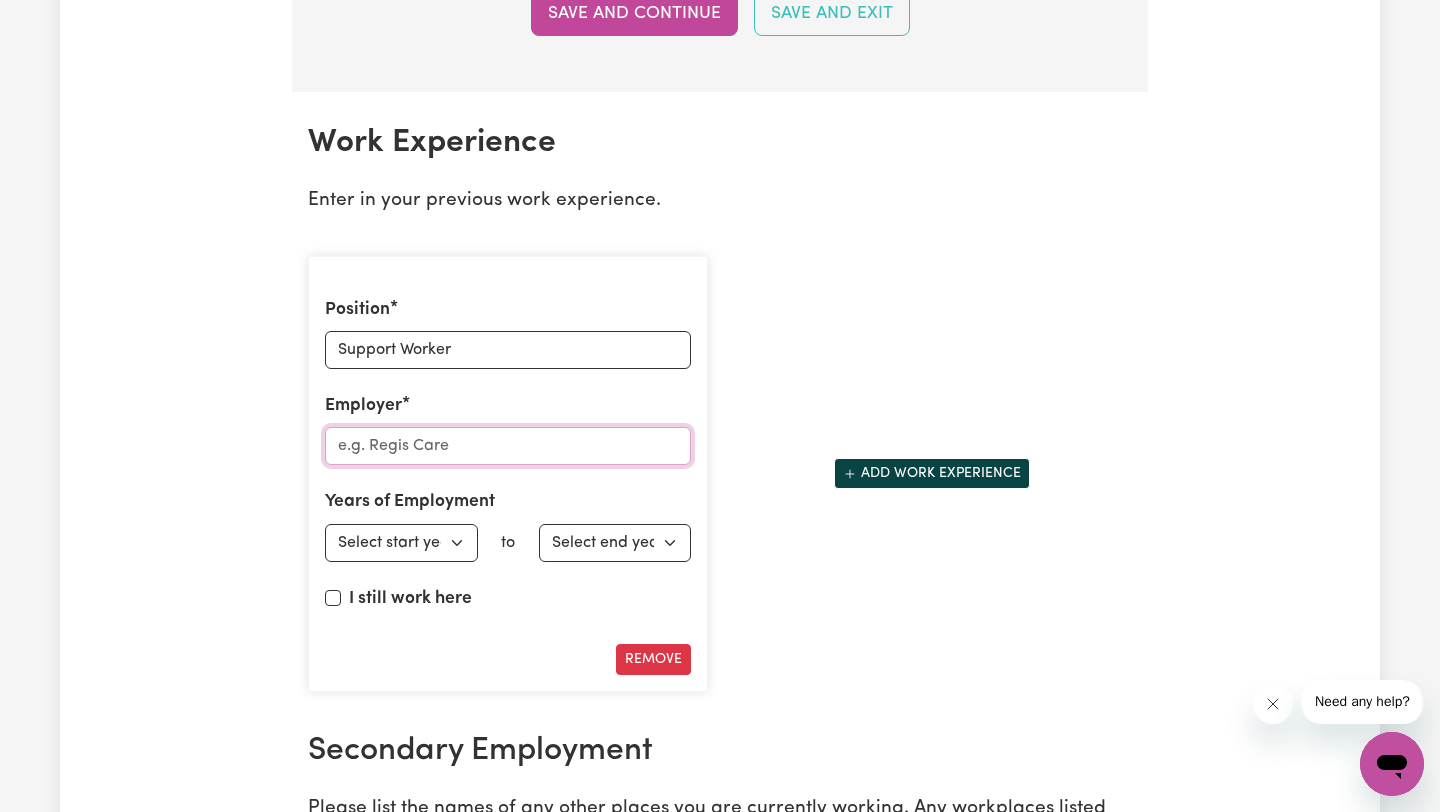 click on "Employer" at bounding box center [508, 446] 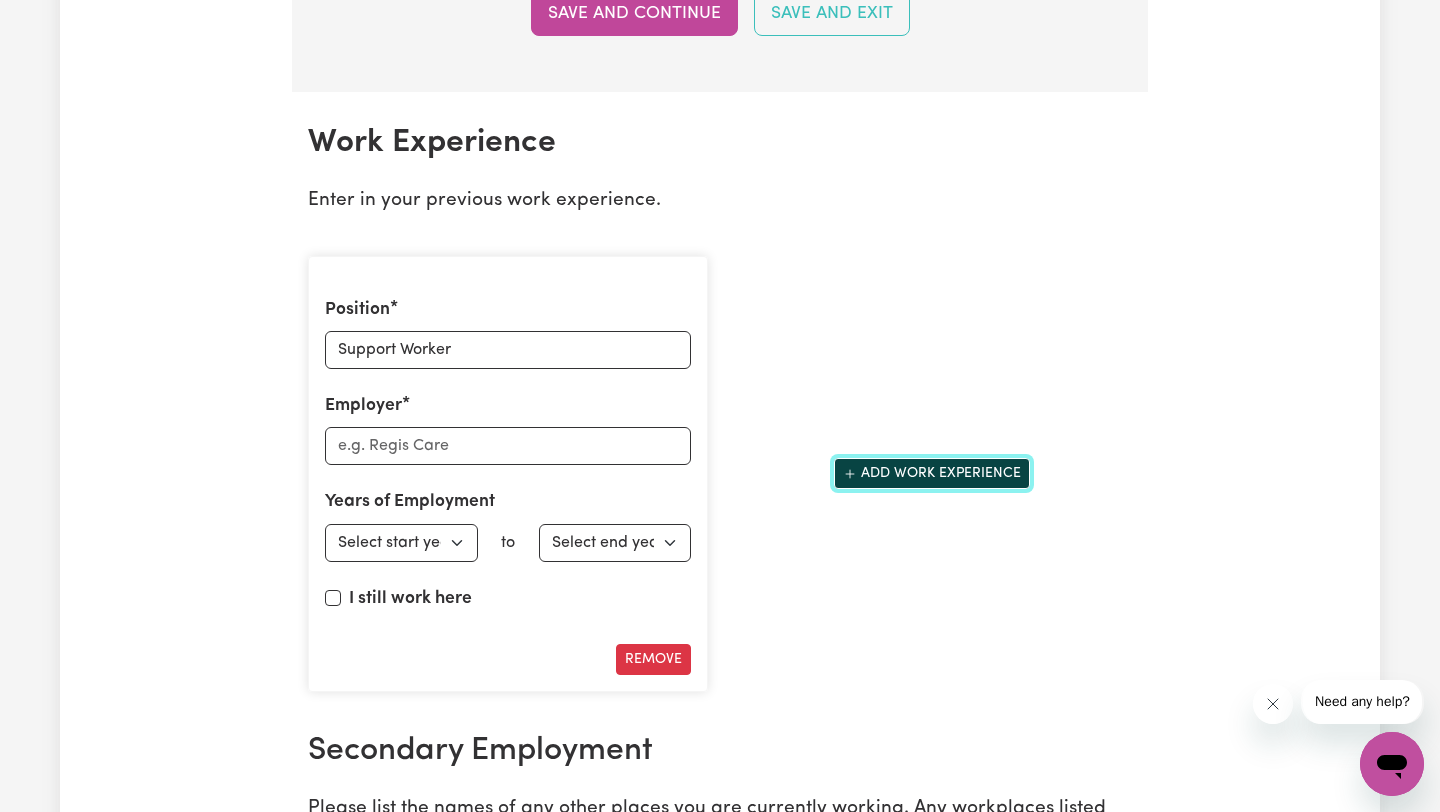 click on "Add work experience" at bounding box center [932, 473] 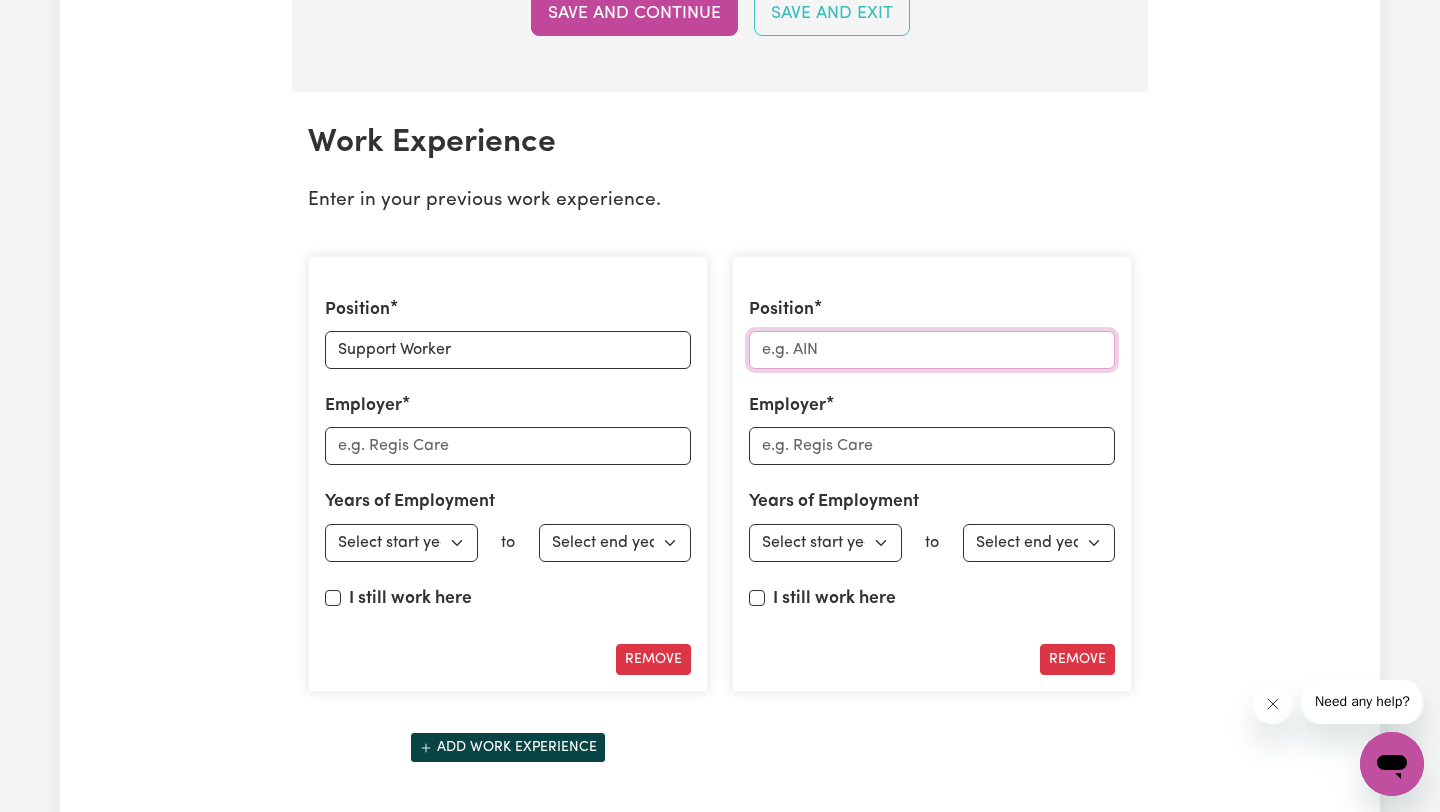 click on "Position" at bounding box center [932, 350] 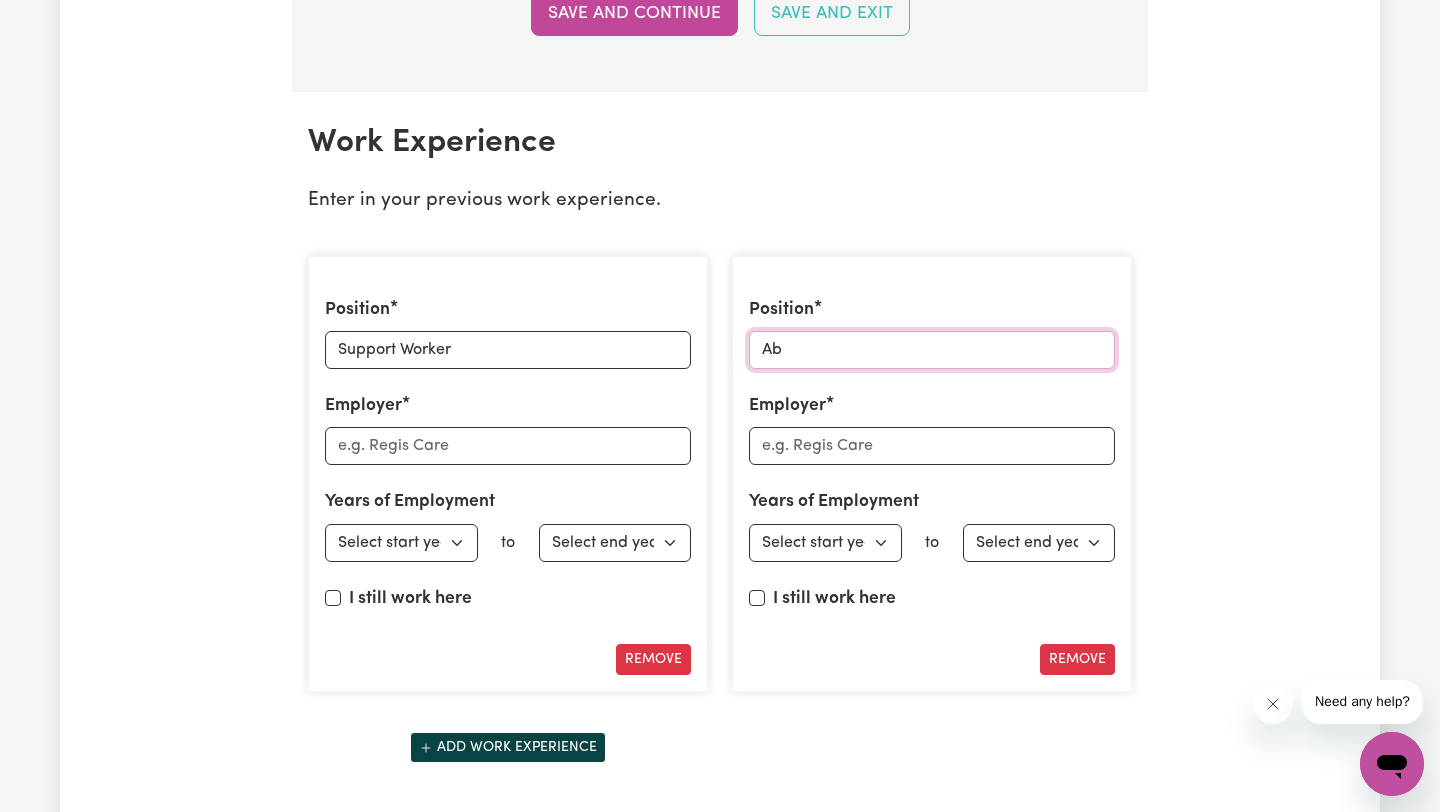 type on "A" 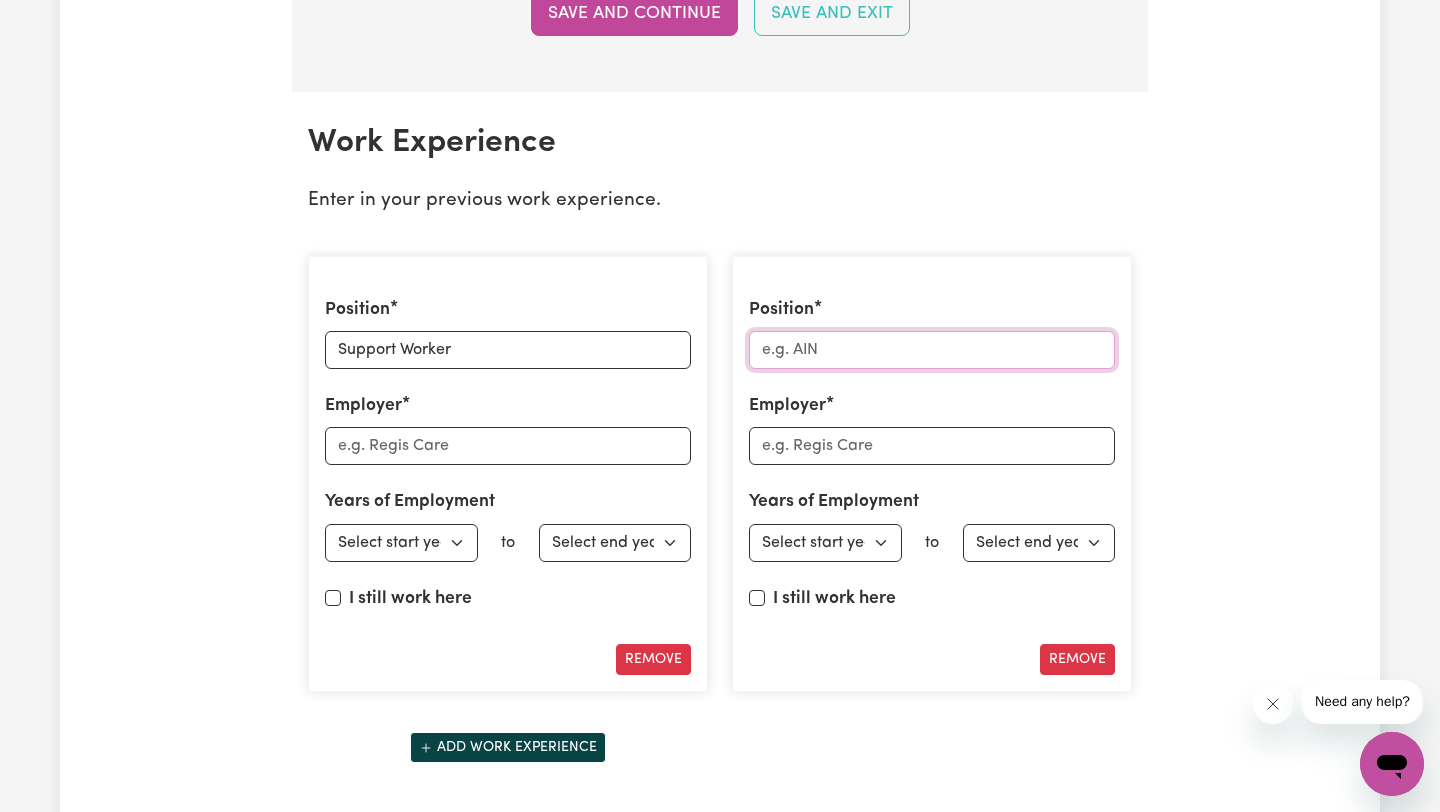 type on "A" 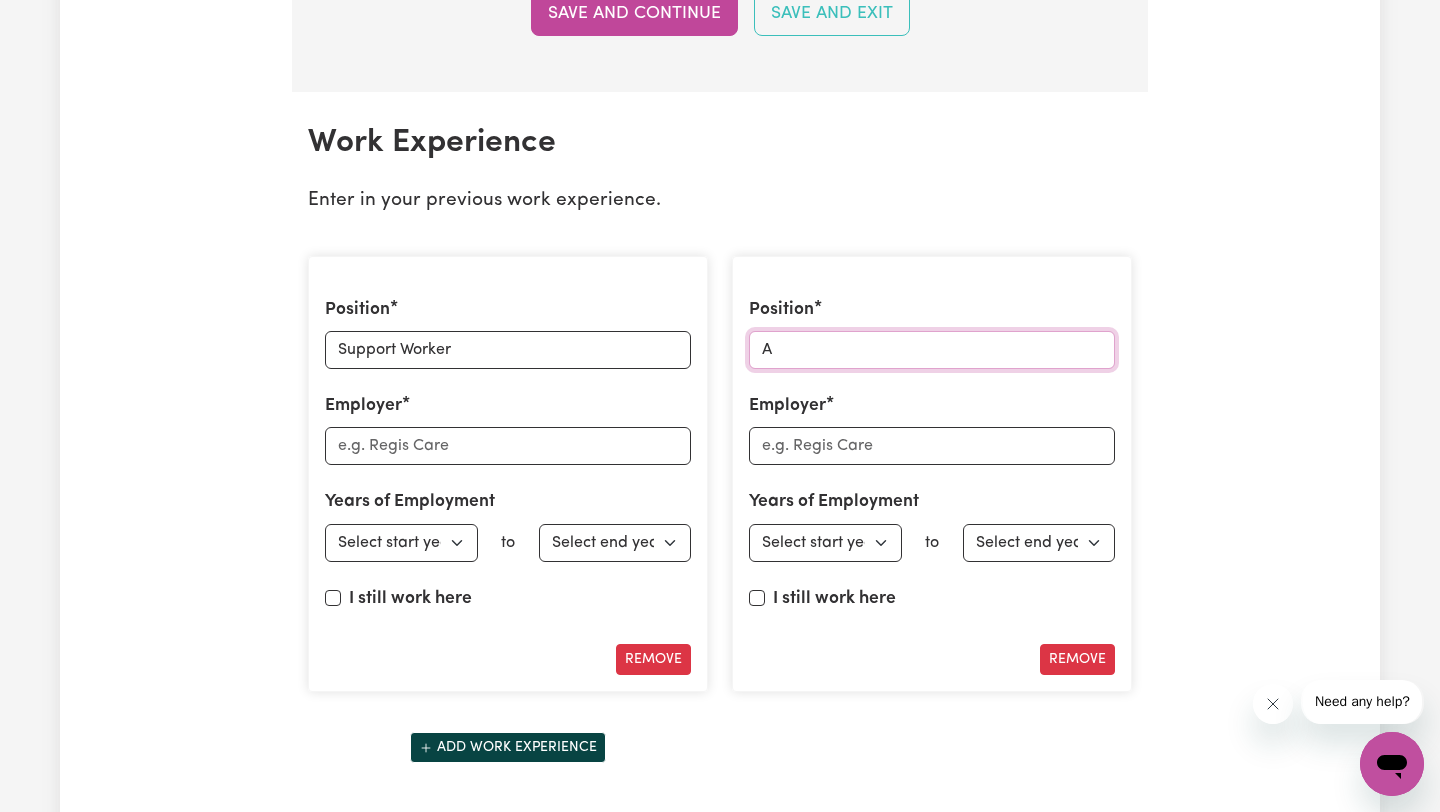 type 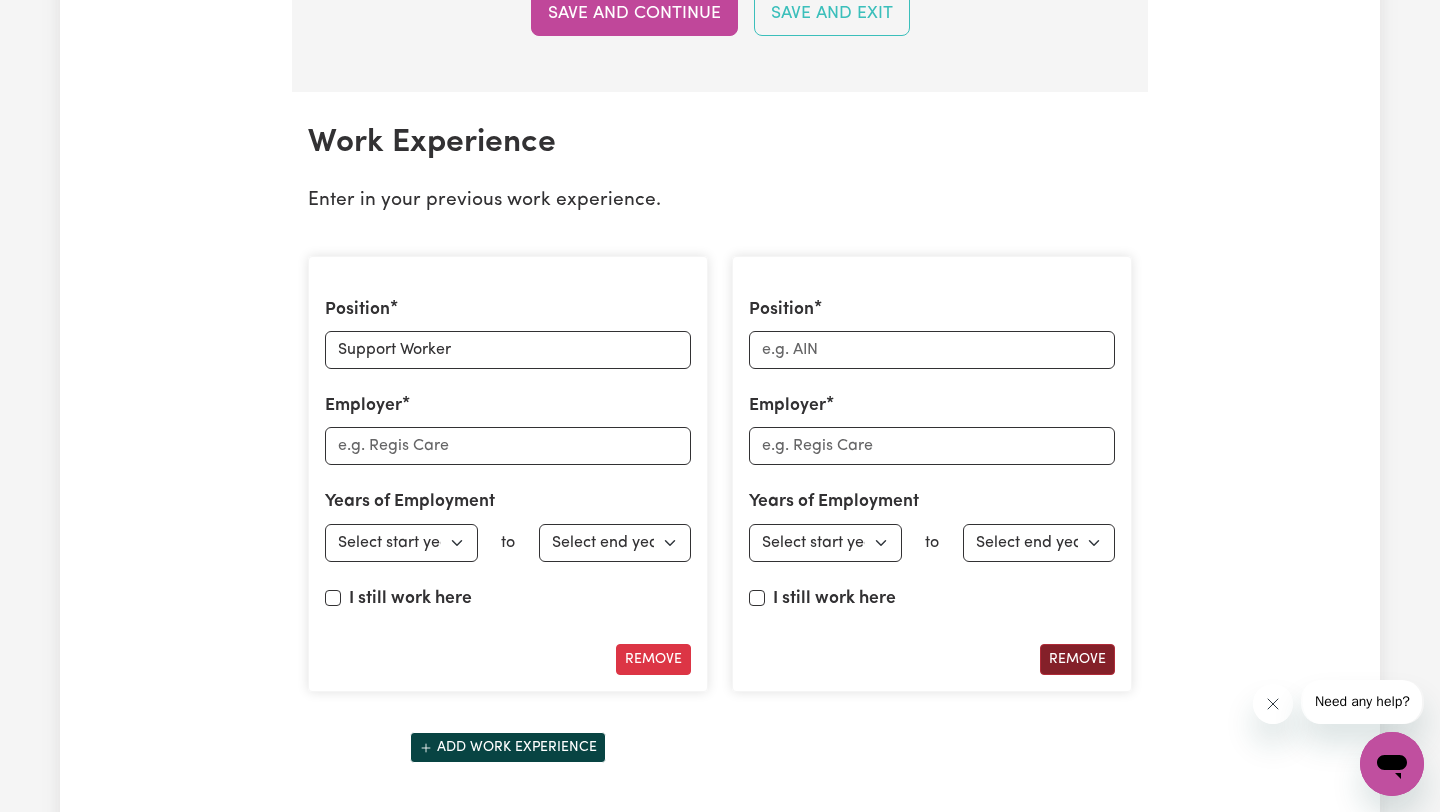 click on "Remove" at bounding box center [1077, 659] 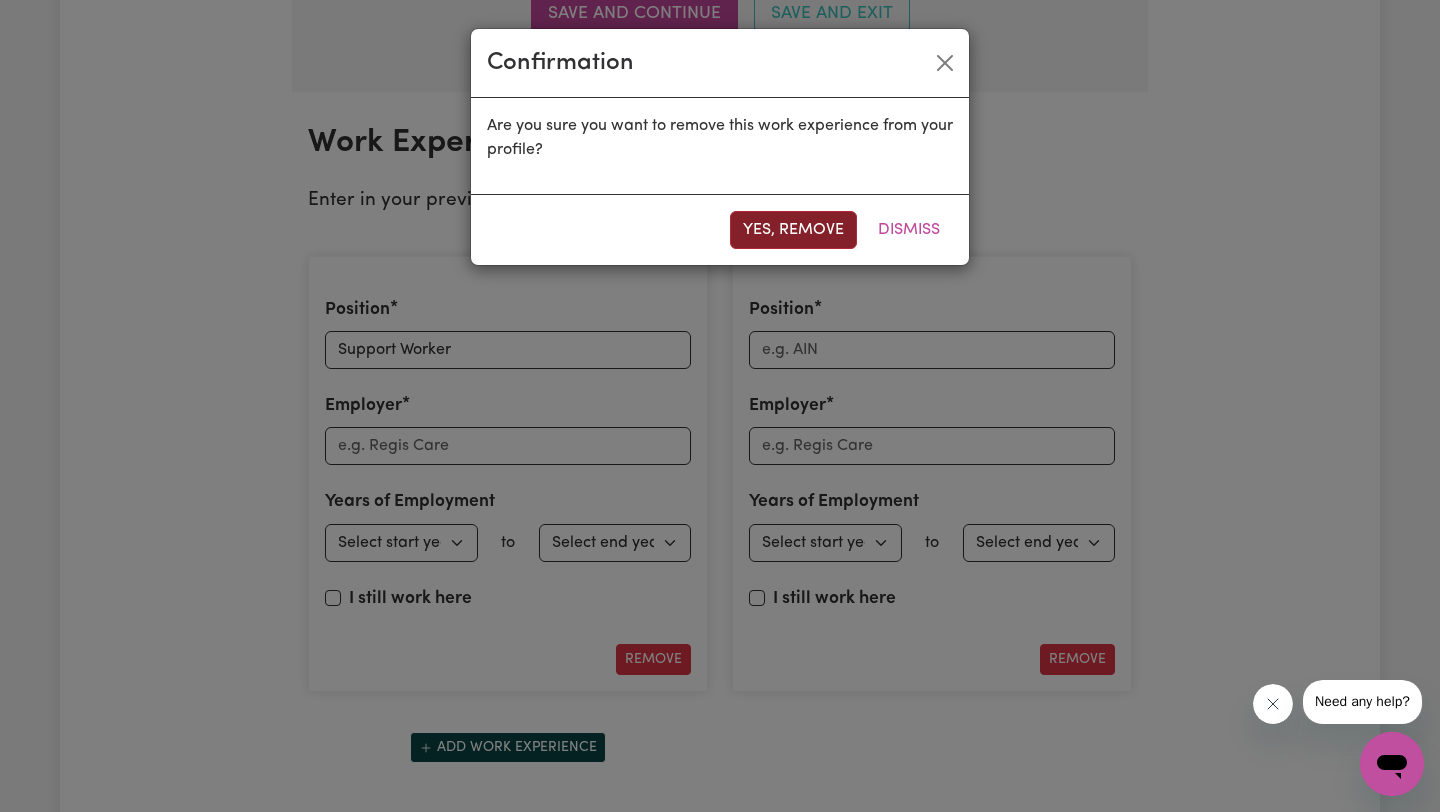 click on "Yes, remove" at bounding box center (793, 230) 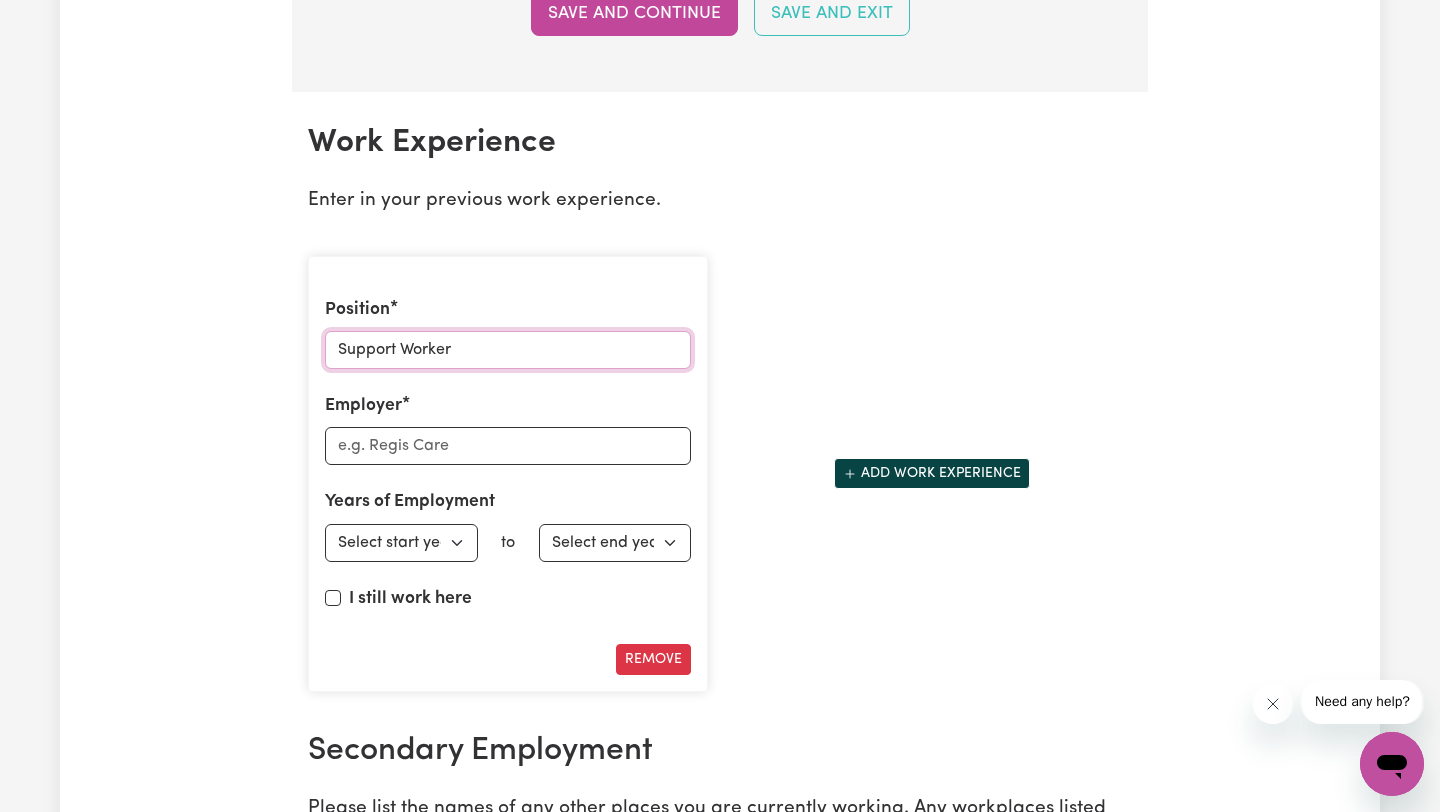 click on "Support Worker" at bounding box center (508, 350) 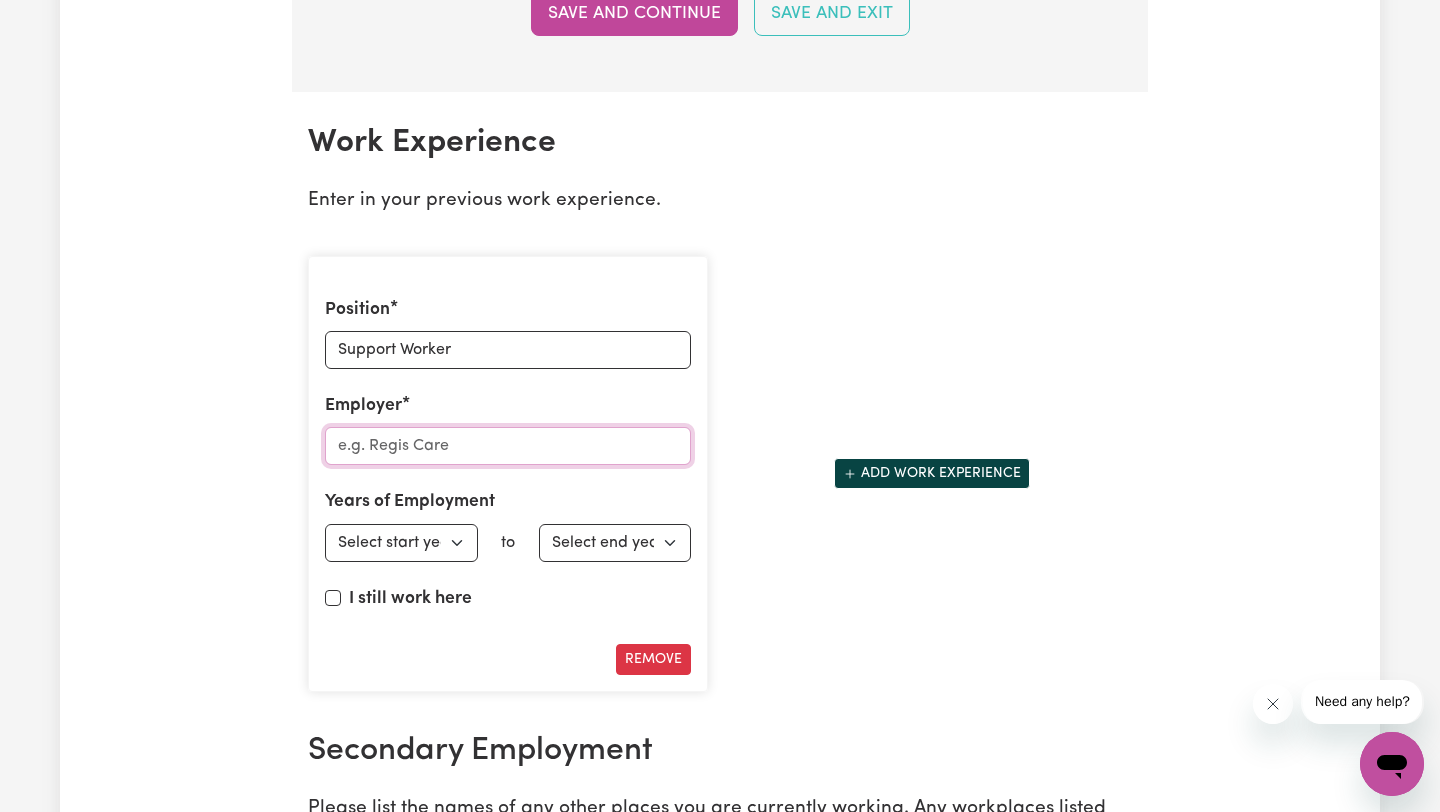click on "Employer" at bounding box center (508, 446) 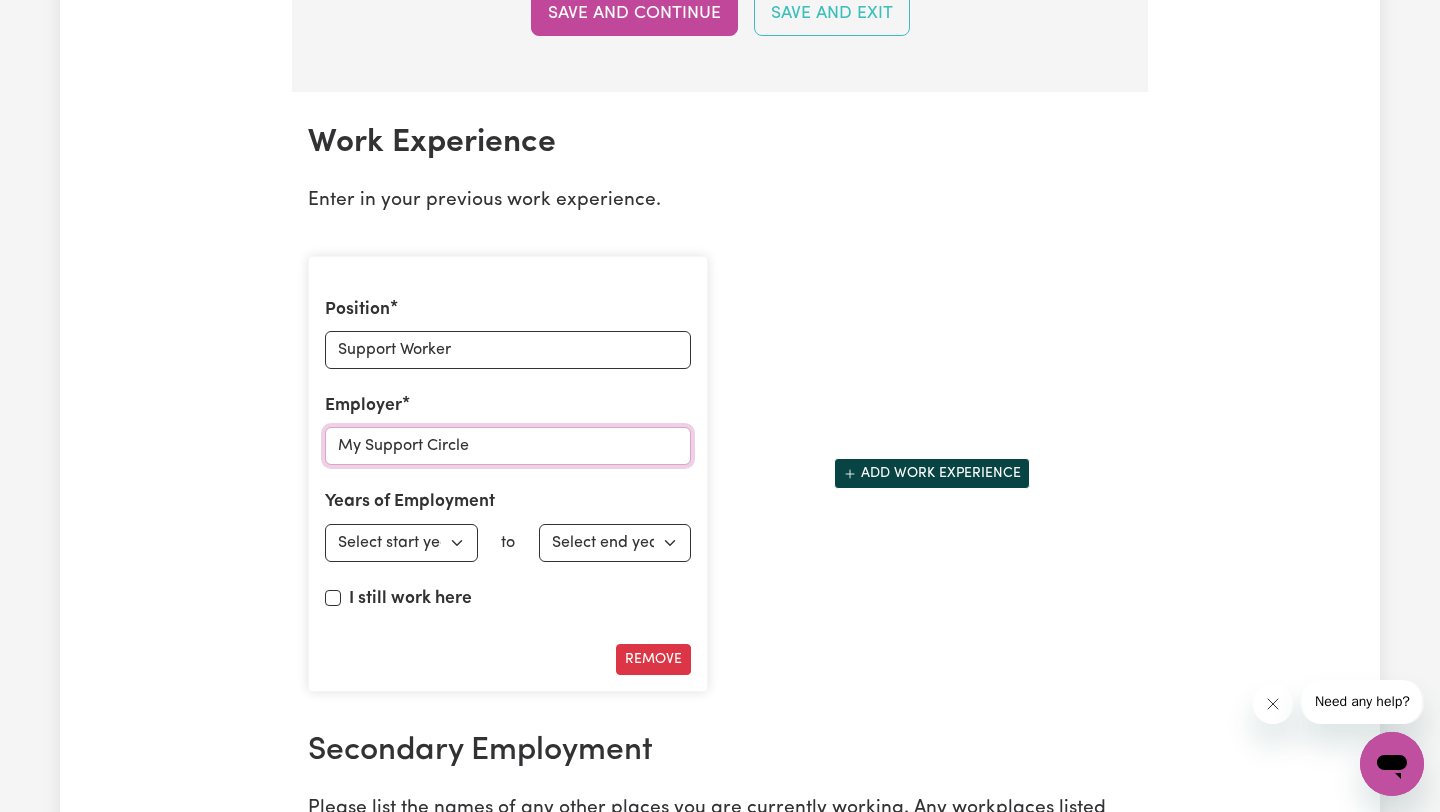 type on "My Support Circle" 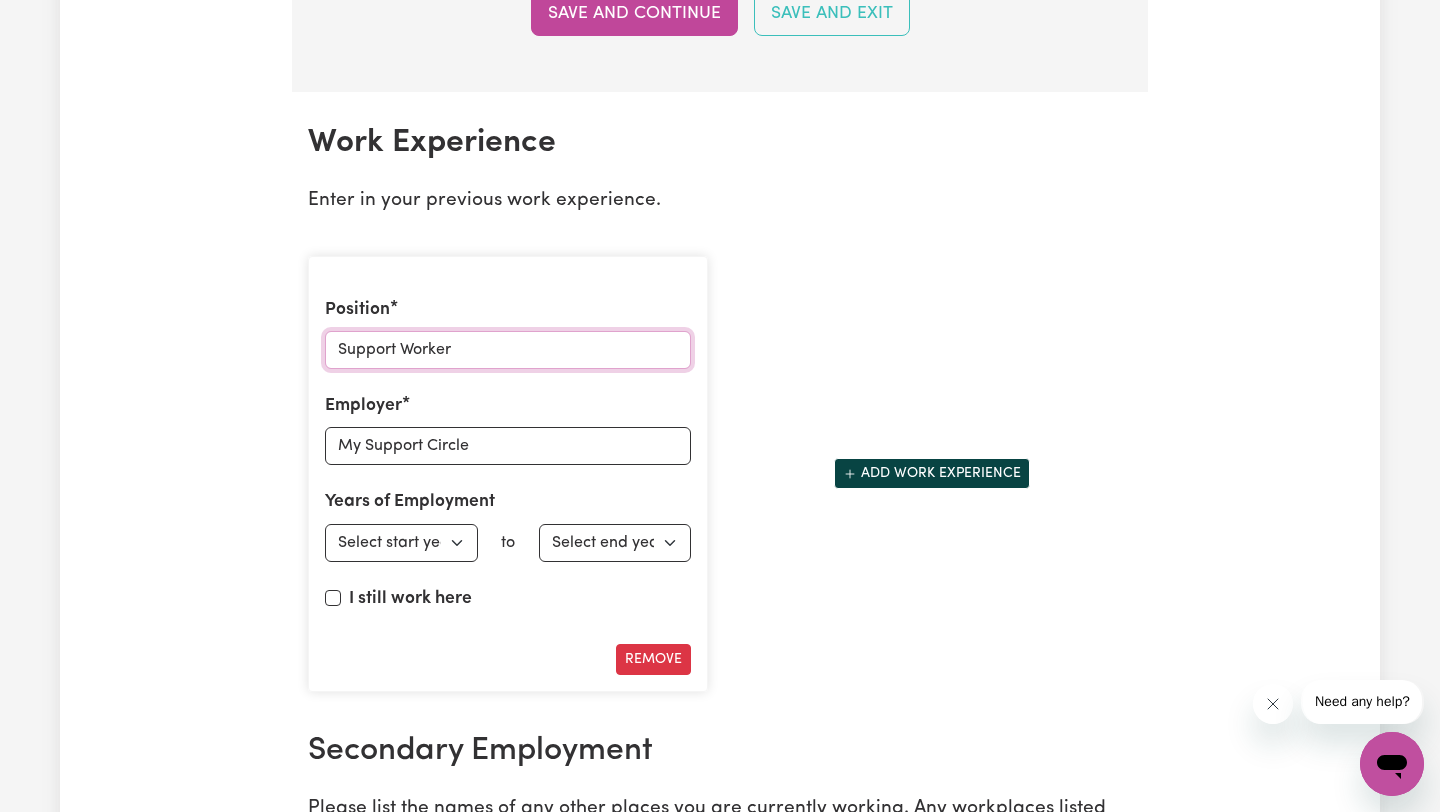 click on "Support Worker" at bounding box center (508, 350) 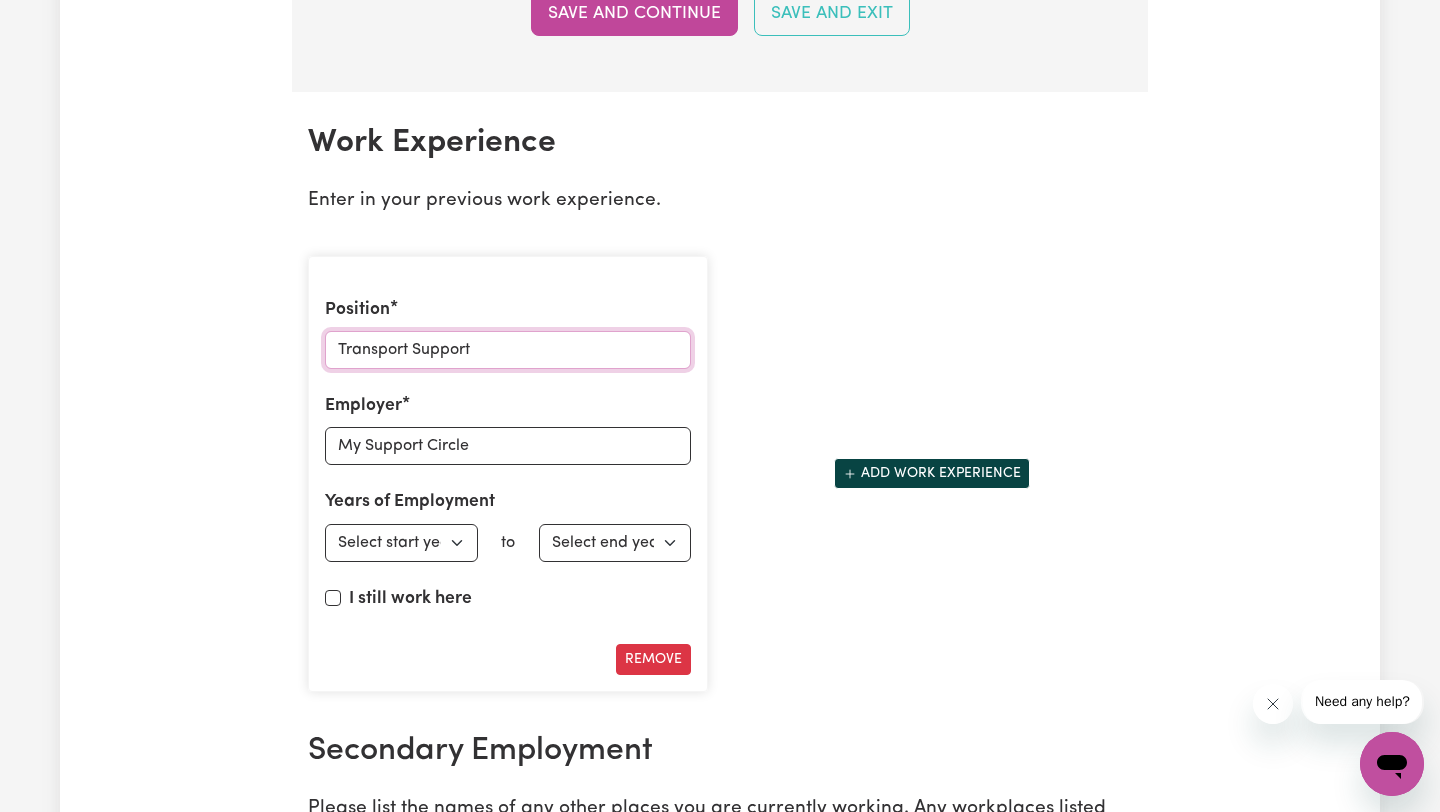 type on "Transport Support" 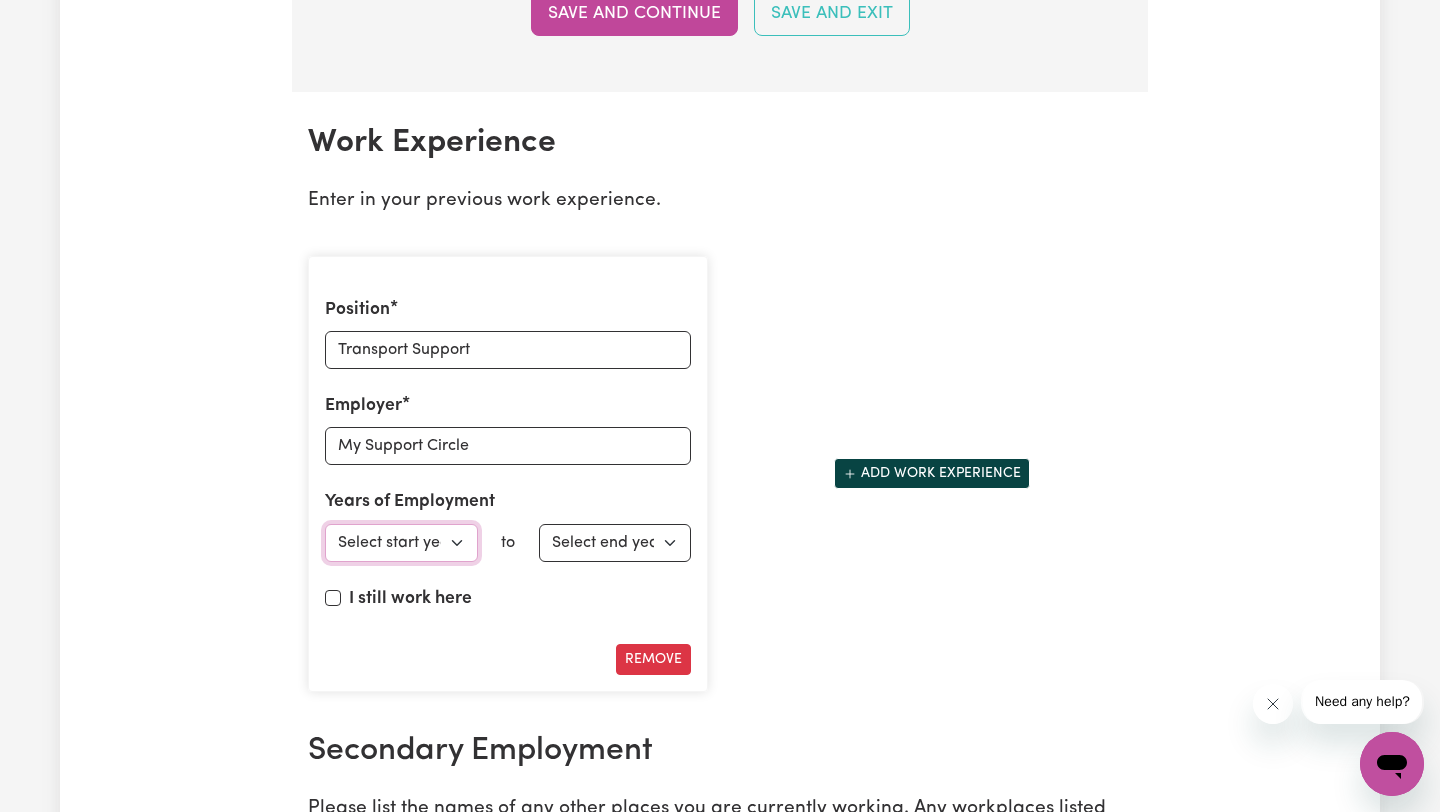 click on "Select start year 1951 1952 1953 1954 1955 1956 1957 1958 1959 1960 1961 1962 1963 1964 1965 1966 1967 1968 1969 1970 1971 1972 1973 1974 1975 1976 1977 1978 1979 1980 1981 1982 1983 1984 1985 1986 1987 1988 1989 1990 1991 1992 1993 1994 1995 1996 1997 1998 1999 2000 2001 2002 2003 2004 2005 2006 2007 2008 2009 2010 2011 2012 2013 2014 2015 2016 2017 2018 2019 2020 2021 2022 2023 2024 2025" at bounding box center (401, 543) 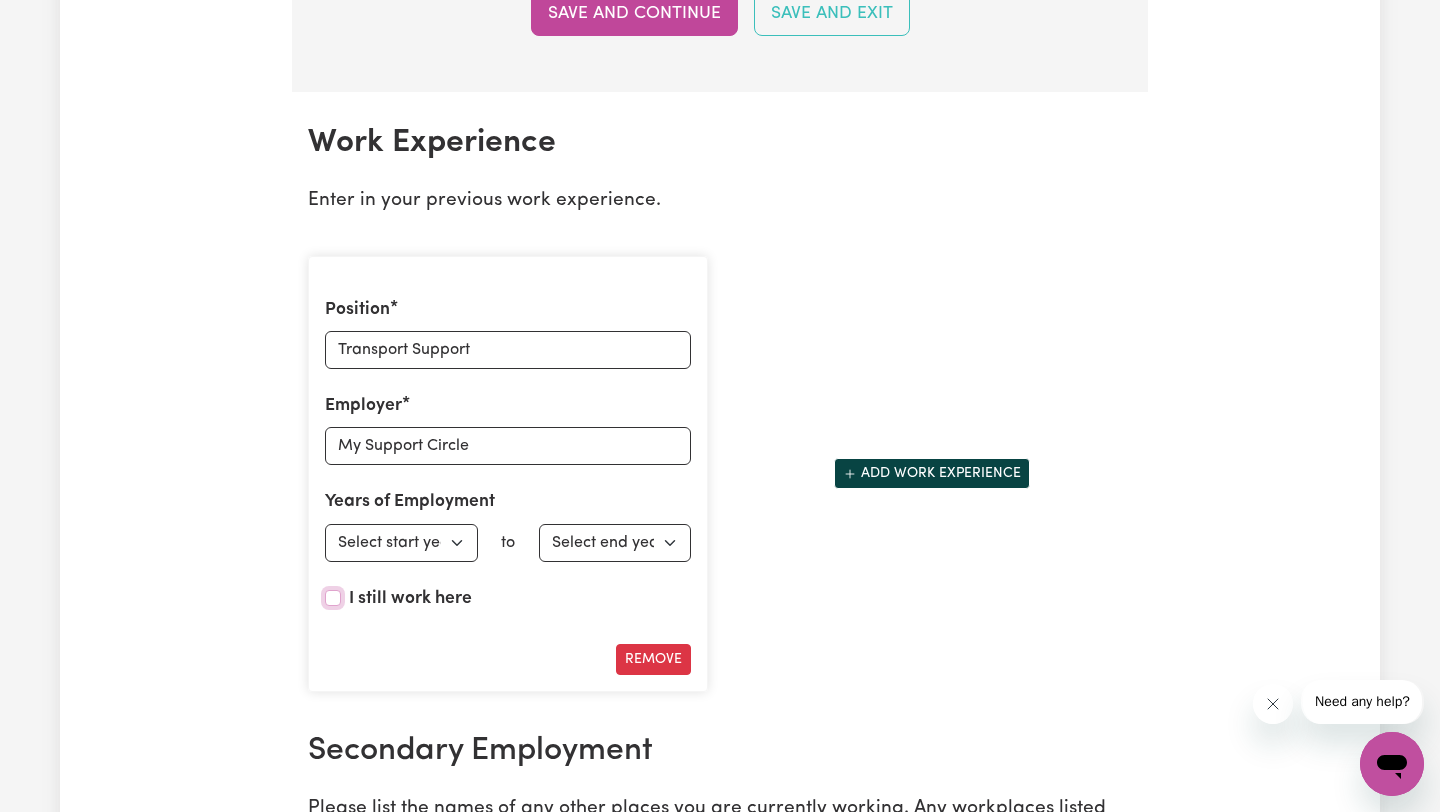 click on "I still work here" at bounding box center (333, 598) 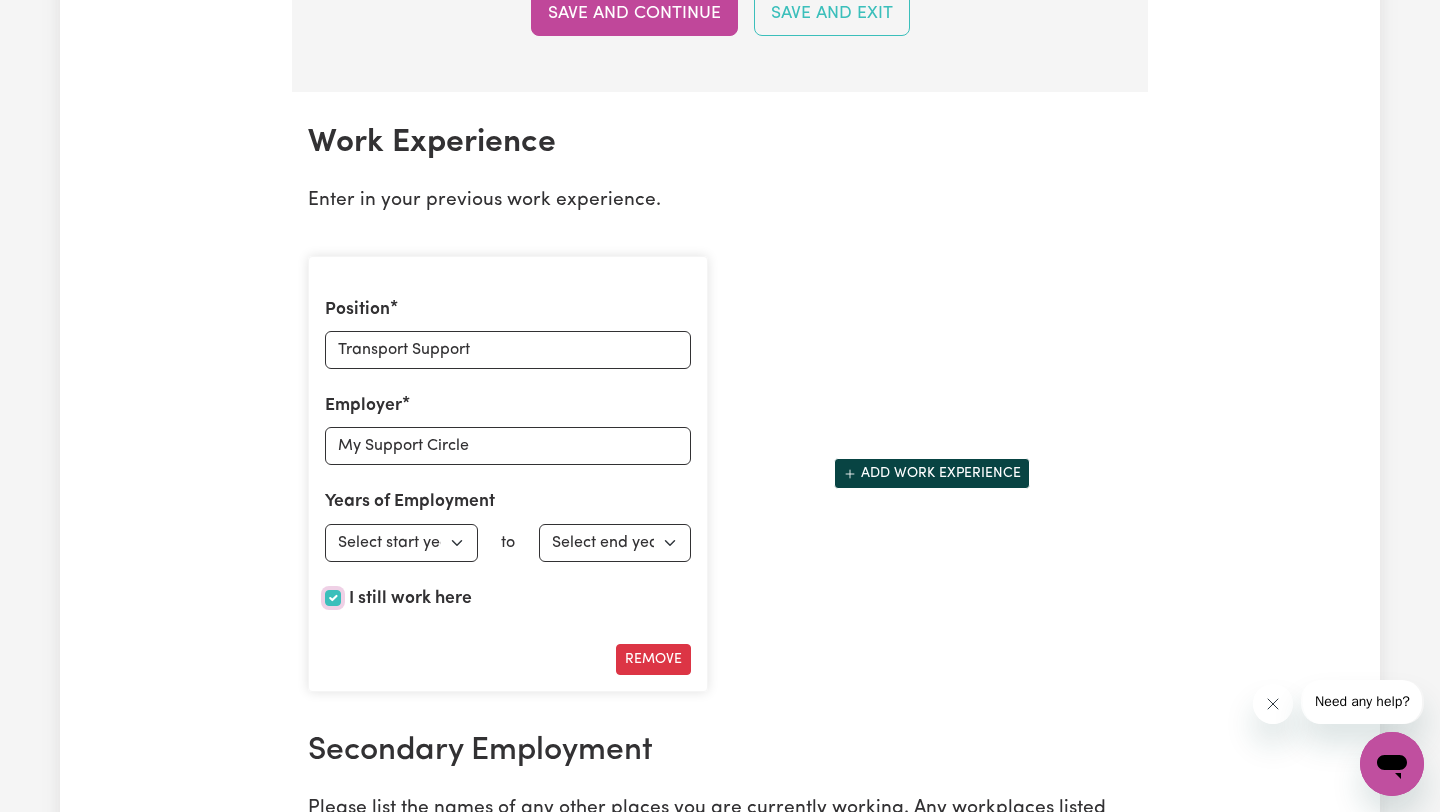 checkbox on "true" 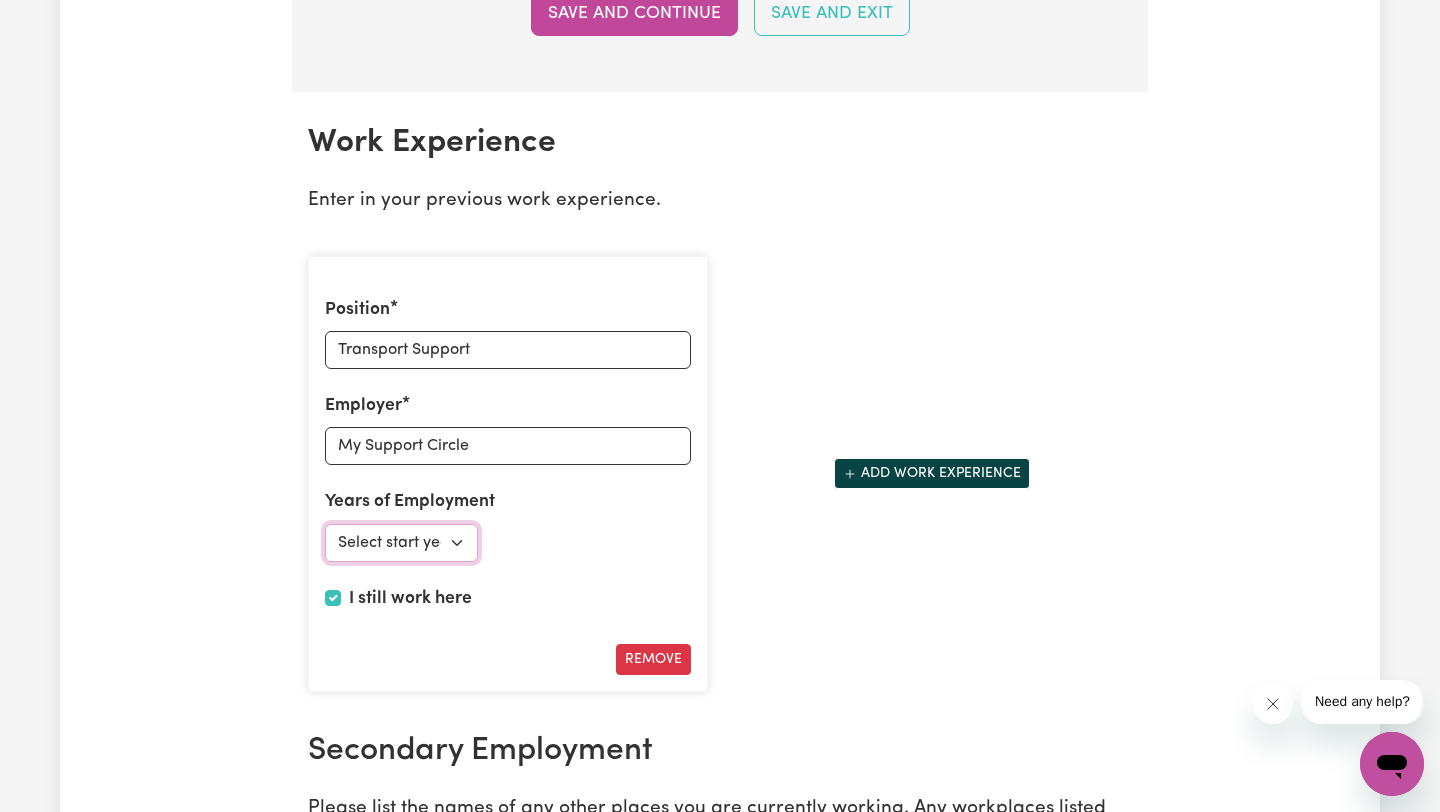 click on "Select start year 1951 1952 1953 1954 1955 1956 1957 1958 1959 1960 1961 1962 1963 1964 1965 1966 1967 1968 1969 1970 1971 1972 1973 1974 1975 1976 1977 1978 1979 1980 1981 1982 1983 1984 1985 1986 1987 1988 1989 1990 1991 1992 1993 1994 1995 1996 1997 1998 1999 2000 2001 2002 2003 2004 2005 2006 2007 2008 2009 2010 2011 2012 2013 2014 2015 2016 2017 2018 2019 2020 2021 2022 2023 2024 2025" at bounding box center [401, 543] 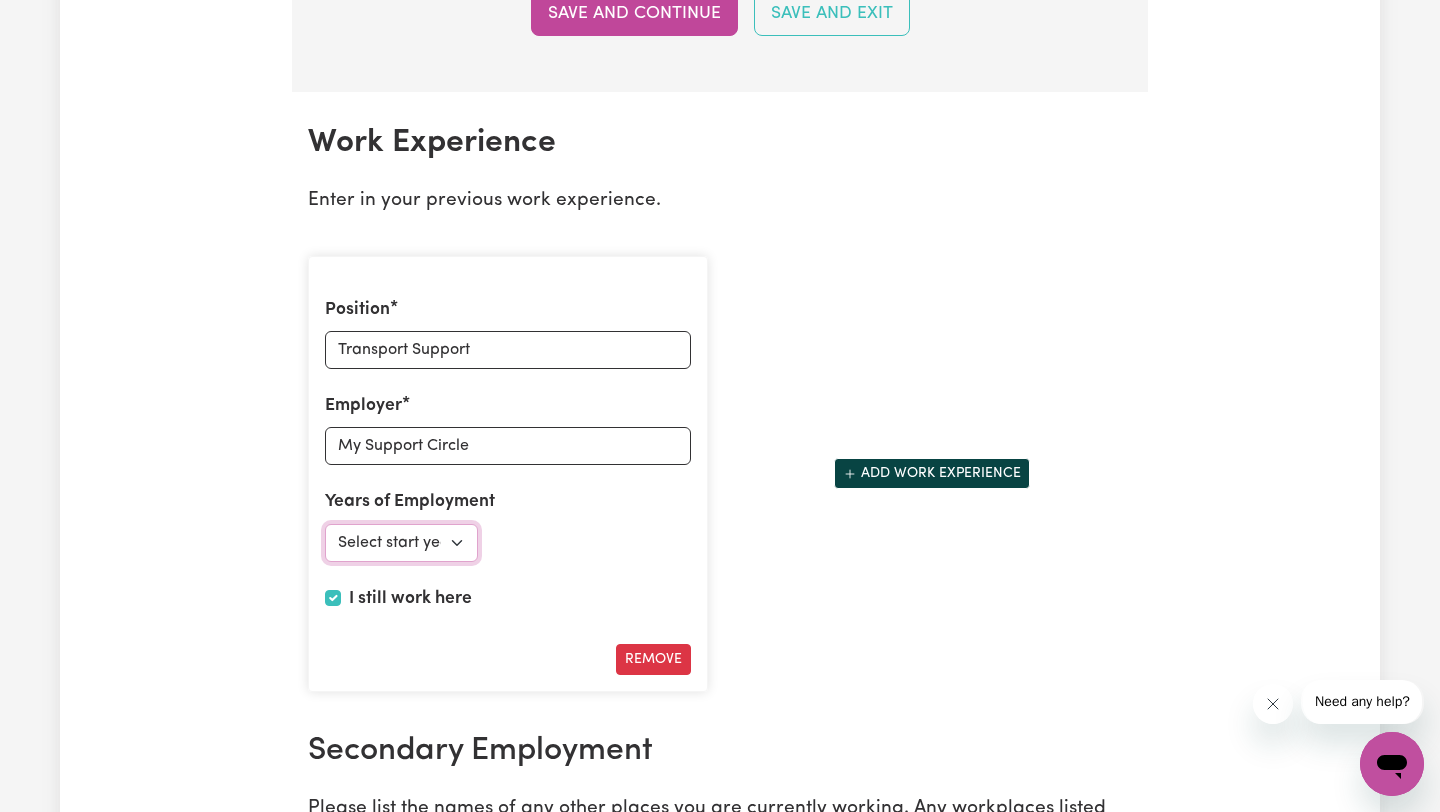 select on "2025" 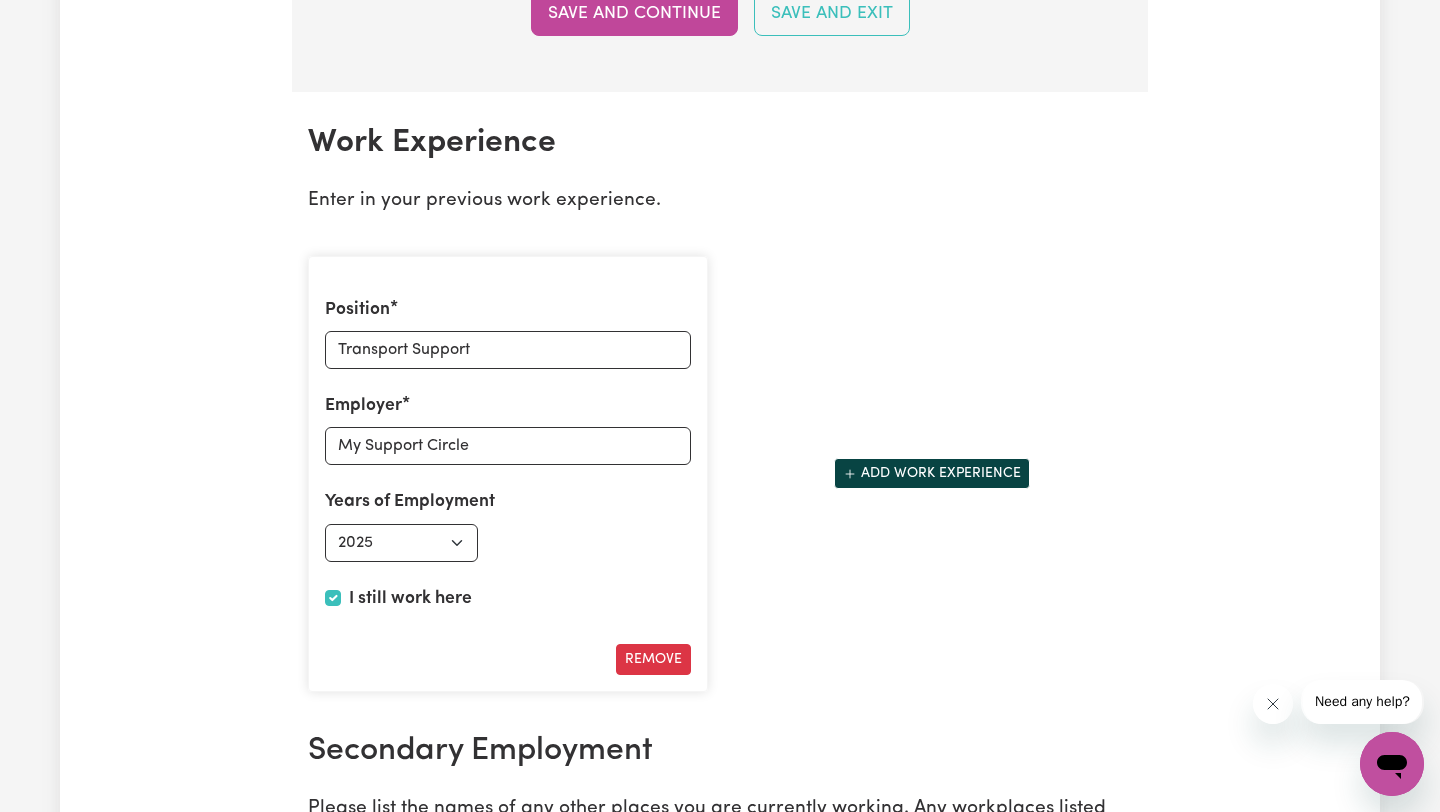 click on "Position Transport Support Employer My Support Circle Years of Employment Employed from Select start year 1951 1952 1953 1954 1955 1956 1957 1958 1959 1960 1961 1962 1963 1964 1965 1966 1967 1968 1969 1970 1971 1972 1973 1974 1975 1976 1977 1978 1979 1980 1981 1982 1983 1984 1985 1986 1987 1988 1989 1990 1991 1992 1993 1994 1995 1996 1997 1998 1999 2000 2001 2002 2003 2004 2005 2006 2007 2008 2009 2010 2011 2012 2013 2014 2015 2016 2017 2018 2019 2020 2021 2022 2023 2024 2025 I still work here Remove Add work experience" at bounding box center [720, 474] 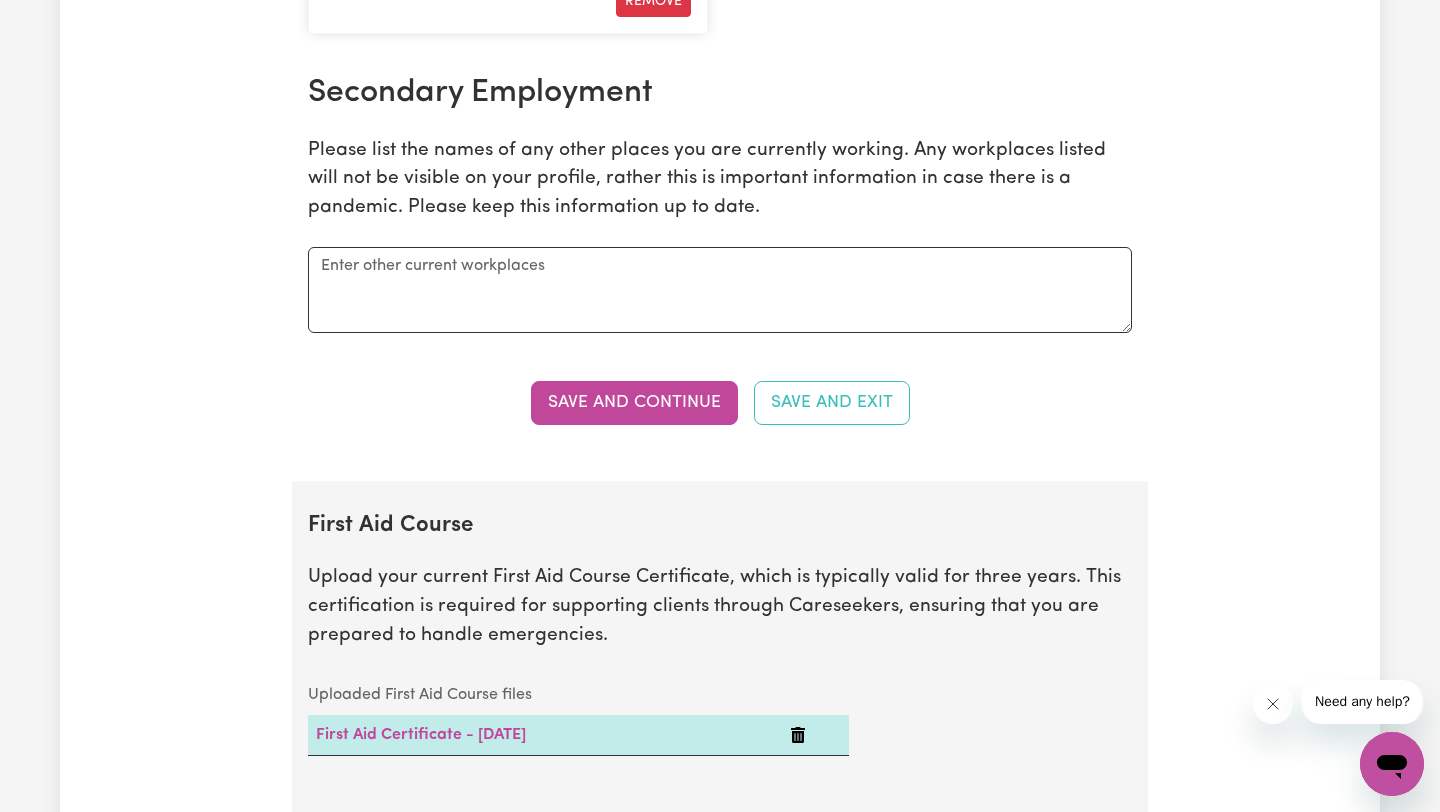 scroll, scrollTop: 3389, scrollLeft: 0, axis: vertical 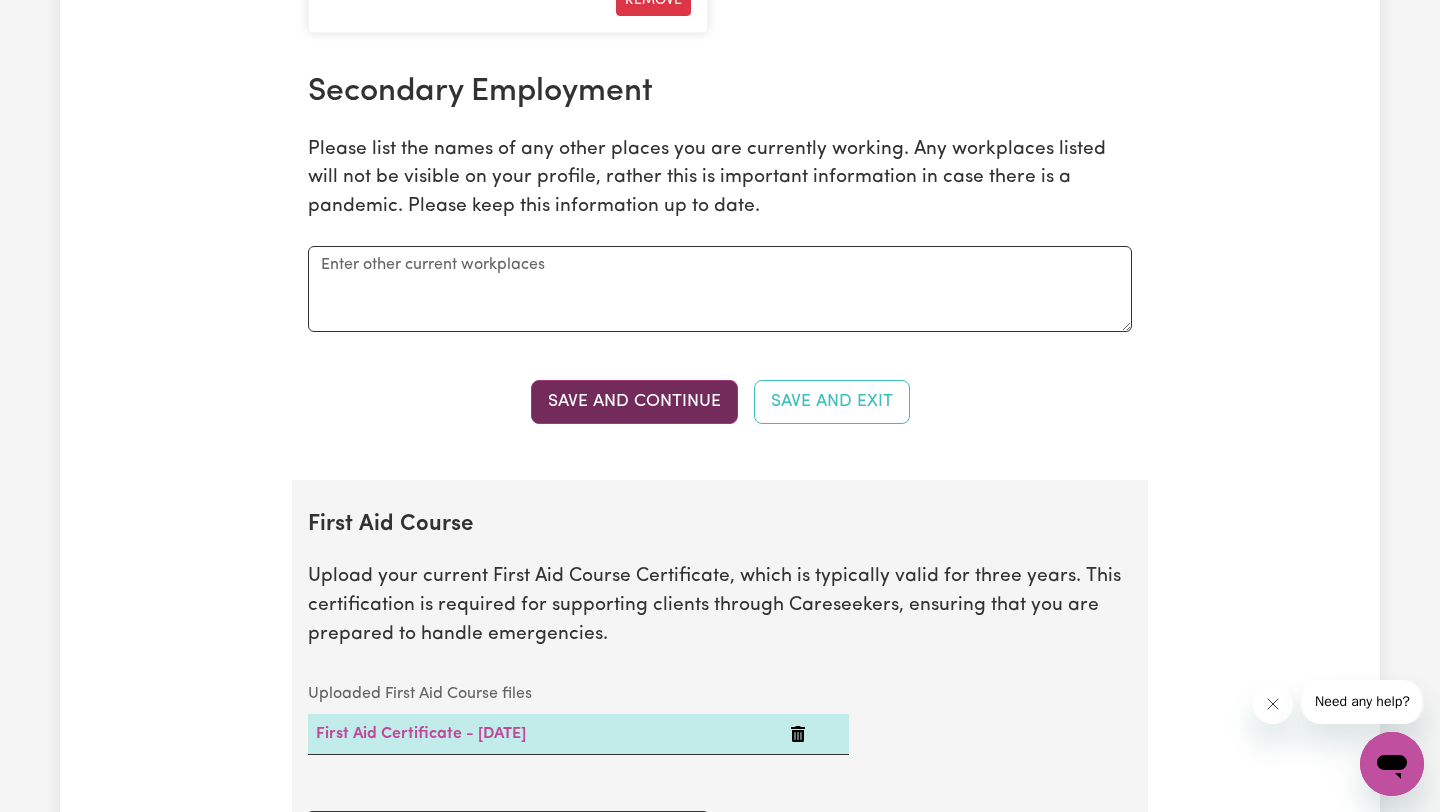 click on "Save and Continue" at bounding box center [634, 402] 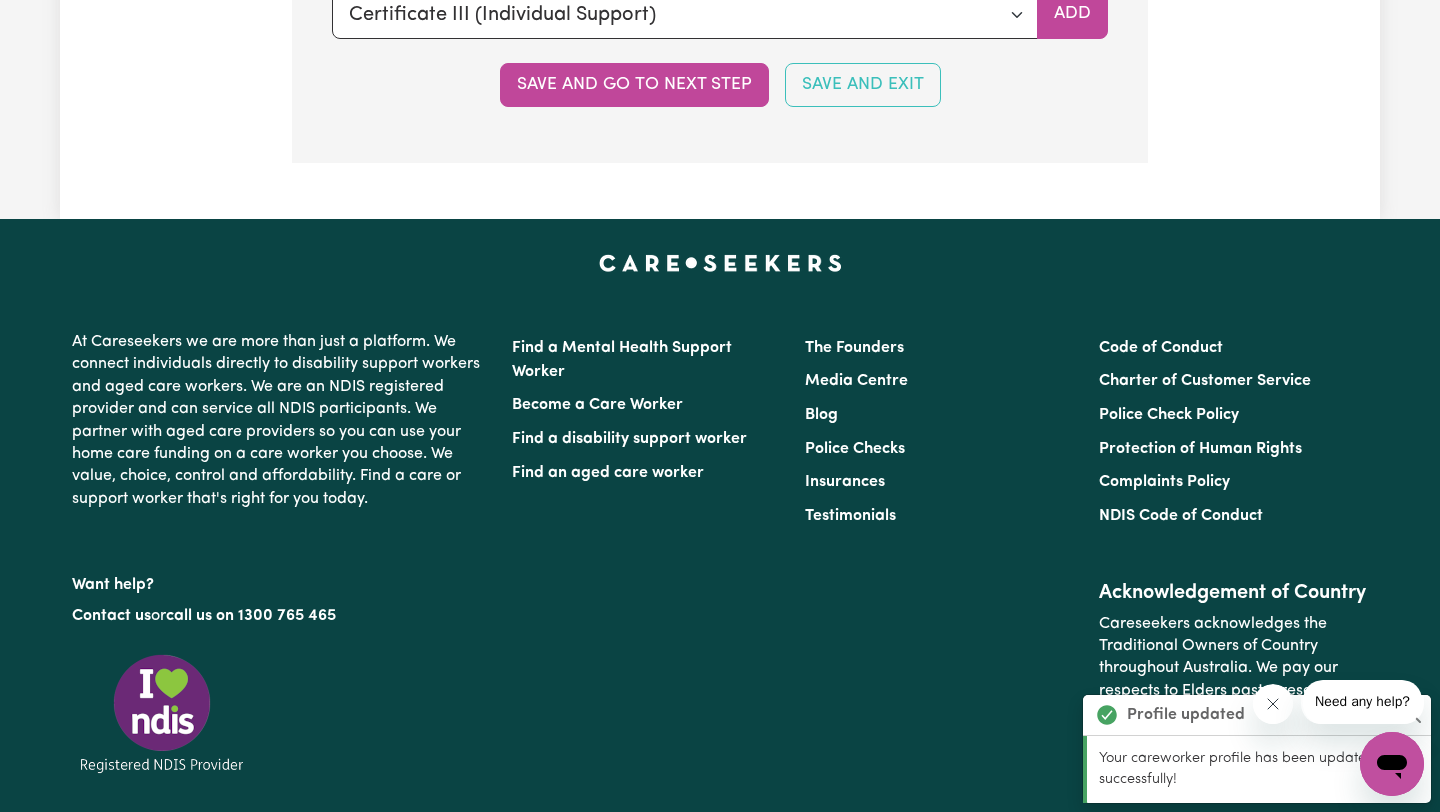 scroll, scrollTop: 4932, scrollLeft: 0, axis: vertical 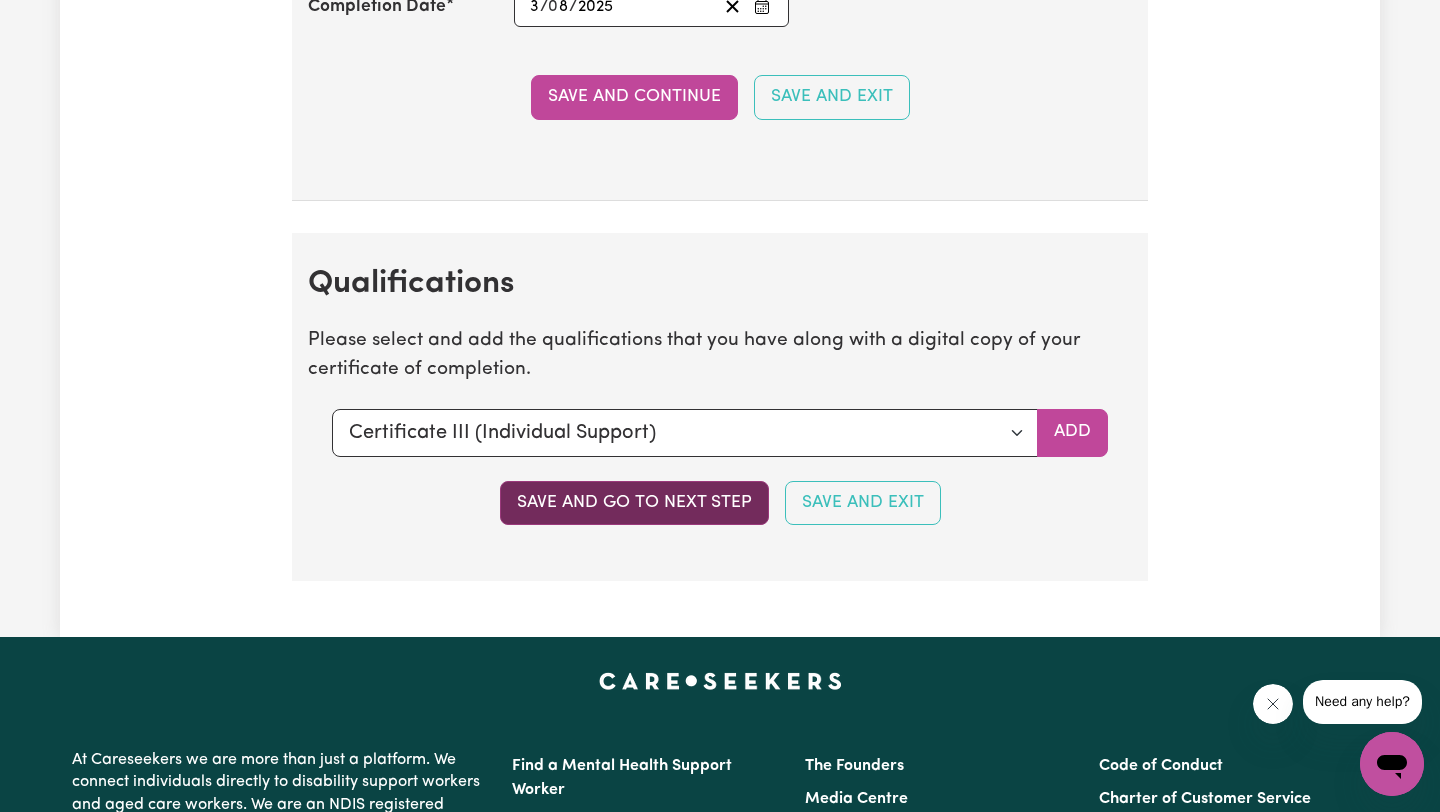 click on "Save and go to next step" at bounding box center [634, 503] 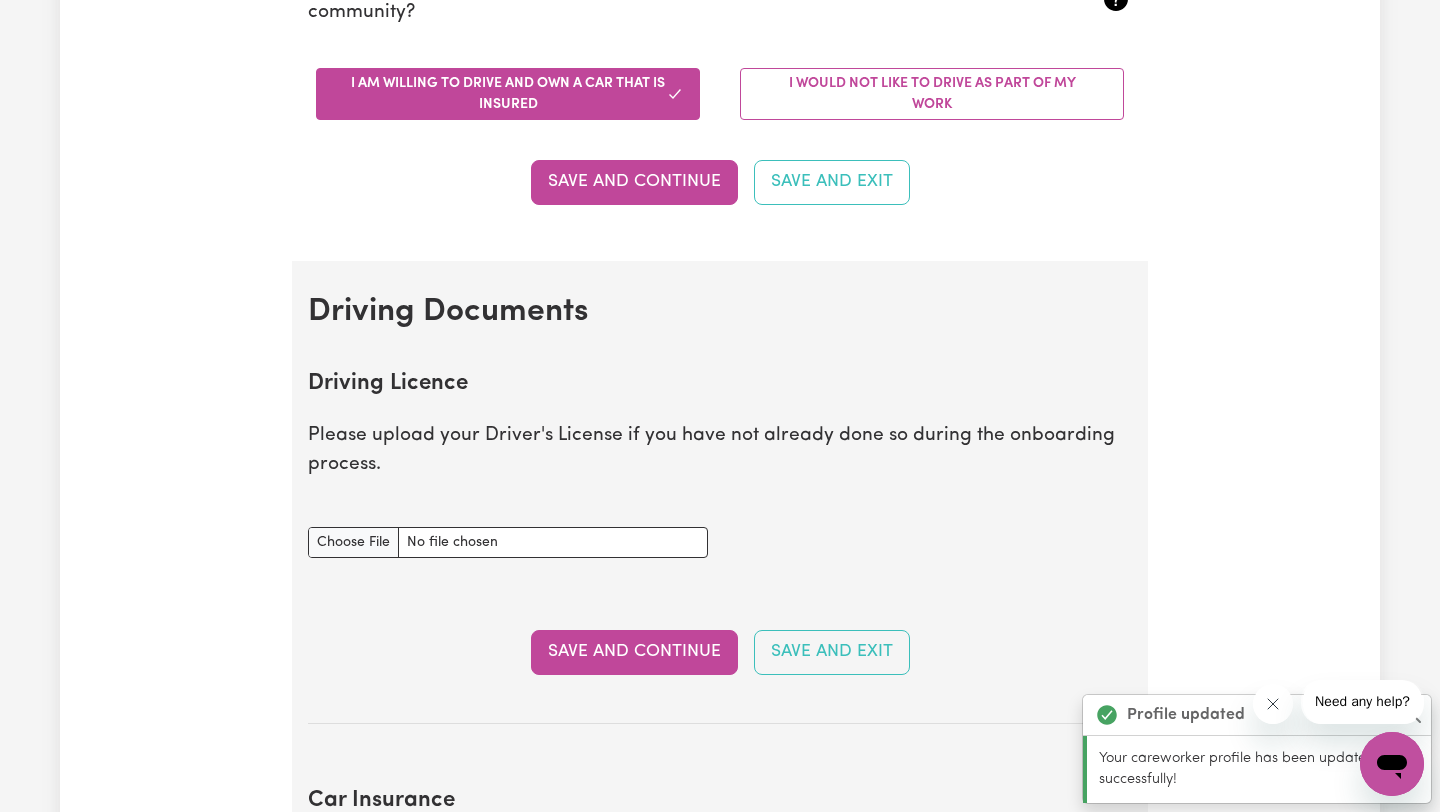 scroll, scrollTop: 0, scrollLeft: 0, axis: both 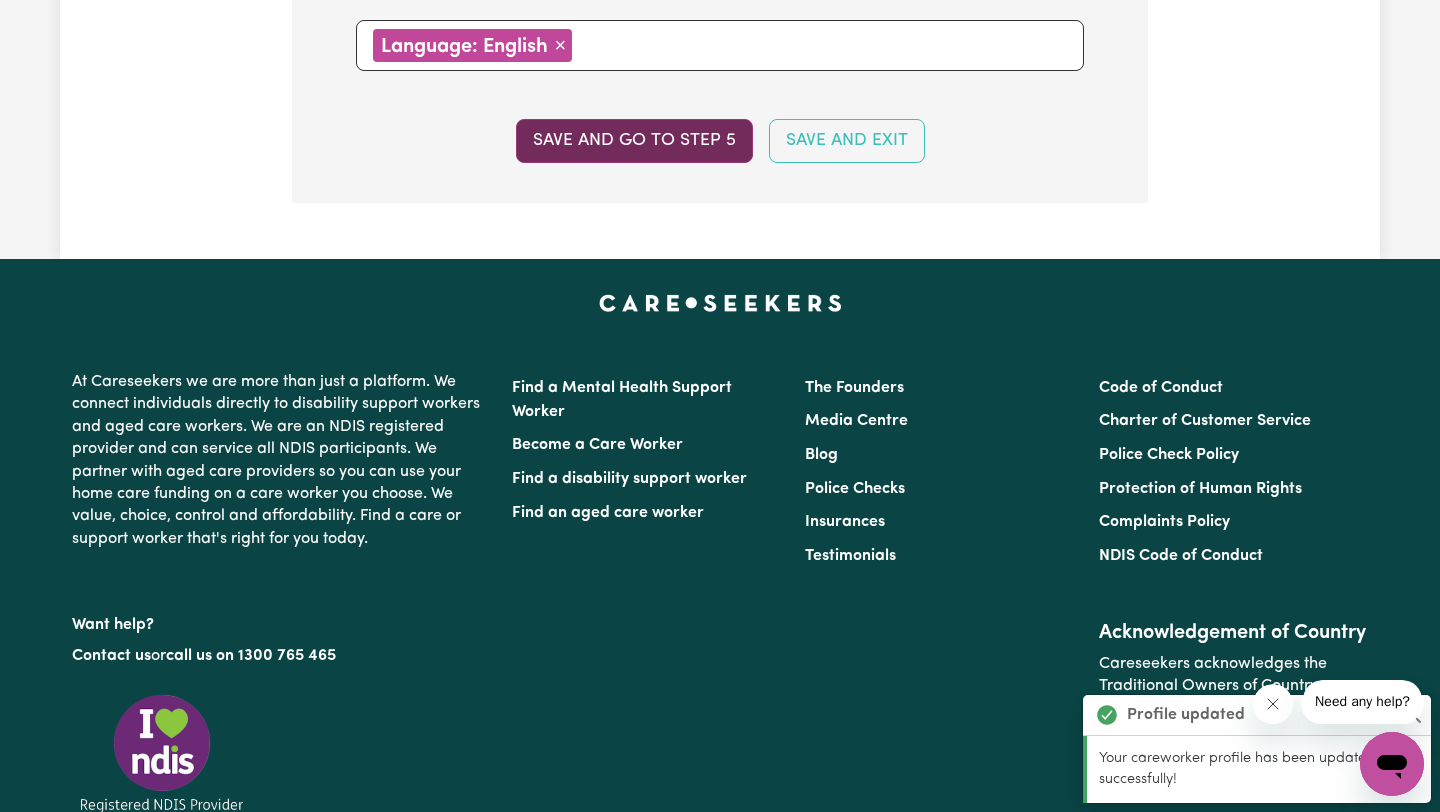 click on "Save and go to step 5" at bounding box center [634, 141] 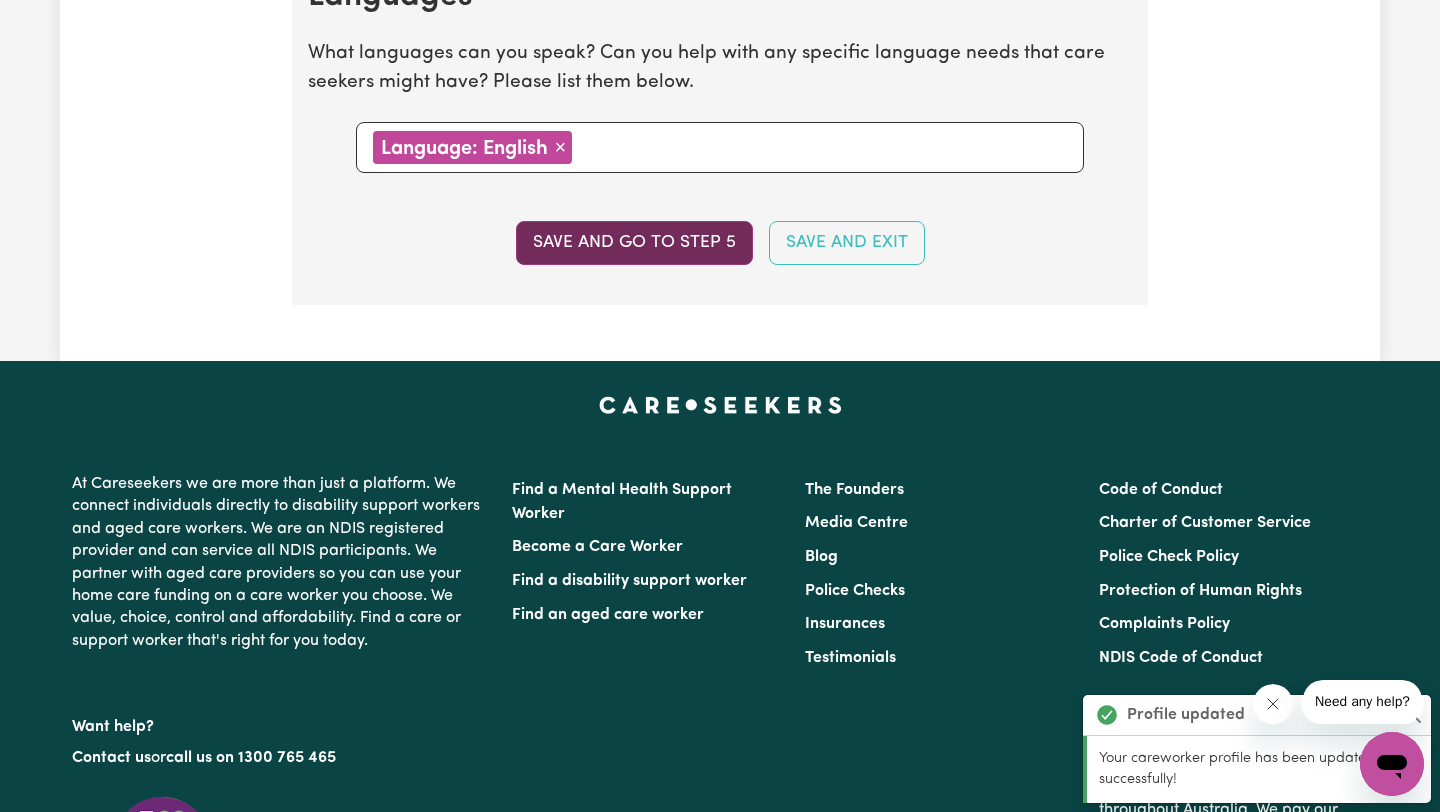 select on "I am providing services through another platform" 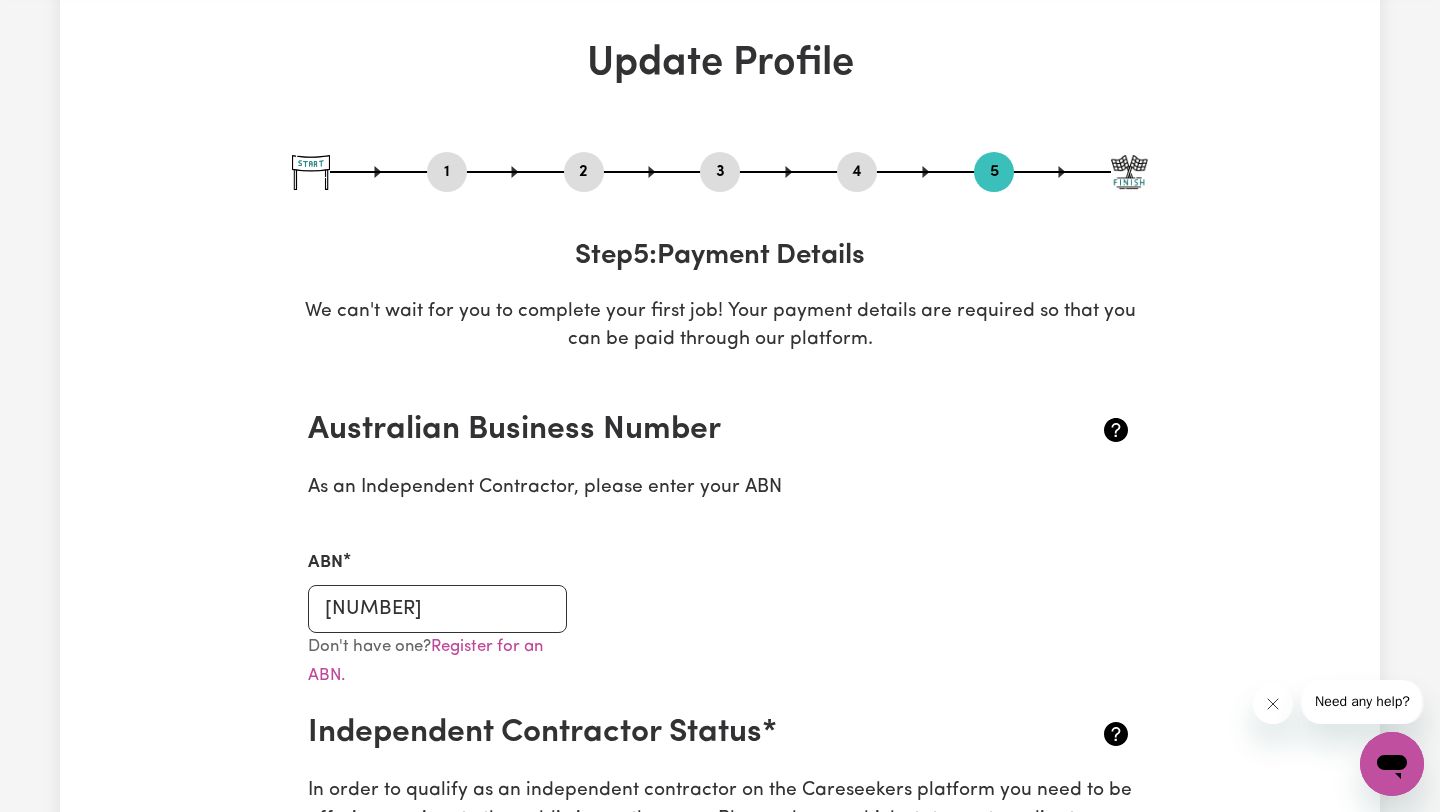scroll, scrollTop: 0, scrollLeft: 0, axis: both 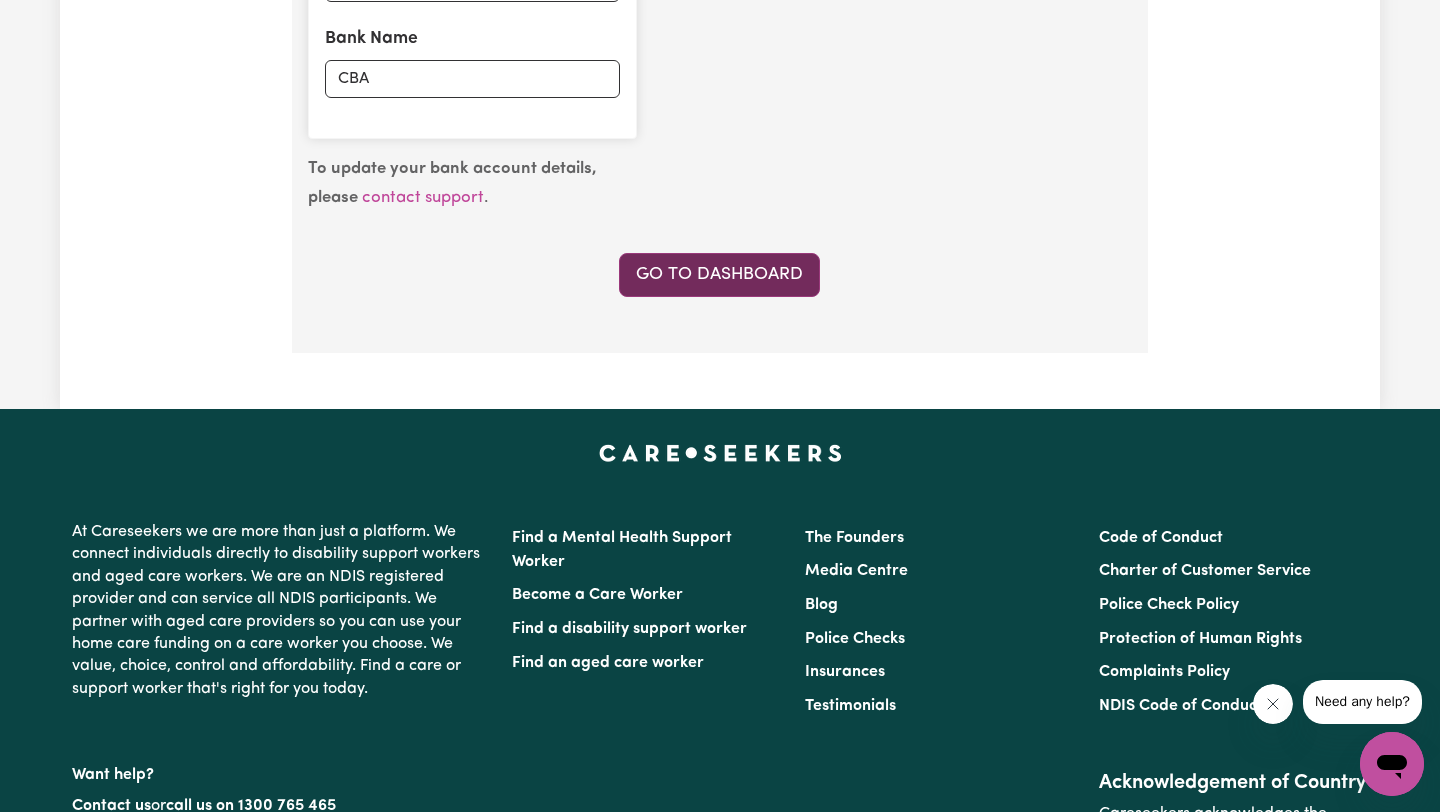click on "Go to Dashboard" at bounding box center (719, 275) 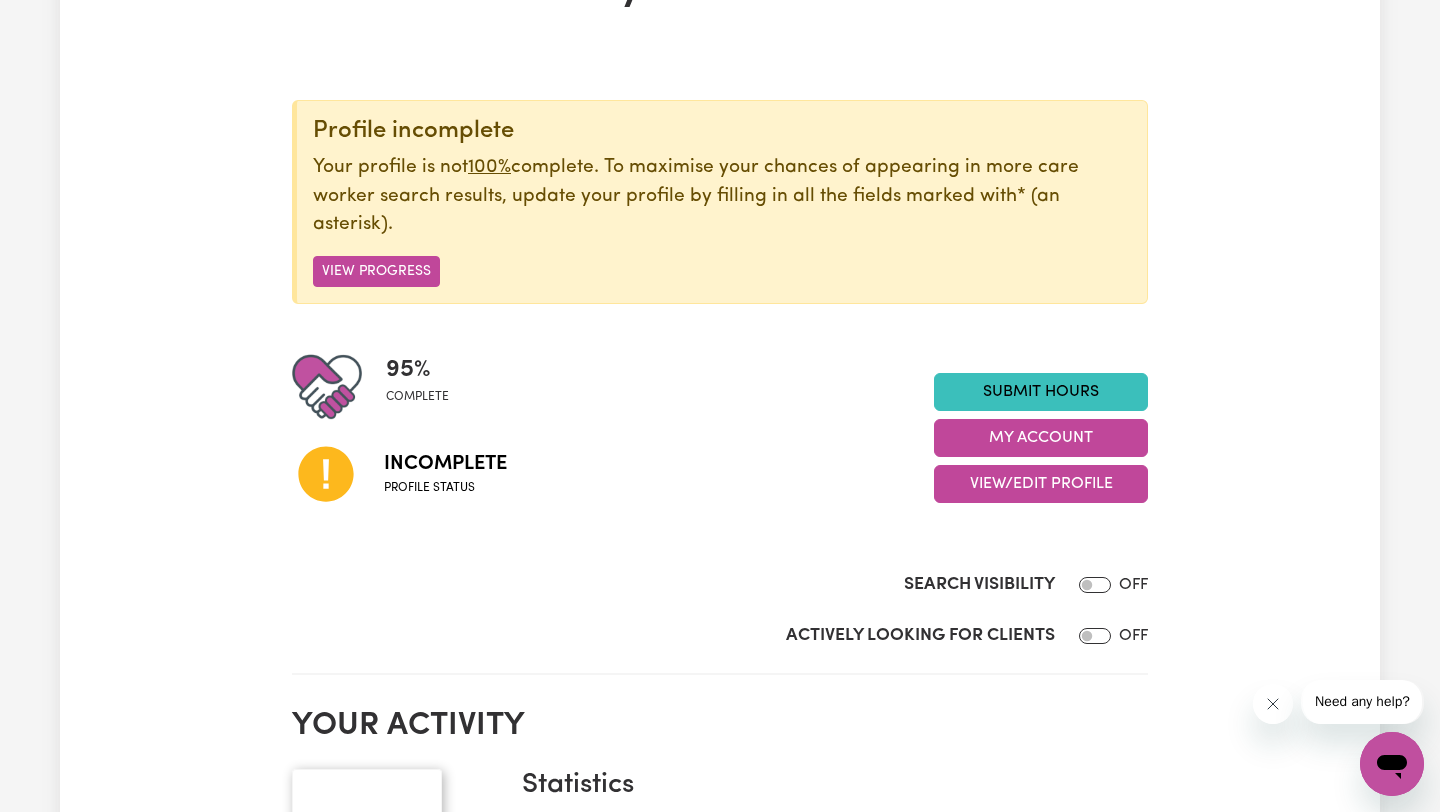 scroll, scrollTop: 0, scrollLeft: 0, axis: both 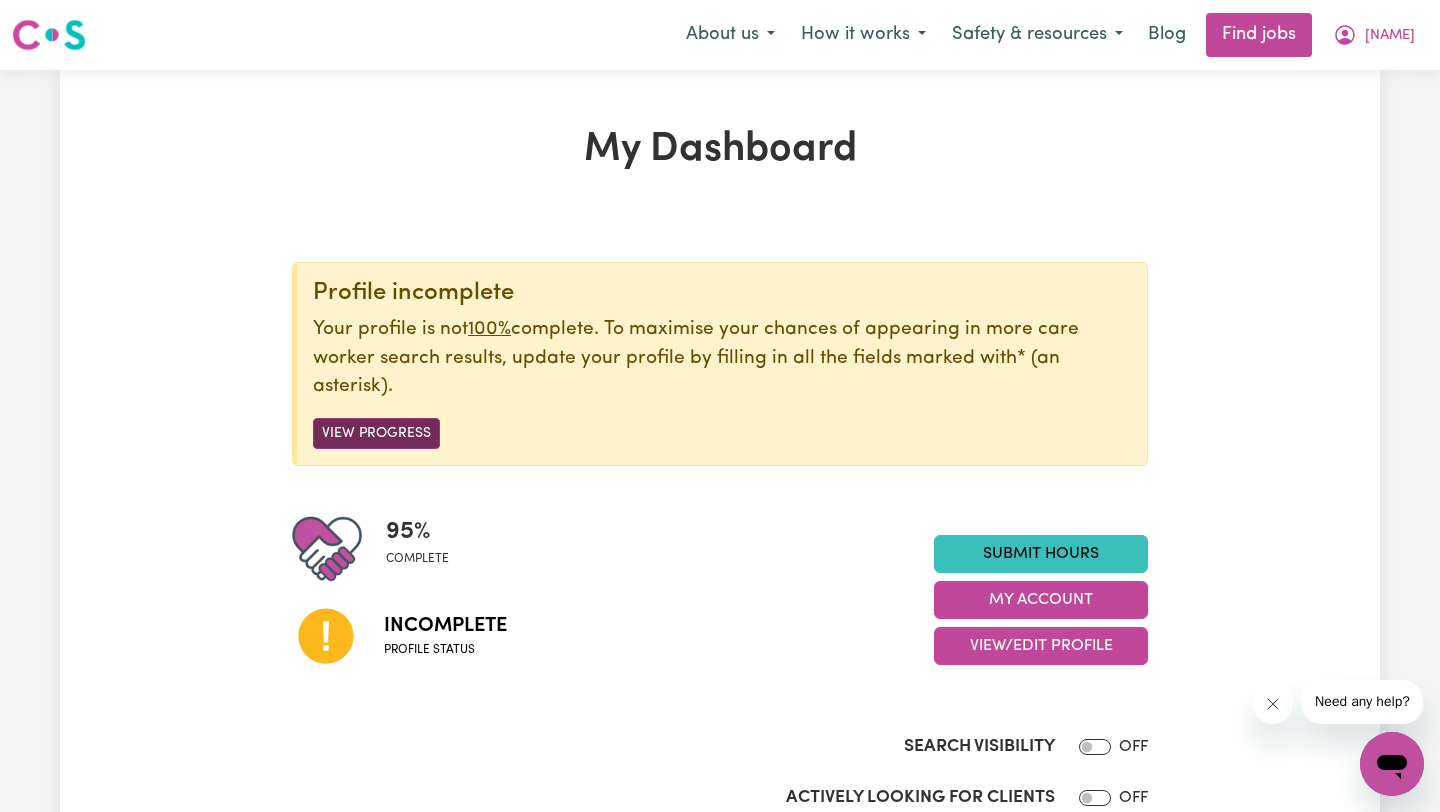 click on "View Progress" at bounding box center (376, 433) 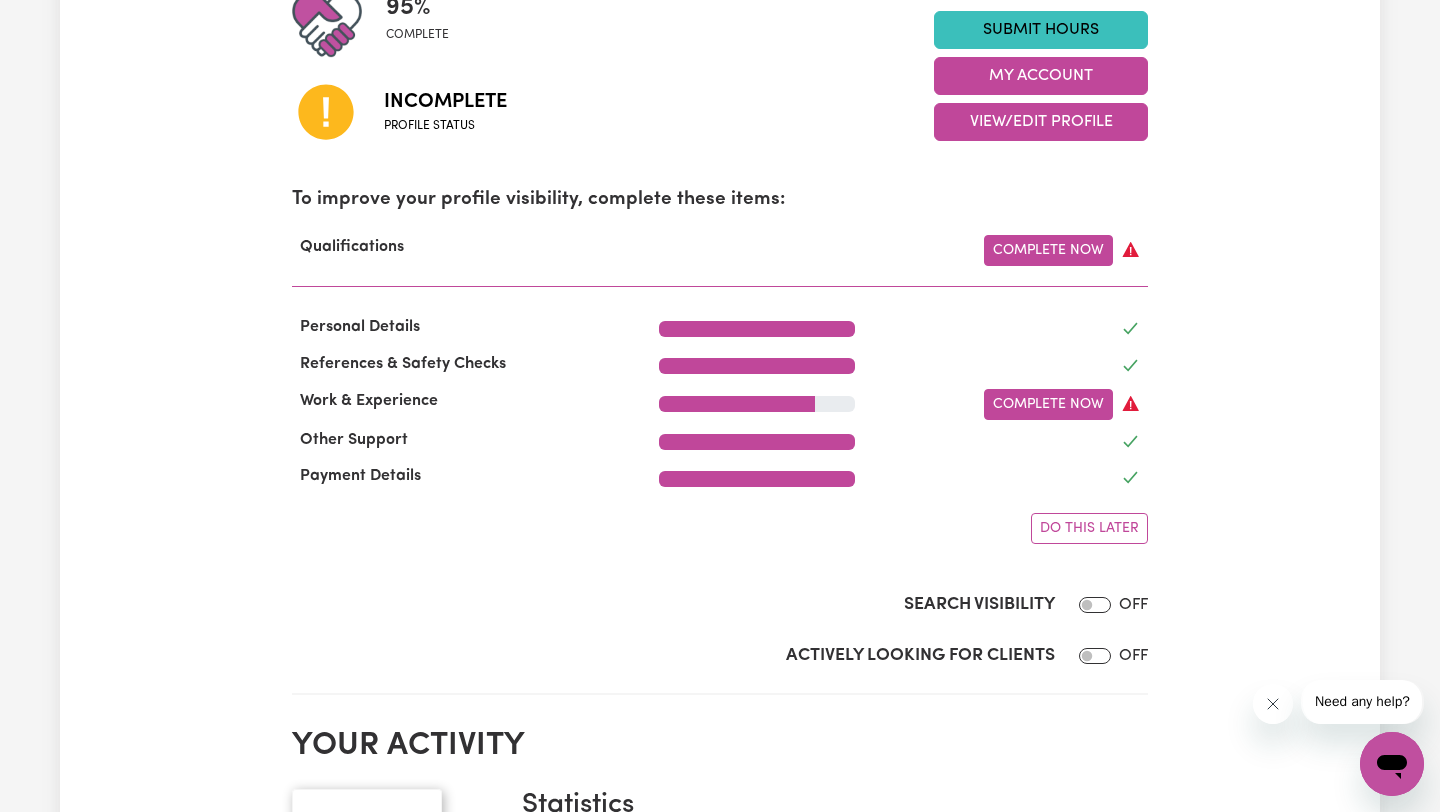 scroll, scrollTop: 522, scrollLeft: 0, axis: vertical 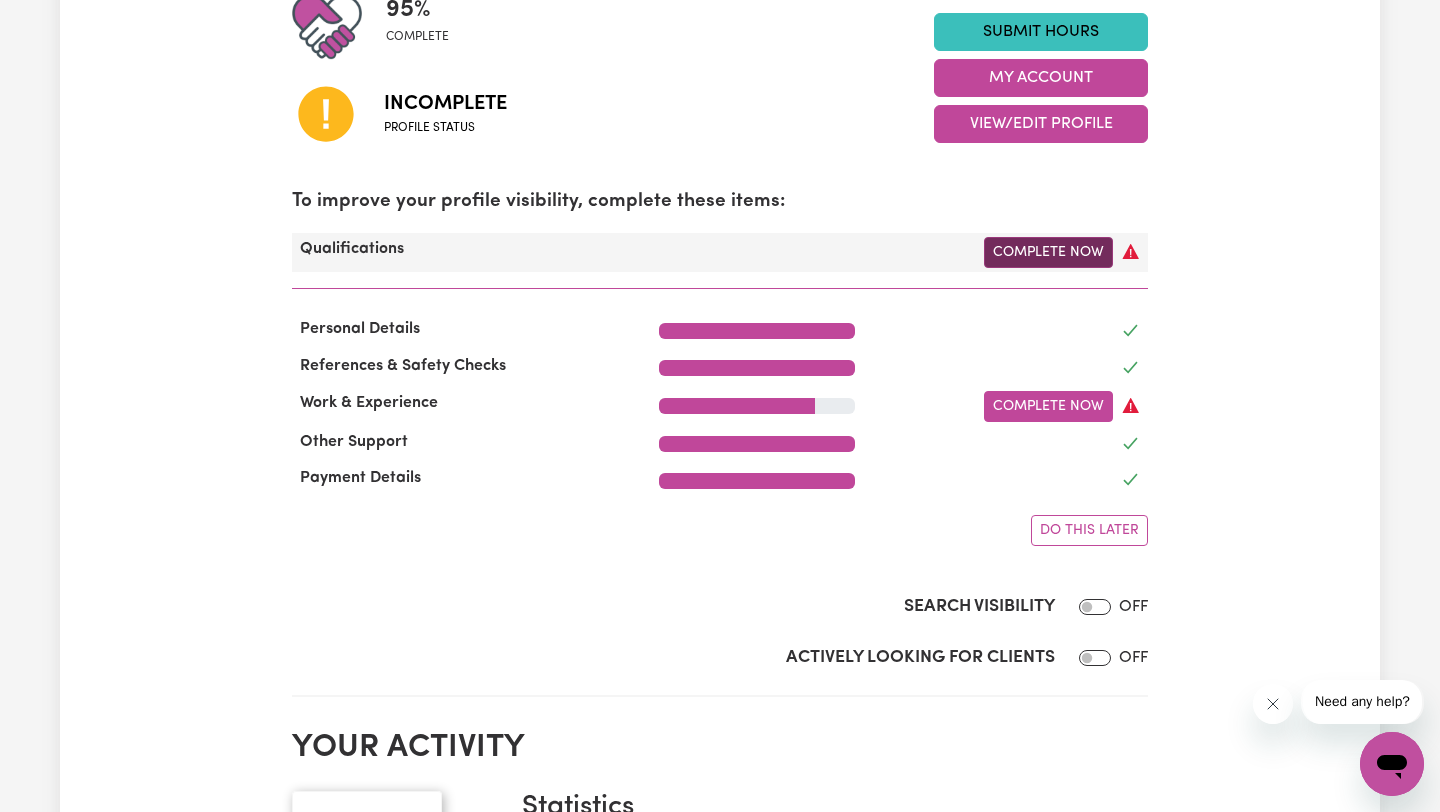 click on "Complete Now" at bounding box center (1048, 252) 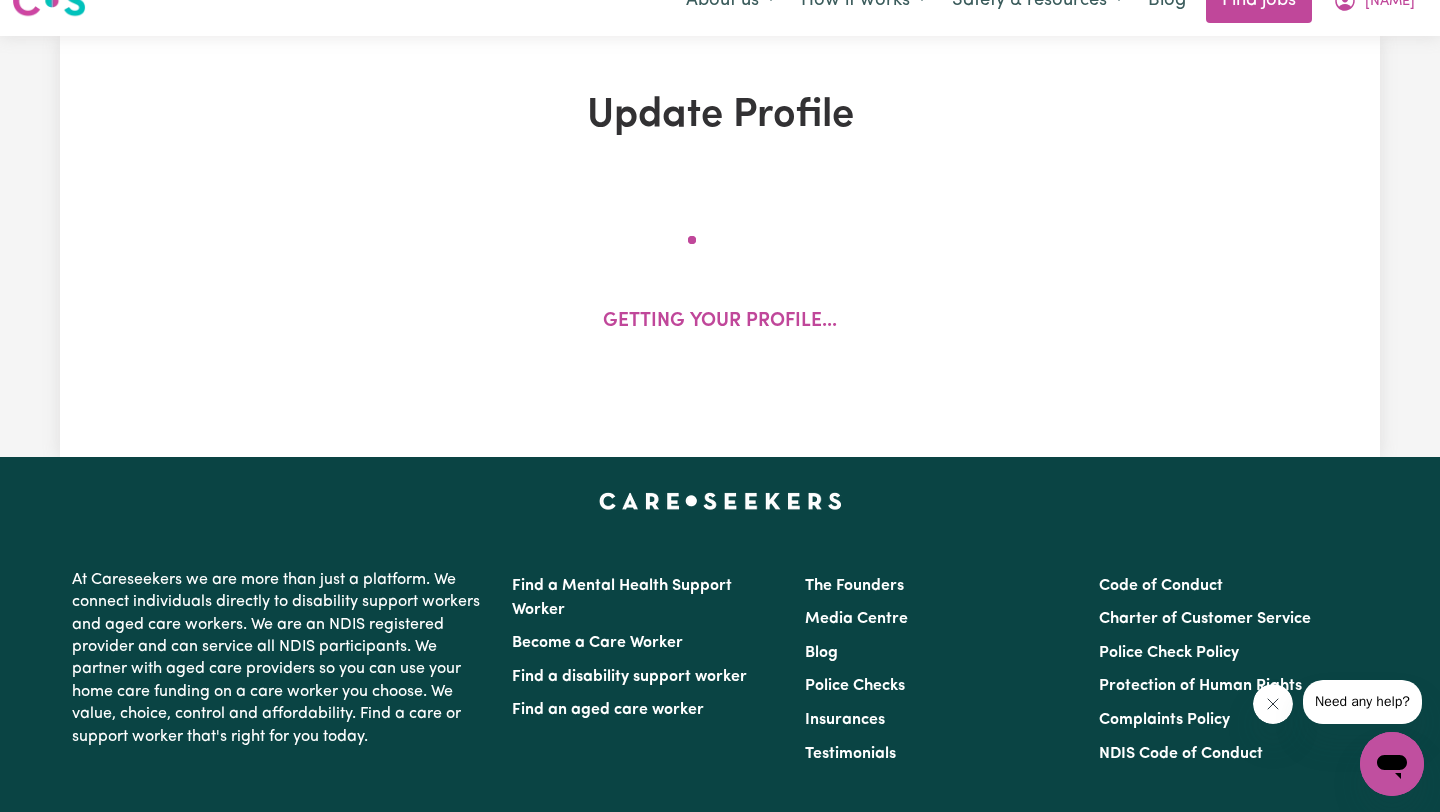 scroll, scrollTop: 0, scrollLeft: 0, axis: both 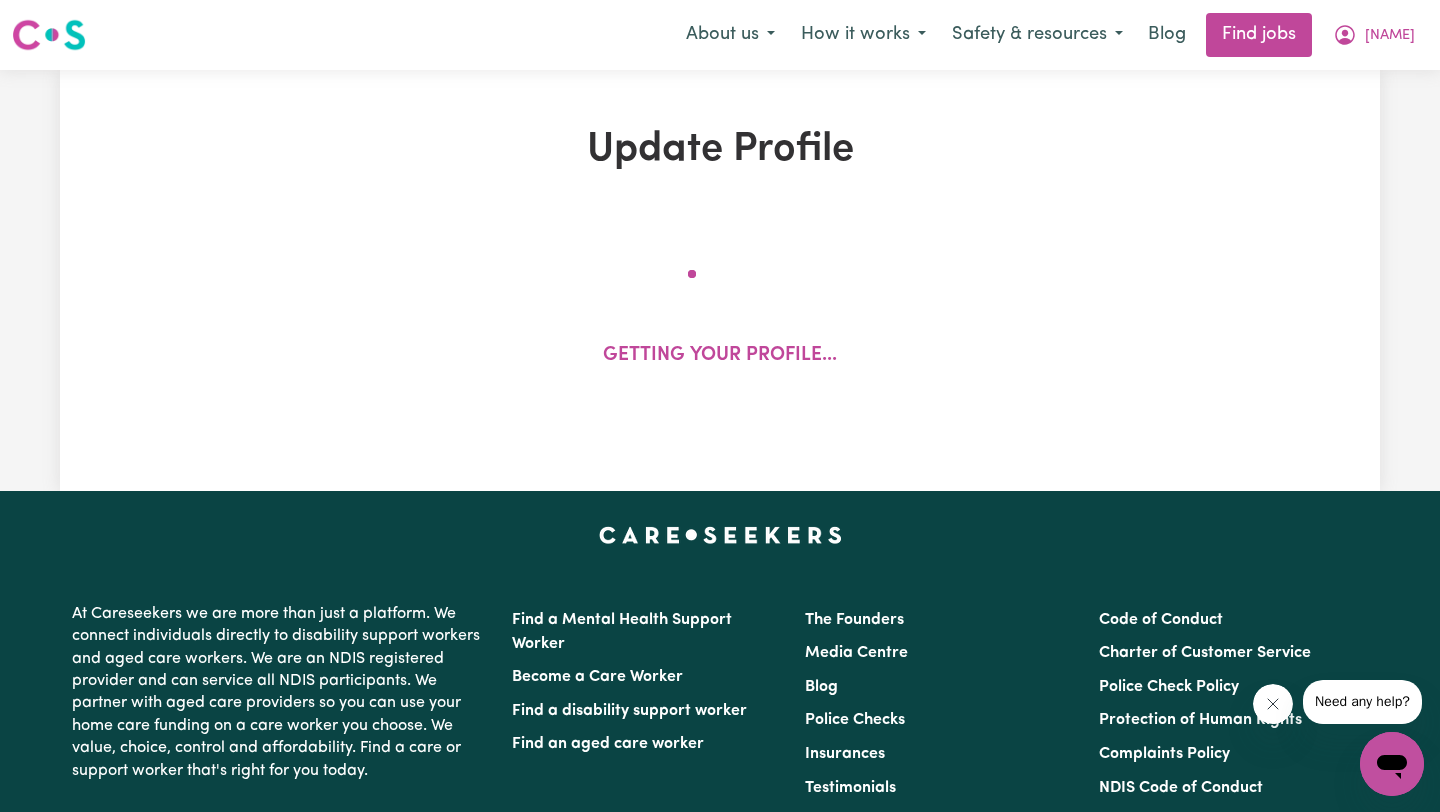 select on "2025" 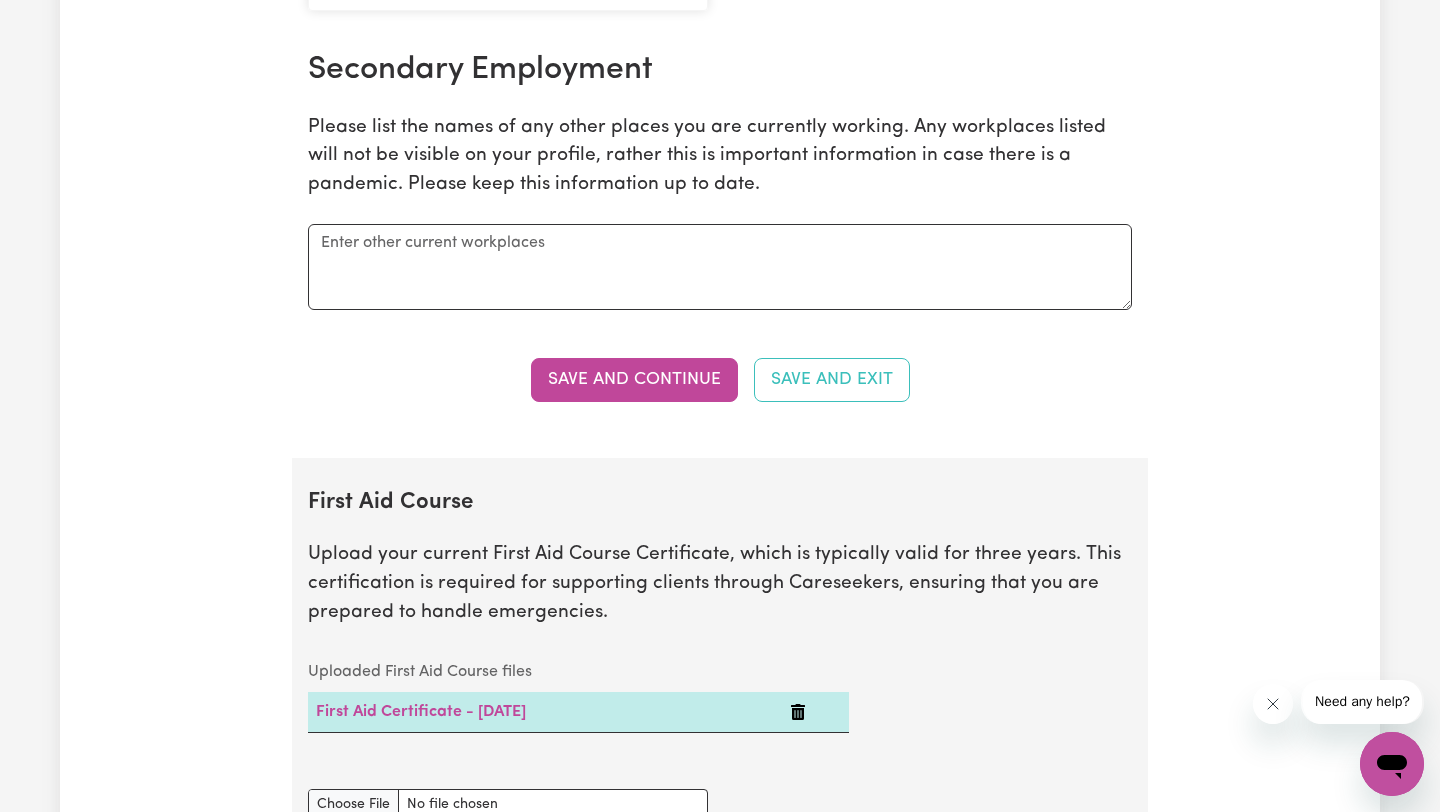 scroll, scrollTop: 3409, scrollLeft: 0, axis: vertical 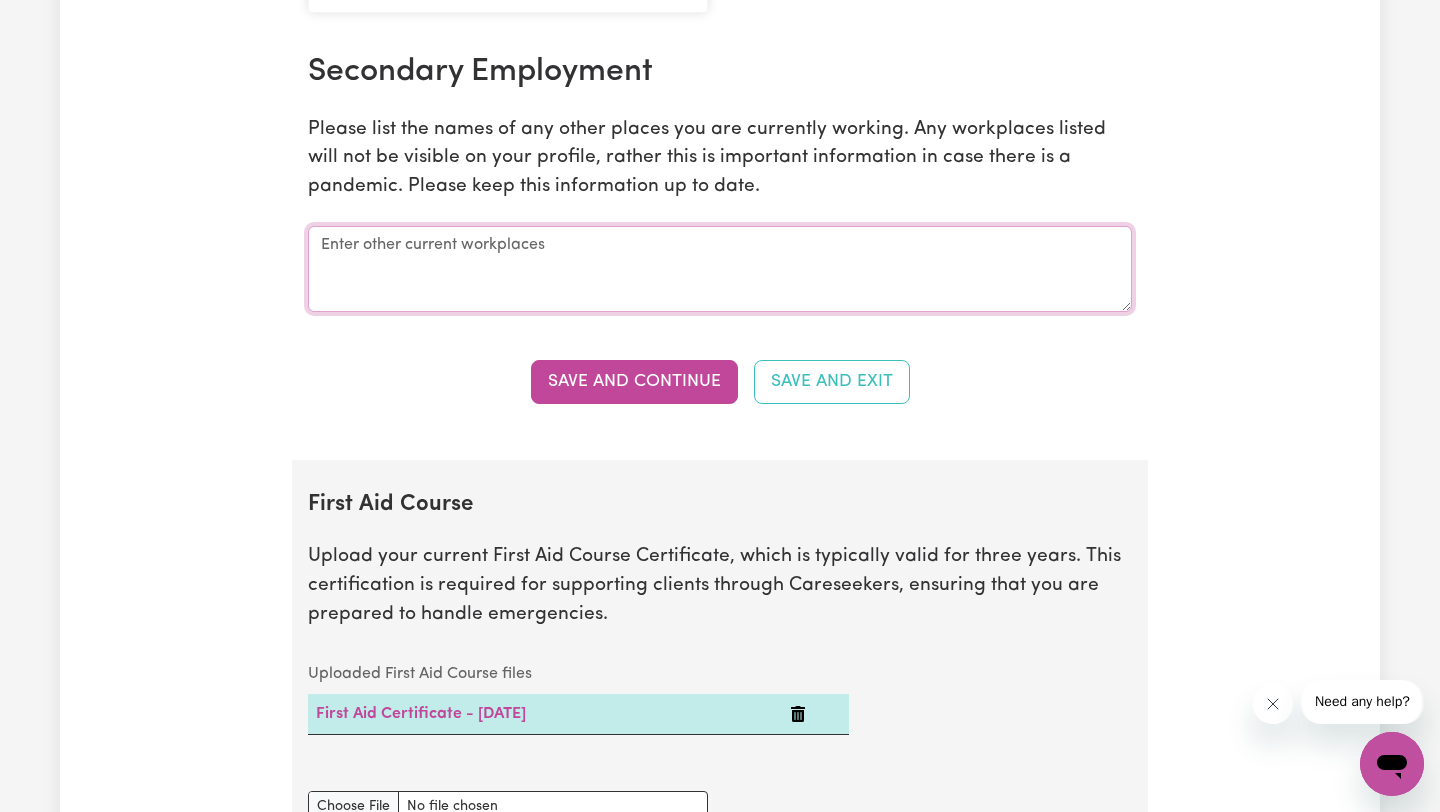 click at bounding box center (720, 269) 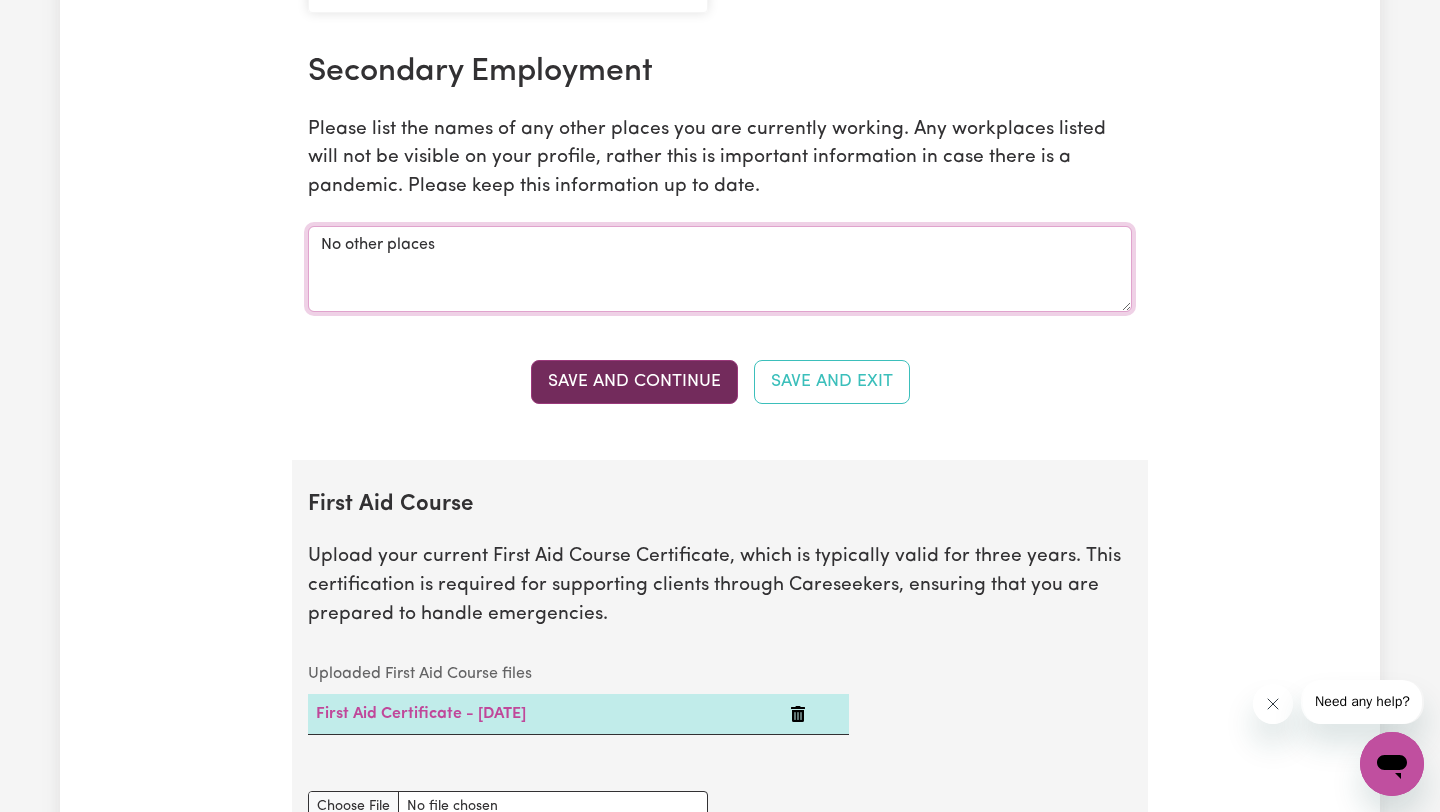 type on "No other places" 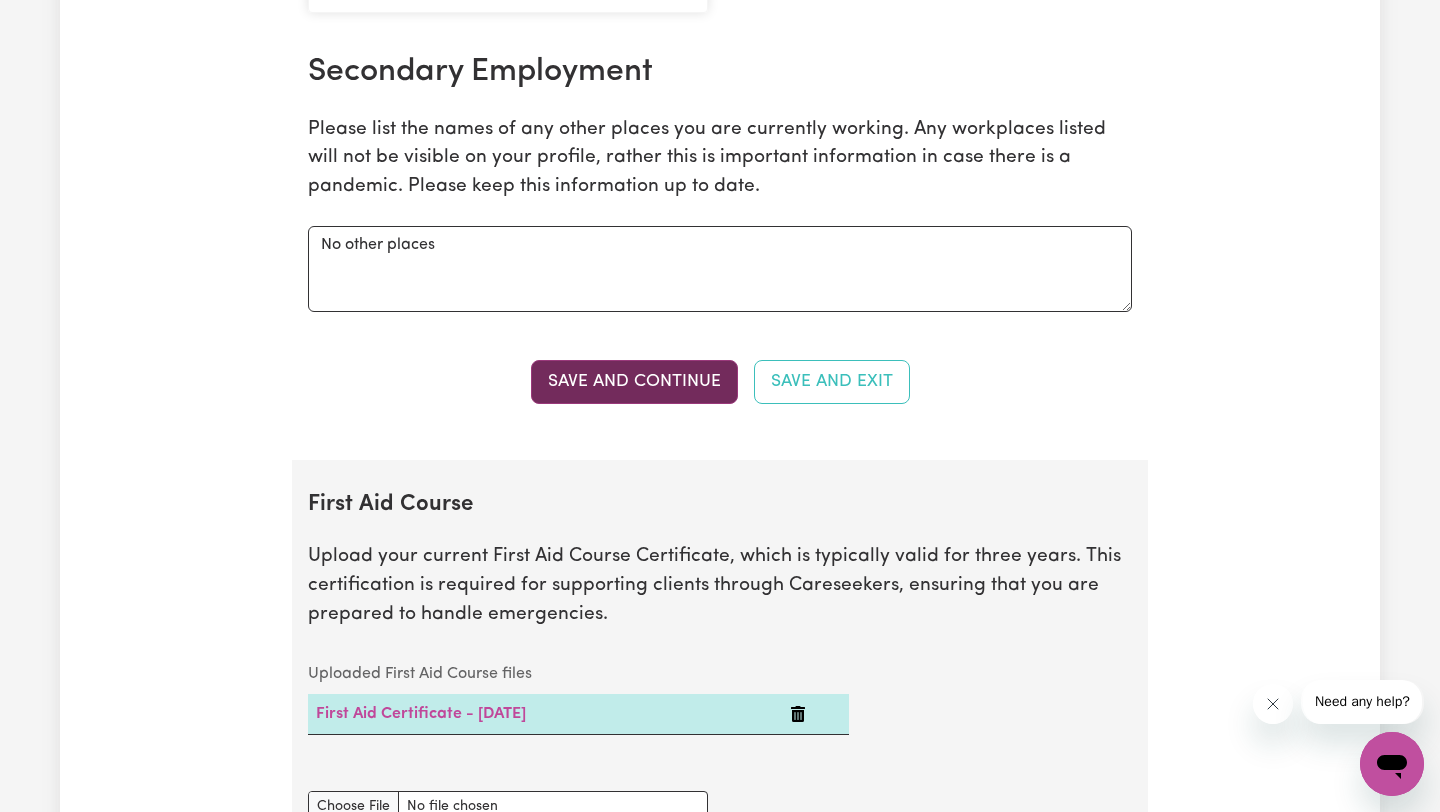 click on "Save and Continue" at bounding box center [634, 382] 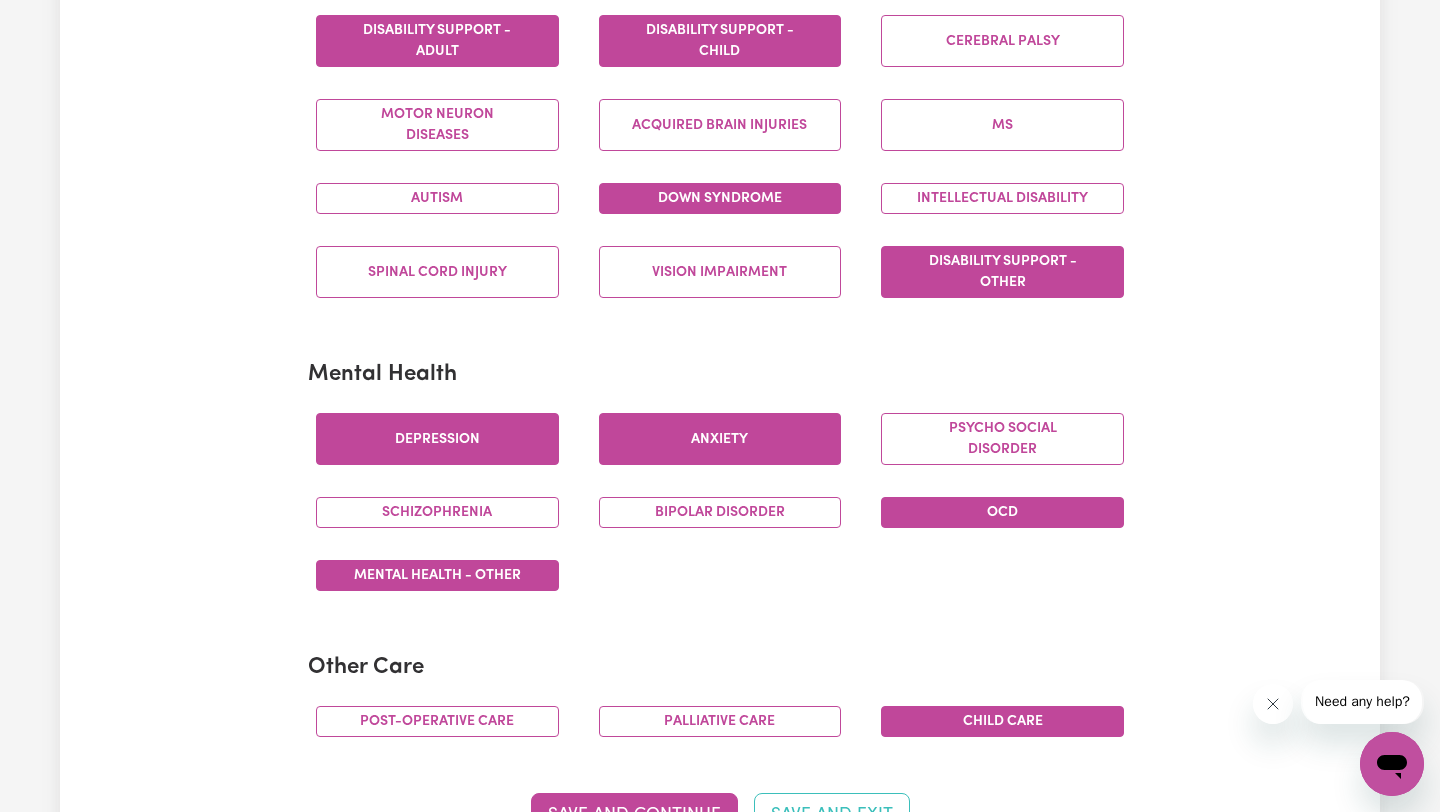 scroll, scrollTop: 895, scrollLeft: 0, axis: vertical 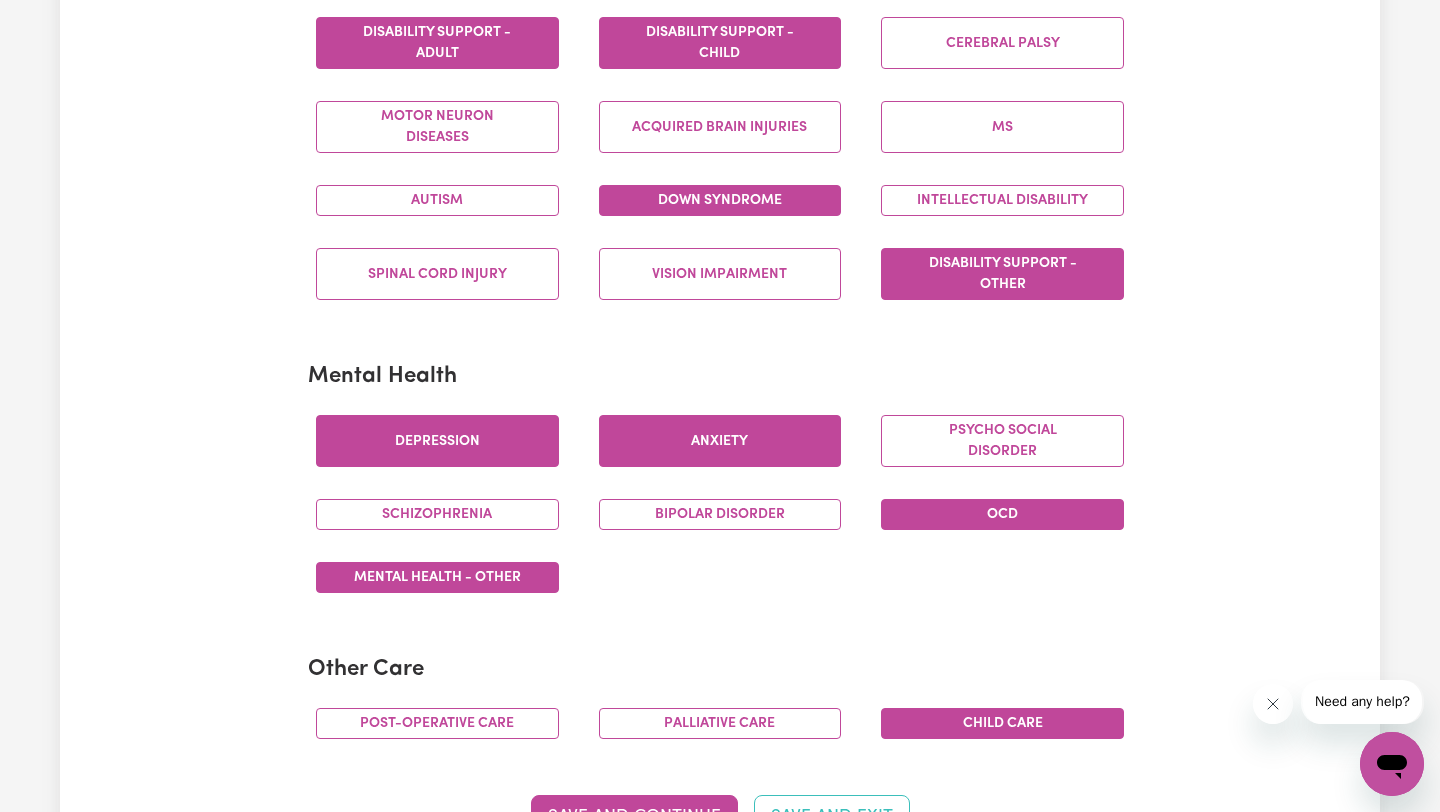 click on "OCD" at bounding box center [1002, 514] 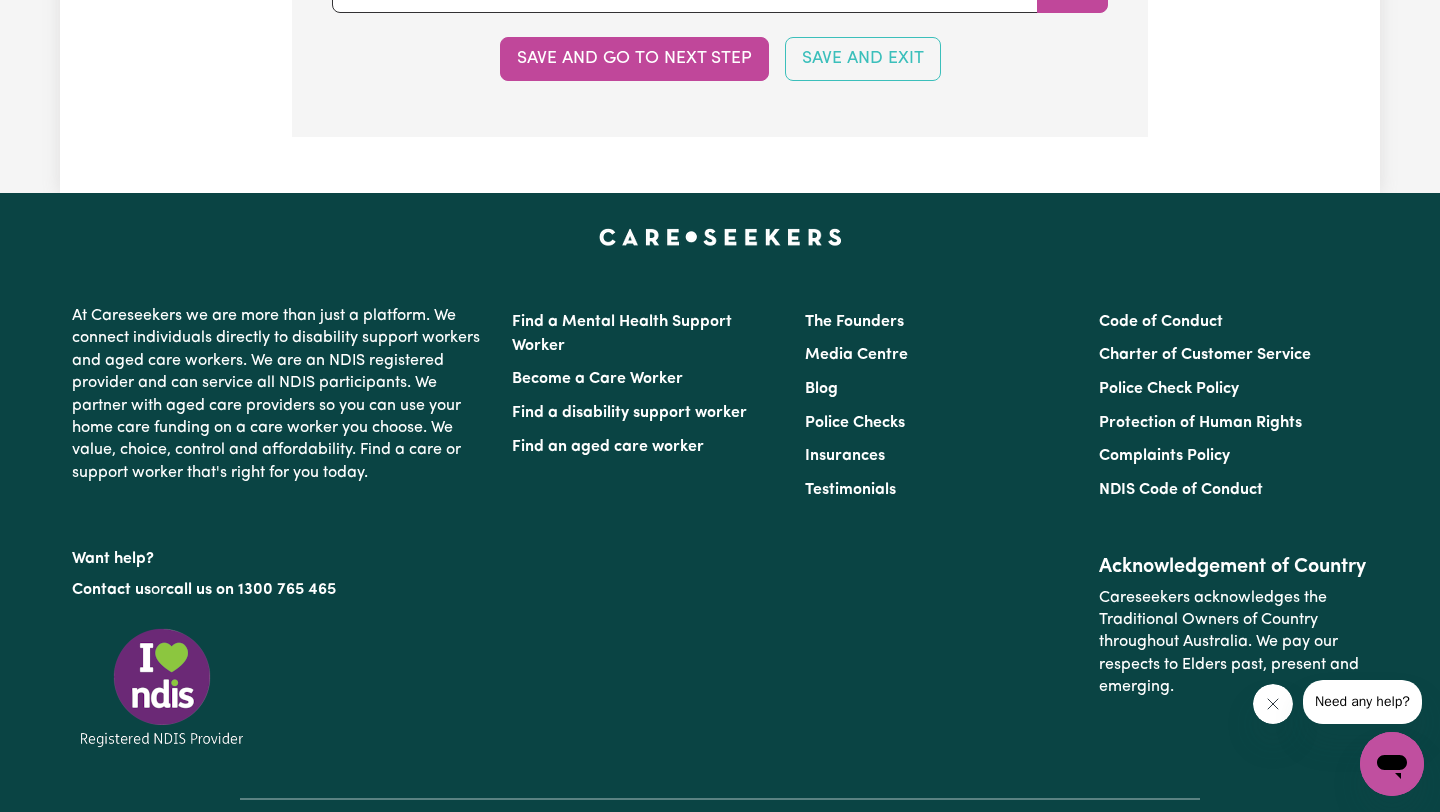 scroll, scrollTop: 5037, scrollLeft: 0, axis: vertical 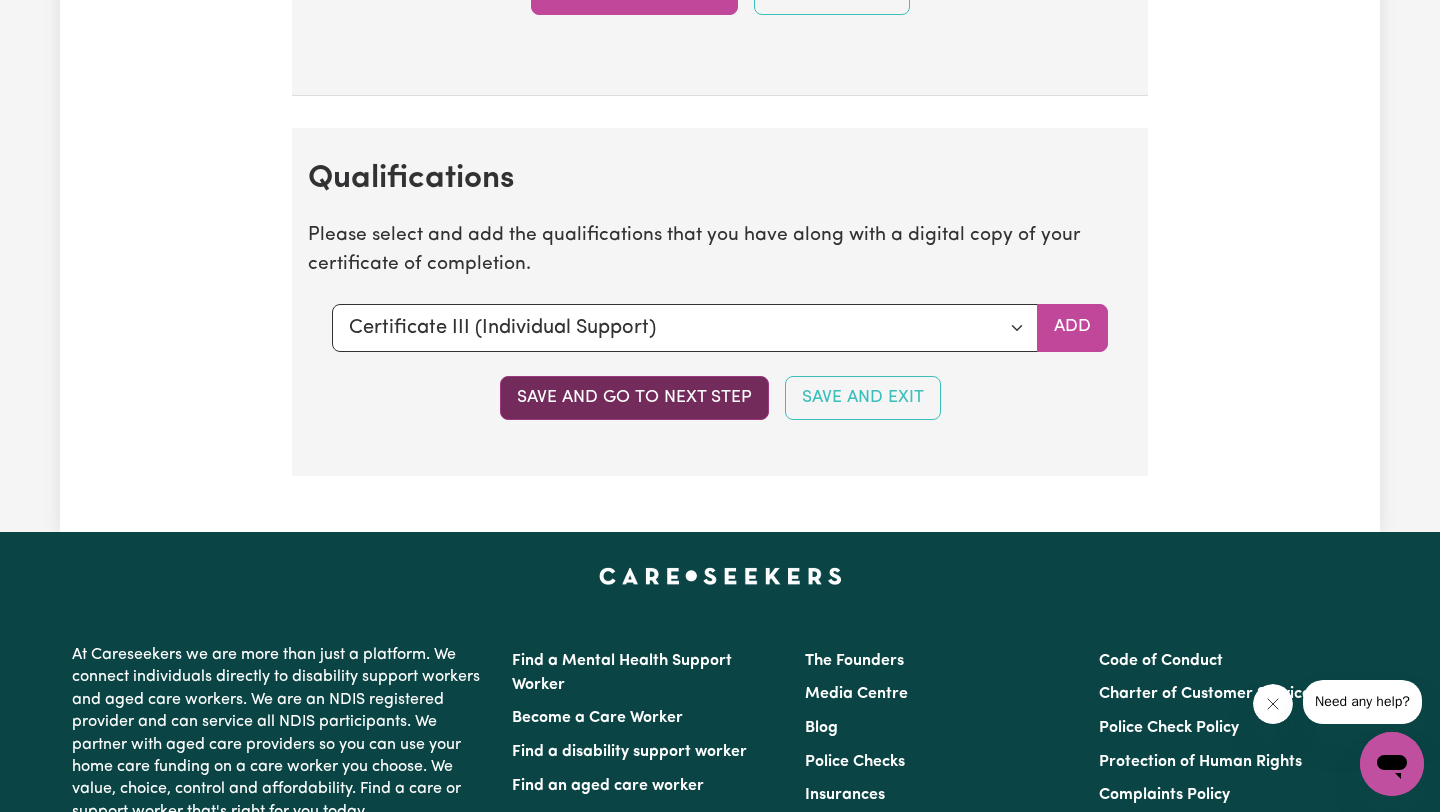 click on "Save and go to next step" at bounding box center [634, 398] 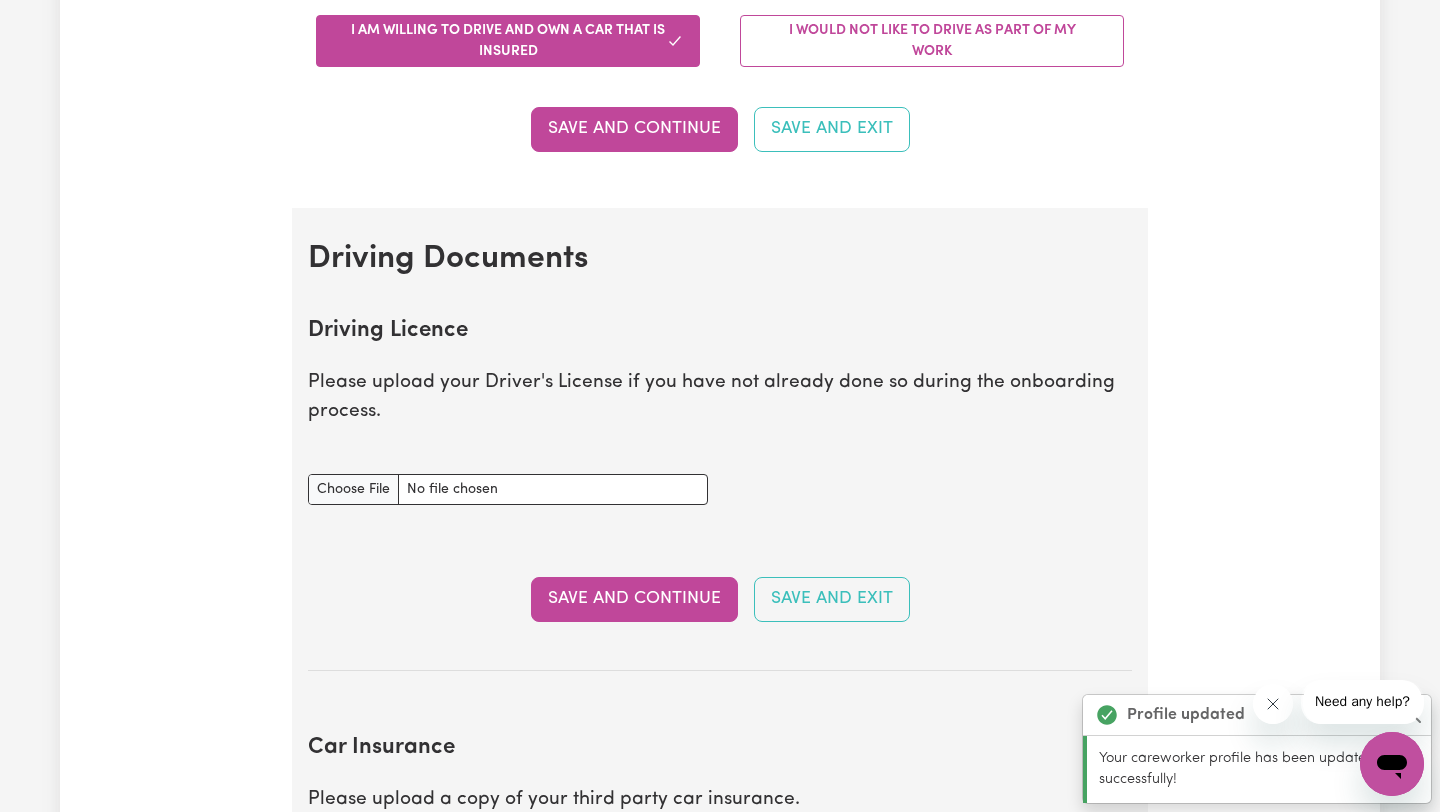 scroll, scrollTop: 838, scrollLeft: 0, axis: vertical 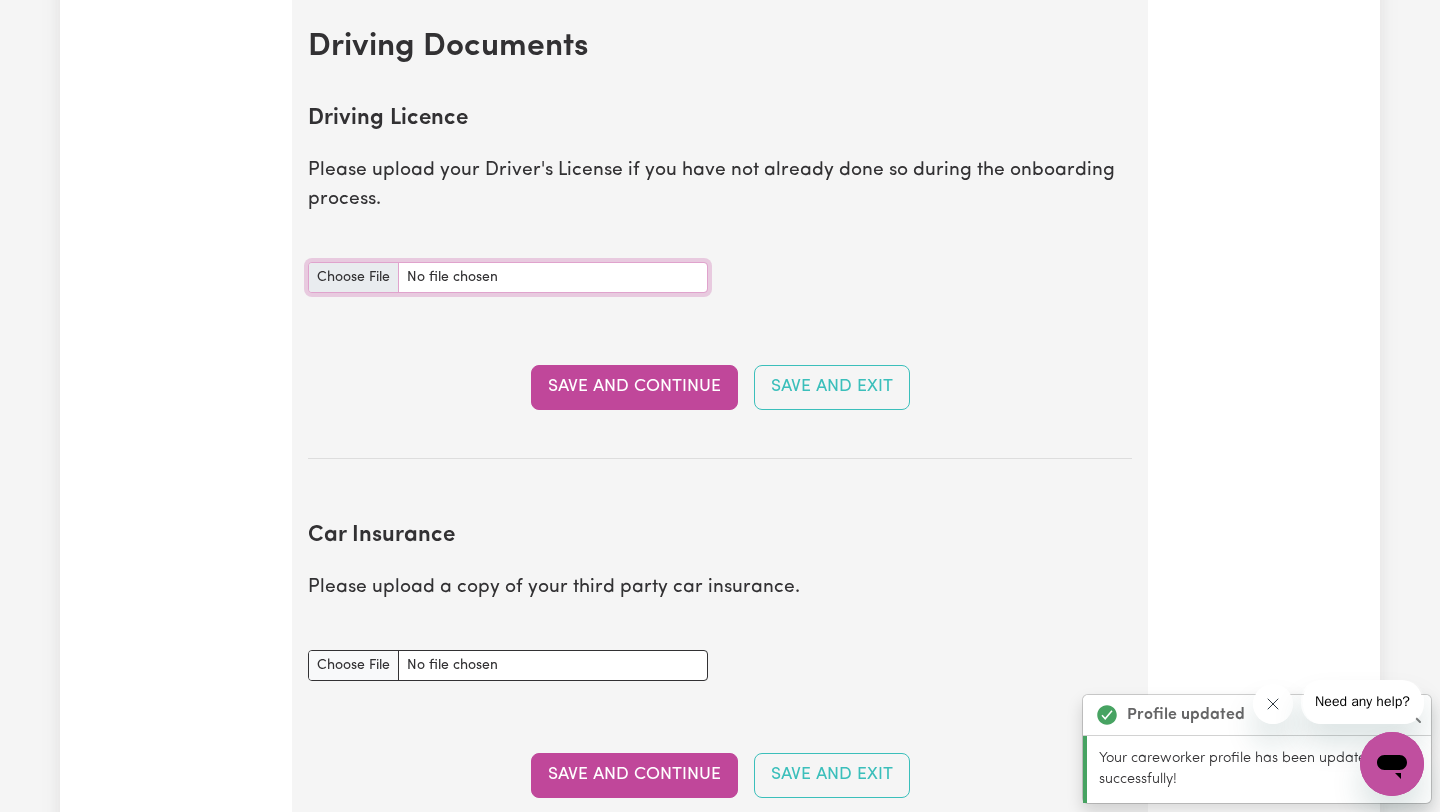 click on "Driving Licence  document" at bounding box center (508, 277) 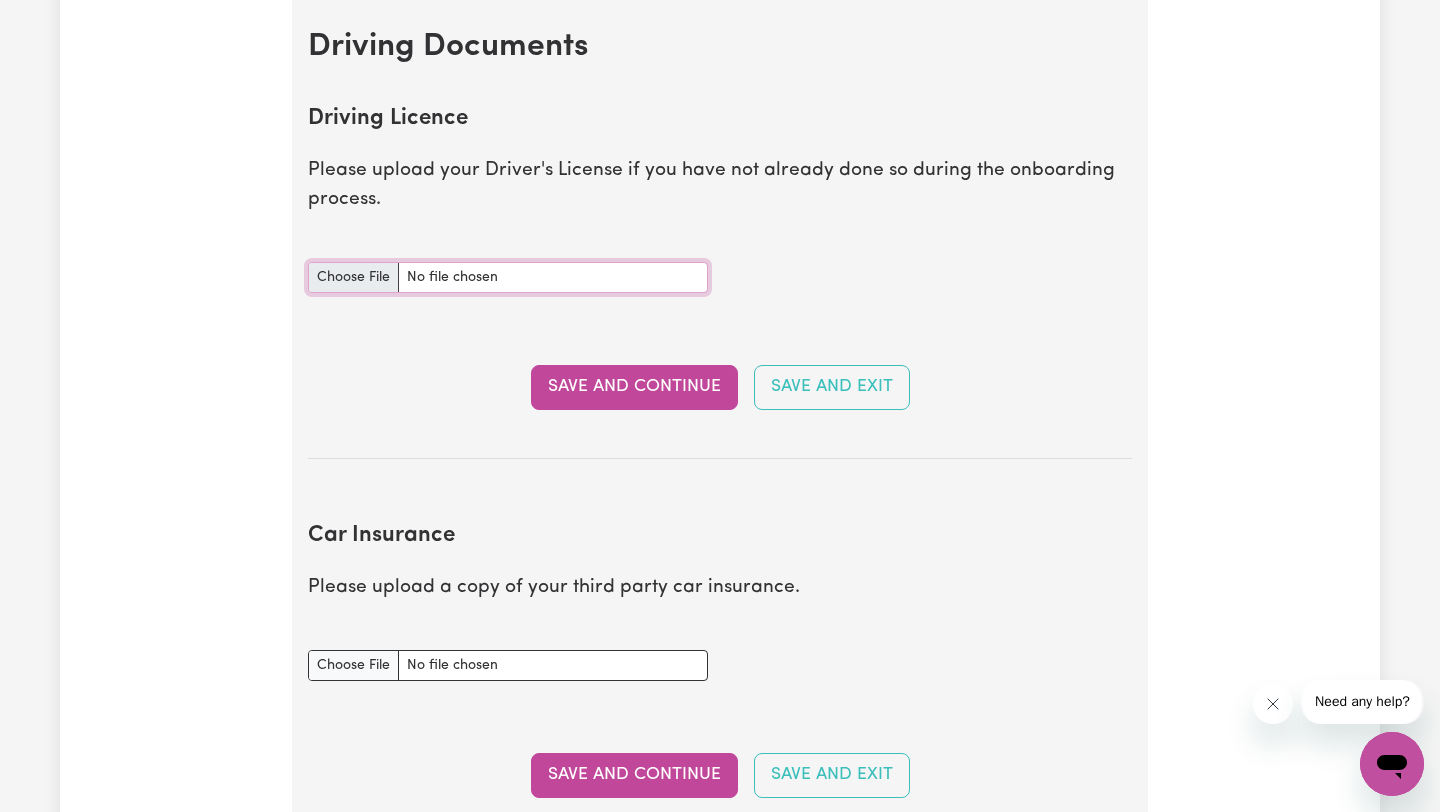 type on "C:\fakepath\licence.pdf" 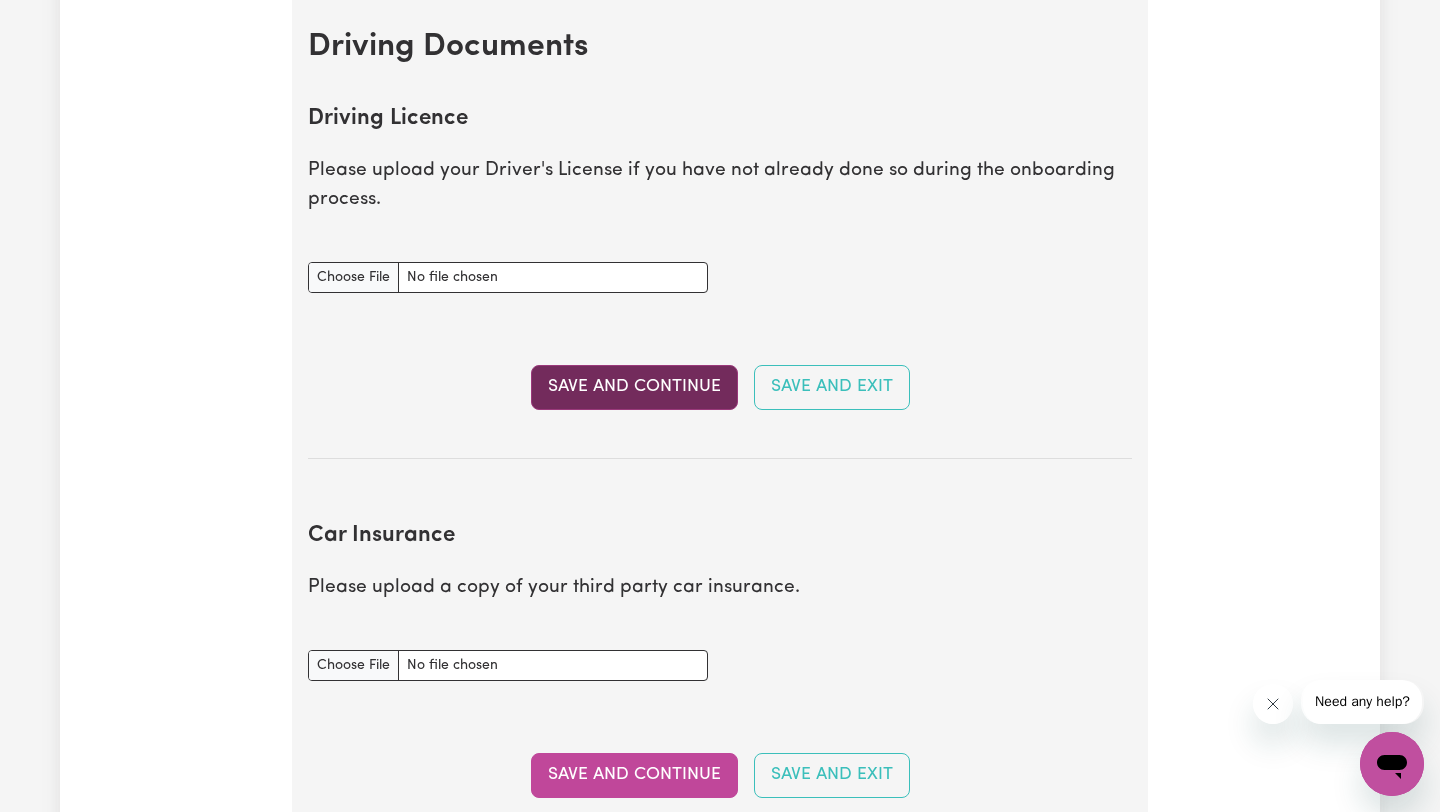 click on "Save and Continue" at bounding box center (634, 387) 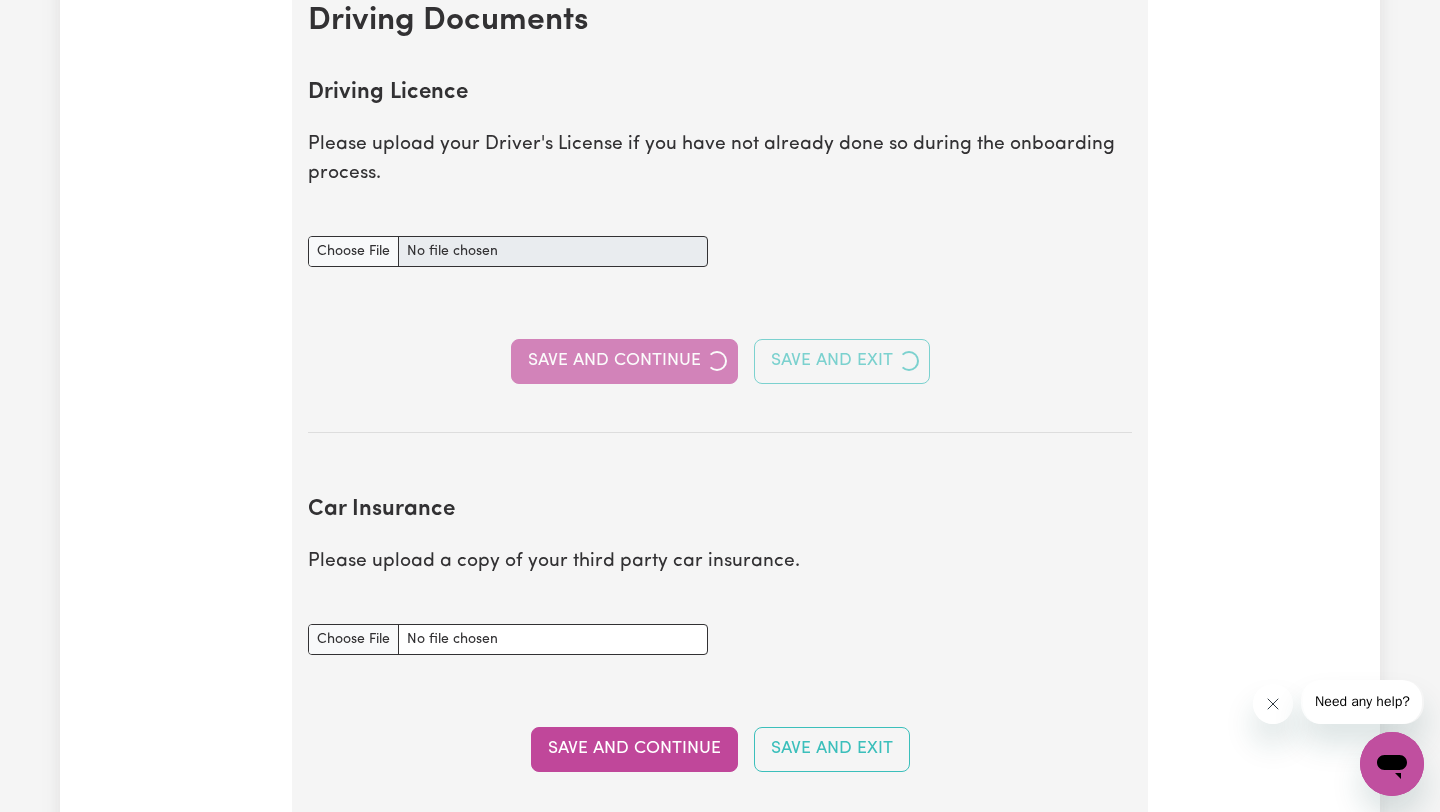 scroll, scrollTop: 877, scrollLeft: 0, axis: vertical 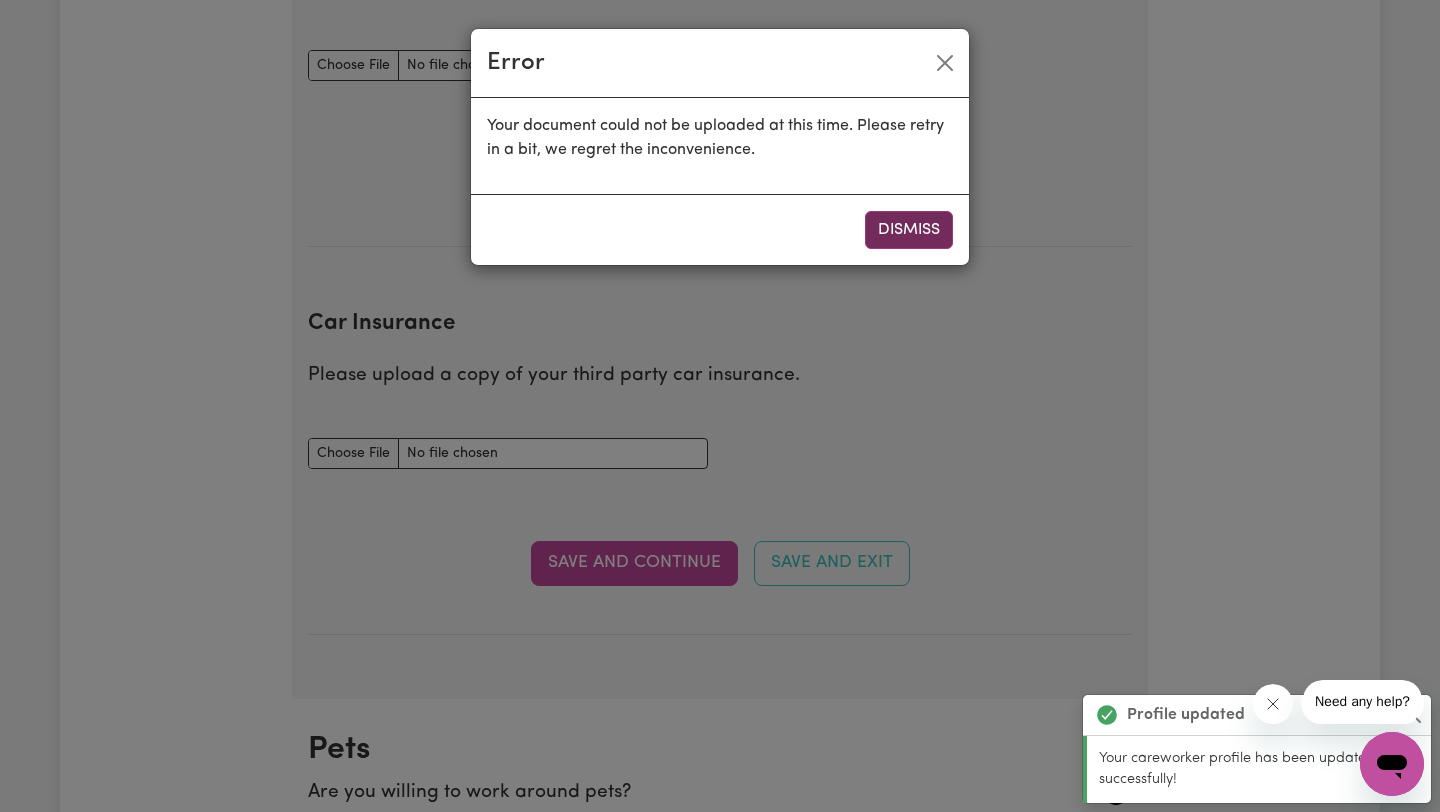 click on "Dismiss" at bounding box center [909, 230] 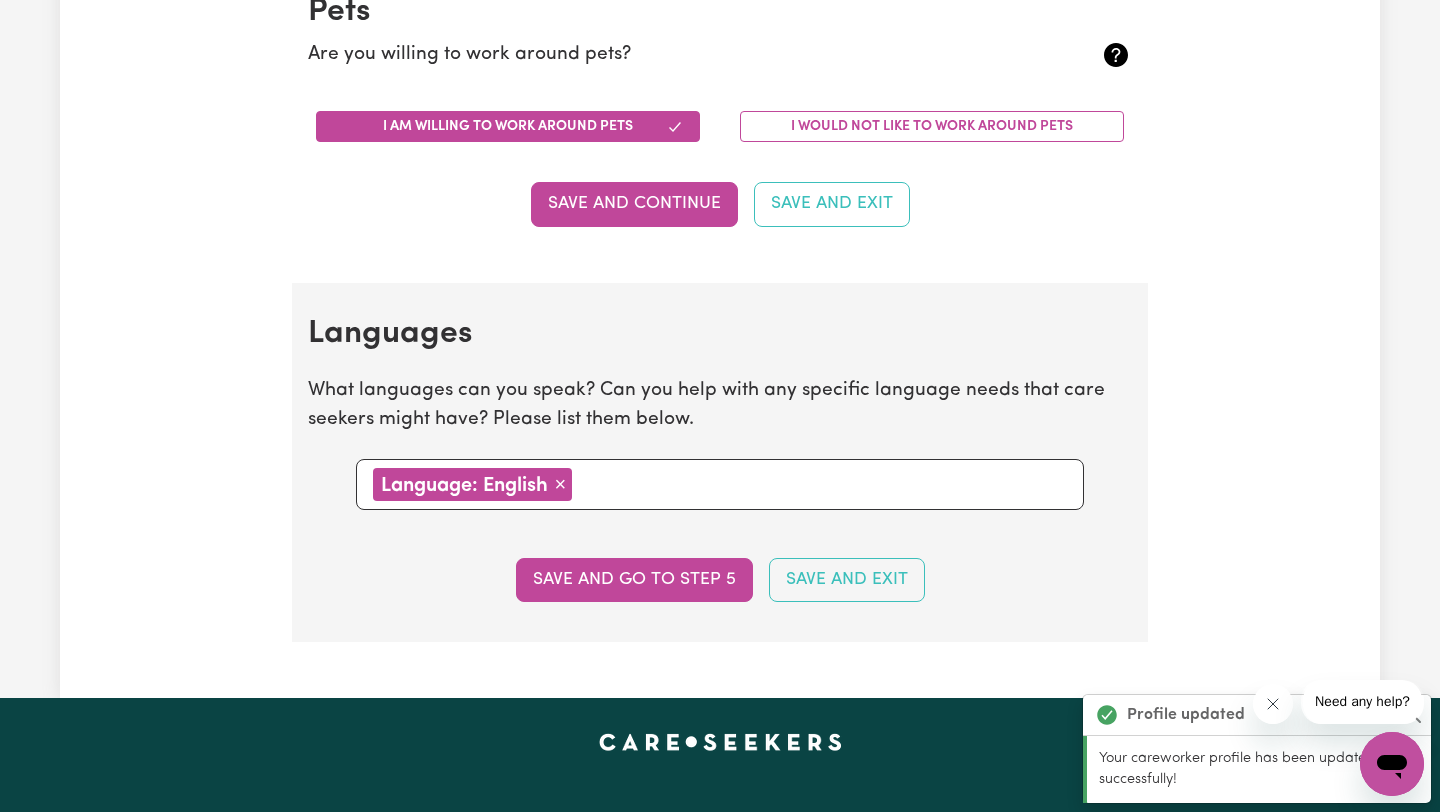 scroll, scrollTop: 2021, scrollLeft: 0, axis: vertical 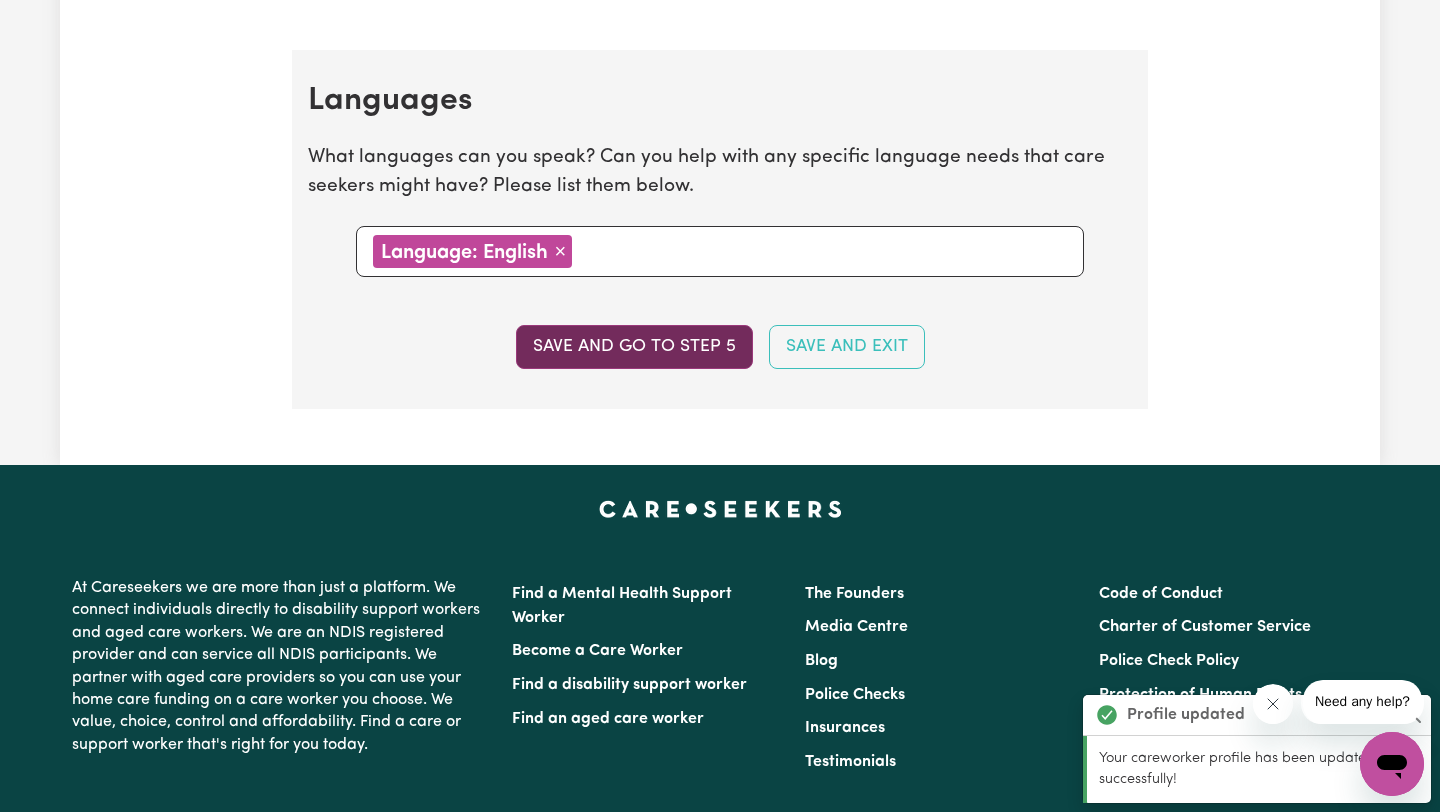 click on "Save and go to step 5" at bounding box center (634, 347) 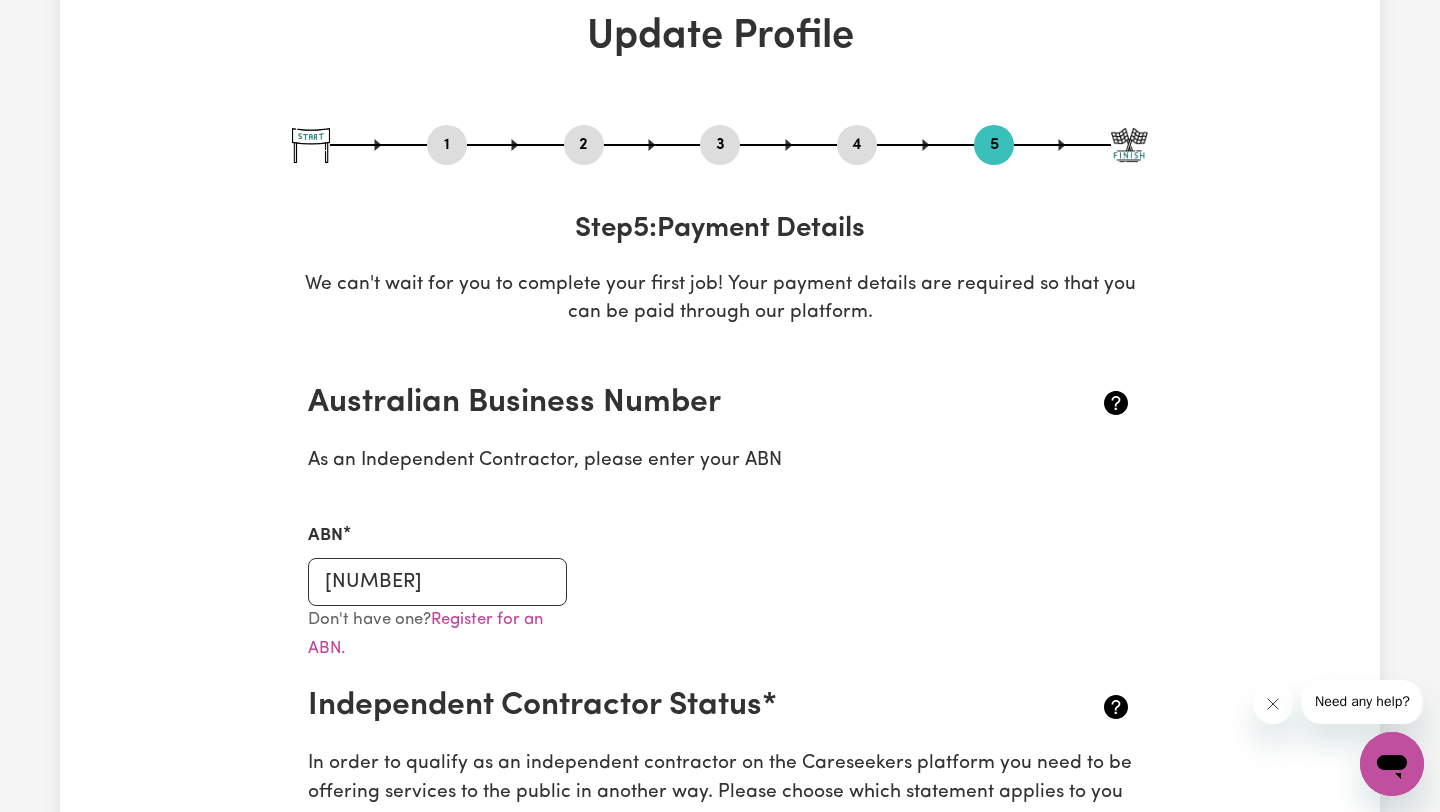 scroll, scrollTop: 0, scrollLeft: 0, axis: both 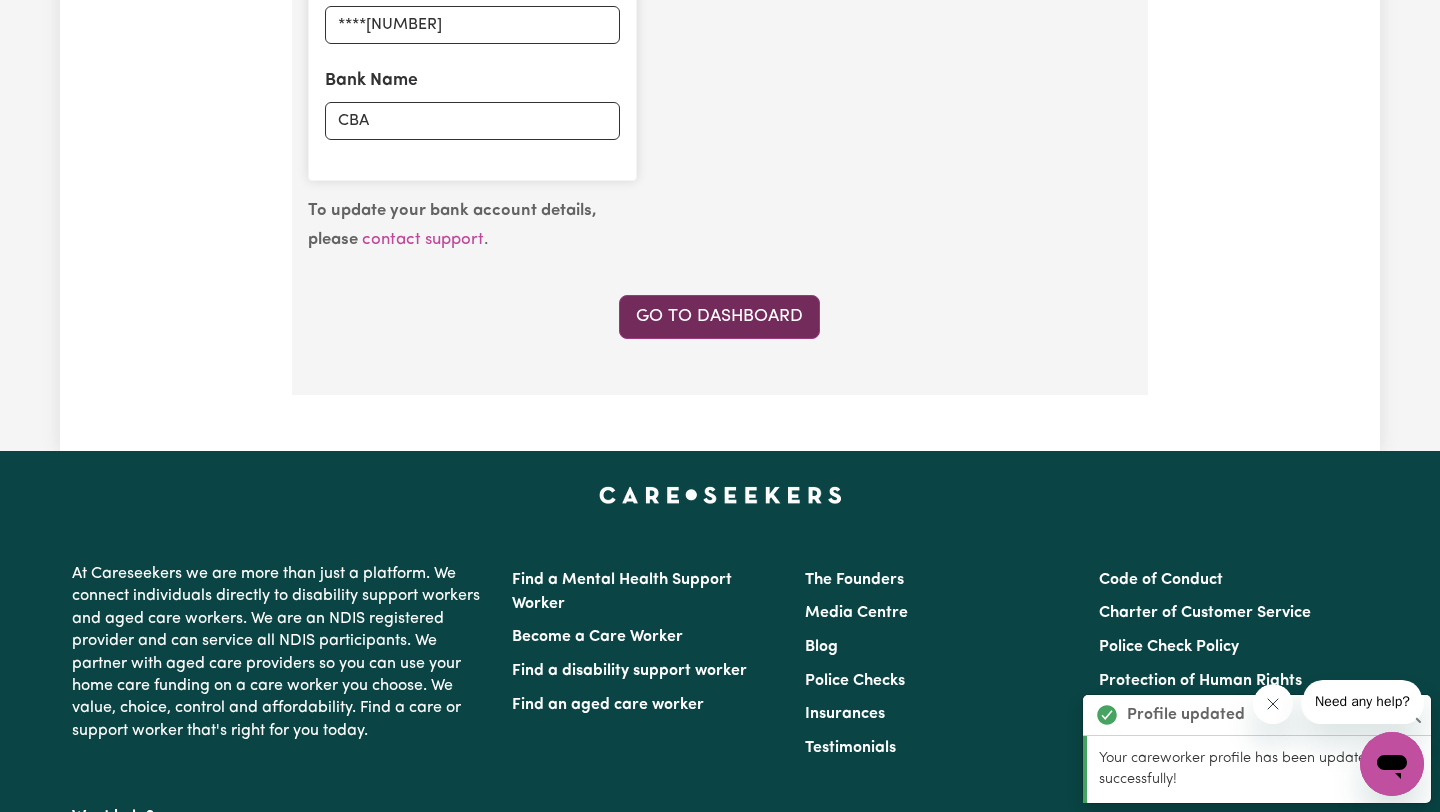 click on "Go to Dashboard" at bounding box center (719, 317) 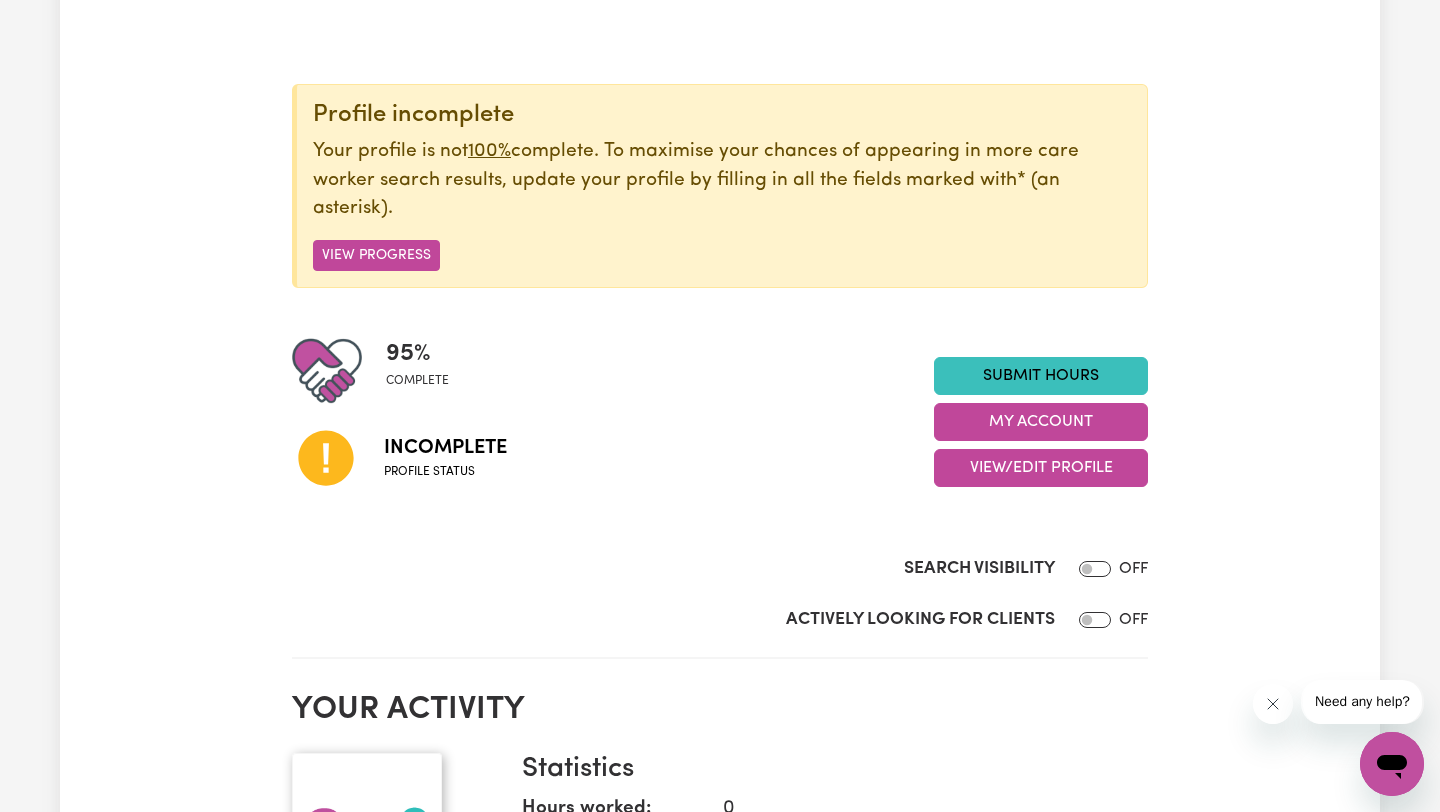 scroll, scrollTop: 0, scrollLeft: 0, axis: both 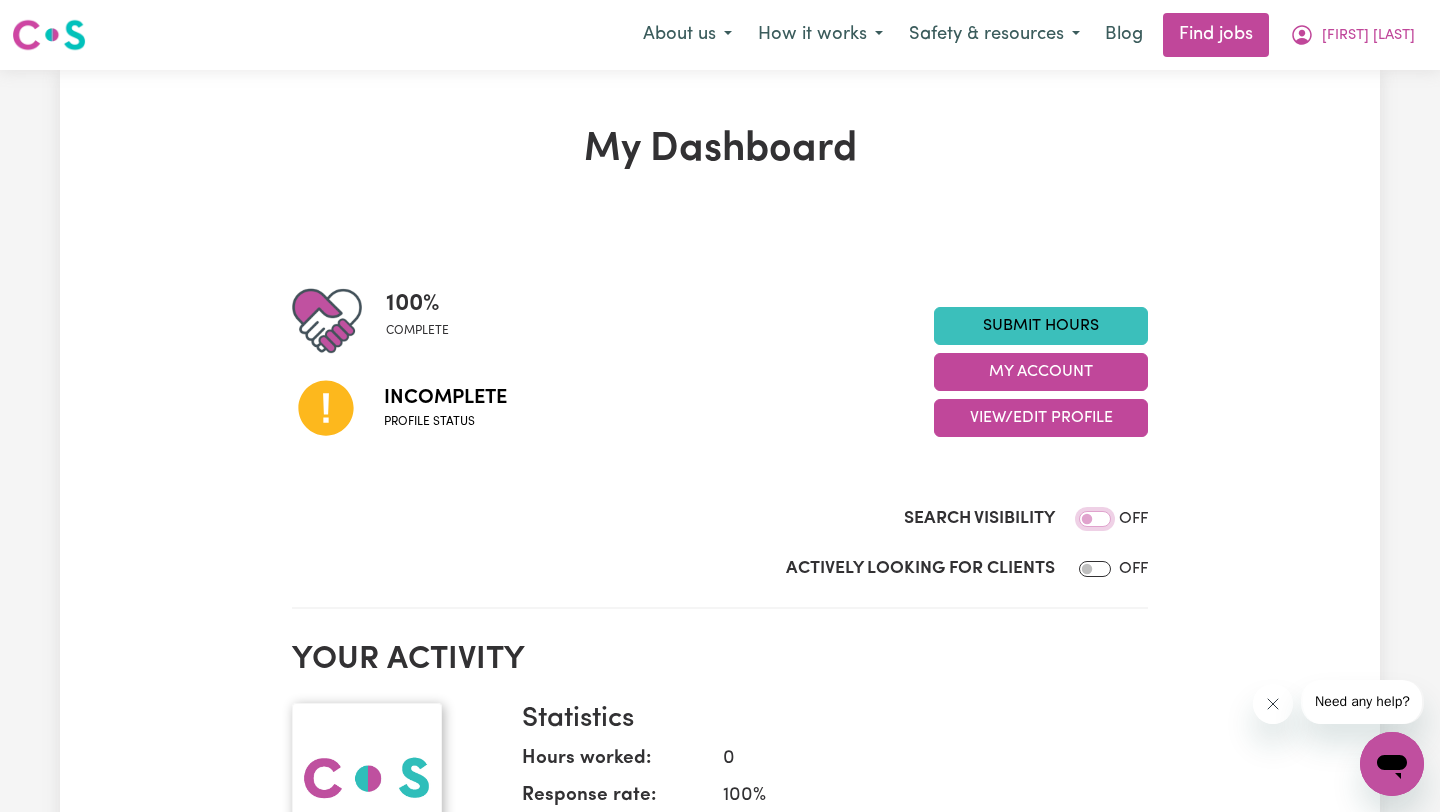 click on "Search Visibility" at bounding box center [1095, 519] 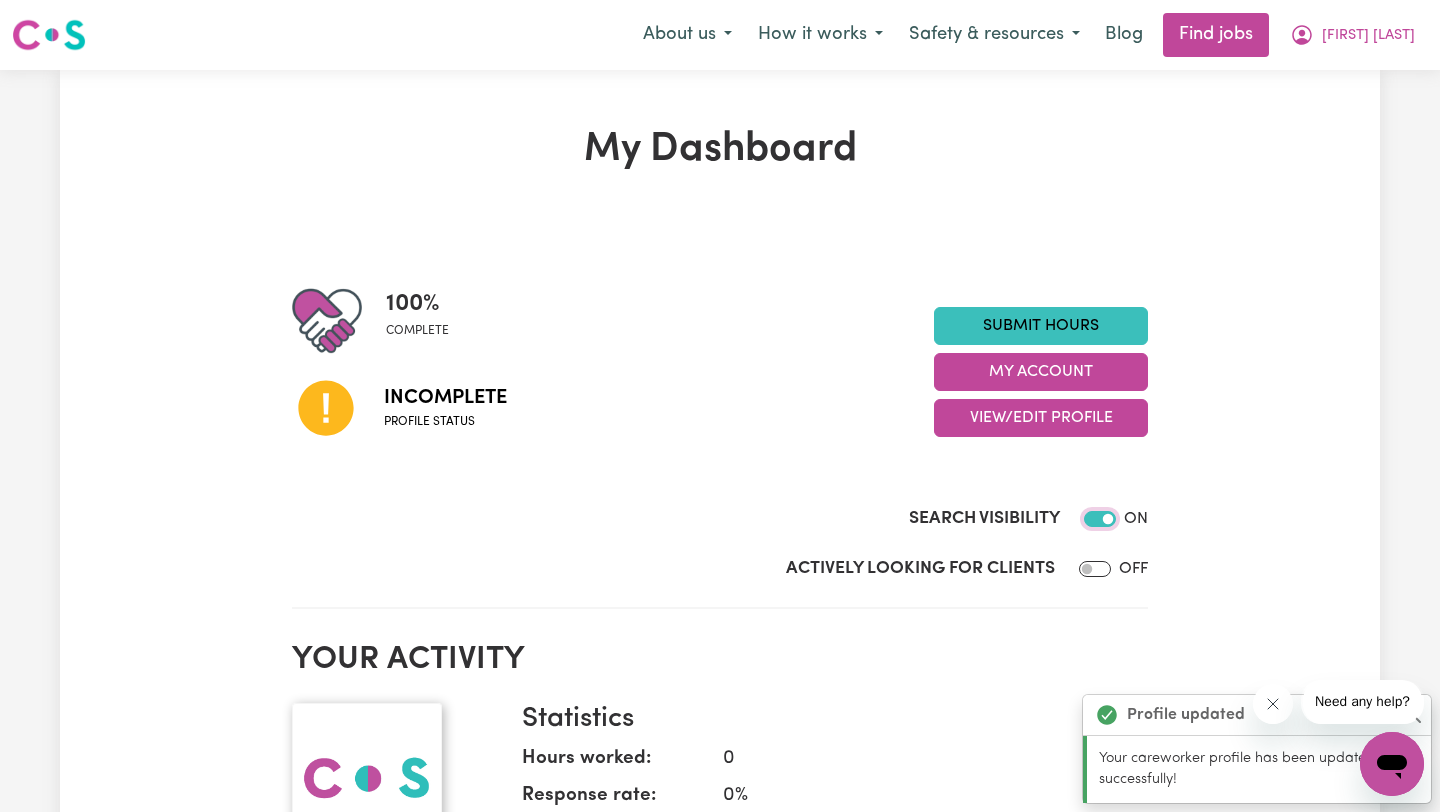 click on "Search Visibility" at bounding box center [1100, 519] 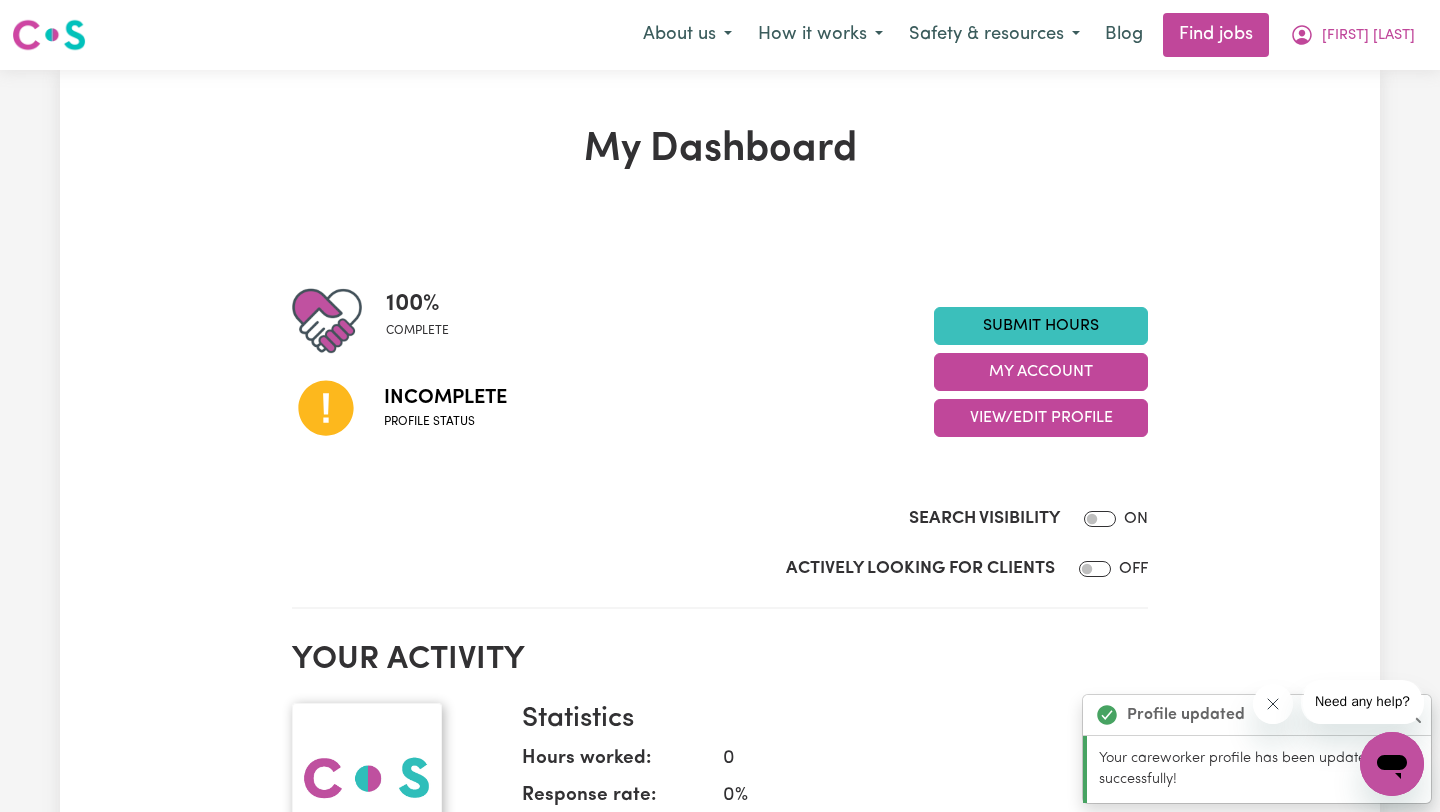 checkbox on "false" 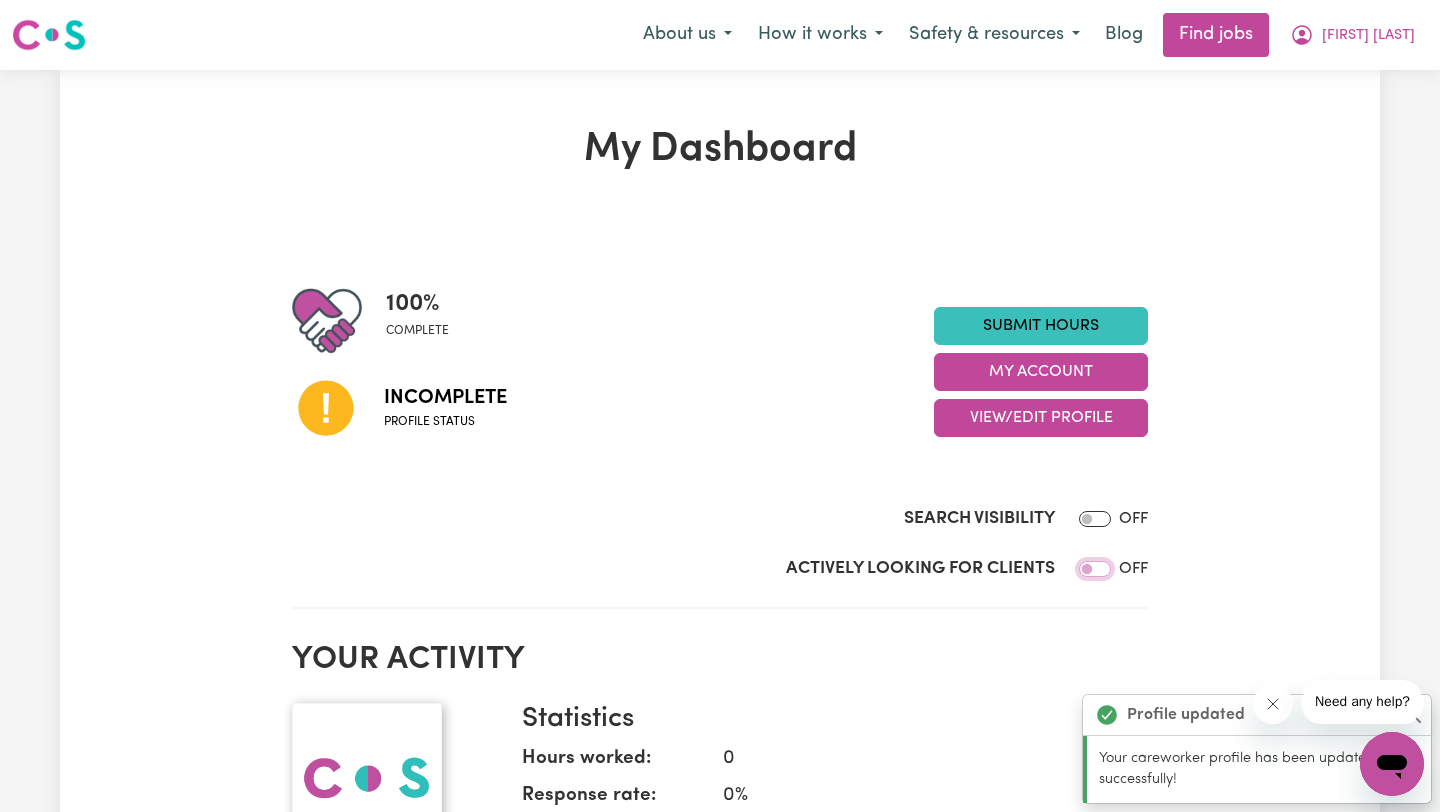click on "Actively Looking for Clients" at bounding box center (1095, 569) 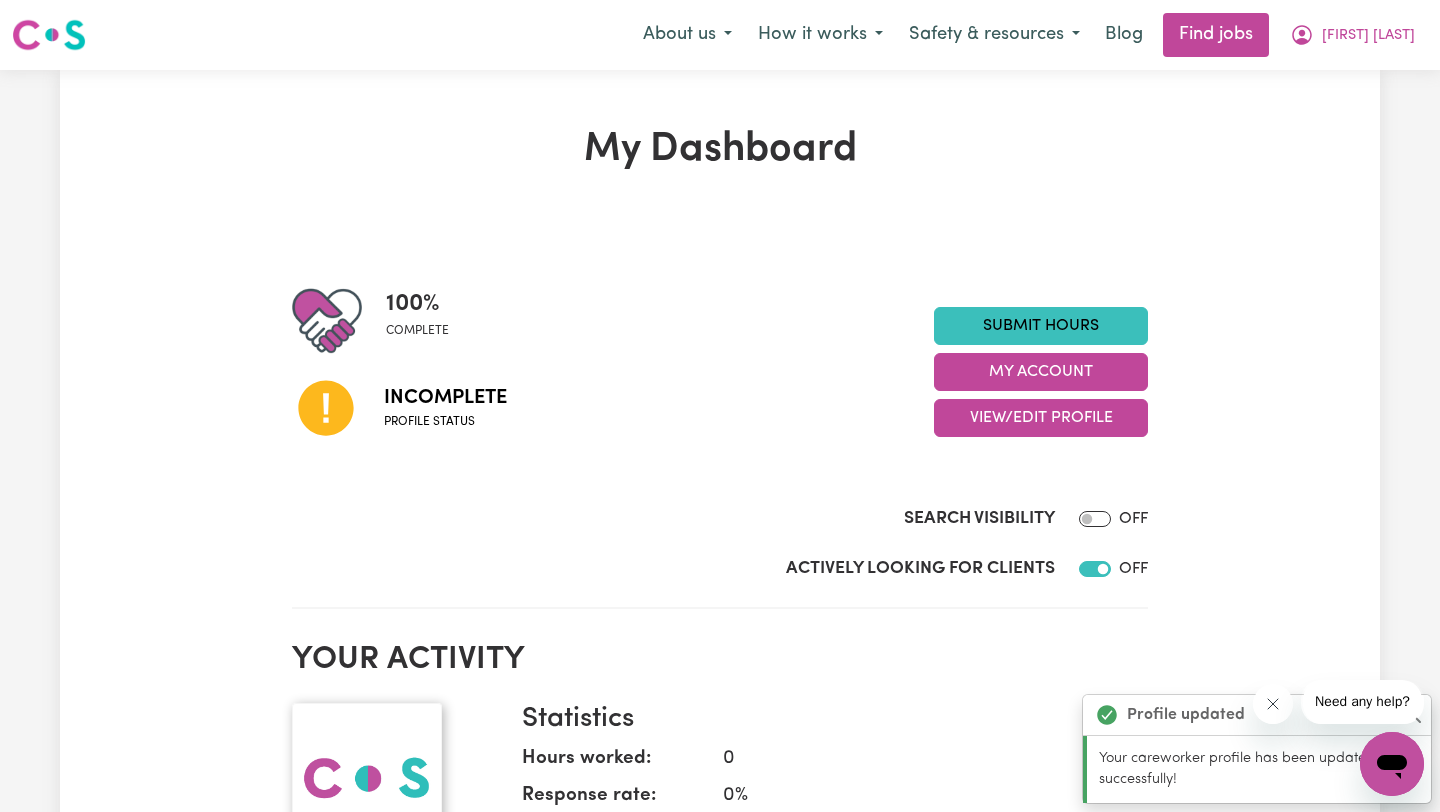 checkbox on "true" 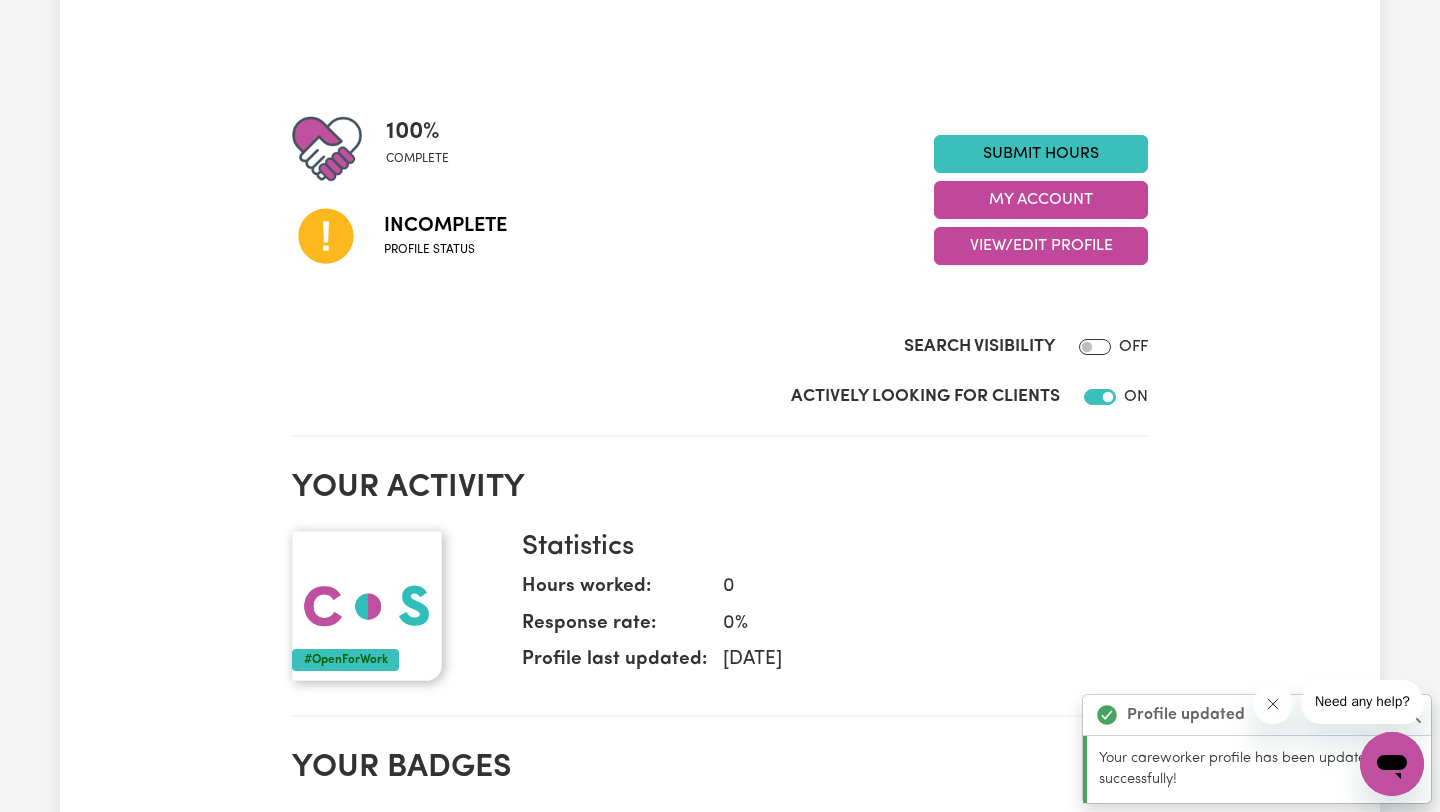 scroll, scrollTop: 213, scrollLeft: 0, axis: vertical 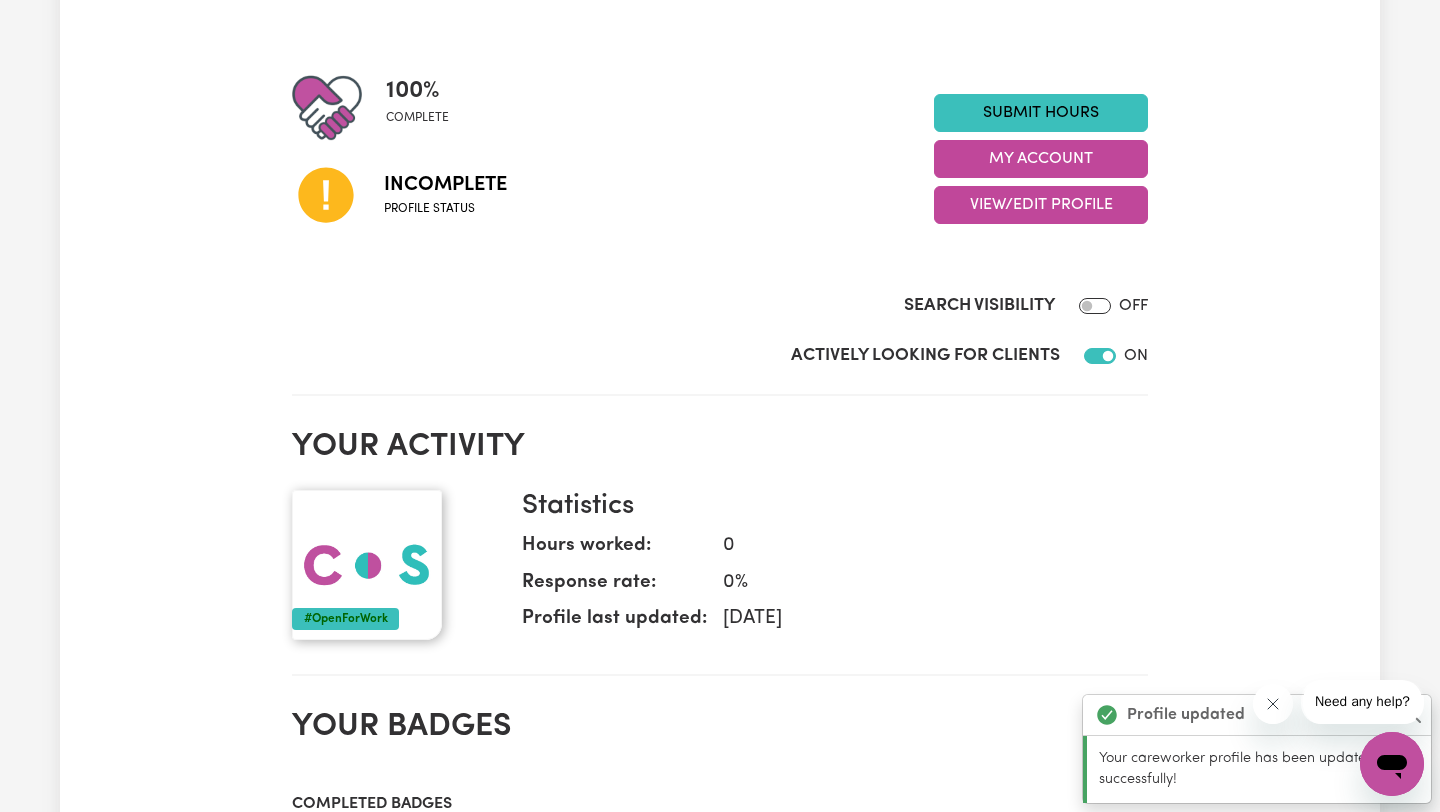 click 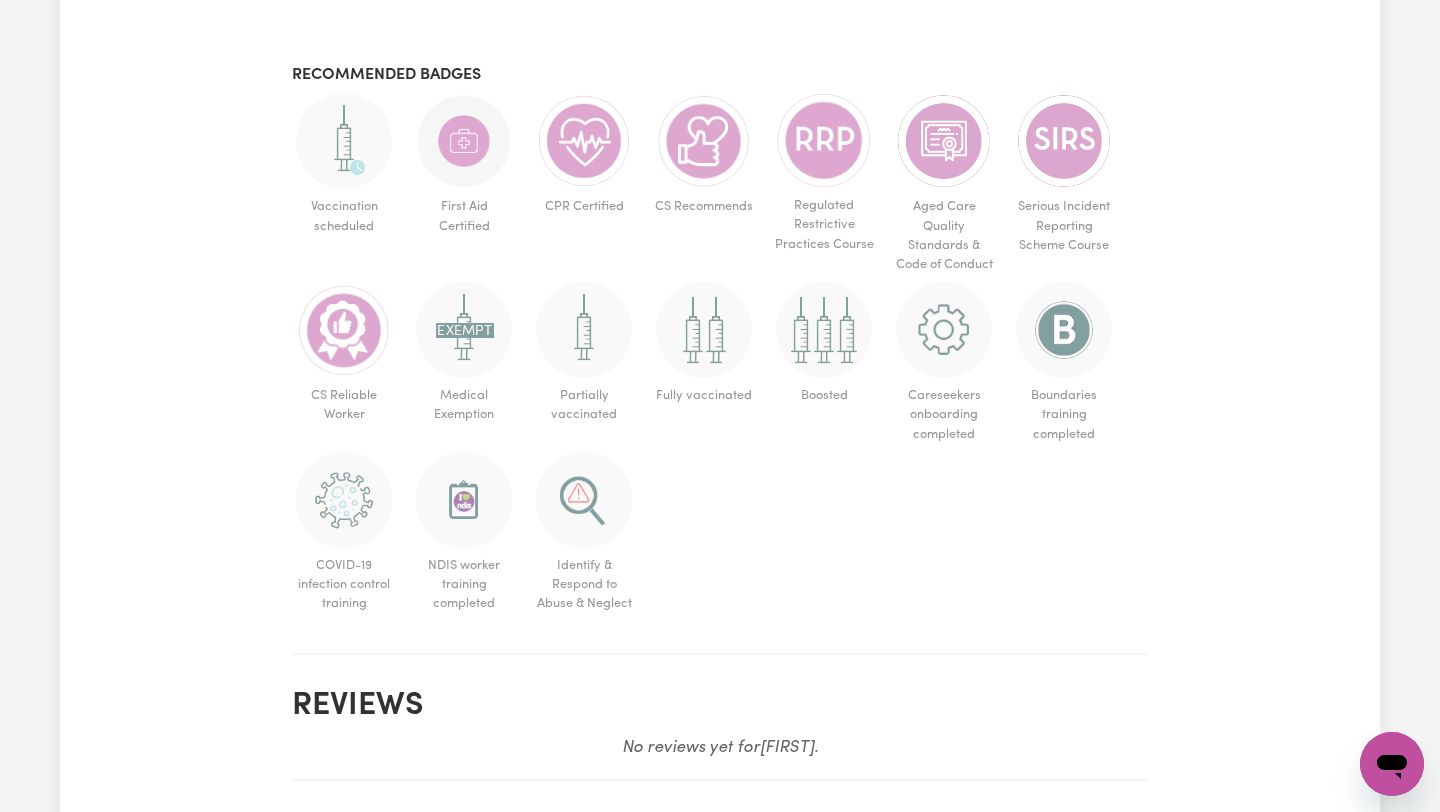 scroll, scrollTop: 1067, scrollLeft: 0, axis: vertical 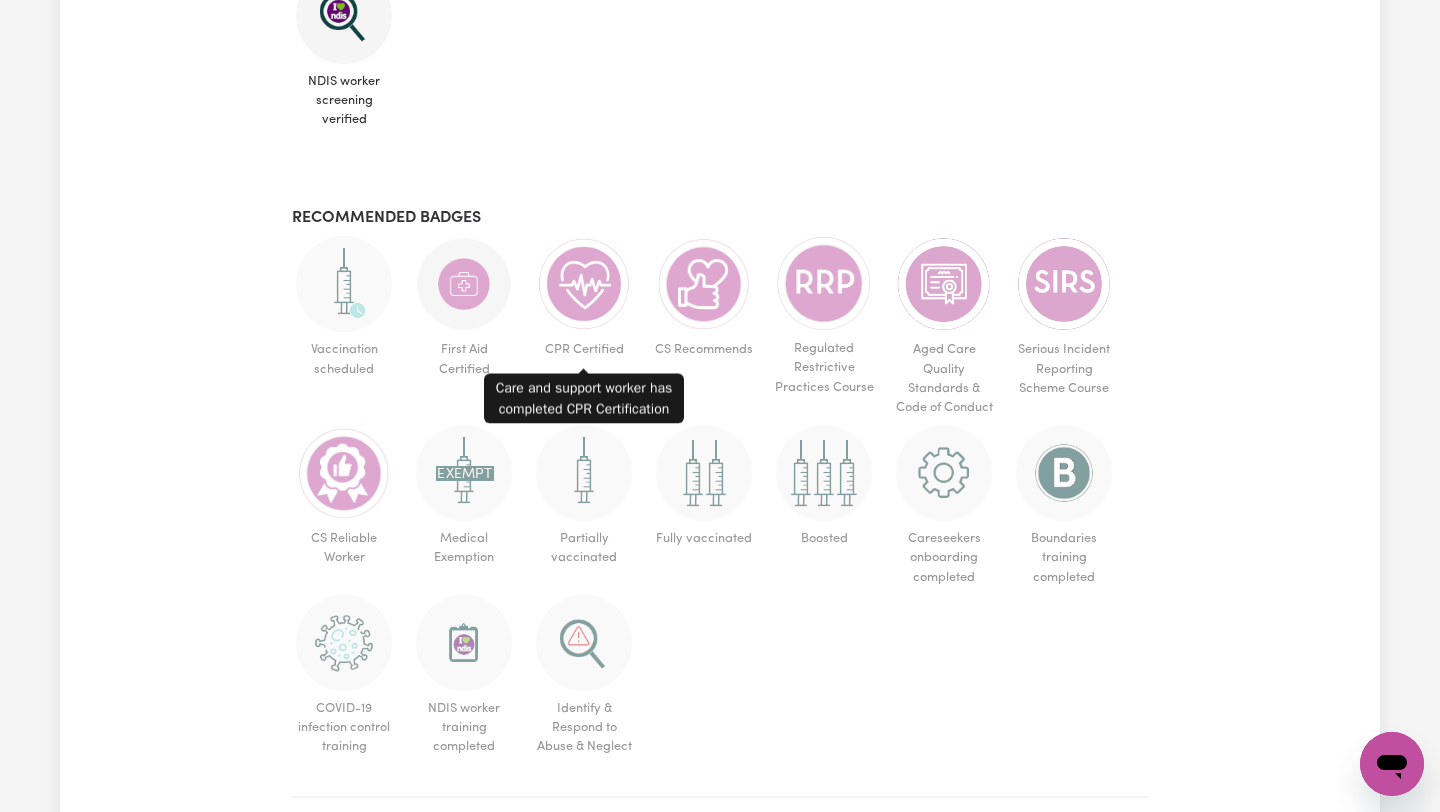 click at bounding box center (584, 284) 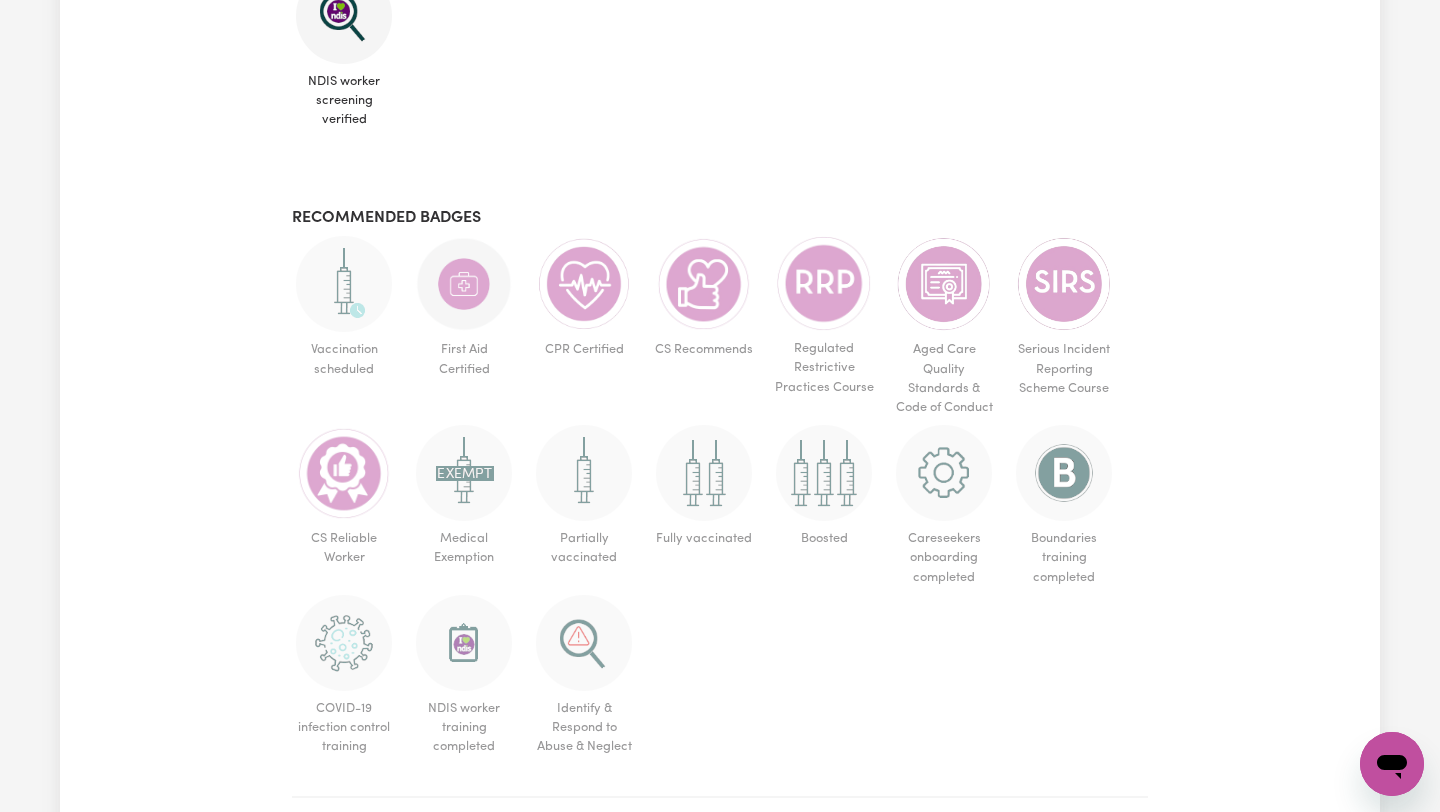 click at bounding box center (584, 284) 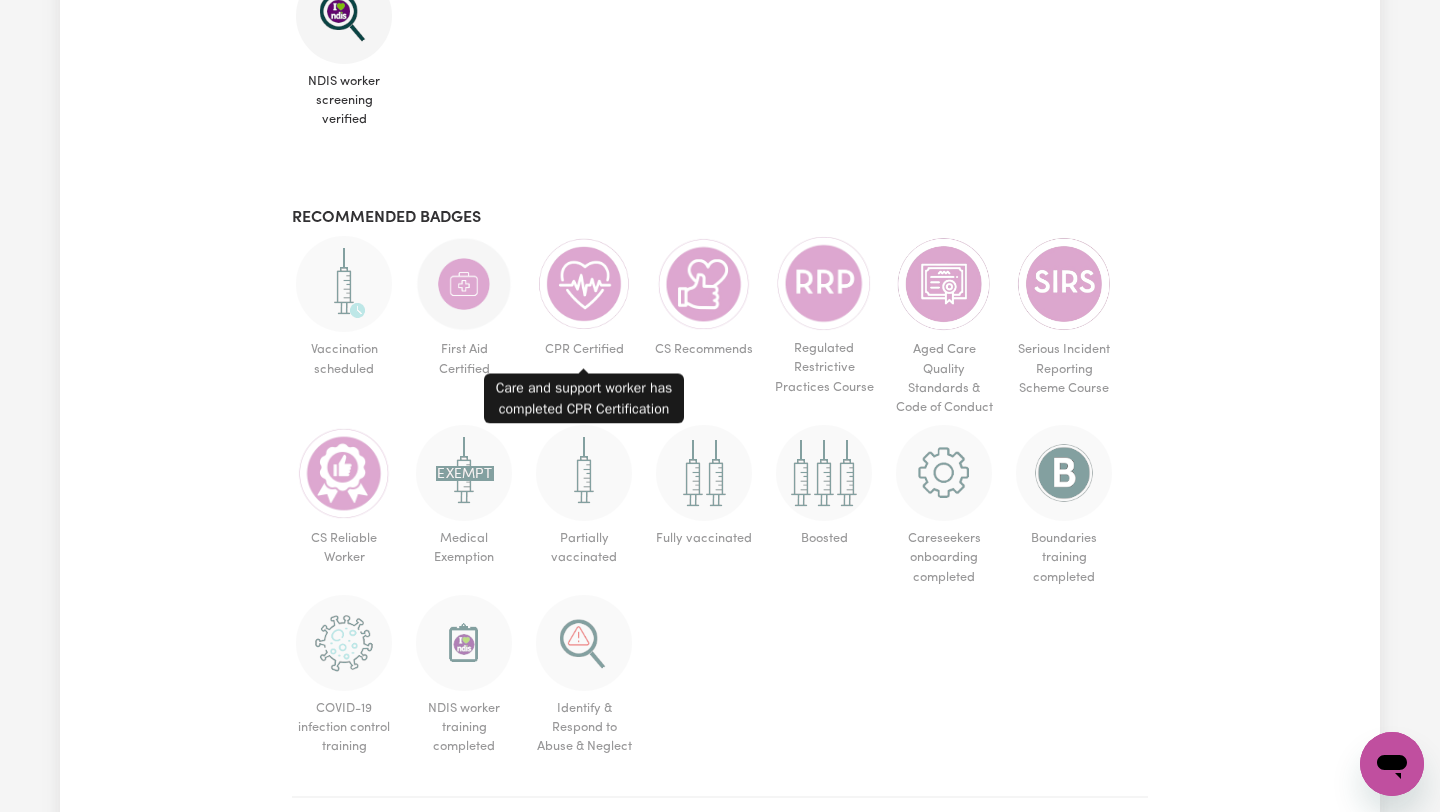 click at bounding box center (584, 284) 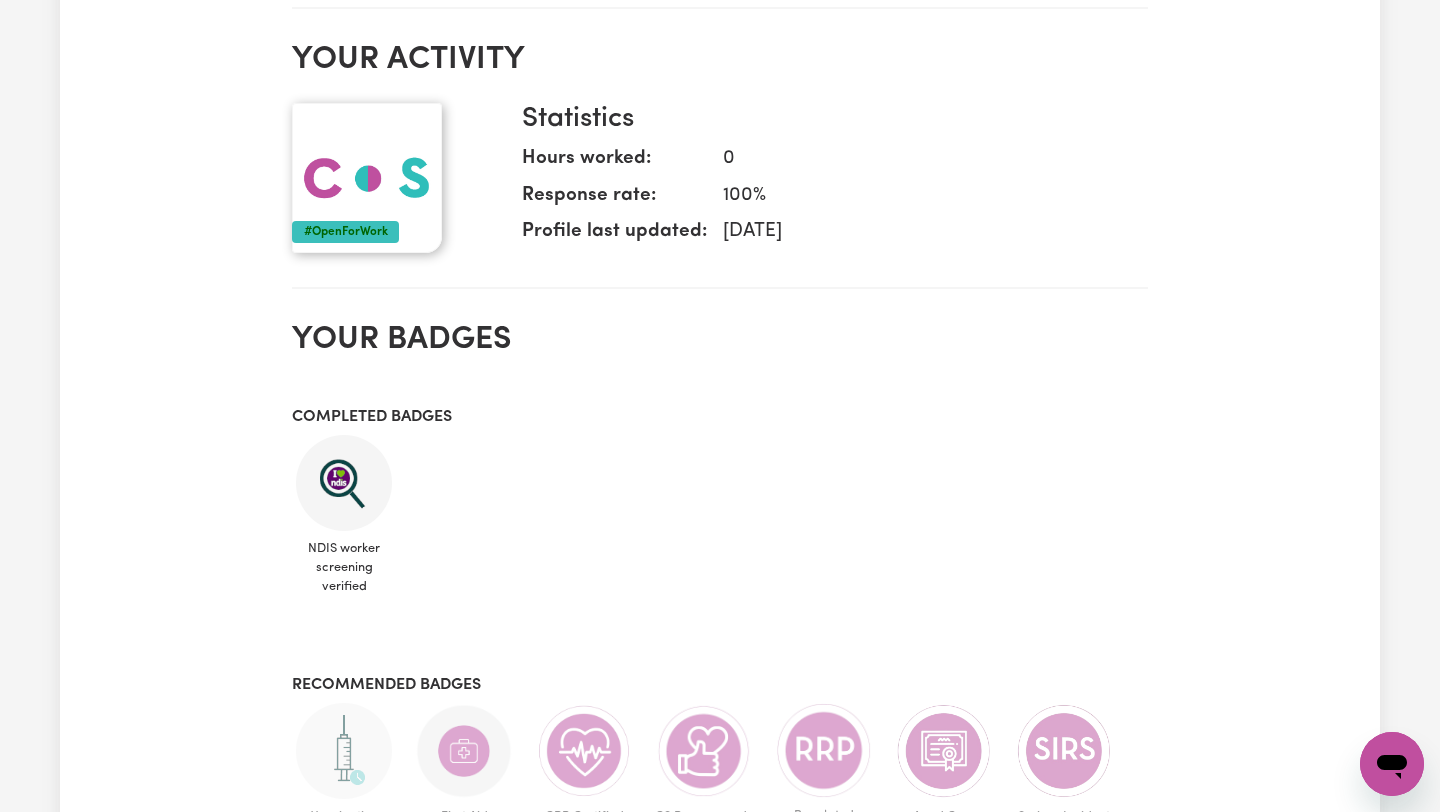 scroll, scrollTop: 428, scrollLeft: 0, axis: vertical 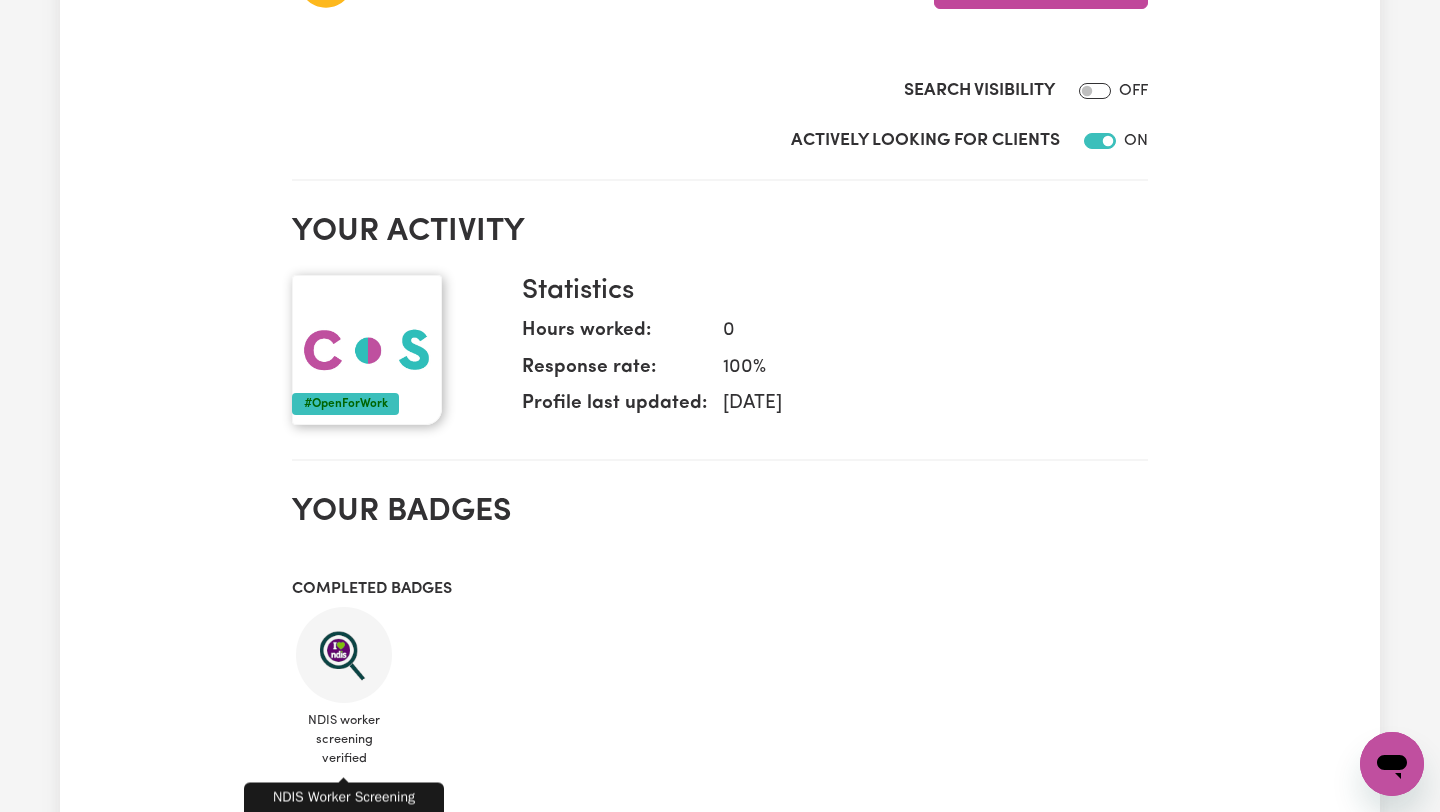 click at bounding box center (344, 655) 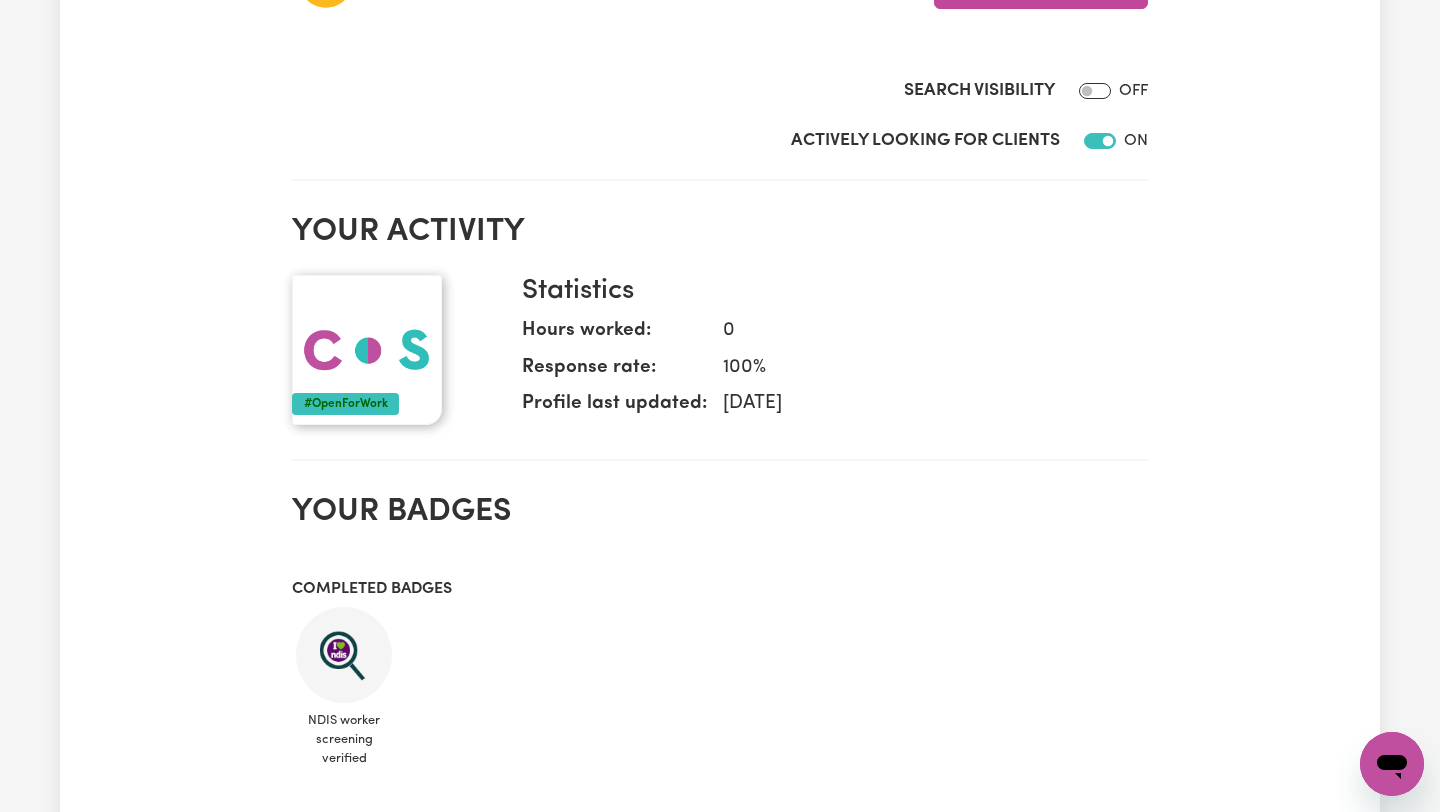 click on "Completed badges" at bounding box center [720, 589] 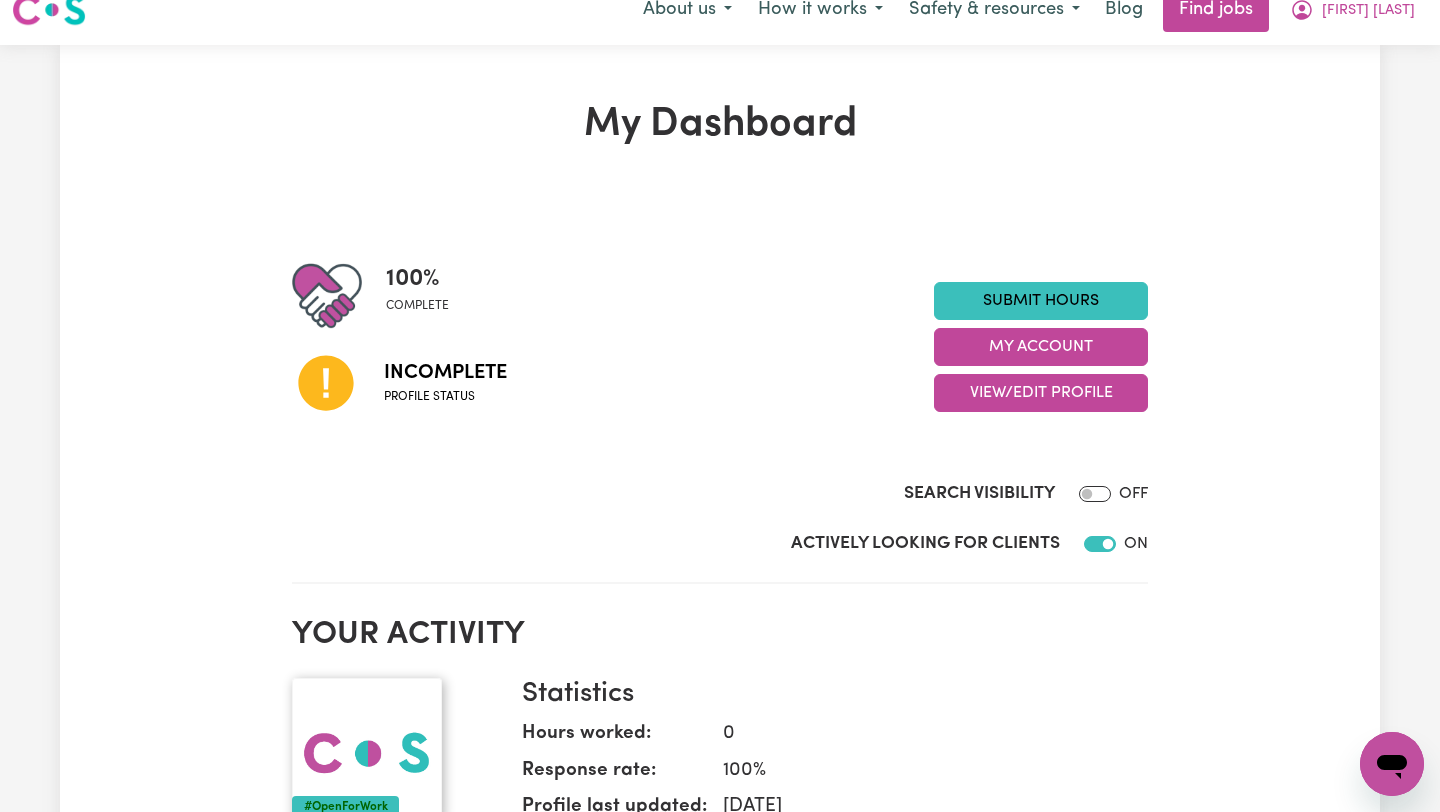 scroll, scrollTop: 0, scrollLeft: 0, axis: both 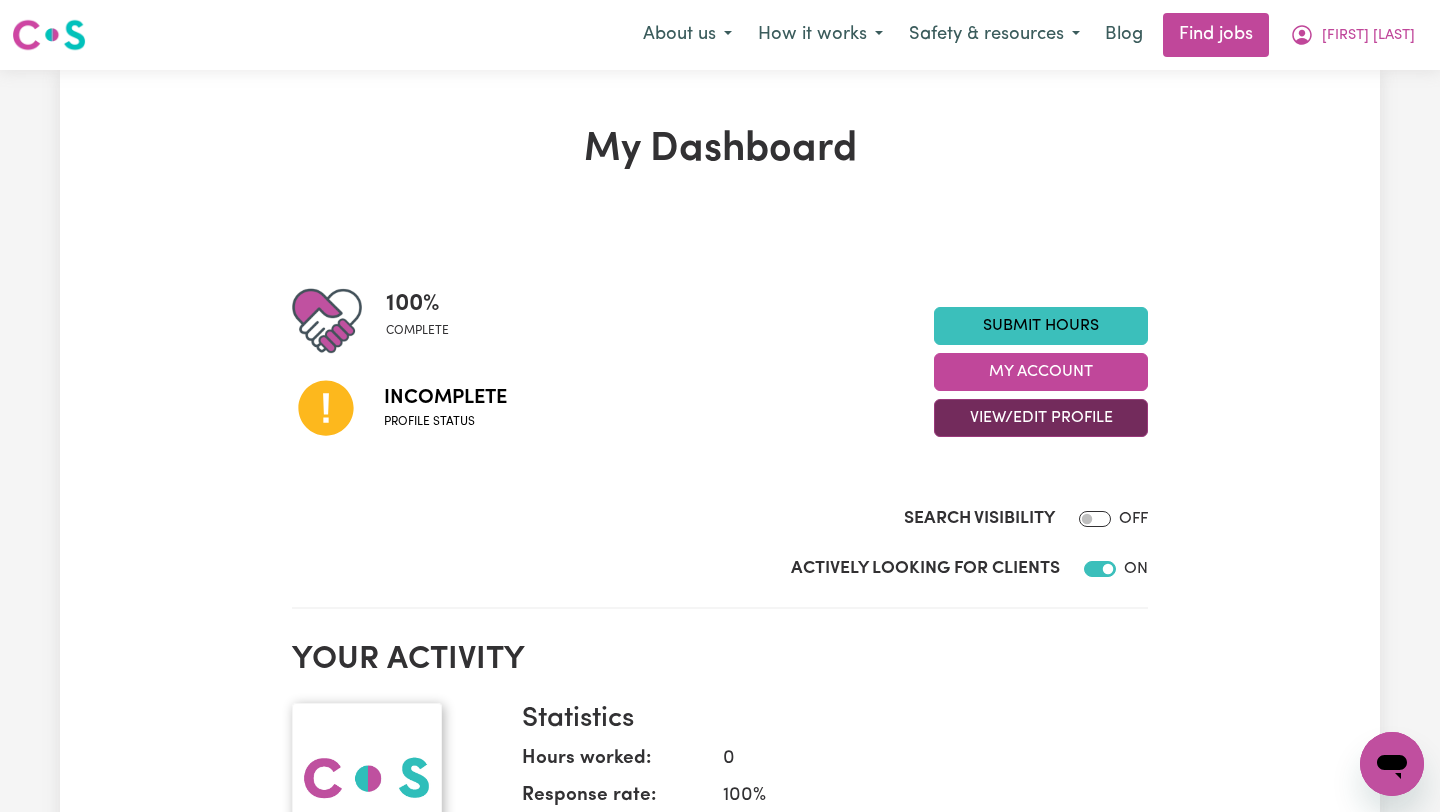 click on "View/Edit Profile" at bounding box center [1041, 418] 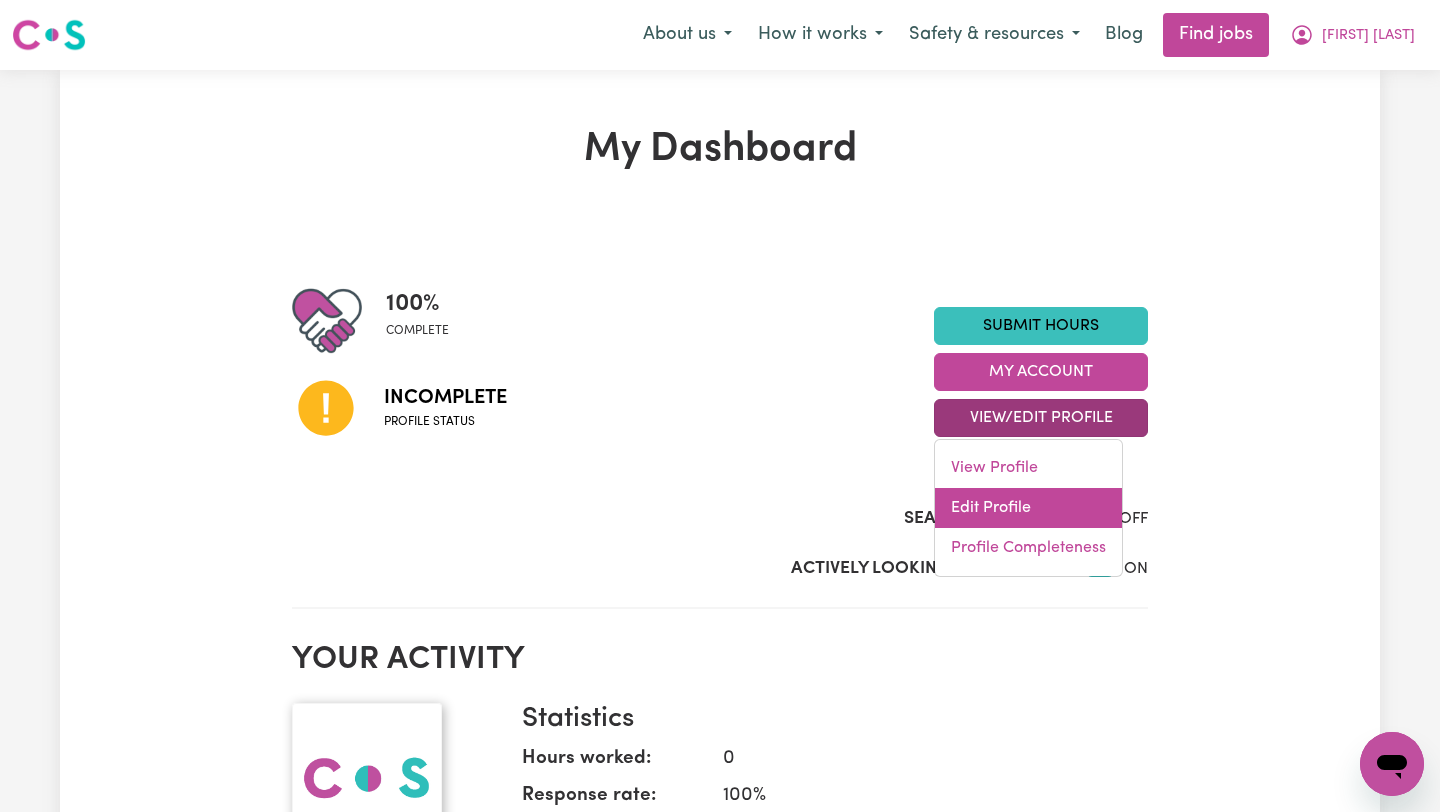 click on "Edit Profile" at bounding box center [1028, 508] 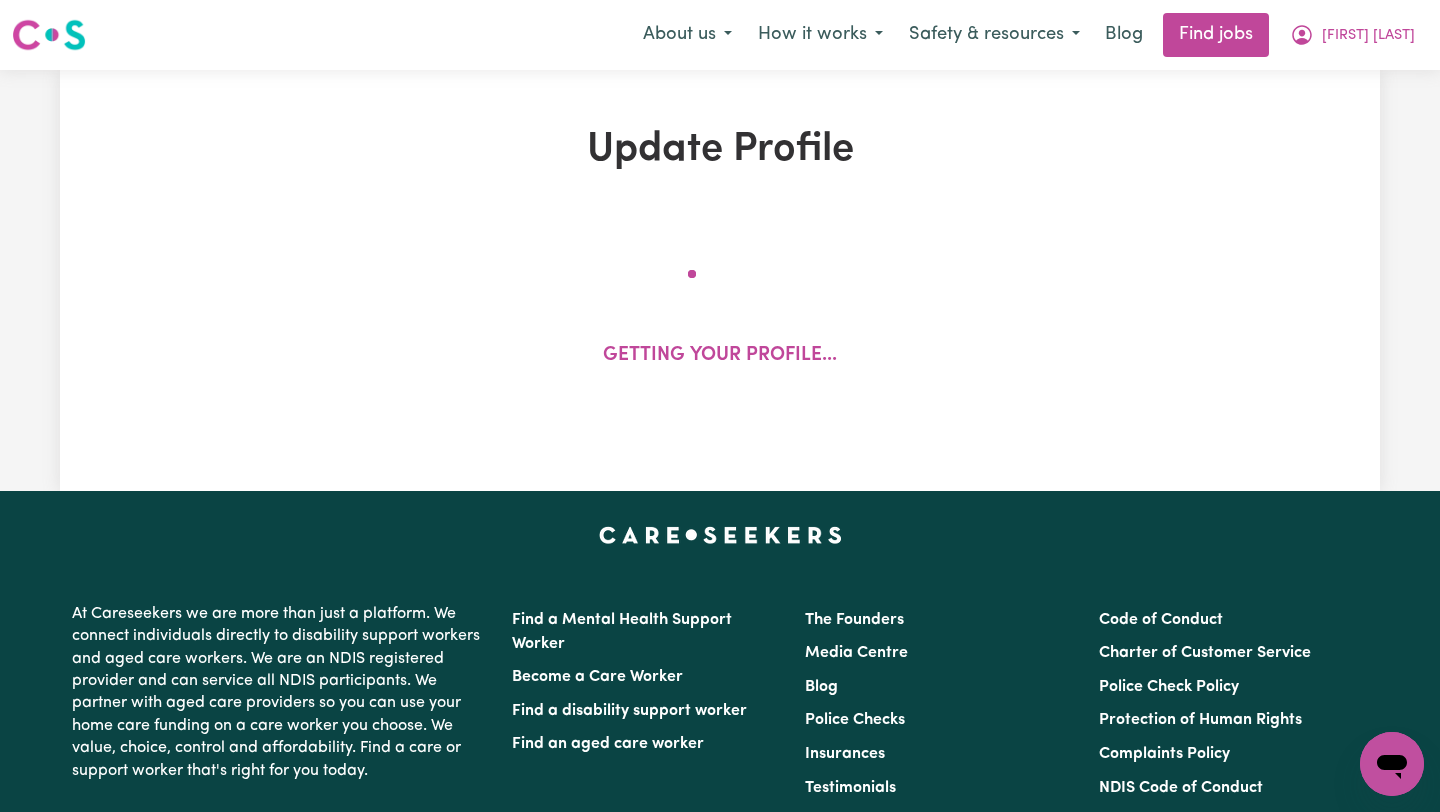 select on "male" 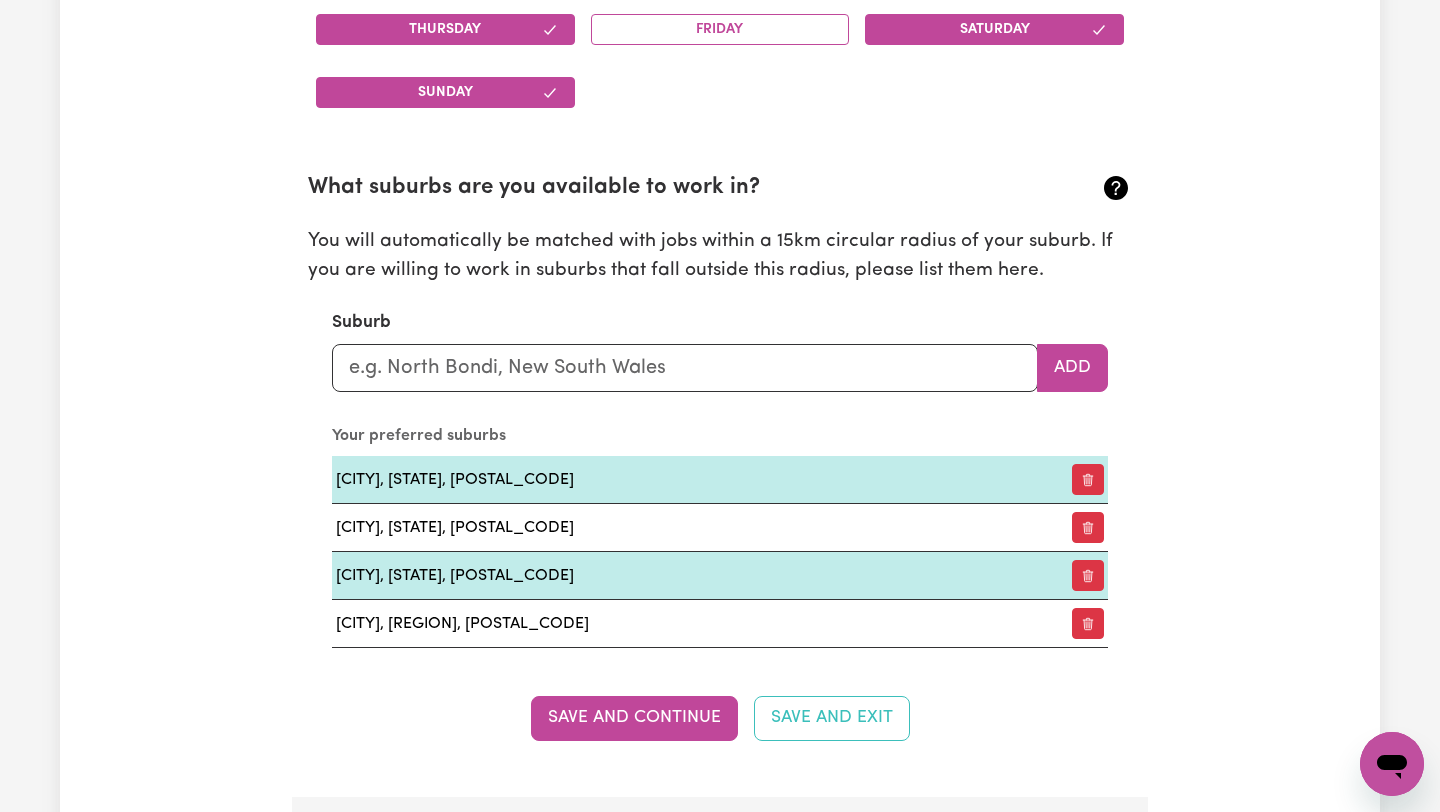 scroll, scrollTop: 2077, scrollLeft: 0, axis: vertical 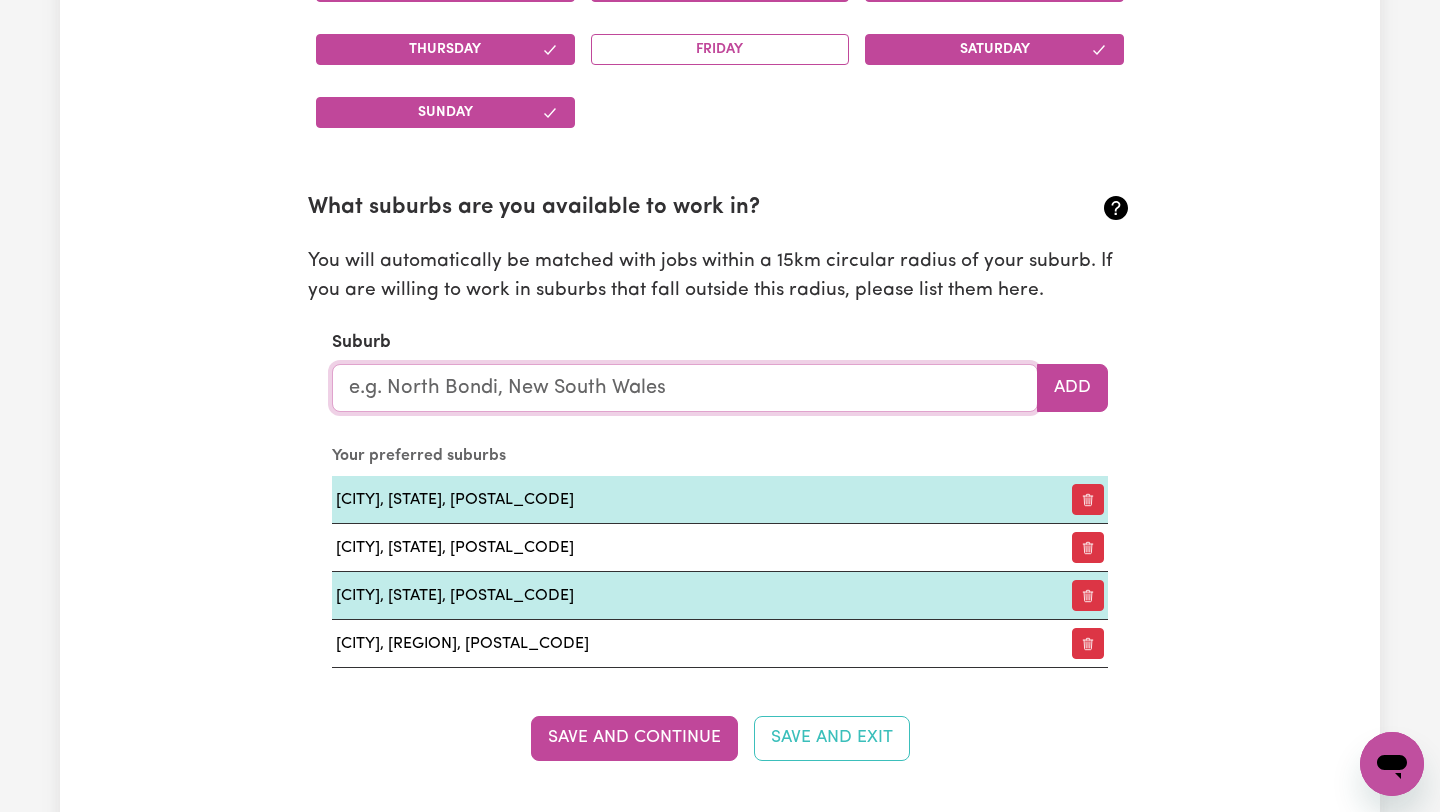 click at bounding box center (685, 388) 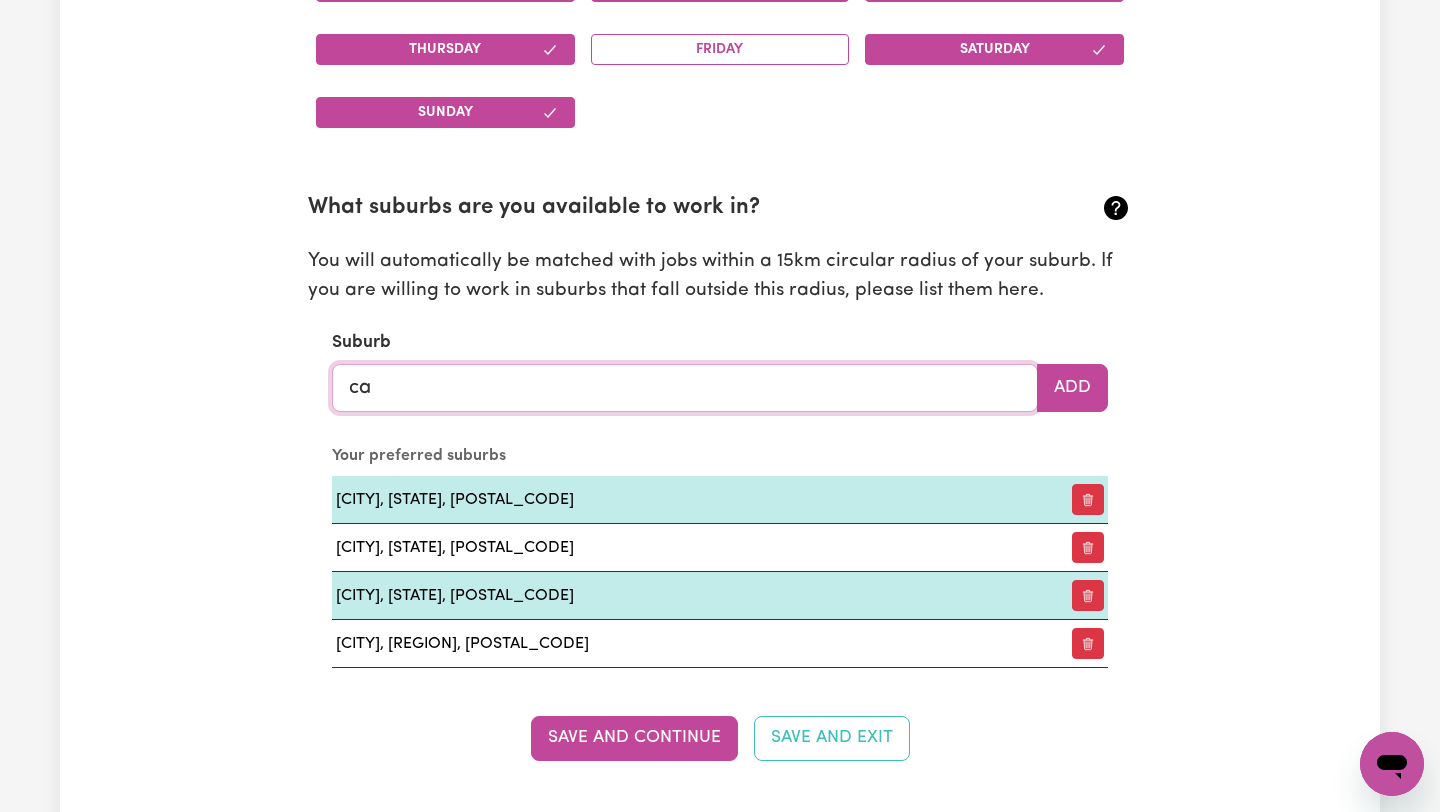 type on "cab" 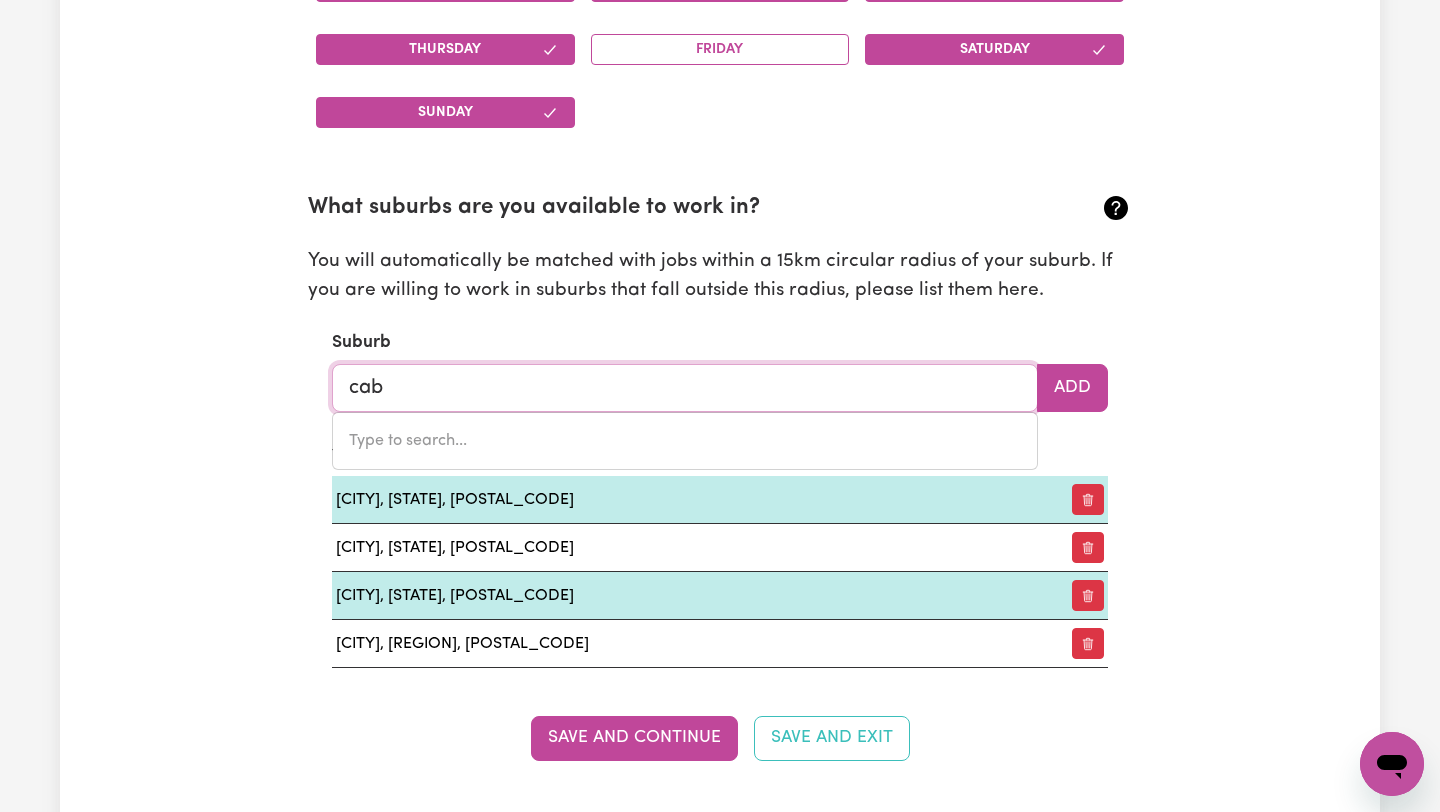 type on "[CITY], [STATE], [POSTAL_CODE]" 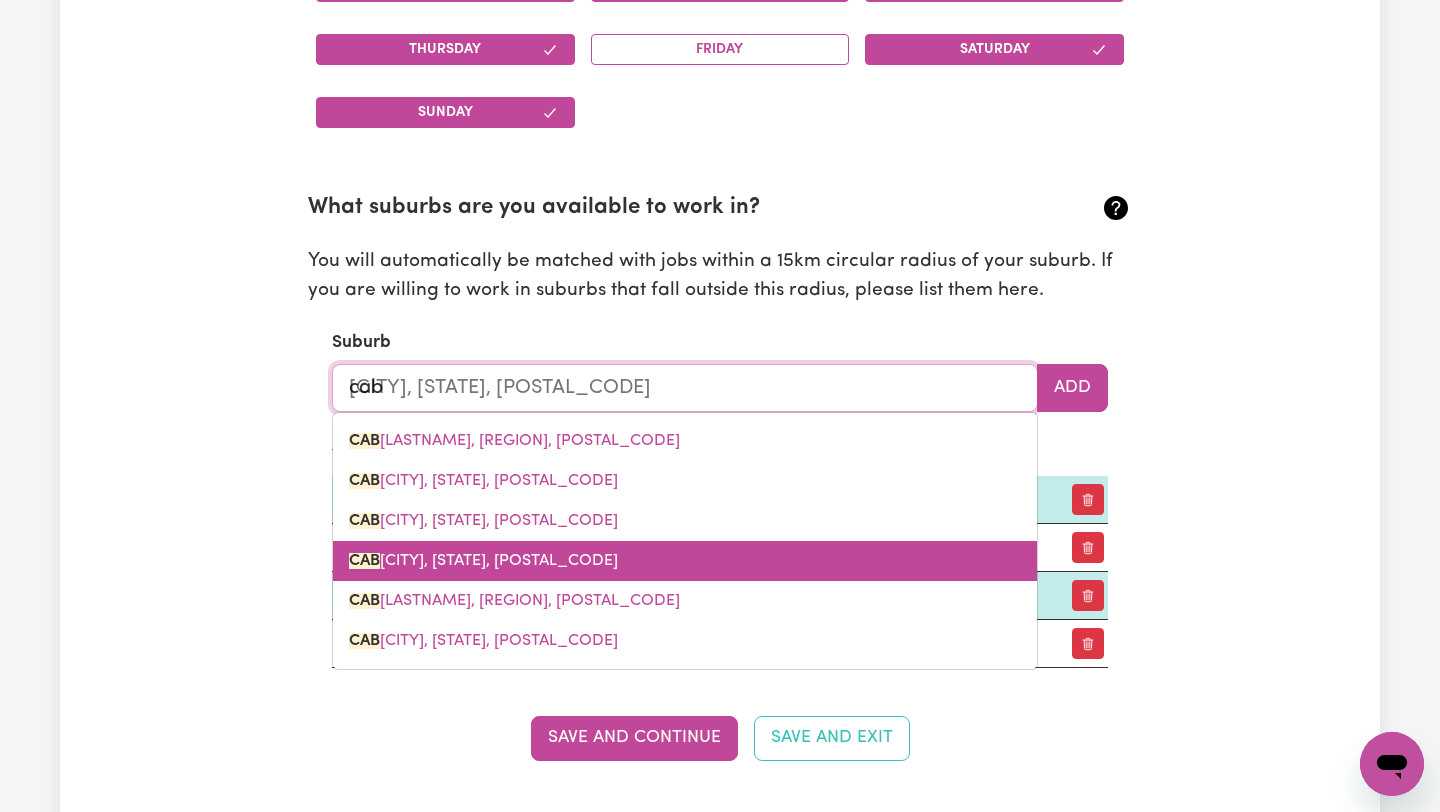 type on "cabb" 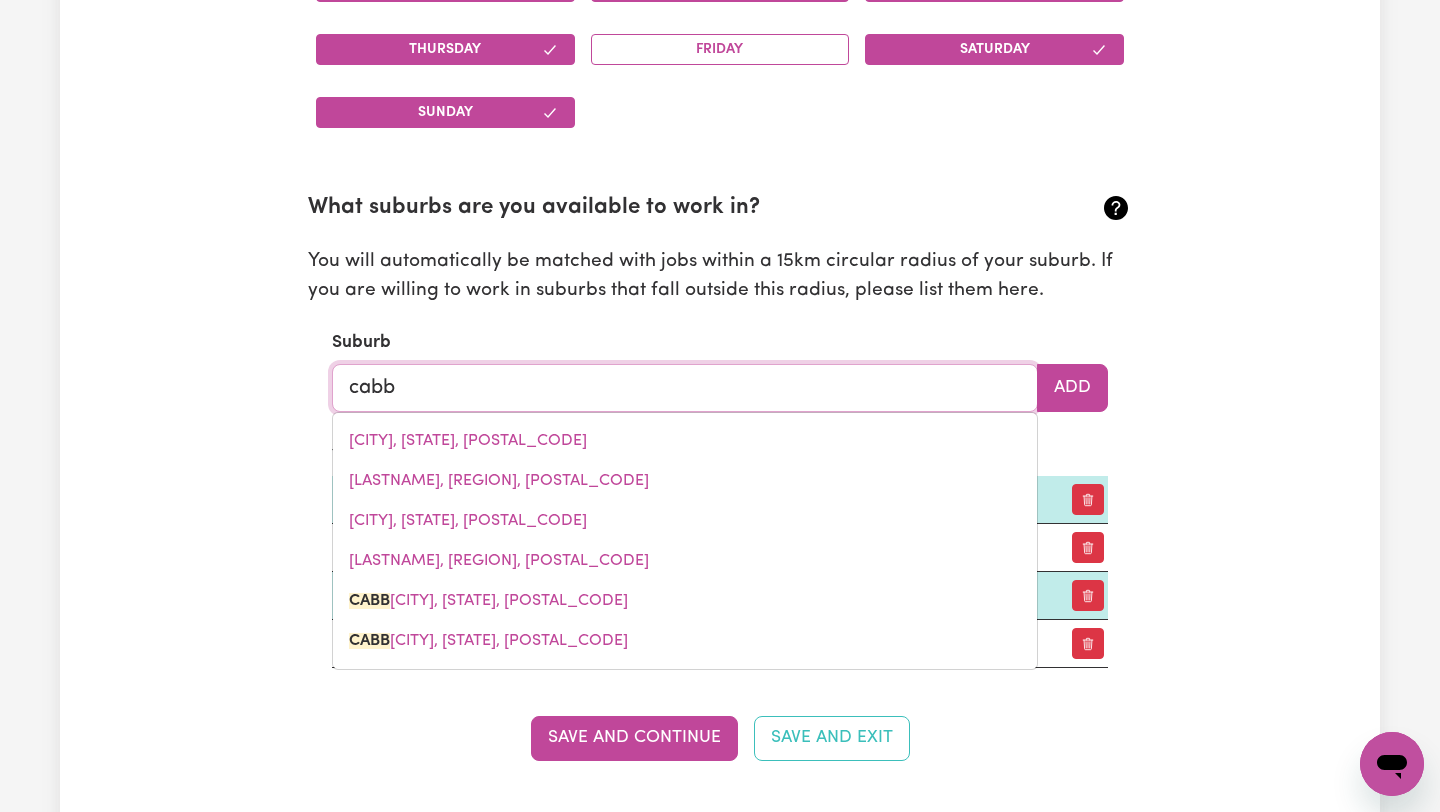 type on "[CITY], [STATE], [POSTAL_CODE]" 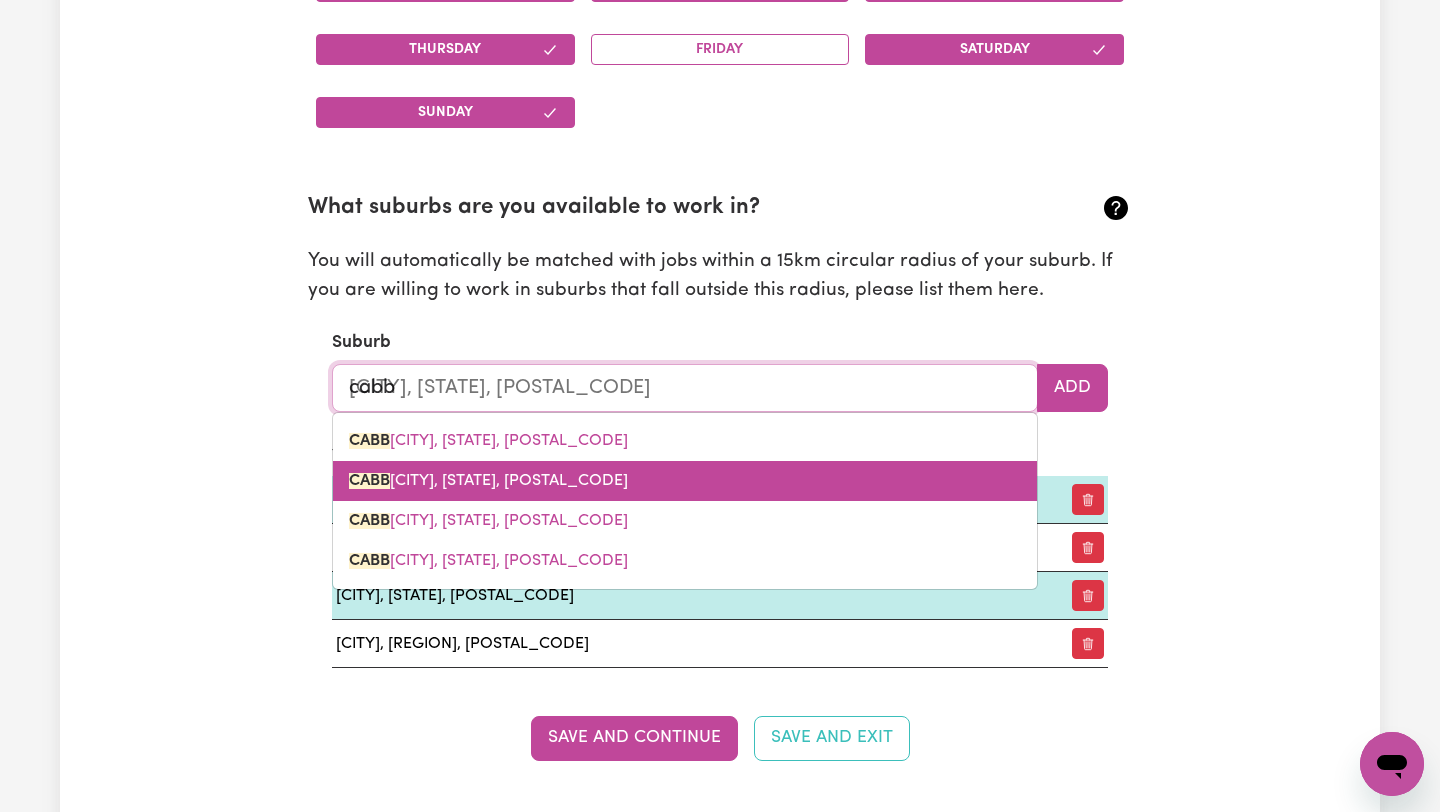 type on "cab" 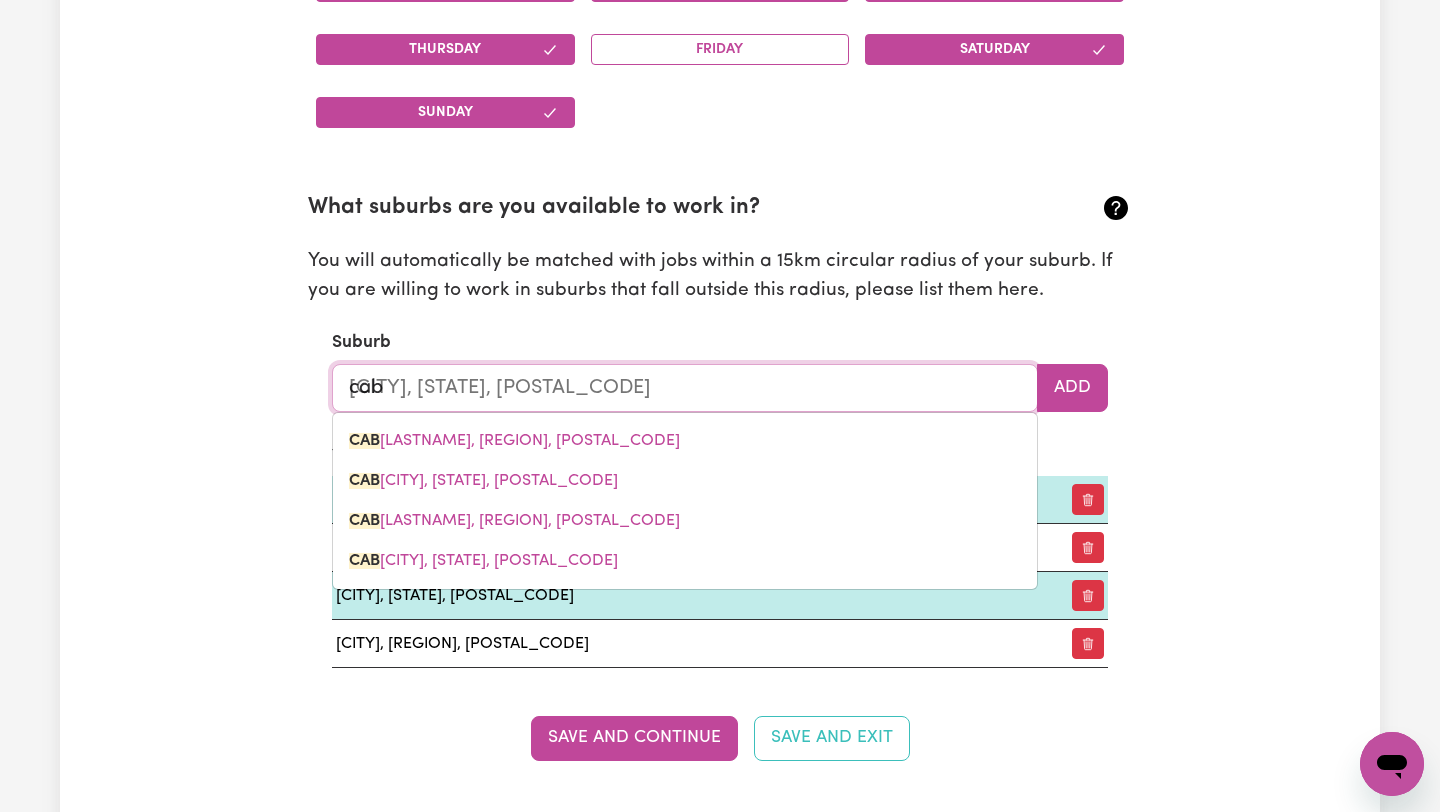 type on "[CITY], [STATE], [POSTAL_CODE]" 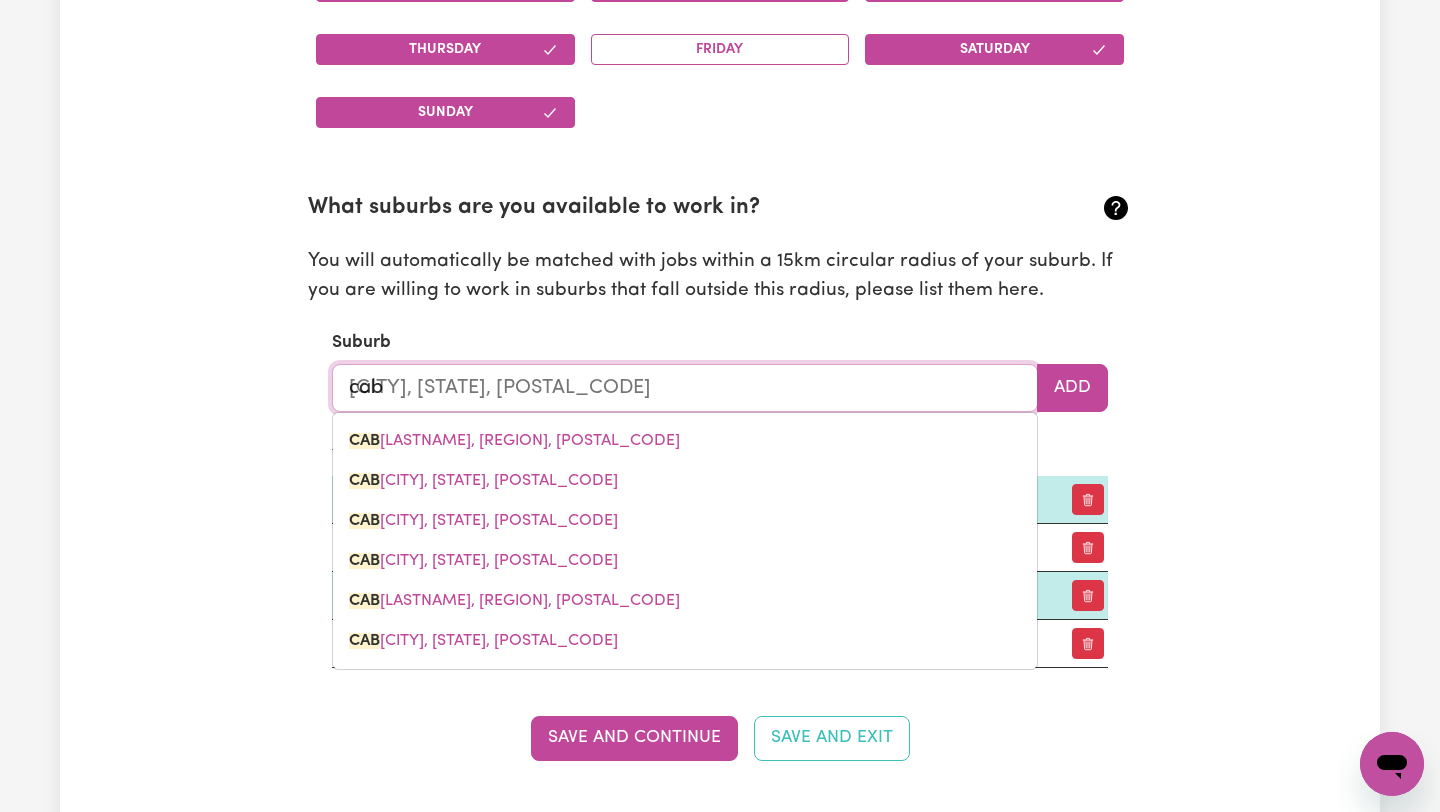 type on "cabr" 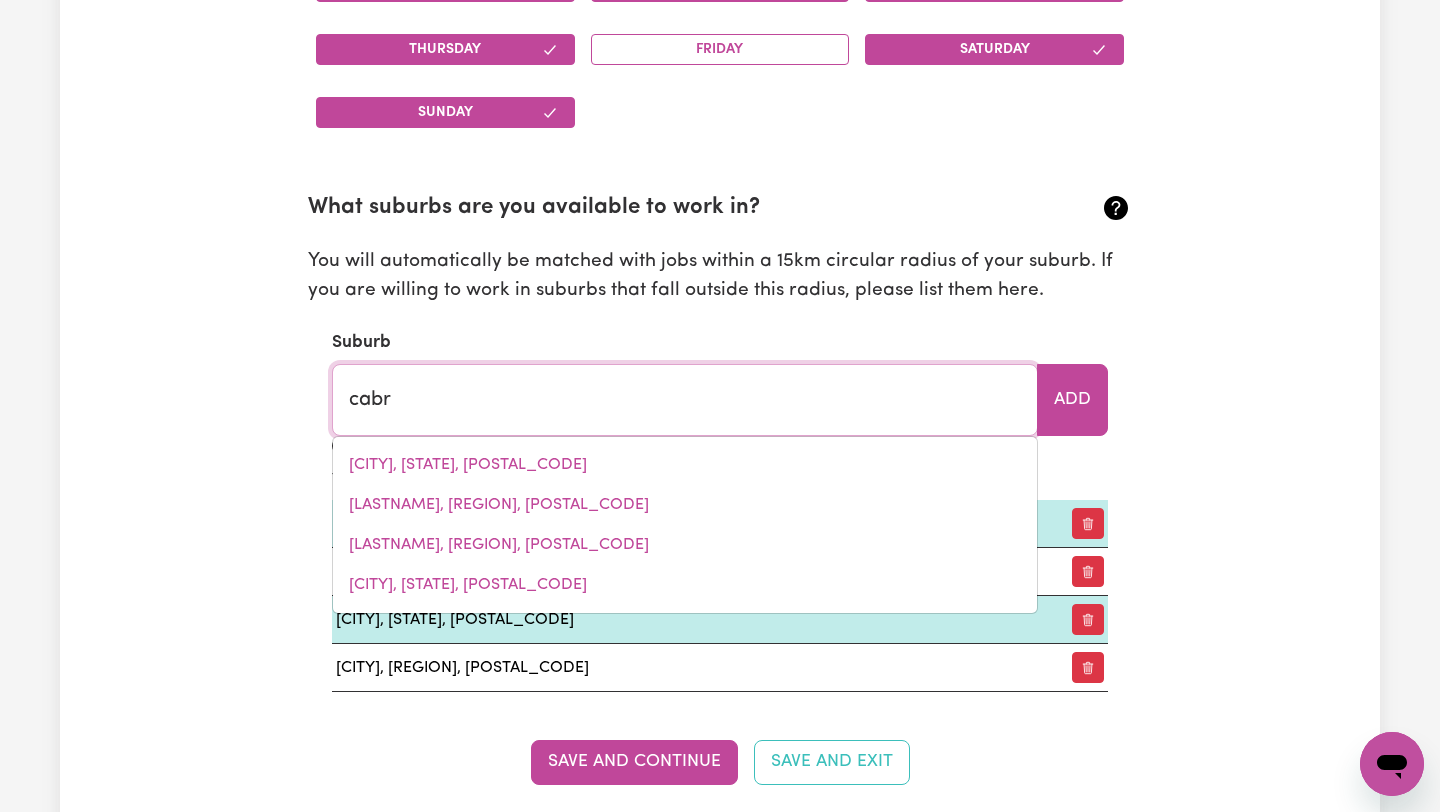 type on "[CITY], [STATE], [POSTAL_CODE]" 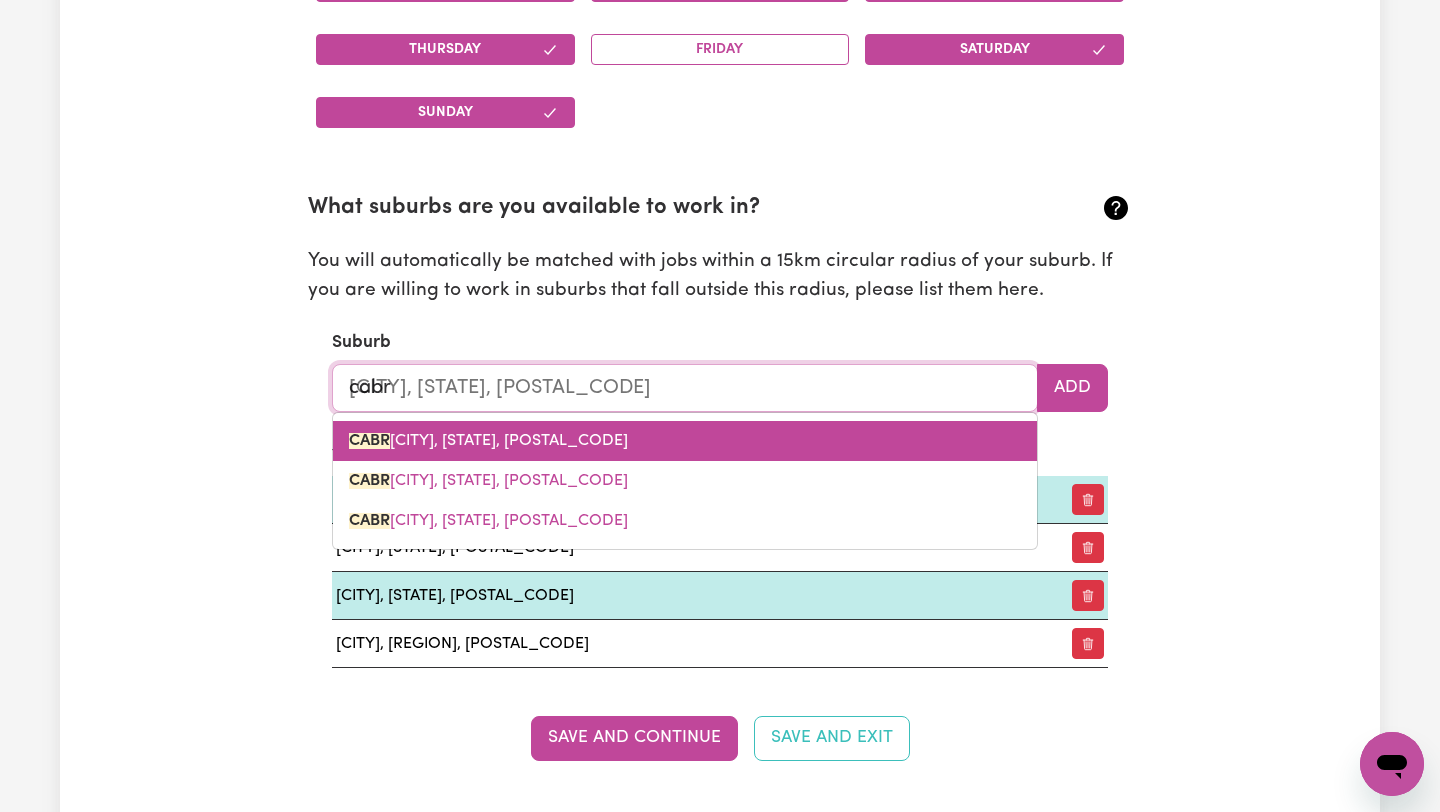 click on "[CITY], [STATE], [POSTAL_CODE]" at bounding box center [685, 441] 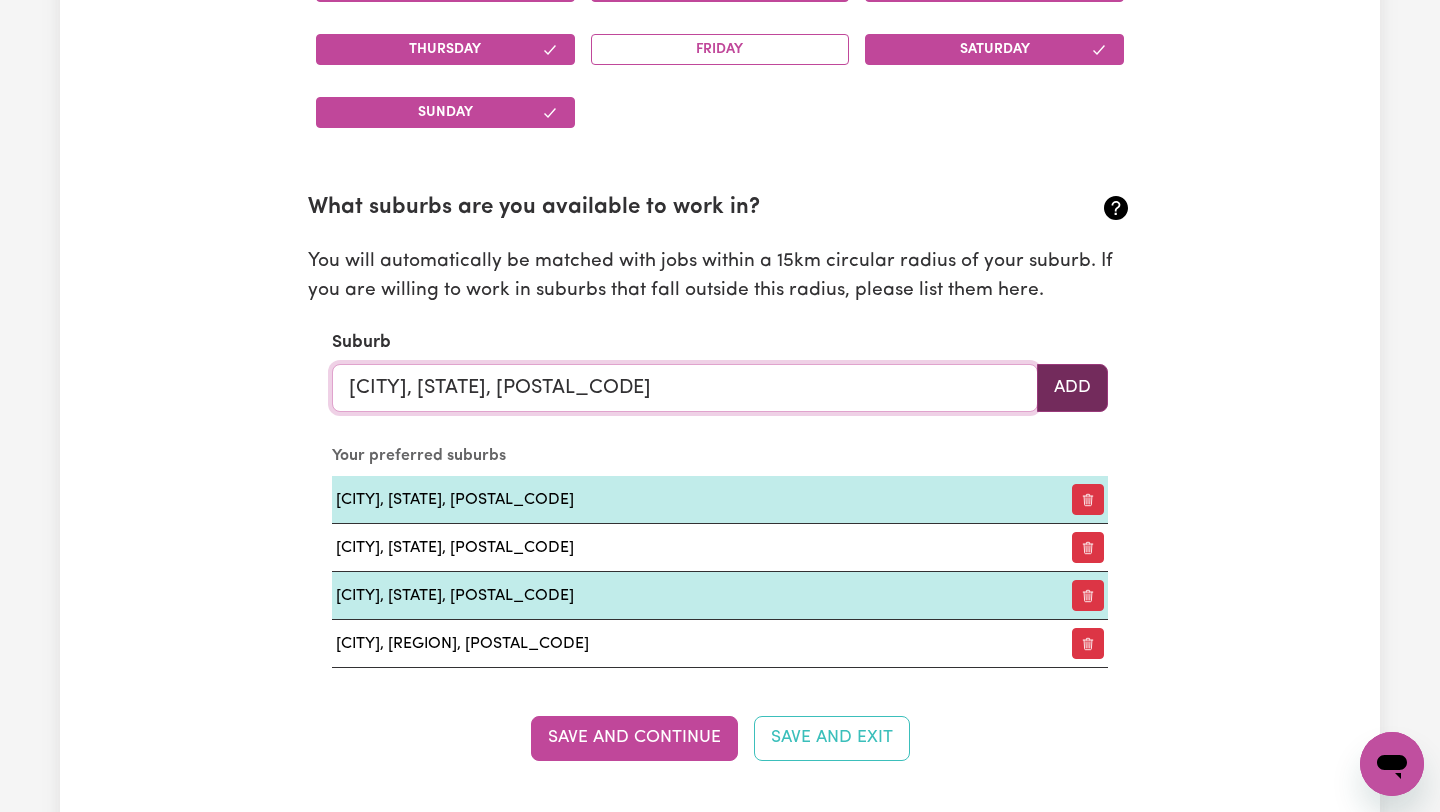 type on "[CITY], [STATE], [POSTAL_CODE]" 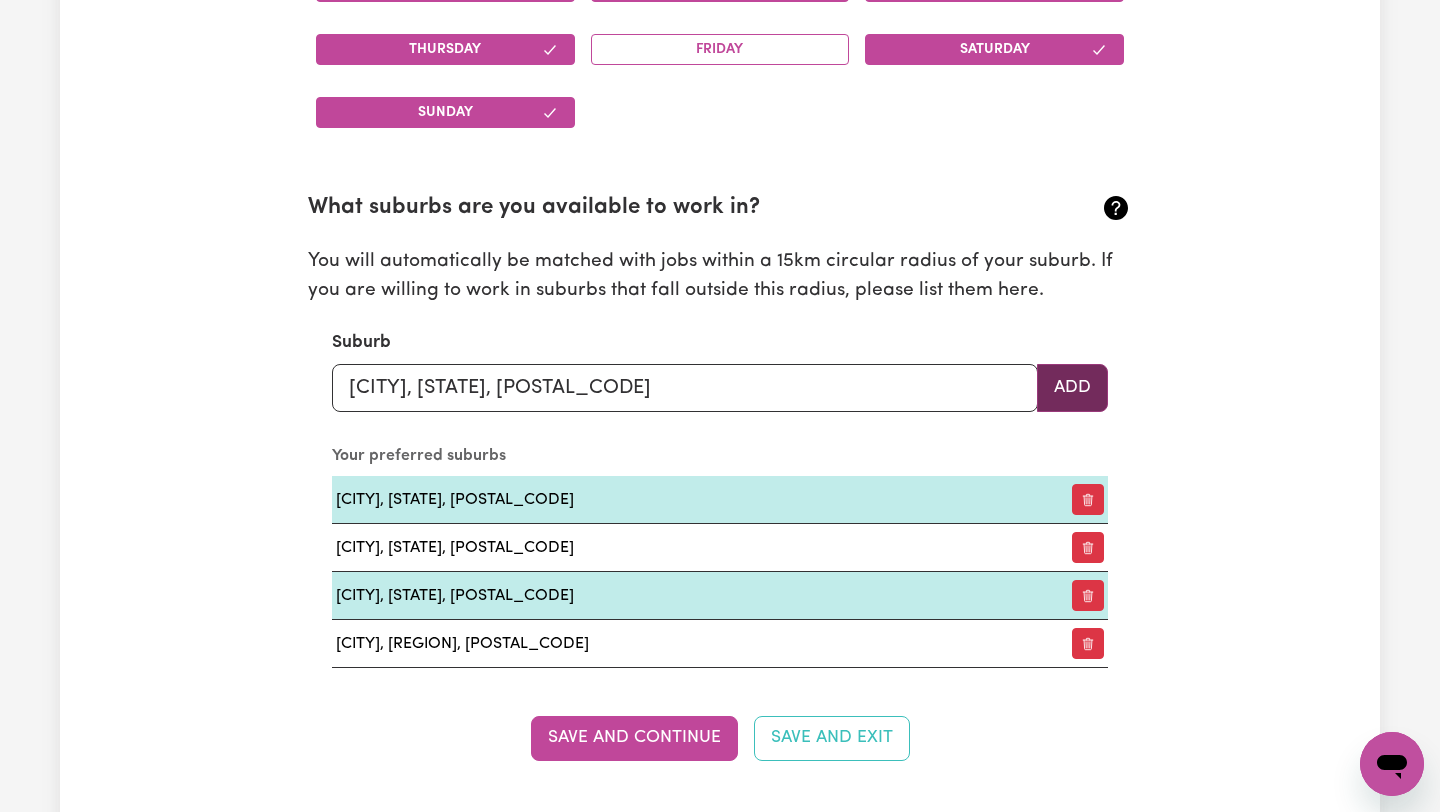 click on "Add" at bounding box center (1072, 388) 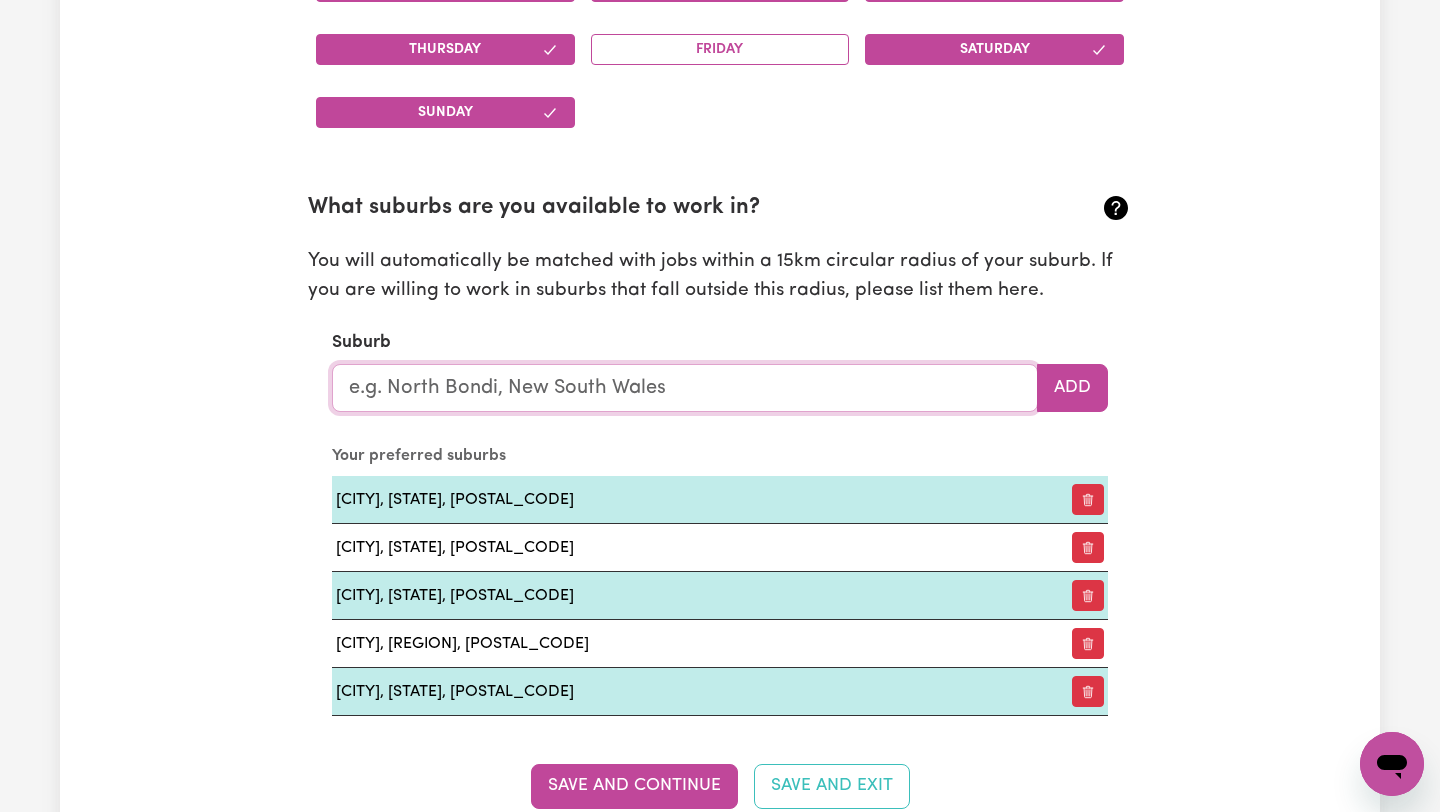 click at bounding box center [685, 388] 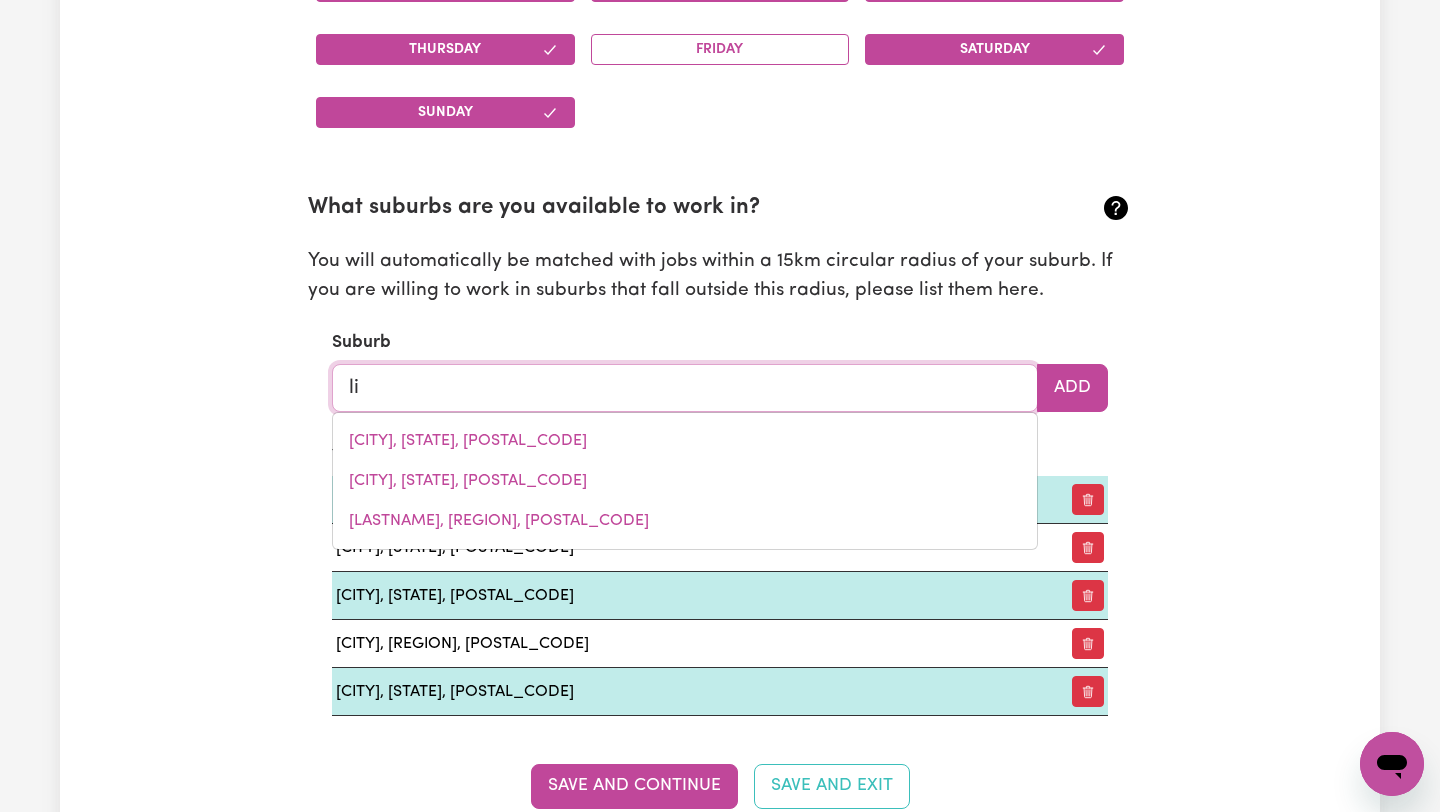 type on "liv" 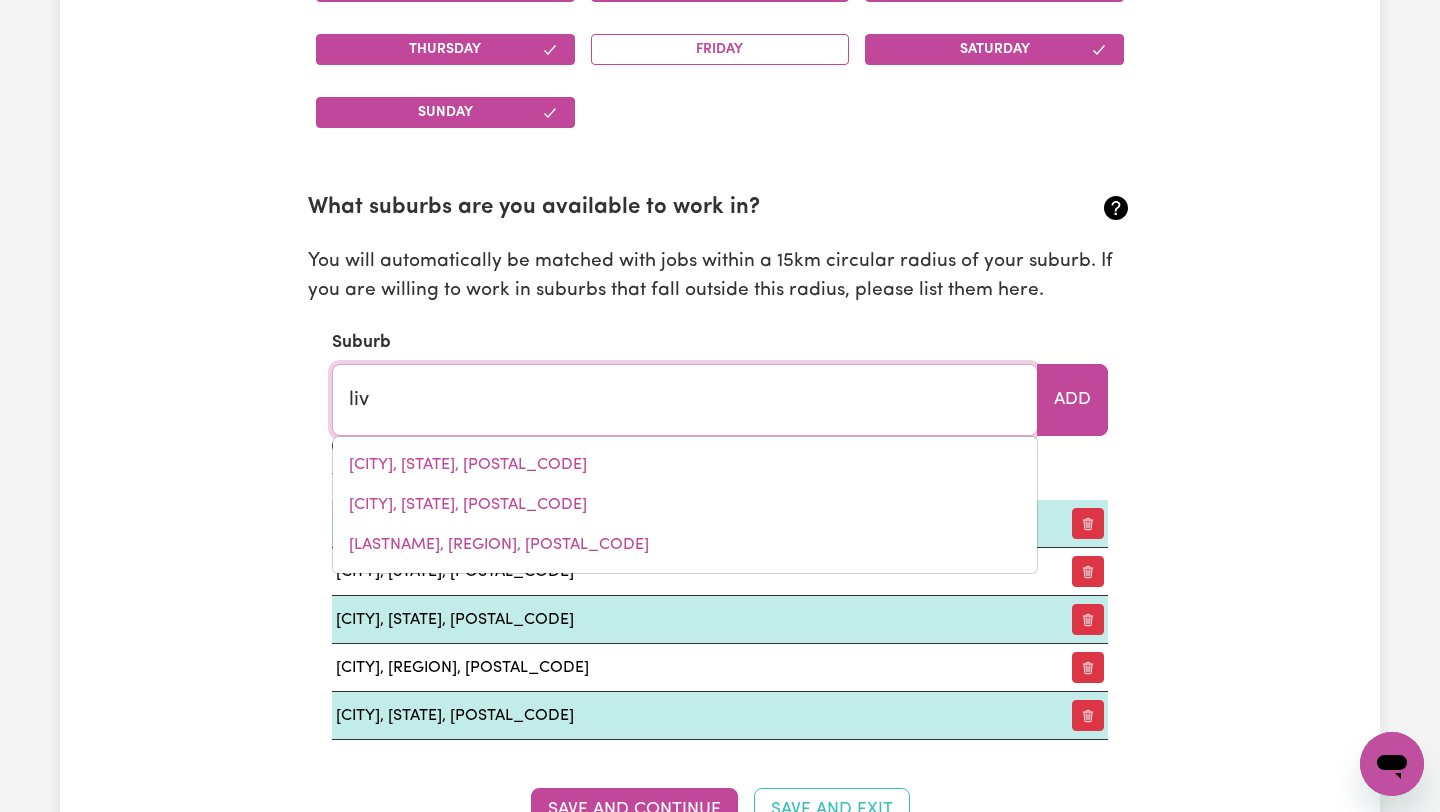 type on "[CITY], [STATE], [POSTAL_CODE]" 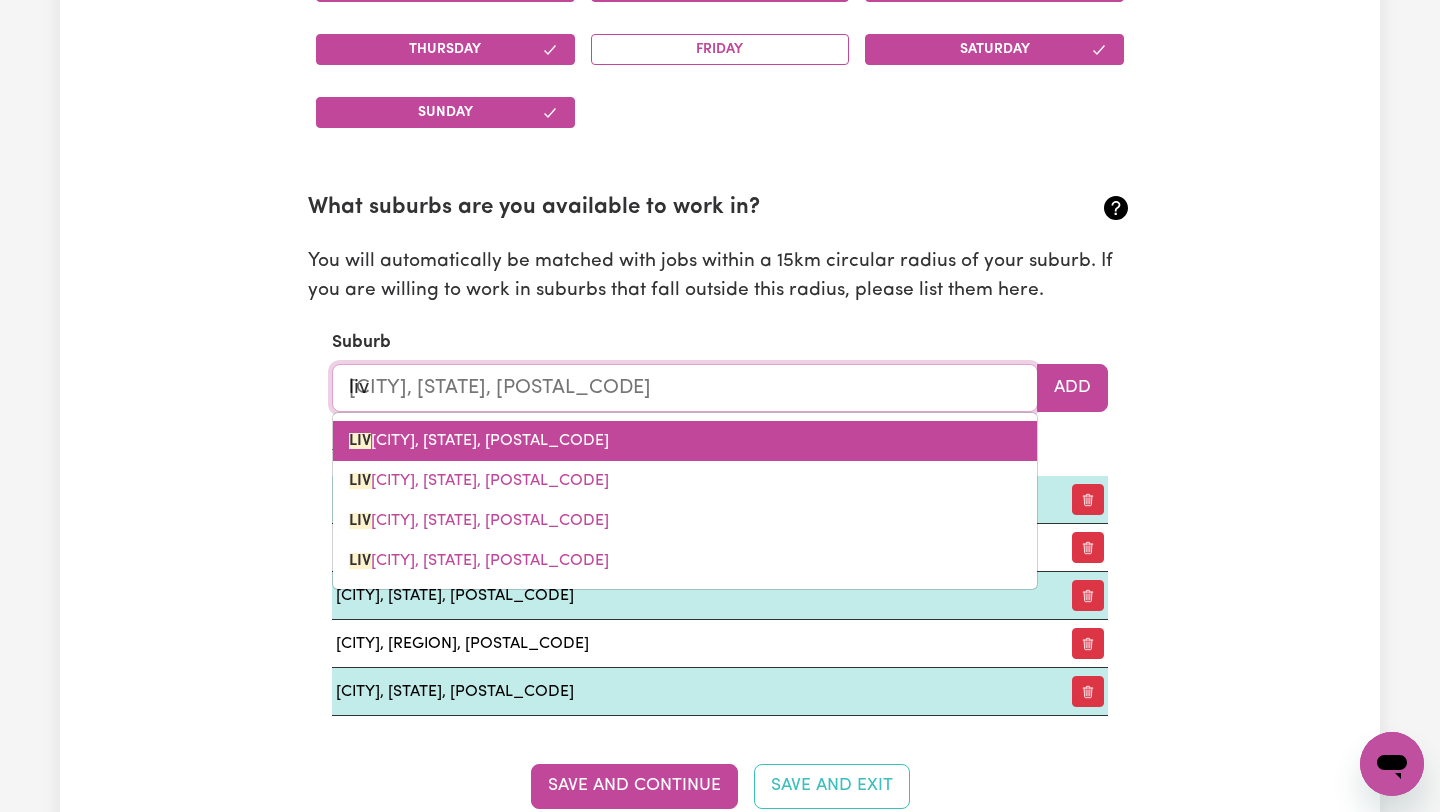 click on "[CITY], [STATE], [POSTAL_CODE]" at bounding box center (685, 441) 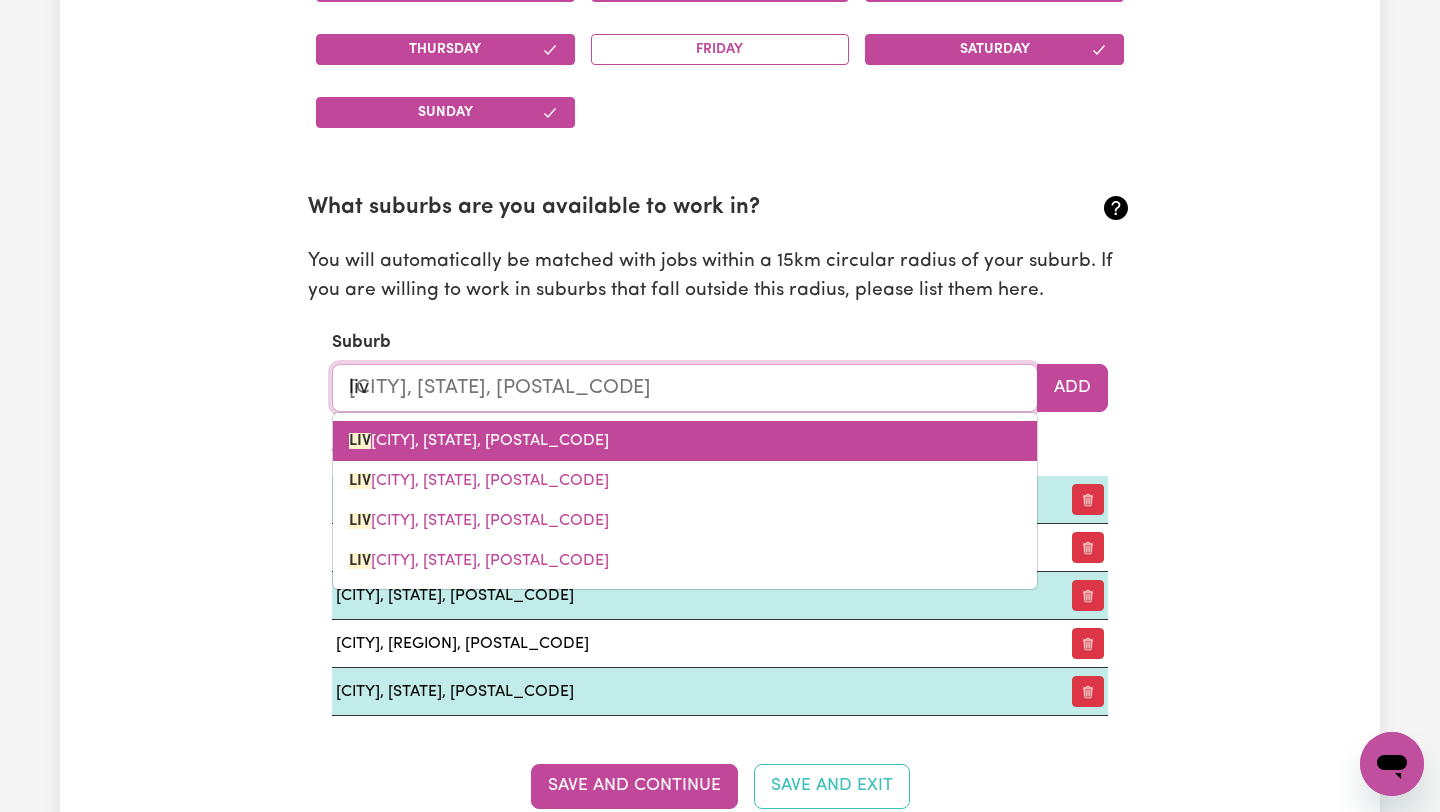 type on "[CITY], [STATE], [POSTAL_CODE]" 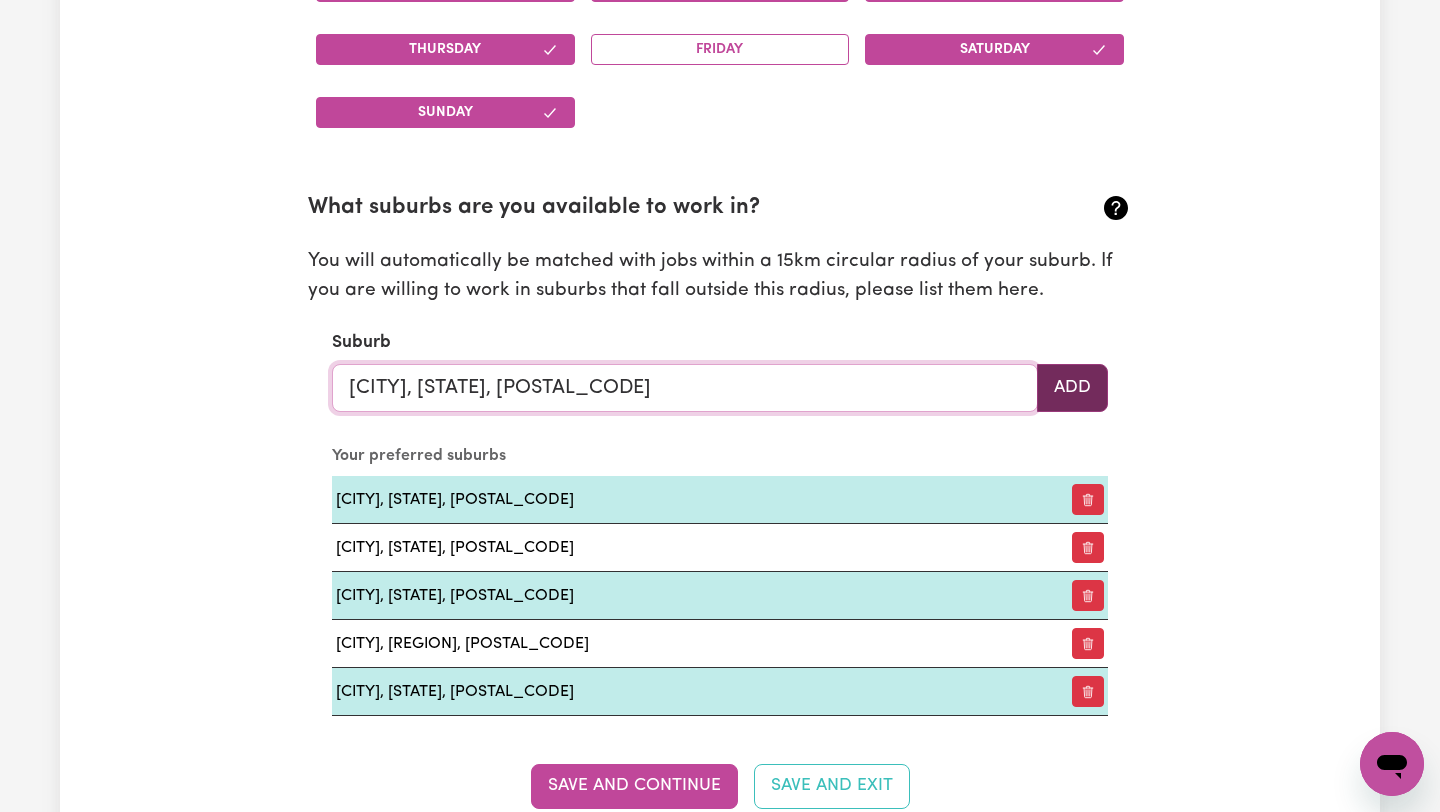 type on "[CITY], [STATE], [POSTAL_CODE]" 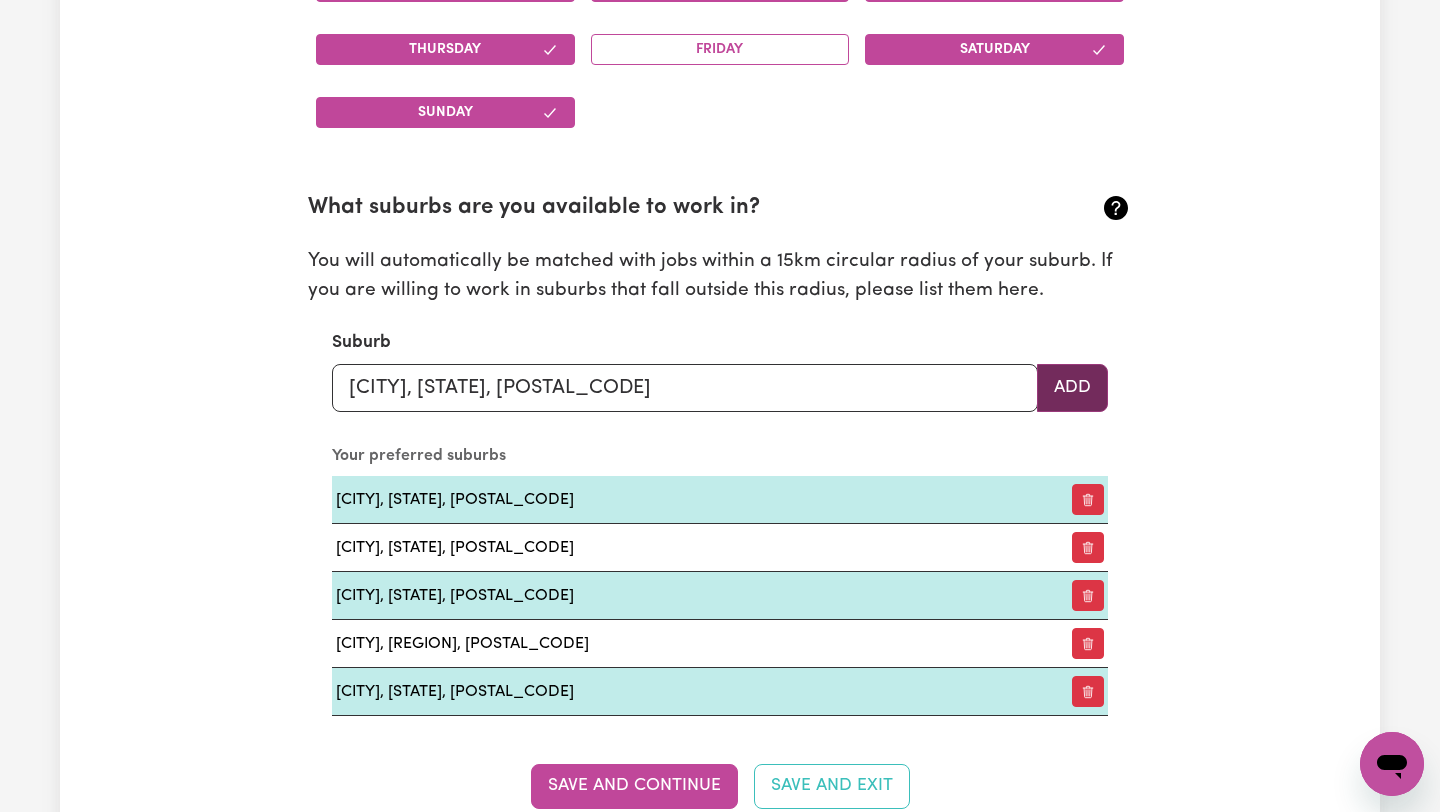 click on "Add" at bounding box center [1072, 388] 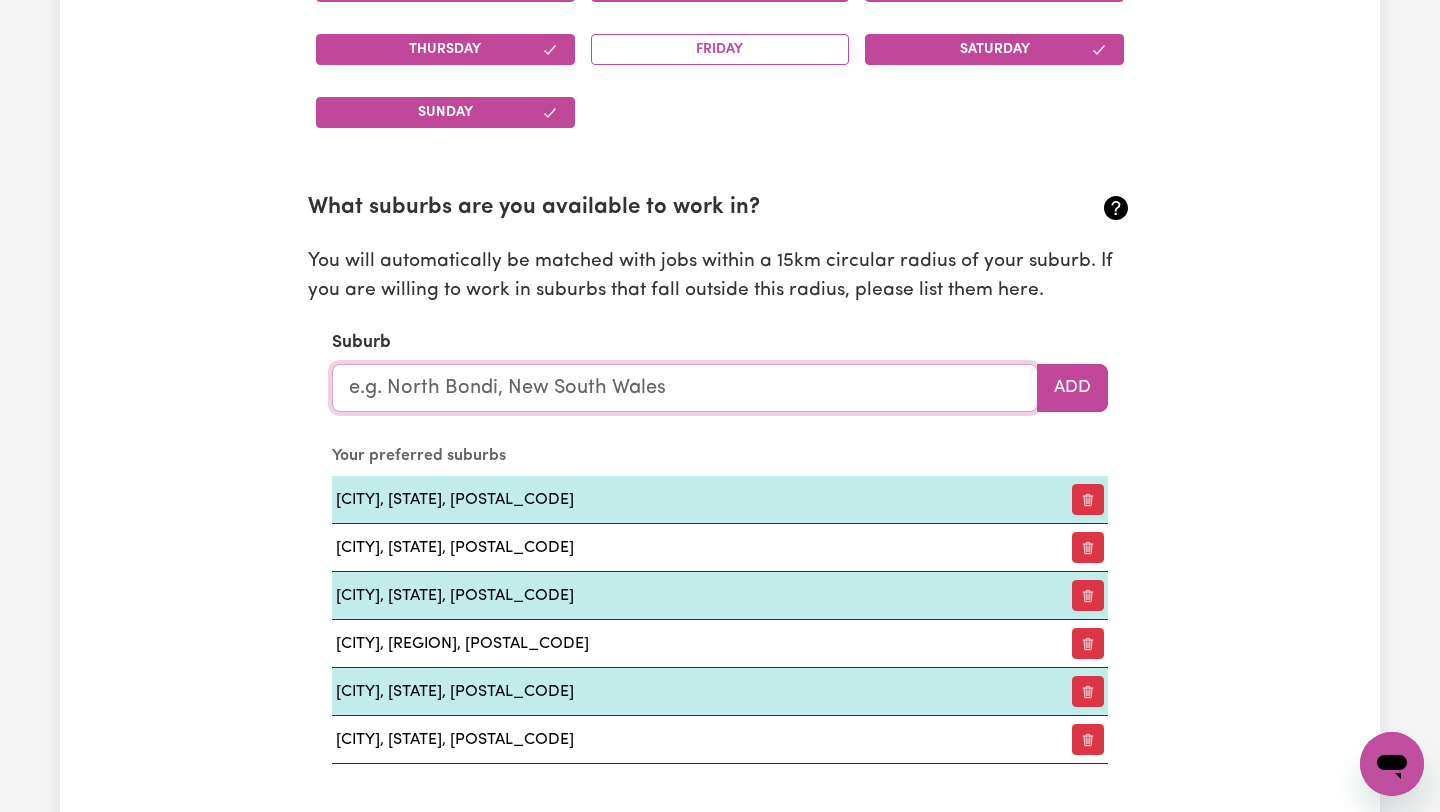 click at bounding box center (685, 388) 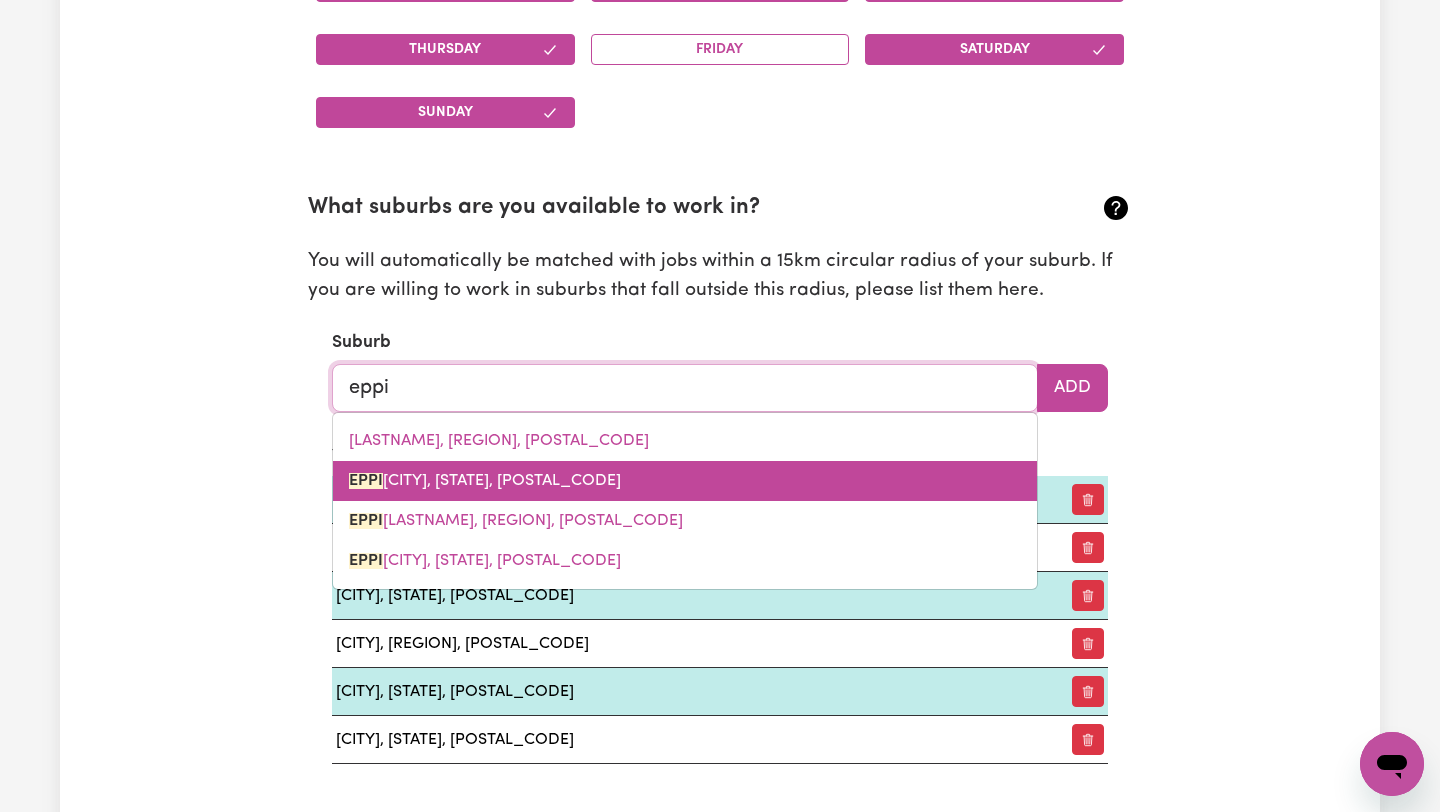 click on "[CITY], [STATE], [POSTAL_CODE]" at bounding box center (685, 481) 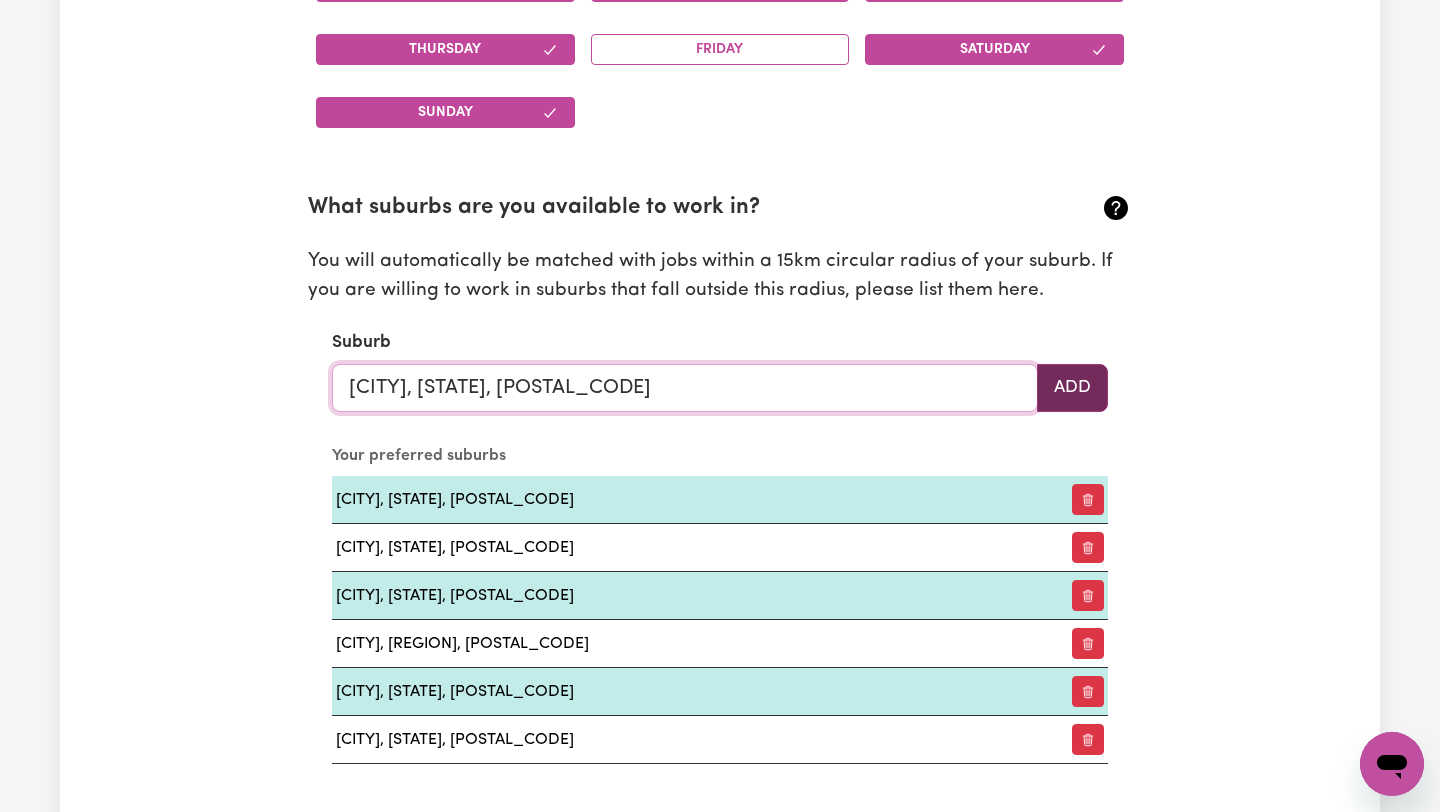 type on "[CITY], [STATE], [POSTAL_CODE]" 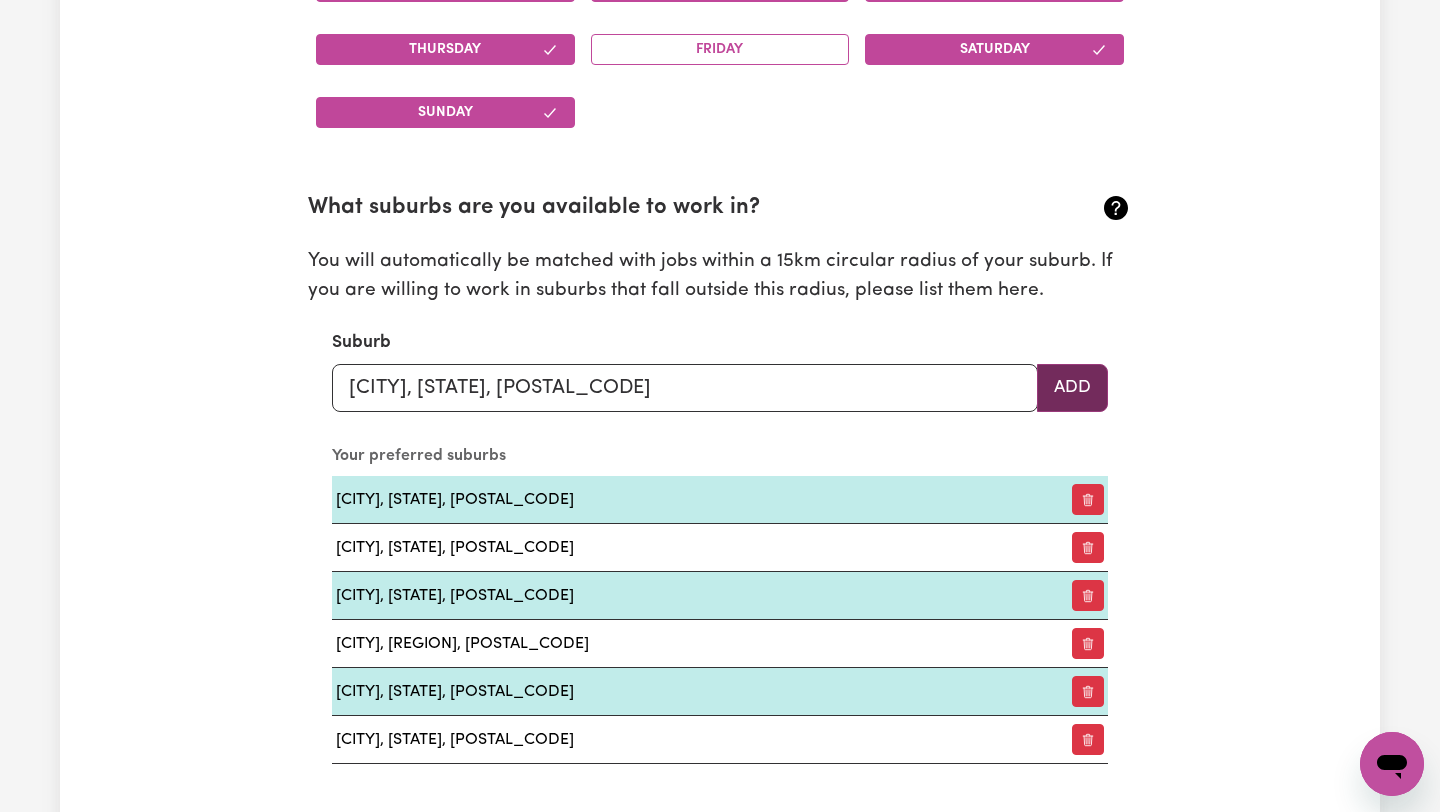 click on "Add" at bounding box center (1072, 388) 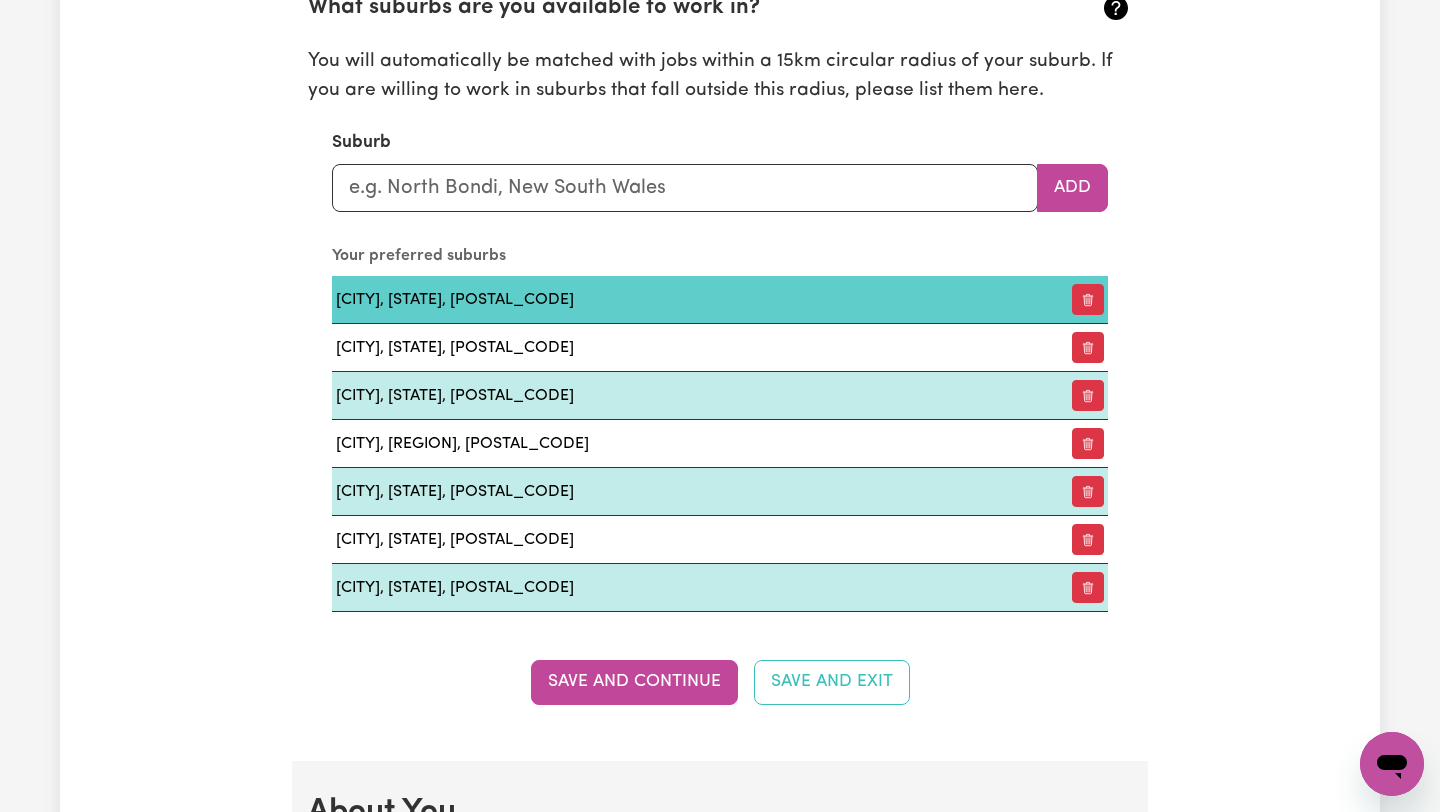 scroll, scrollTop: 2270, scrollLeft: 0, axis: vertical 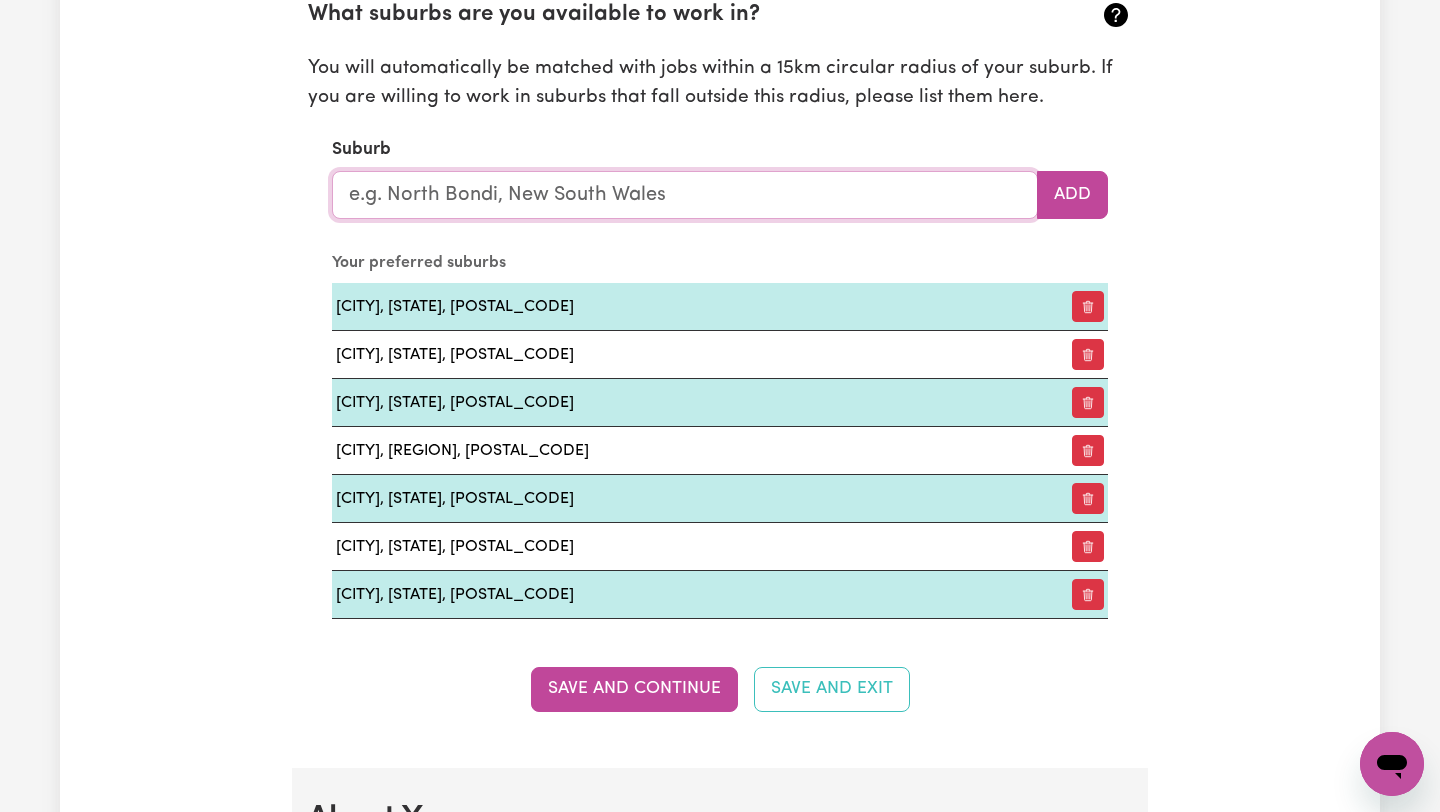 click at bounding box center (685, 195) 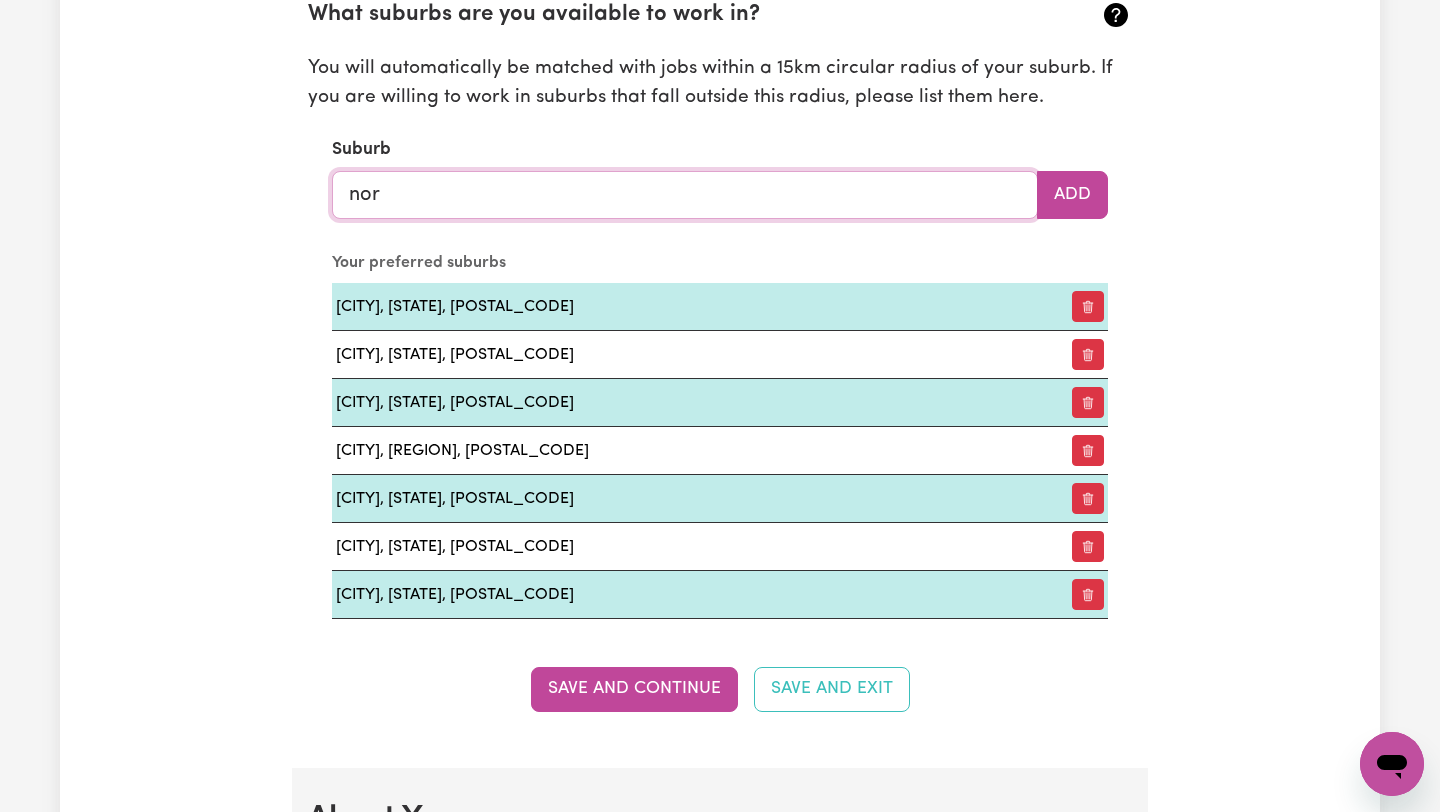 type on "nort" 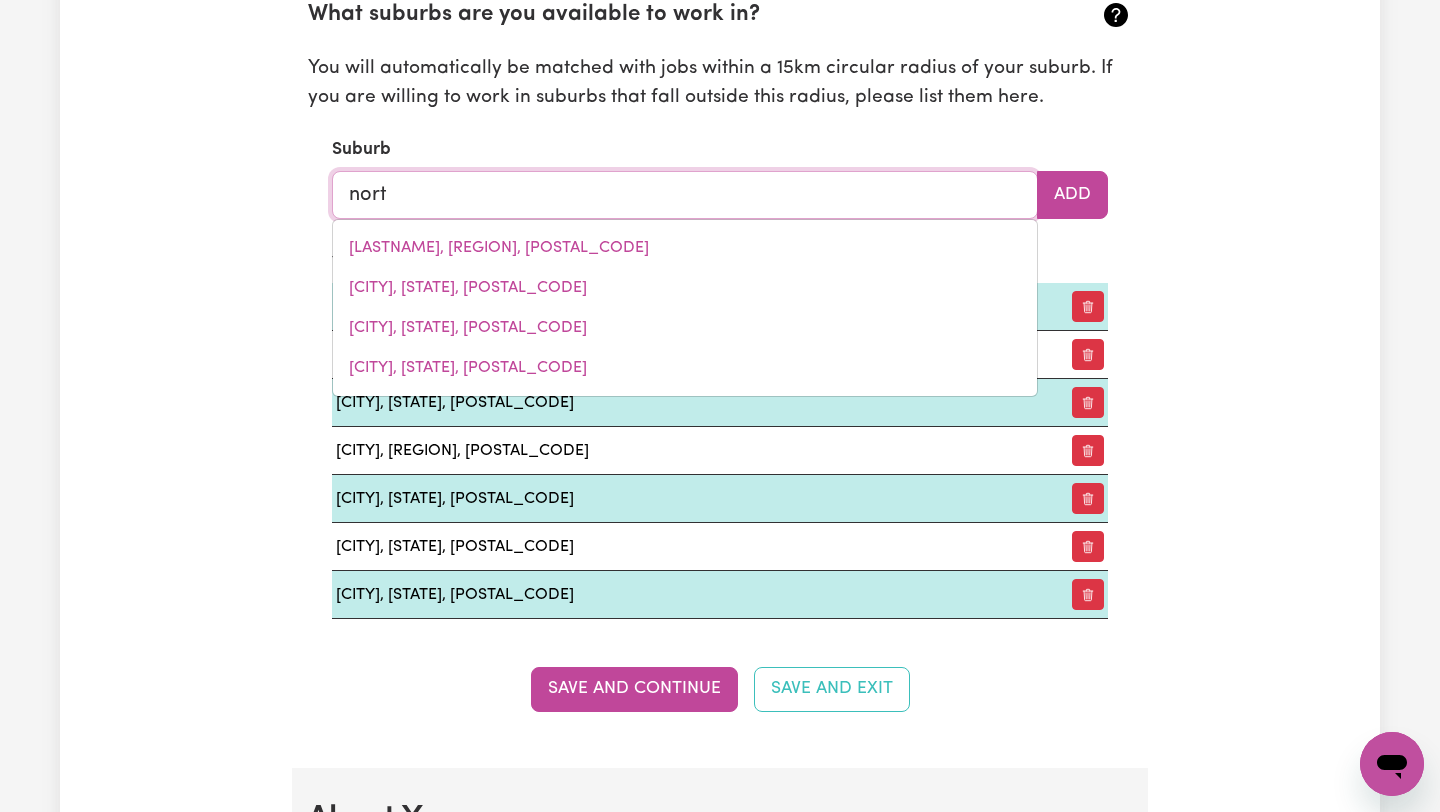 type on "[CITY], [REGION], [POSTAL_CODE]" 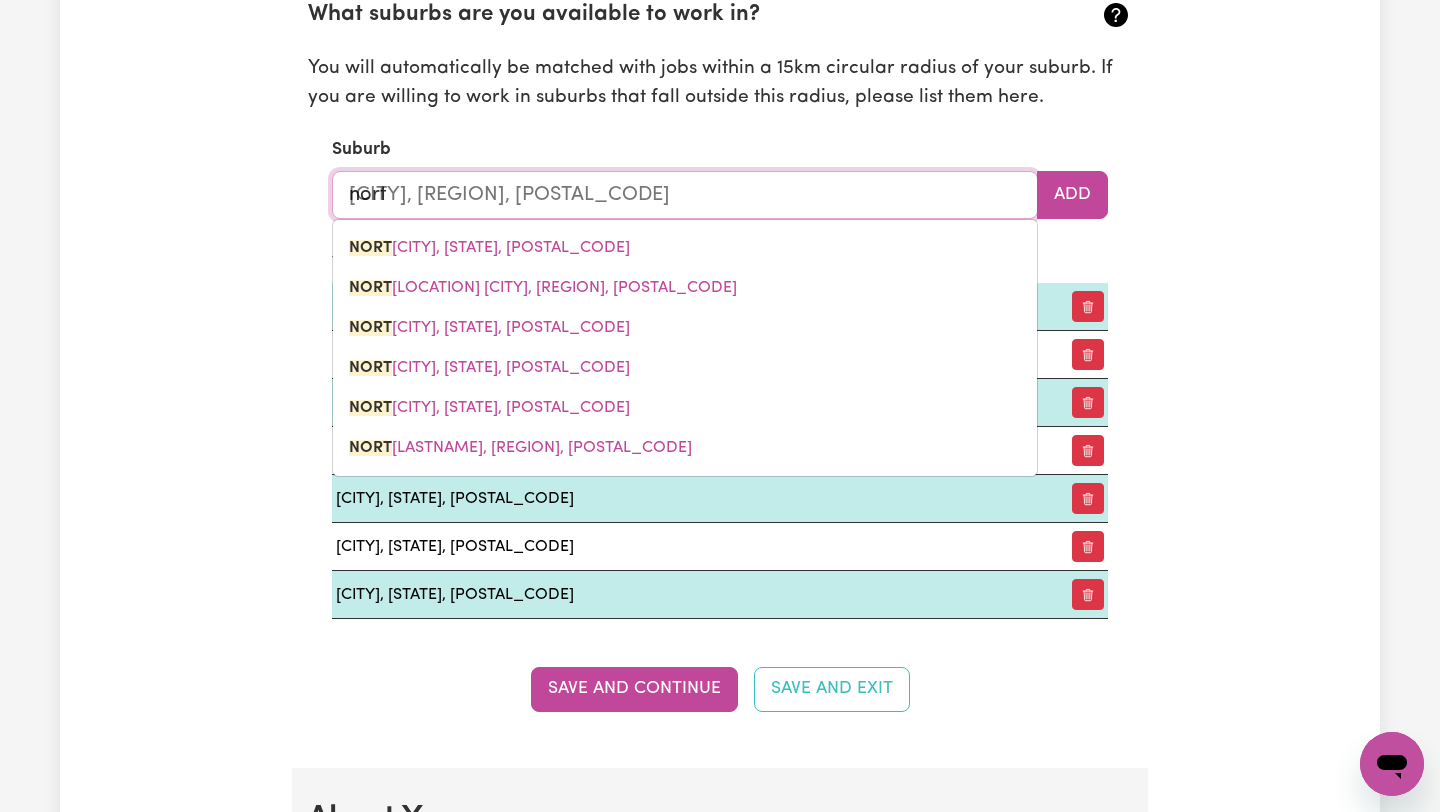 type on "north" 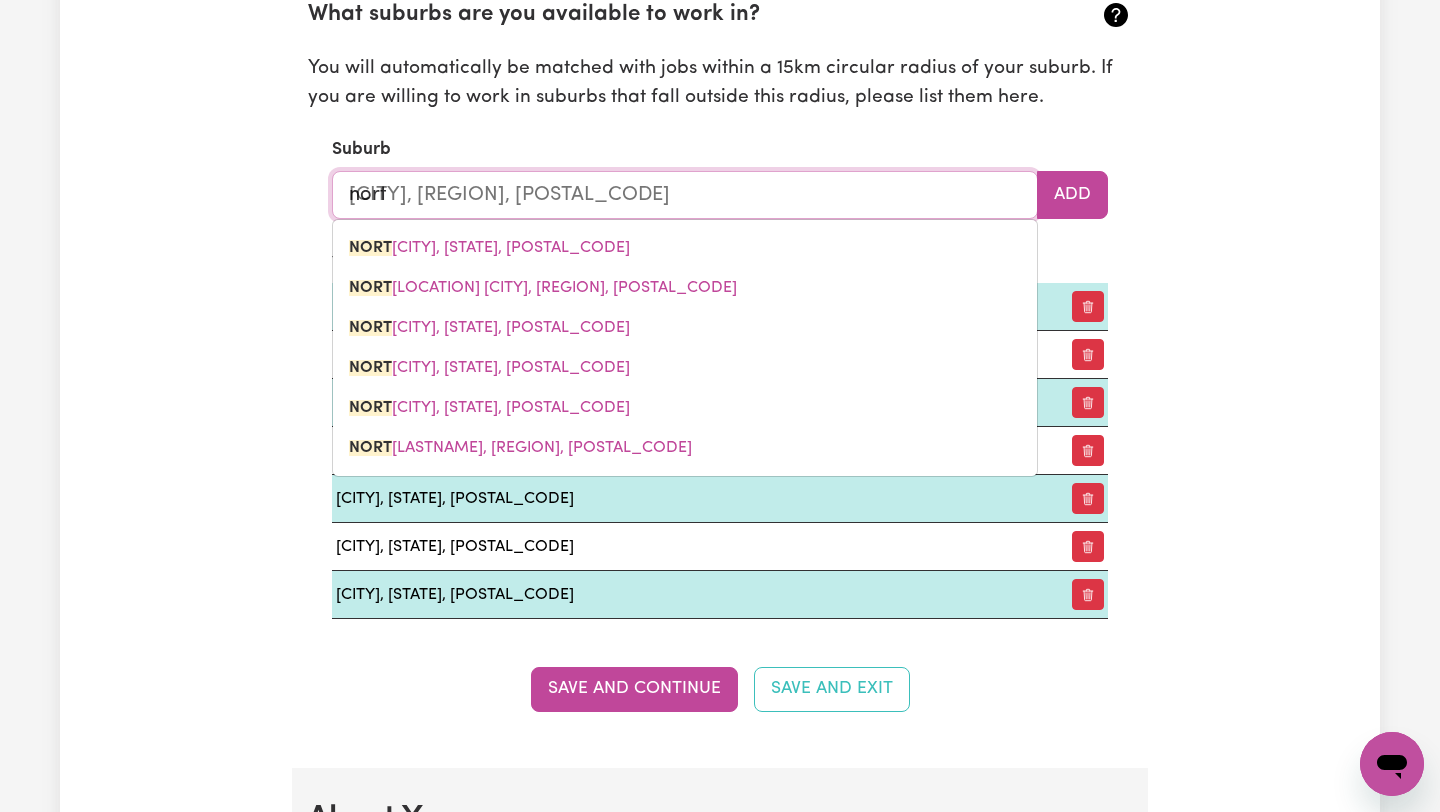 type on "[CITY], [STATE], [POSTAL_CODE]" 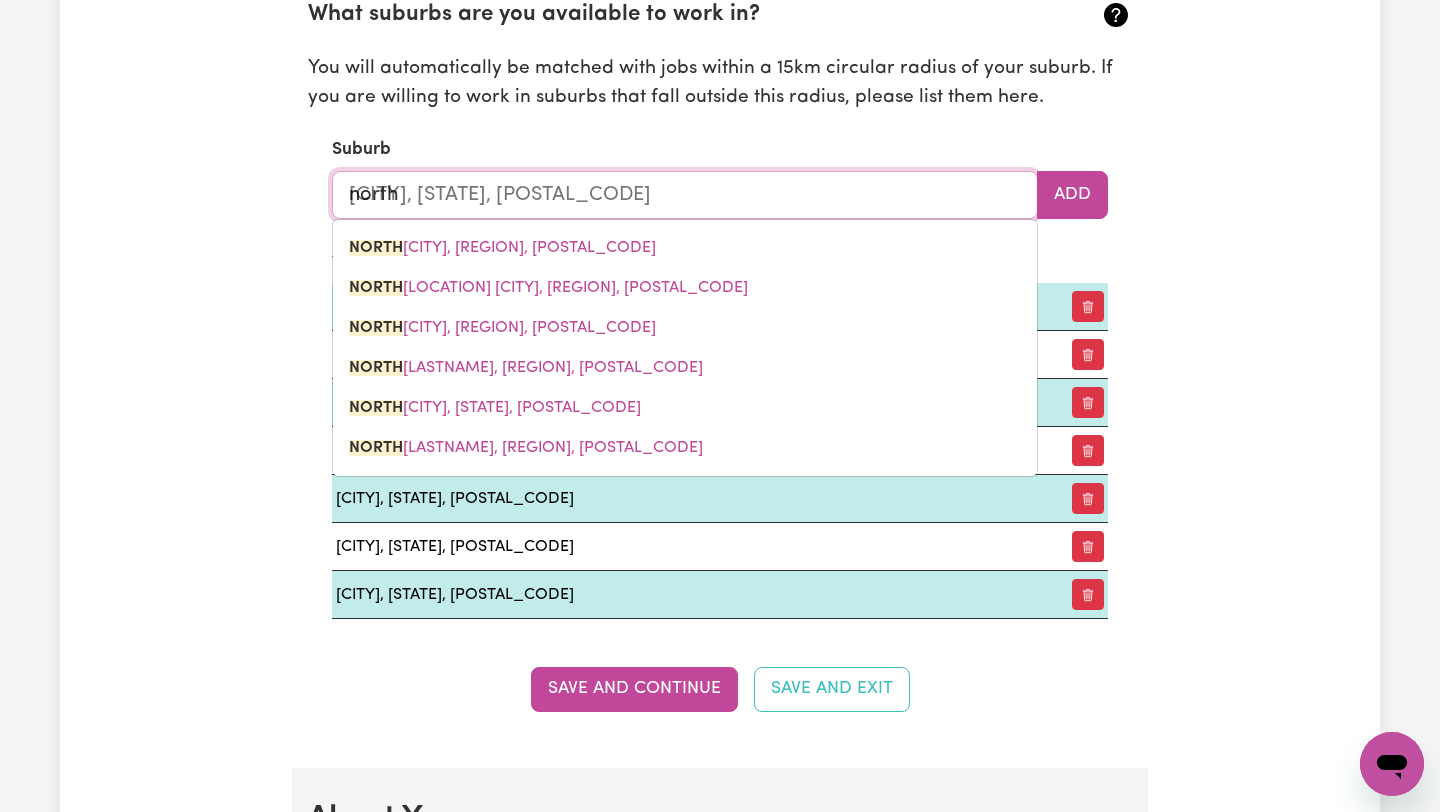type on "north s" 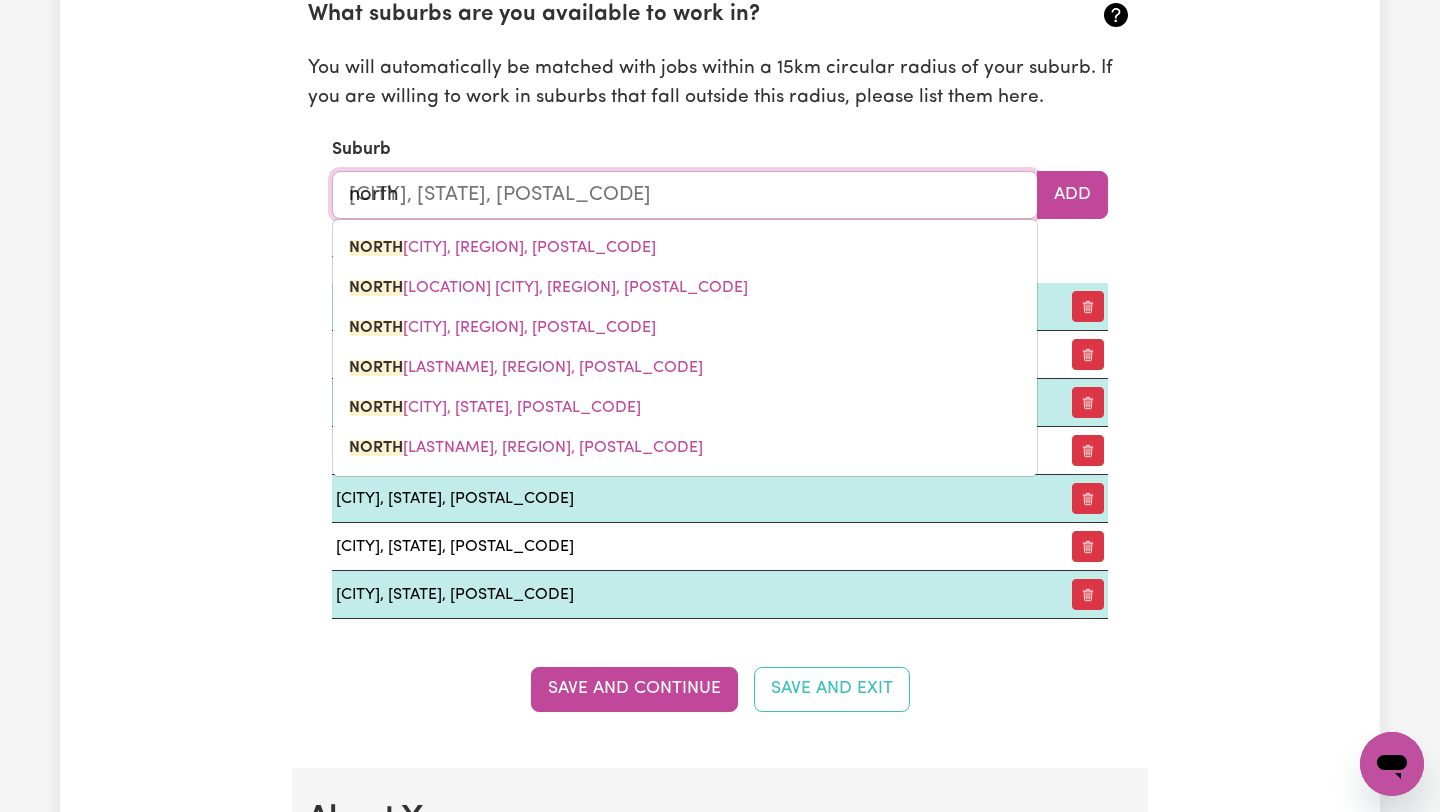 type 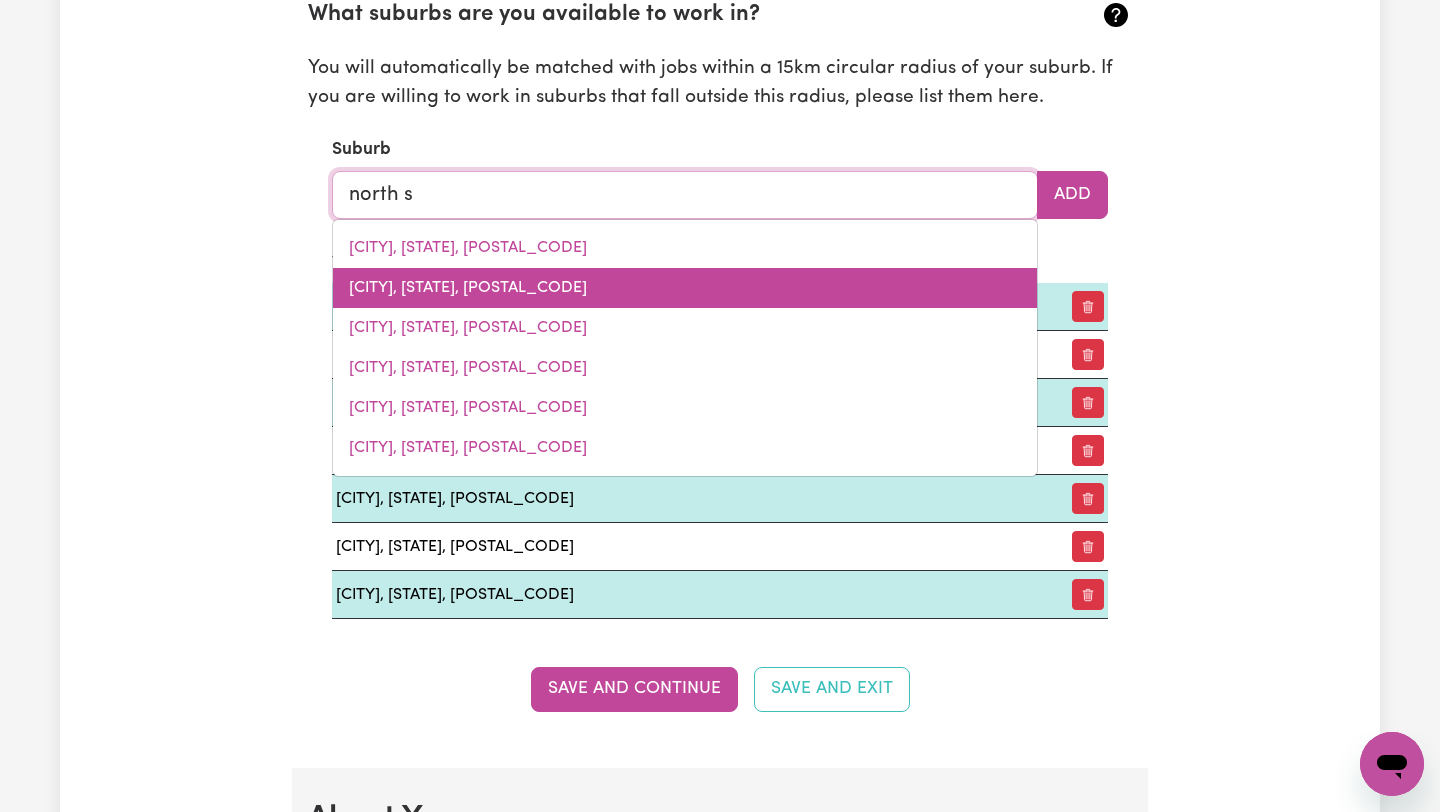 type on "north sy" 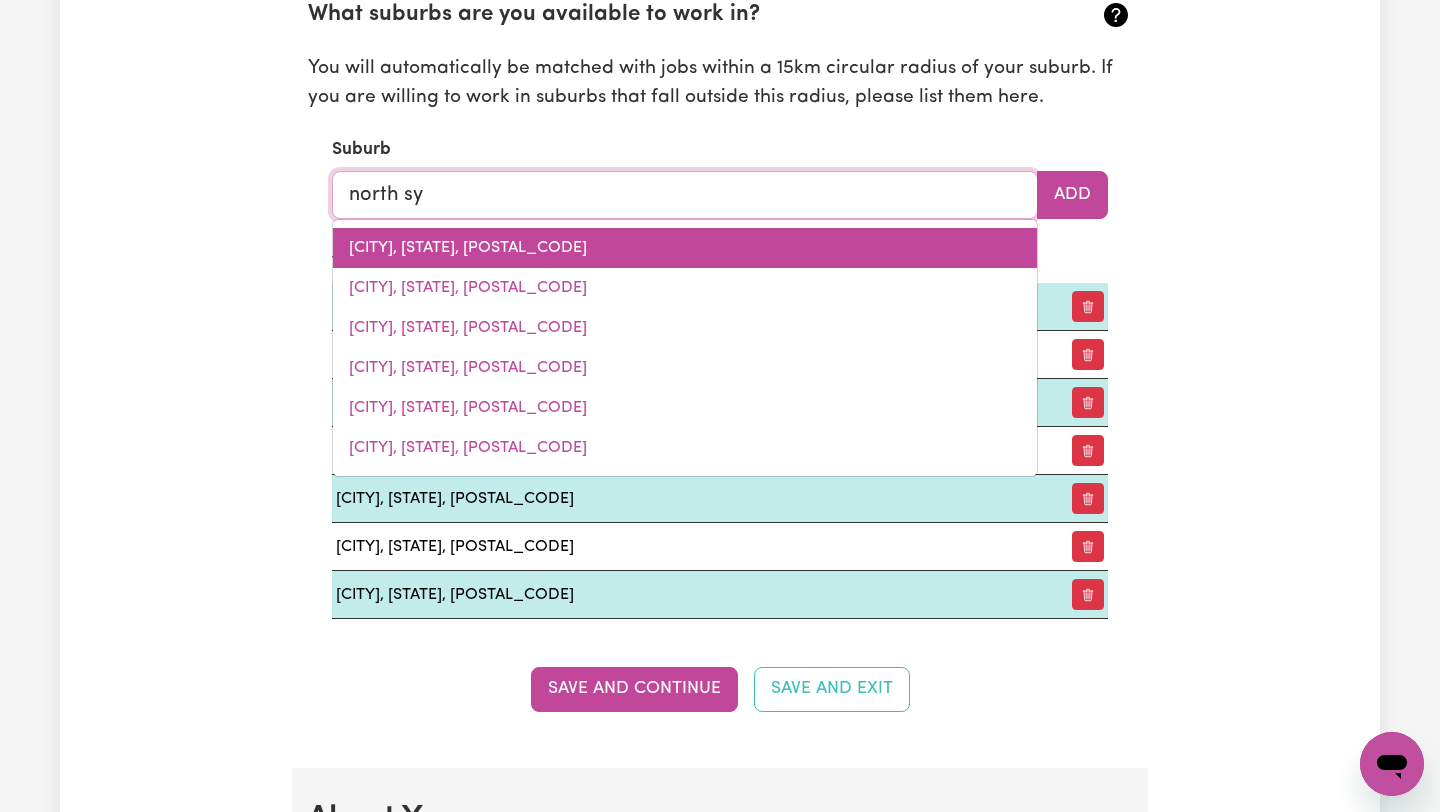 type on "[CITY], [STATE], [POSTAL_CODE]" 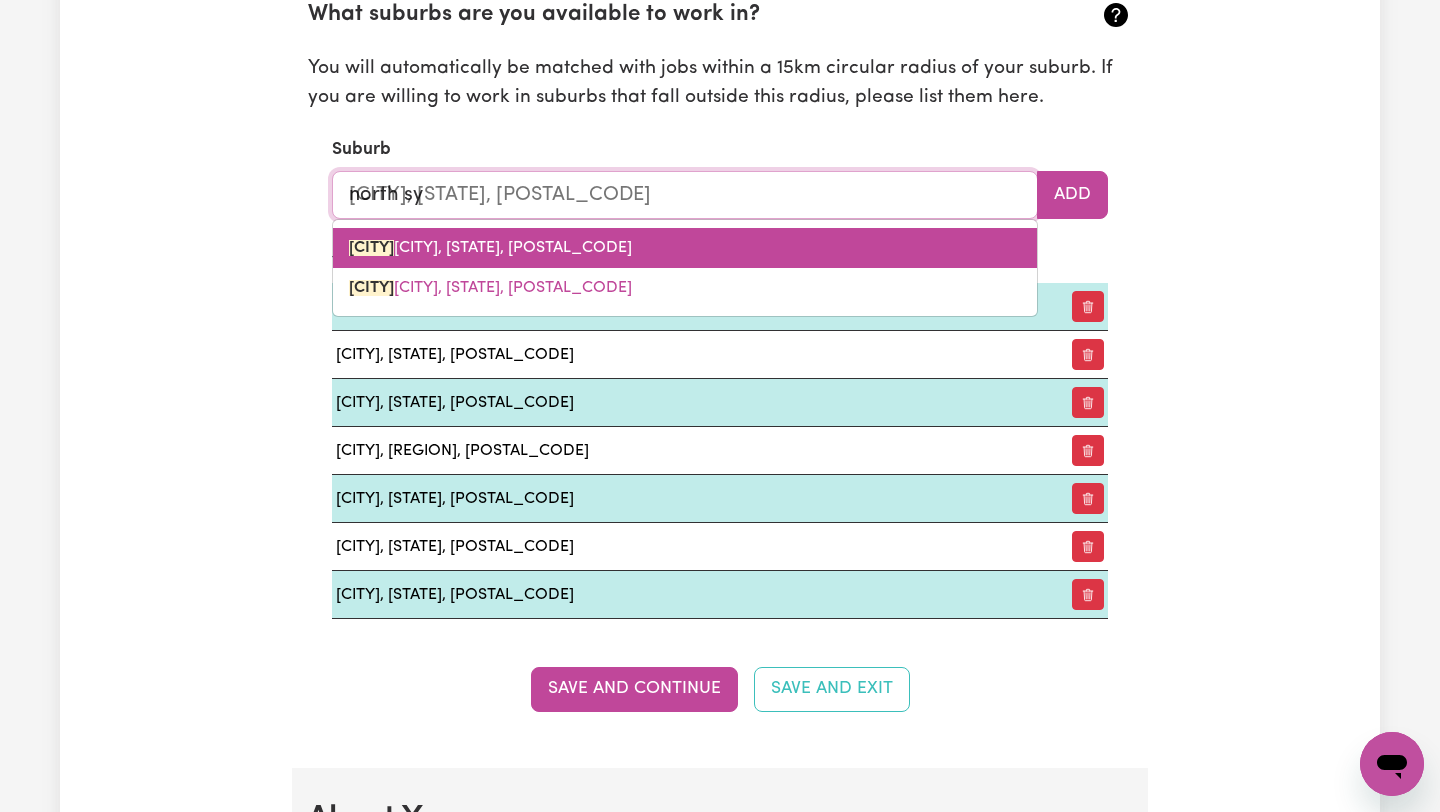 click on "[CITY], [STATE], [POSTAL_CODE]" at bounding box center [685, 248] 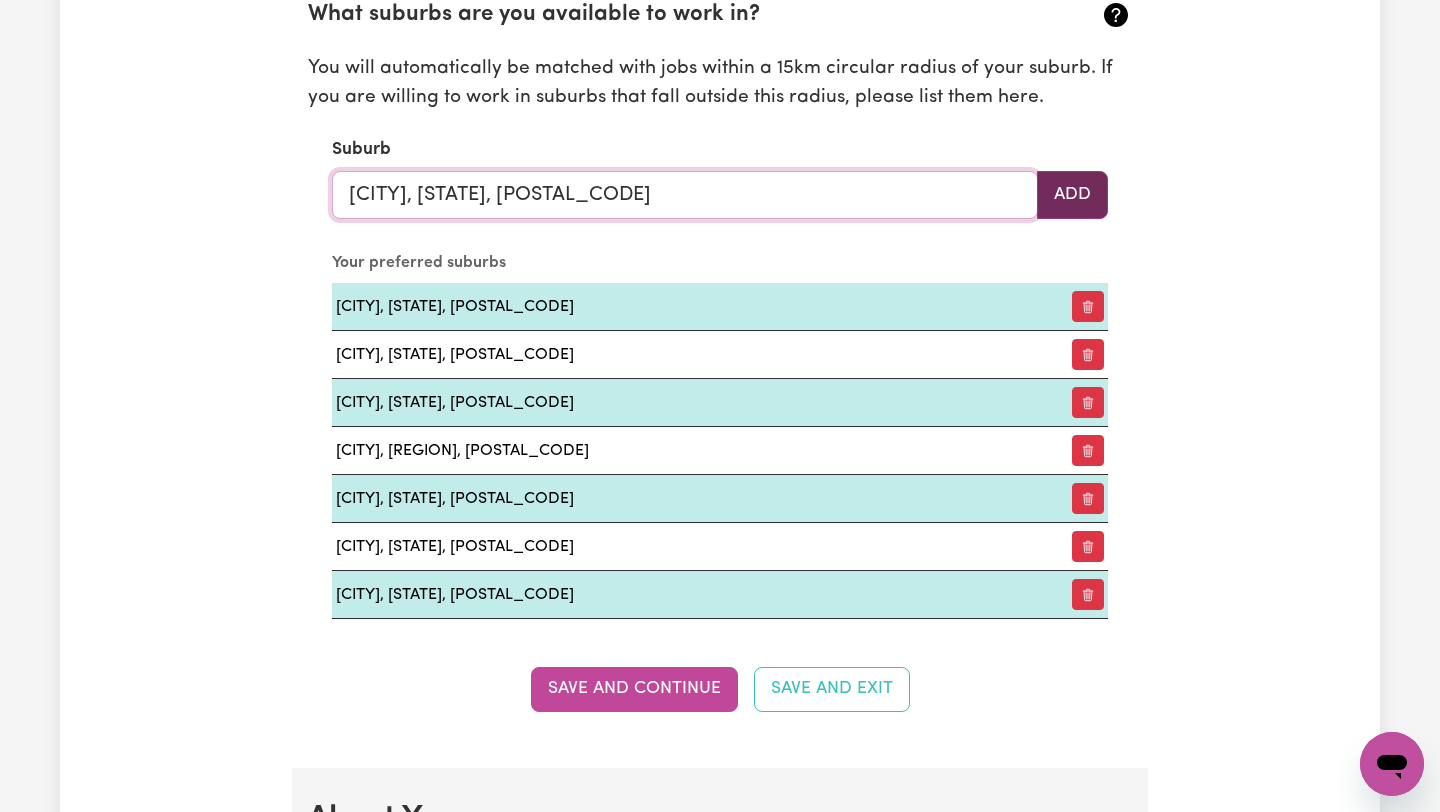 type on "[CITY], [STATE], [POSTAL_CODE]" 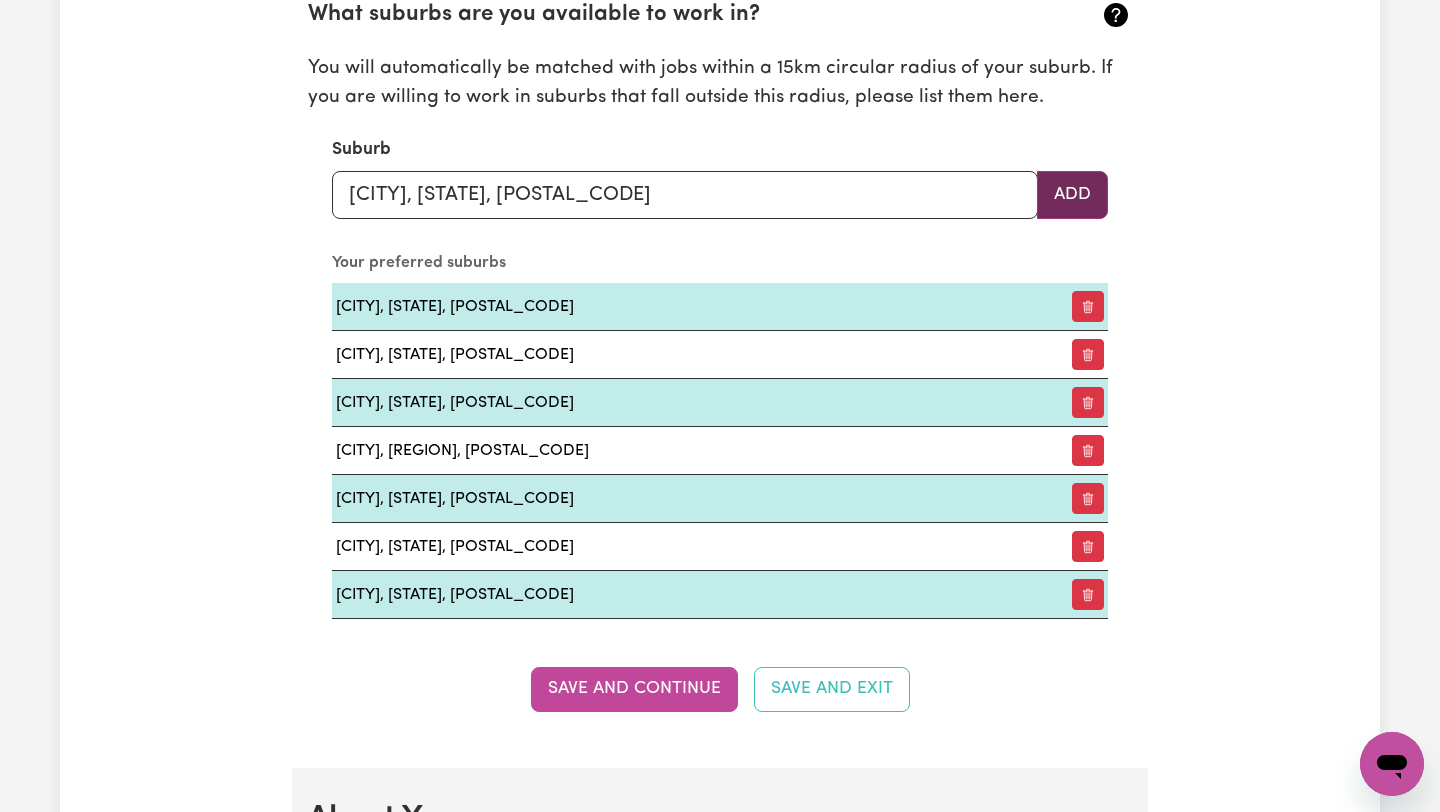 click on "Add" at bounding box center (1072, 195) 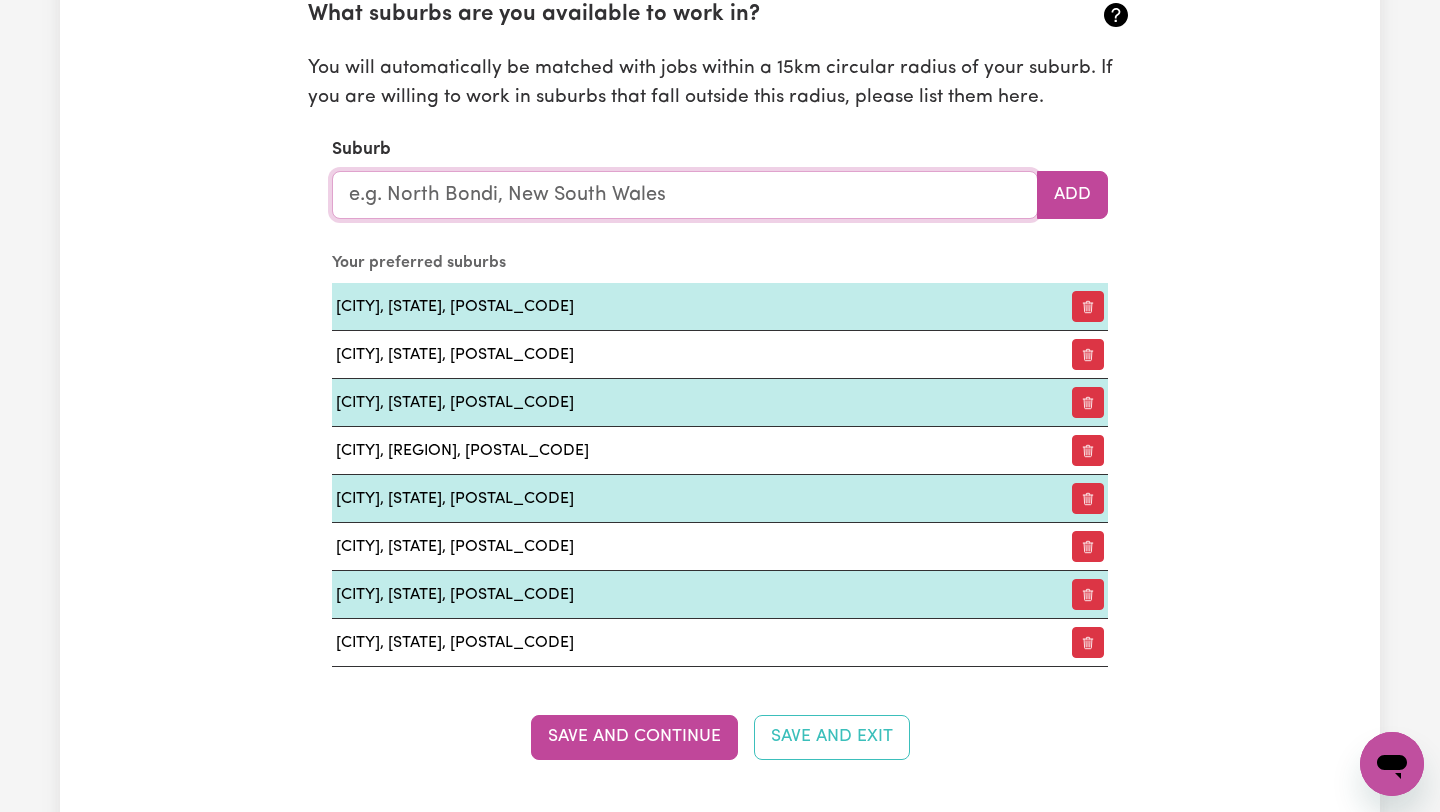 click at bounding box center (685, 195) 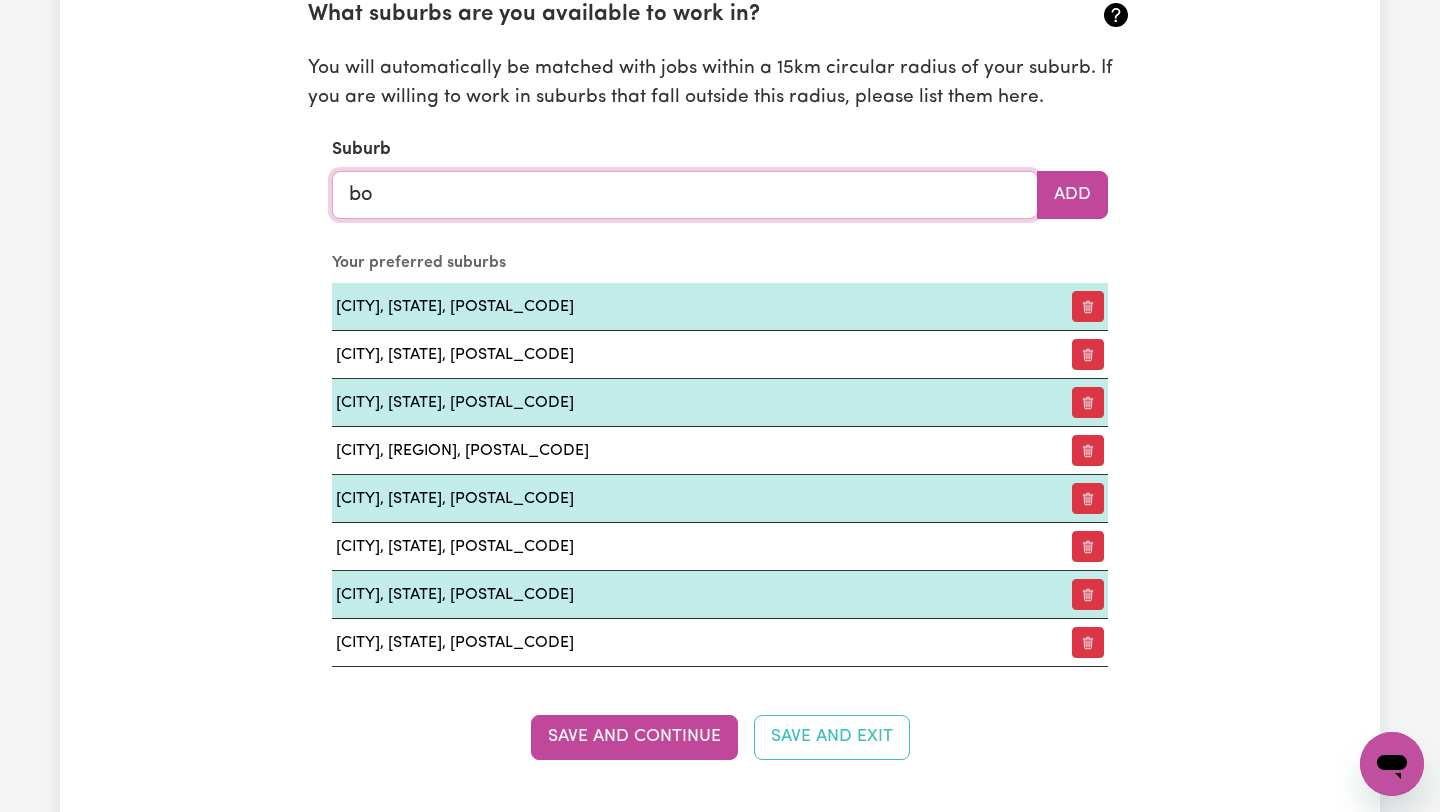 type on "bon" 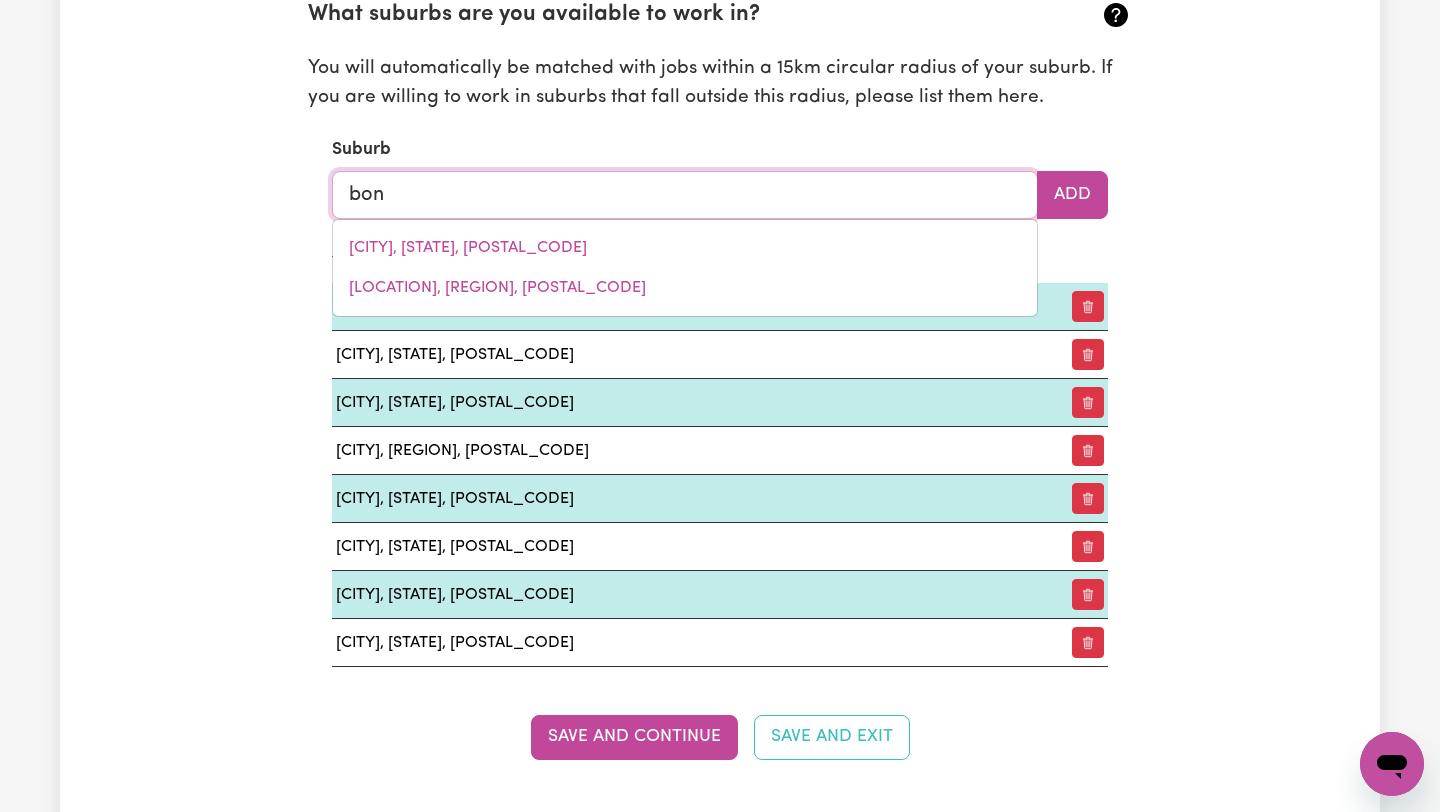 type on "[CITY], [STATE], [POSTAL_CODE]" 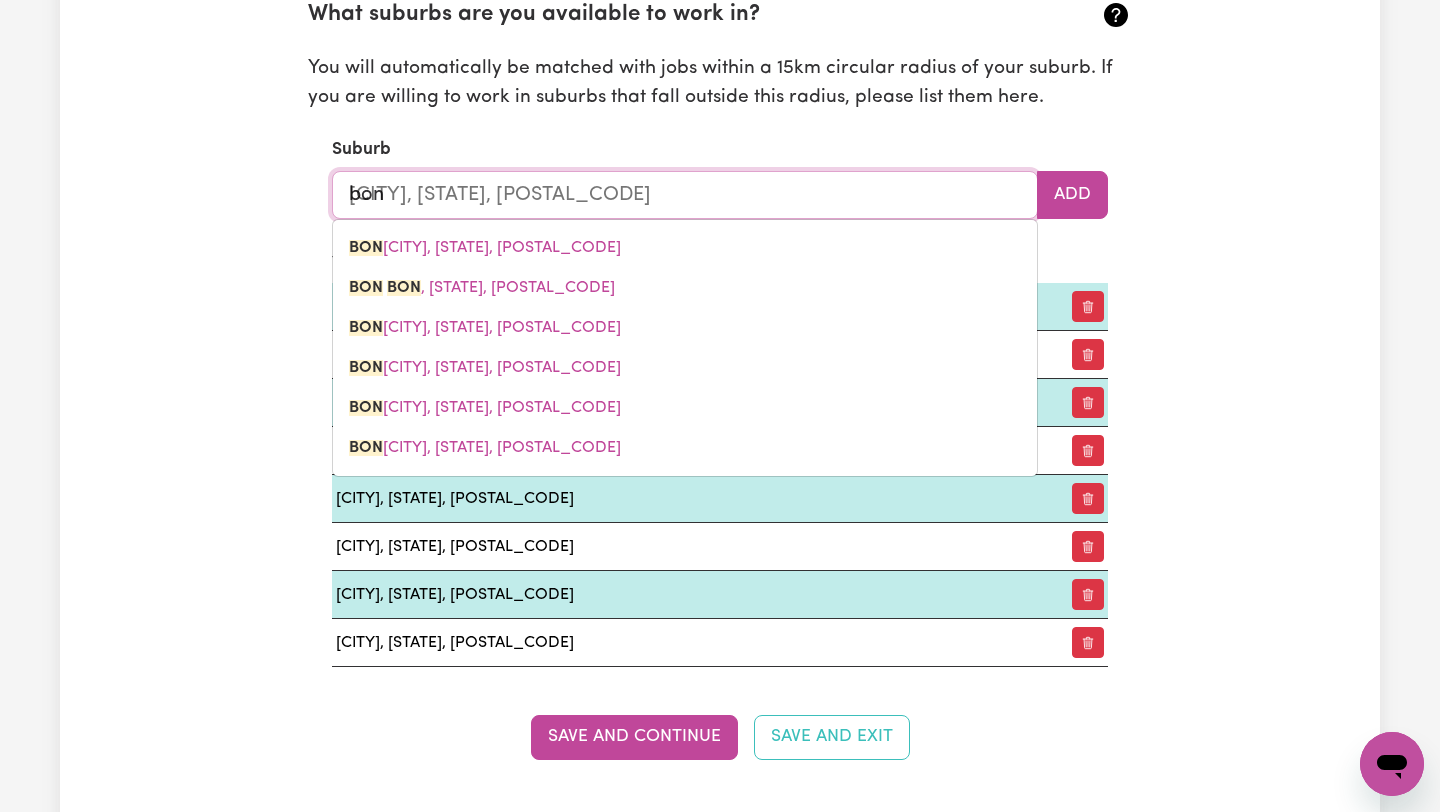 type on "bond" 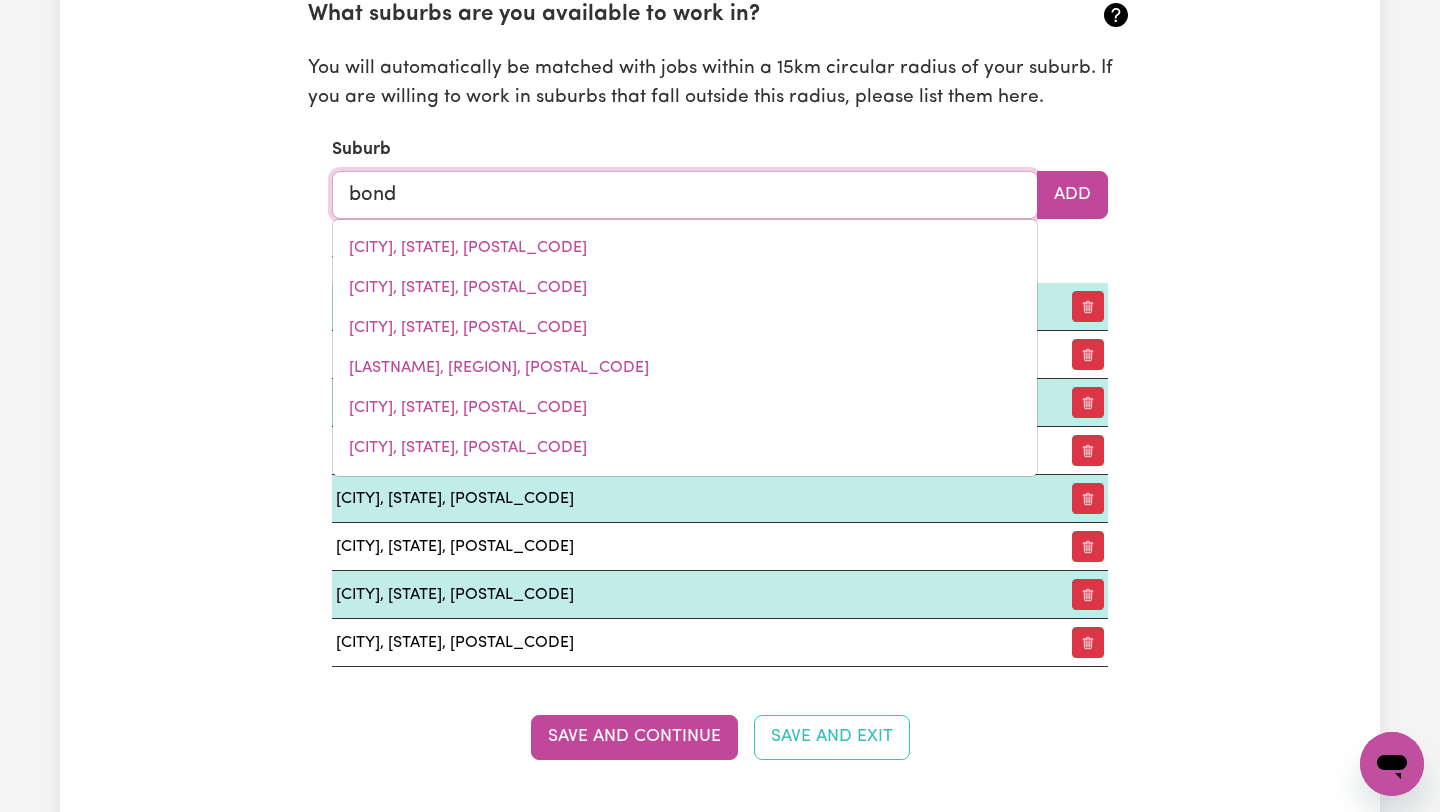 type on "[BRAND] UNIVERSITY, [STATE], [POSTAL_CODE]" 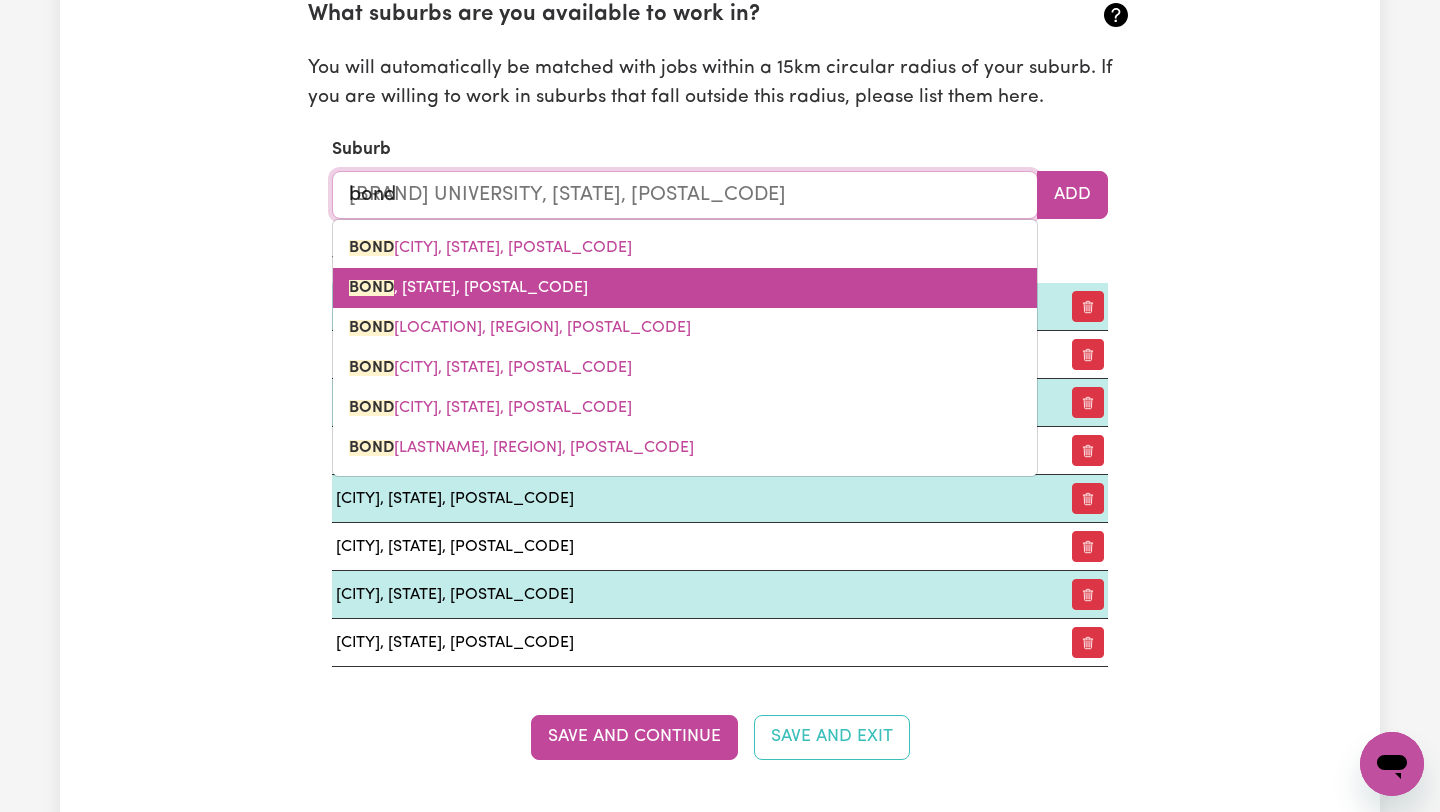 click on "[LASTNAME], [REGION], [POSTAL_CODE]" at bounding box center [685, 288] 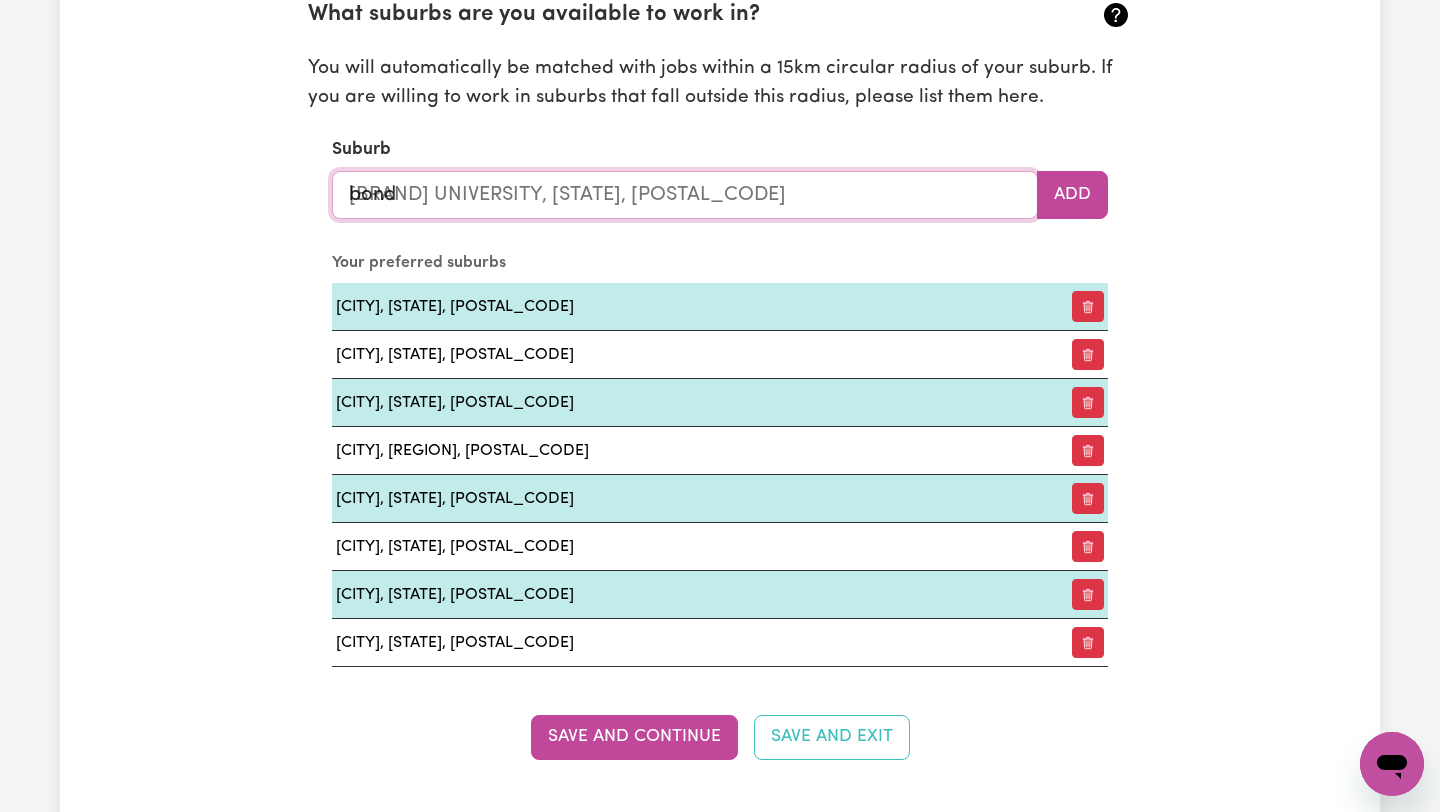 type on "[CITY], [REGION], [POSTAL_CODE]" 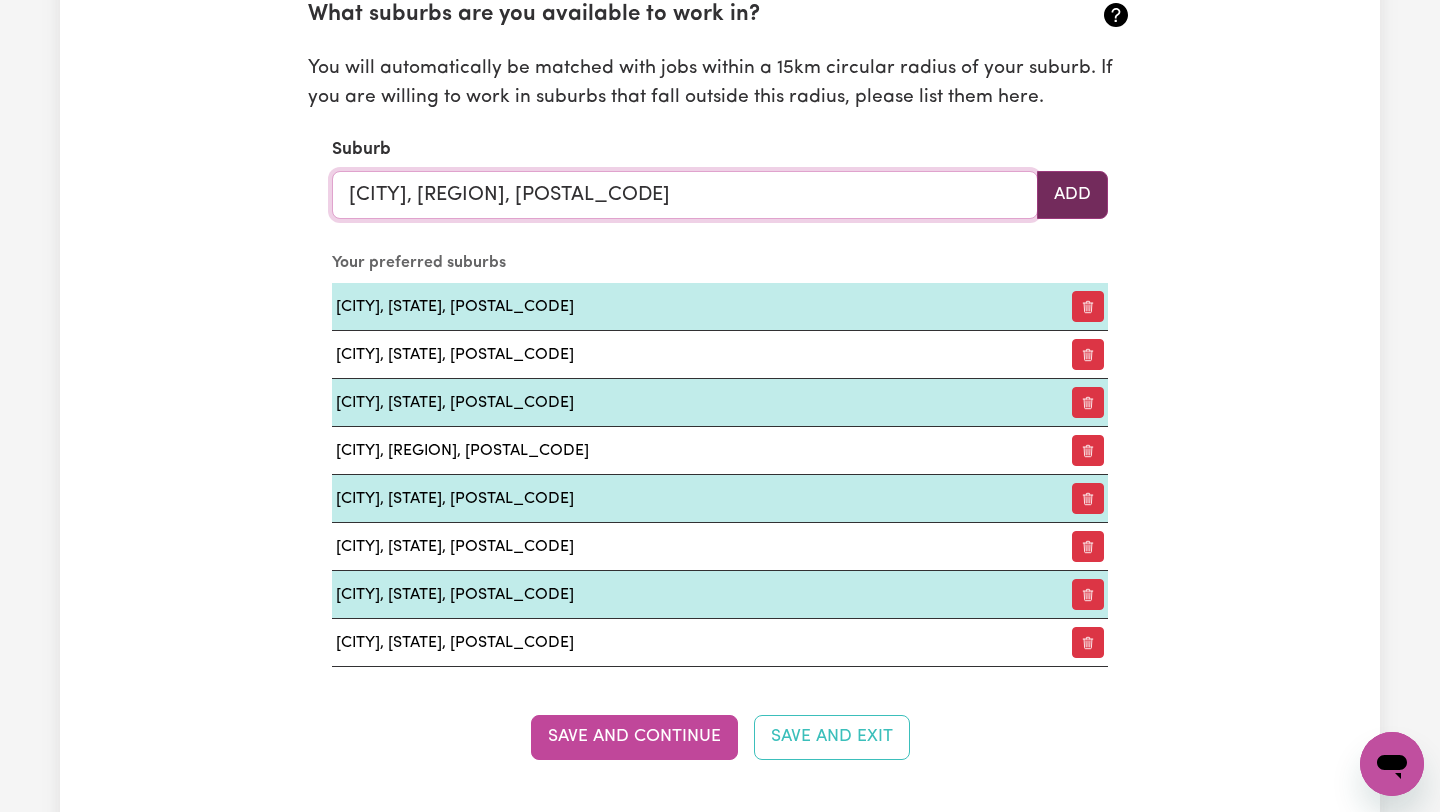 type on "[CITY], [REGION], [POSTAL_CODE]" 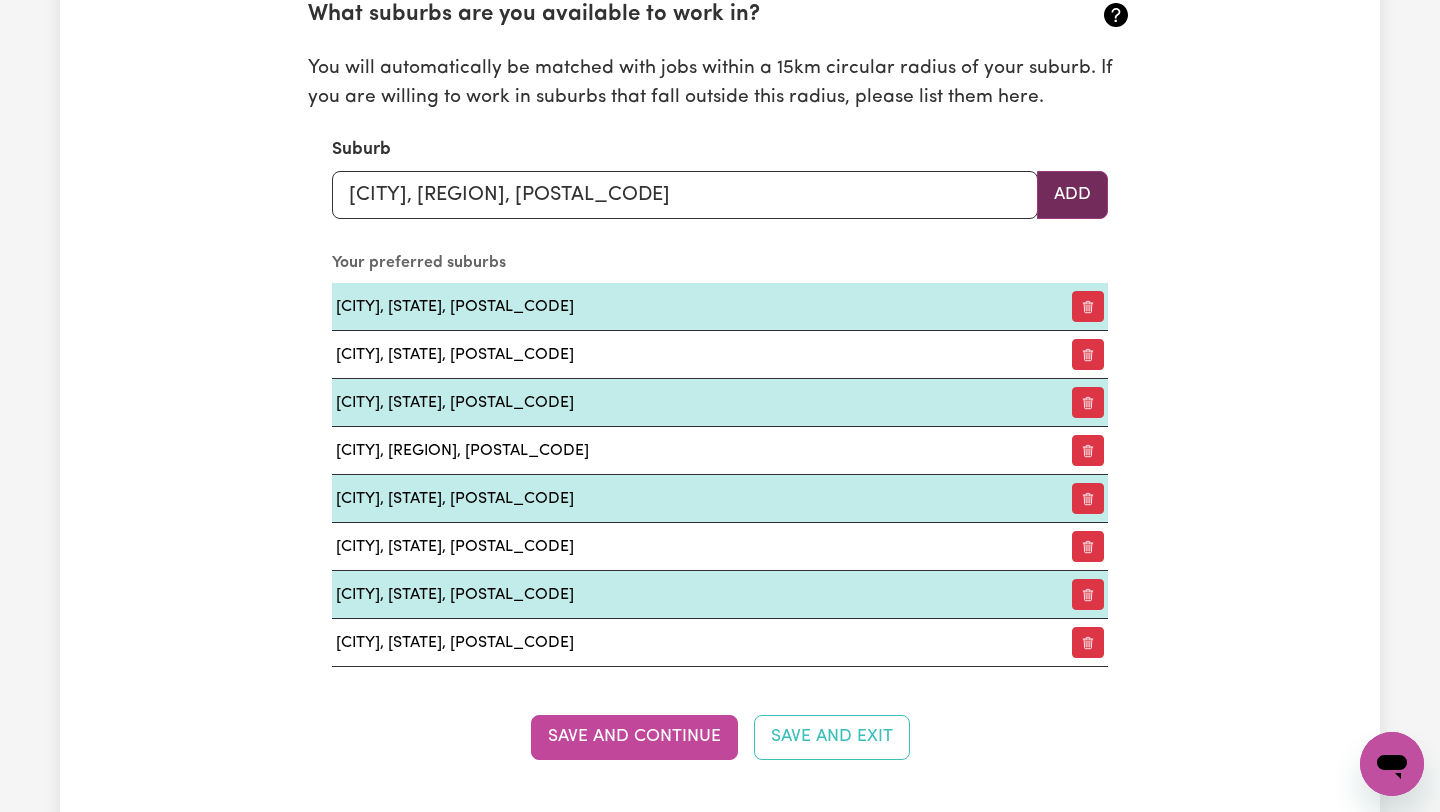 click on "Add" at bounding box center [1072, 195] 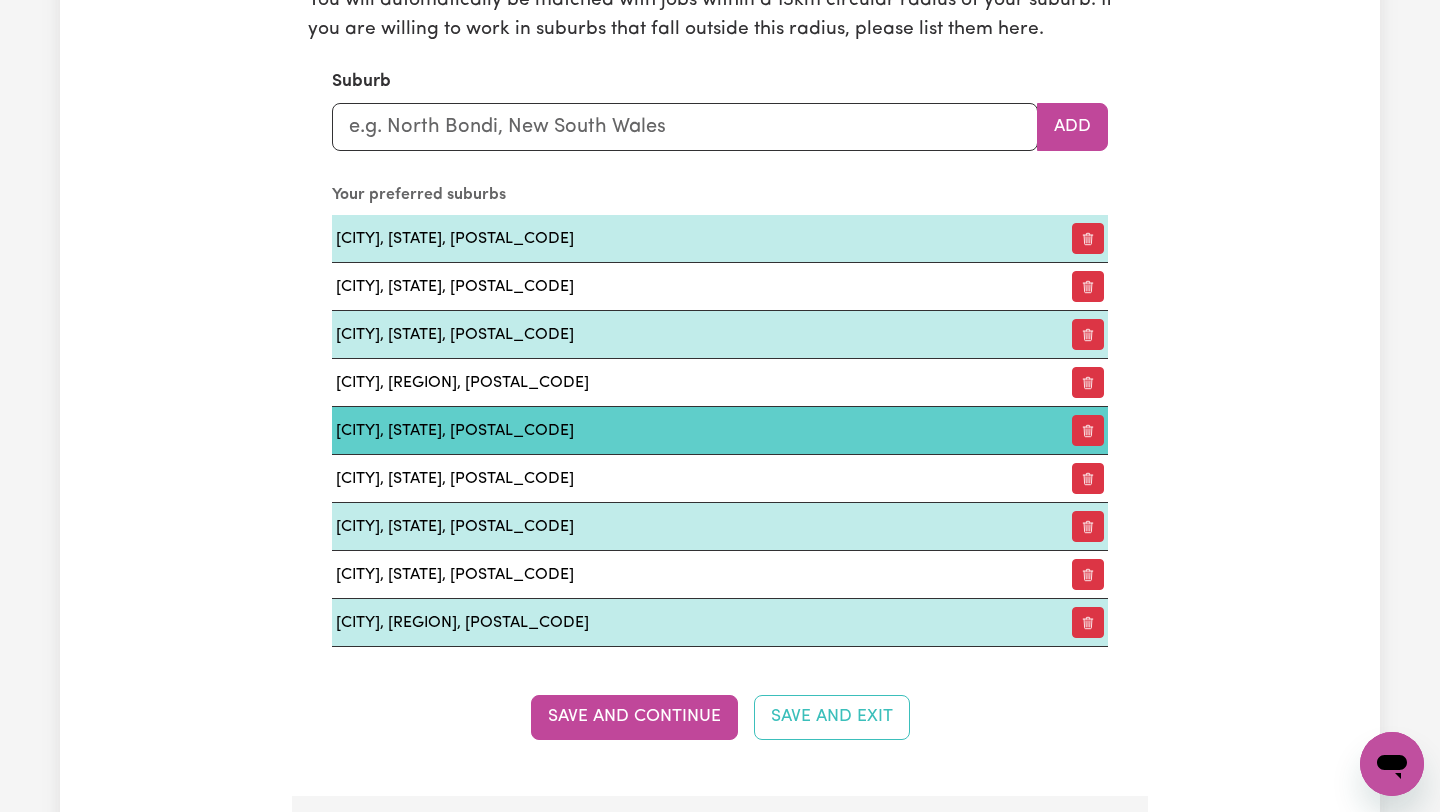 scroll, scrollTop: 2340, scrollLeft: 0, axis: vertical 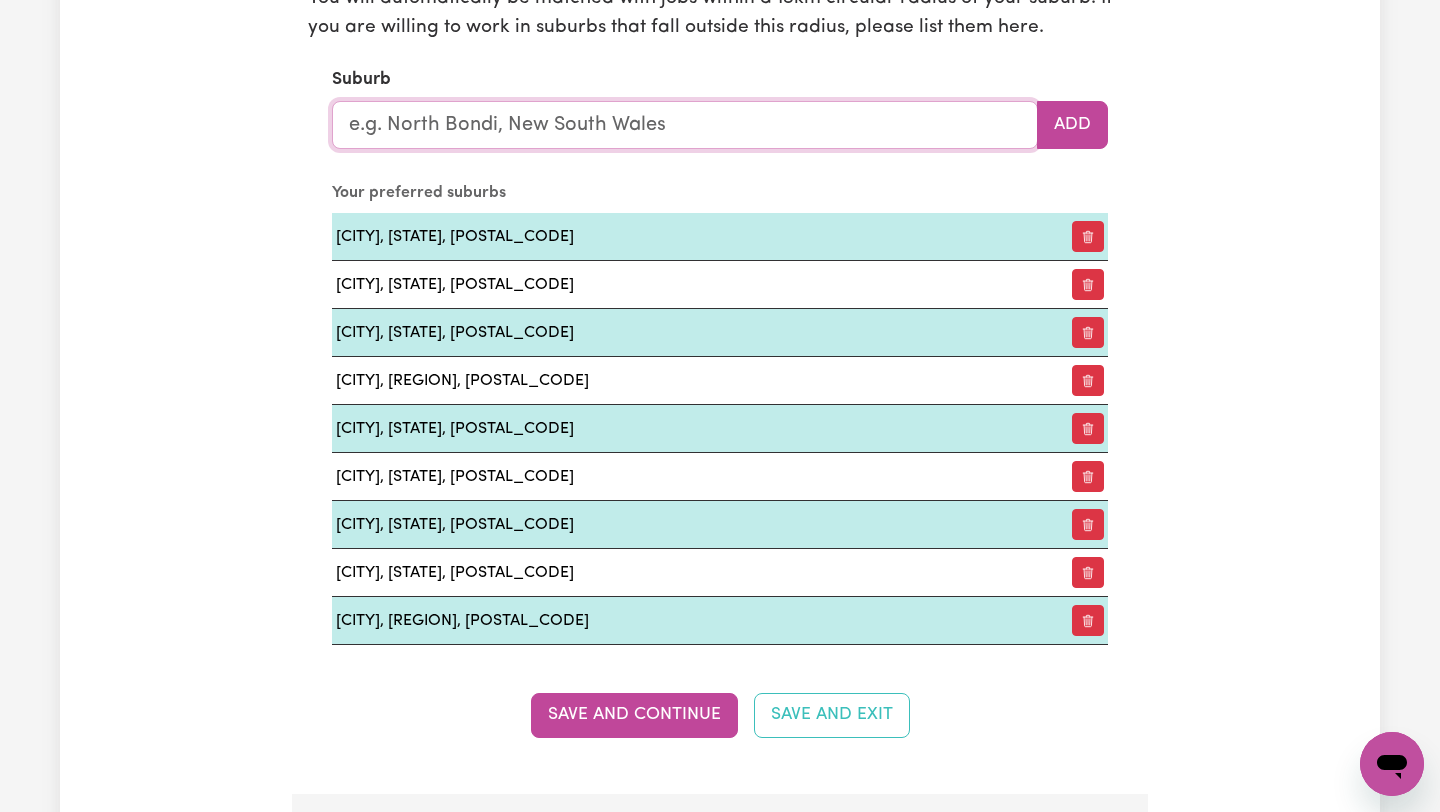 click at bounding box center (685, 125) 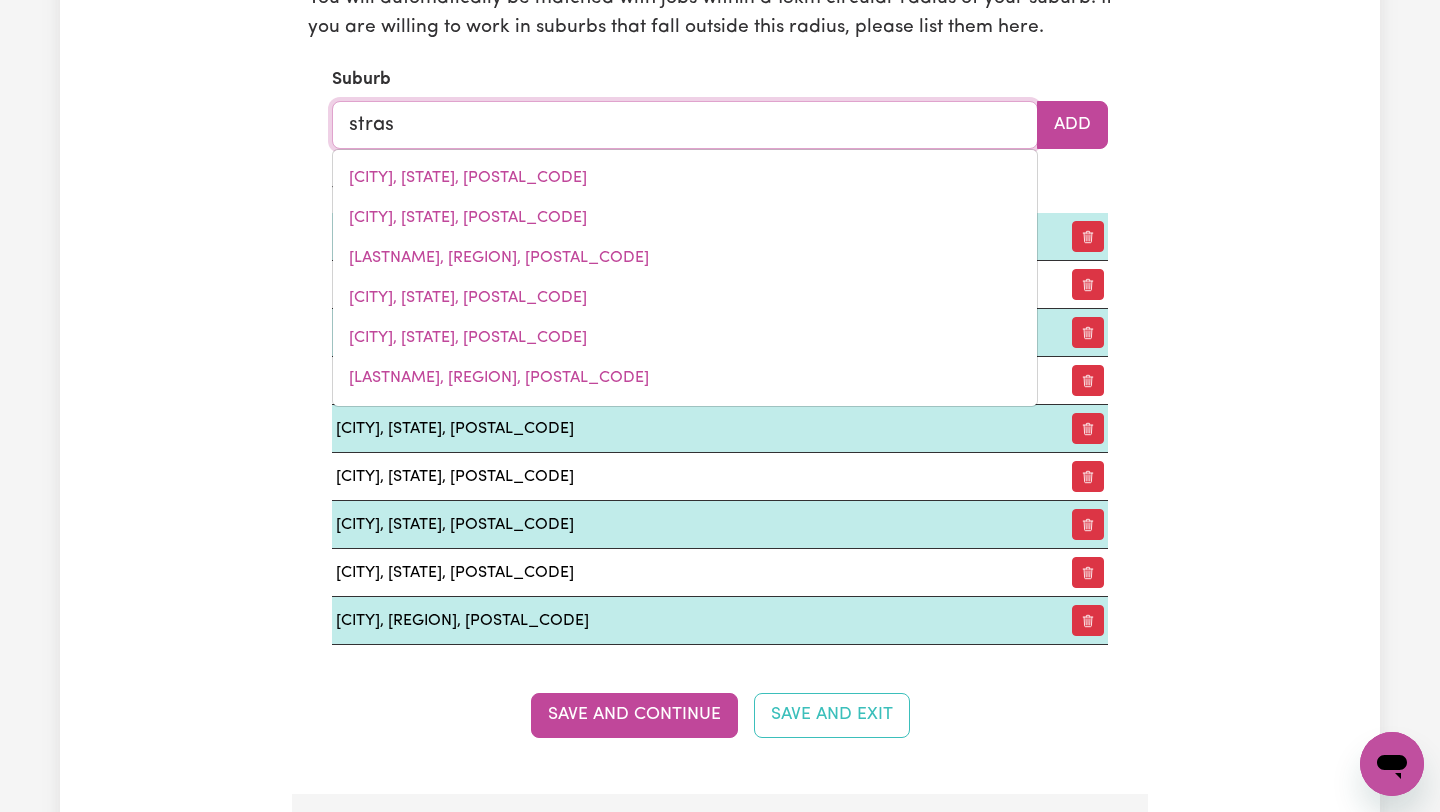 type on "stra" 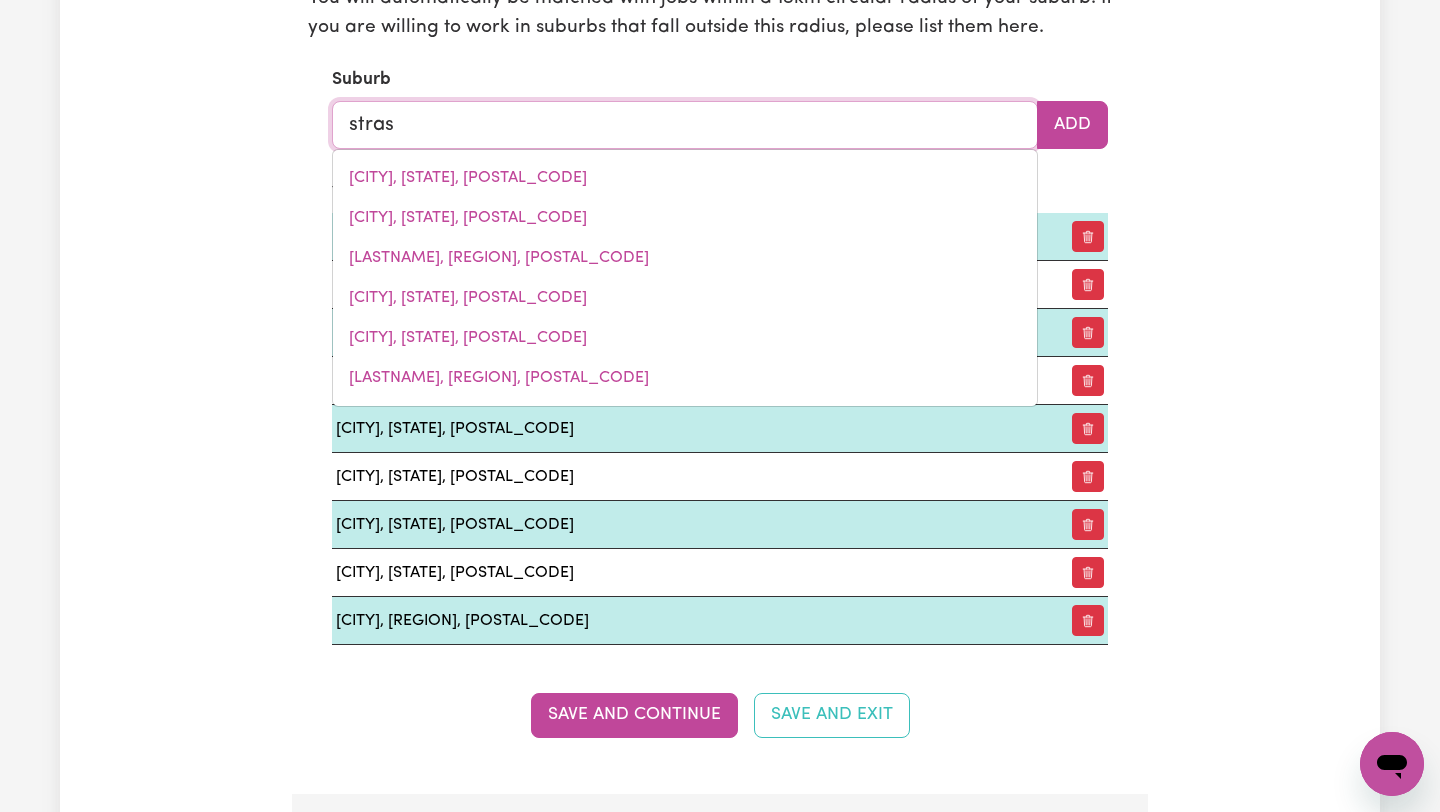 type on "[LASTNAME], [REGION], [POSTAL_CODE]" 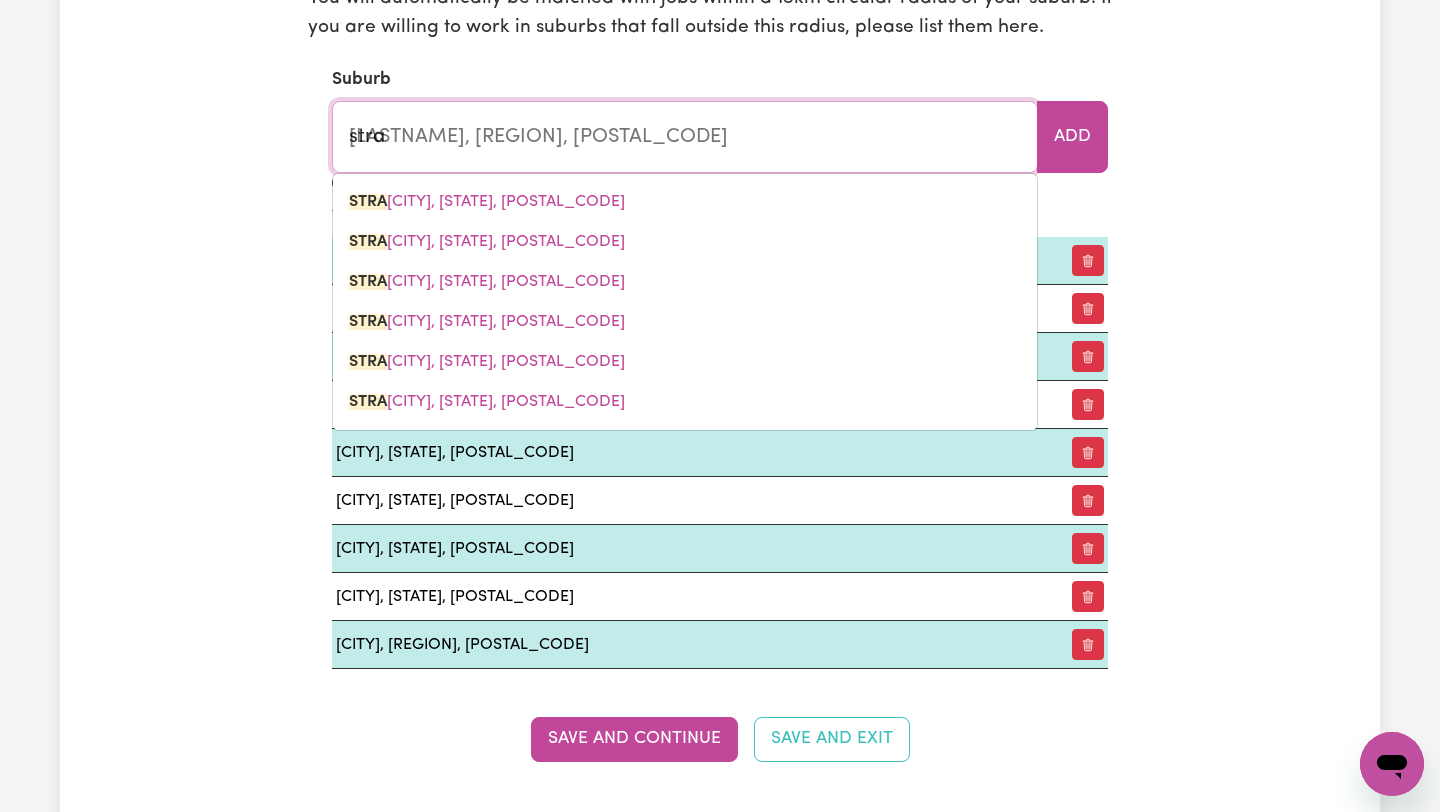 type on "strat" 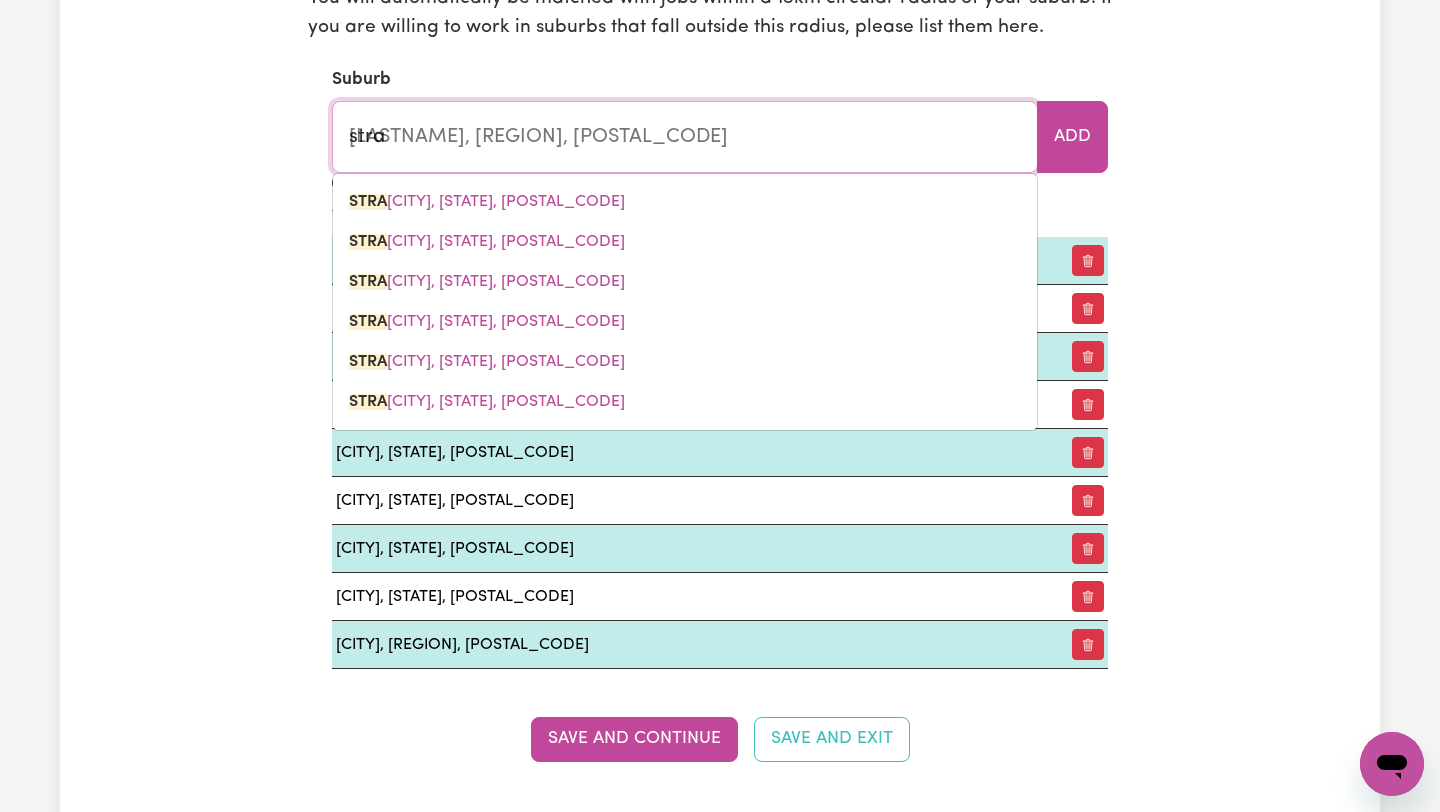 type 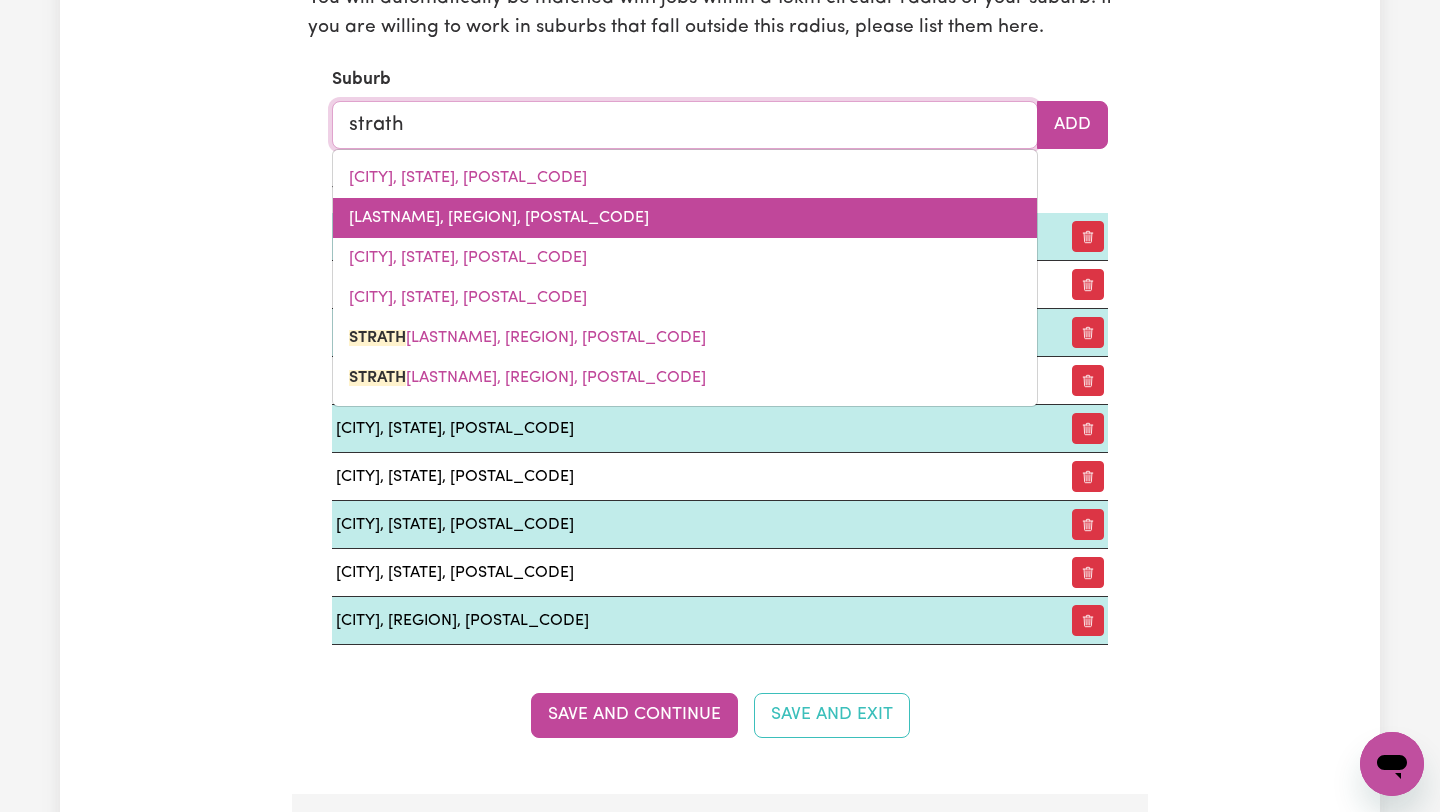 type on "strathf" 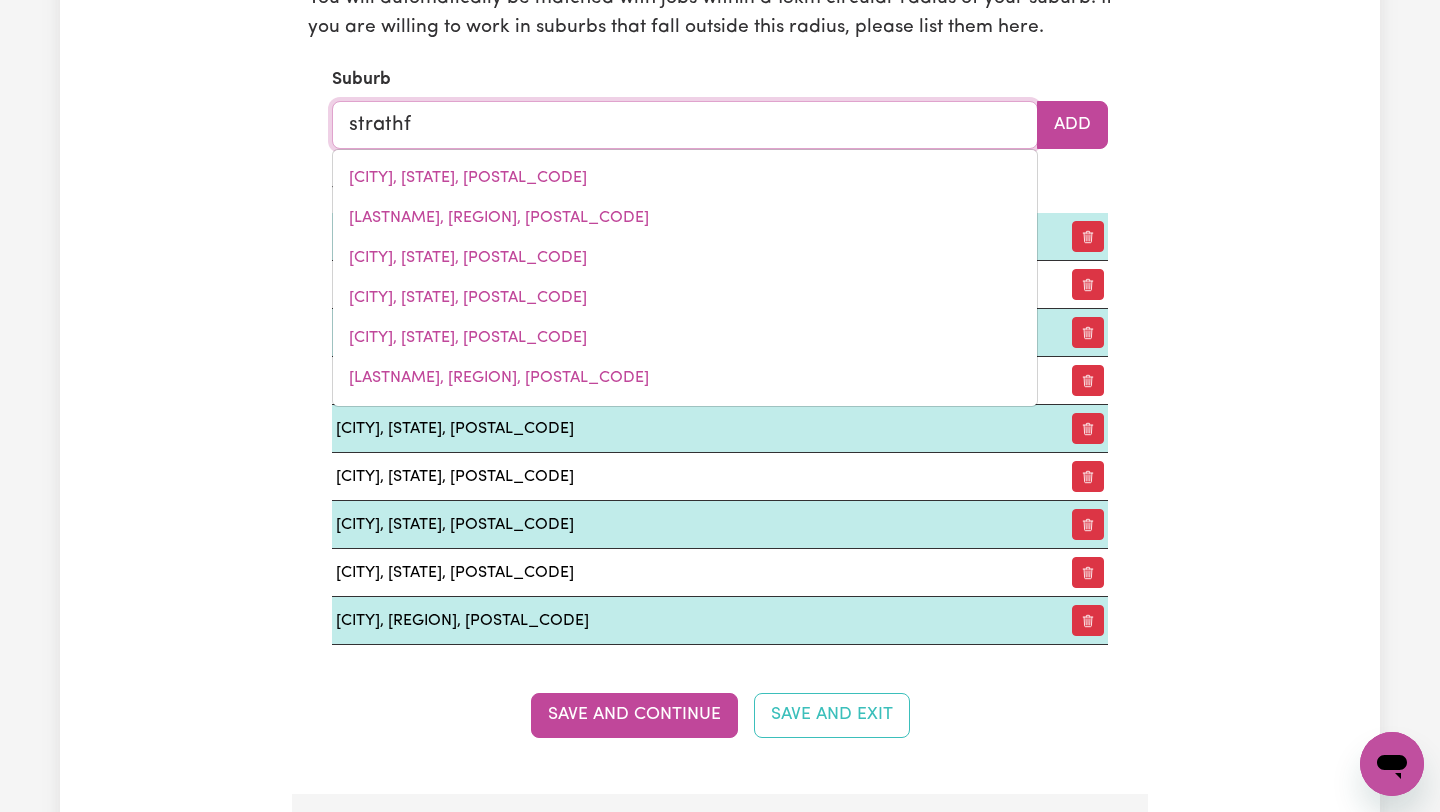 type on "[LASTNAME], [REGION], [POSTAL_CODE]" 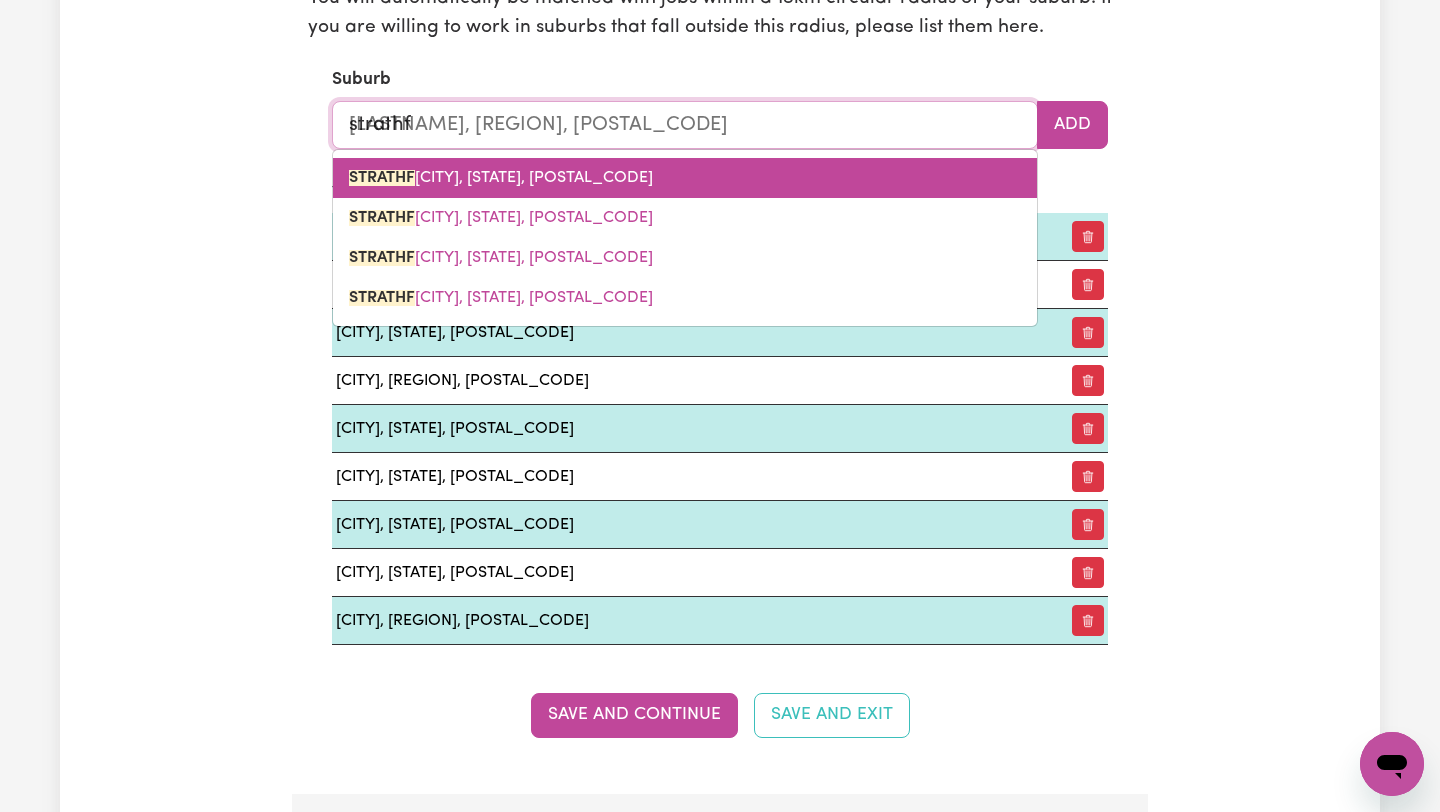 click on "[CITY], [STATE], [POSTAL_CODE]" at bounding box center [501, 178] 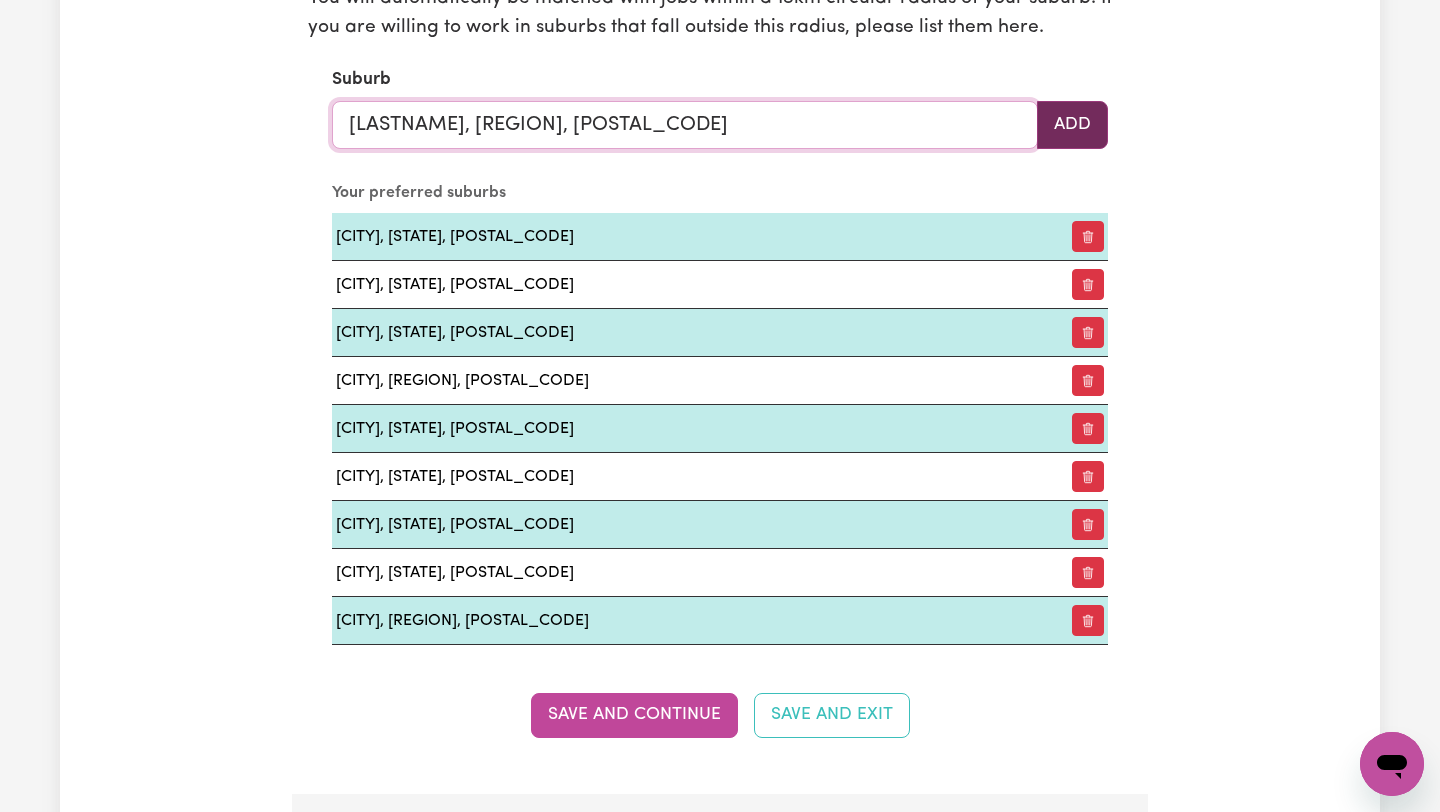 type on "[LASTNAME], [REGION], [POSTAL_CODE]" 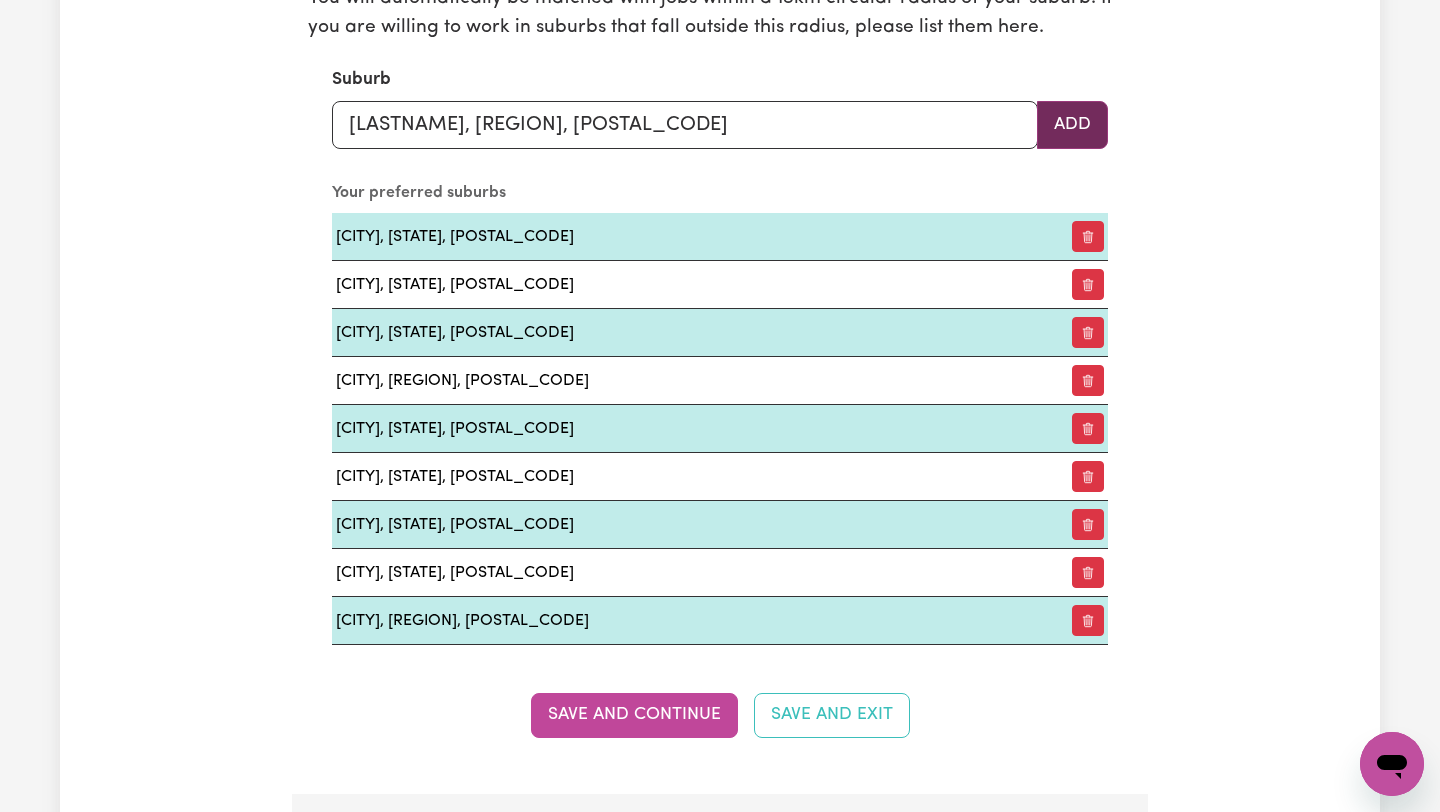 click on "Add" at bounding box center [1072, 125] 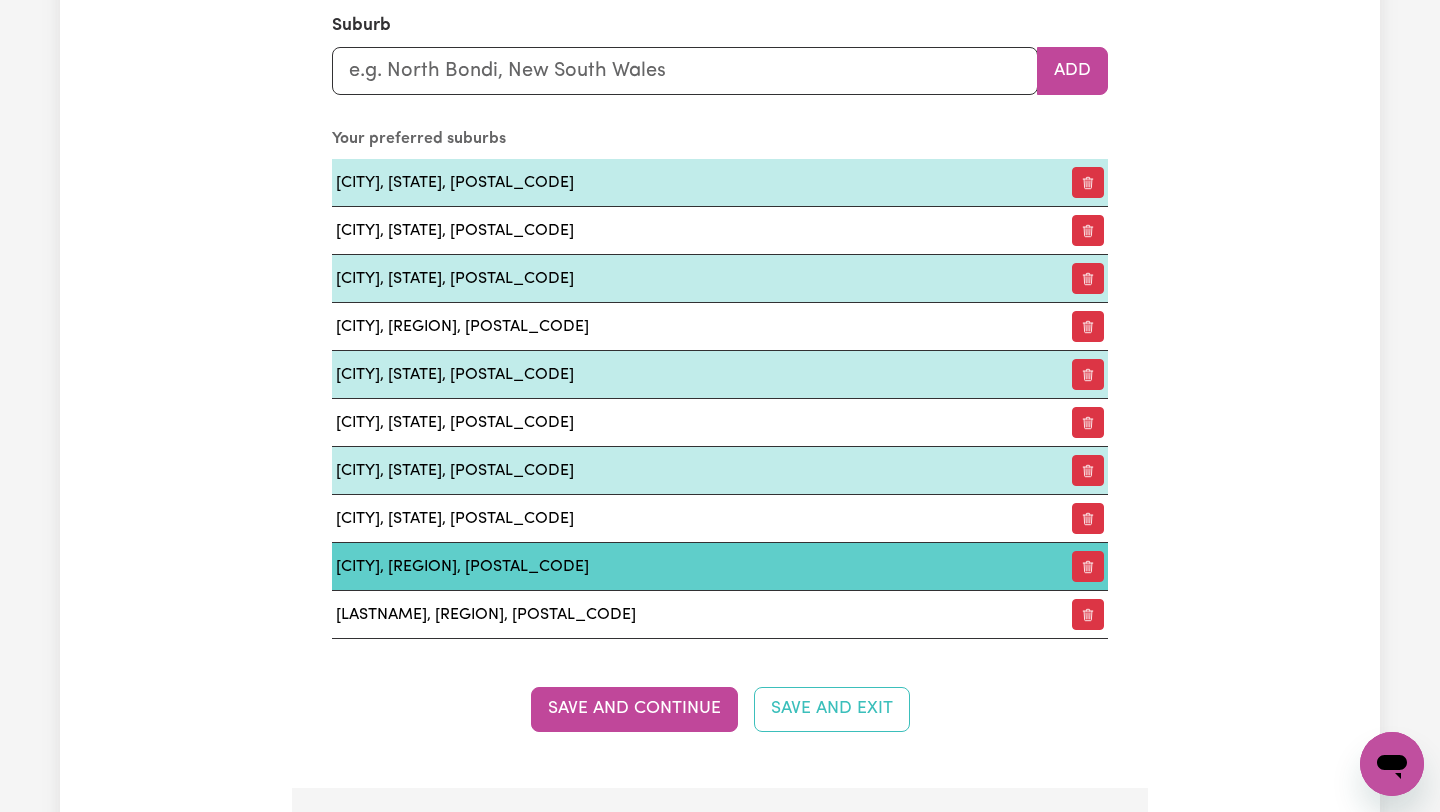scroll, scrollTop: 2400, scrollLeft: 0, axis: vertical 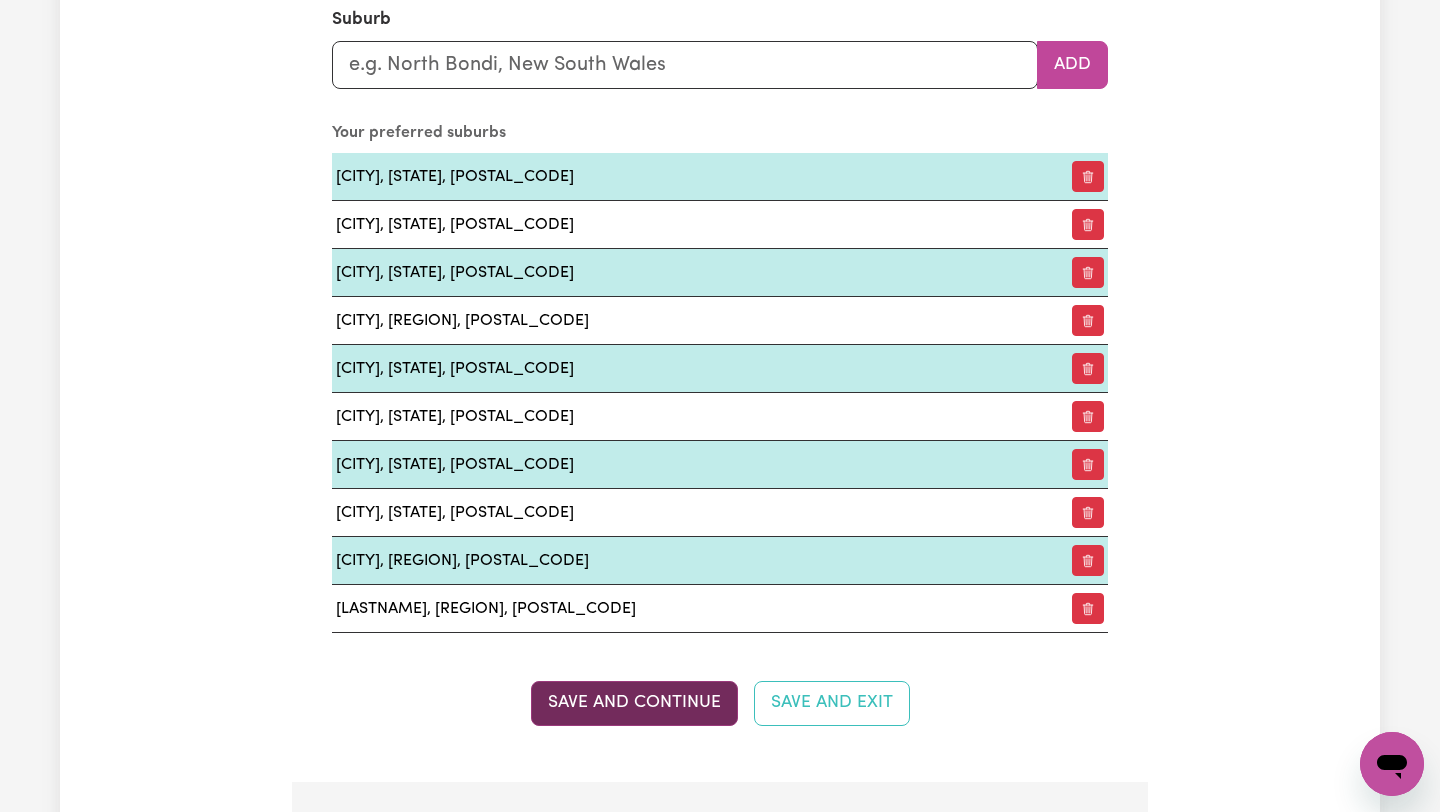 click on "Save and Continue" at bounding box center [634, 703] 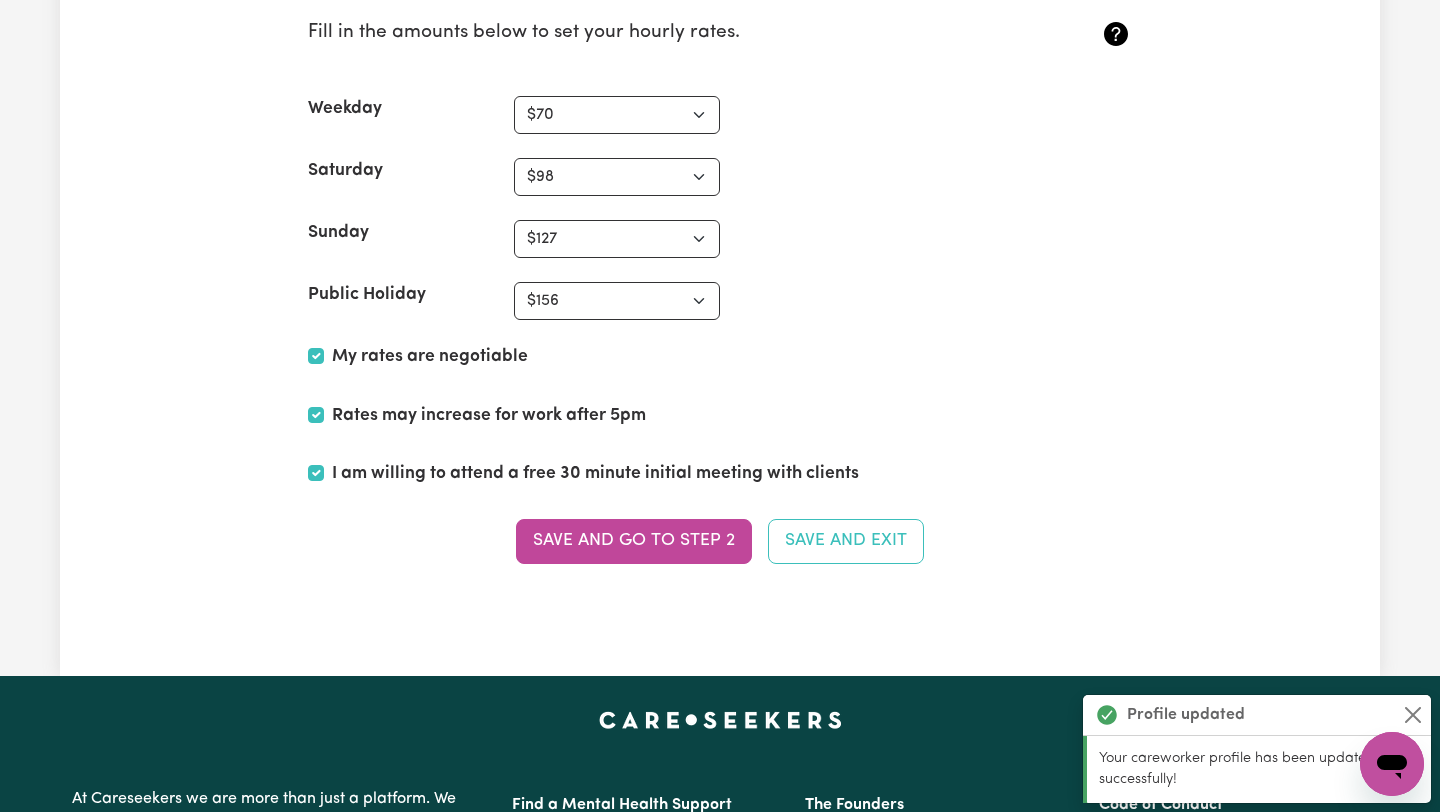 scroll, scrollTop: 5167, scrollLeft: 0, axis: vertical 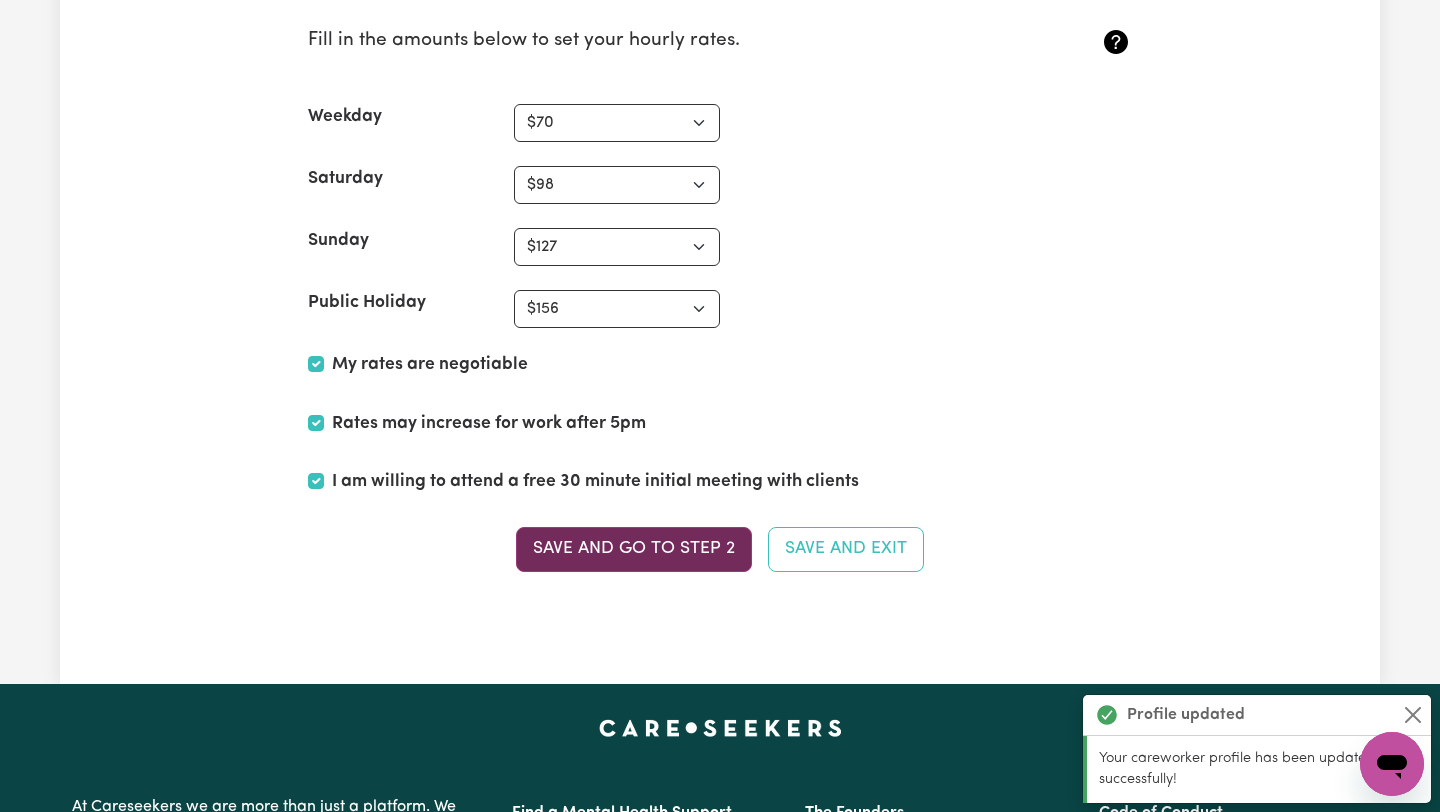click on "Save and go to Step 2" at bounding box center (634, 549) 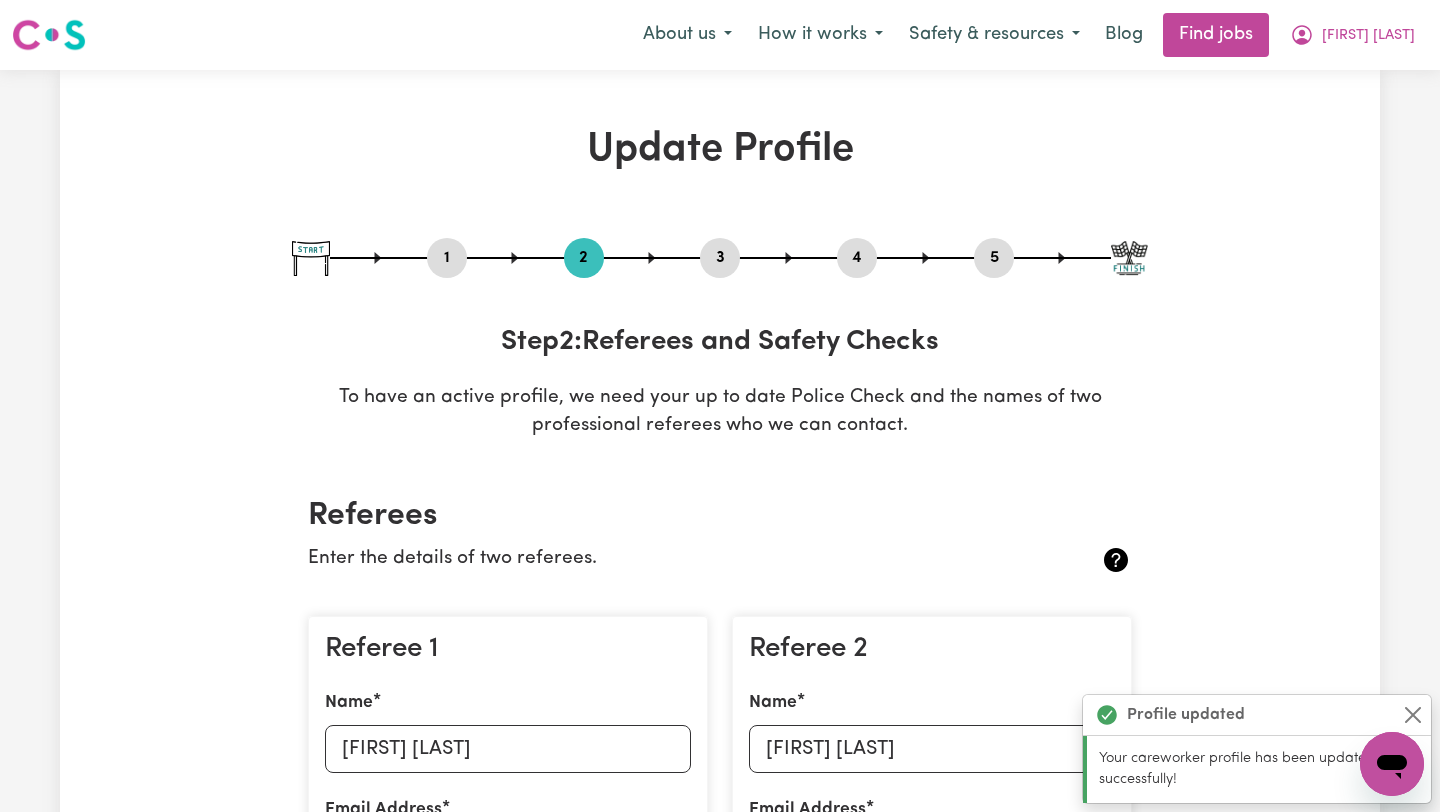 scroll, scrollTop: 0, scrollLeft: 0, axis: both 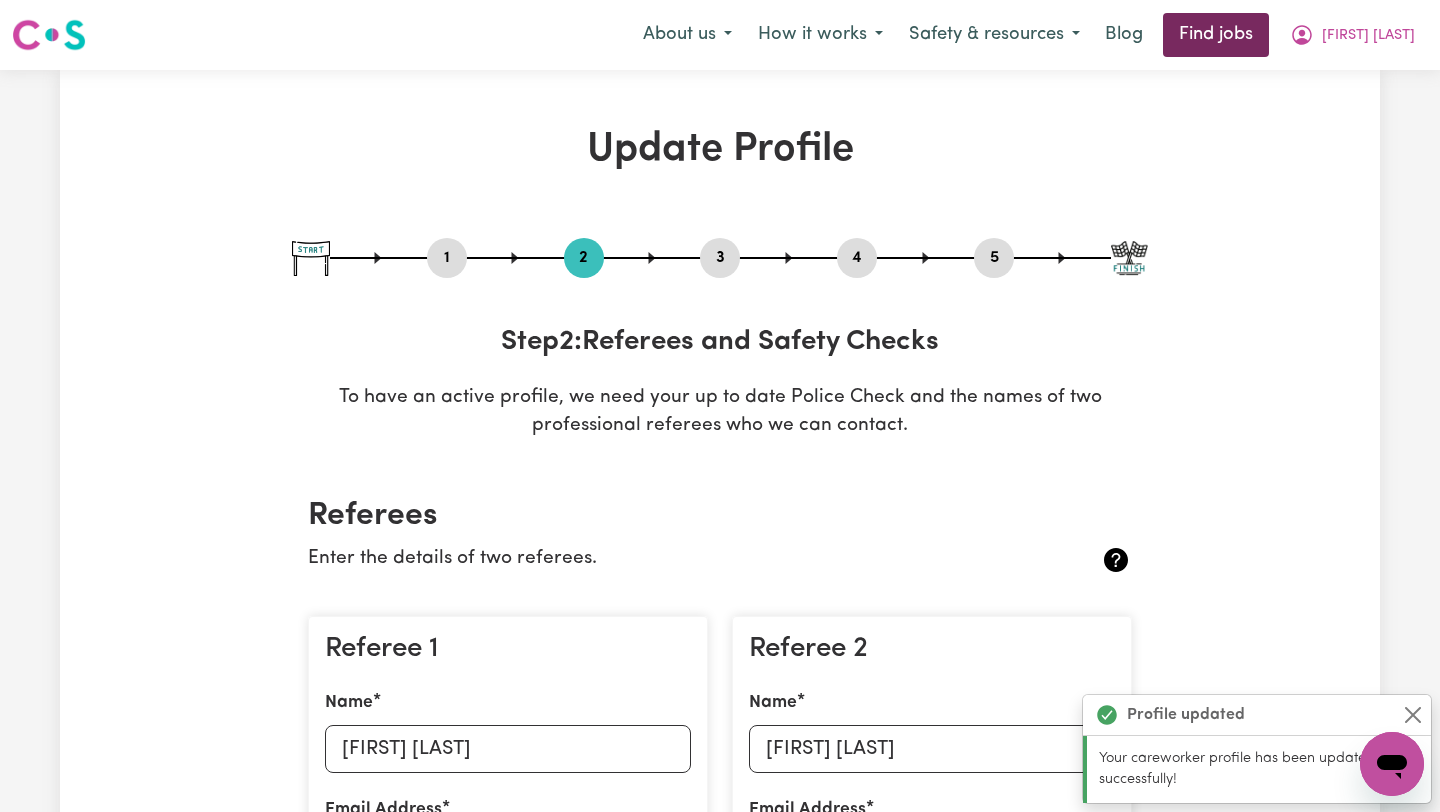 click on "Find jobs" at bounding box center [1216, 35] 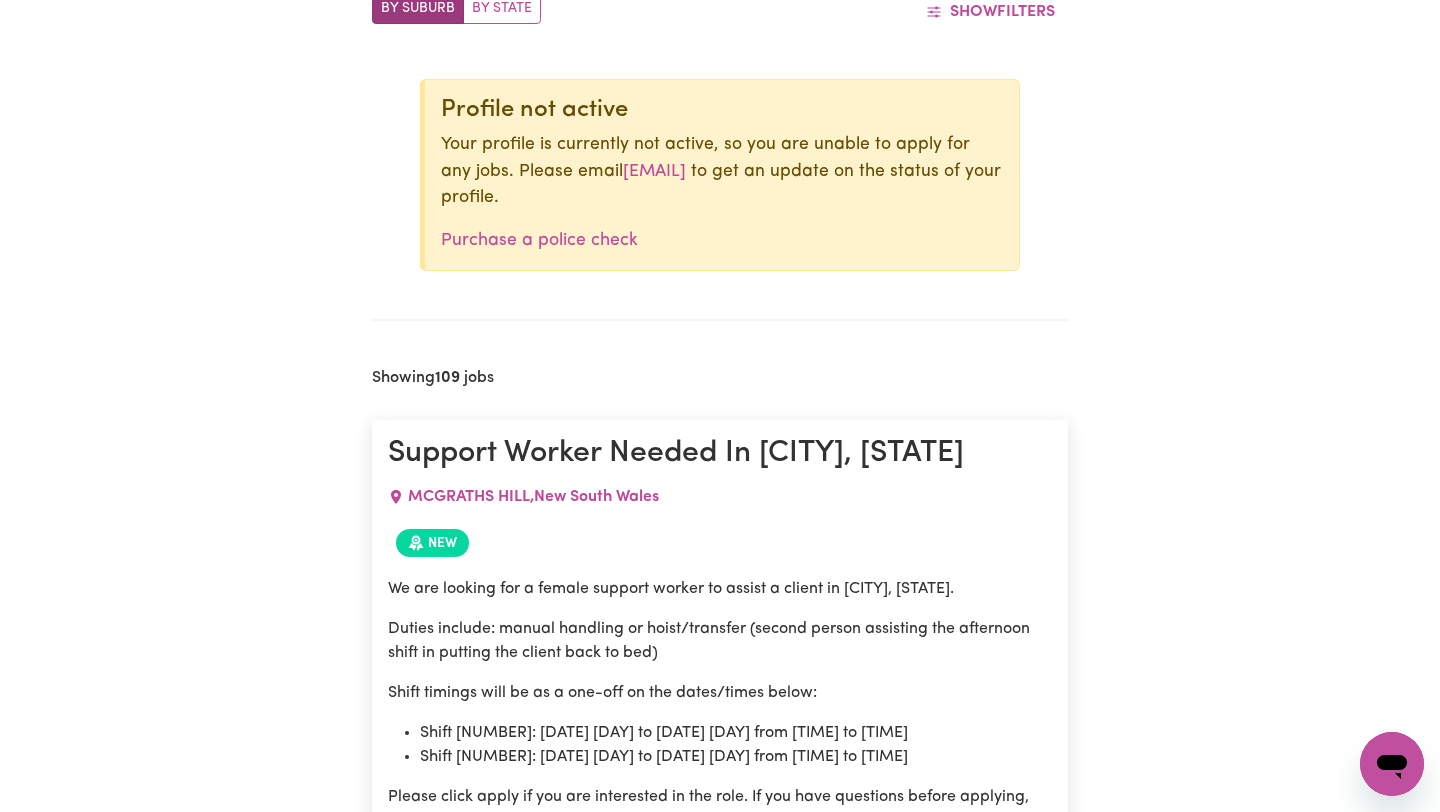 scroll, scrollTop: 747, scrollLeft: 0, axis: vertical 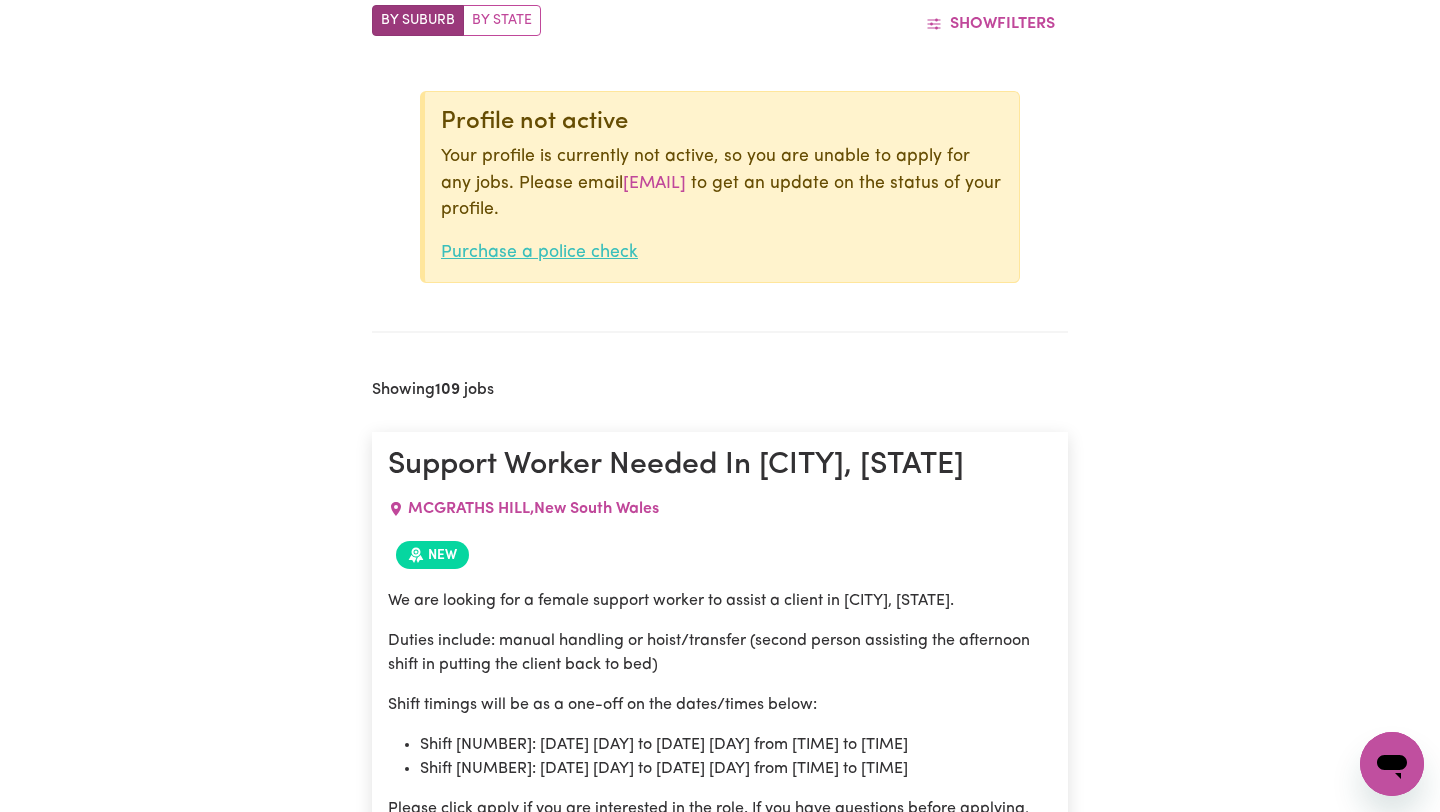 click on "Purchase a police check" at bounding box center [539, 252] 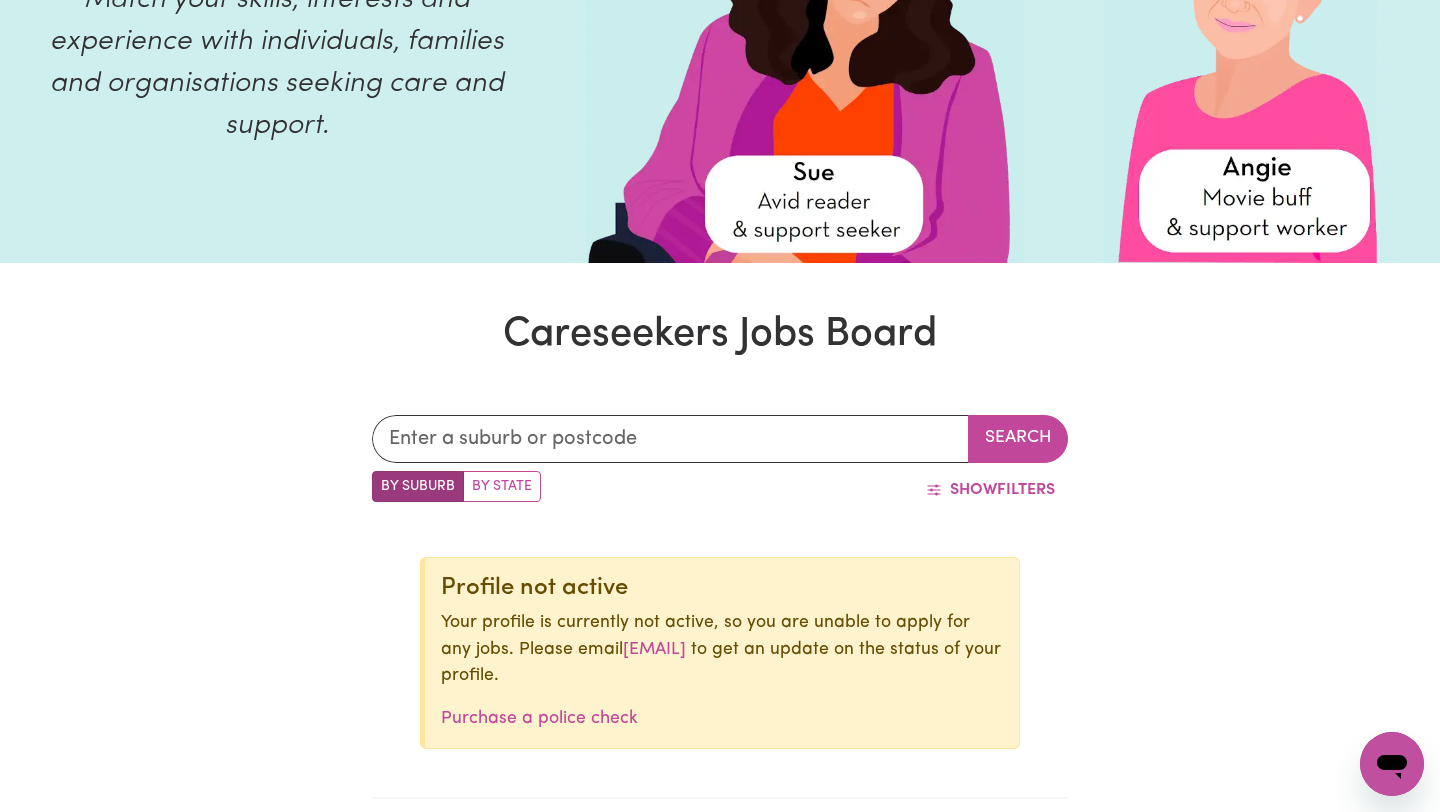 scroll, scrollTop: 0, scrollLeft: 0, axis: both 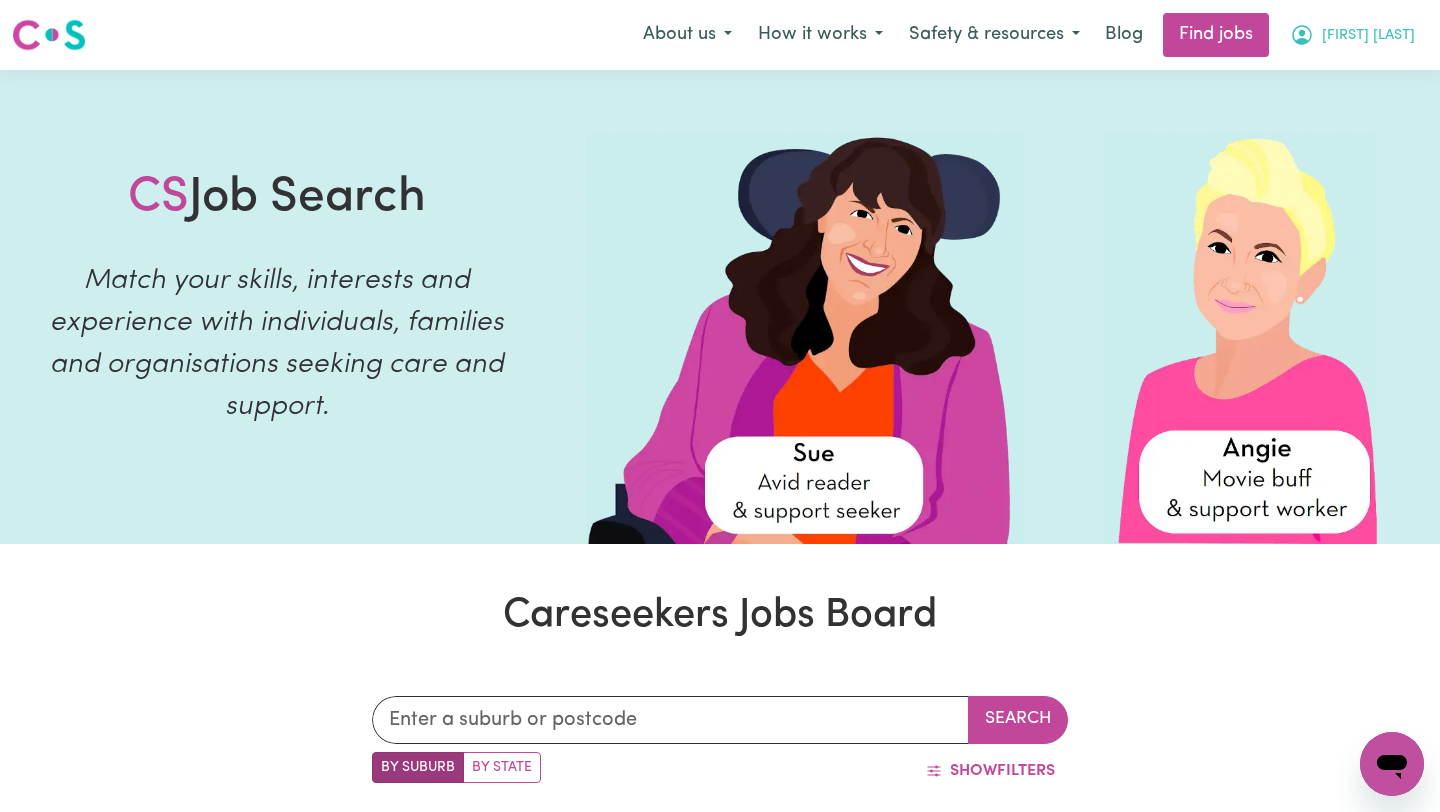 click on "[FIRST] [LAST]" at bounding box center (1368, 36) 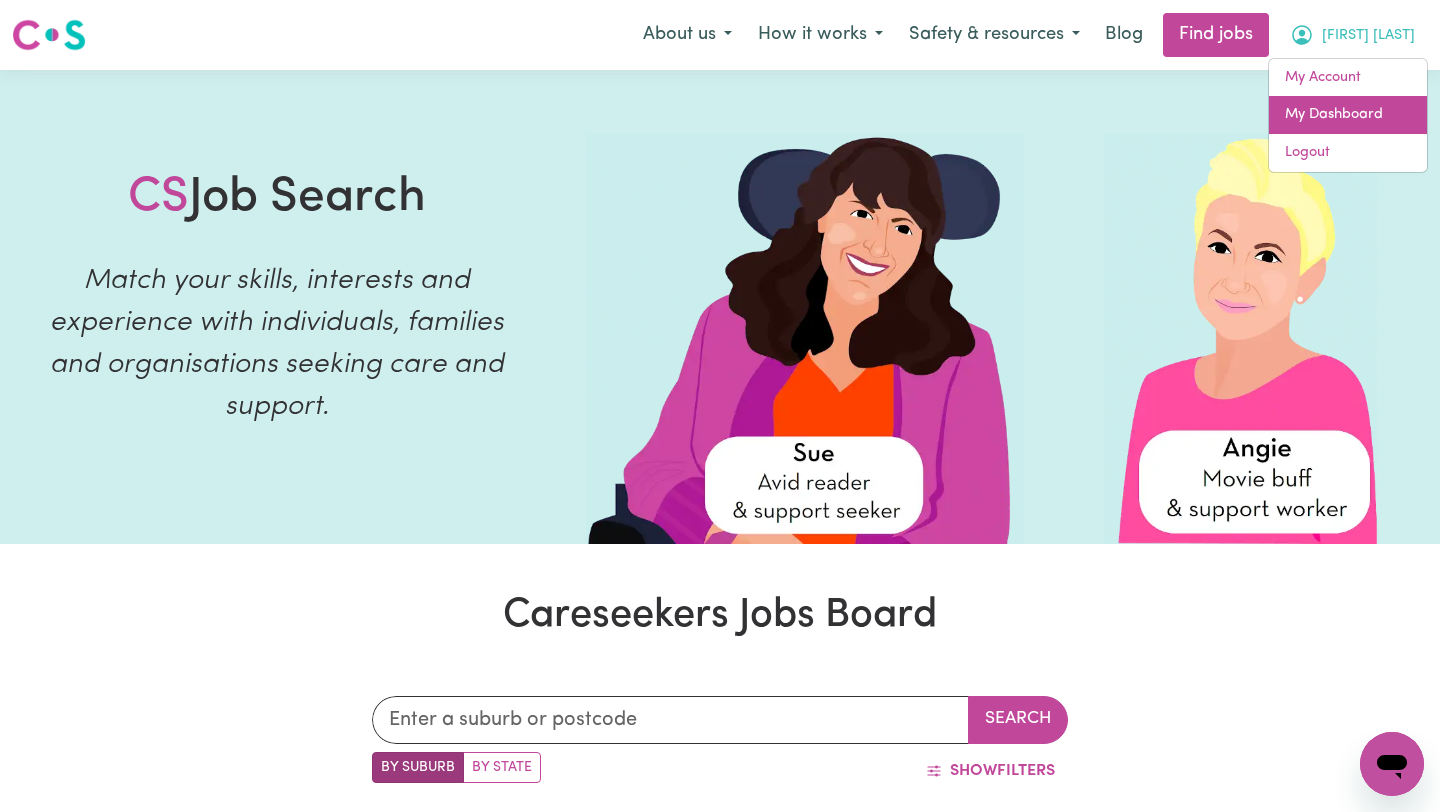 click on "My Dashboard" at bounding box center (1348, 115) 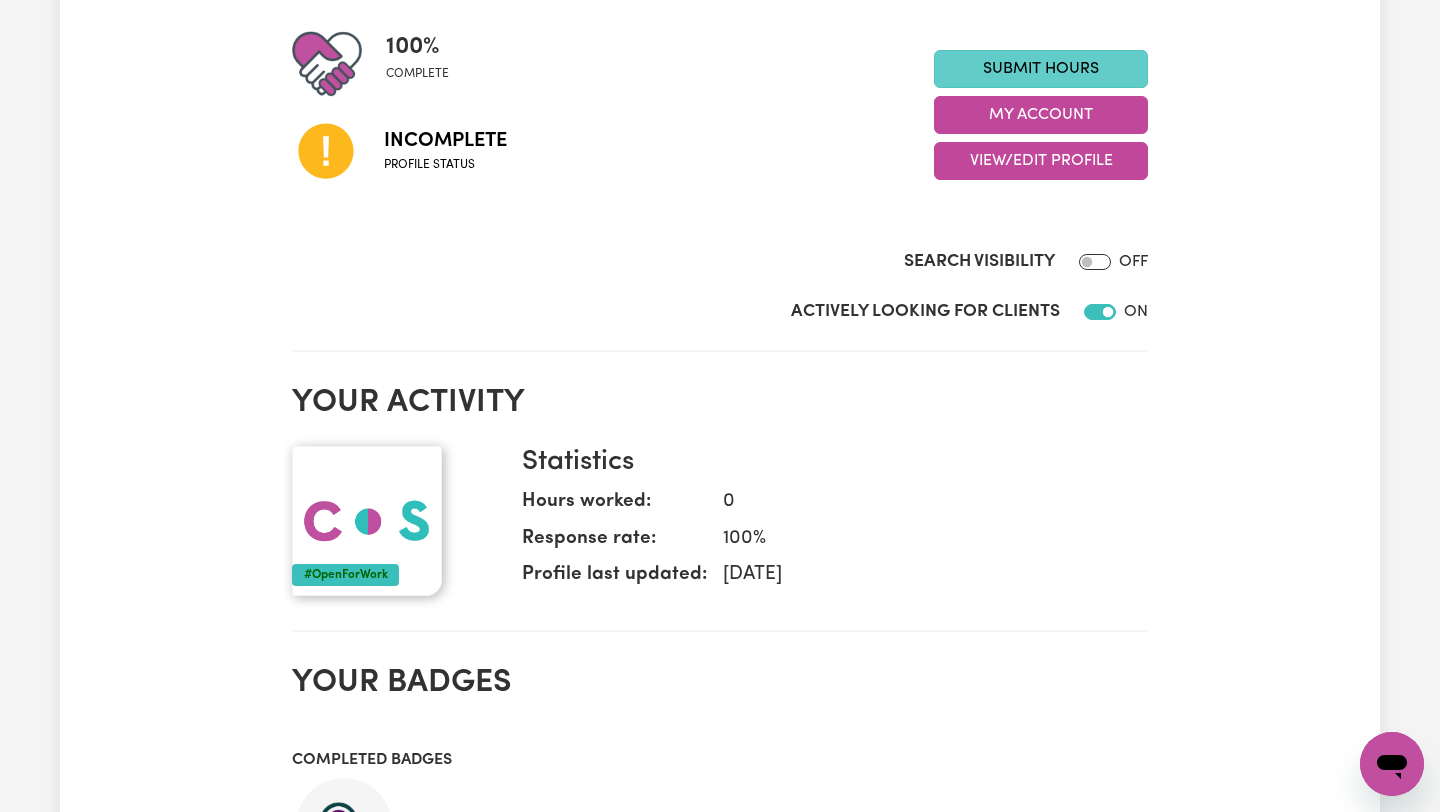 scroll, scrollTop: 45, scrollLeft: 0, axis: vertical 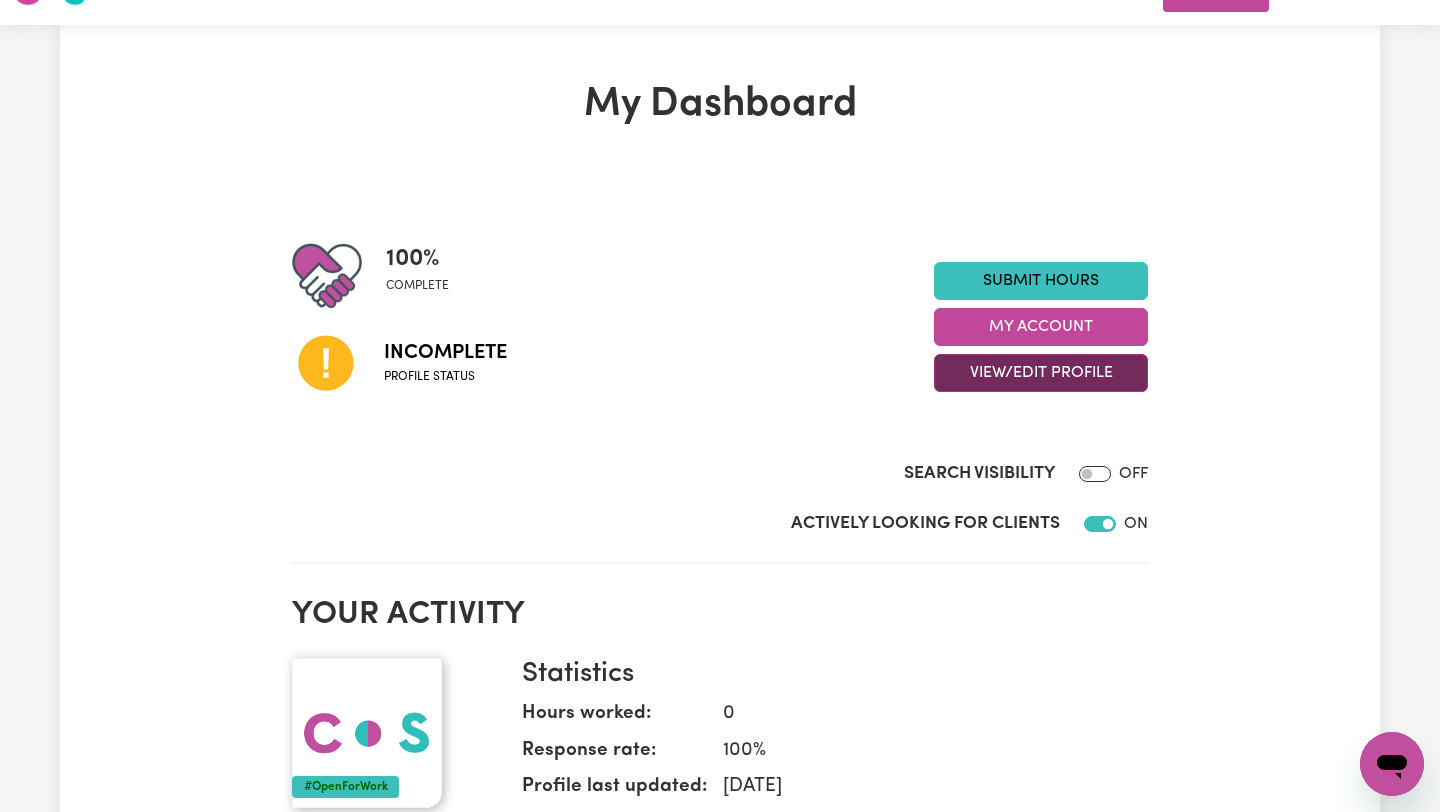 click on "View/Edit Profile" at bounding box center [1041, 373] 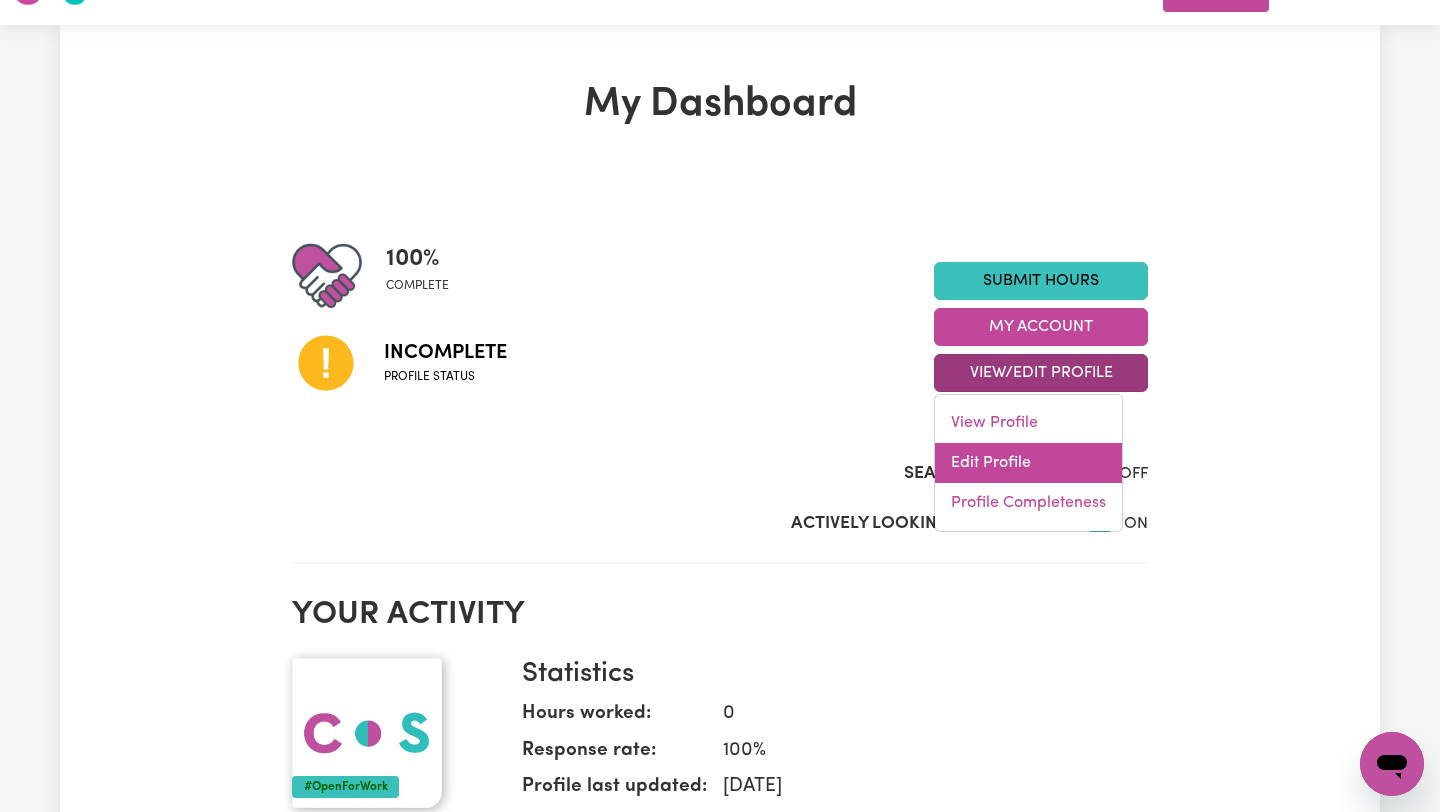 click on "Edit Profile" at bounding box center (1028, 463) 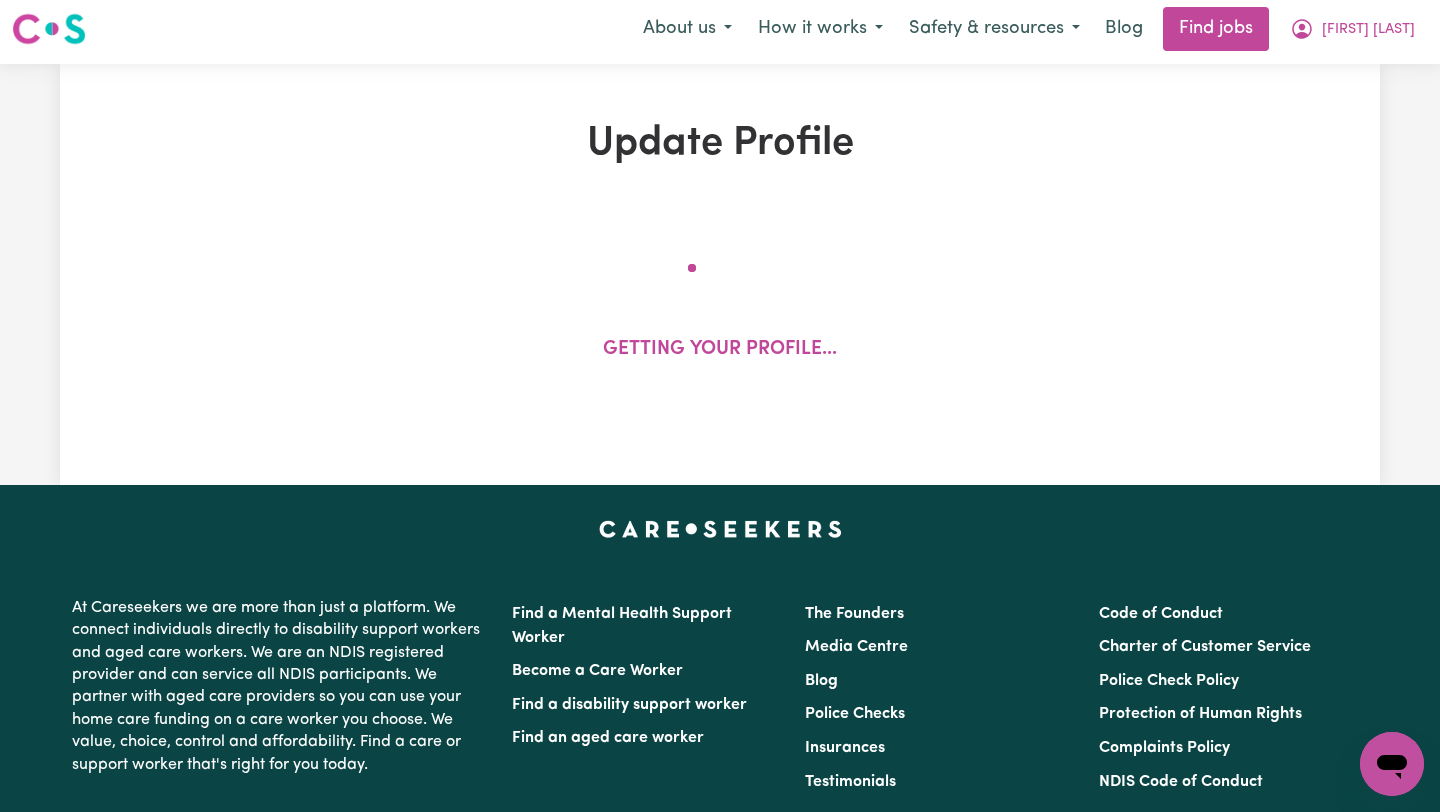 scroll, scrollTop: 0, scrollLeft: 0, axis: both 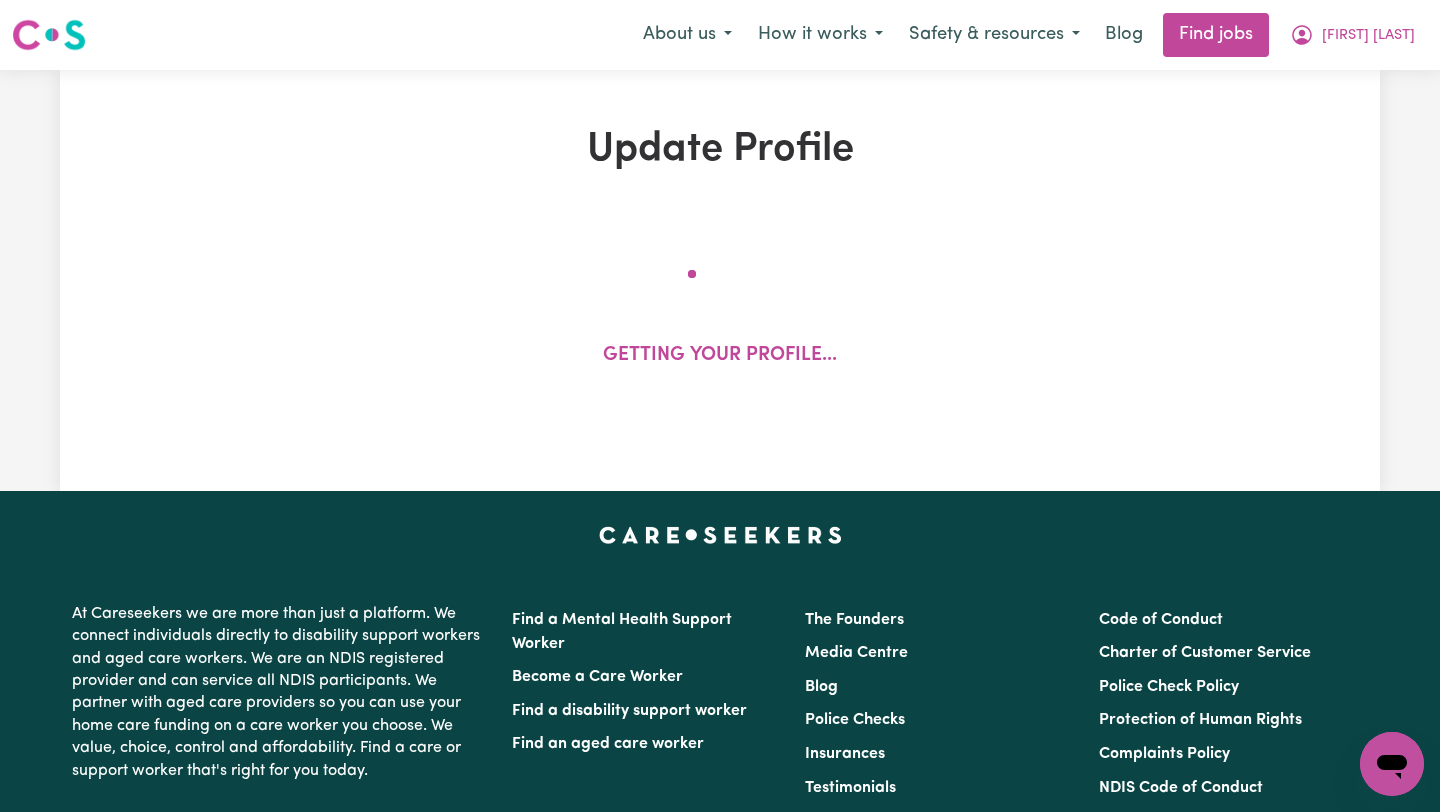 select on "male" 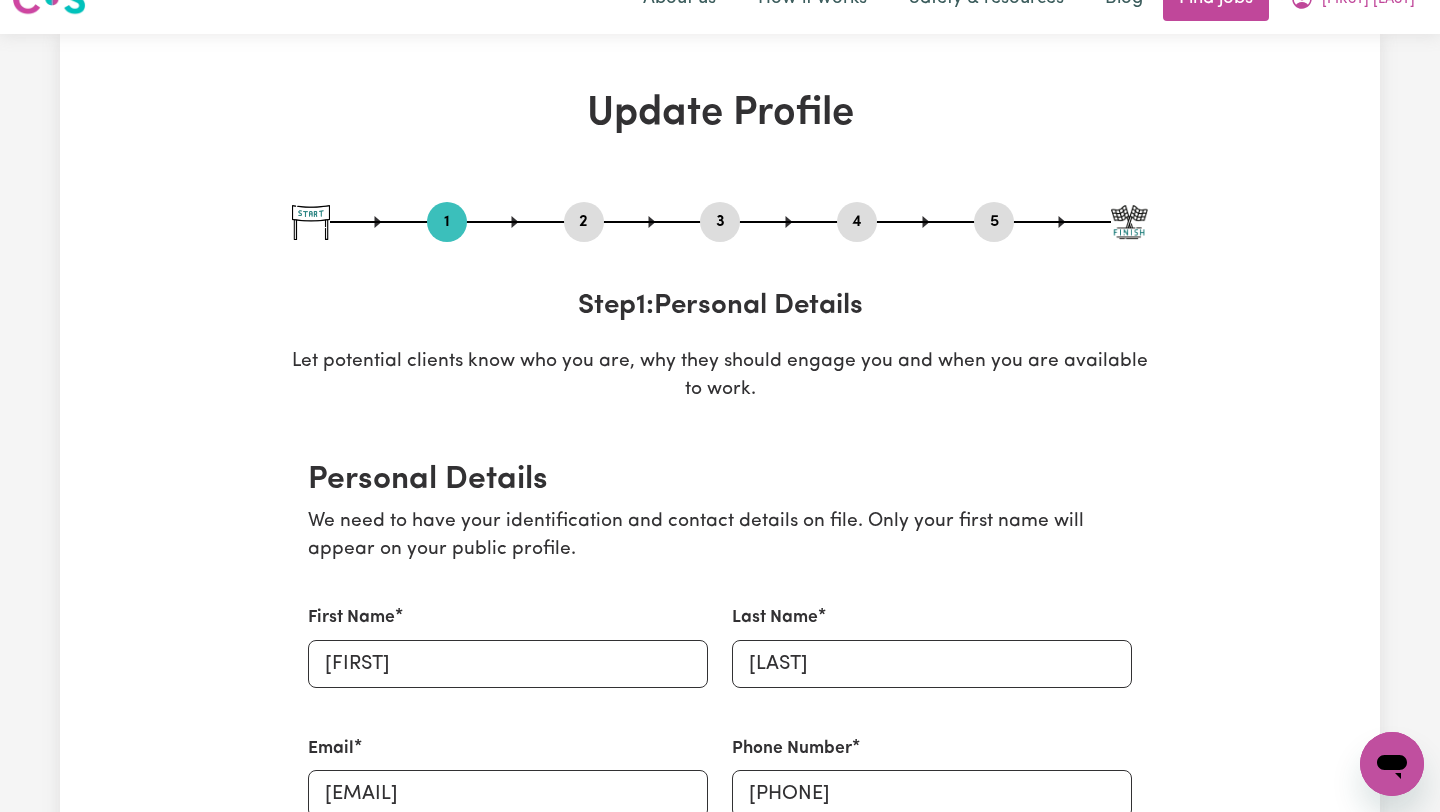 scroll, scrollTop: 0, scrollLeft: 0, axis: both 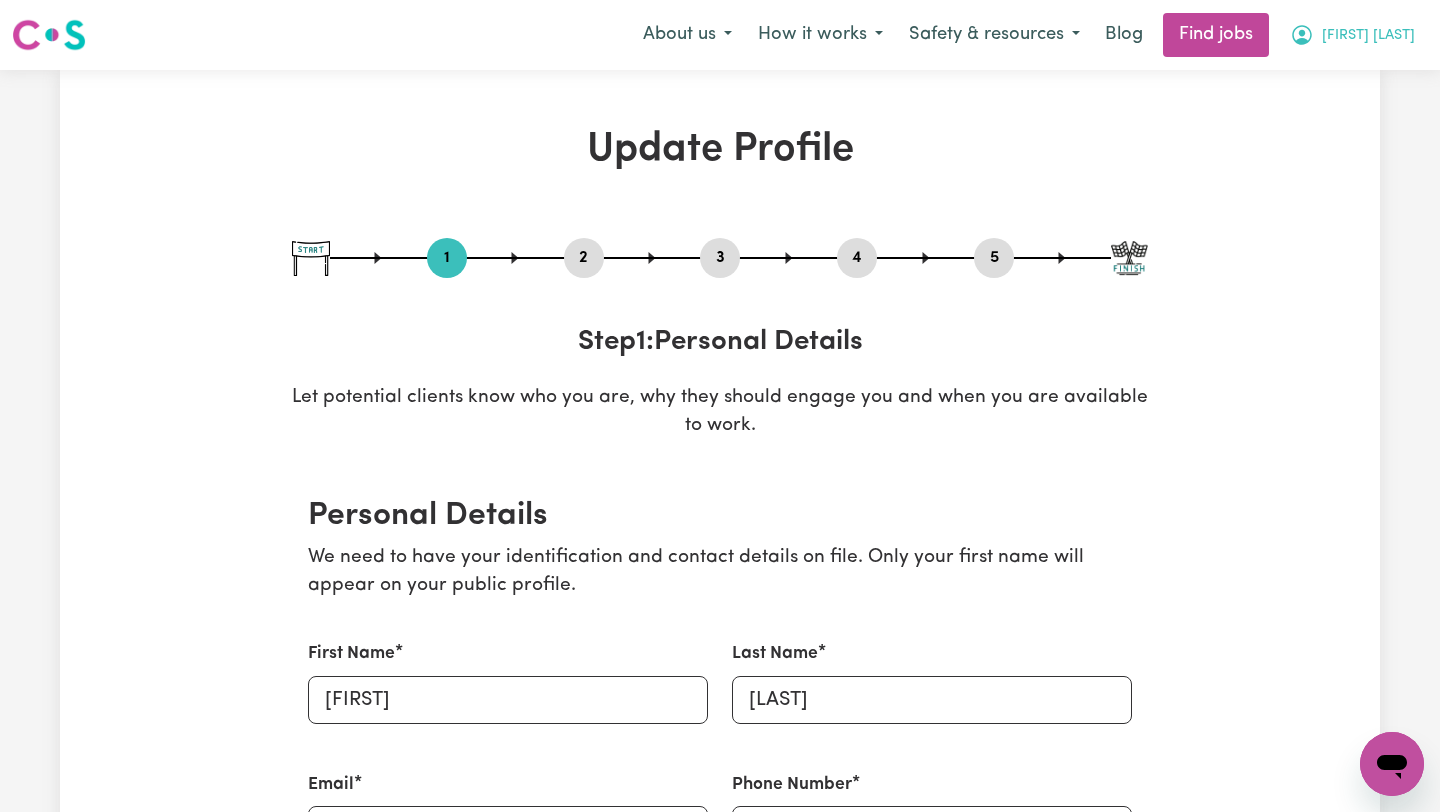 click on "[FIRST] [LAST]" at bounding box center [1368, 36] 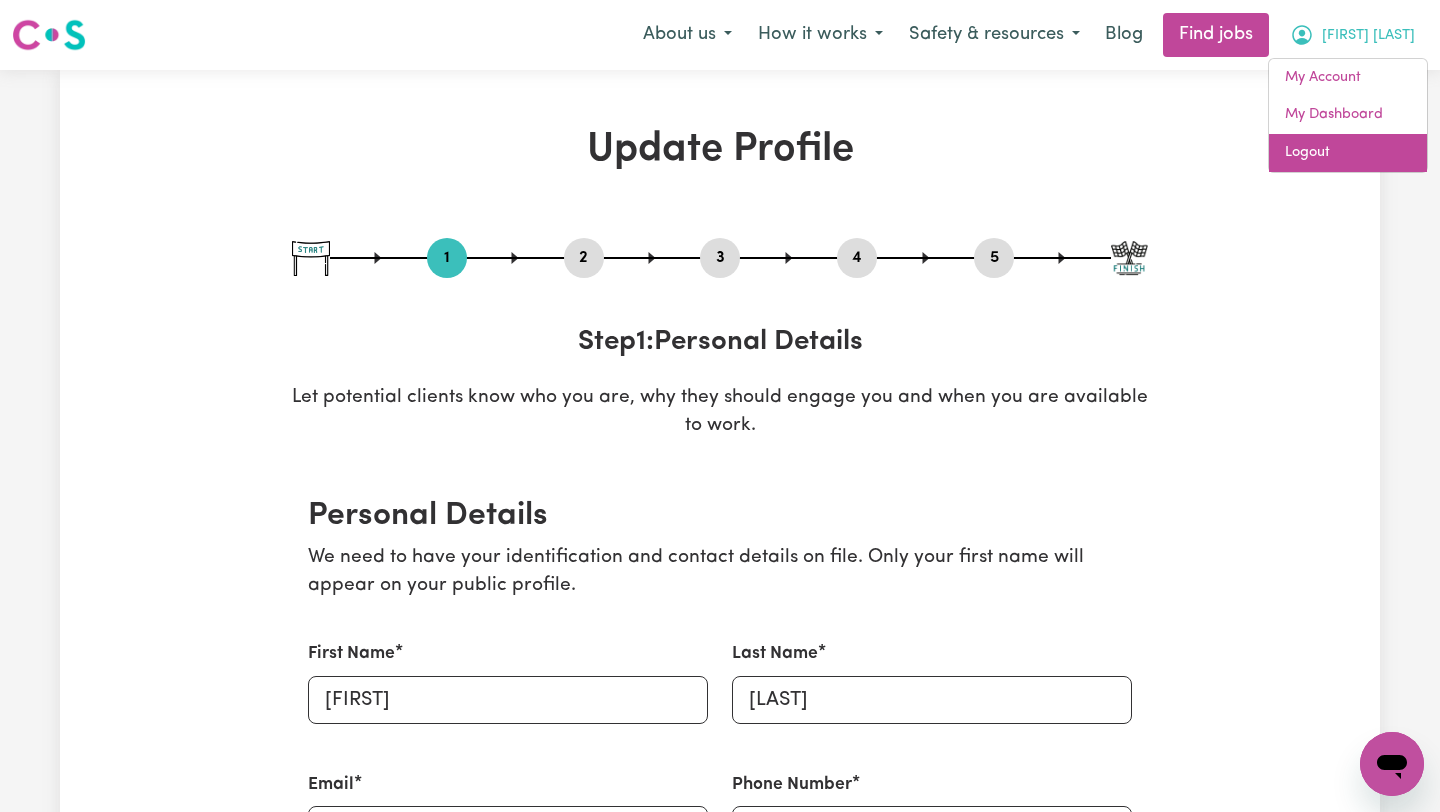 click on "Logout" at bounding box center [1348, 153] 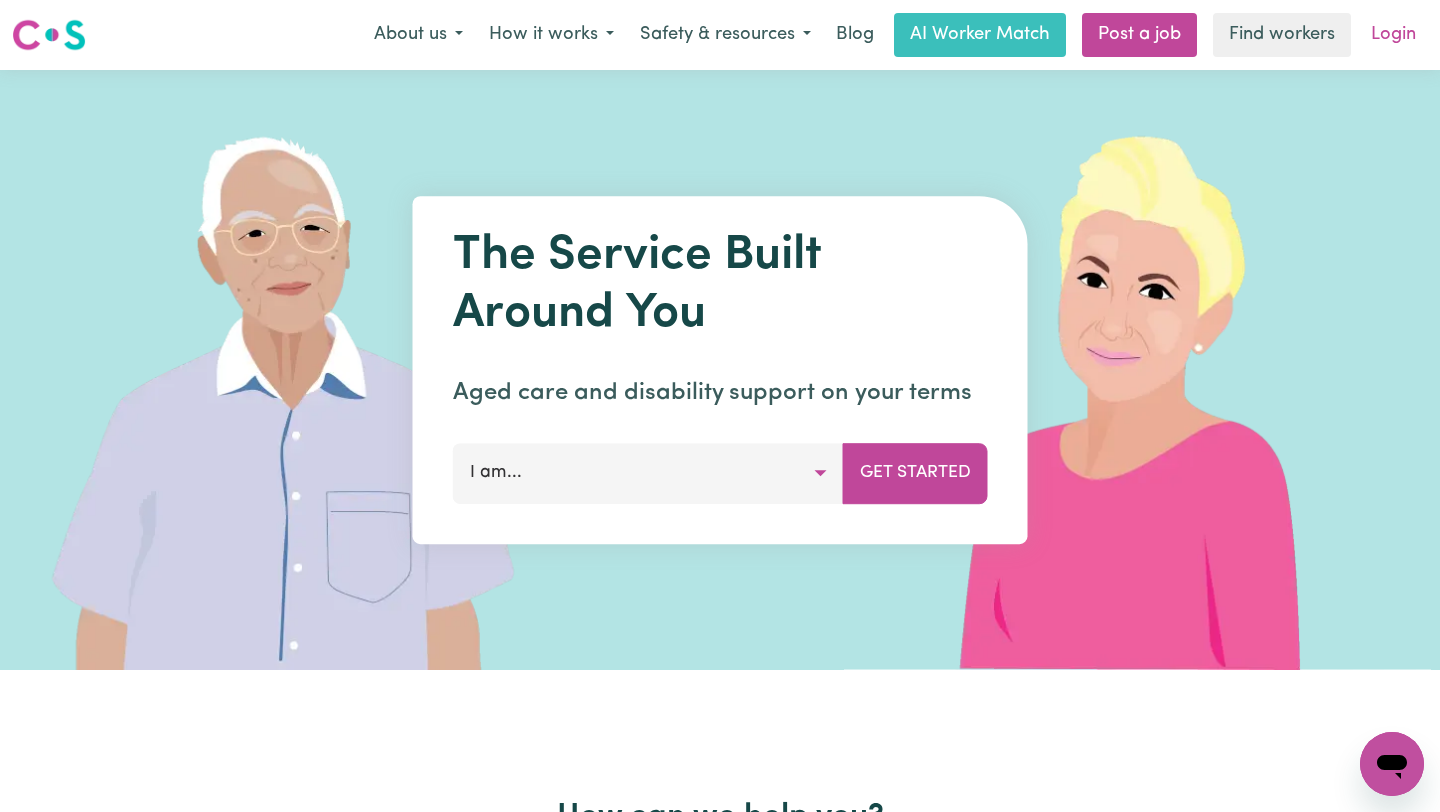 click on "Login" at bounding box center [1393, 35] 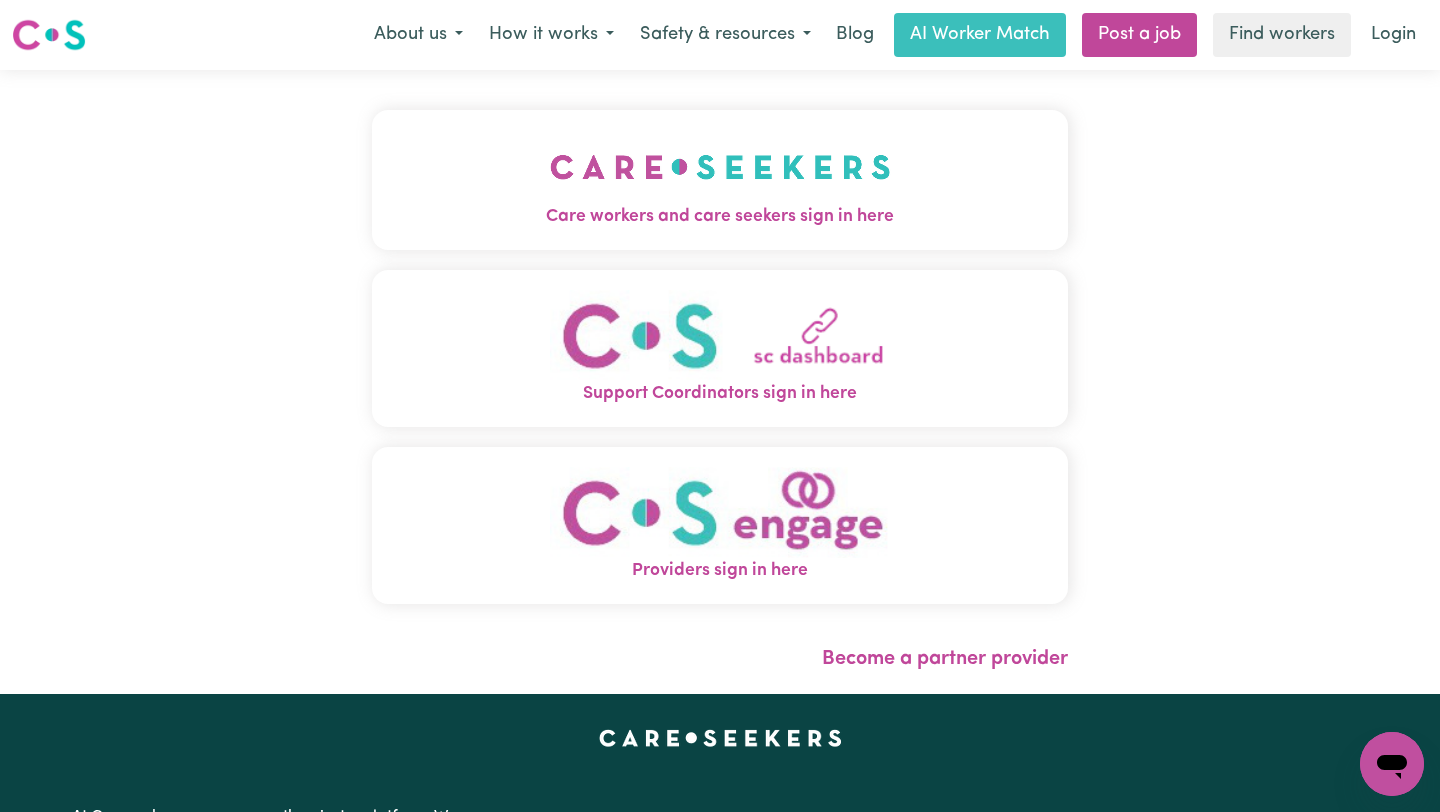 click at bounding box center (720, 167) 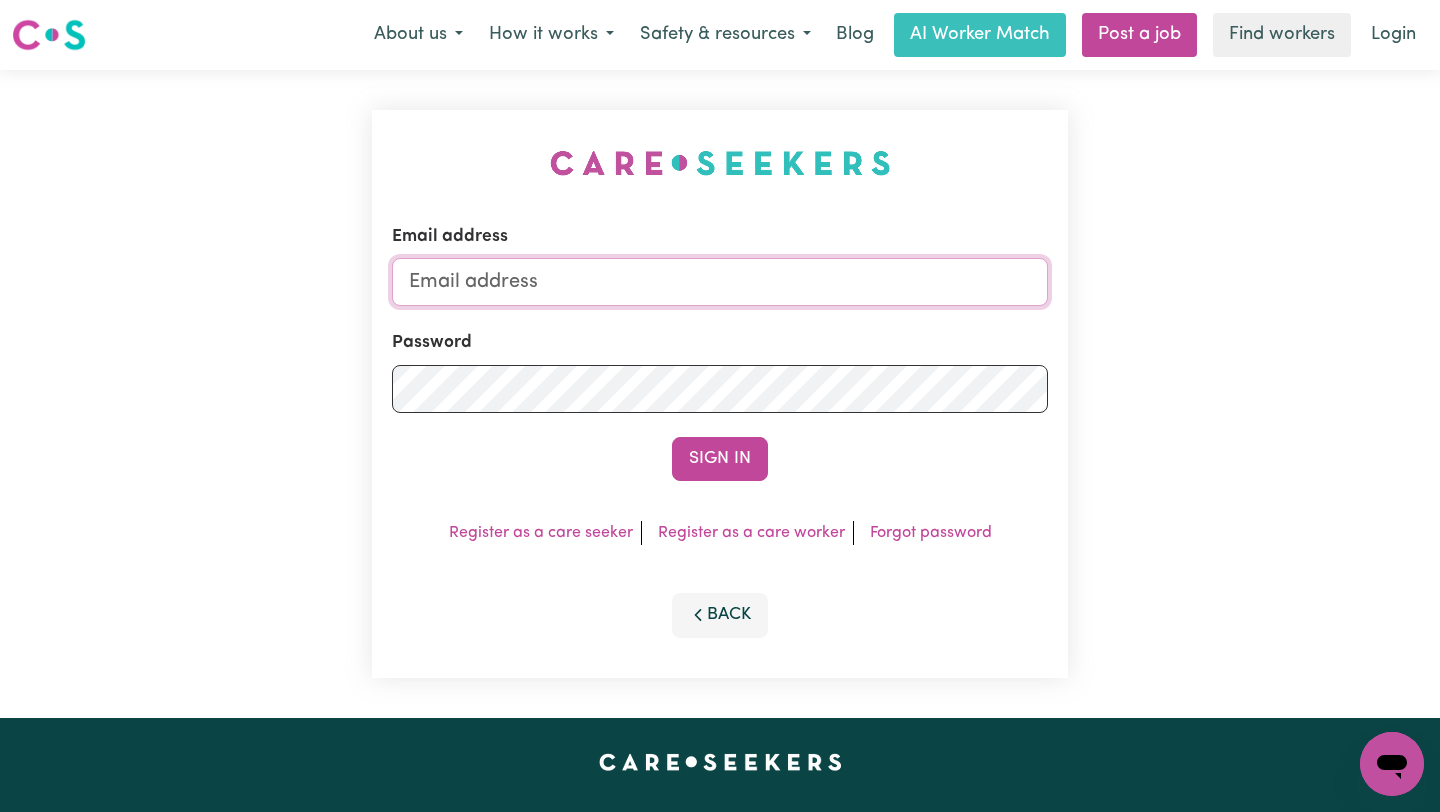 type on "[EMAIL]" 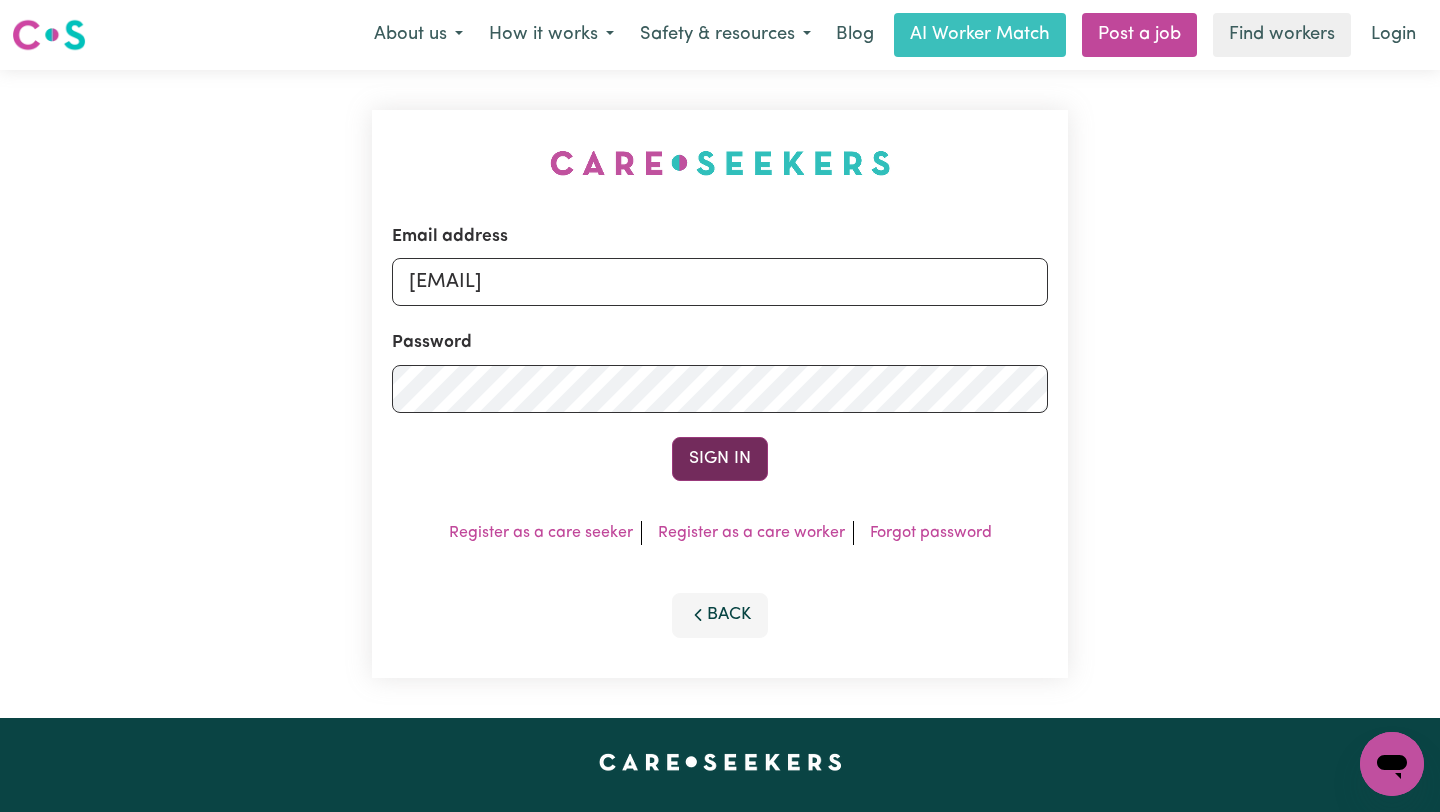 click on "Sign In" at bounding box center [720, 459] 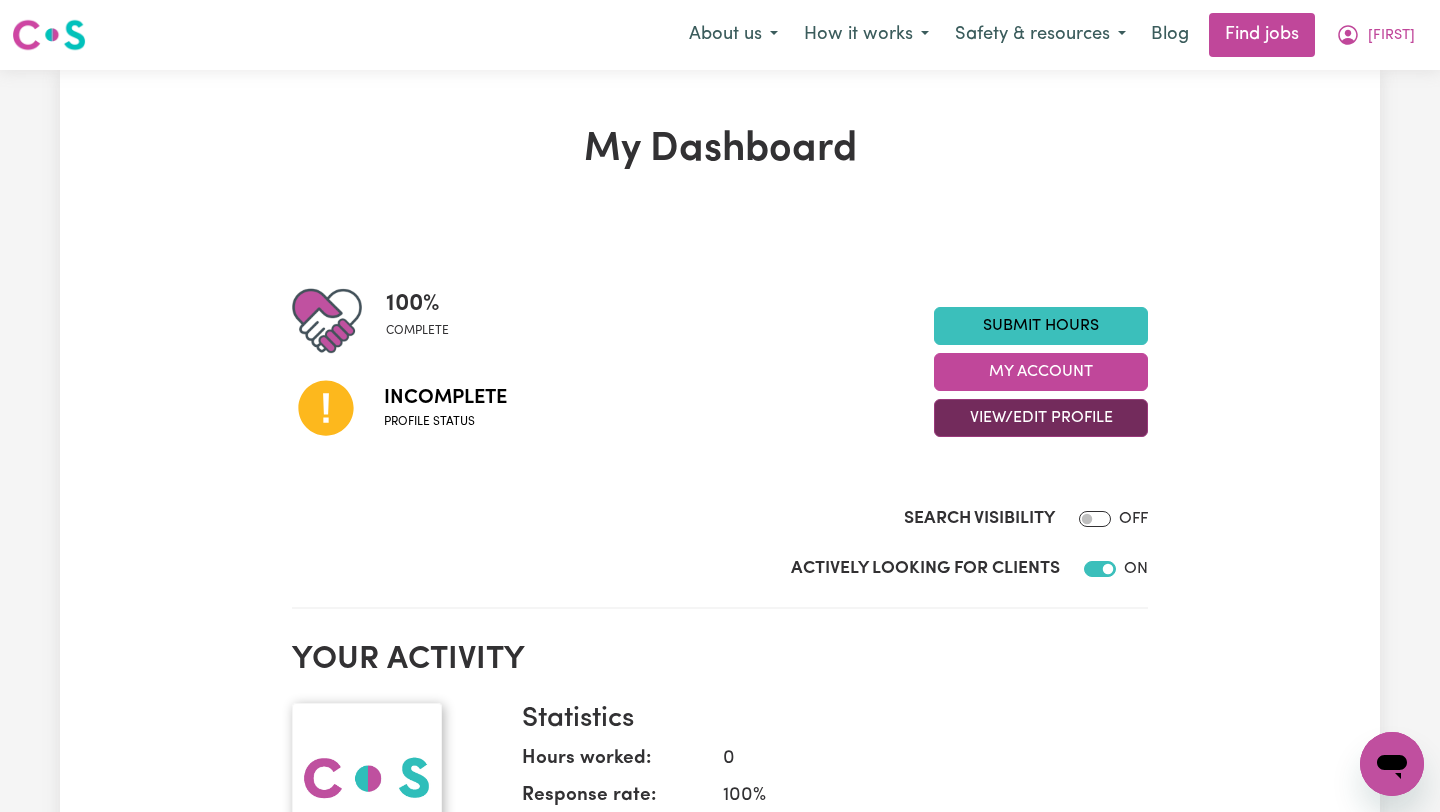 click on "View/Edit Profile" at bounding box center (1041, 418) 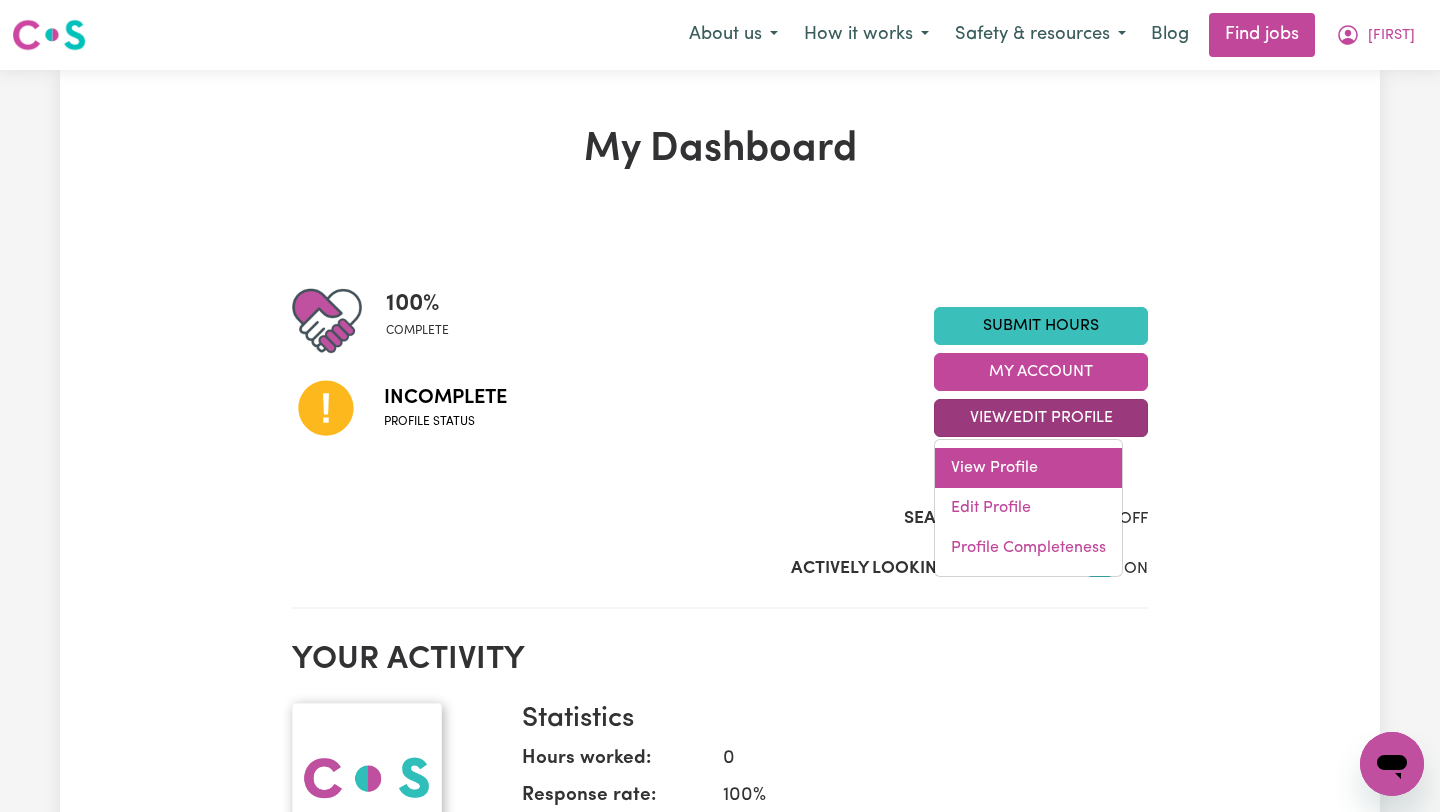 click on "View Profile" at bounding box center (1028, 468) 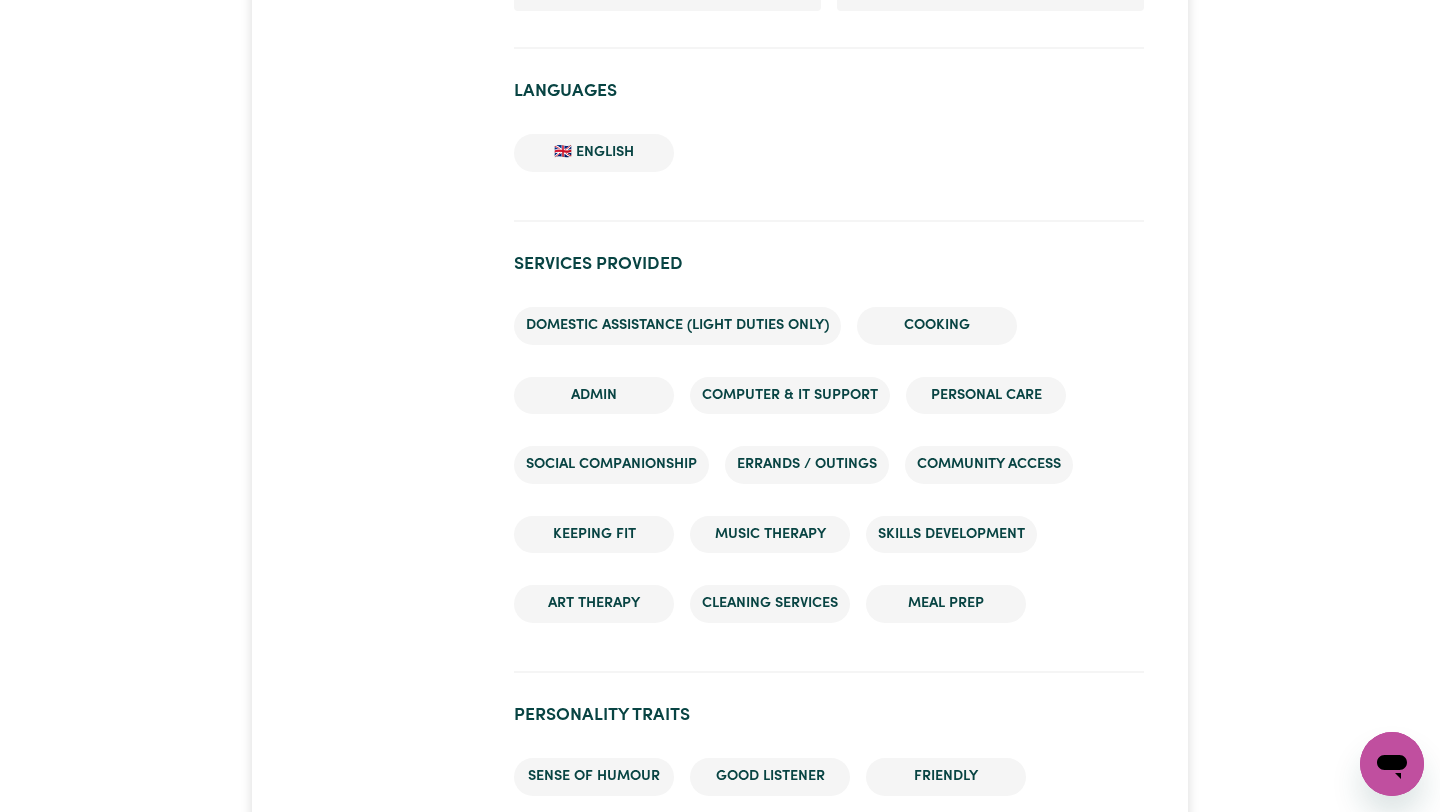 scroll, scrollTop: 1507, scrollLeft: 0, axis: vertical 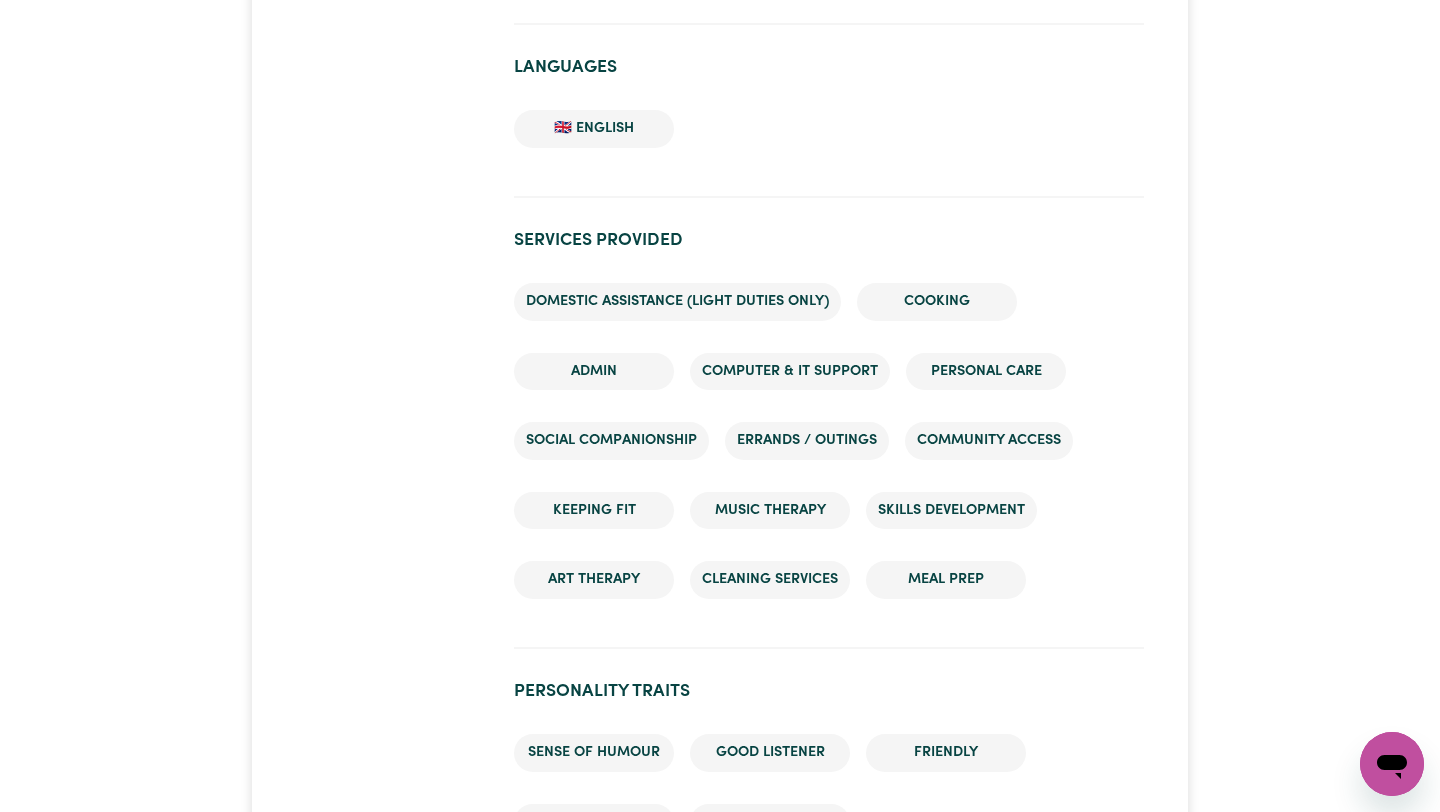 click on "Admin" at bounding box center (594, 372) 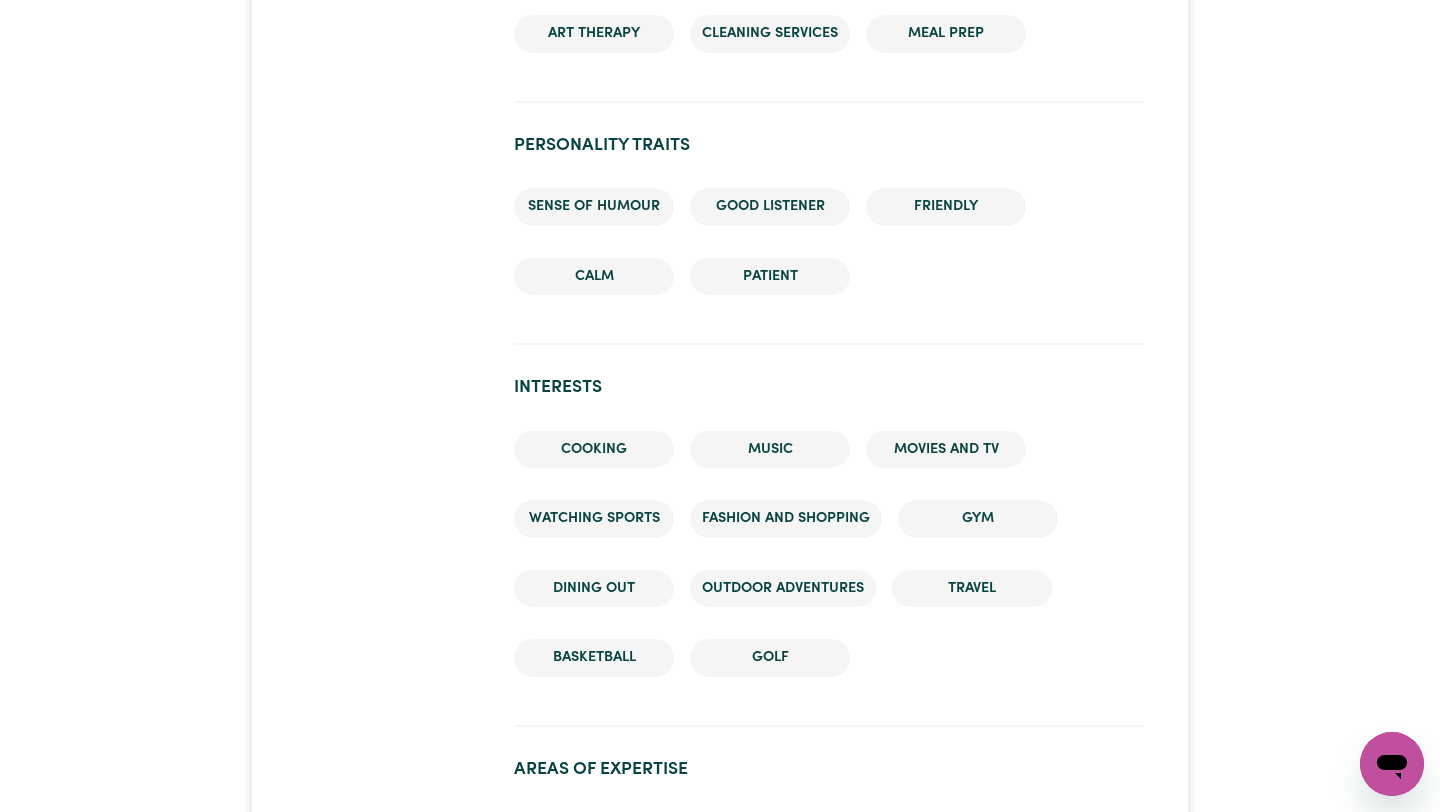 scroll, scrollTop: 0, scrollLeft: 0, axis: both 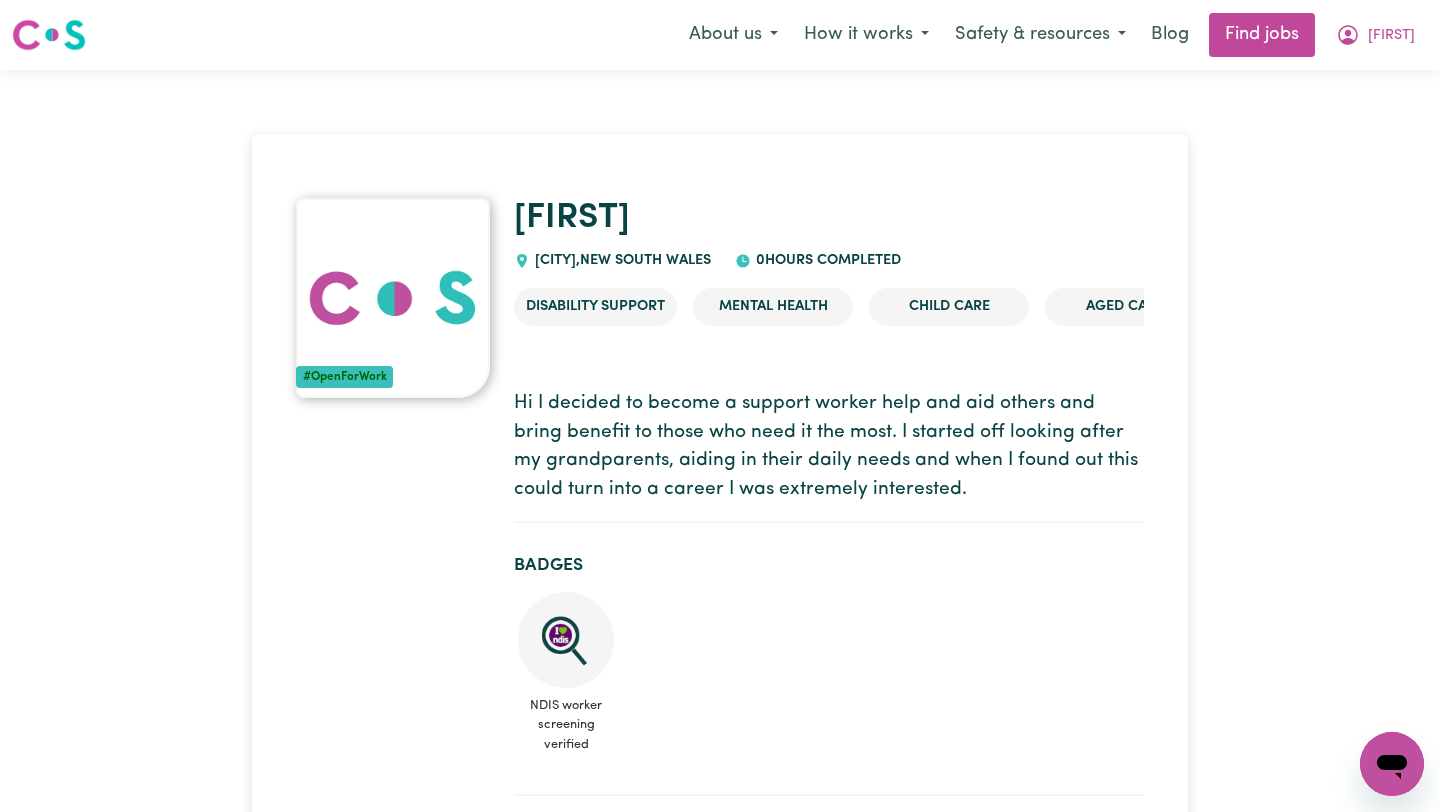 click at bounding box center [393, 298] 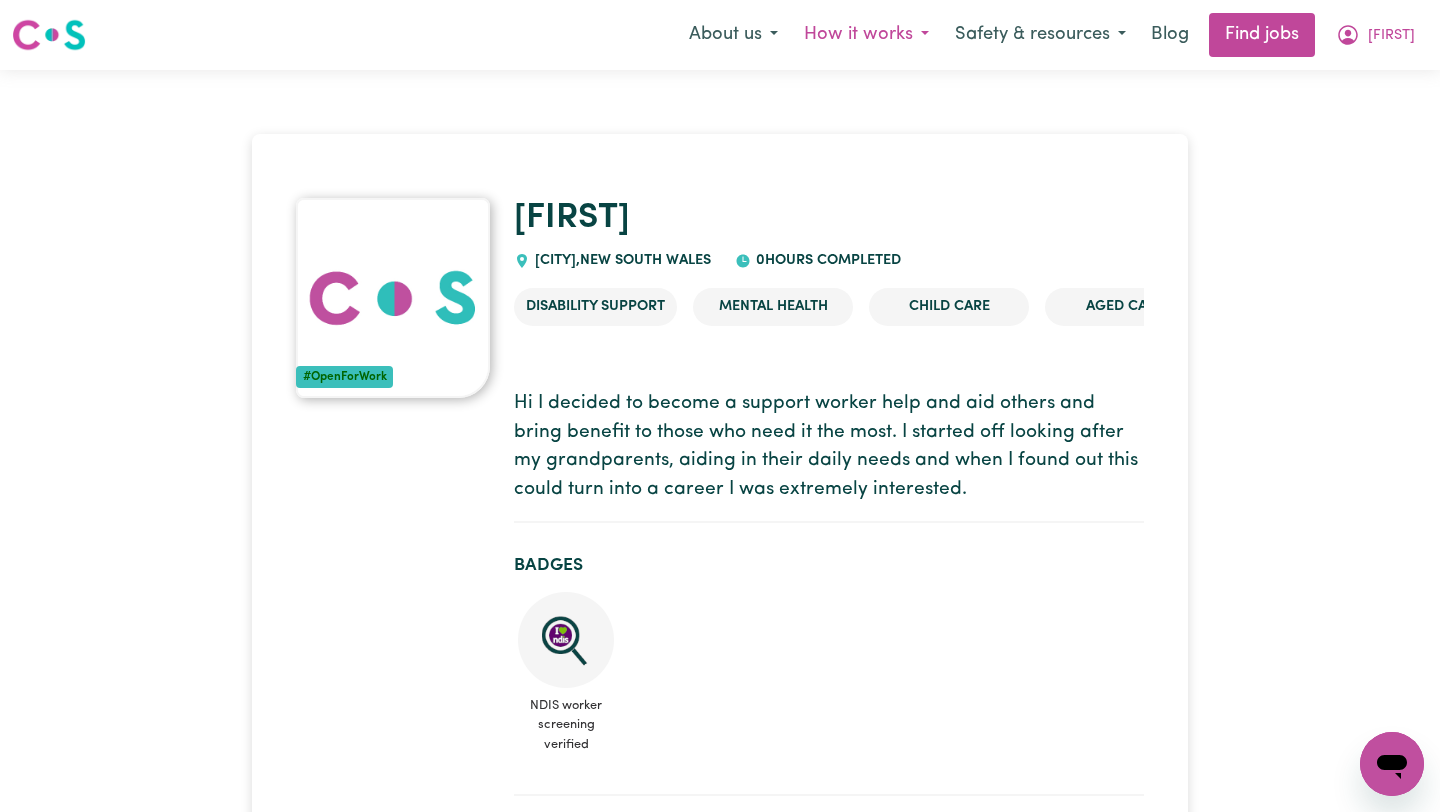 click on "How it works" at bounding box center [866, 35] 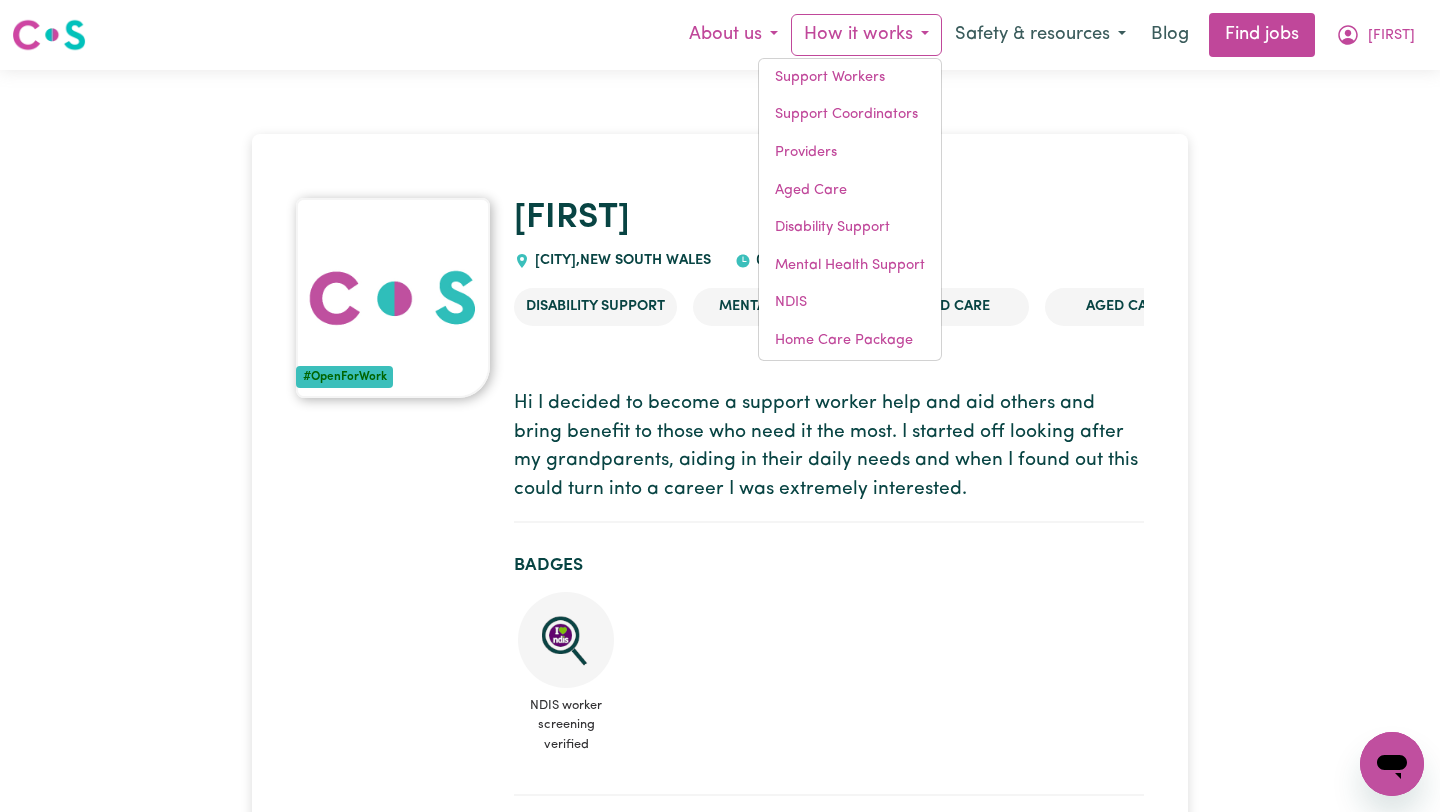 click on "About us" at bounding box center (733, 35) 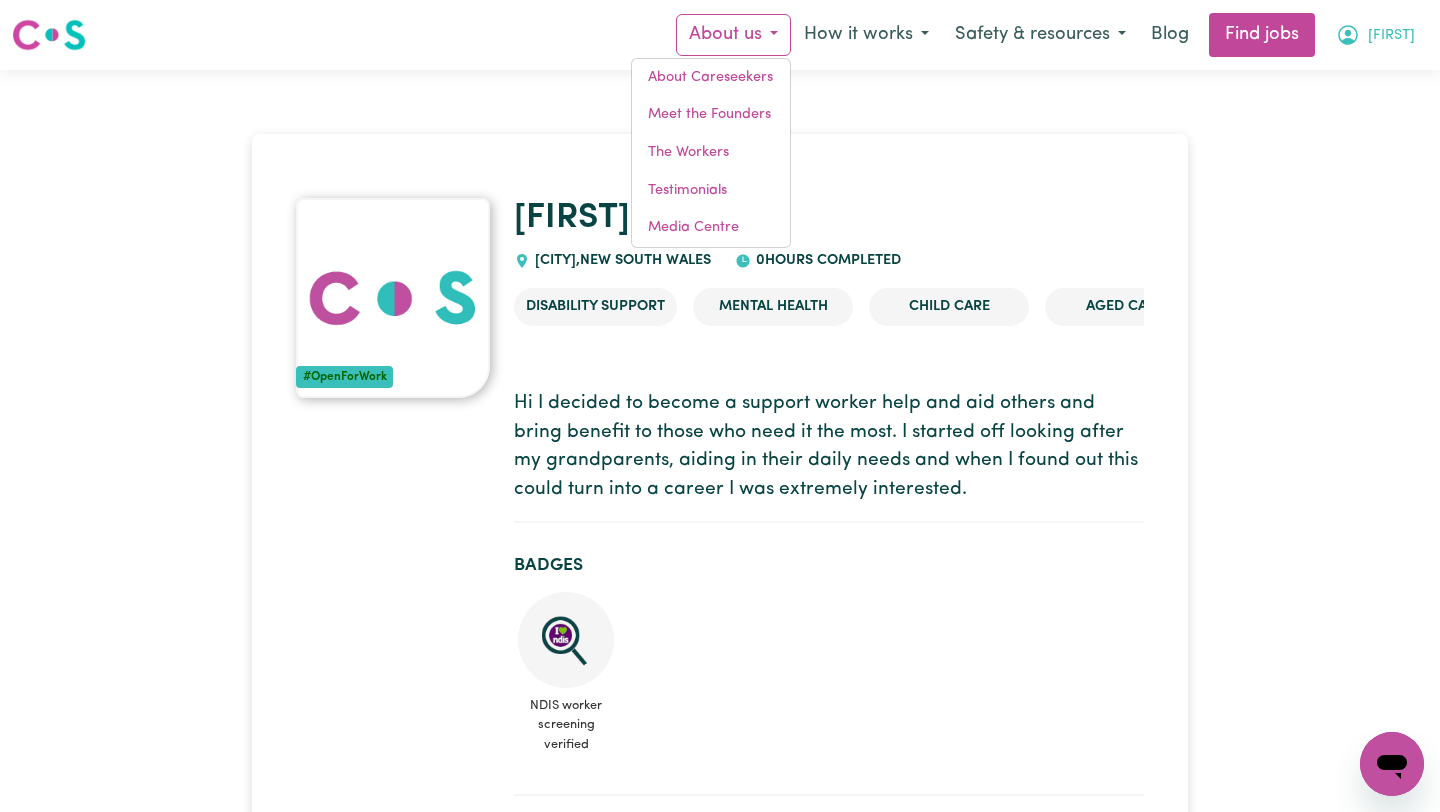 click on "[FIRST]" at bounding box center [1391, 36] 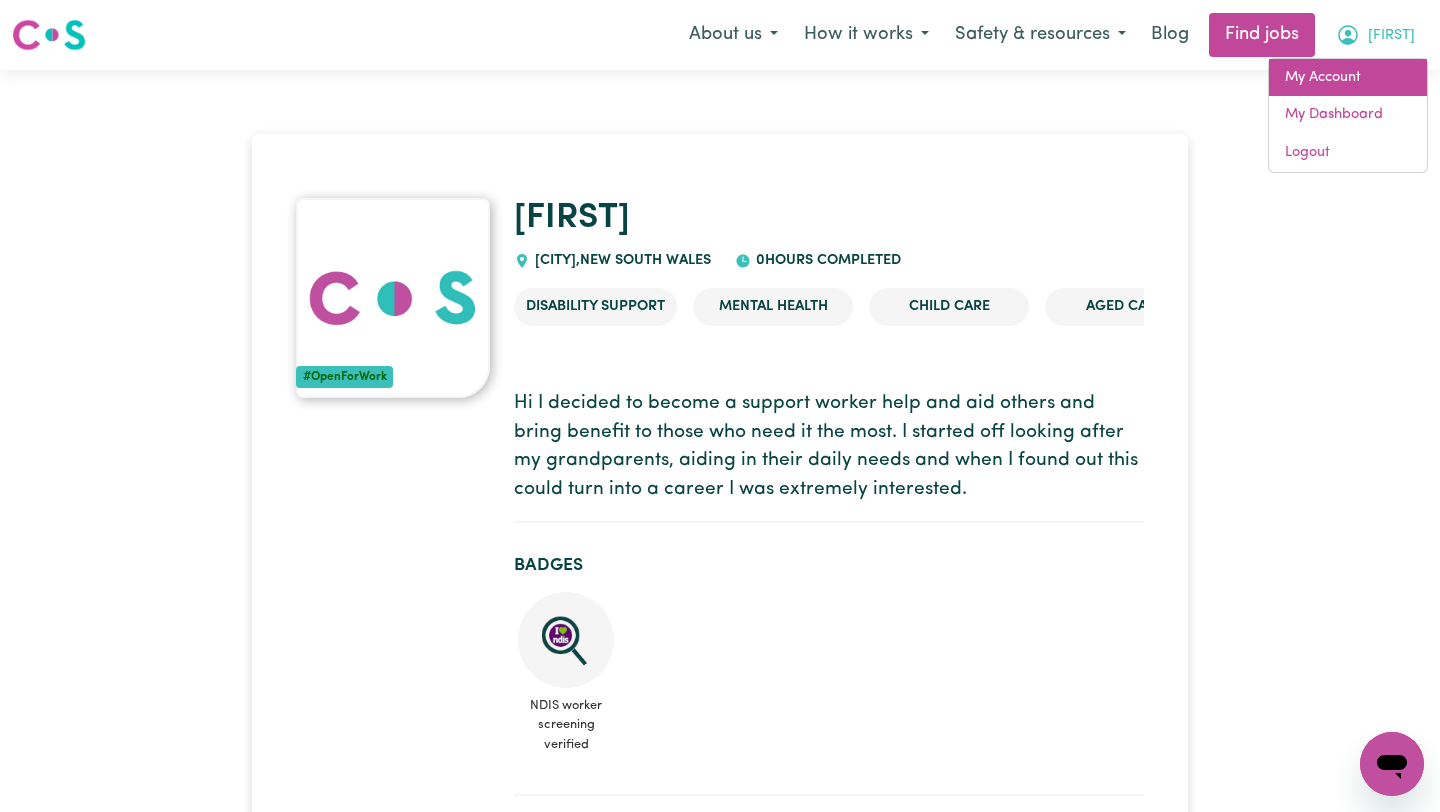 click on "My Account" at bounding box center [1348, 78] 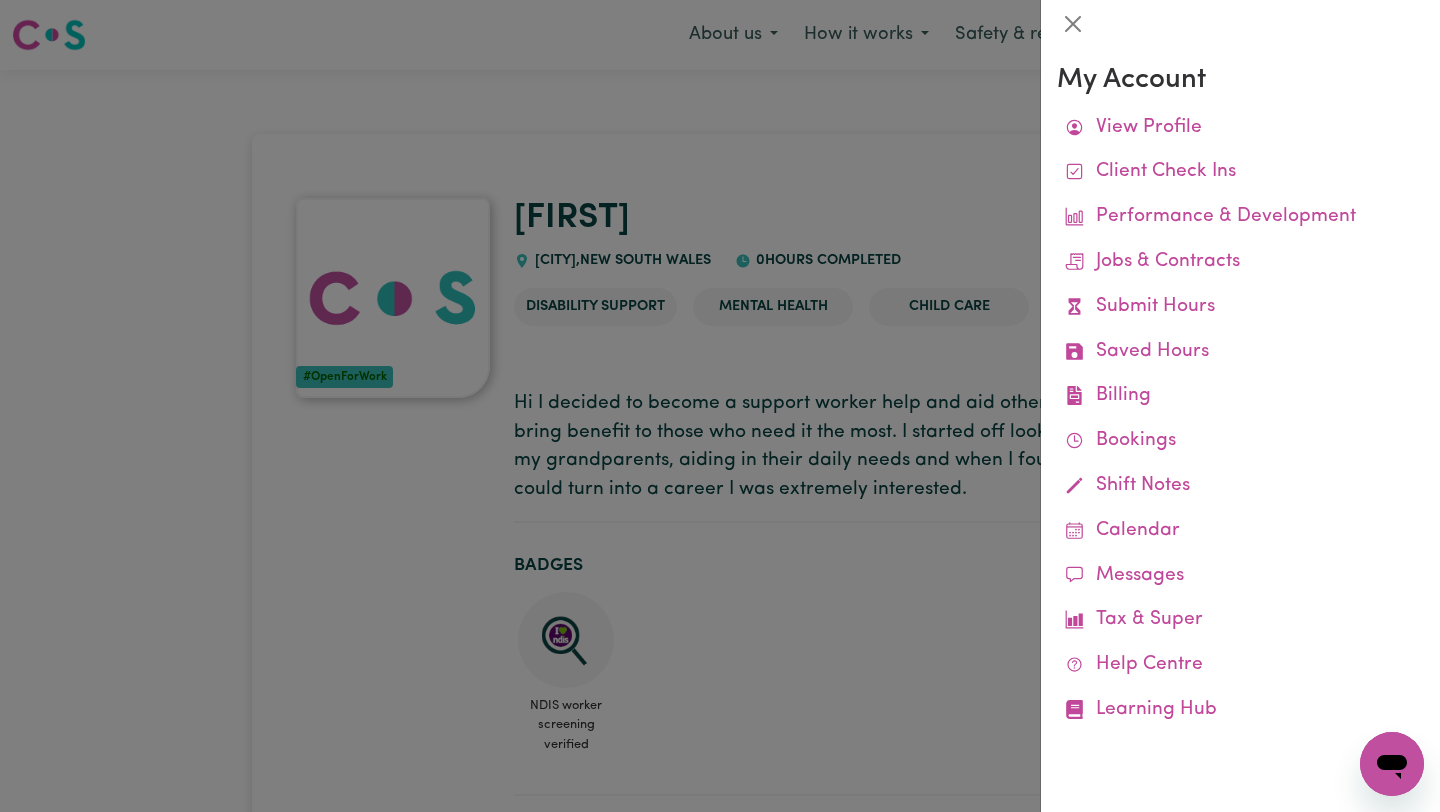 click at bounding box center [720, 406] 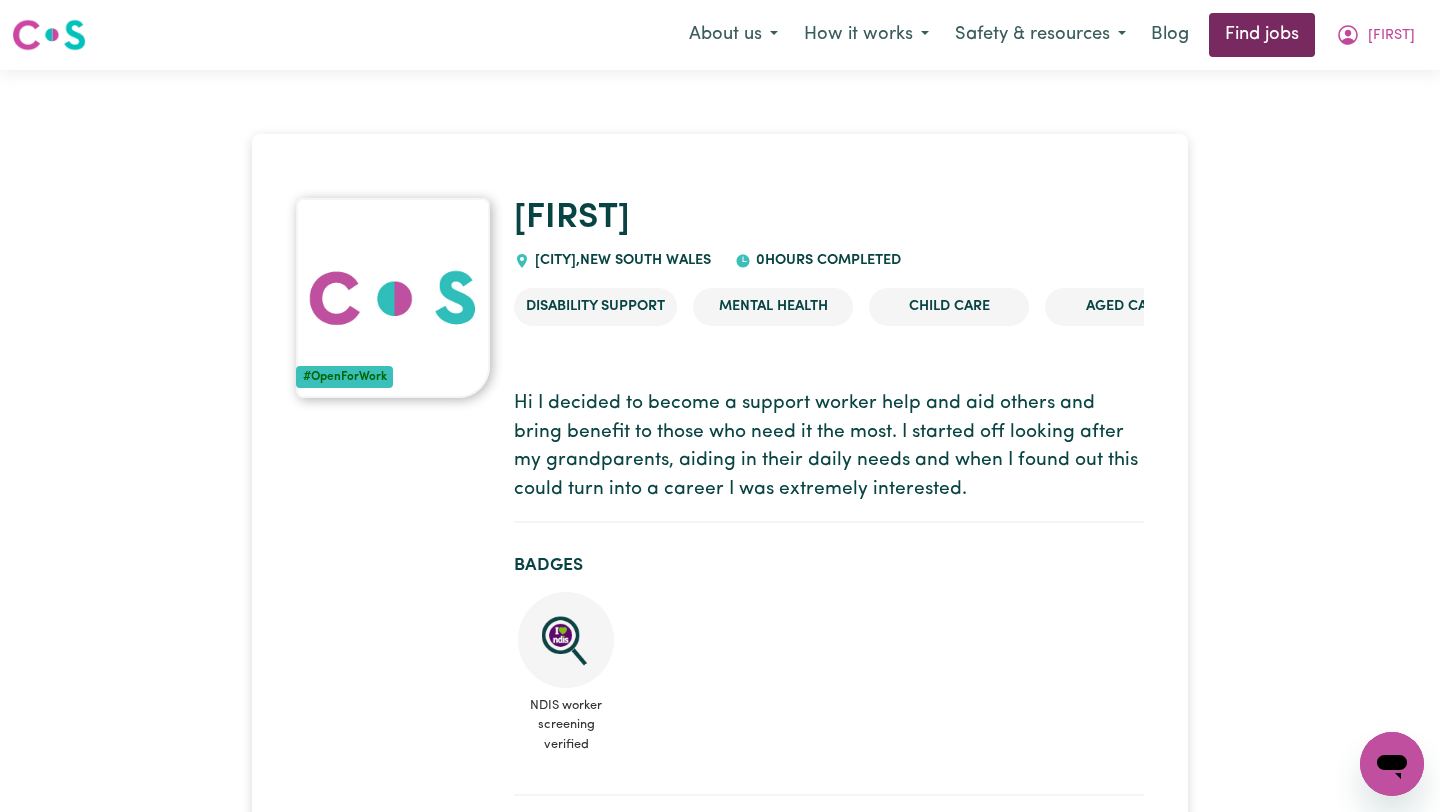 click on "Find jobs" at bounding box center (1262, 35) 